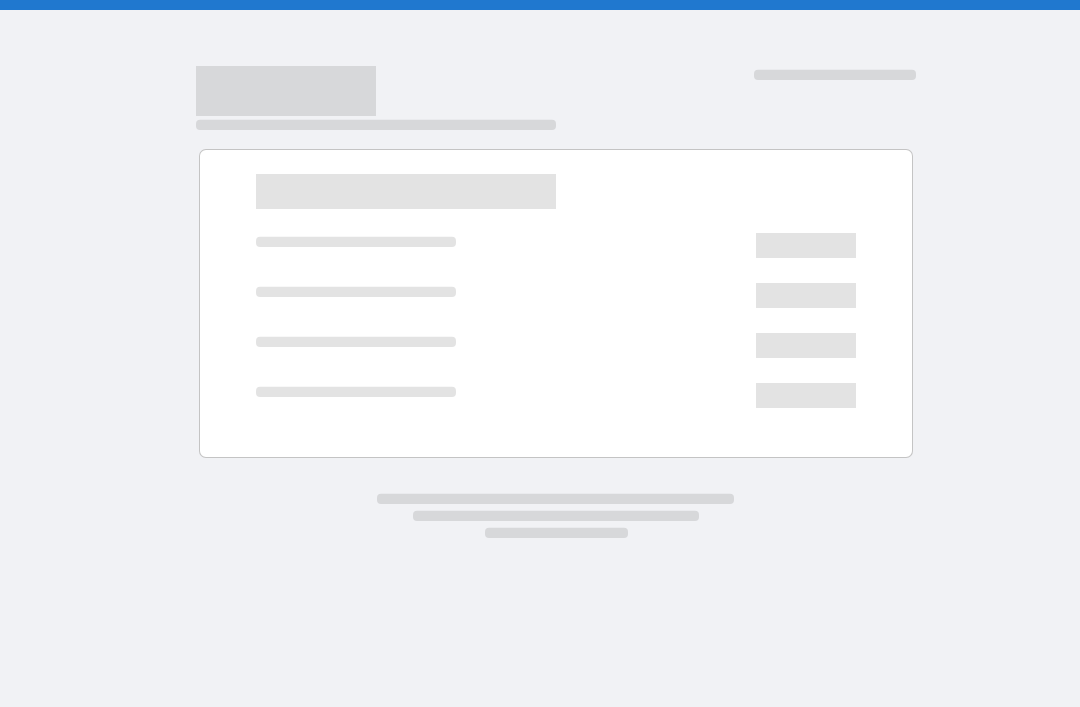 scroll, scrollTop: 0, scrollLeft: 0, axis: both 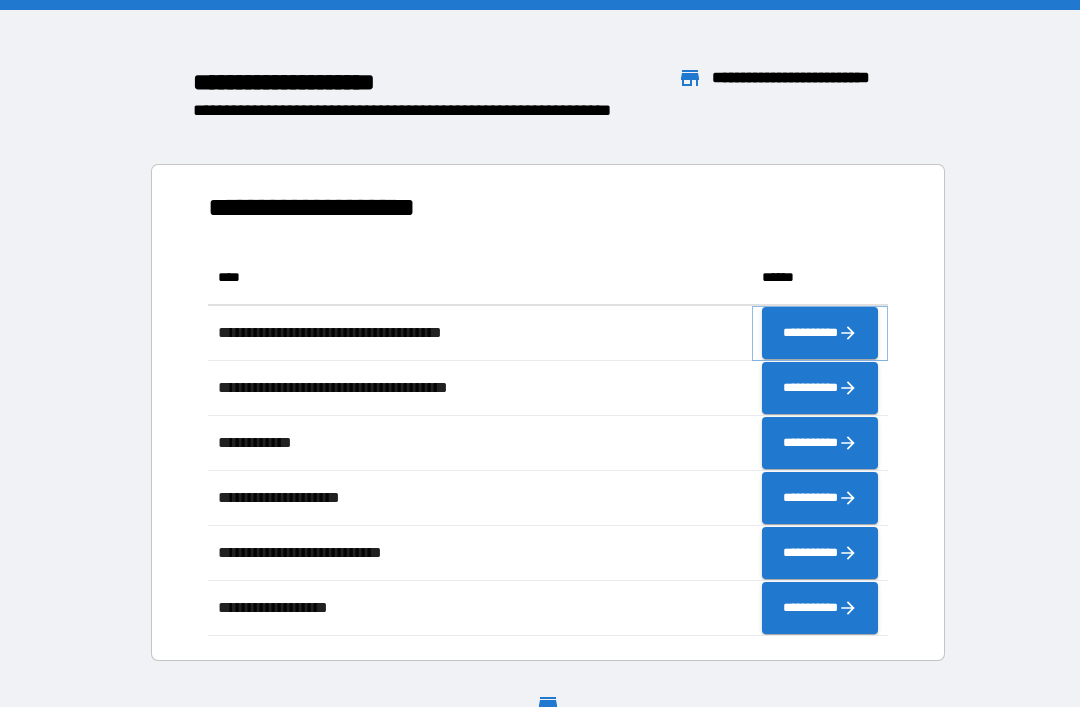 click on "**********" at bounding box center (820, 333) 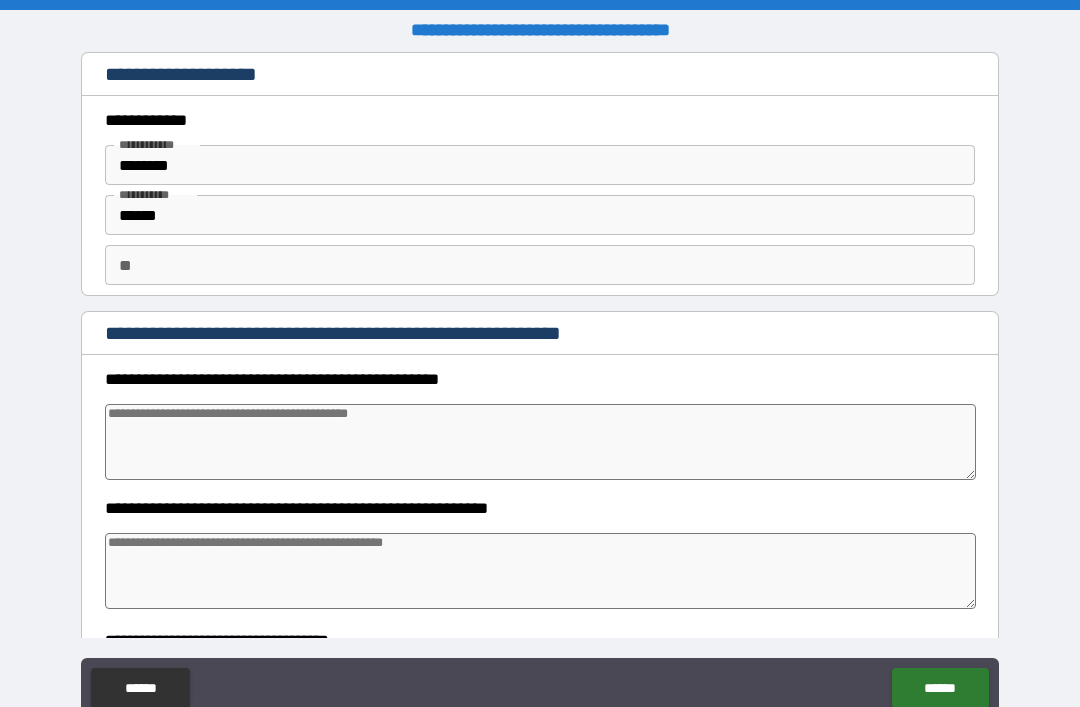 type on "*" 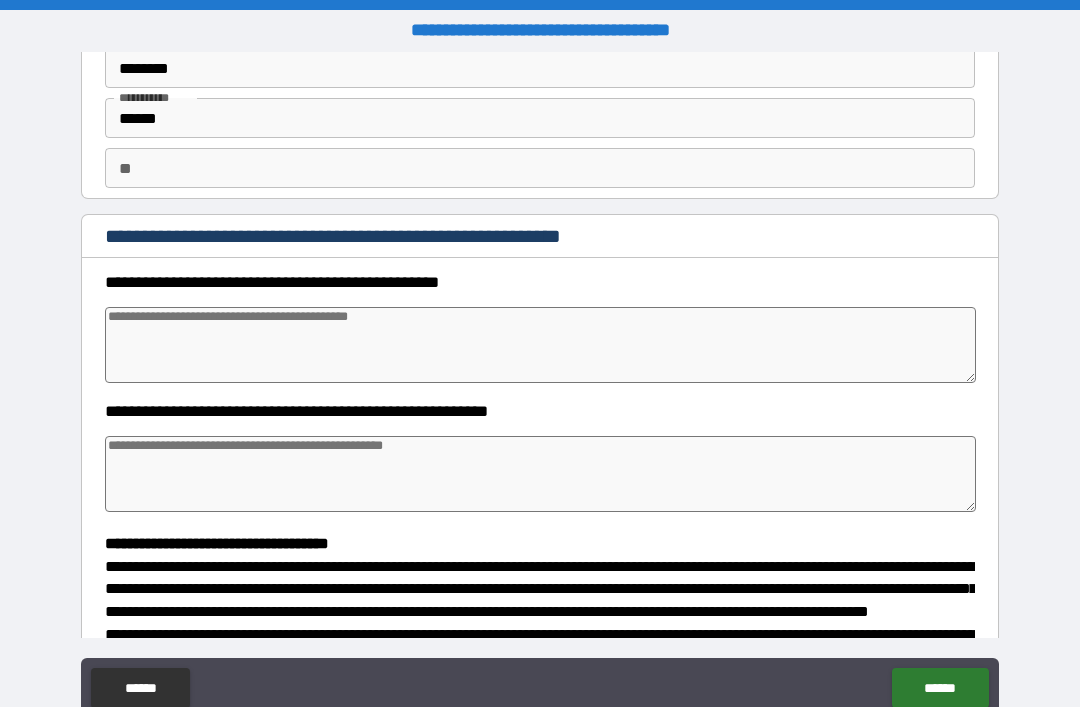 scroll, scrollTop: 110, scrollLeft: 0, axis: vertical 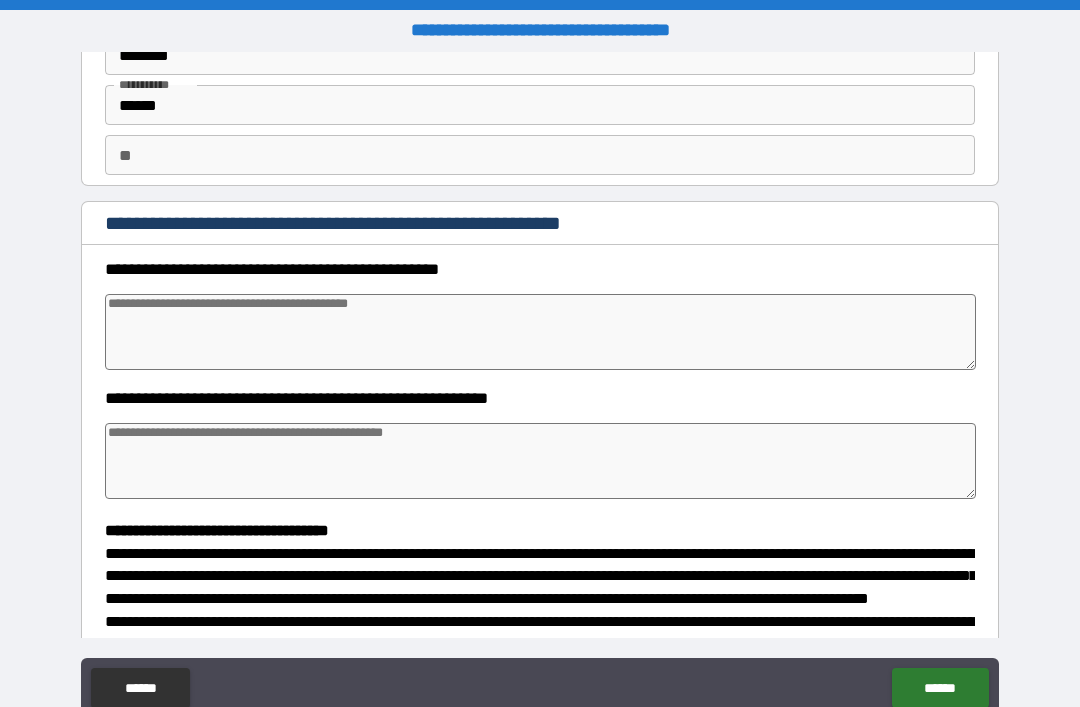 click at bounding box center [540, 332] 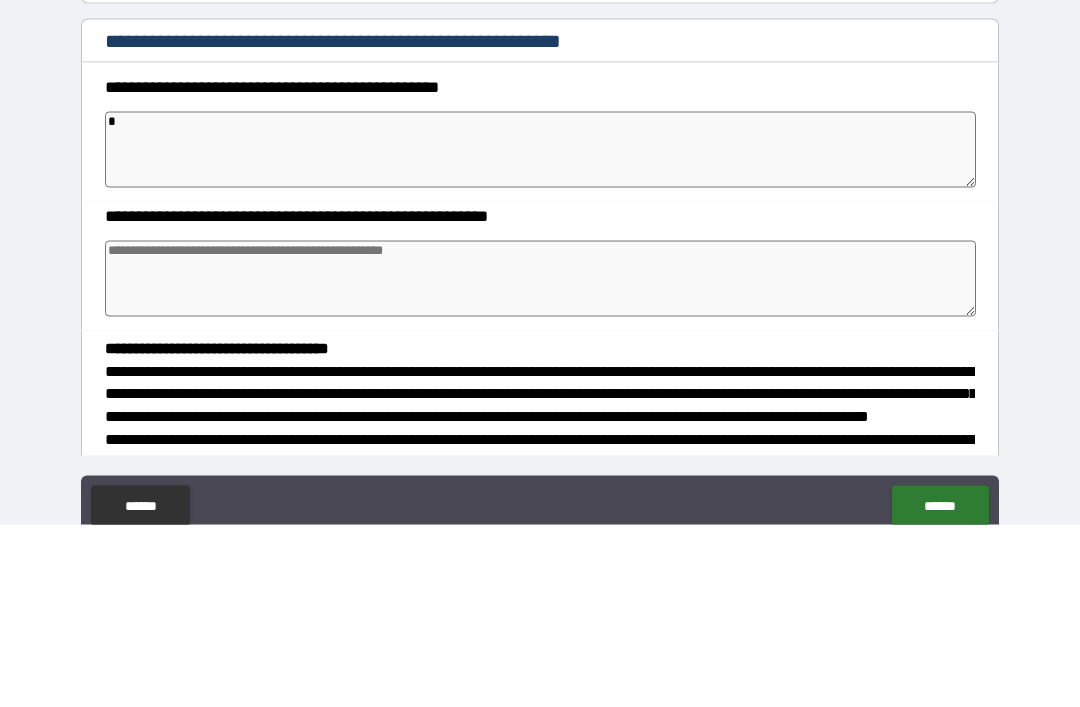 type on "*" 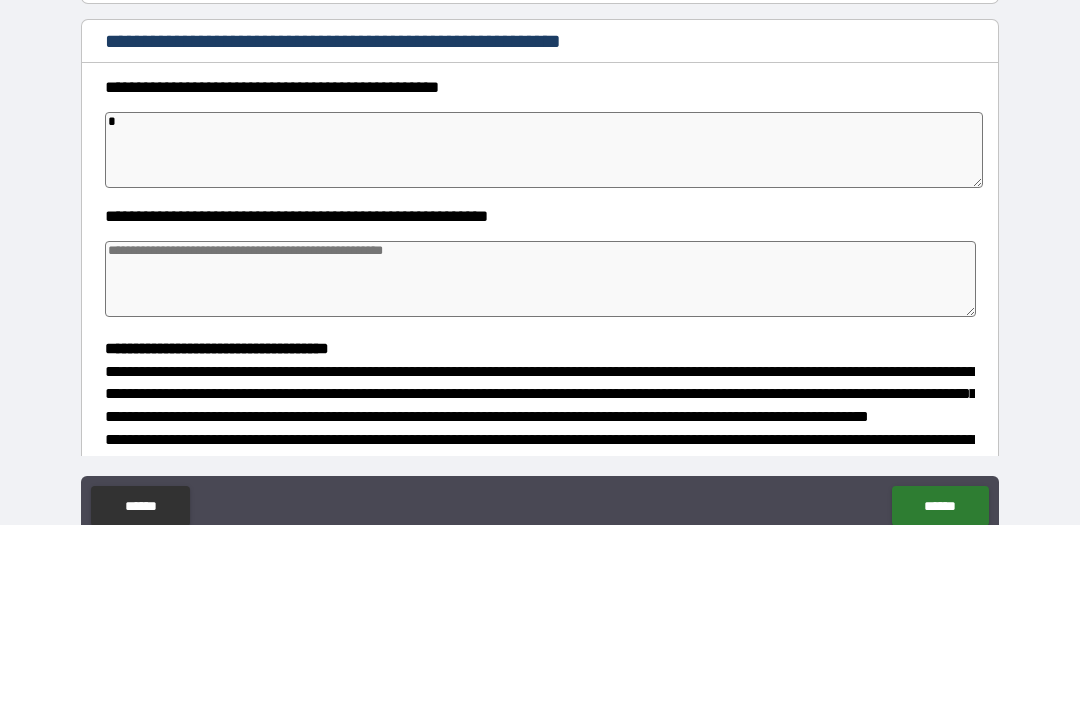 type on "*" 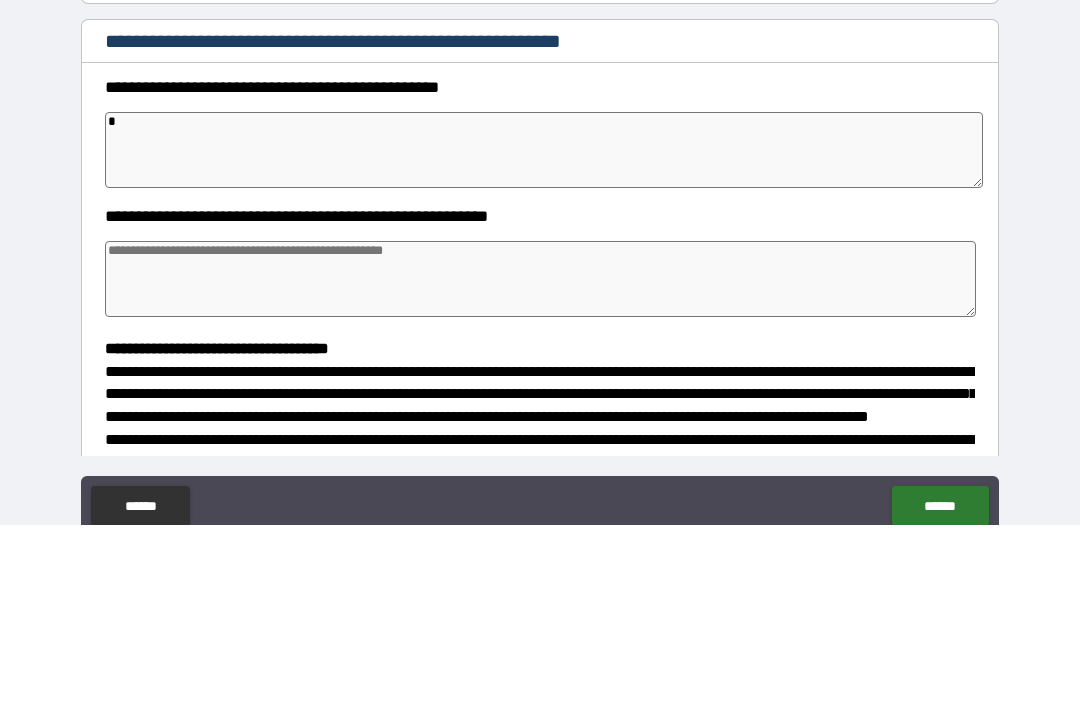 type on "*" 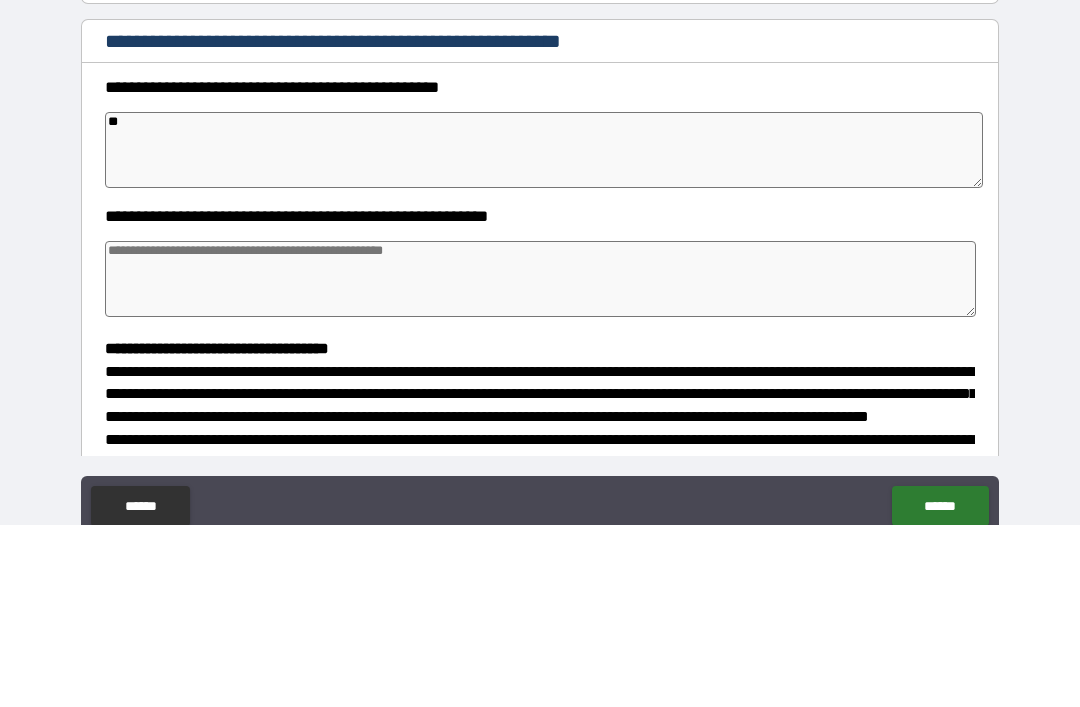 type on "***" 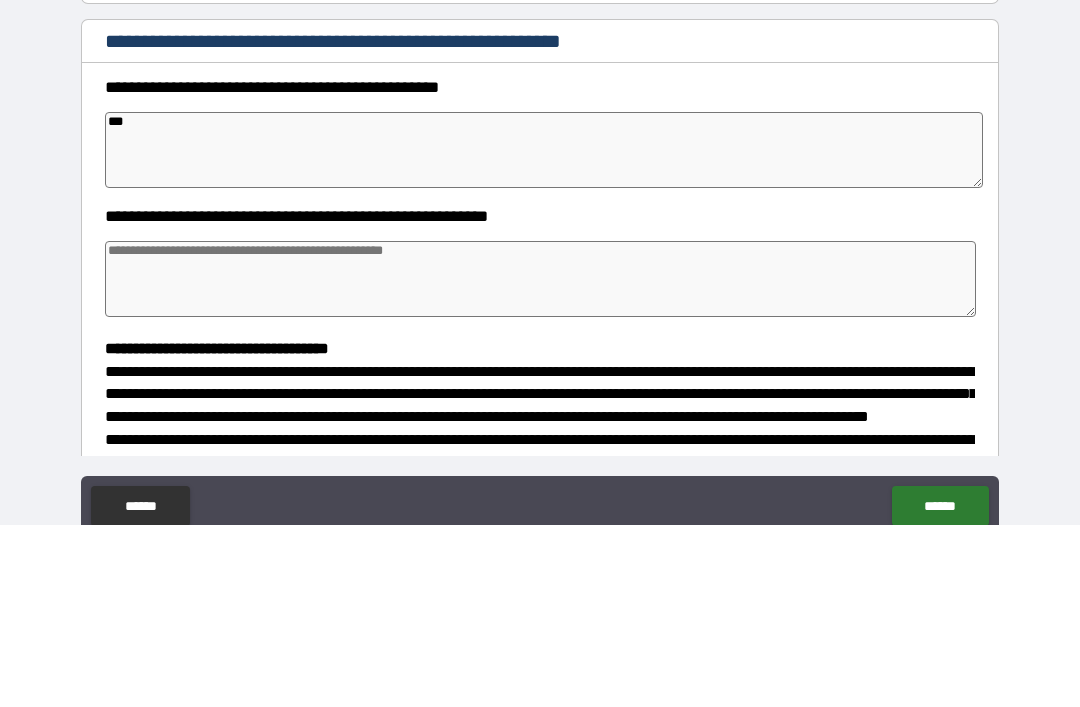 type on "*" 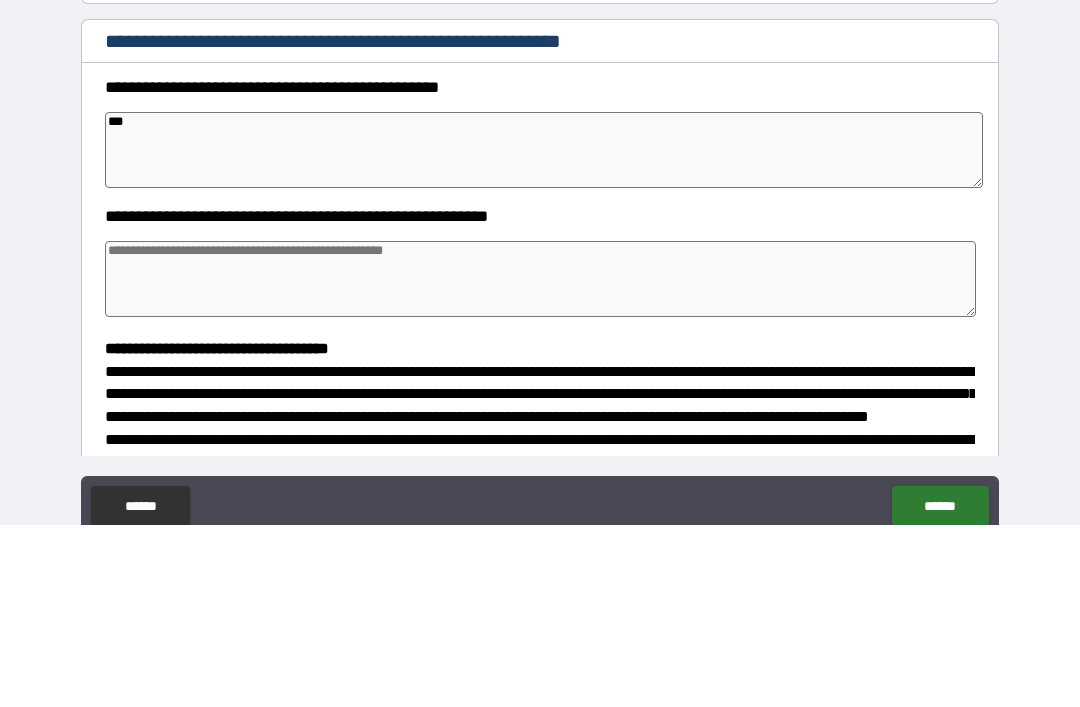 type on "*" 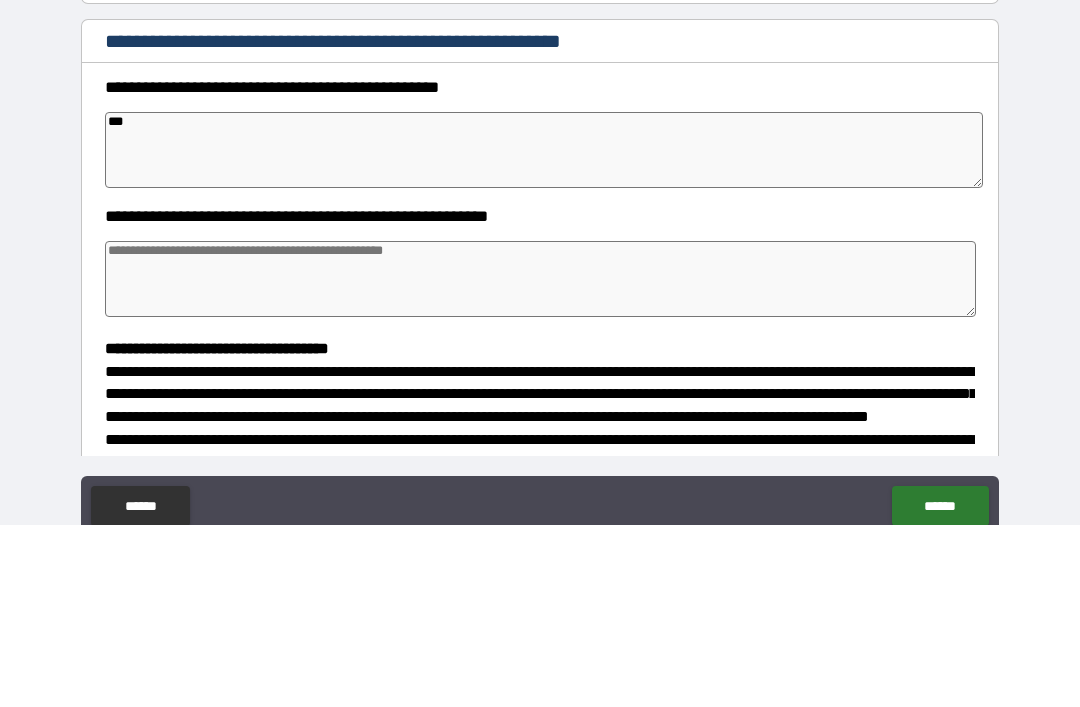 type on "*" 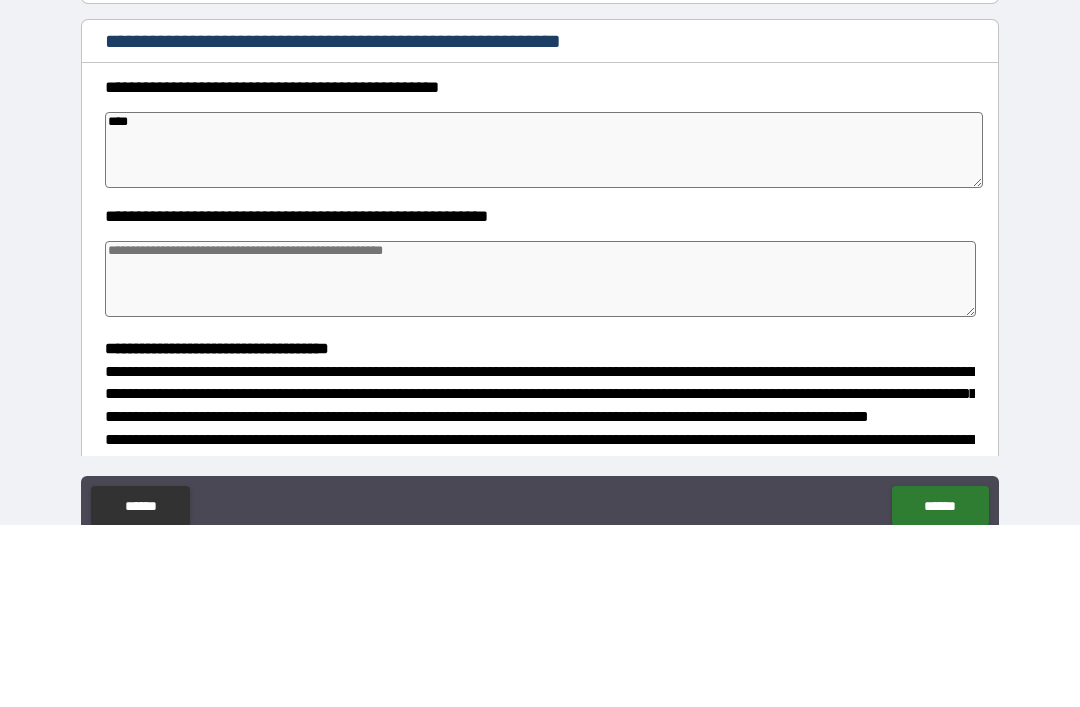 type on "*" 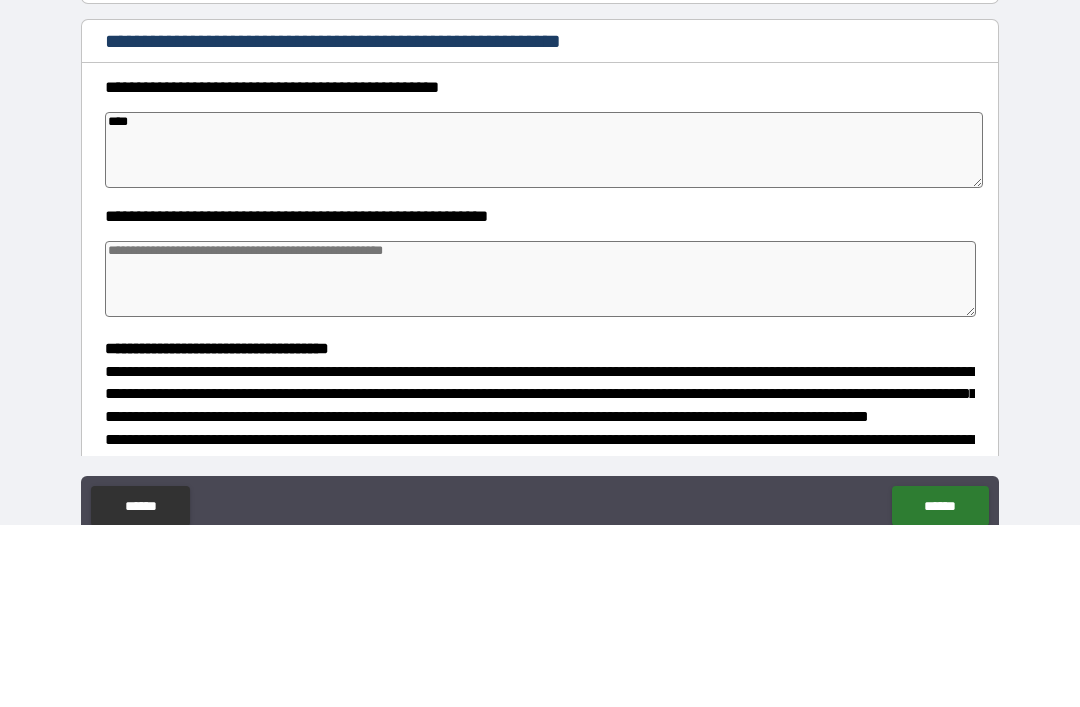 type on "*" 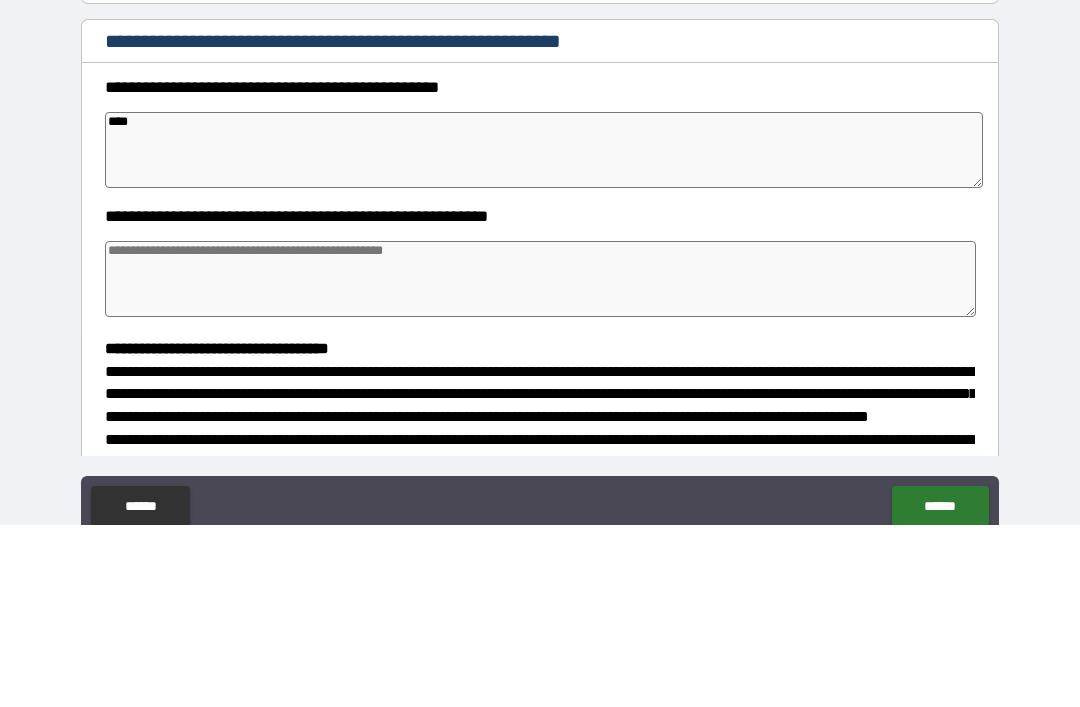type on "*" 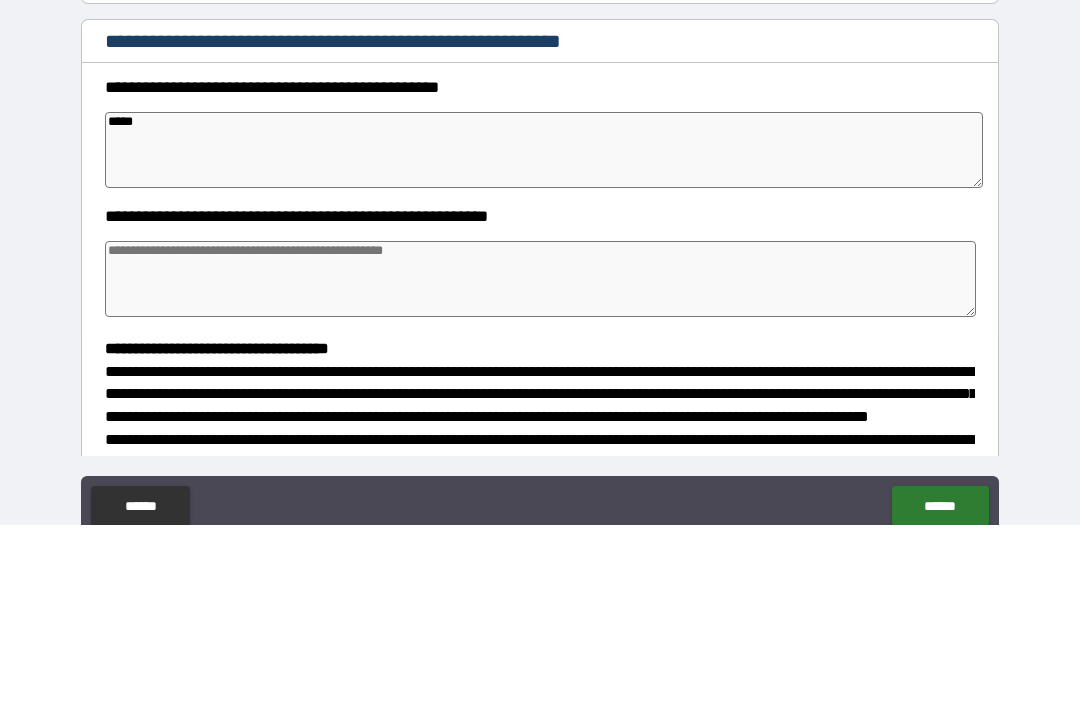 type on "*" 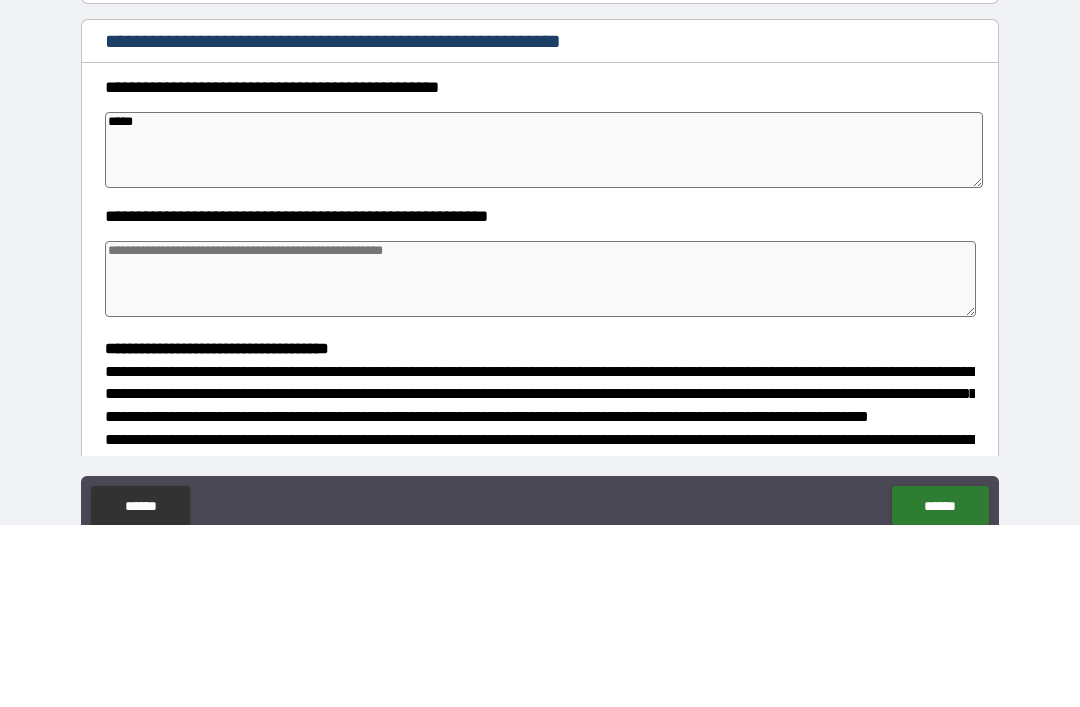 type on "*" 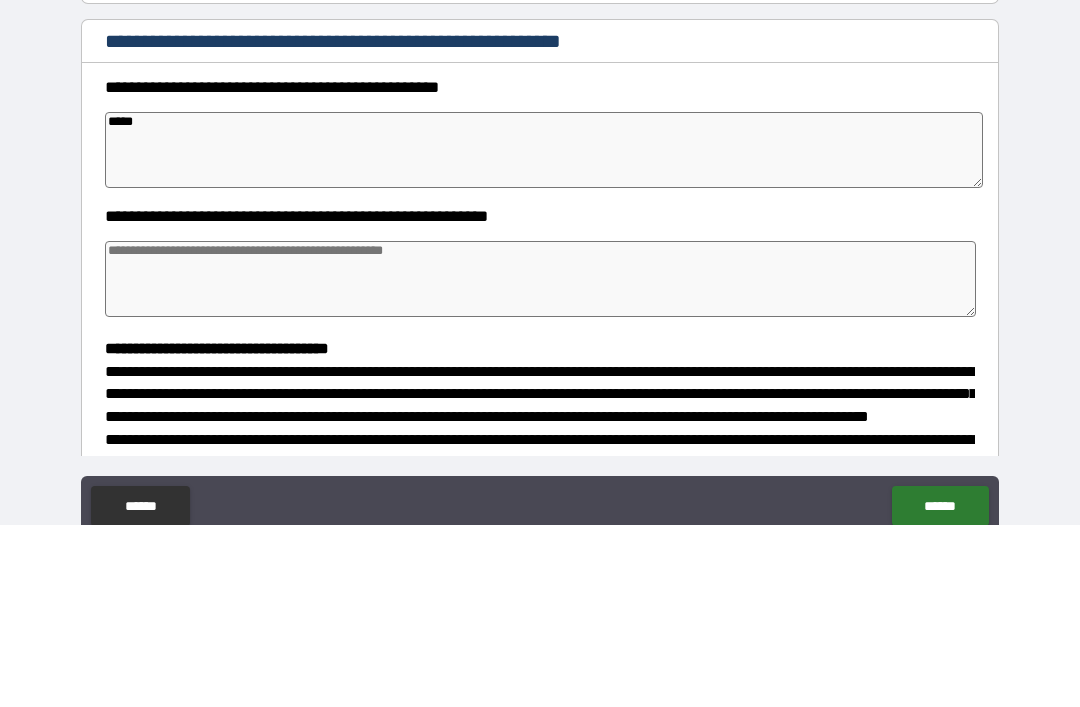 type on "*" 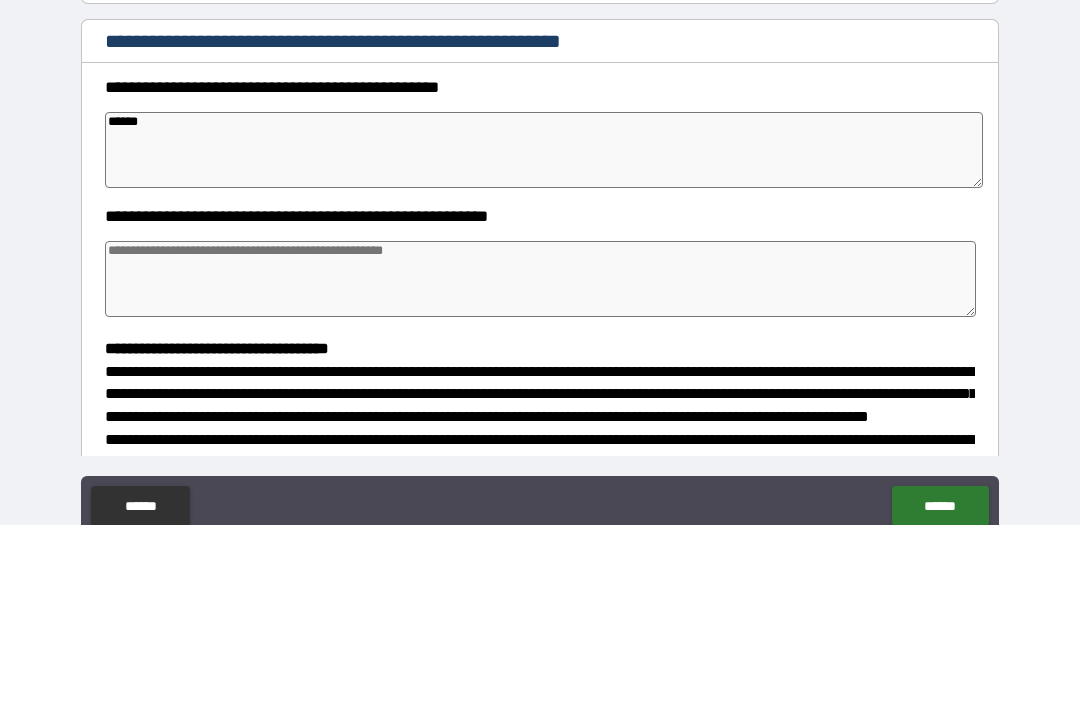 type on "*" 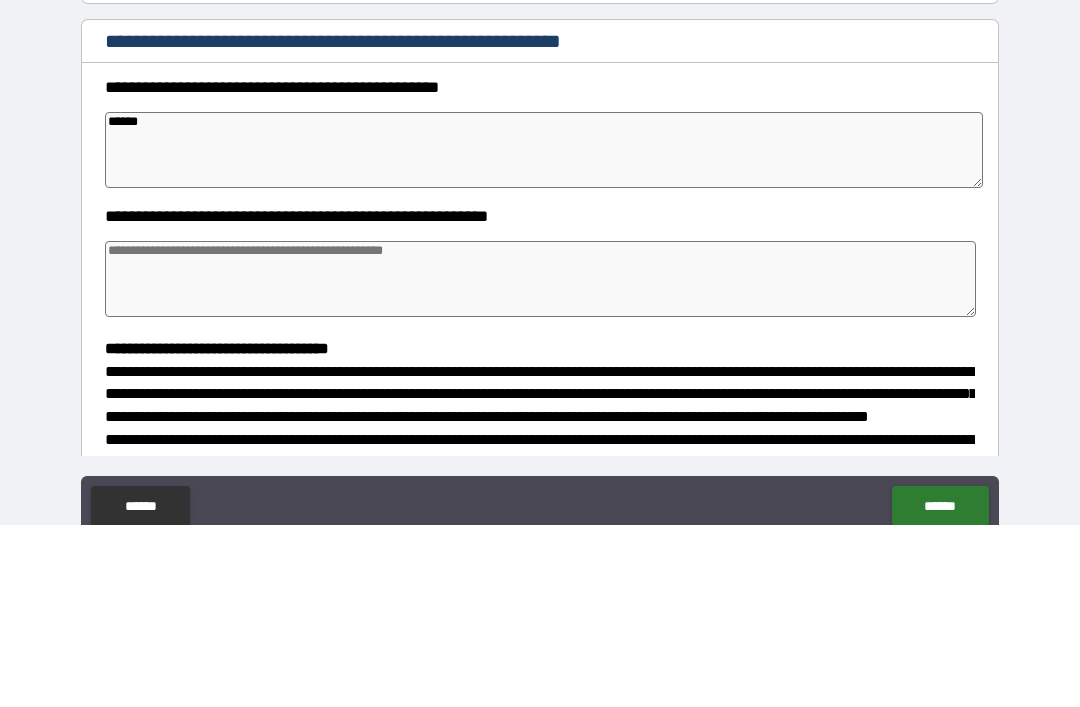 type on "*" 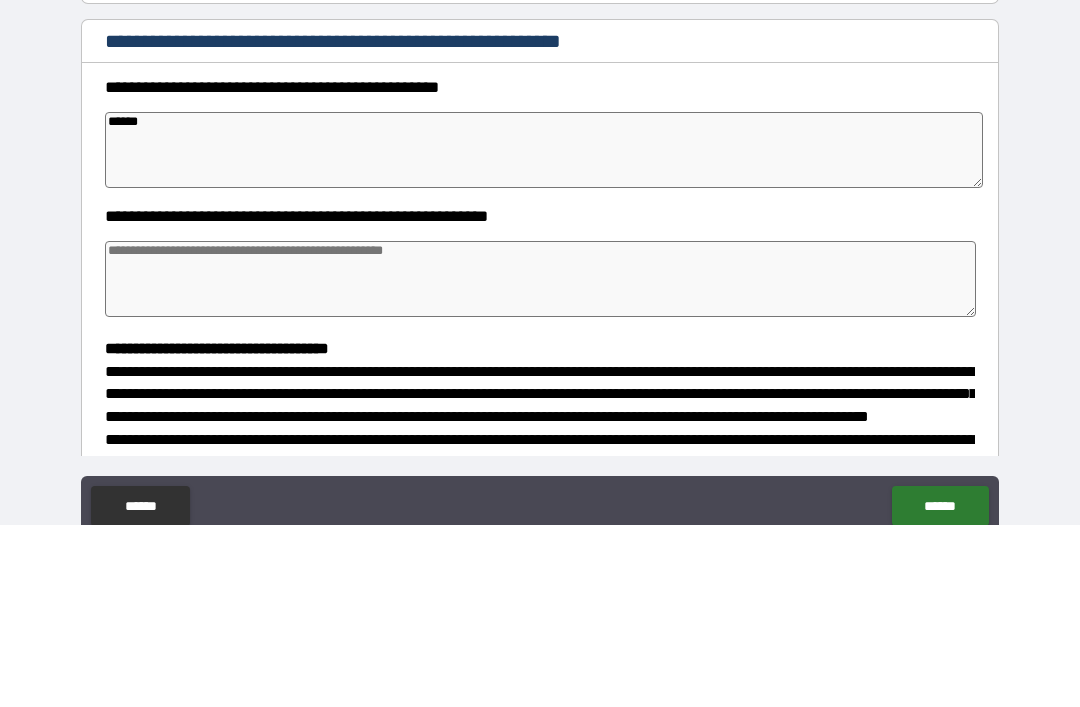 type on "*" 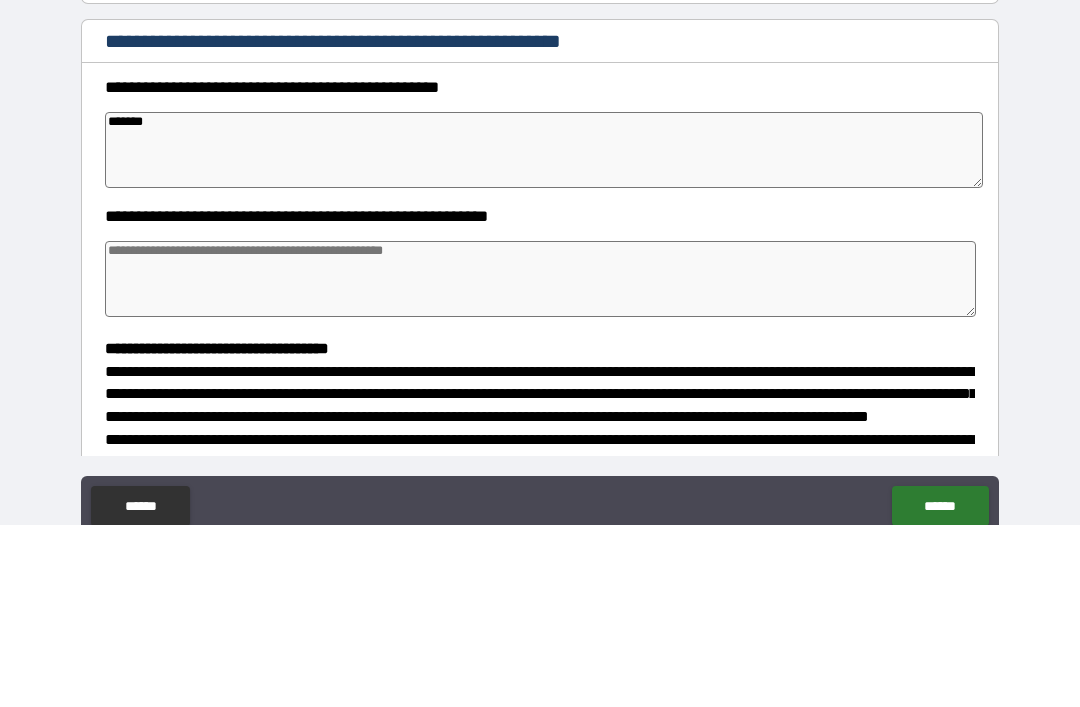 type on "*" 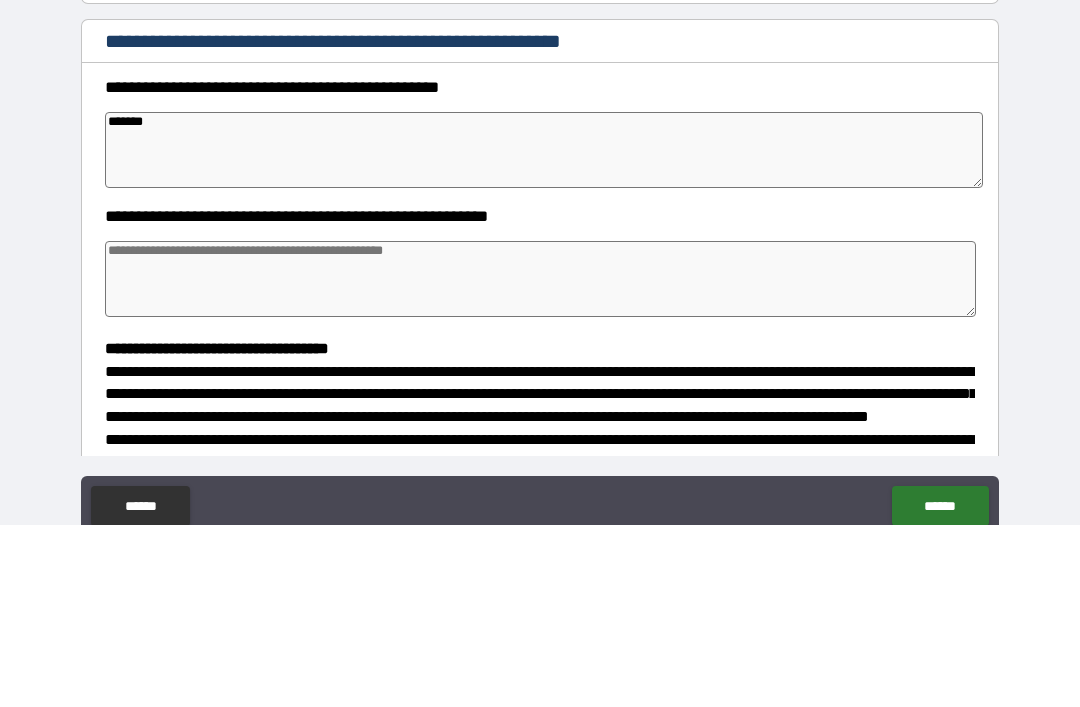 type on "*" 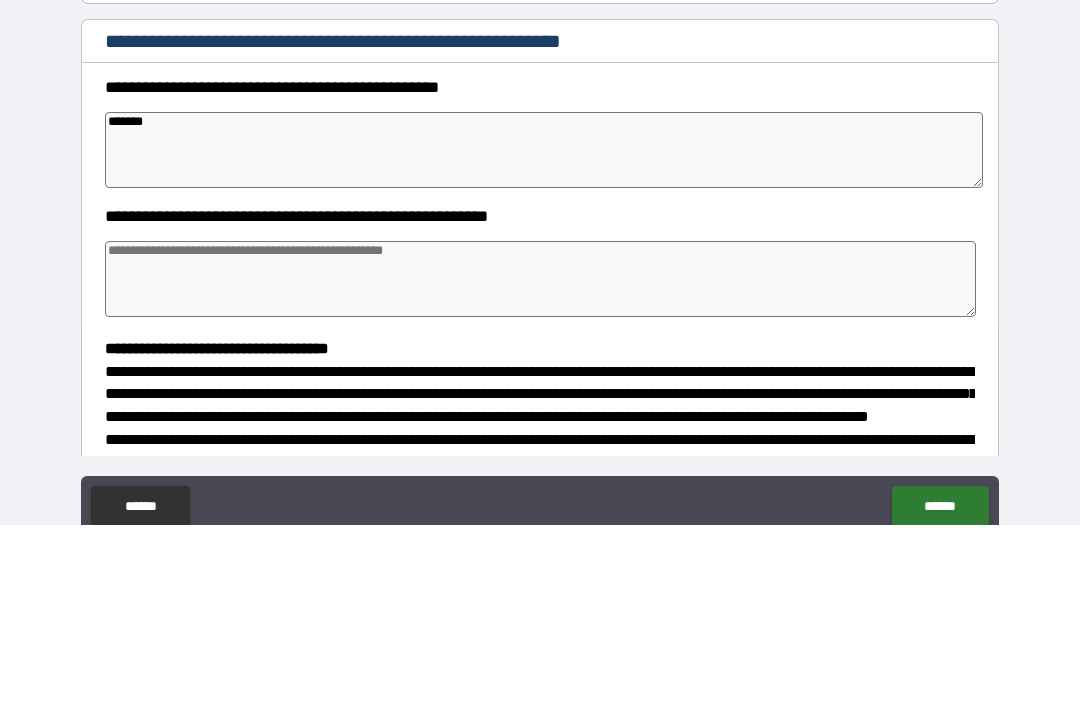type on "*" 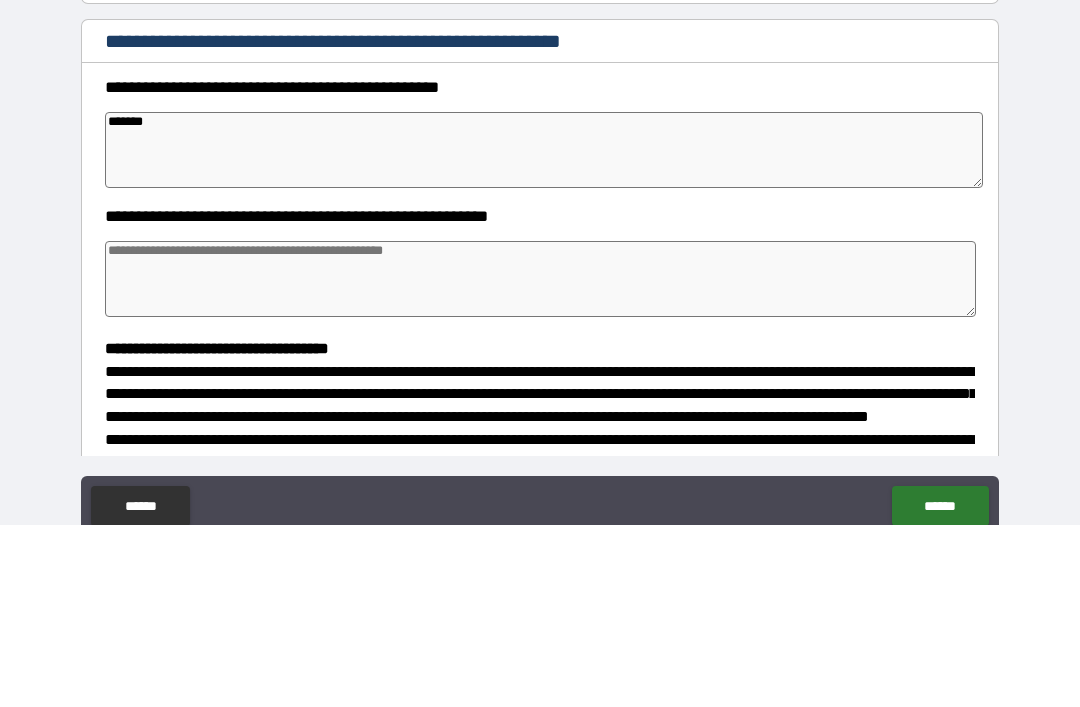 type on "********" 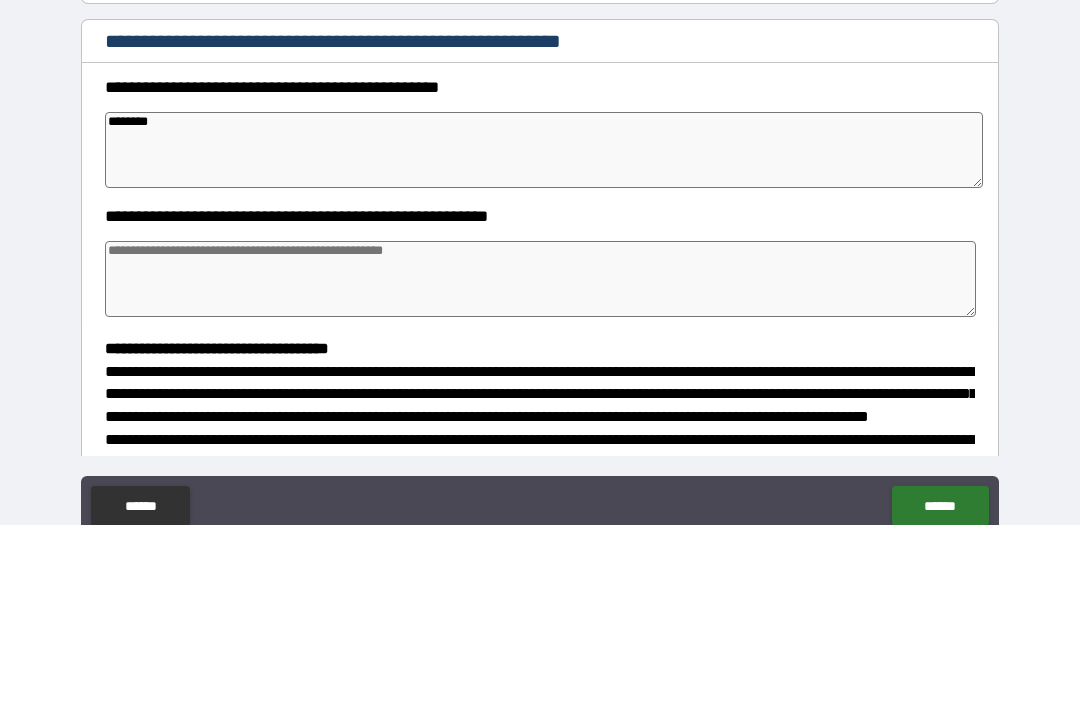 type on "*" 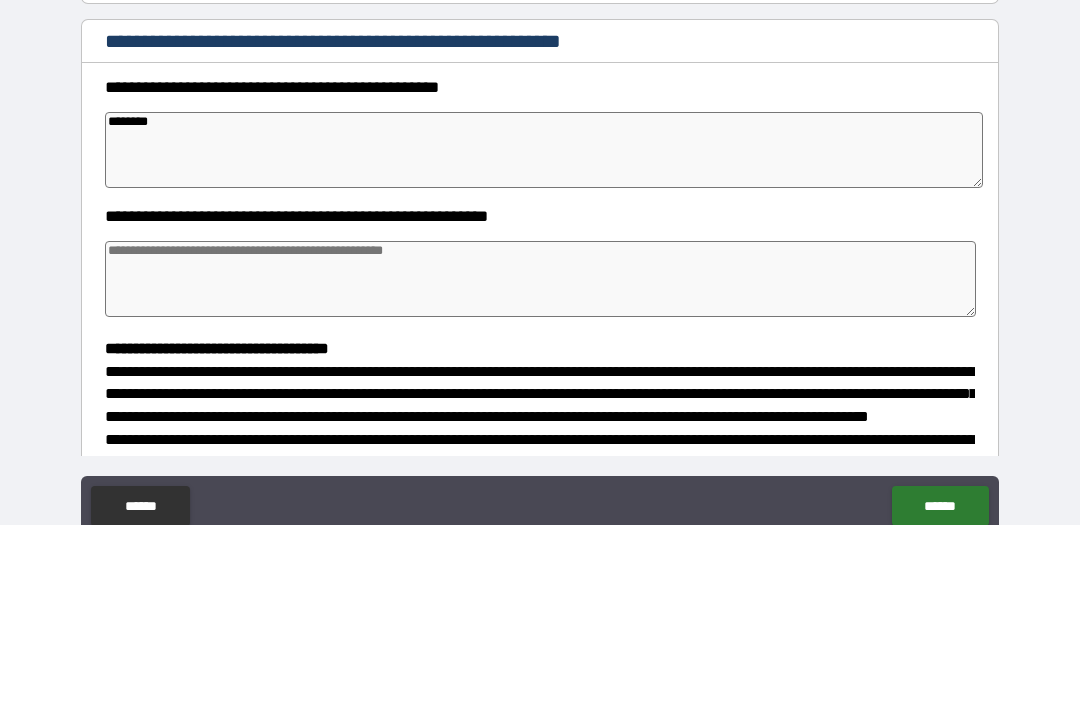 type on "*" 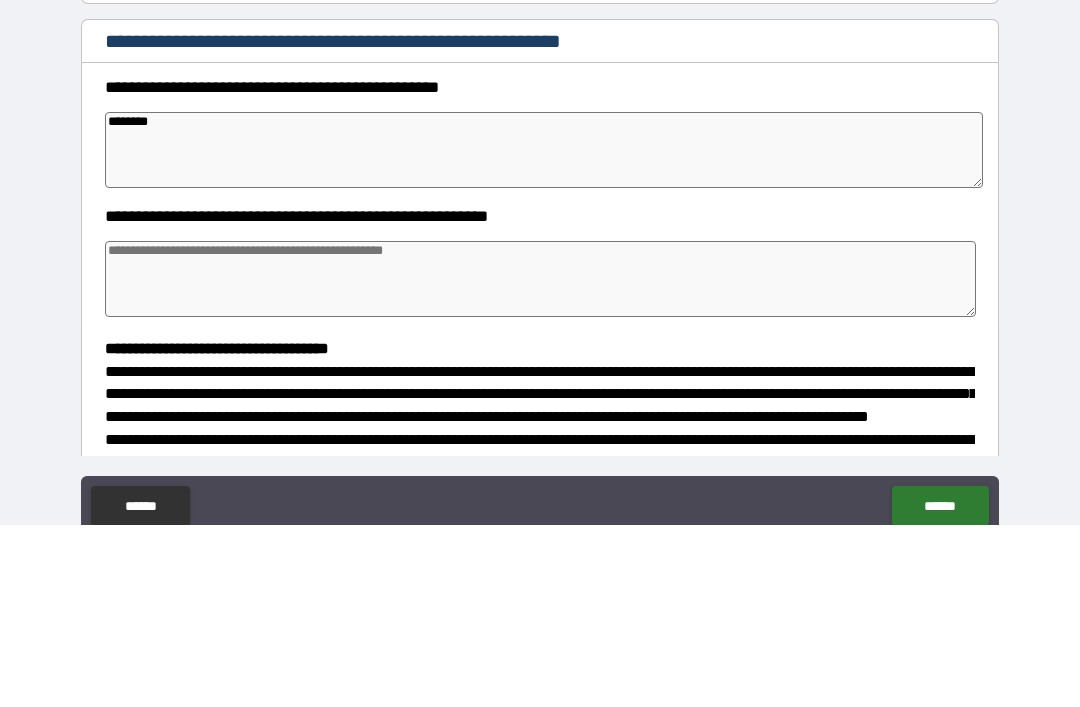 type on "*" 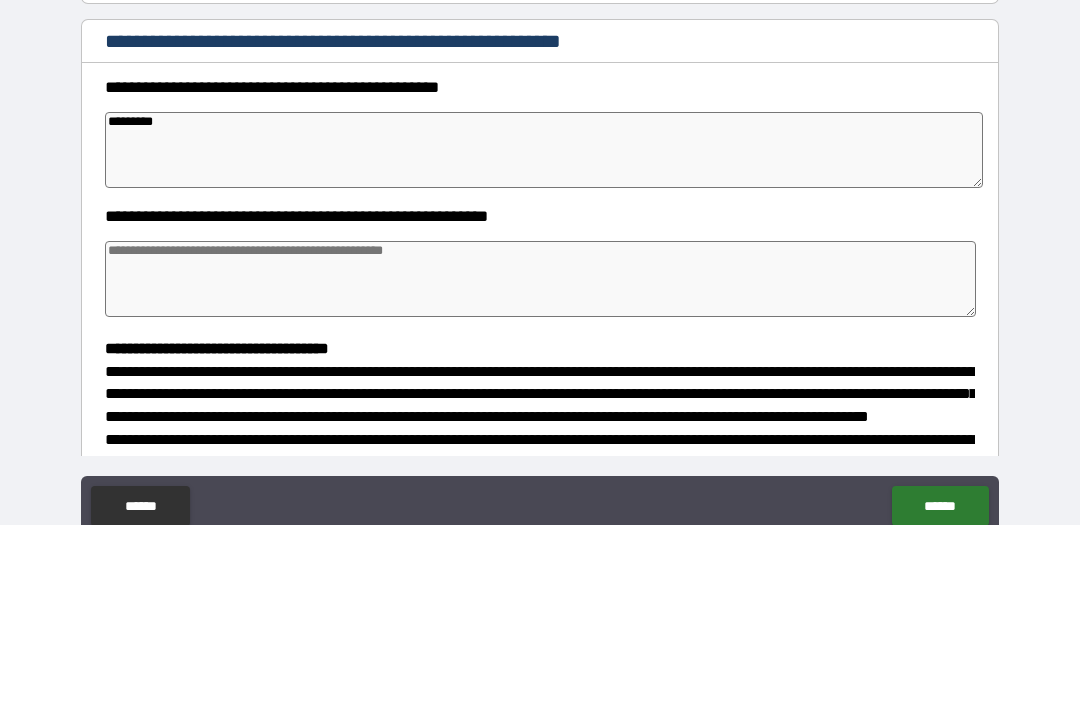 type on "*" 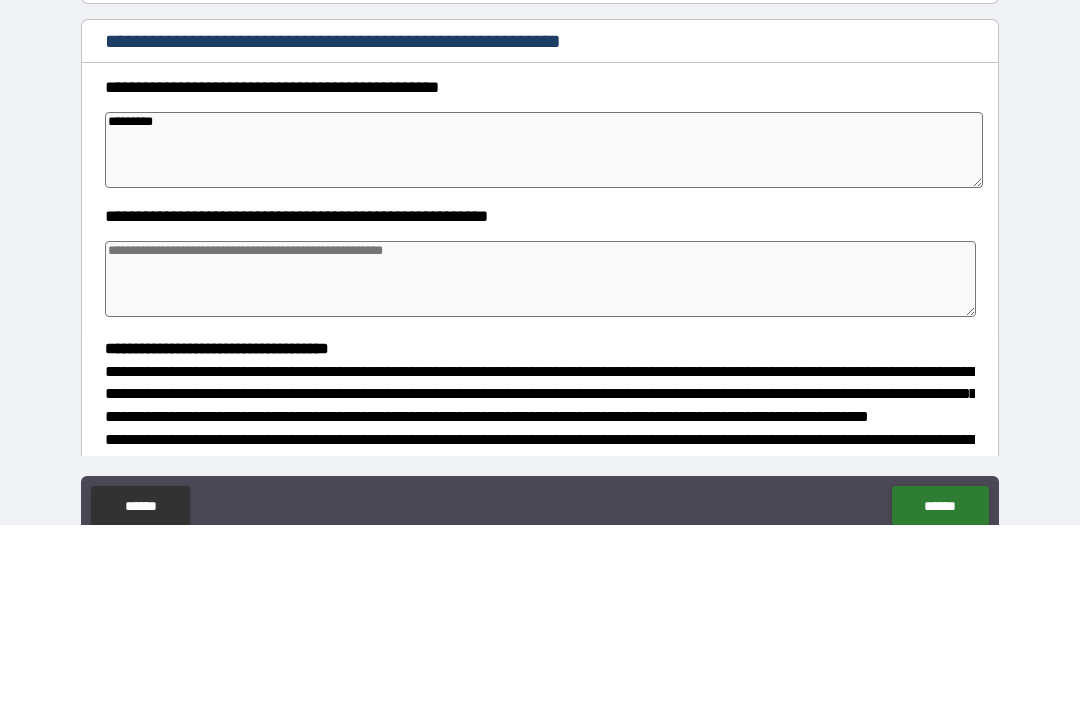 type on "**********" 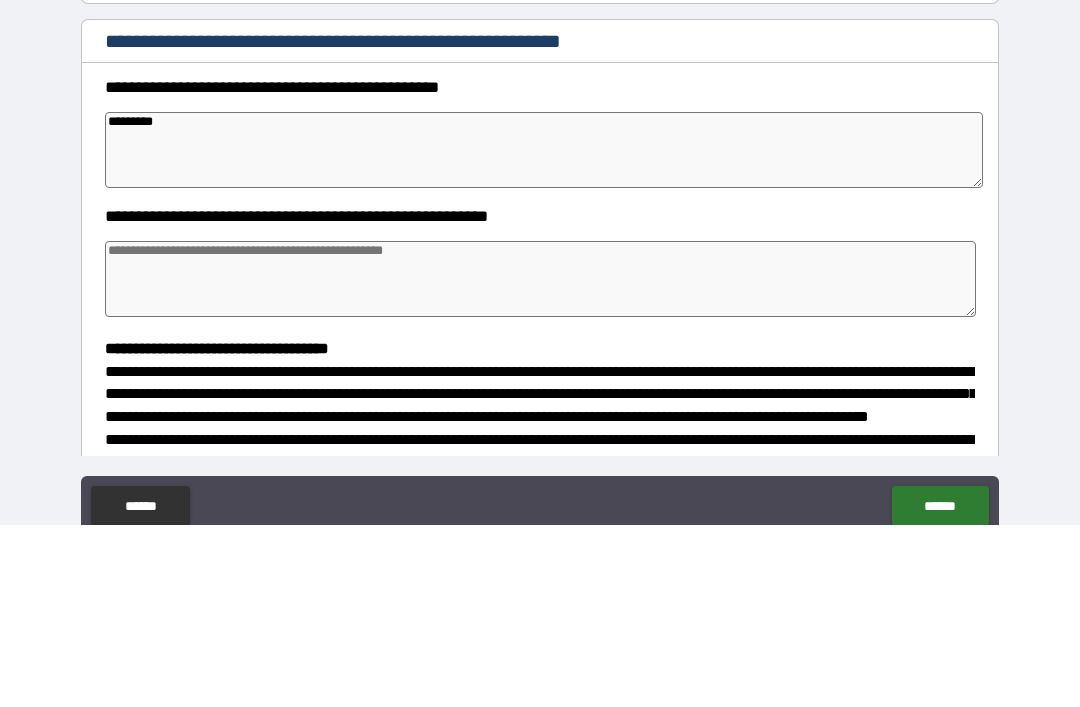 type on "*" 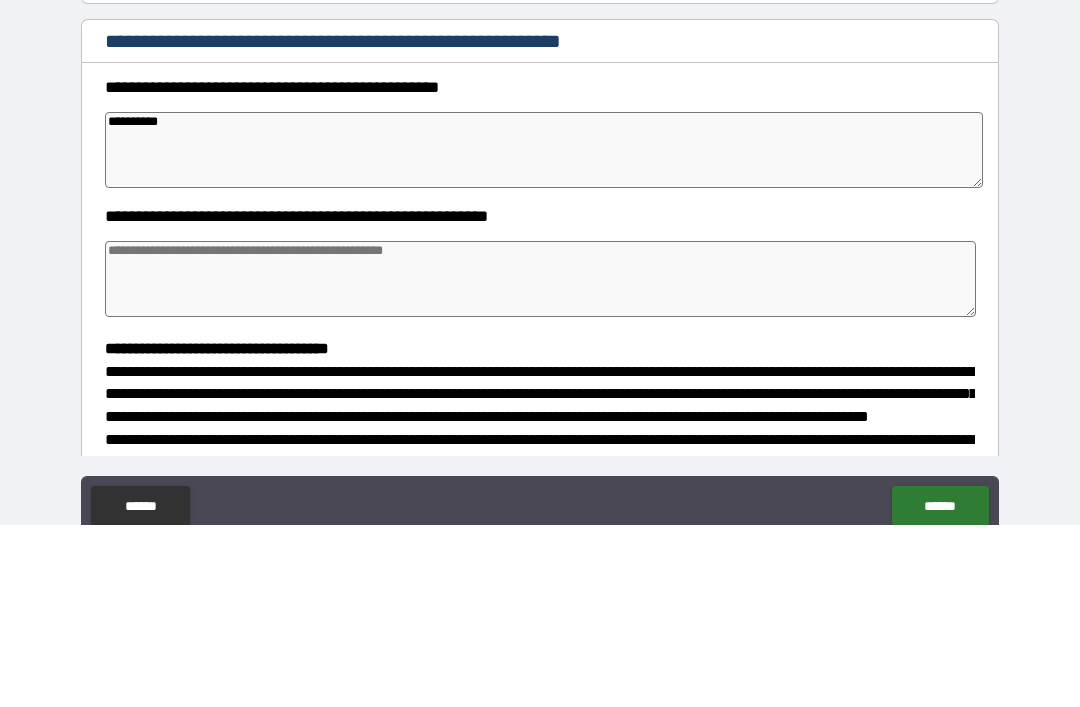 type on "*" 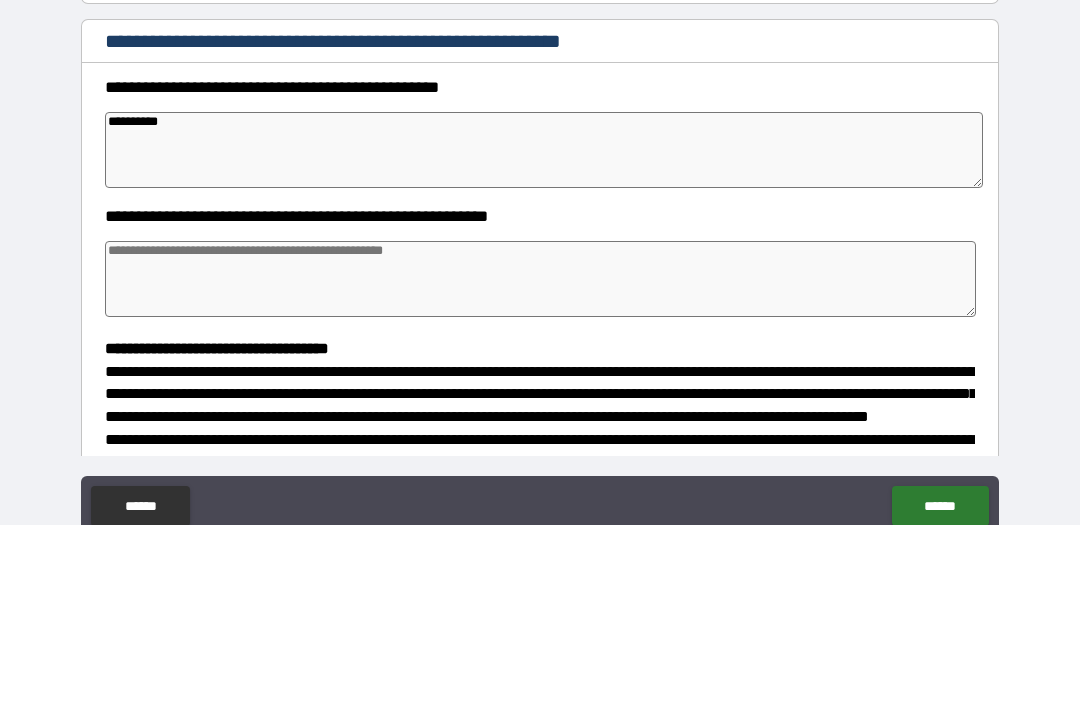type on "*" 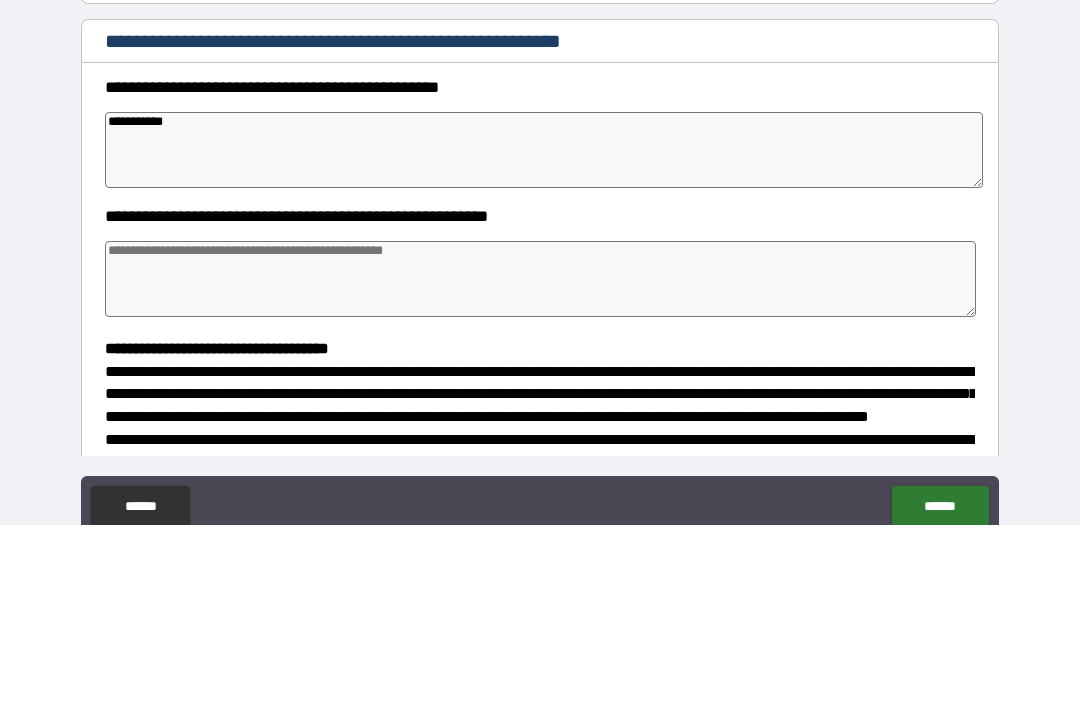 type on "*" 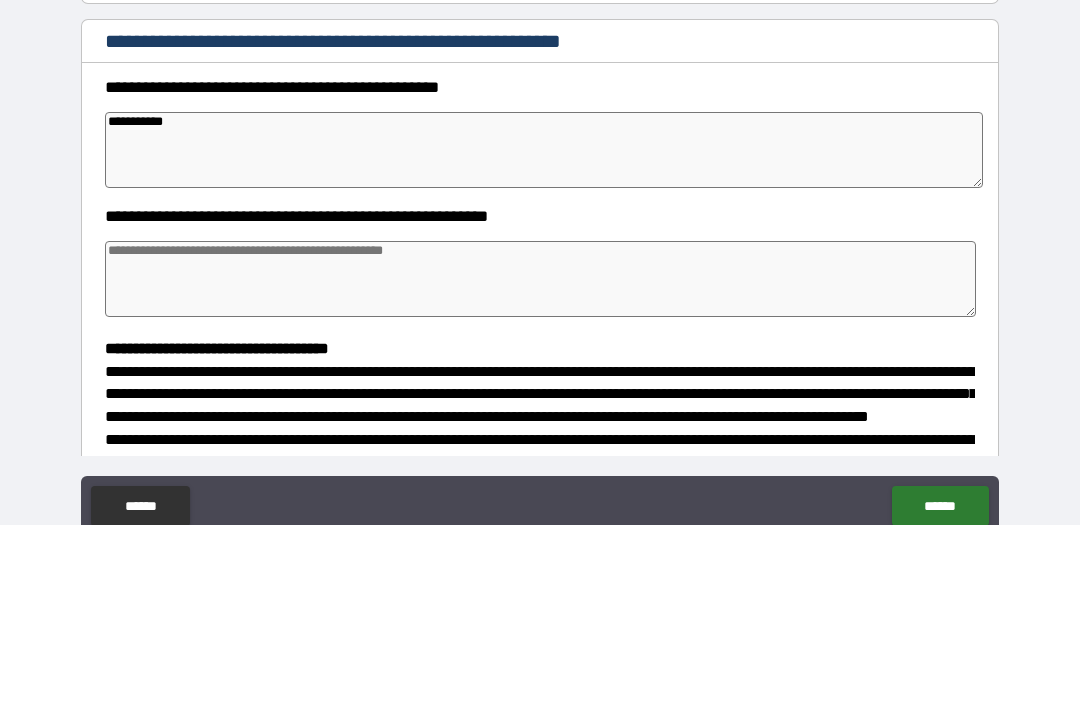 type on "*" 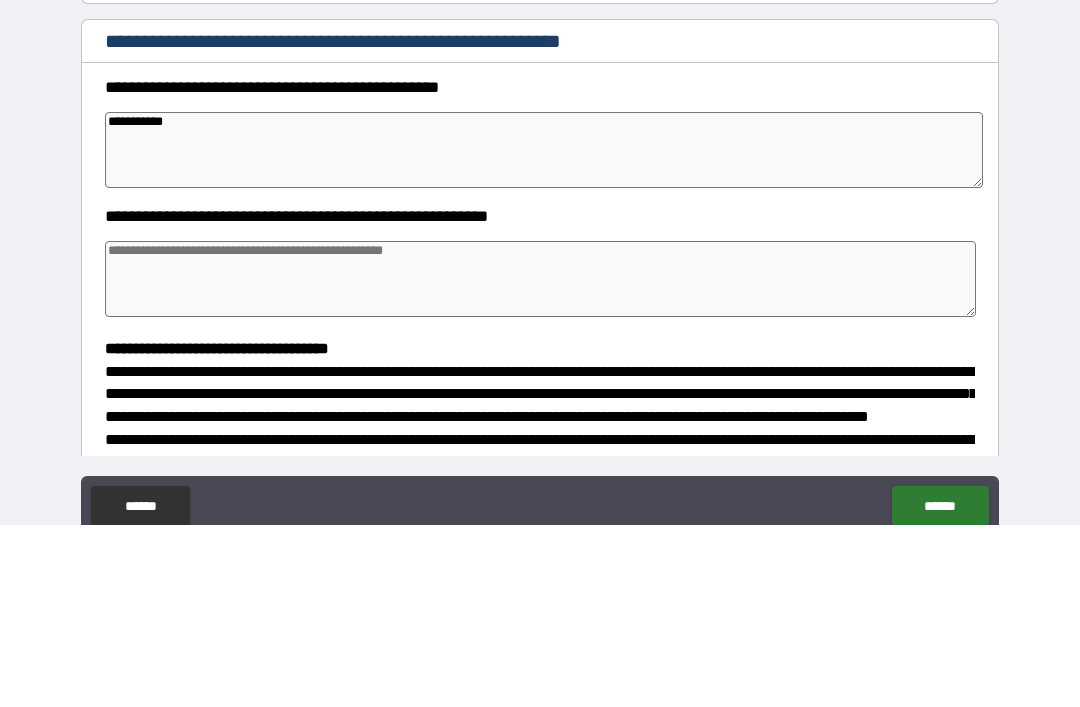 type on "*" 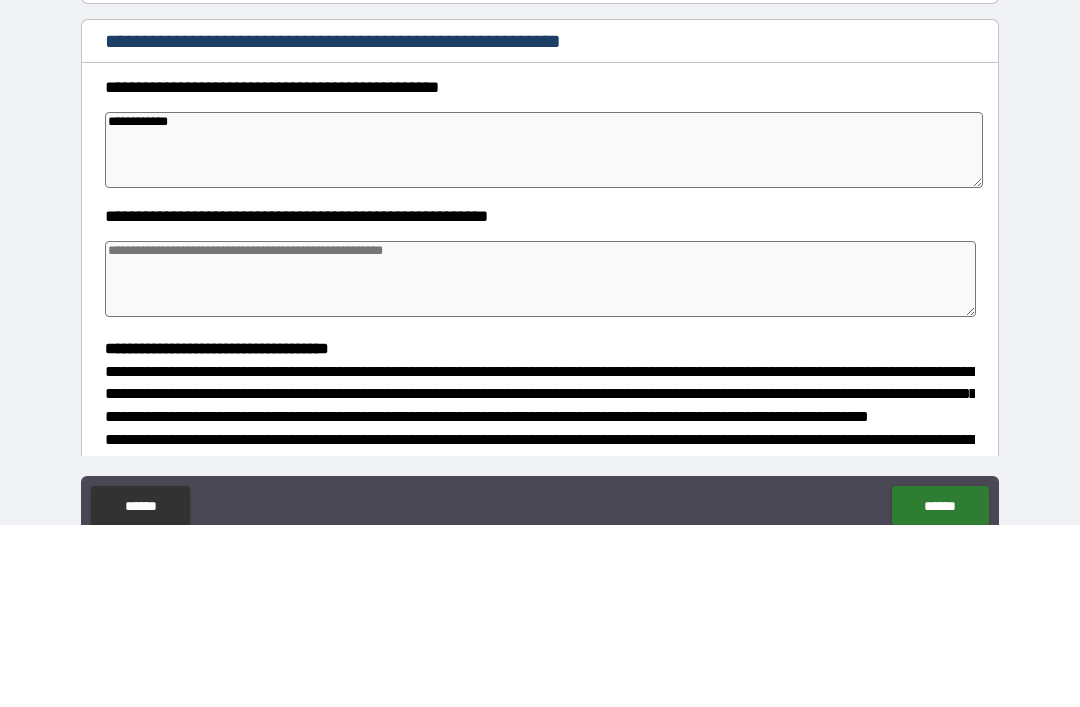 type on "*" 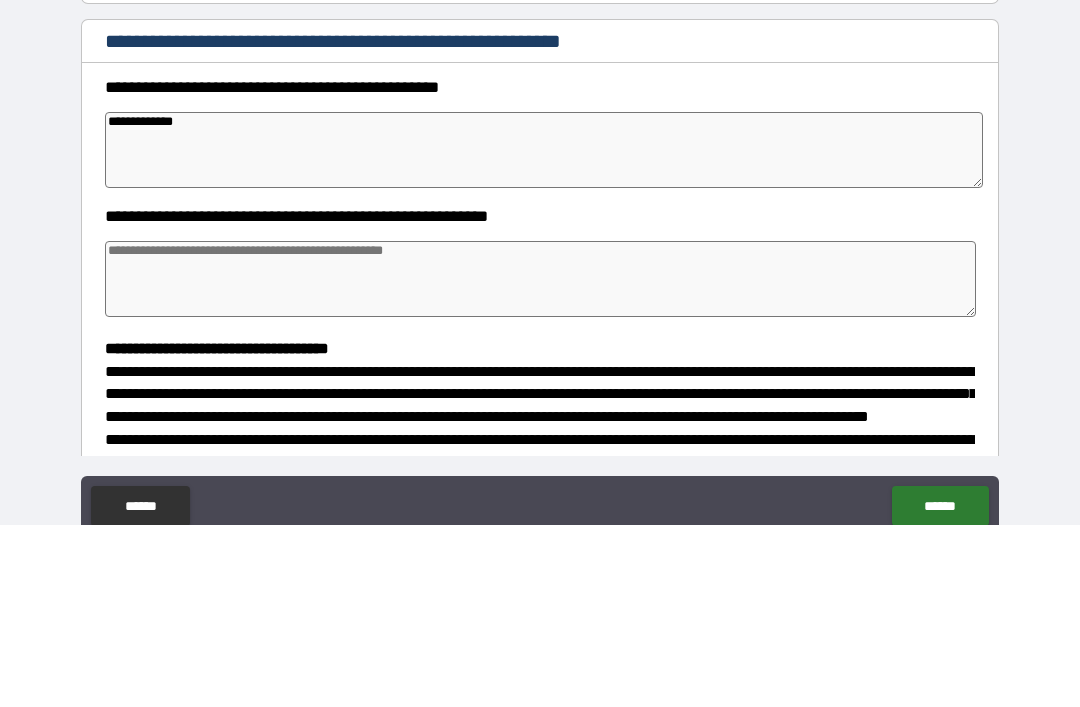 type on "*" 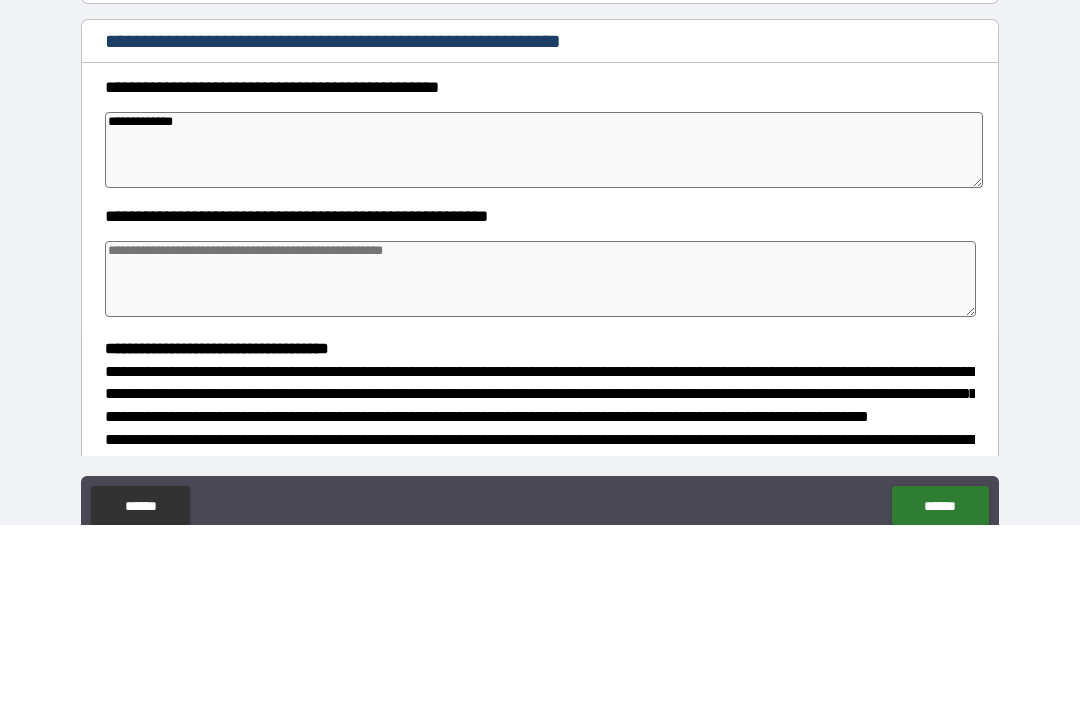 type on "*" 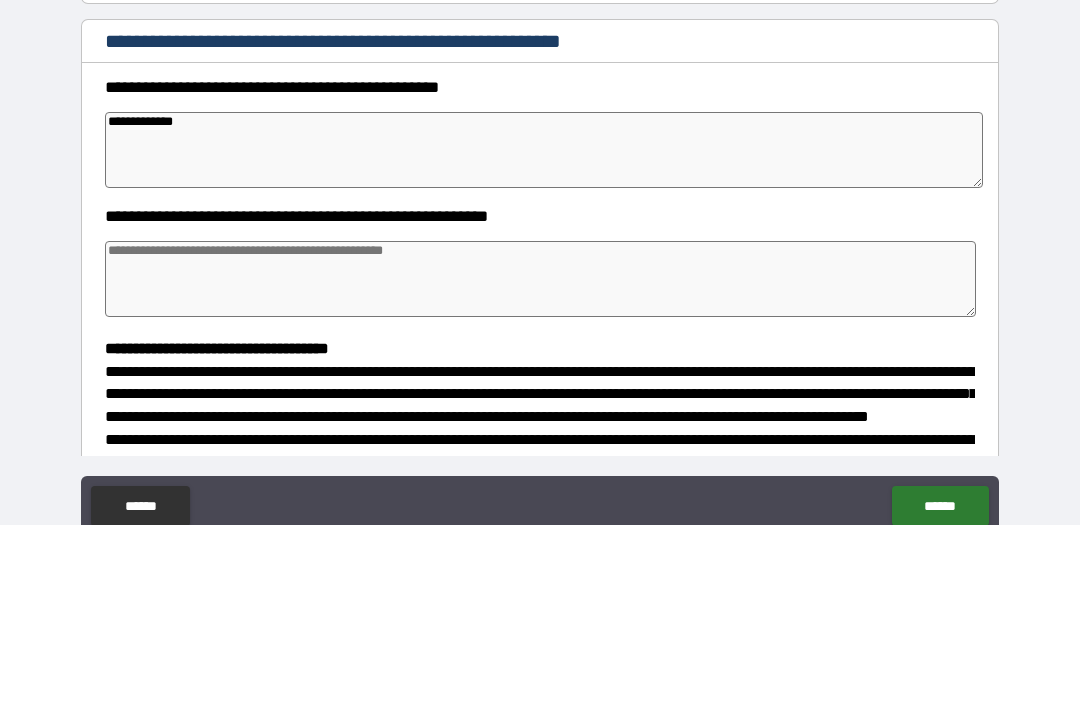 type on "*" 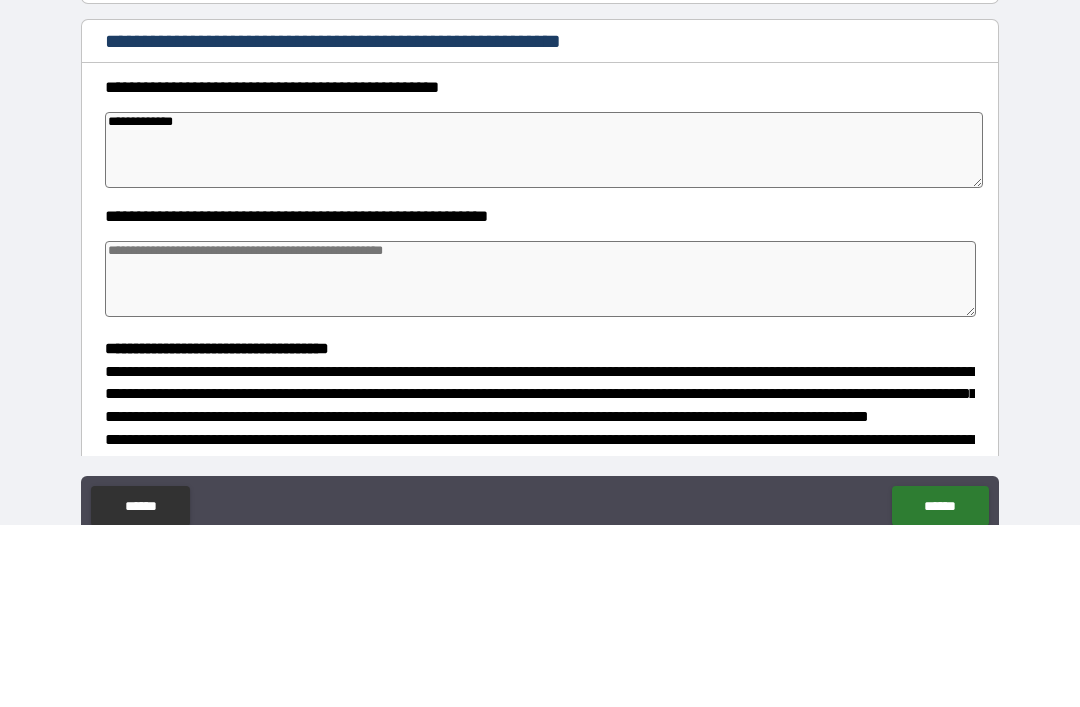 type on "**********" 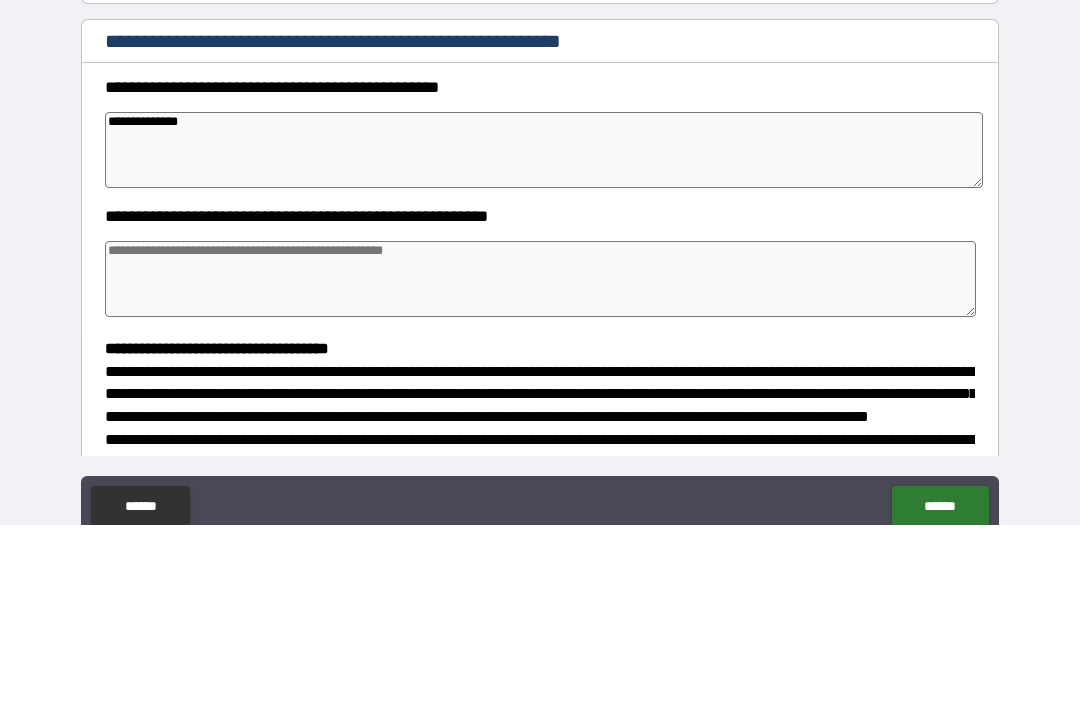 type on "*" 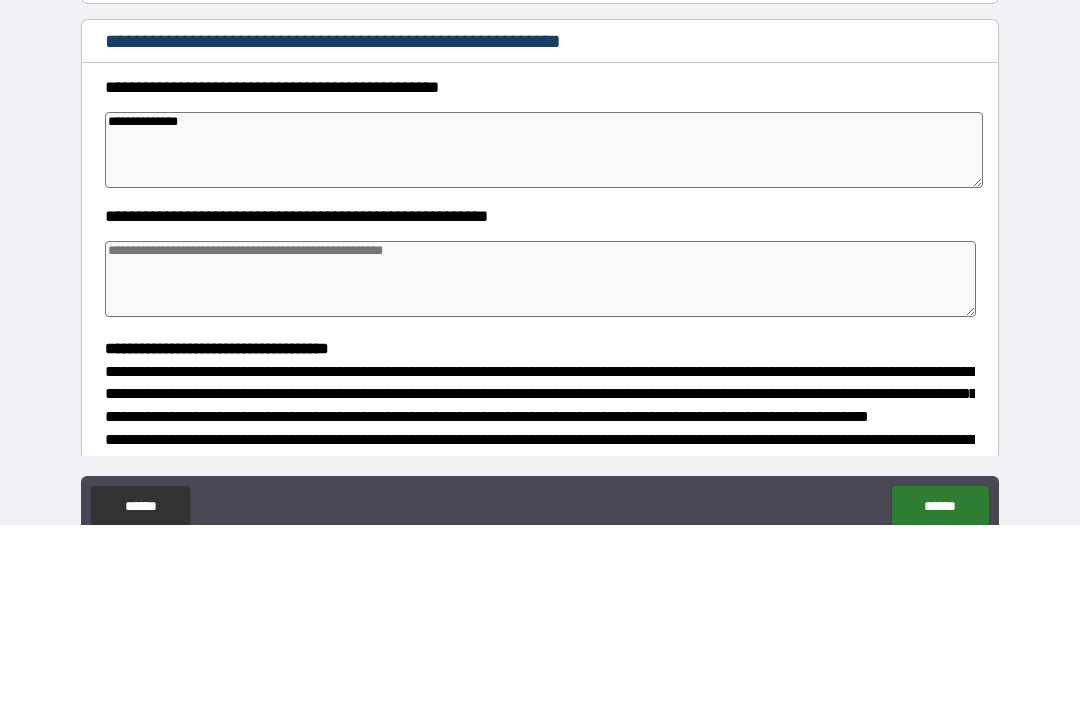 type on "*" 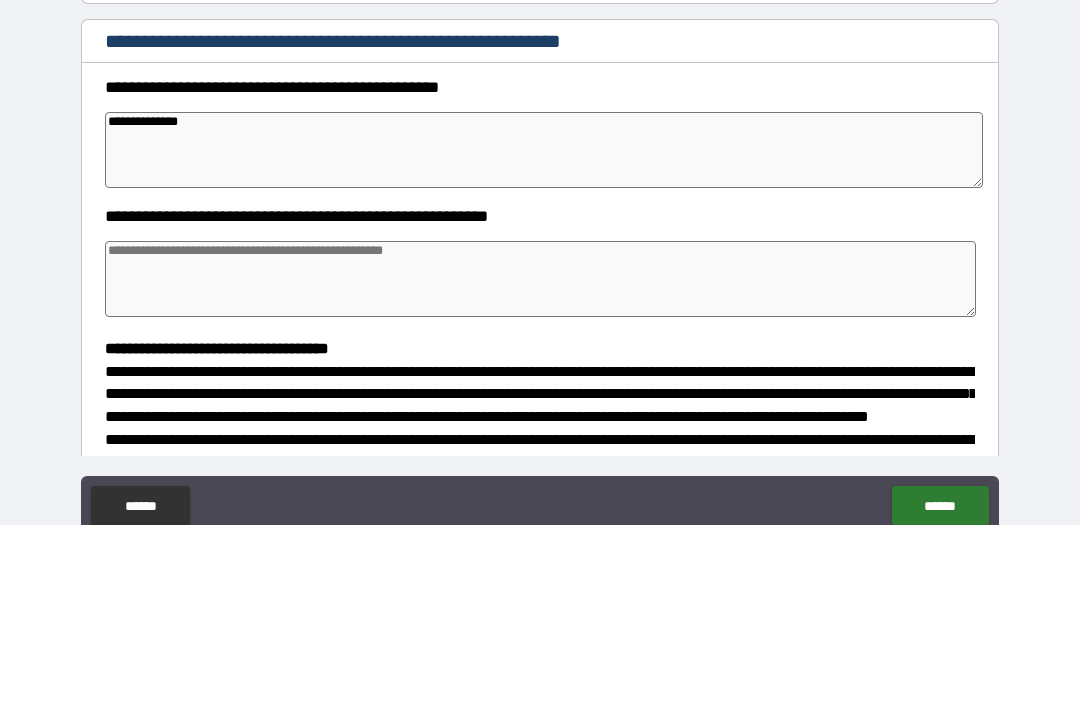 type on "*" 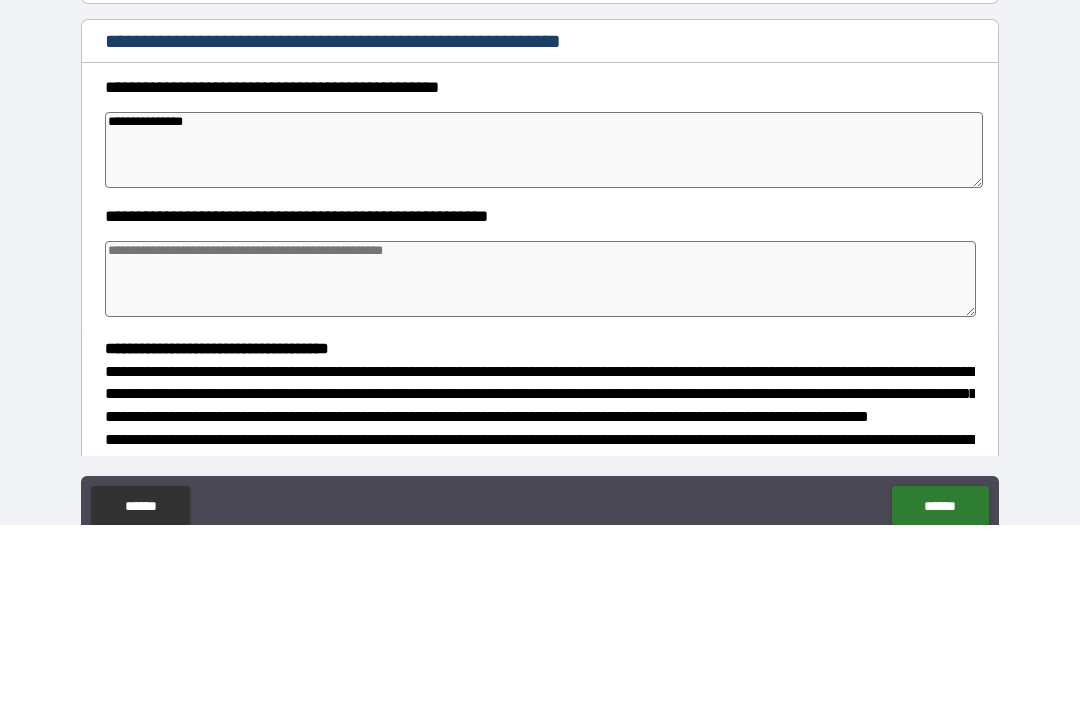 type on "*" 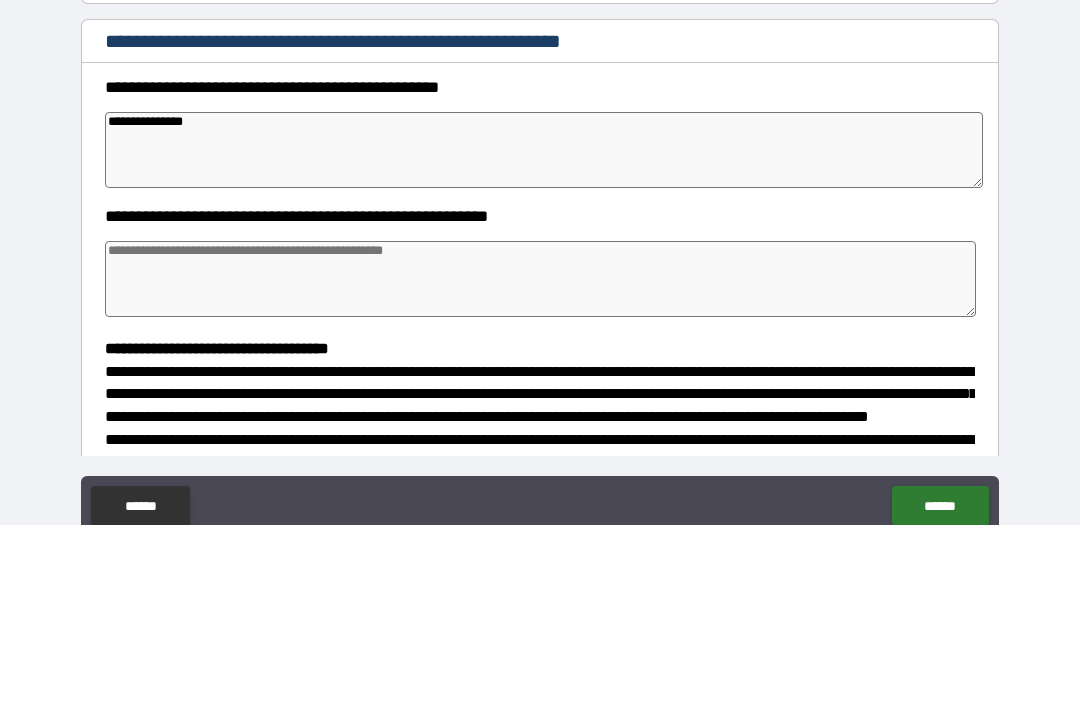 type on "*" 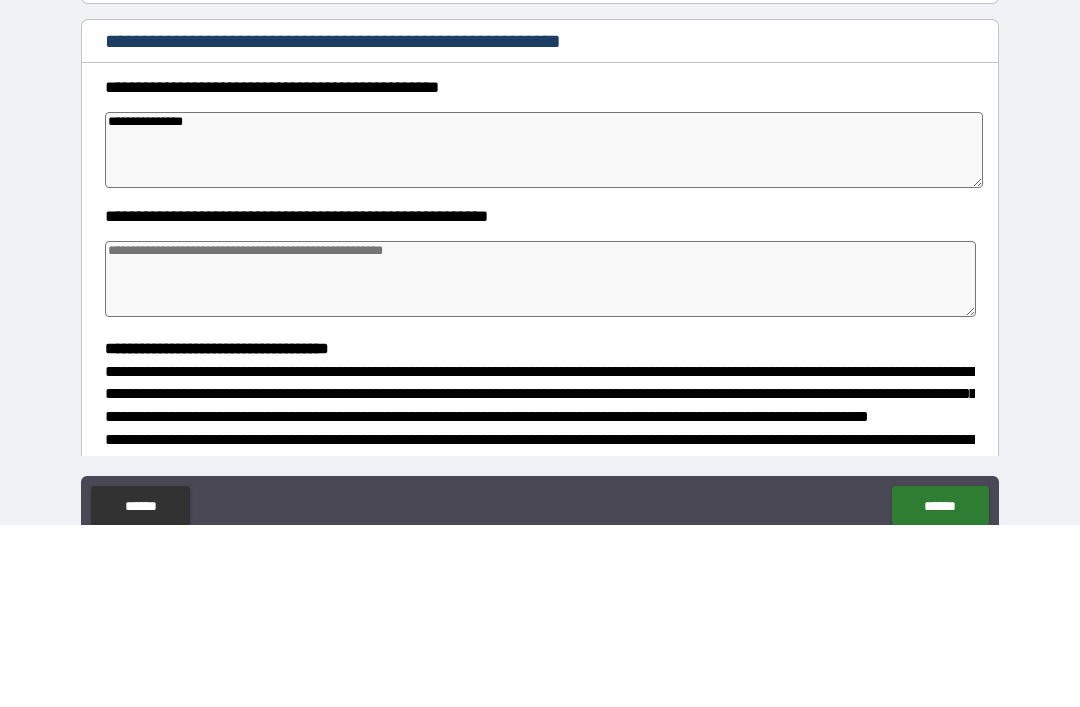 type on "*" 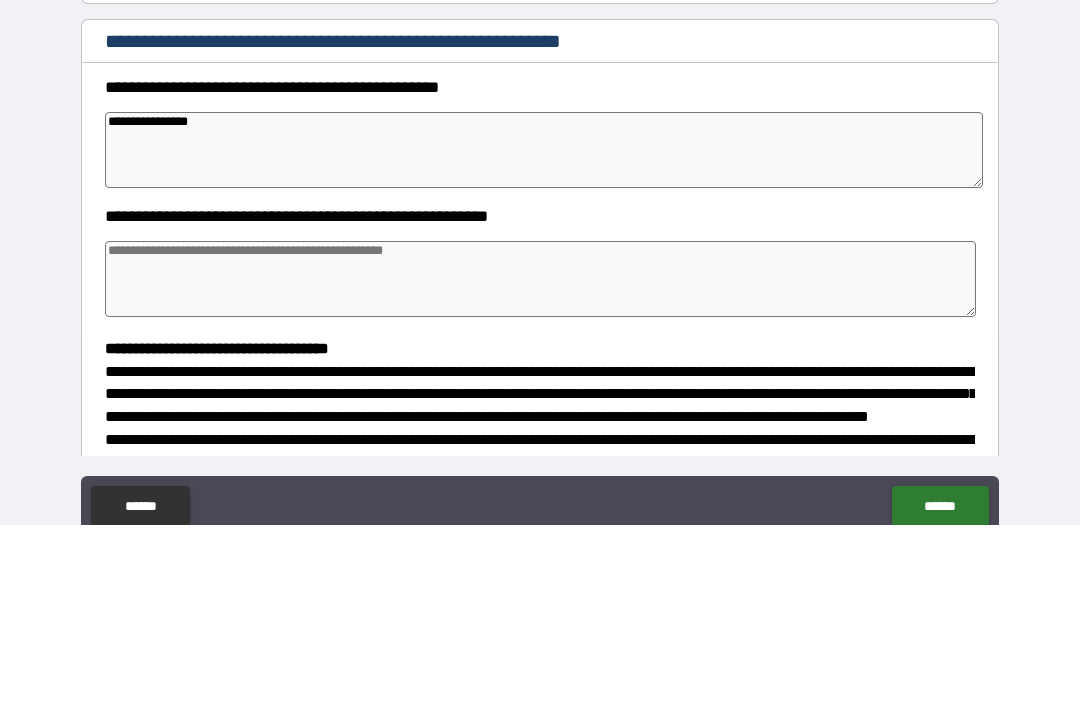 type on "*" 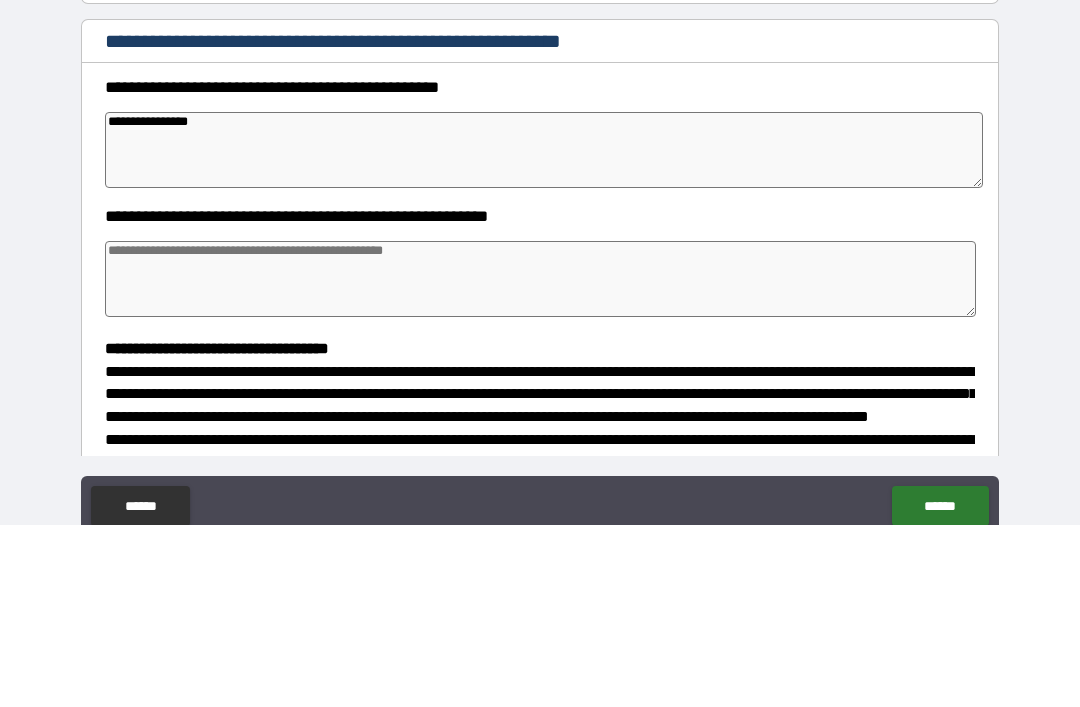 type on "*" 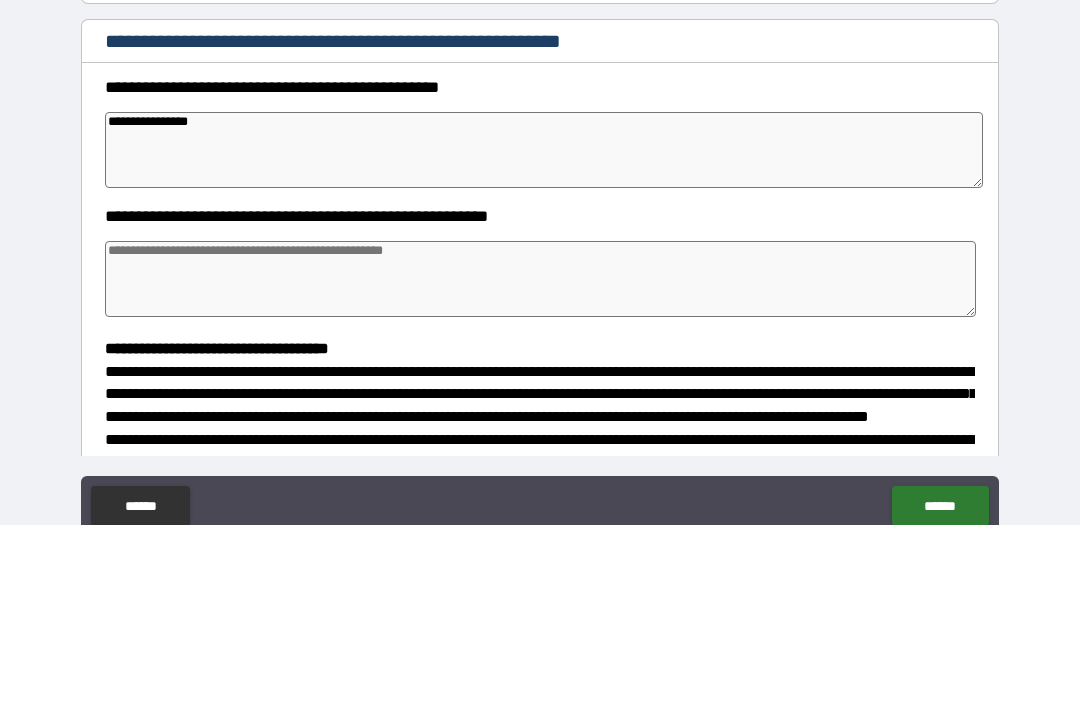 type on "*" 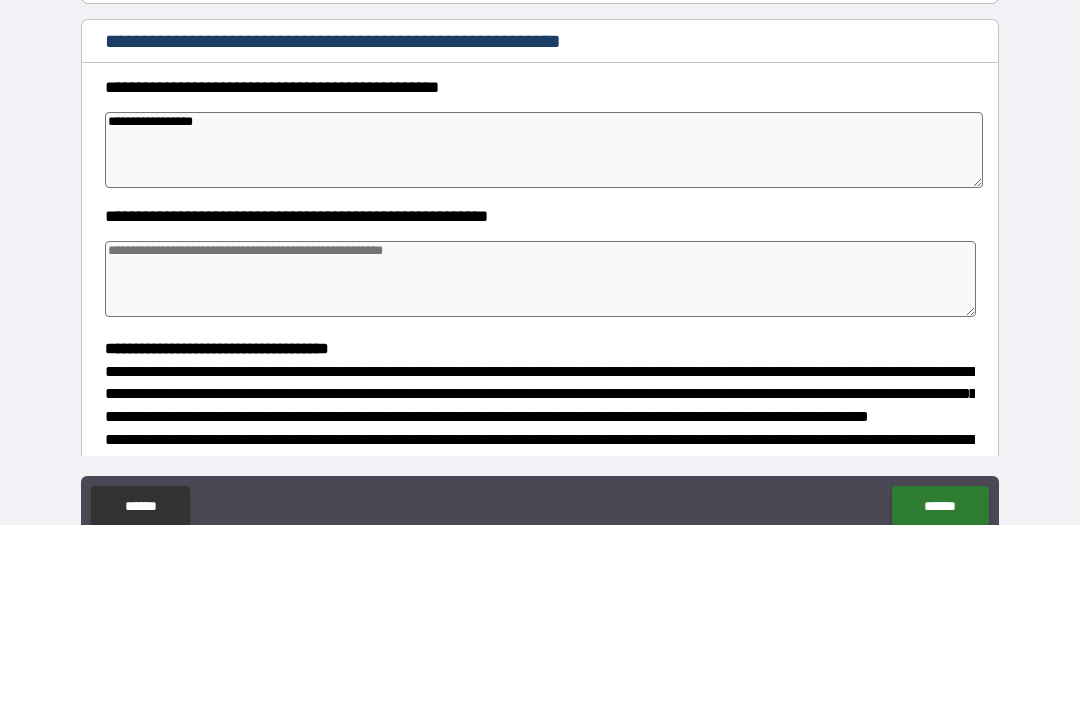 type on "*" 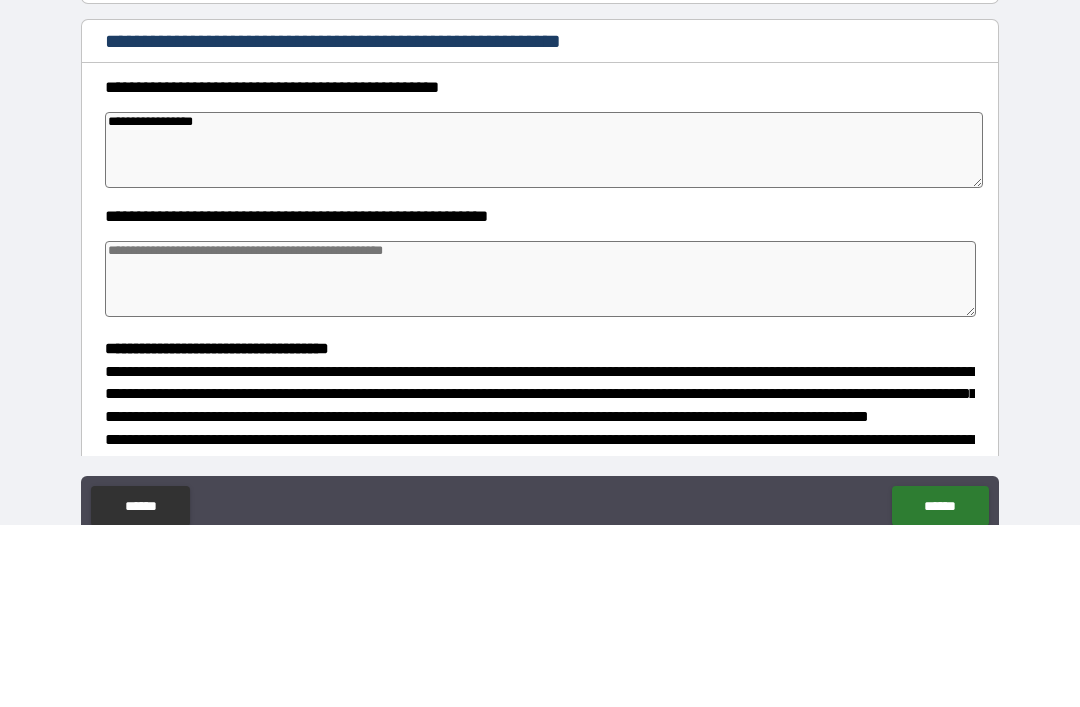 type on "*" 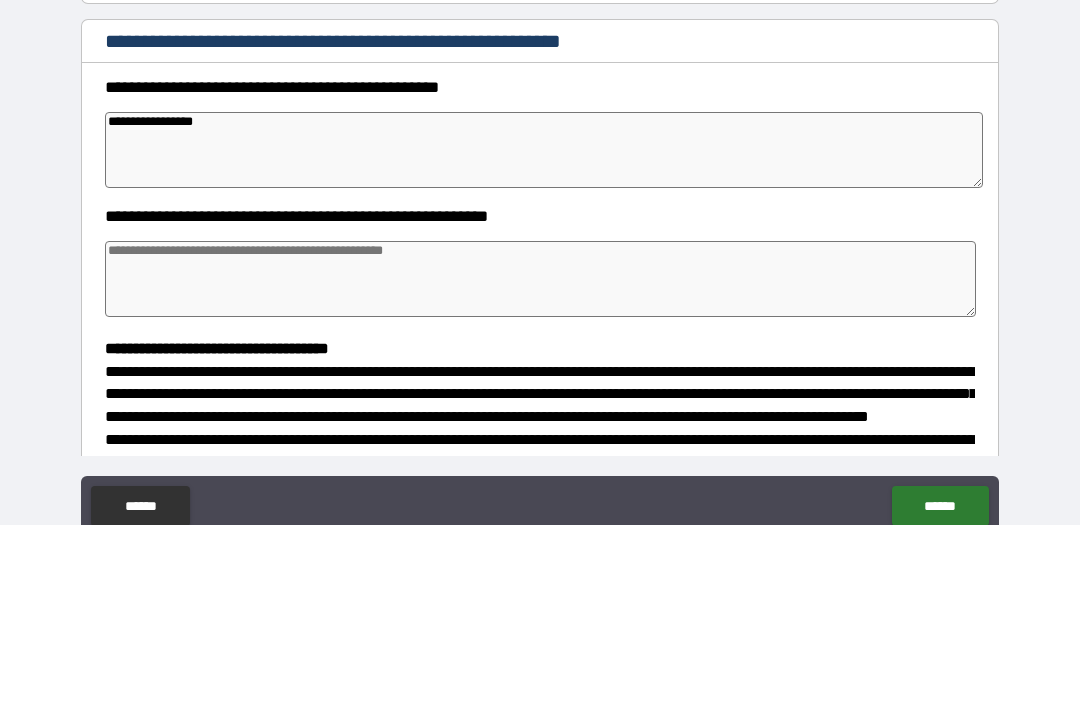 type on "*" 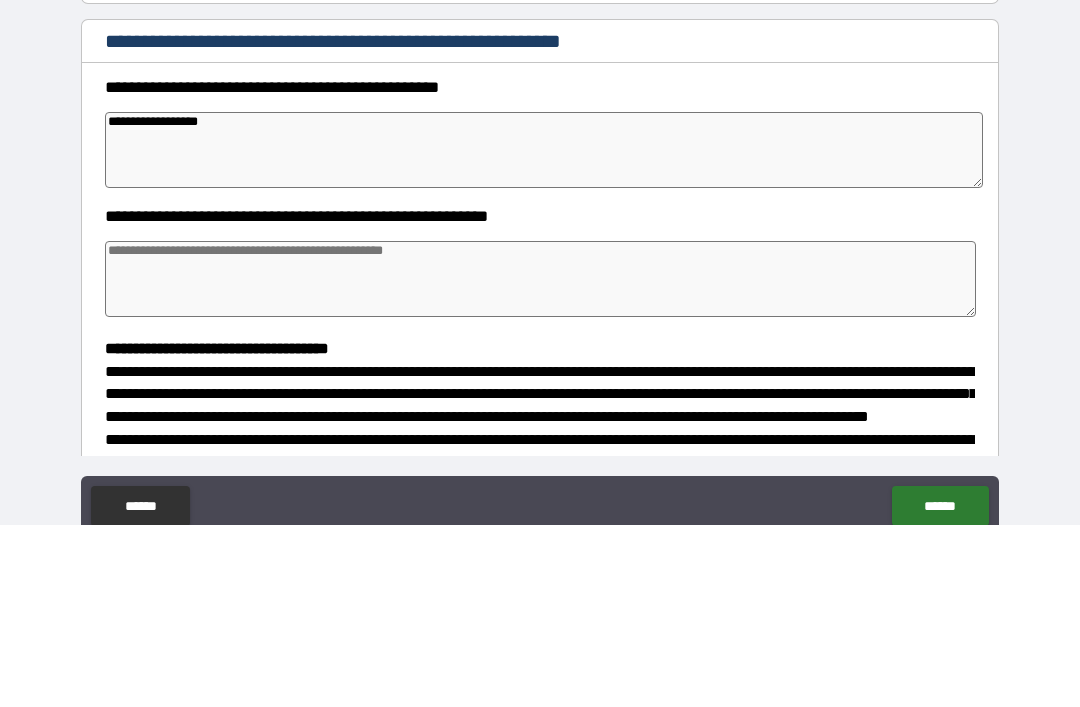 type on "*" 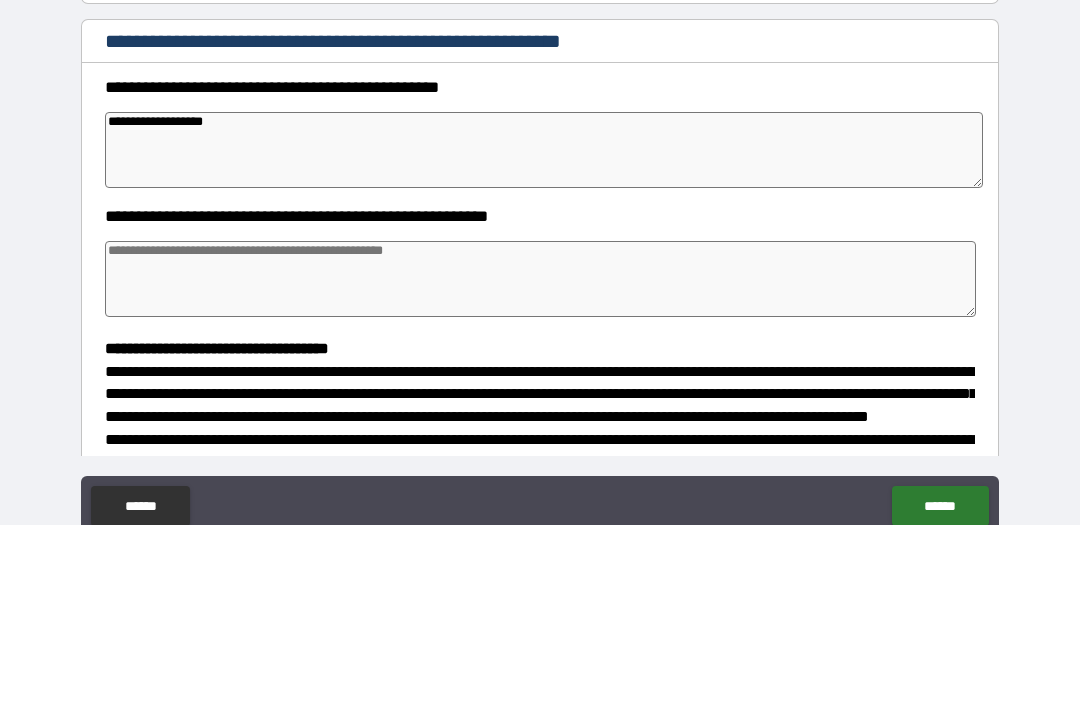 type on "*" 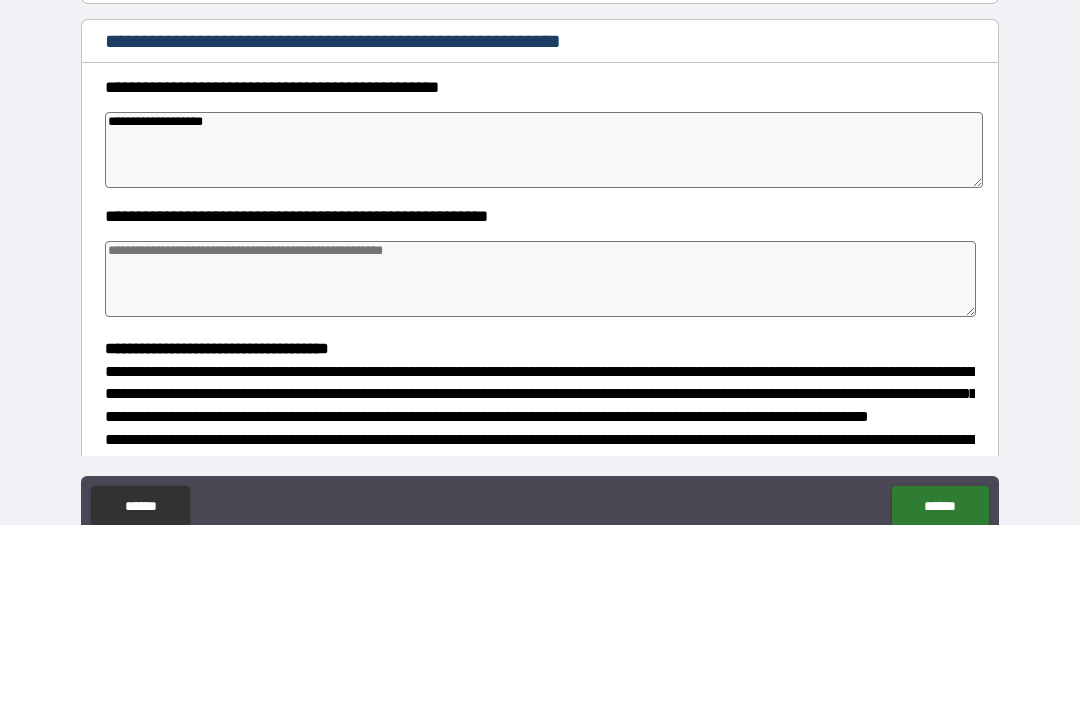type on "**********" 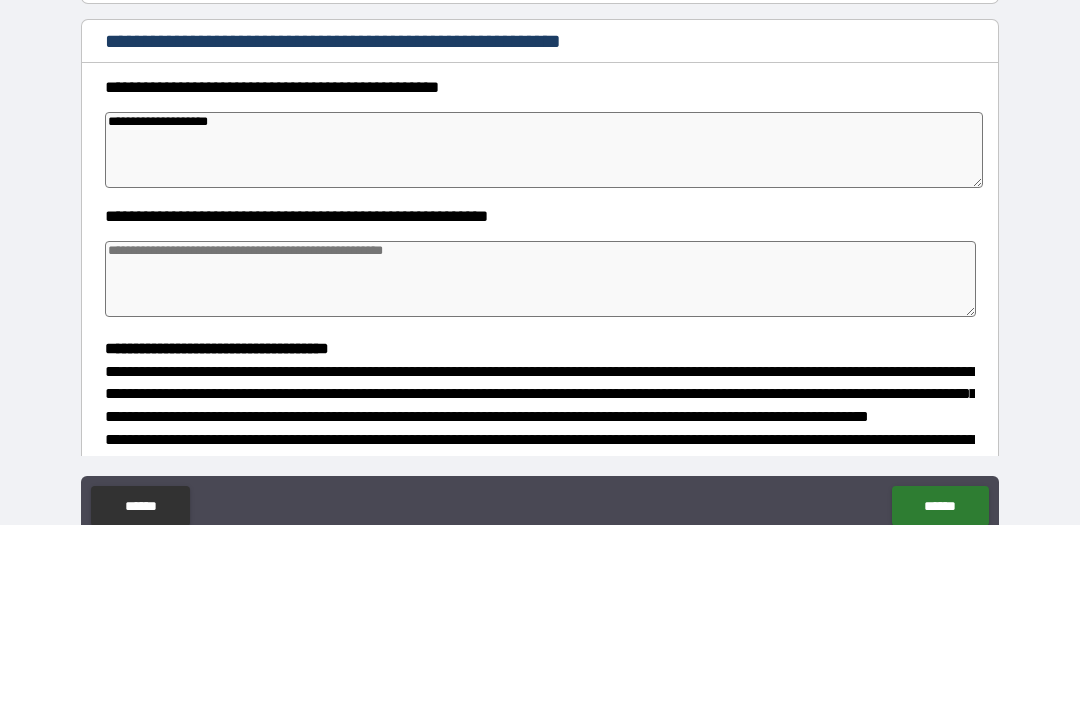 type on "*" 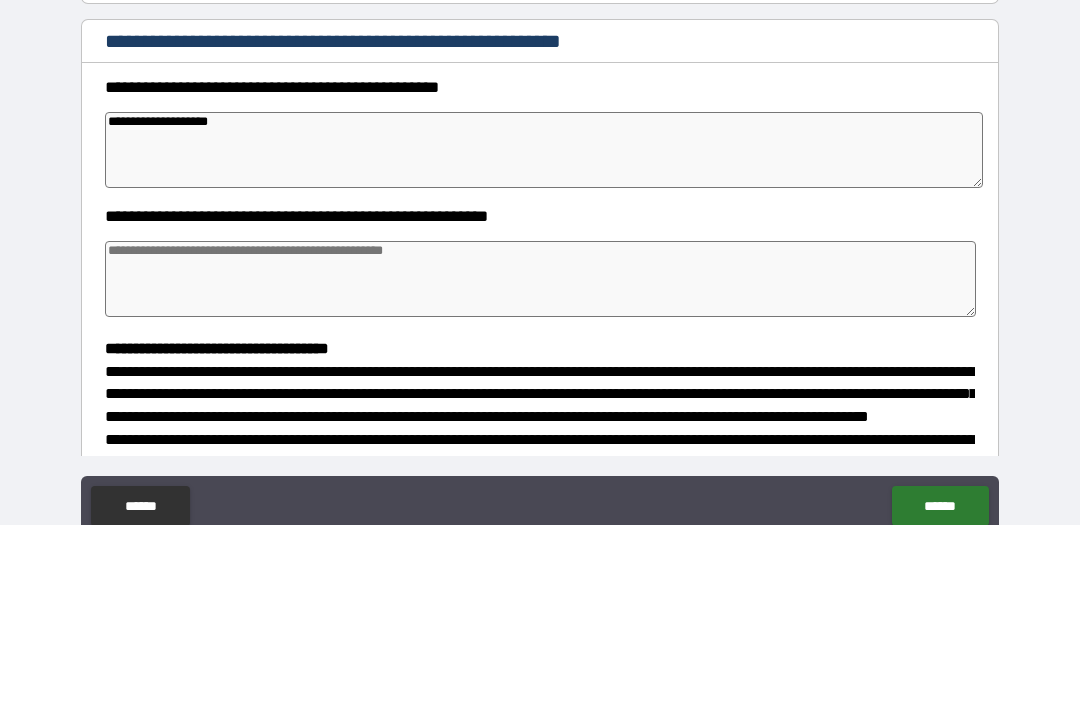 type on "*" 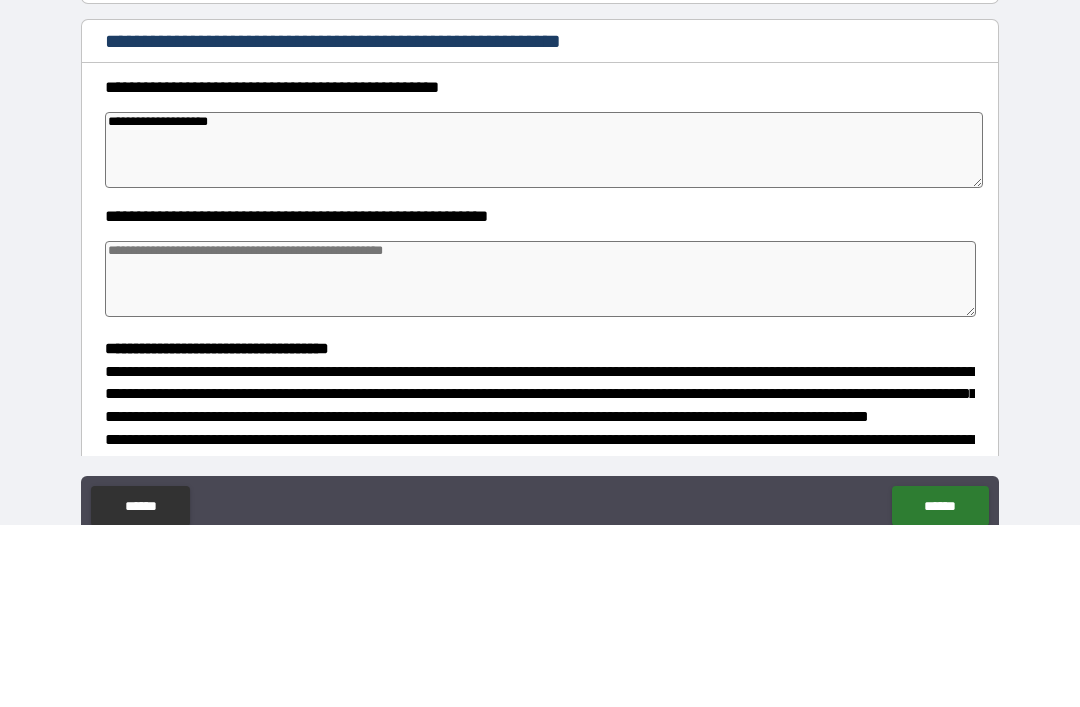 type on "*" 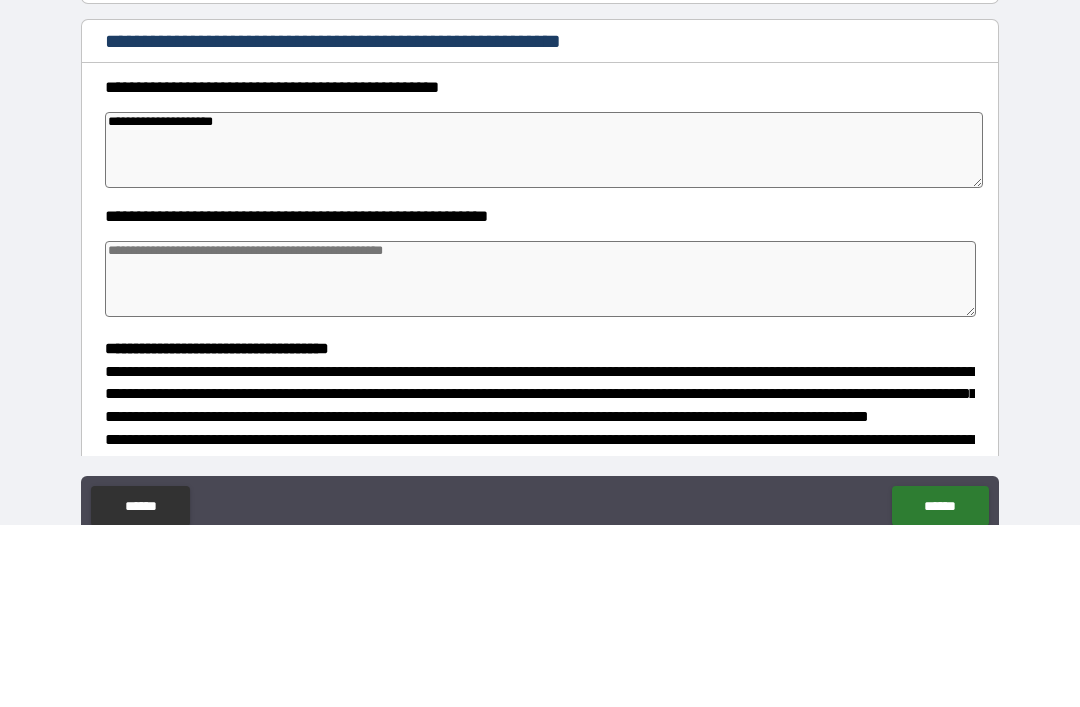 type on "*" 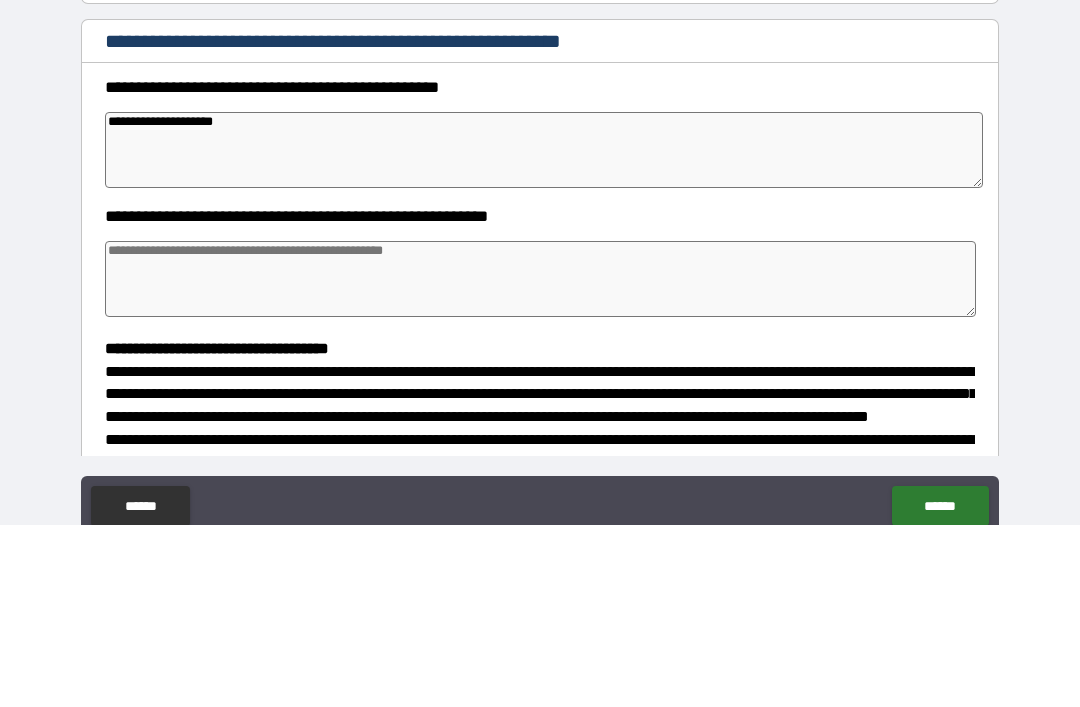 type on "*" 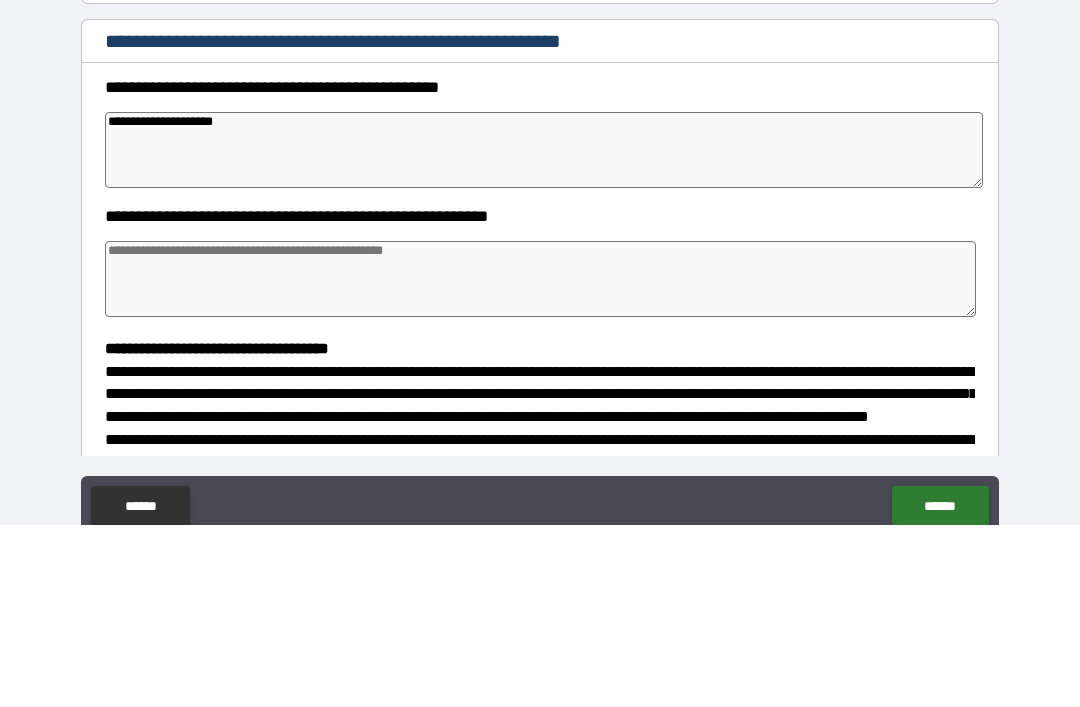 type on "**********" 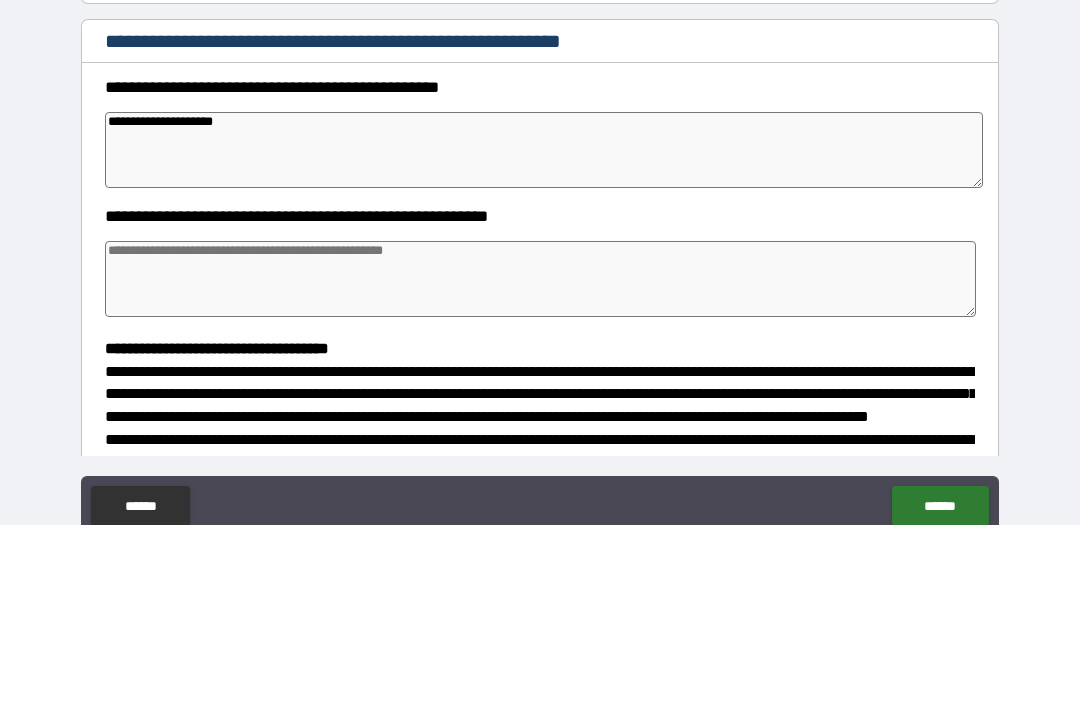type on "*" 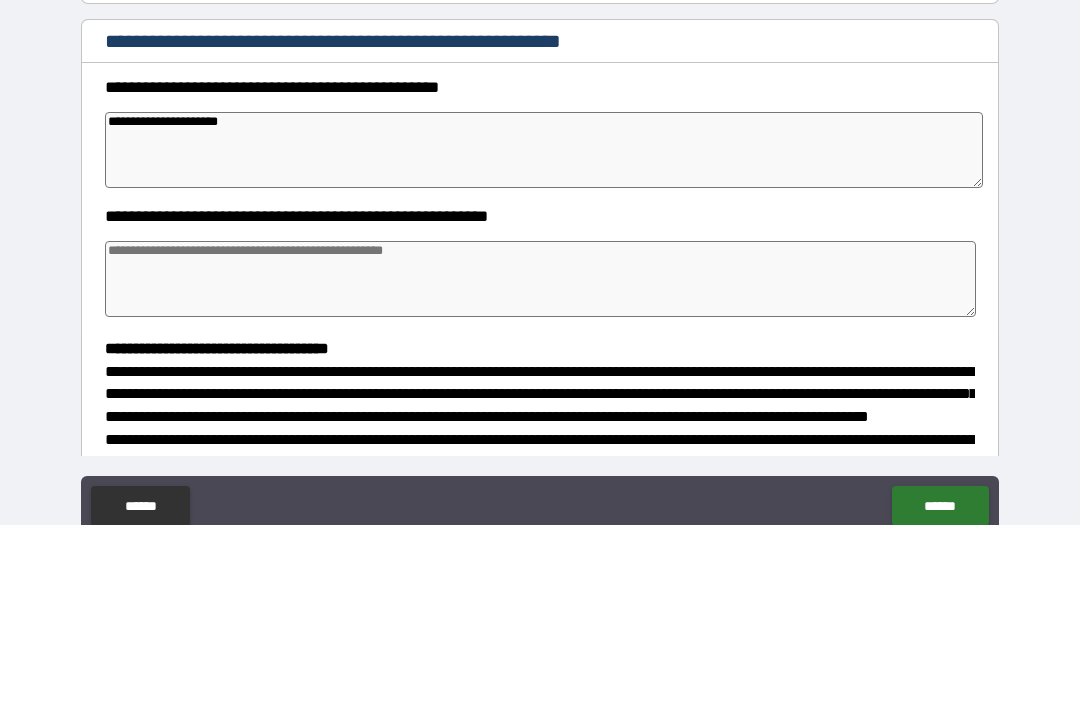 type on "*" 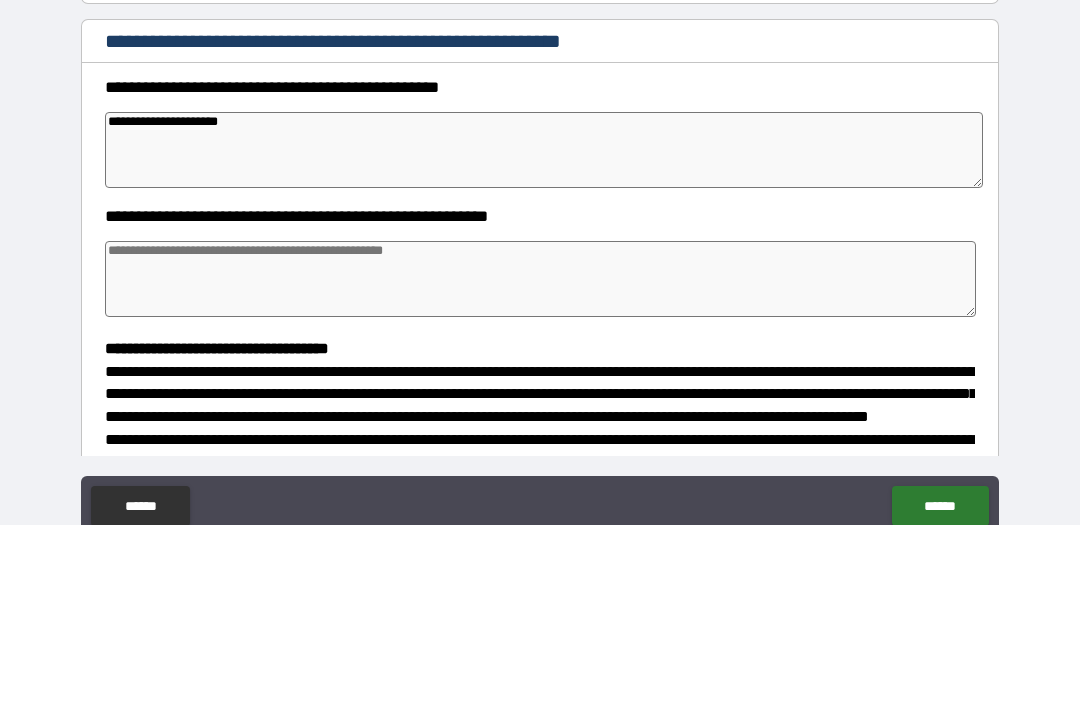 type on "**********" 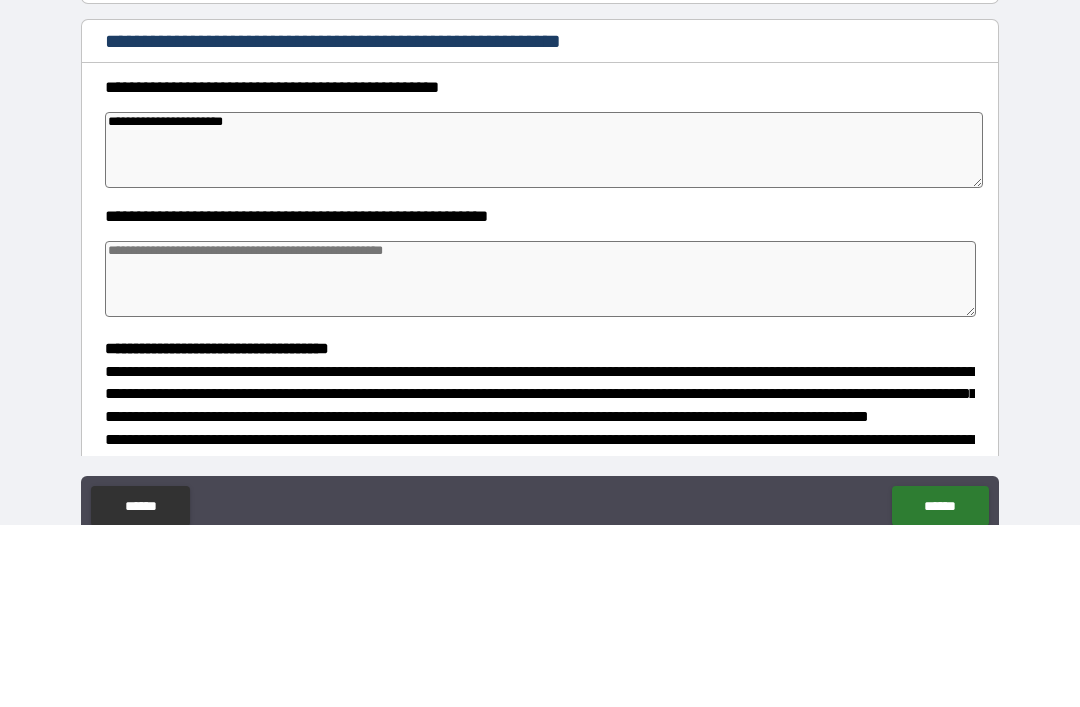 type on "*" 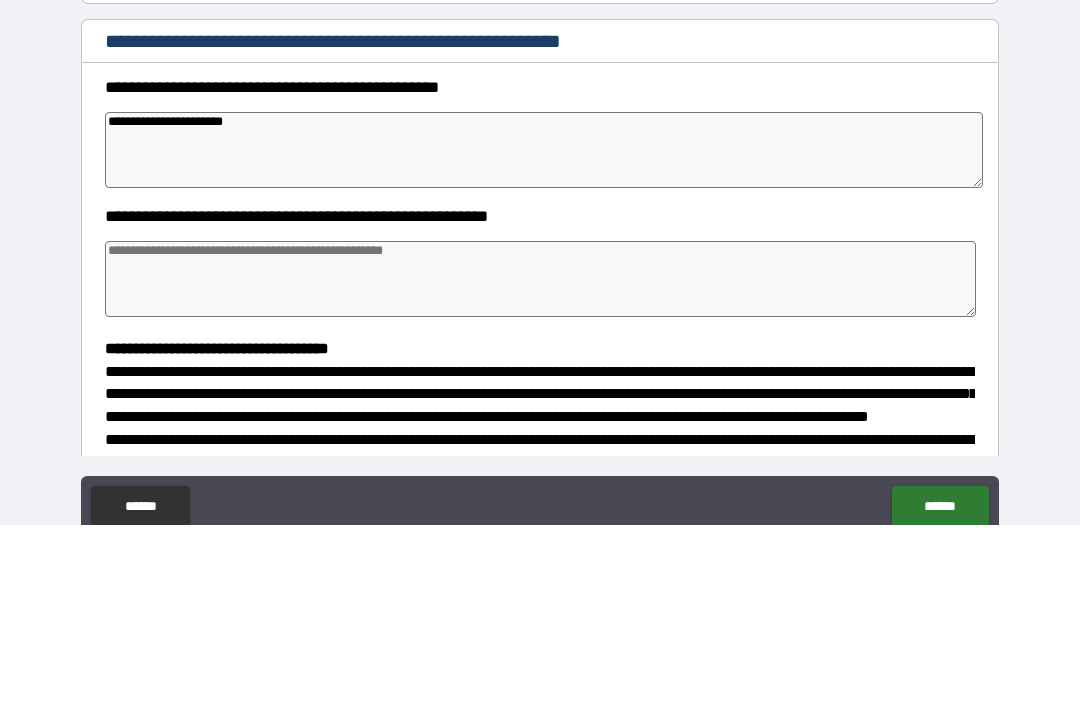 type on "*" 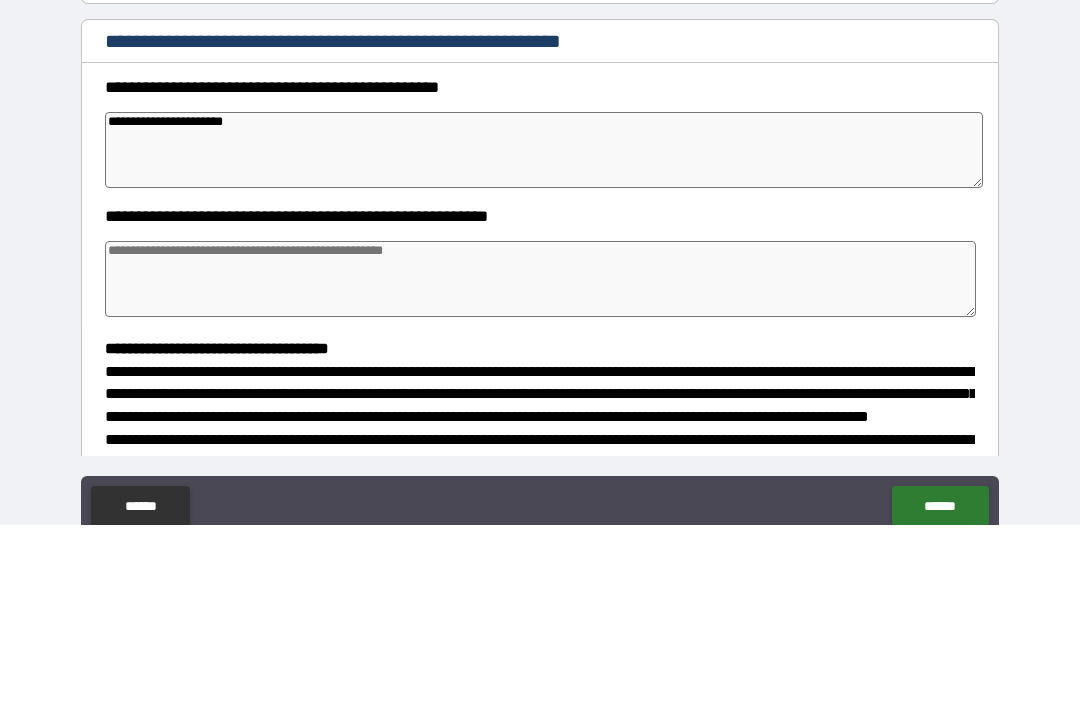 type on "*" 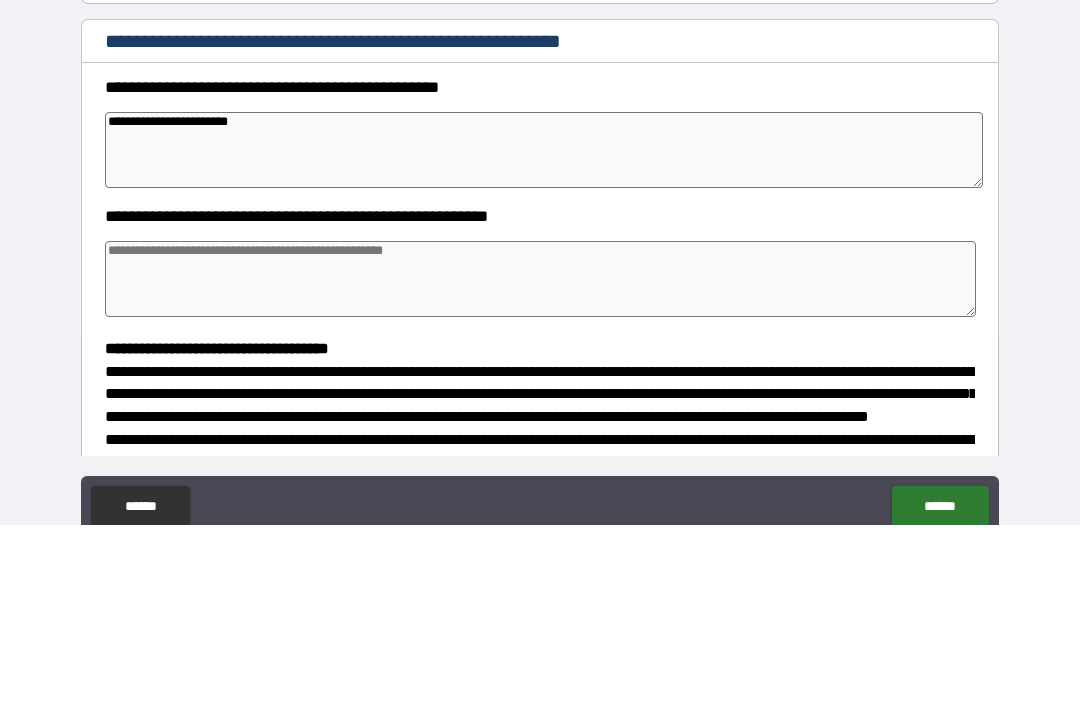 type on "*" 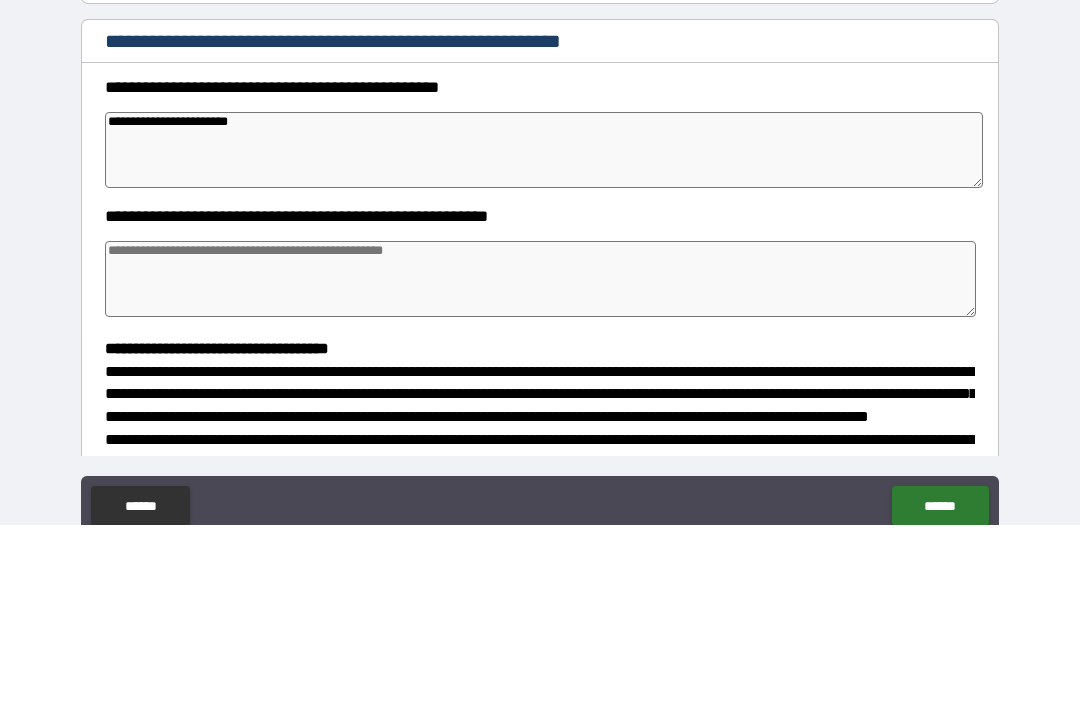 type on "*" 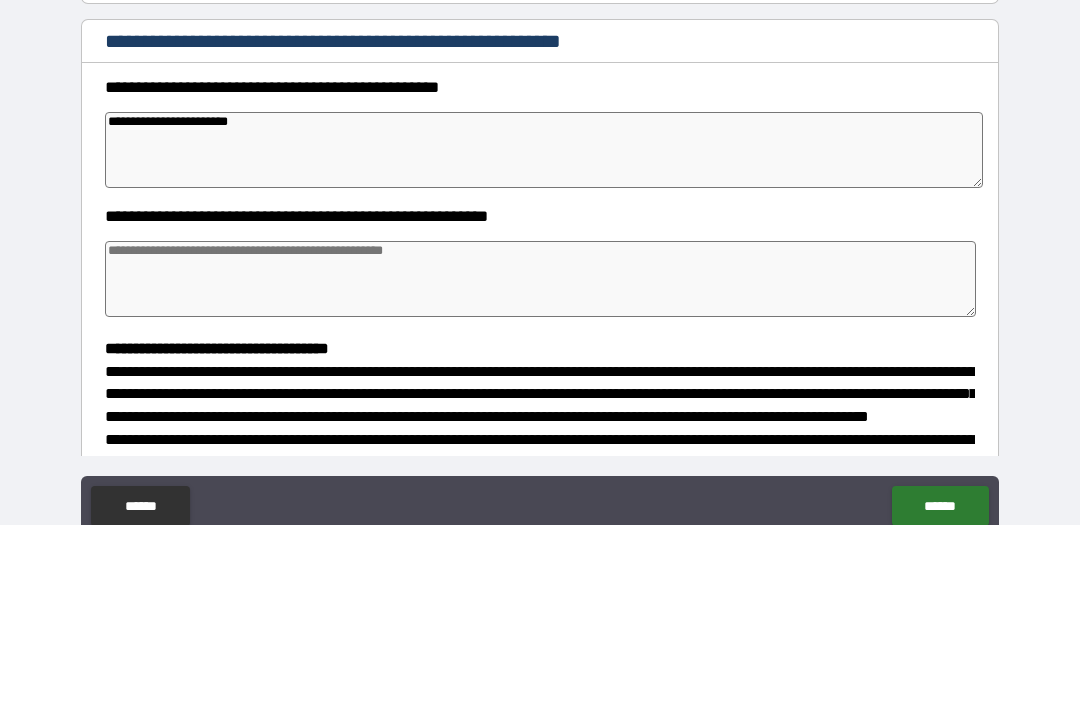 type on "*" 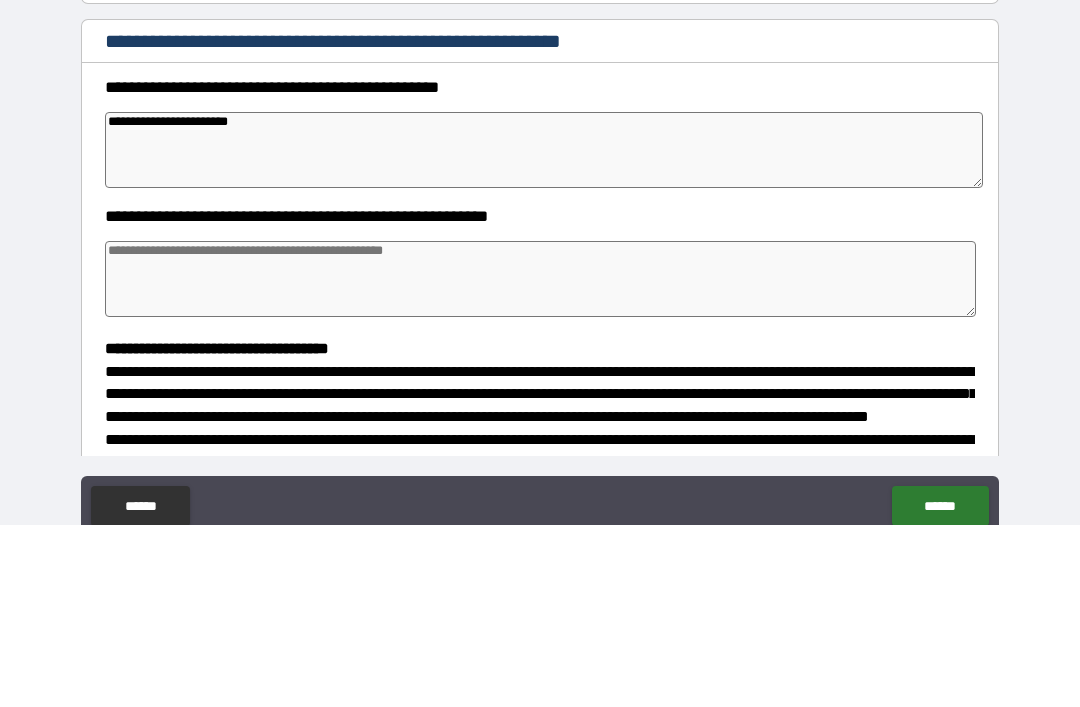 type on "**********" 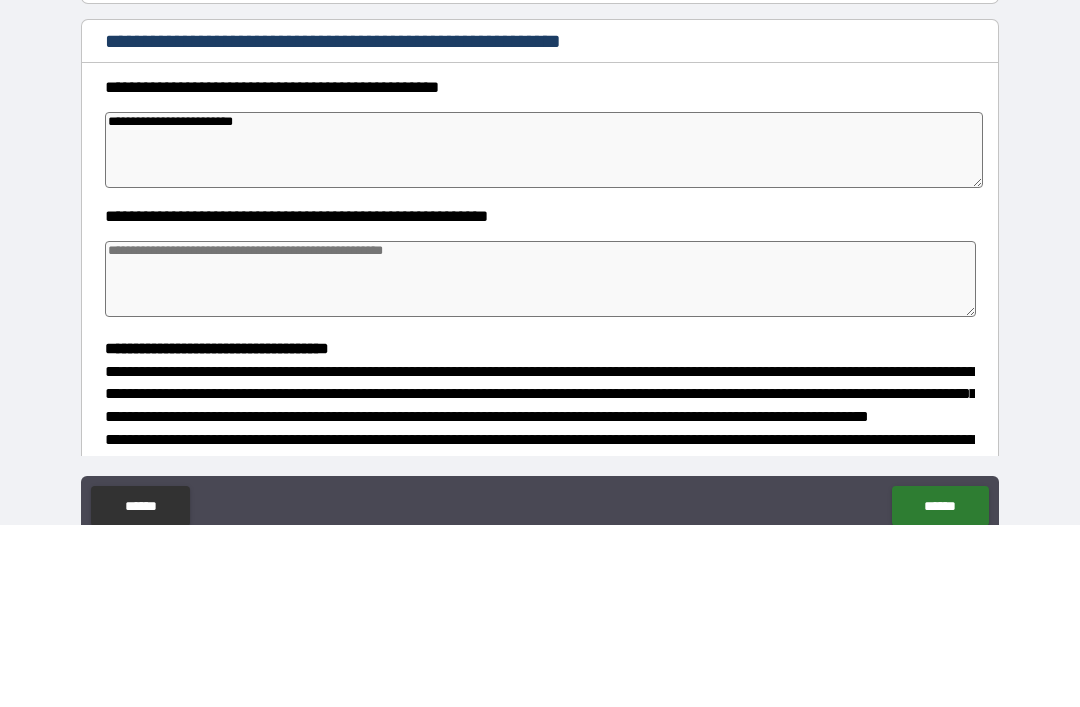 type on "*" 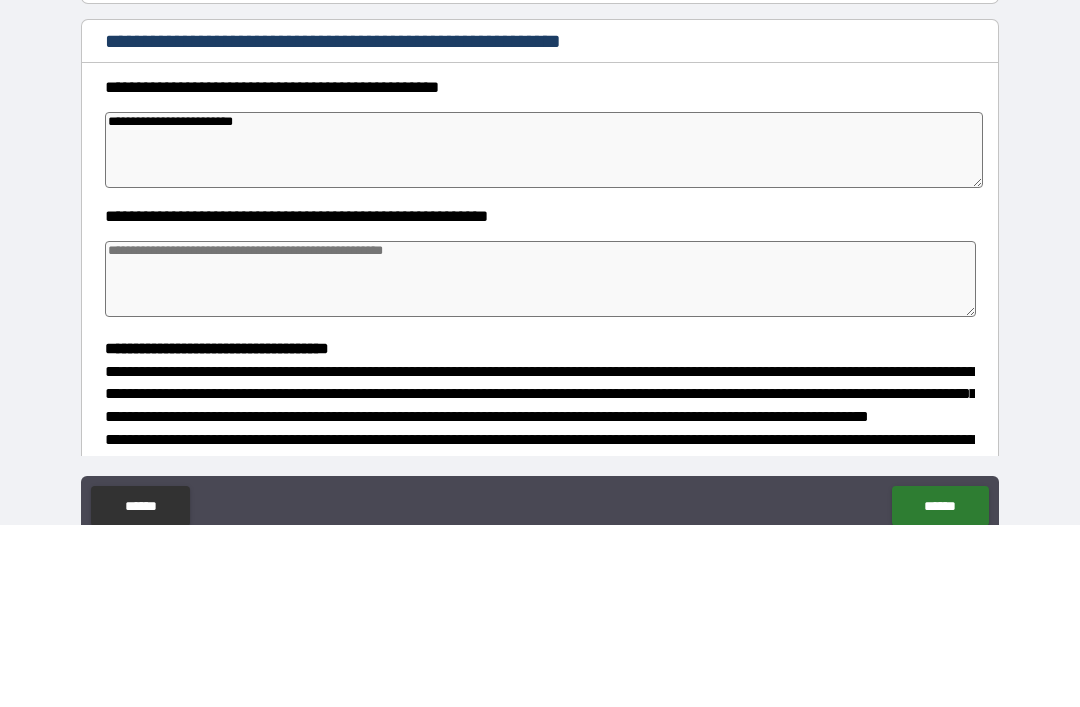 type on "**********" 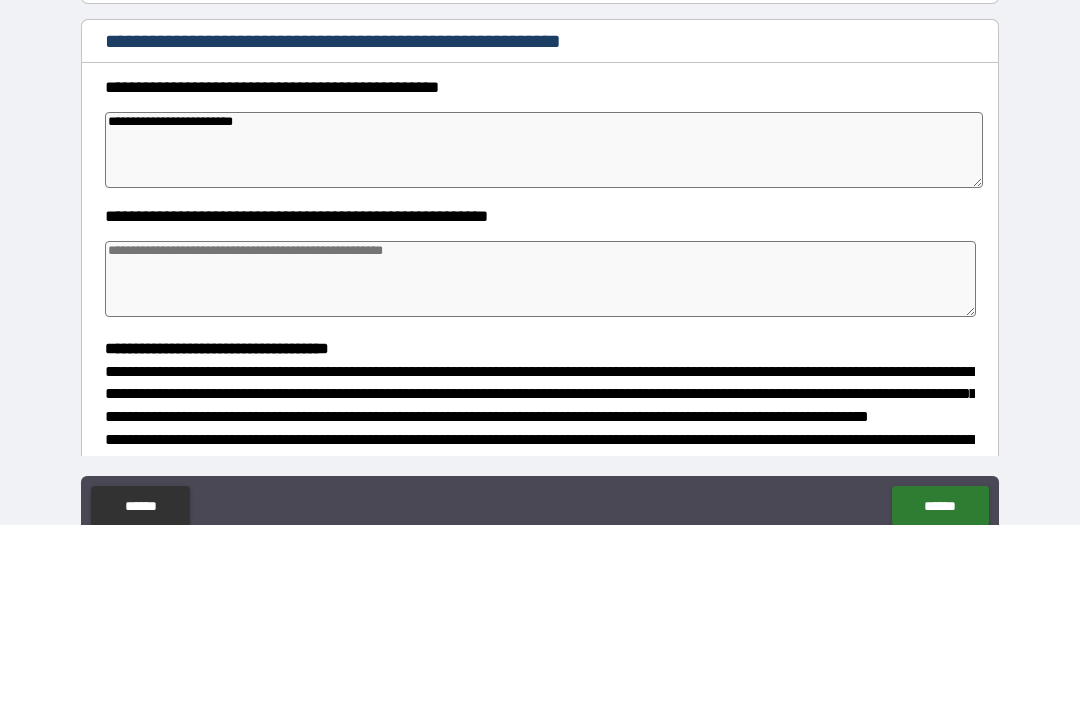 type on "*" 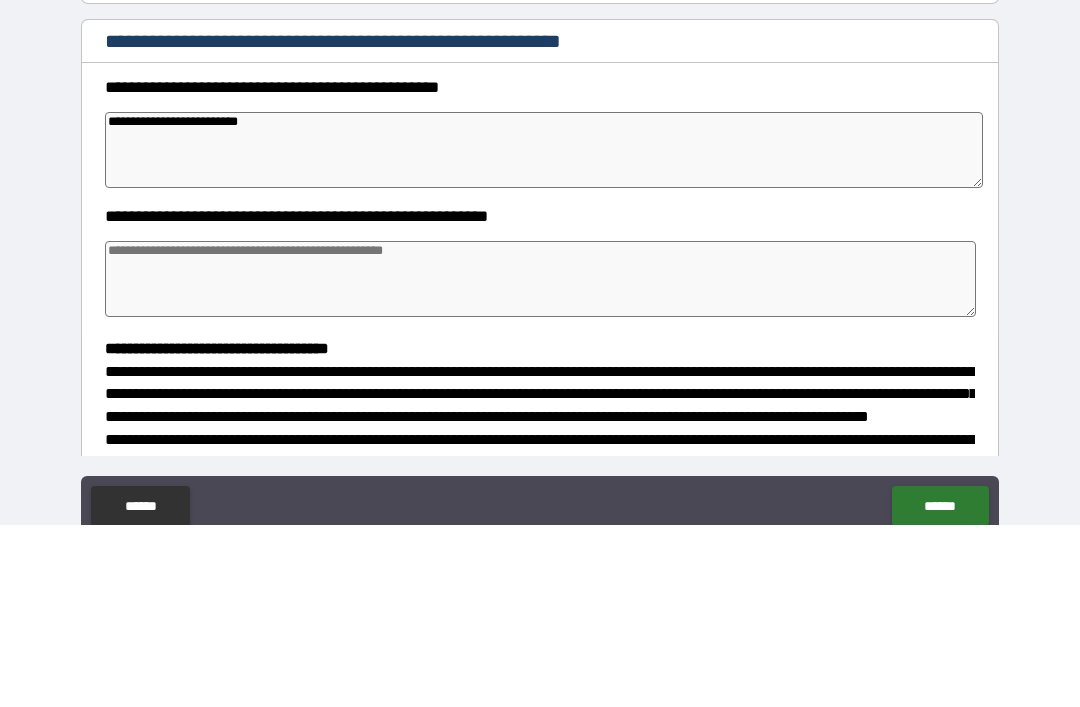 type on "*" 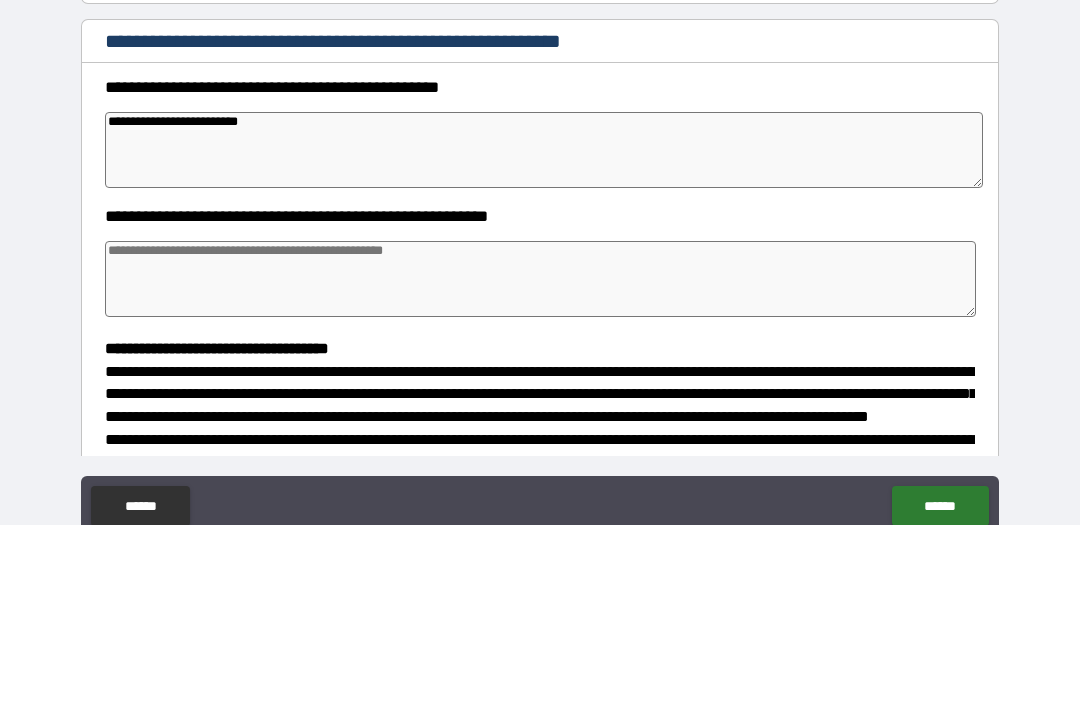 type on "*" 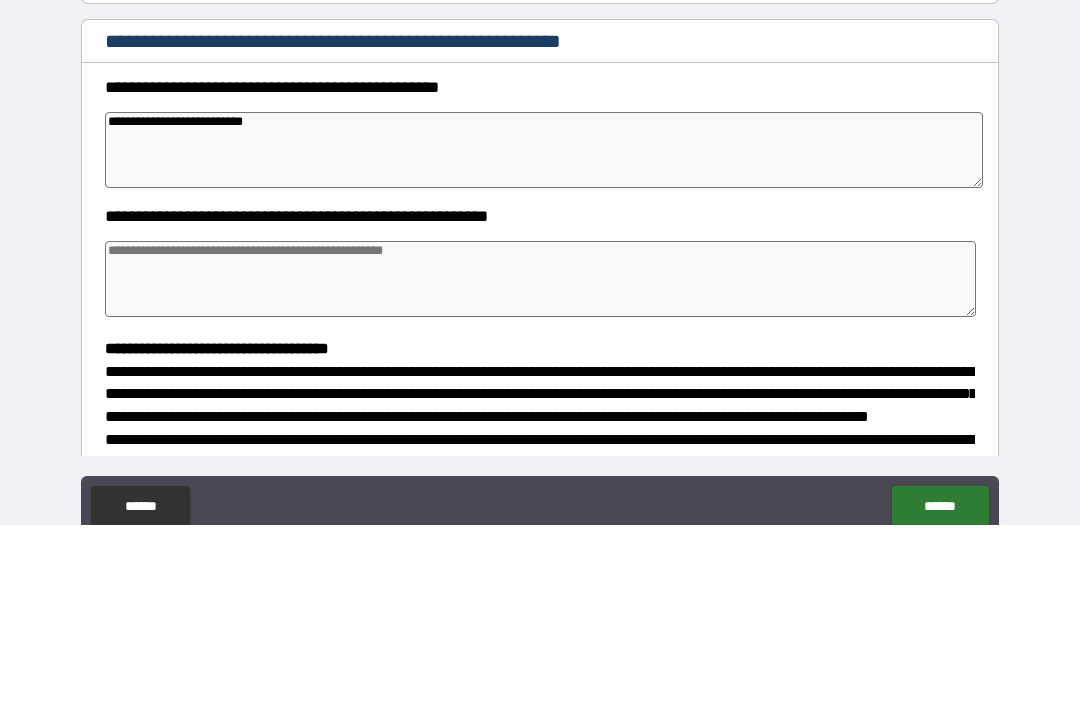 type on "*" 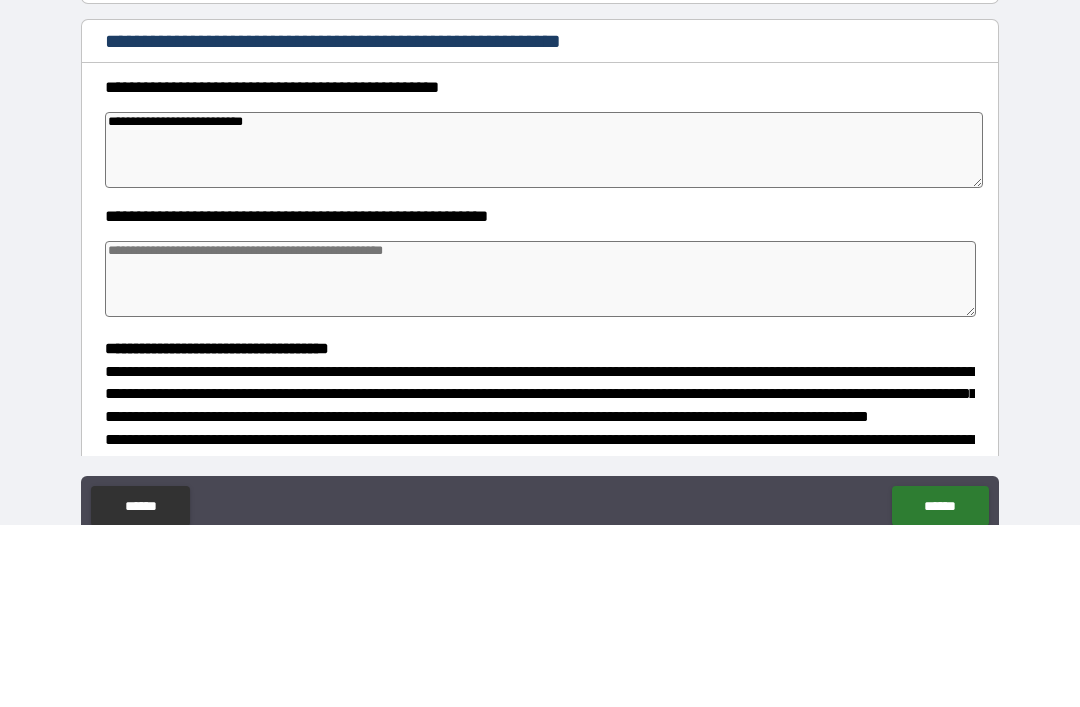 type on "*" 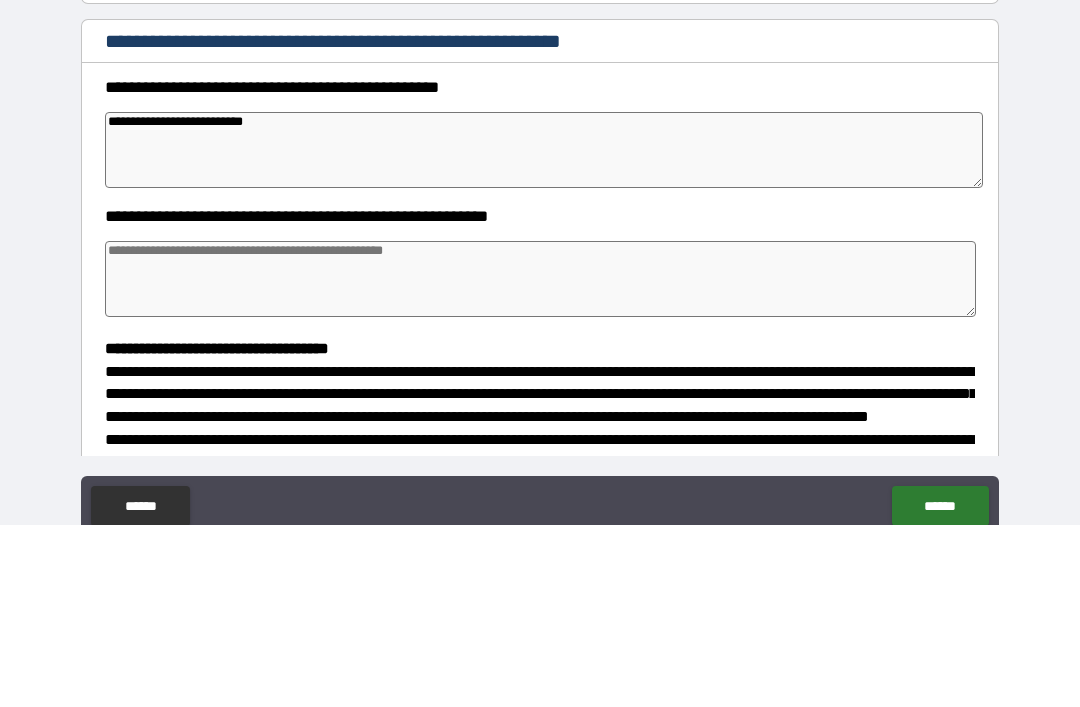type on "*" 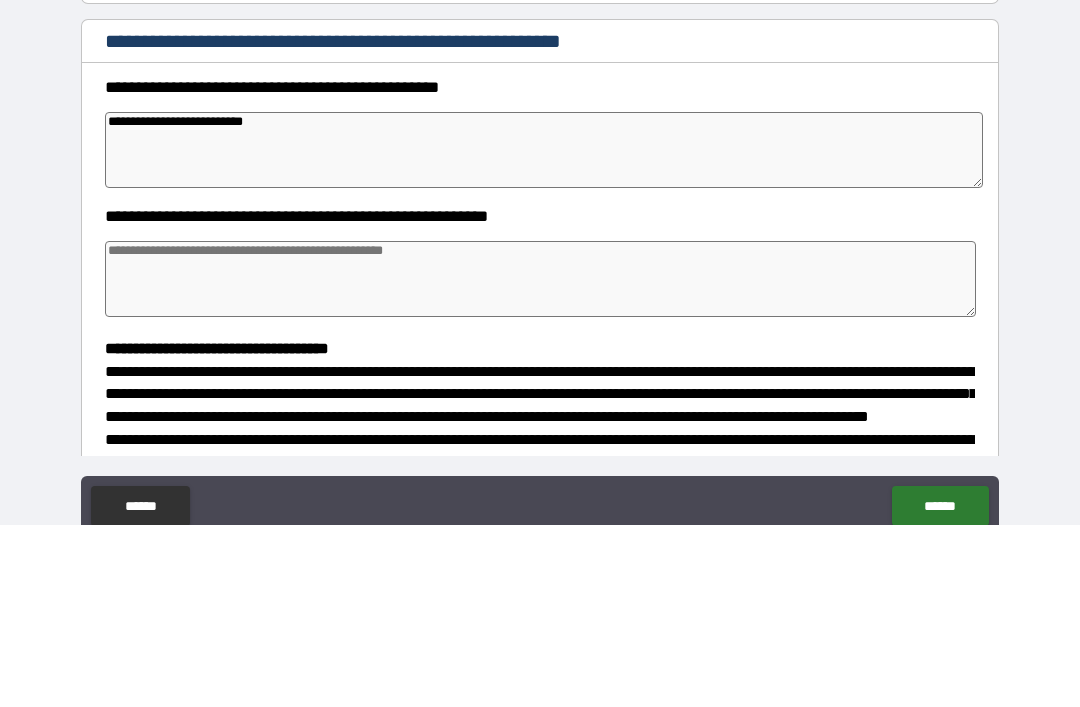 type on "**********" 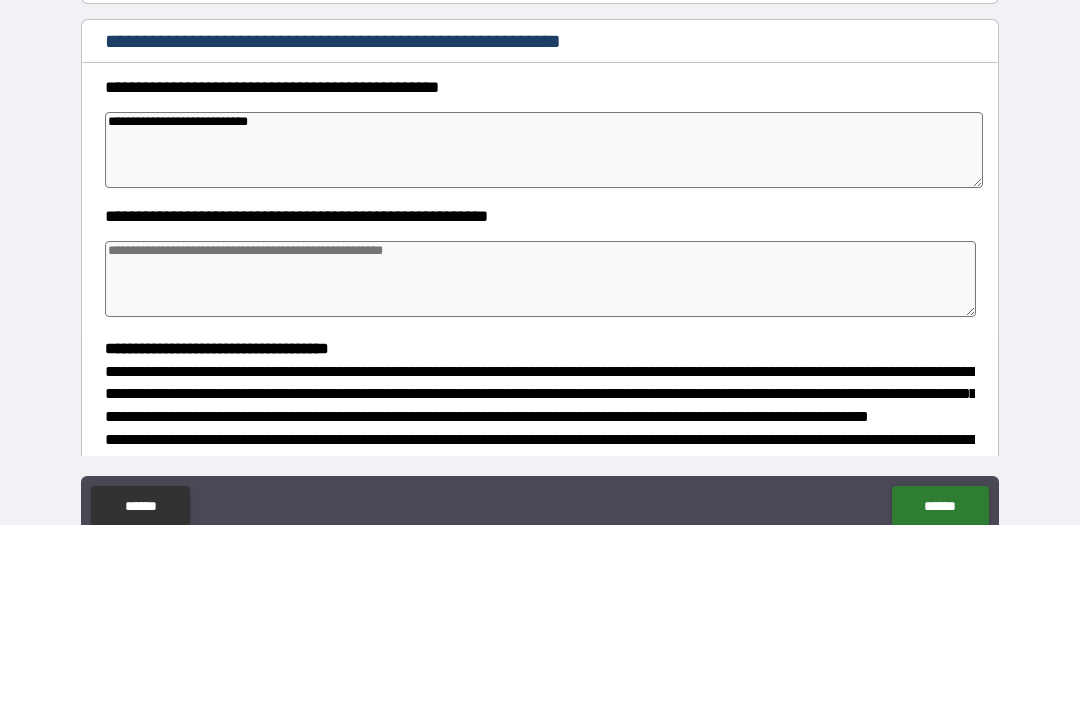 type on "*" 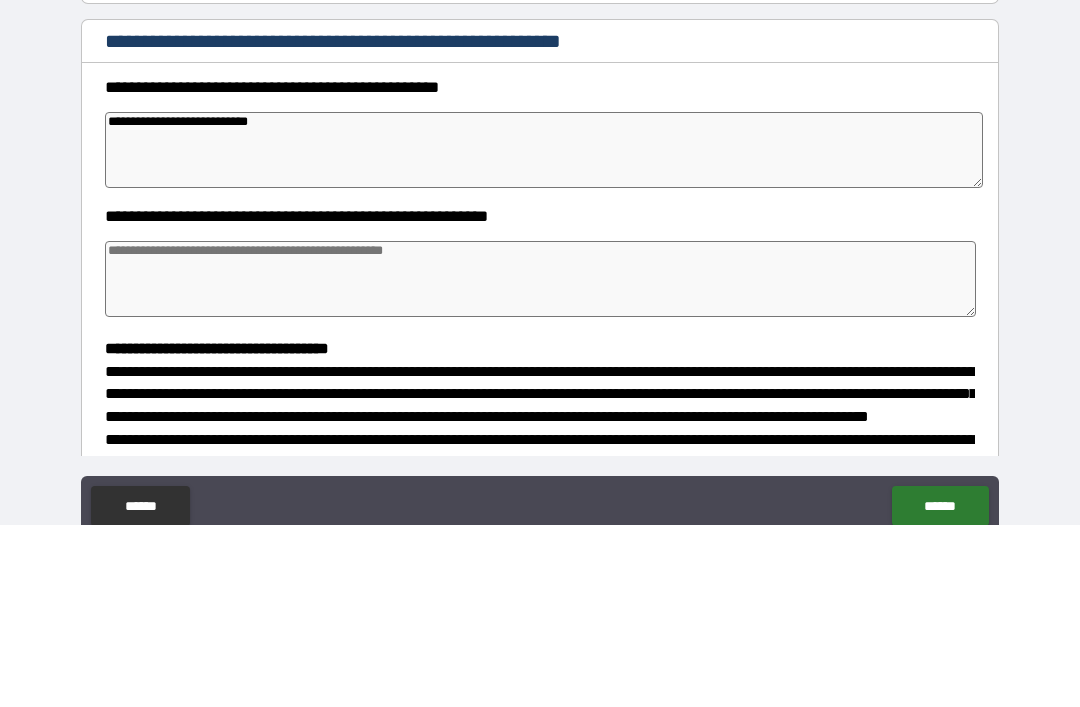 type on "*" 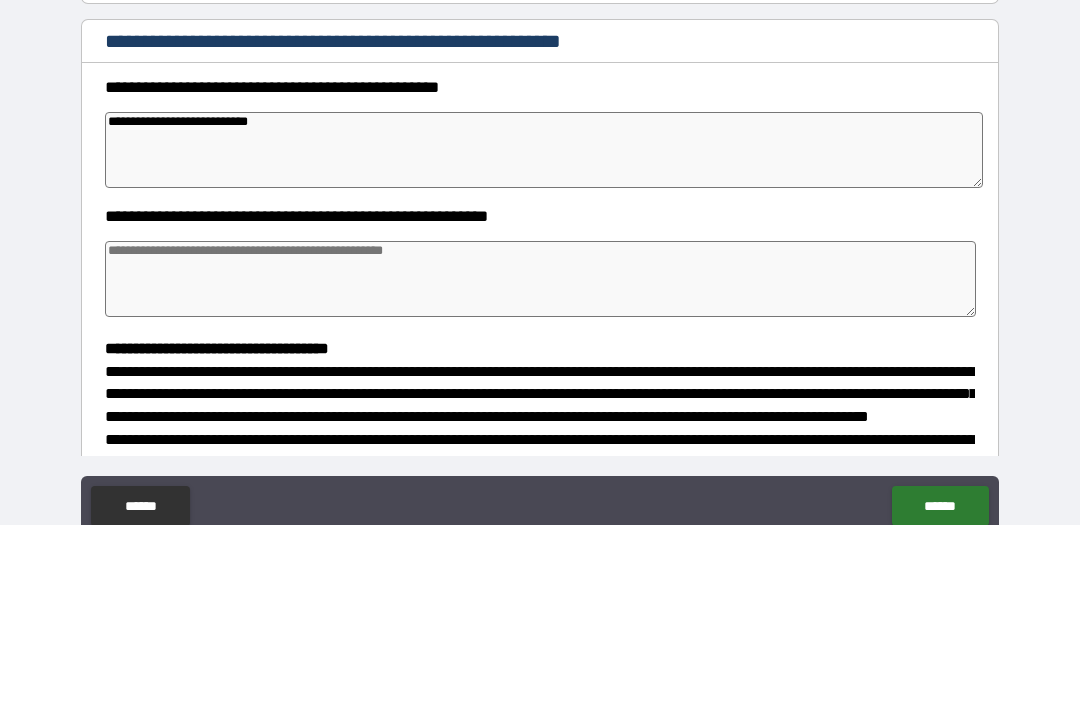 type on "*" 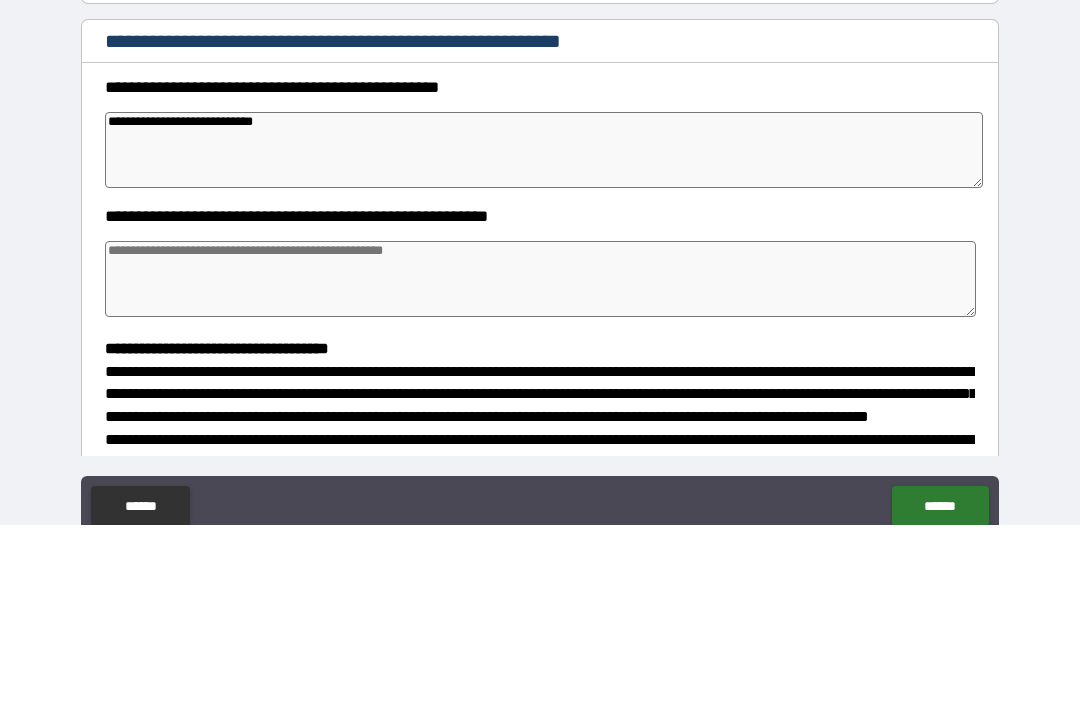 type on "*" 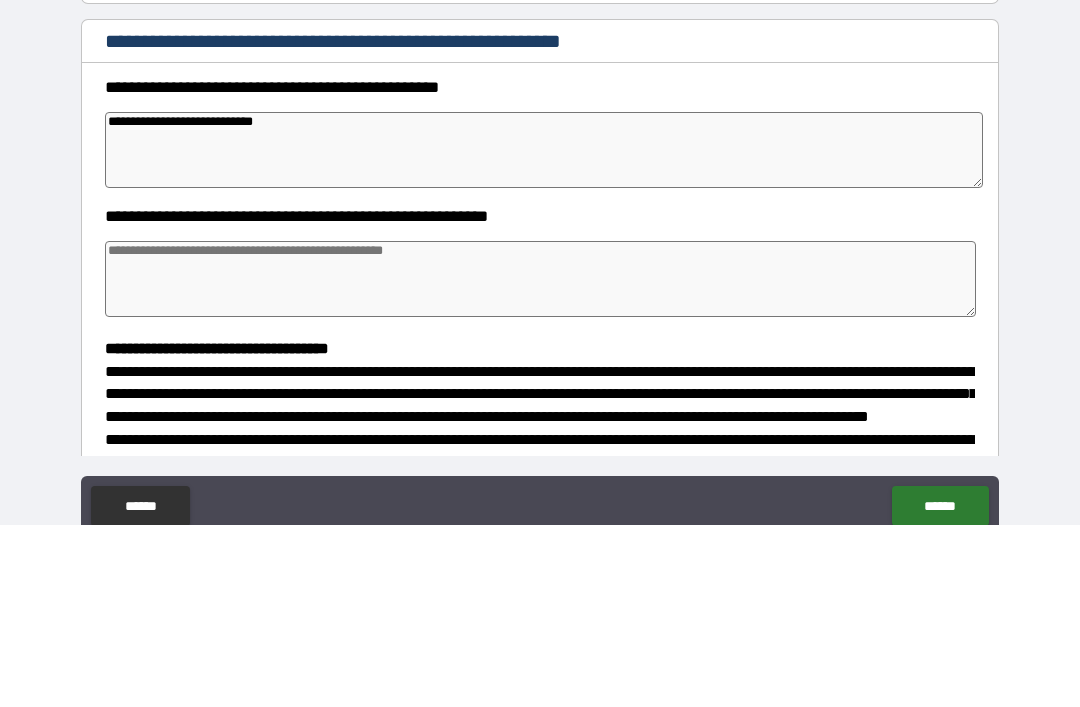 type on "*" 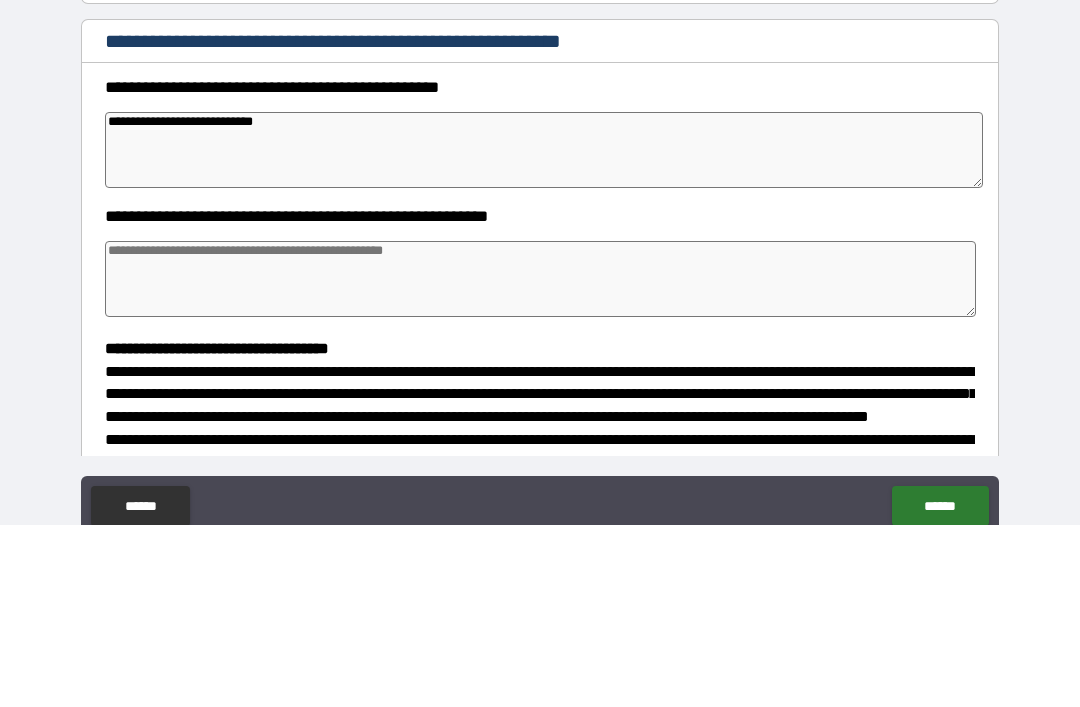 type on "*" 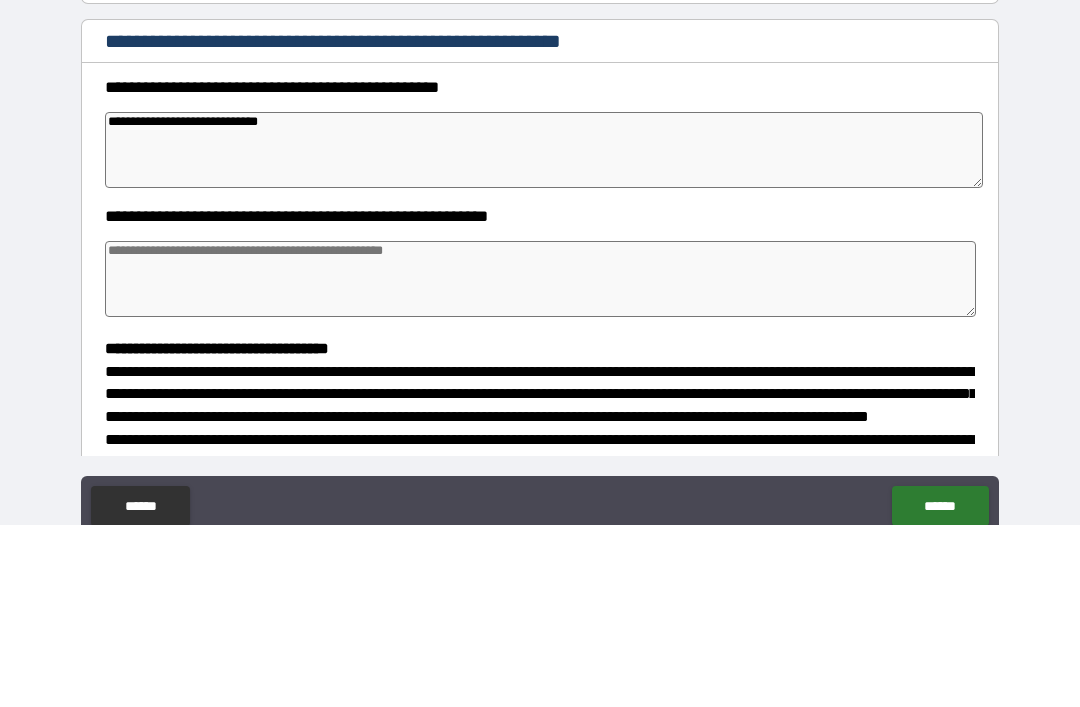 type on "*" 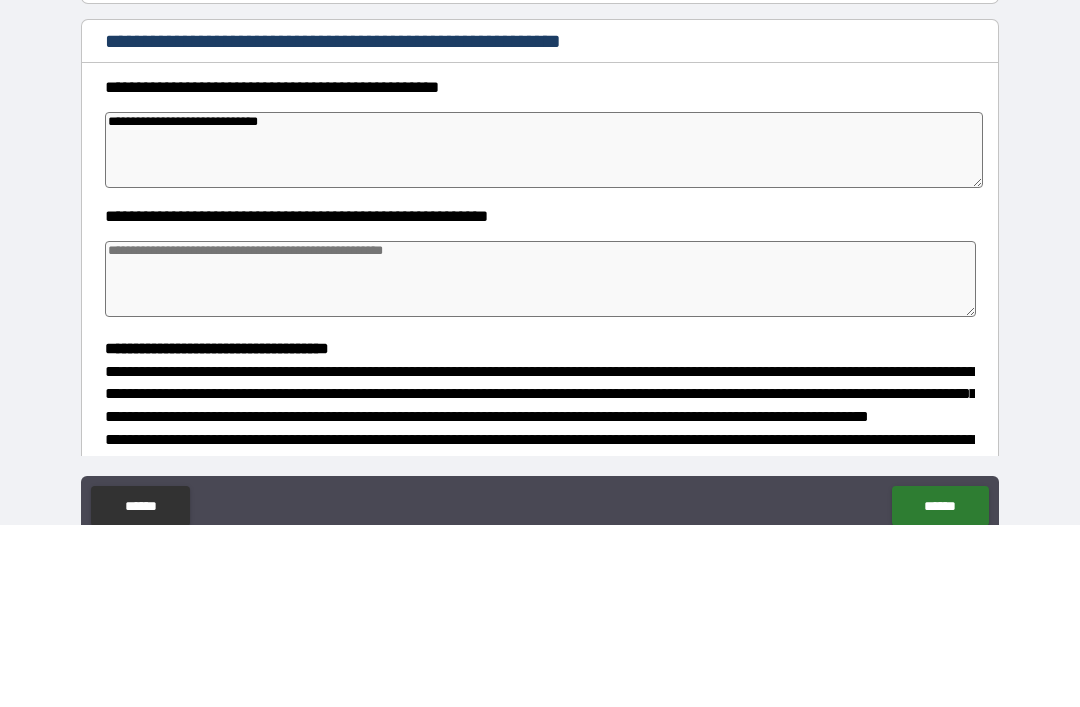 type on "**********" 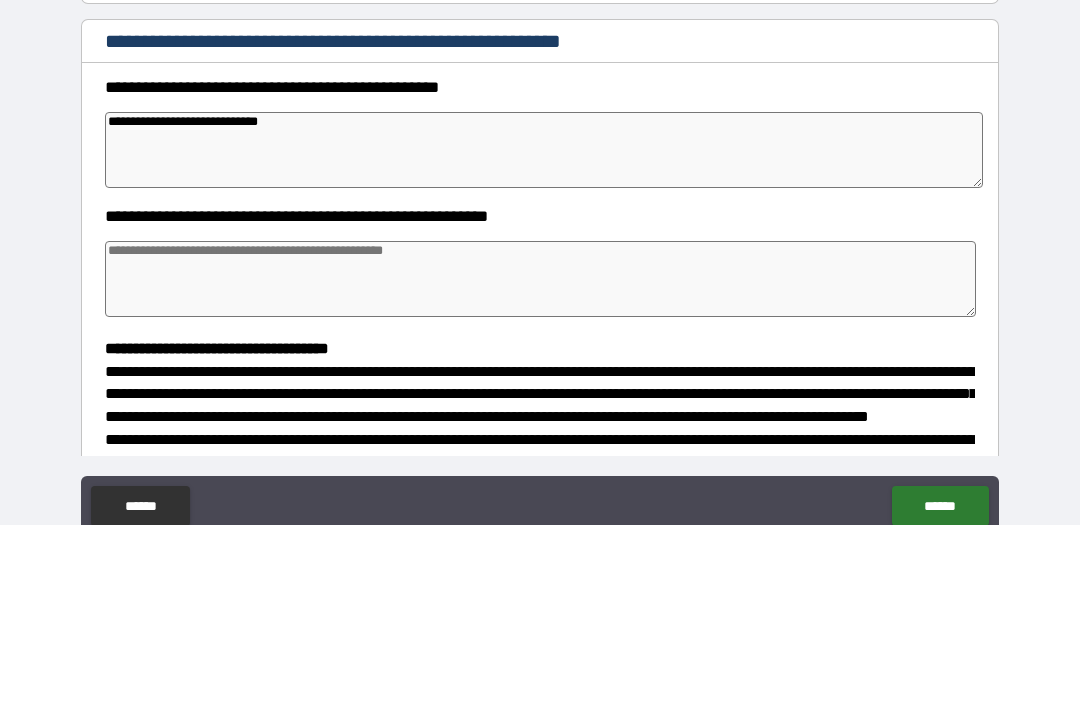 type on "*" 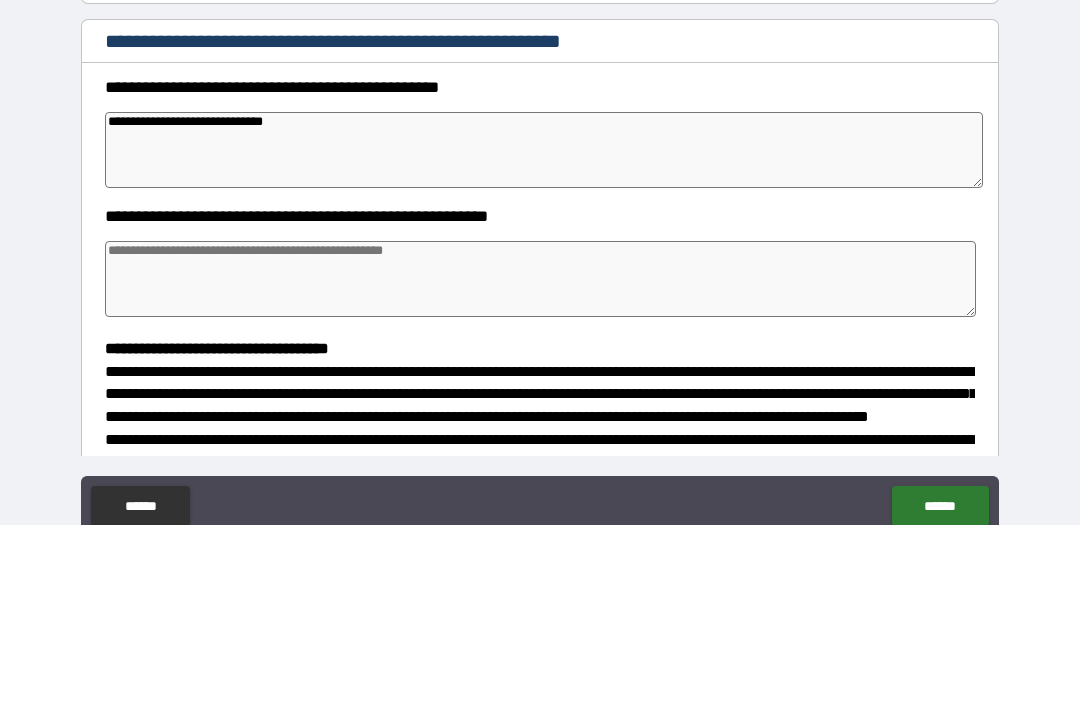 type on "*" 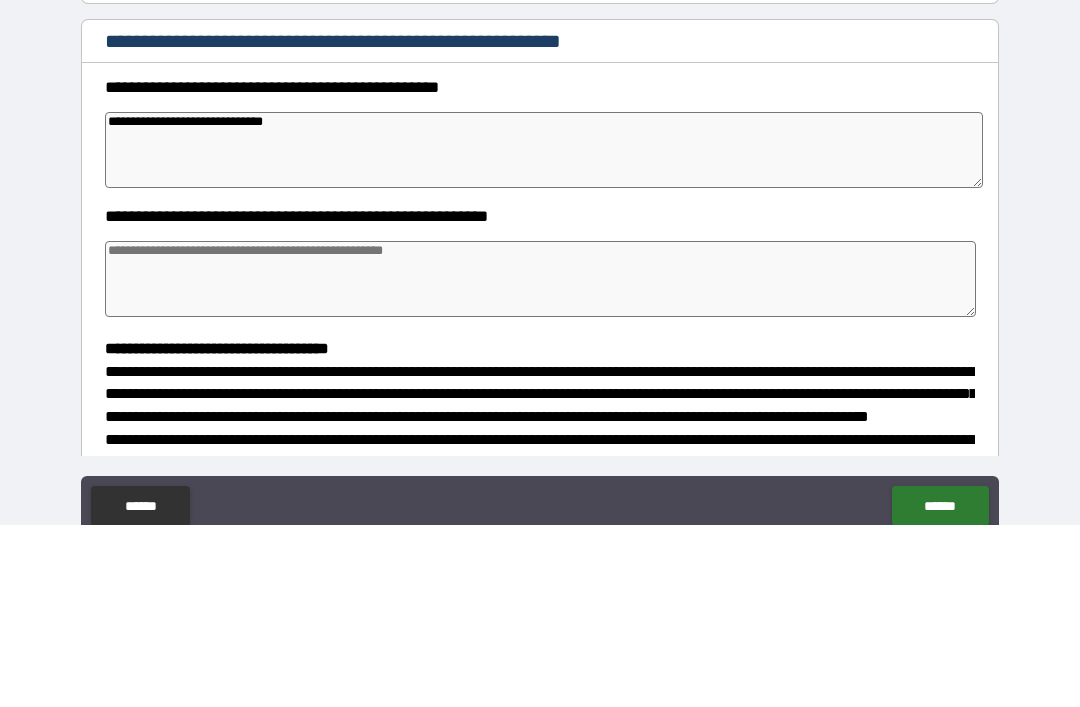 type on "*" 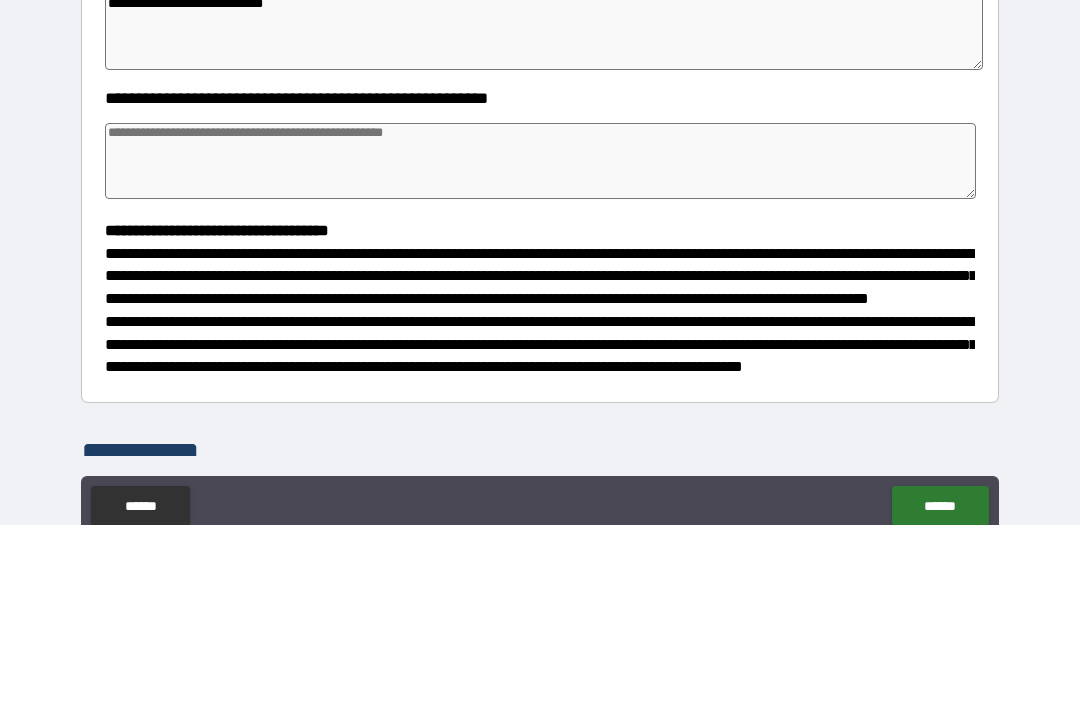 scroll, scrollTop: 232, scrollLeft: 0, axis: vertical 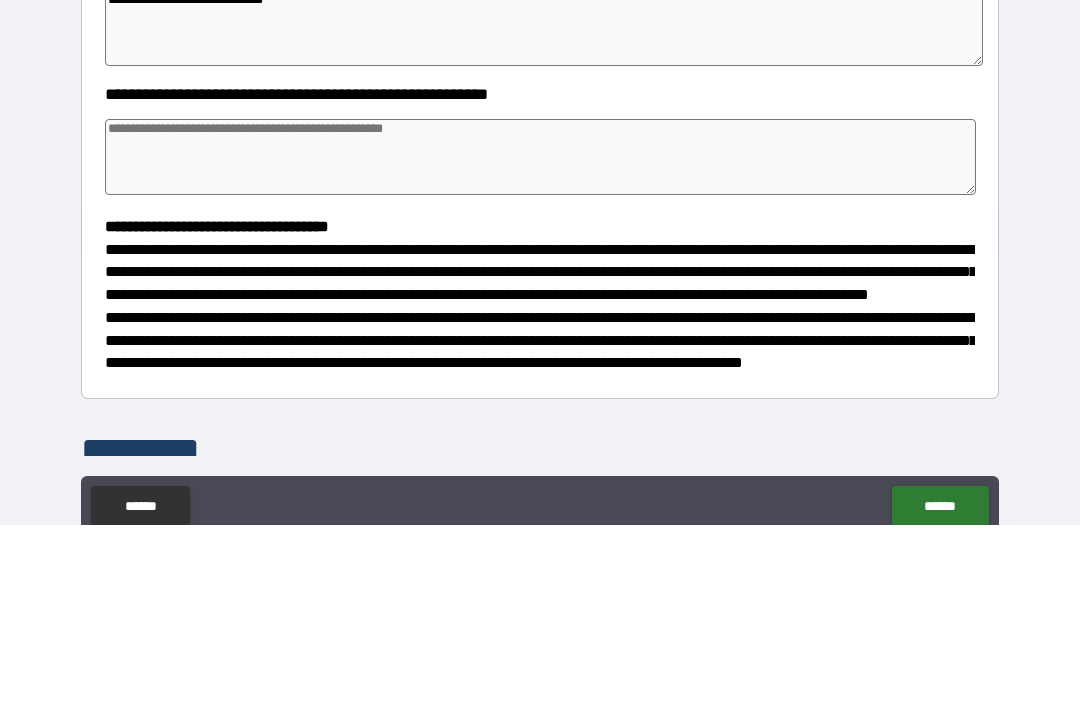 type on "**********" 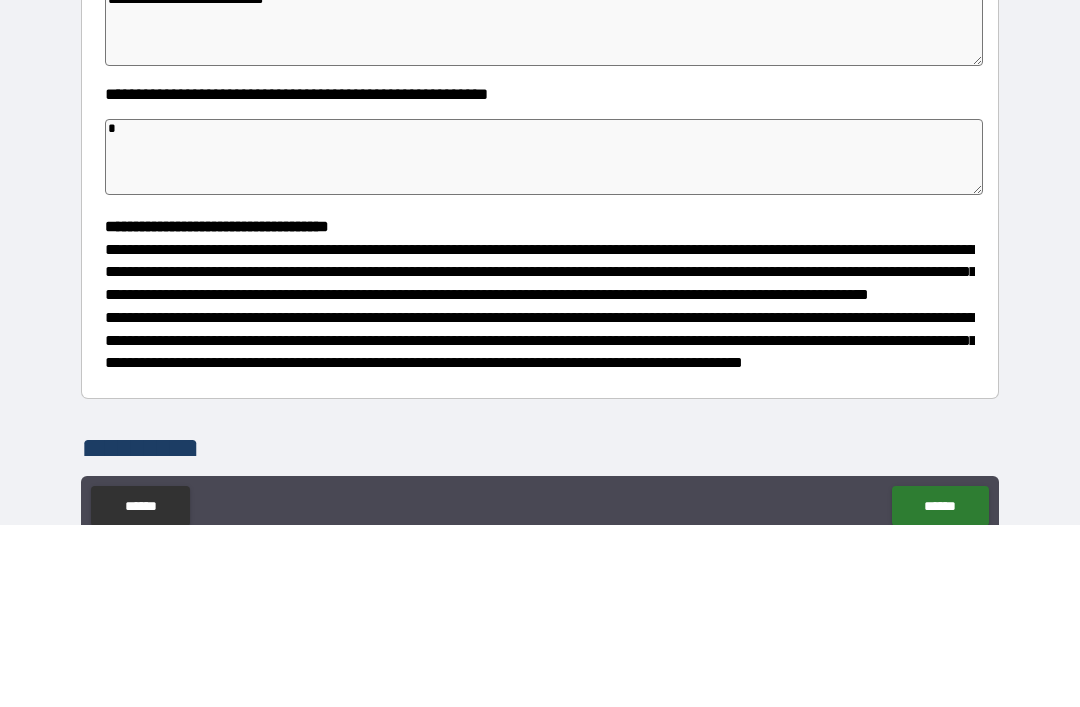type on "*" 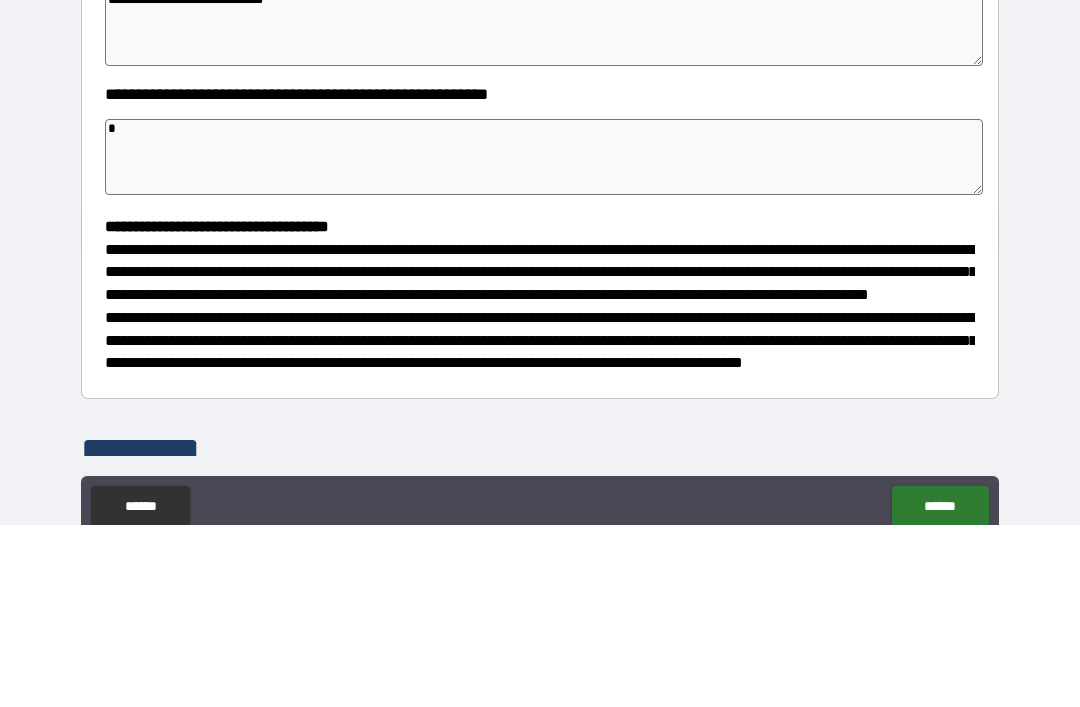 type on "*" 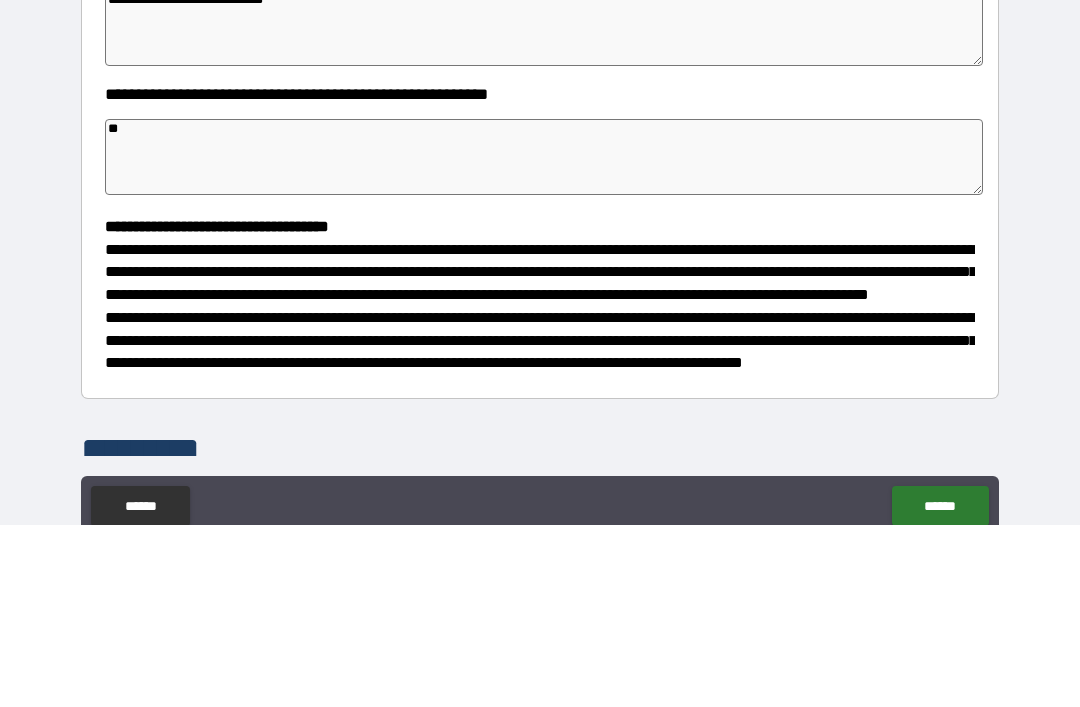 type on "*" 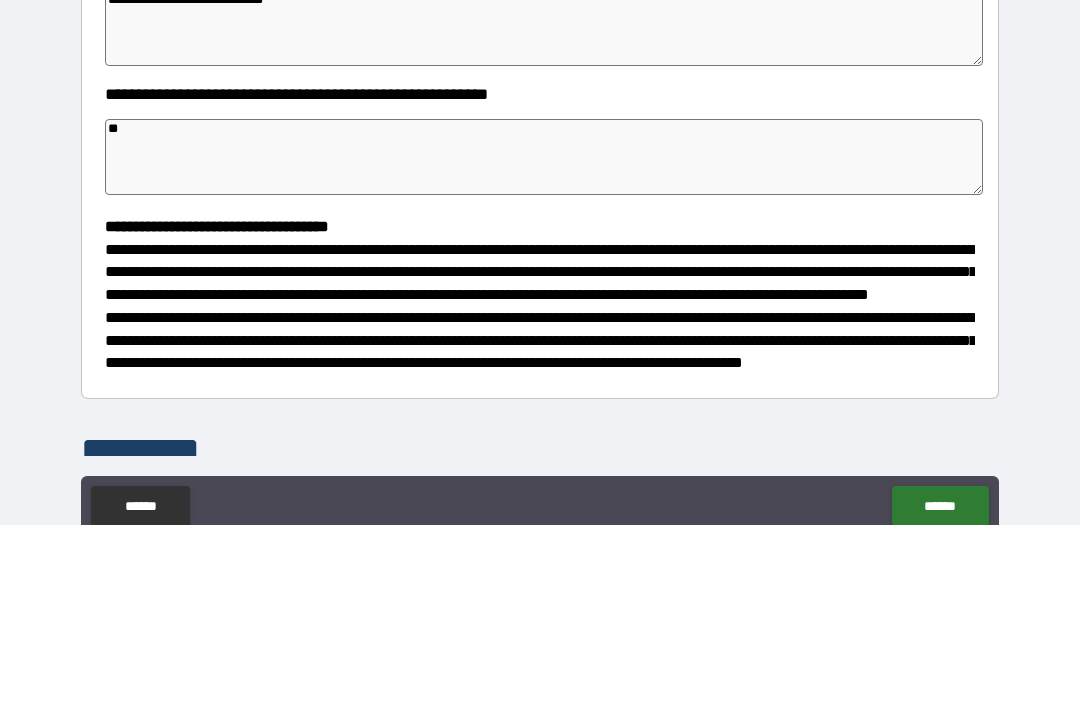 type on "*" 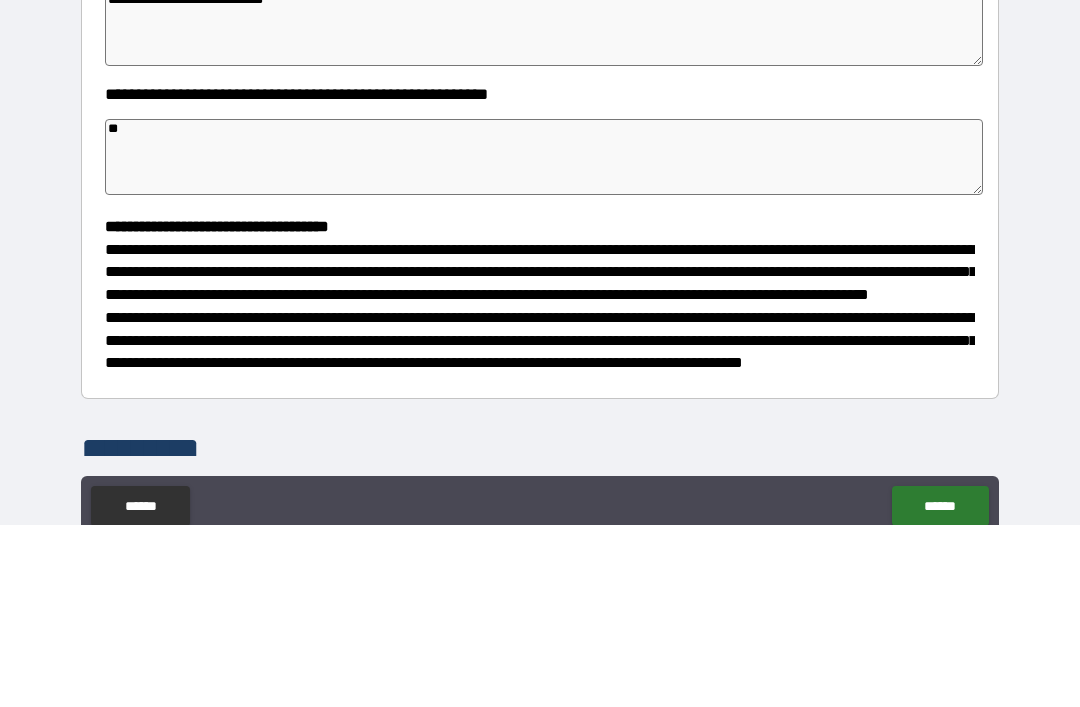 type on "*" 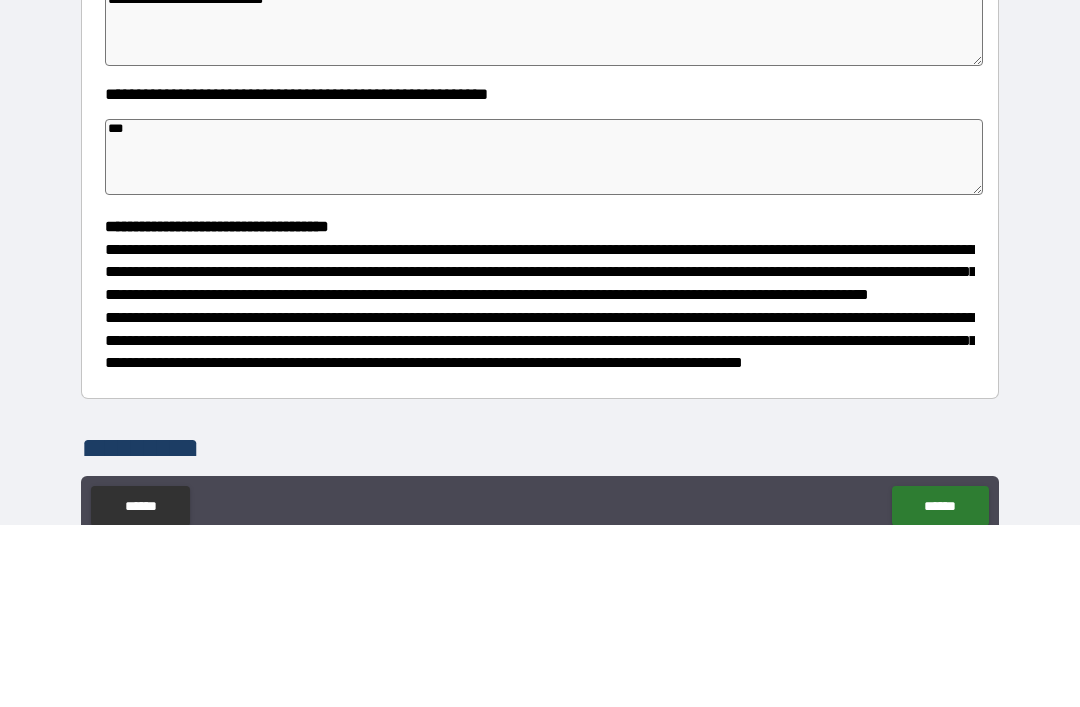 type on "*" 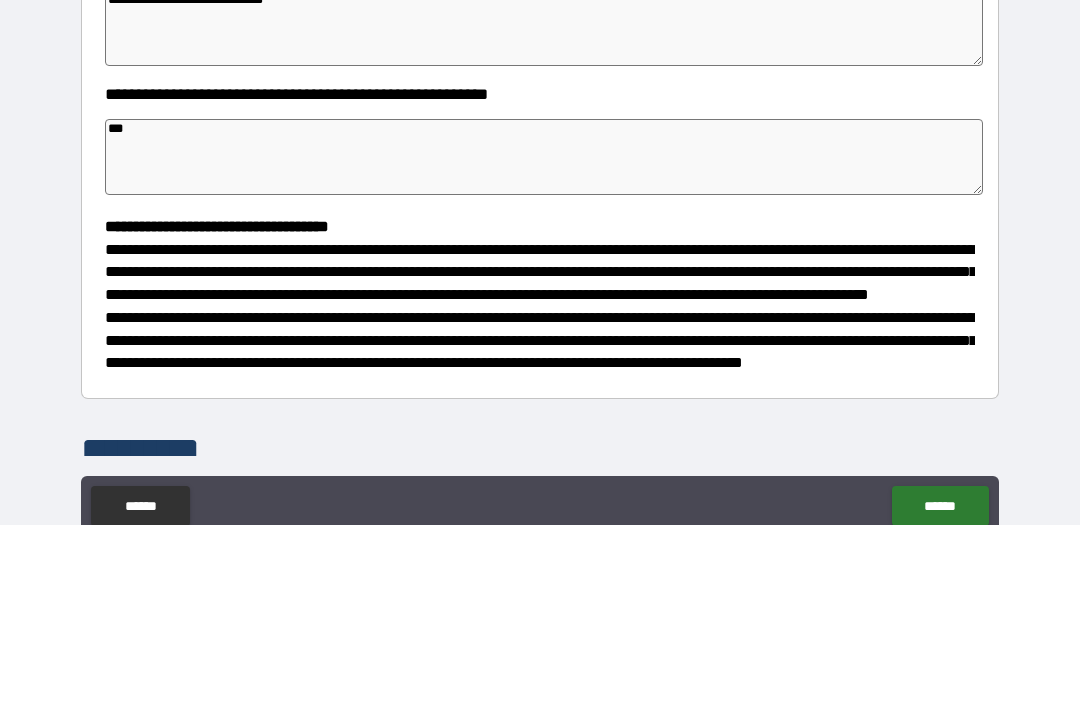 type on "*" 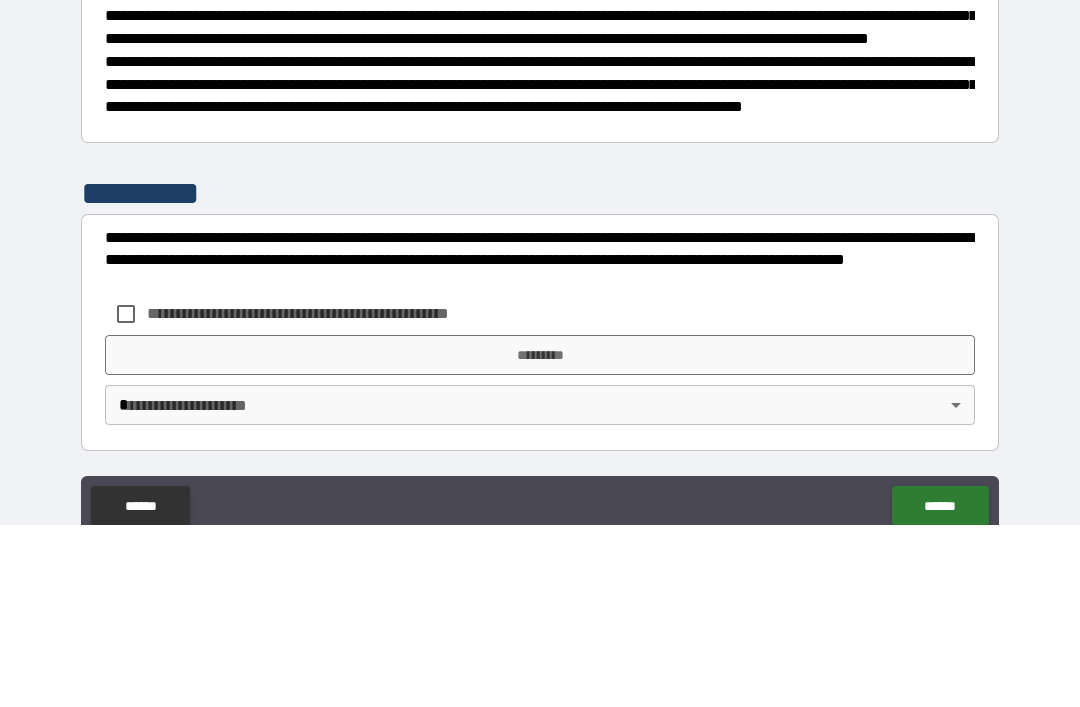 scroll, scrollTop: 526, scrollLeft: 0, axis: vertical 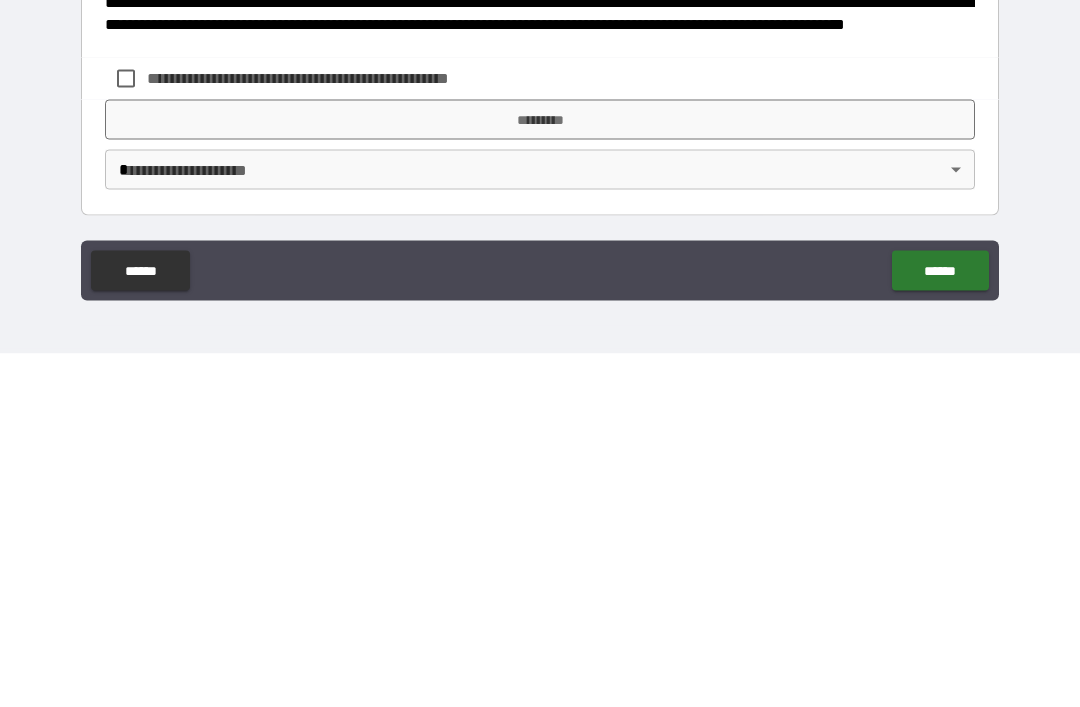 type on "***" 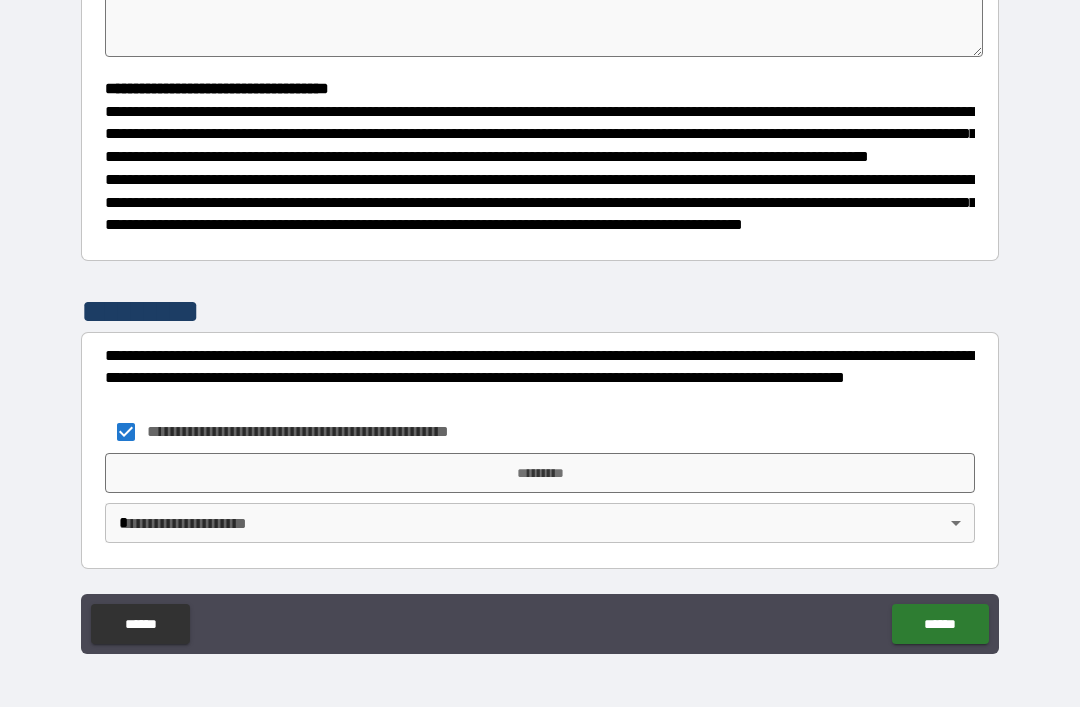 type on "*" 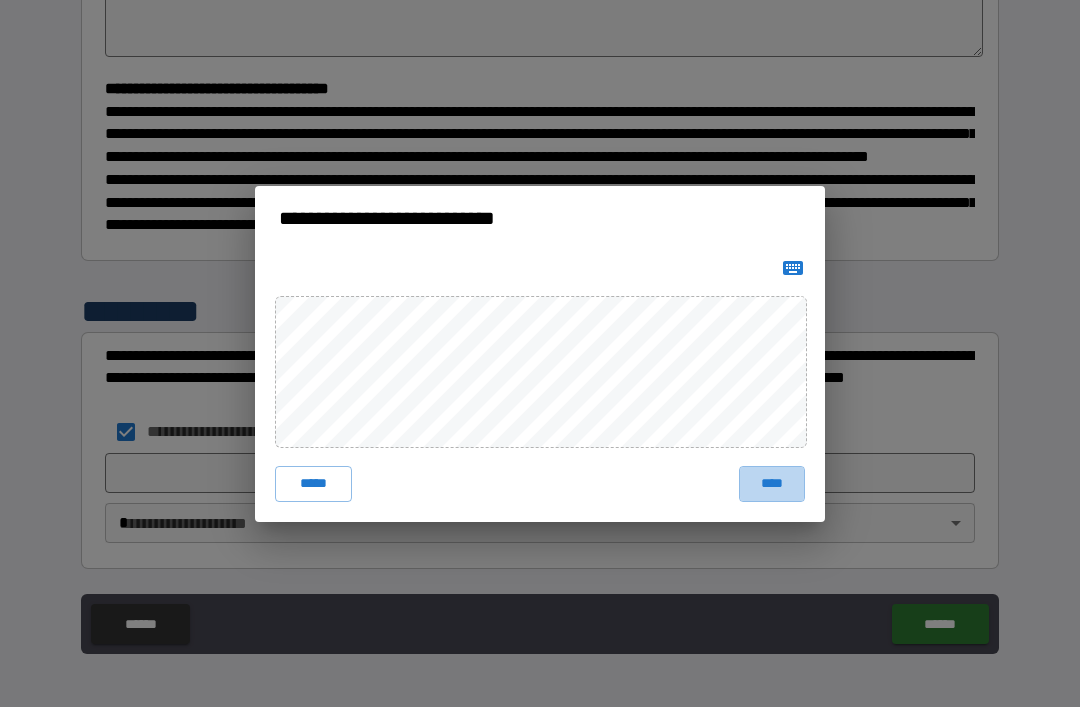 click on "****" at bounding box center (772, 484) 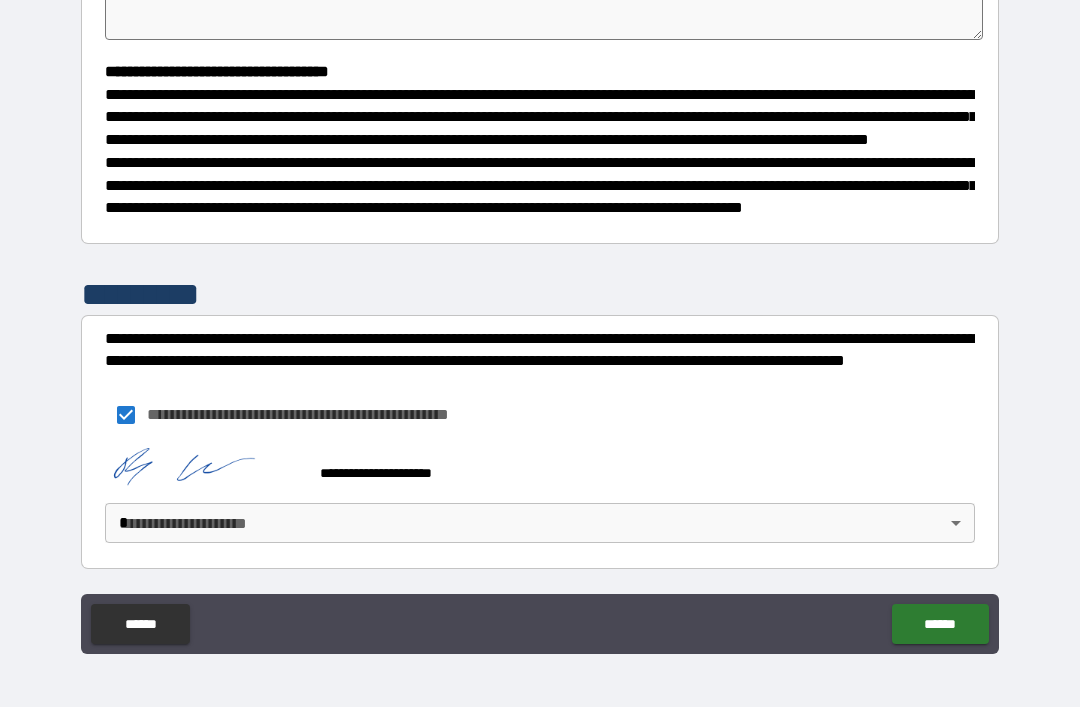 click on "**********" at bounding box center [540, 321] 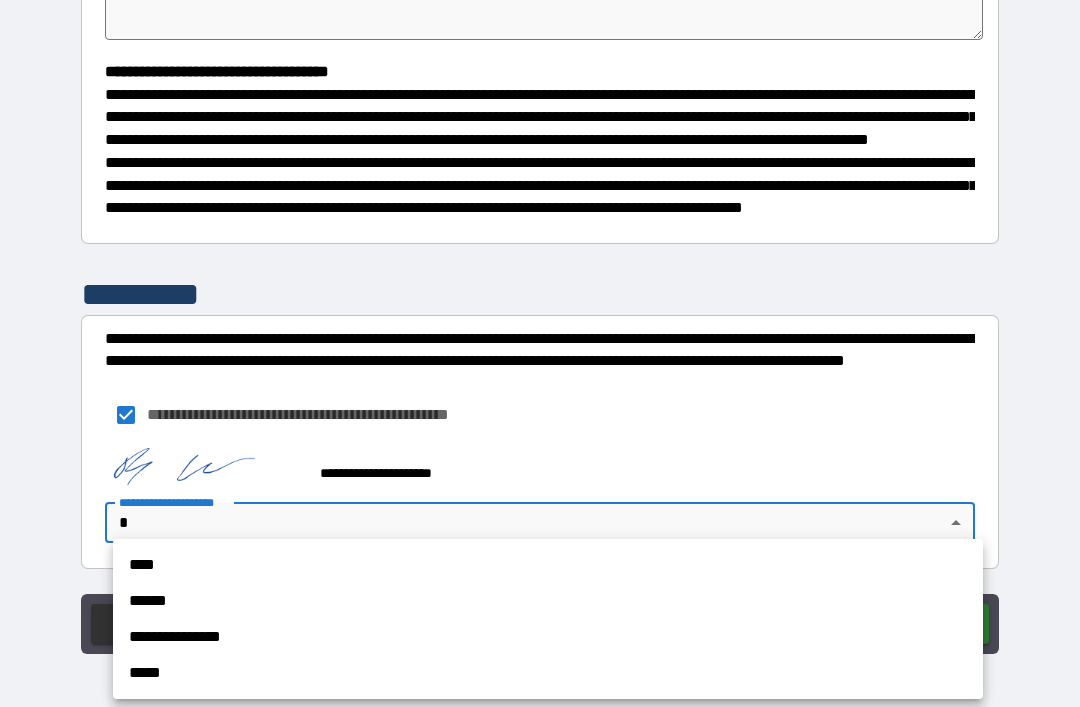 click on "**********" at bounding box center [548, 637] 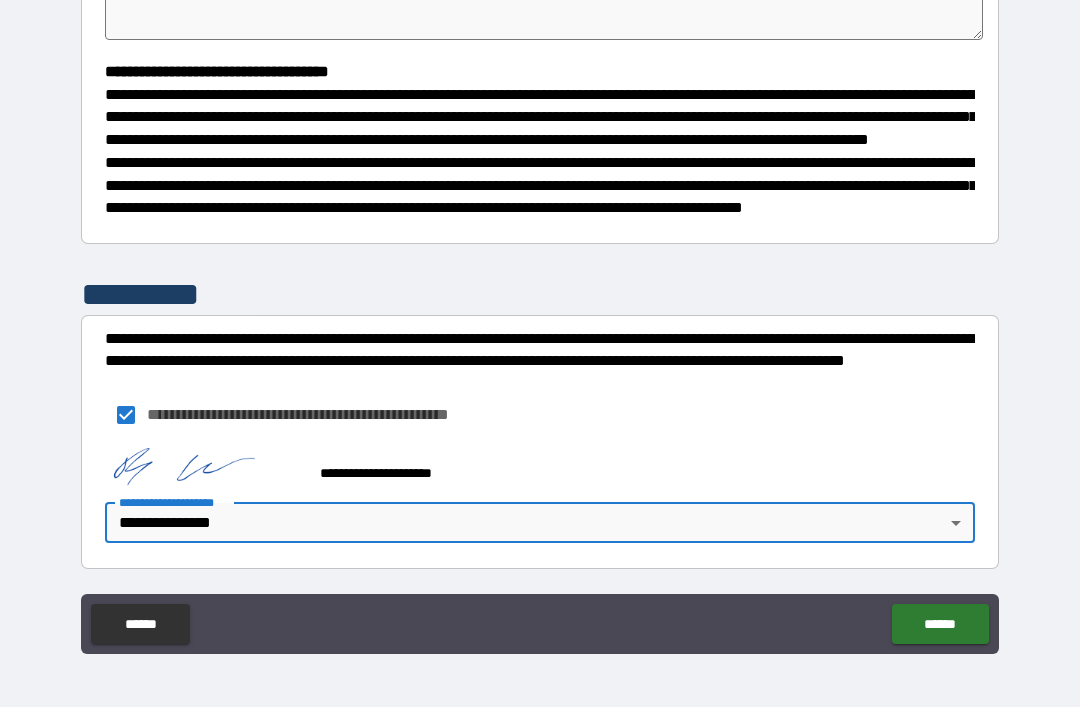 type on "*" 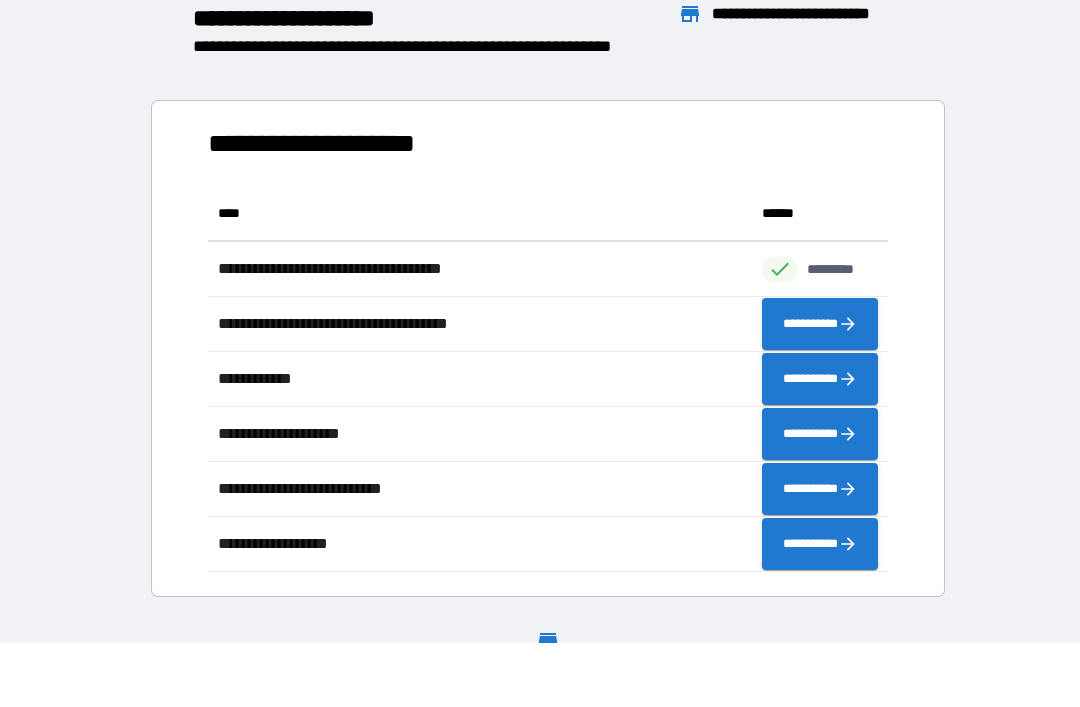 scroll, scrollTop: 386, scrollLeft: 680, axis: both 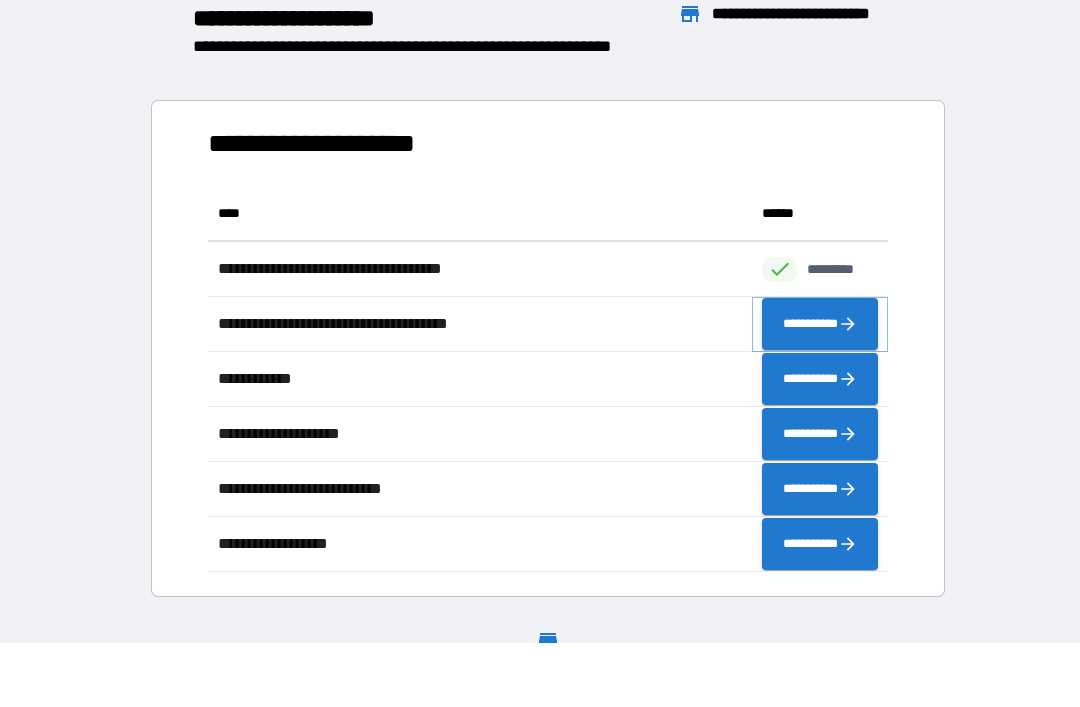 click on "**********" at bounding box center [820, 324] 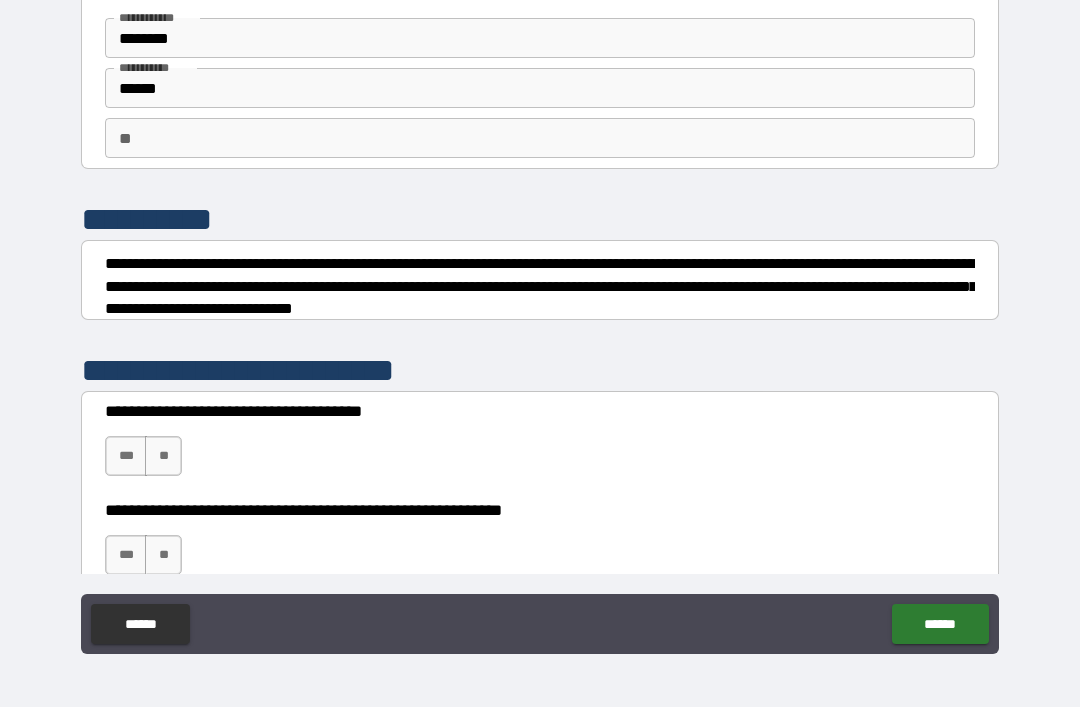 scroll, scrollTop: 65, scrollLeft: 0, axis: vertical 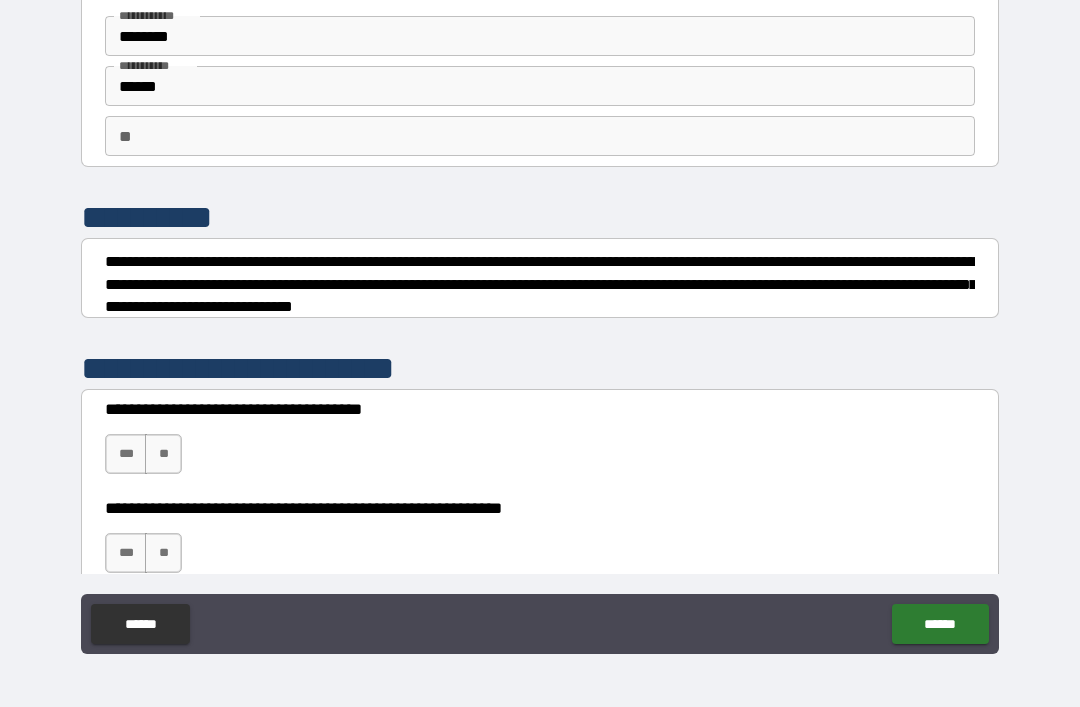 click on "**" at bounding box center [163, 454] 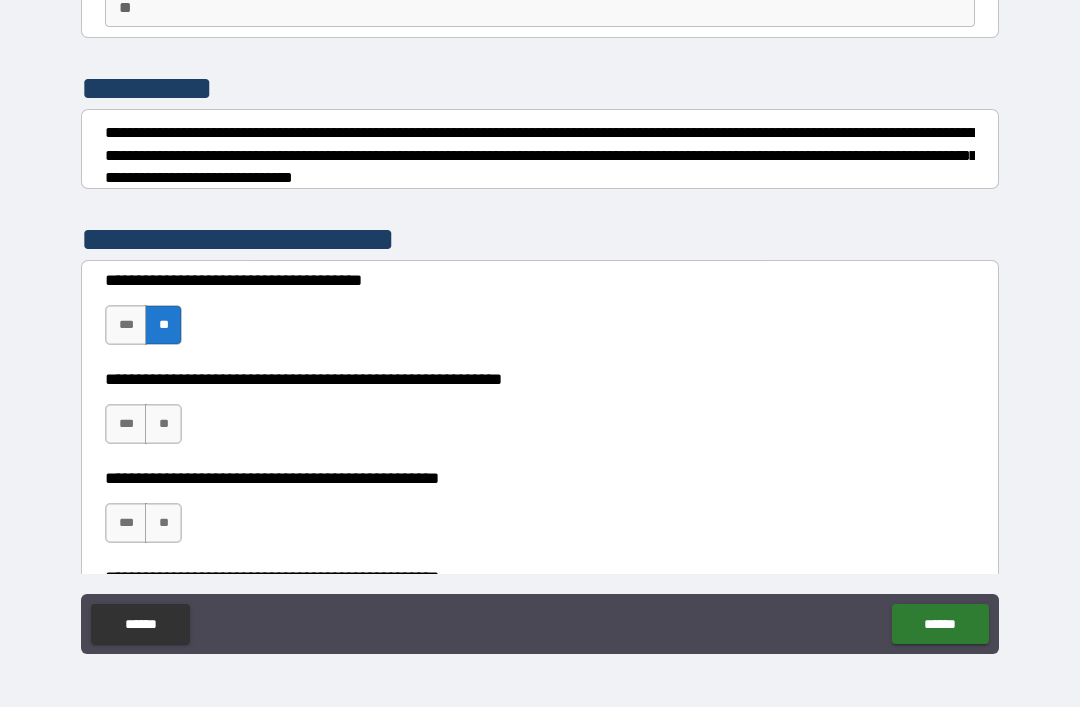 scroll, scrollTop: 202, scrollLeft: 0, axis: vertical 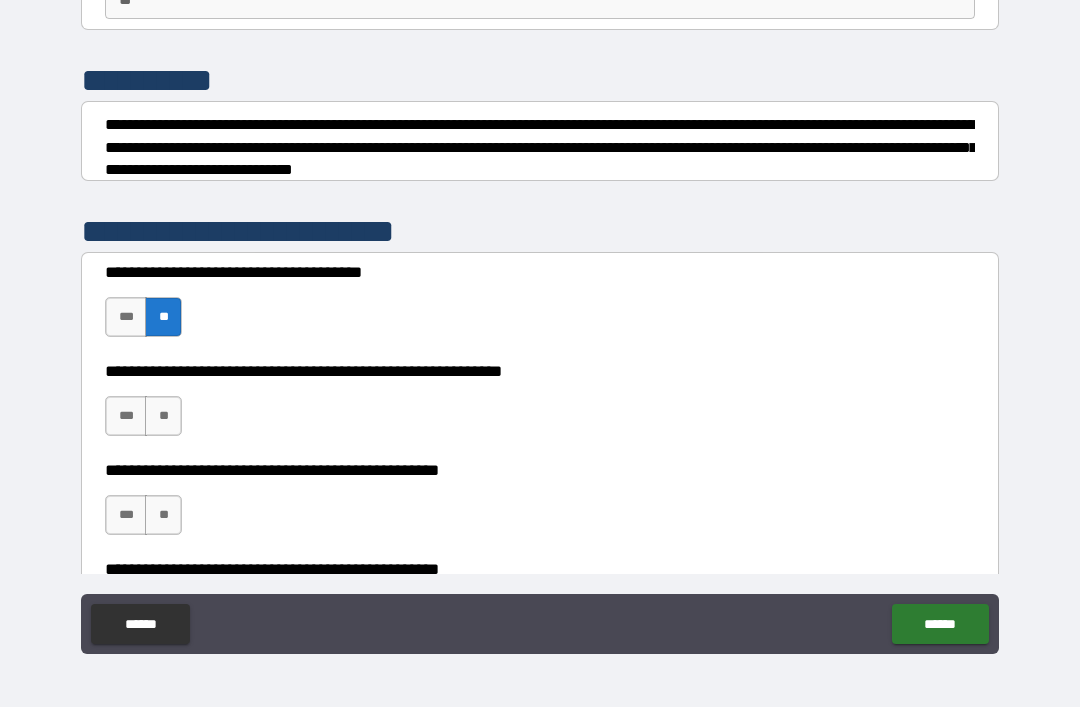 click on "**" at bounding box center (163, 416) 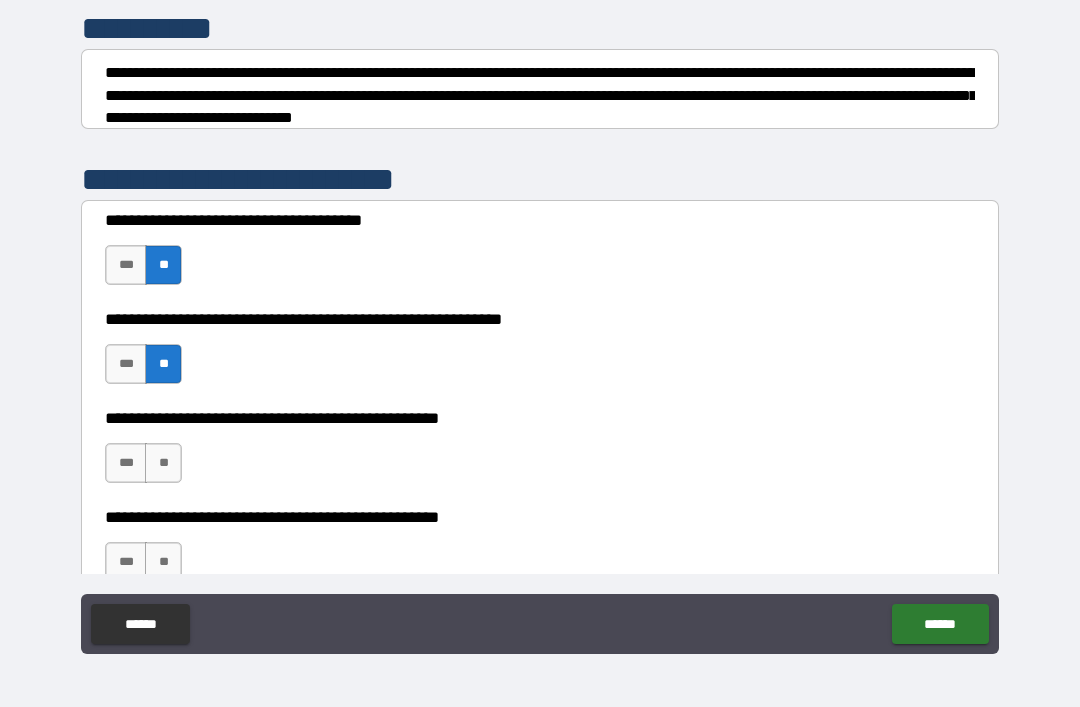 scroll, scrollTop: 257, scrollLeft: 0, axis: vertical 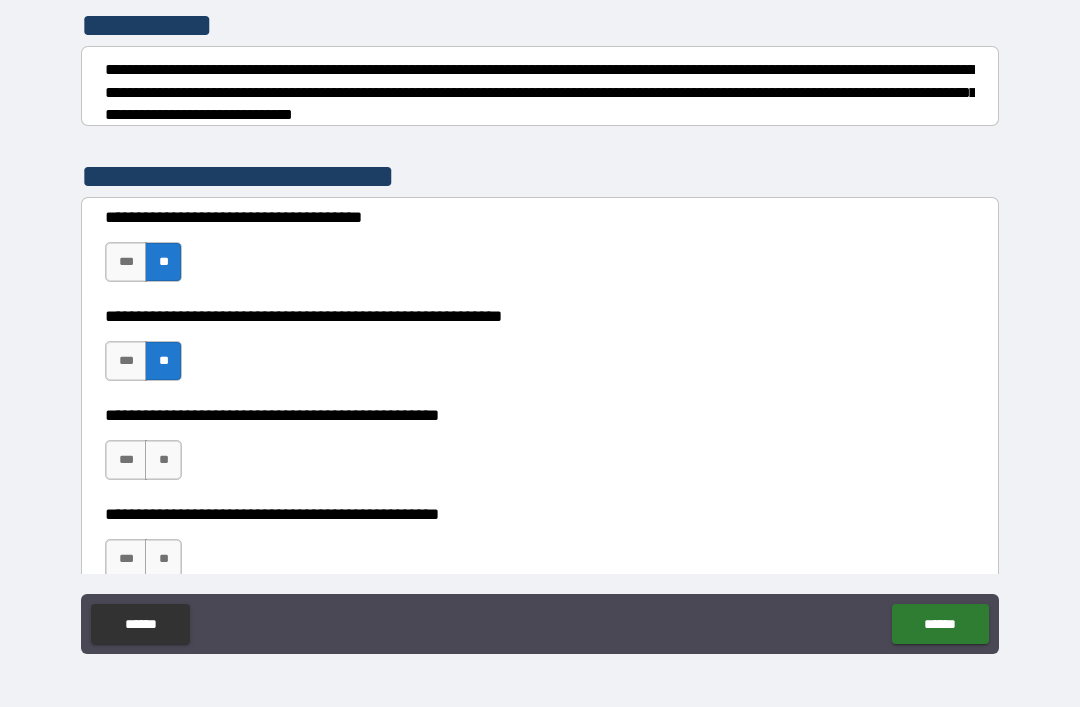 click on "**" at bounding box center [163, 460] 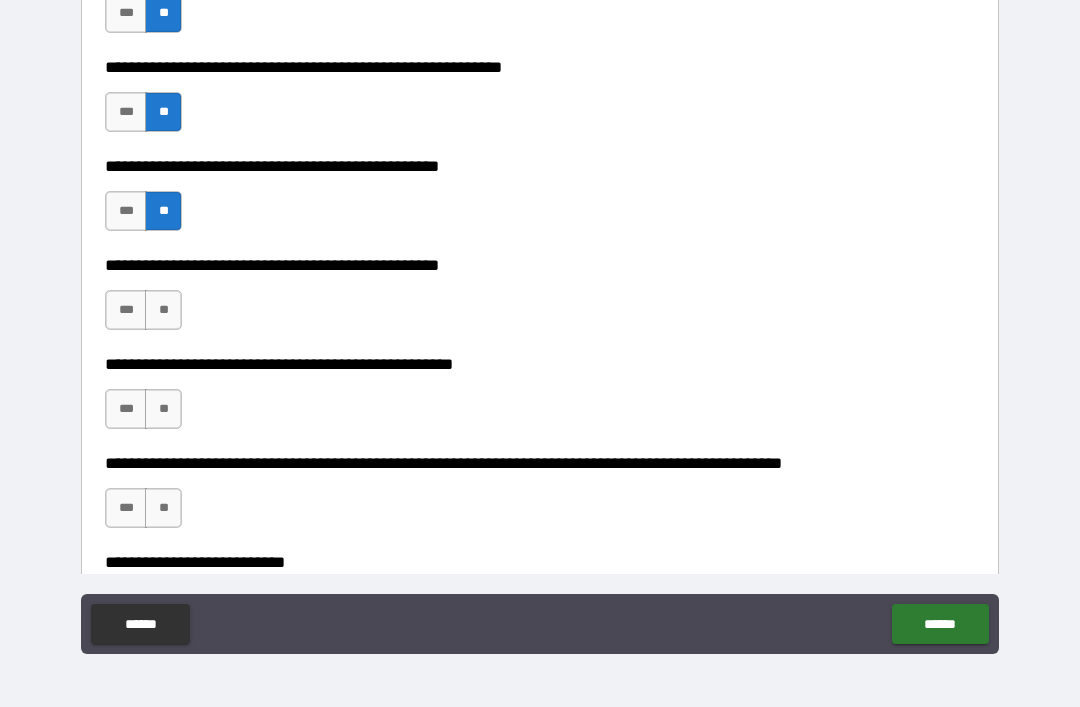 scroll, scrollTop: 508, scrollLeft: 0, axis: vertical 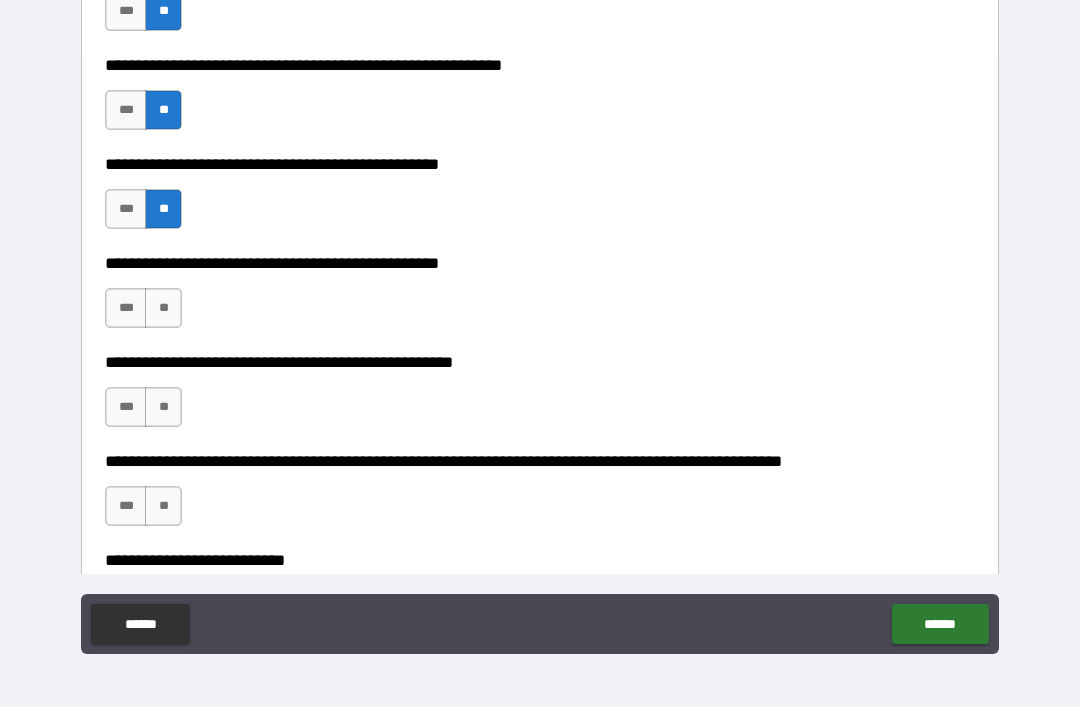 click on "**" at bounding box center (163, 308) 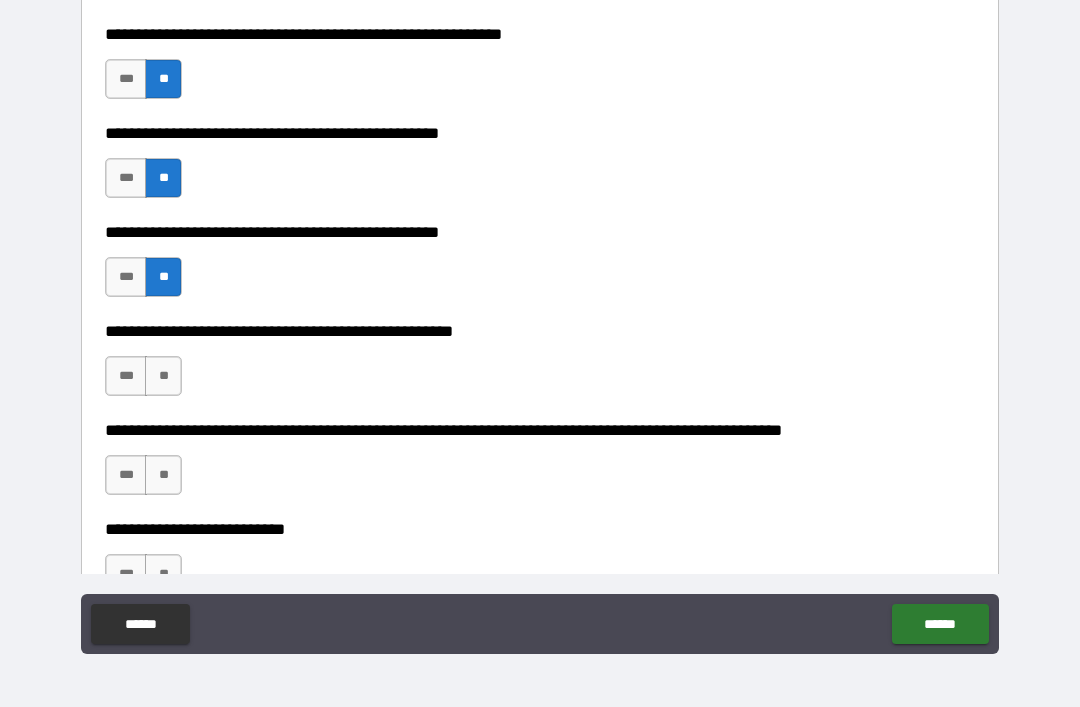 scroll, scrollTop: 545, scrollLeft: 0, axis: vertical 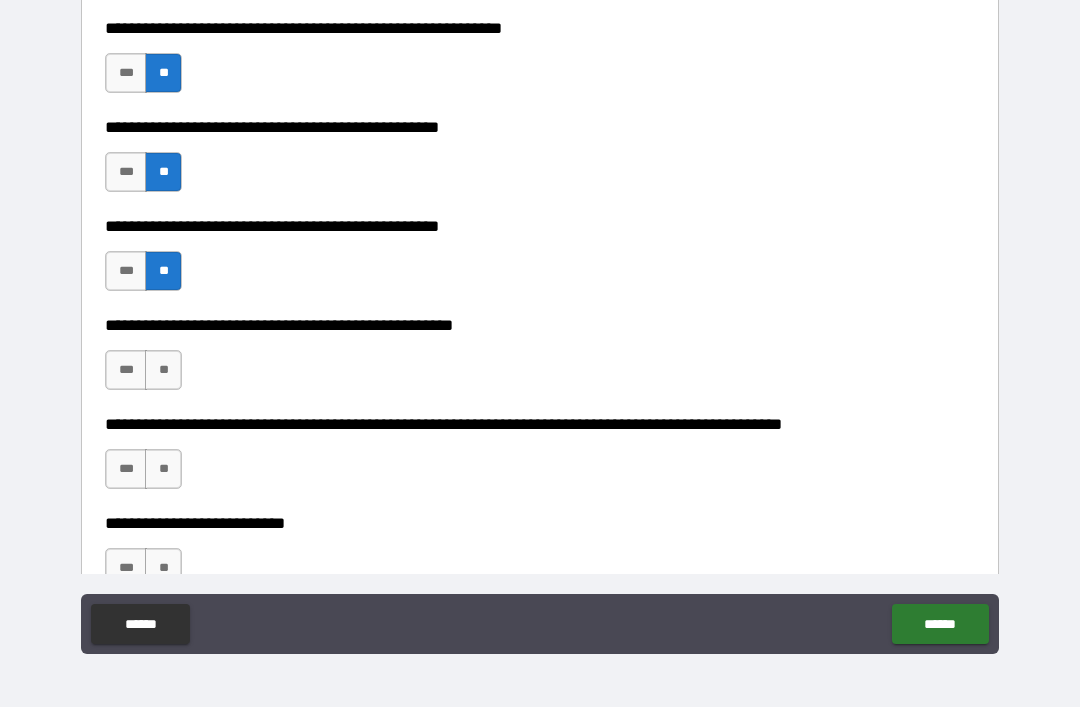 click on "**" at bounding box center (163, 370) 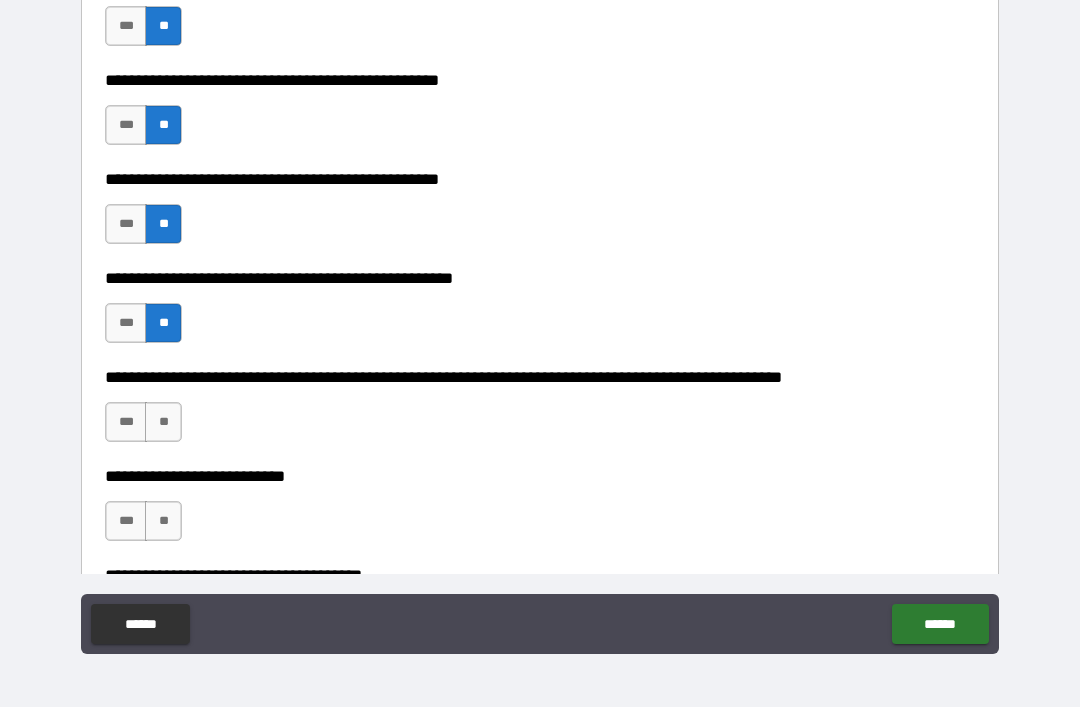 scroll, scrollTop: 605, scrollLeft: 0, axis: vertical 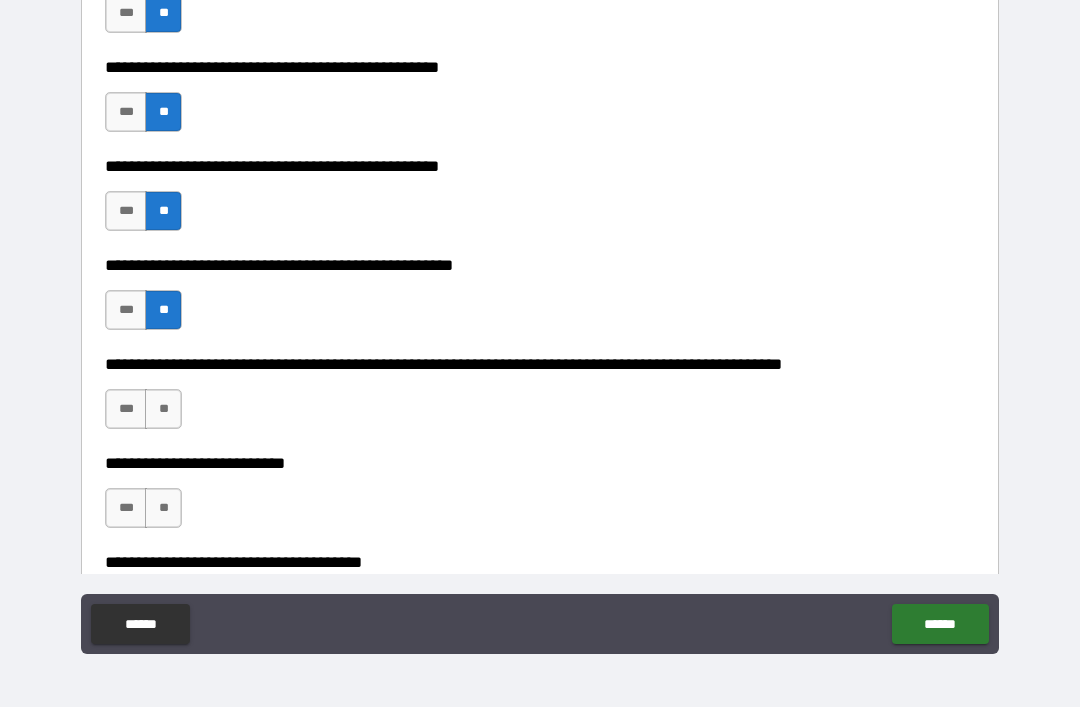 click on "**" at bounding box center (163, 409) 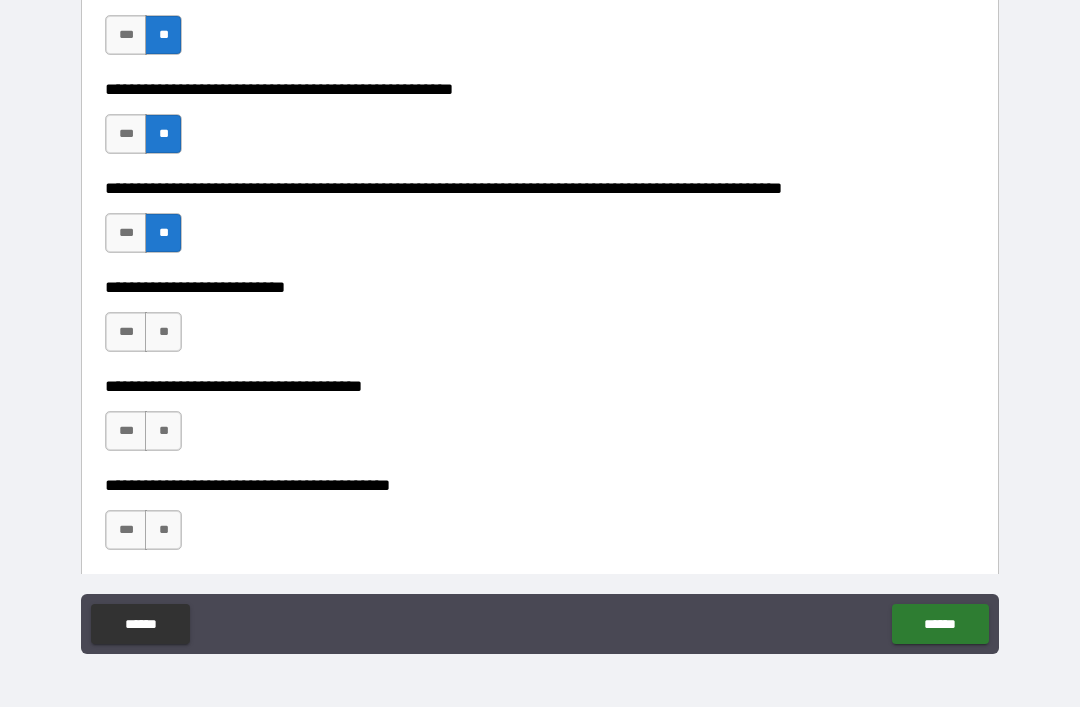 scroll, scrollTop: 781, scrollLeft: 0, axis: vertical 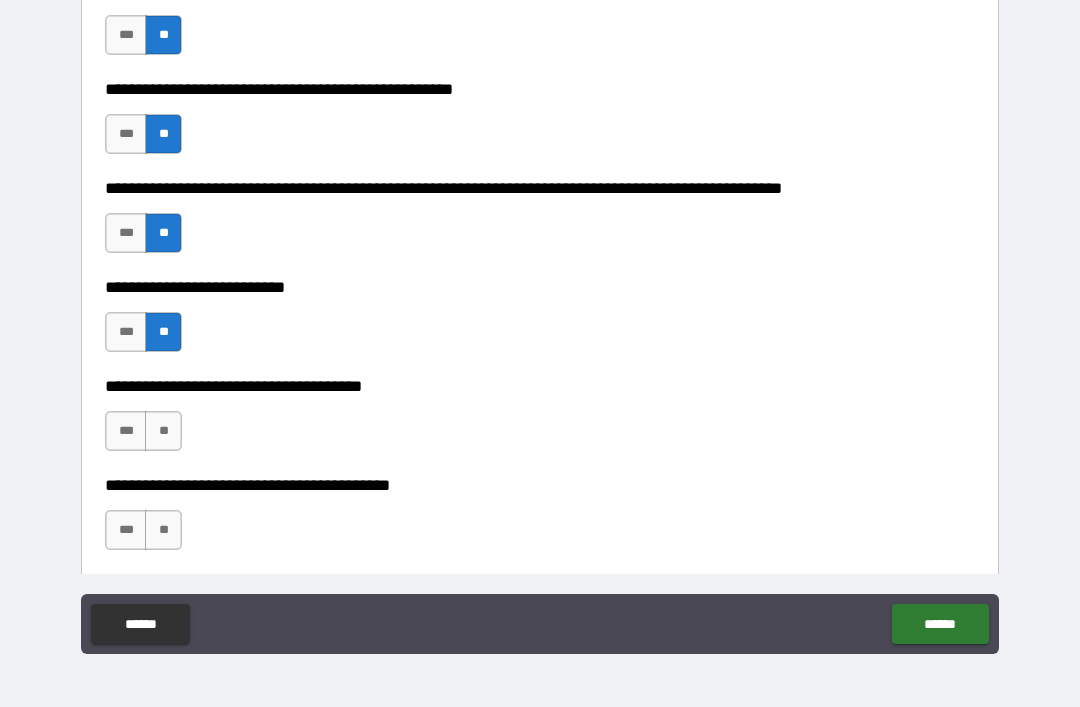 click on "**" at bounding box center [163, 431] 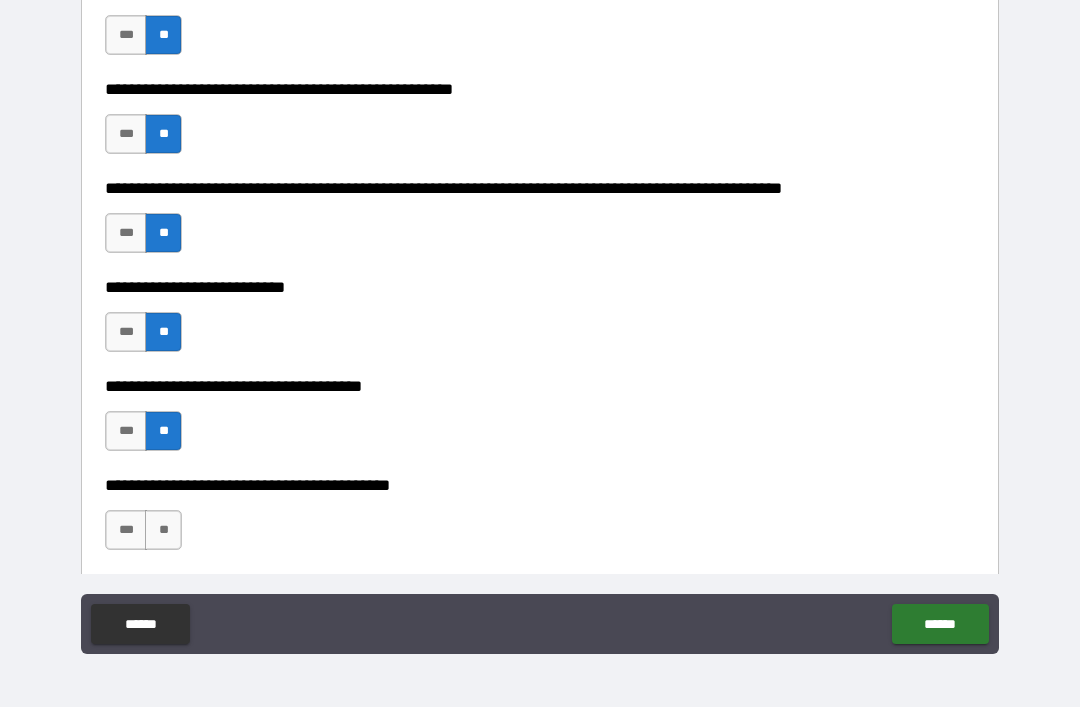 click on "**" at bounding box center (163, 530) 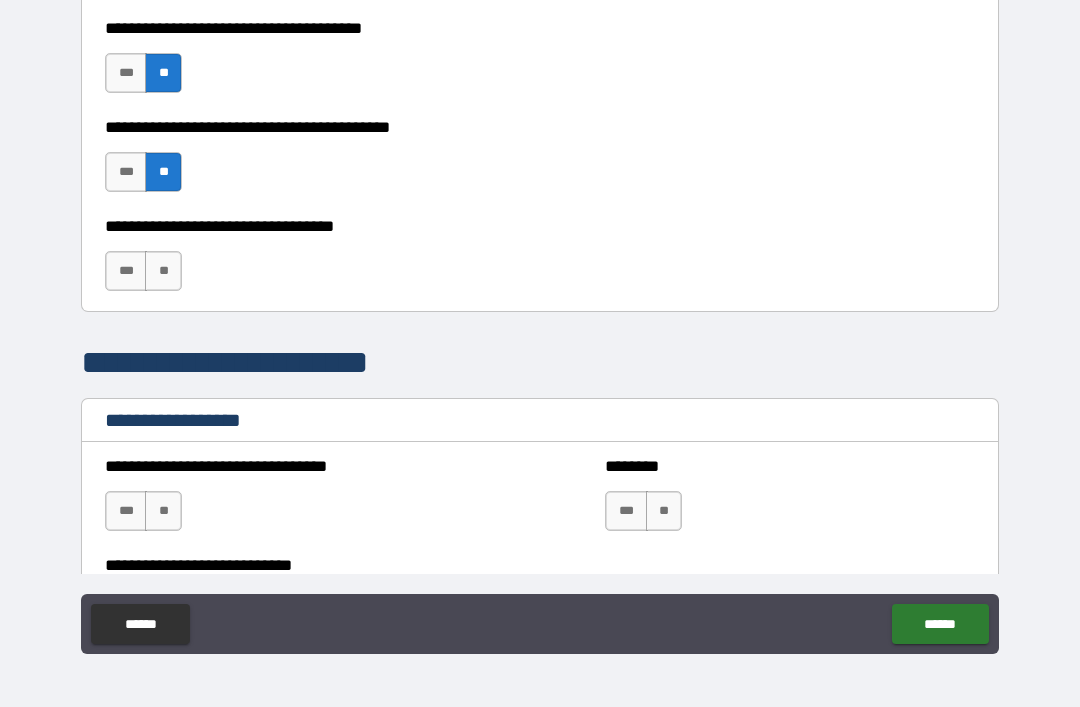 scroll, scrollTop: 1141, scrollLeft: 0, axis: vertical 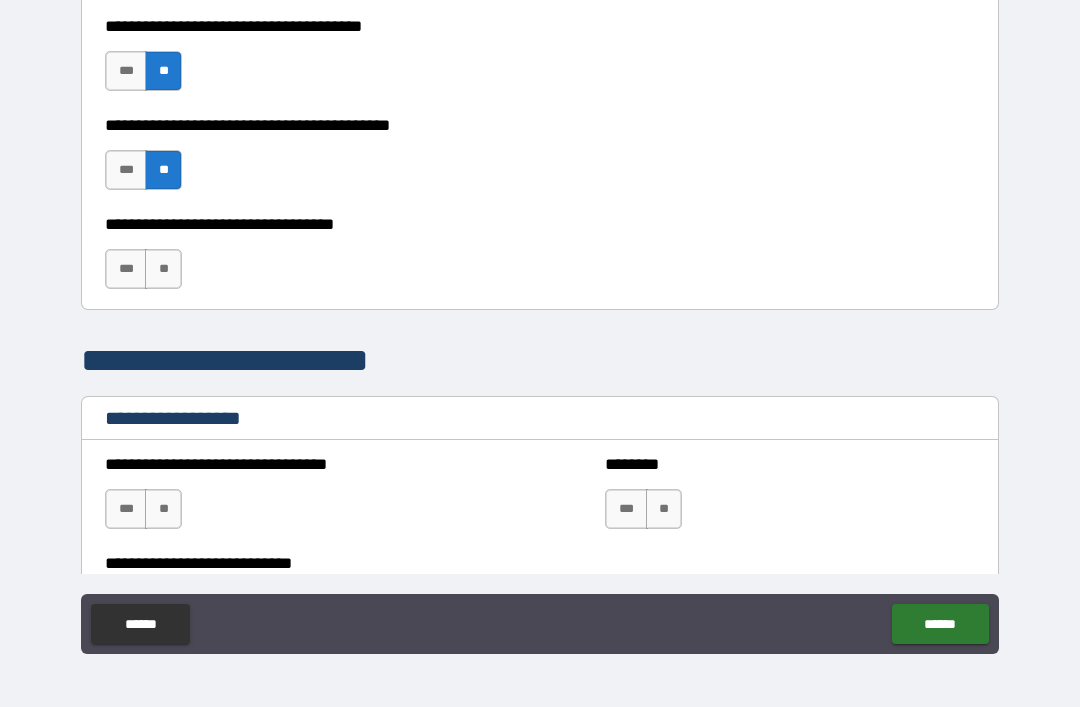 click on "**" at bounding box center [163, 269] 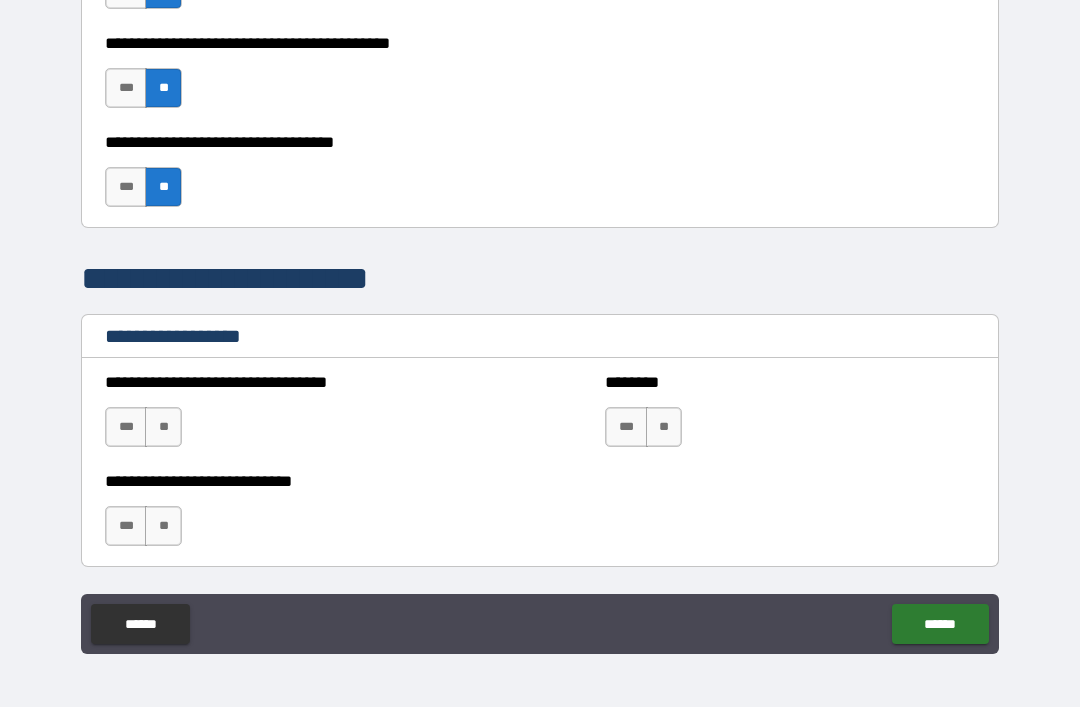 scroll, scrollTop: 1222, scrollLeft: 0, axis: vertical 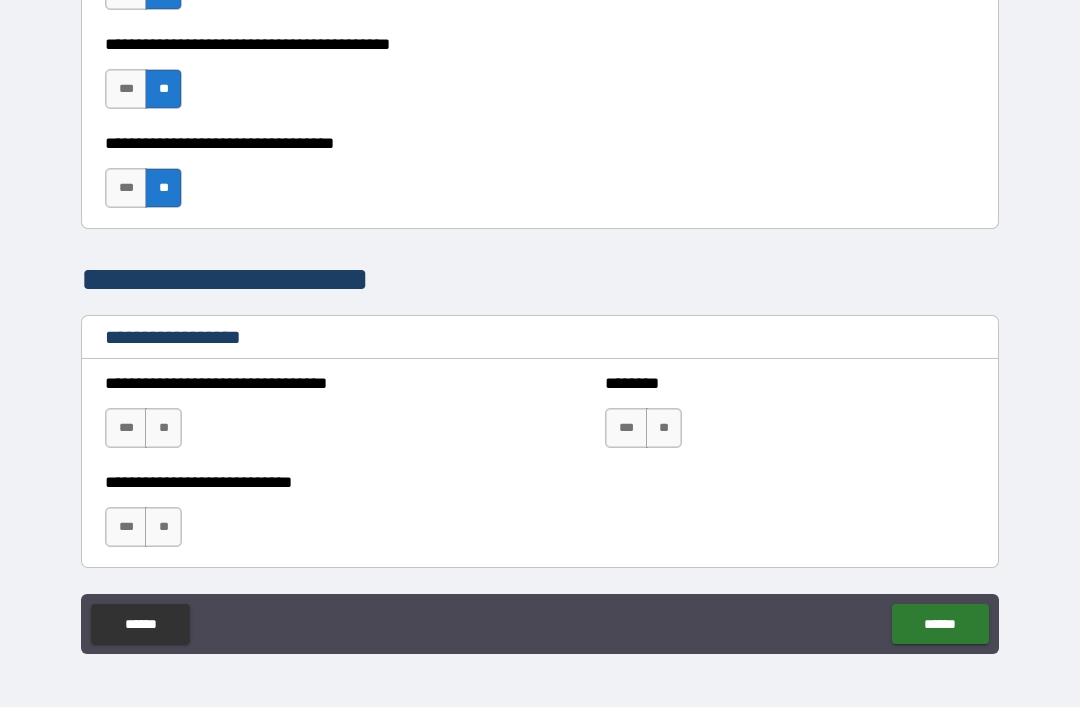 click on "**" at bounding box center [163, 428] 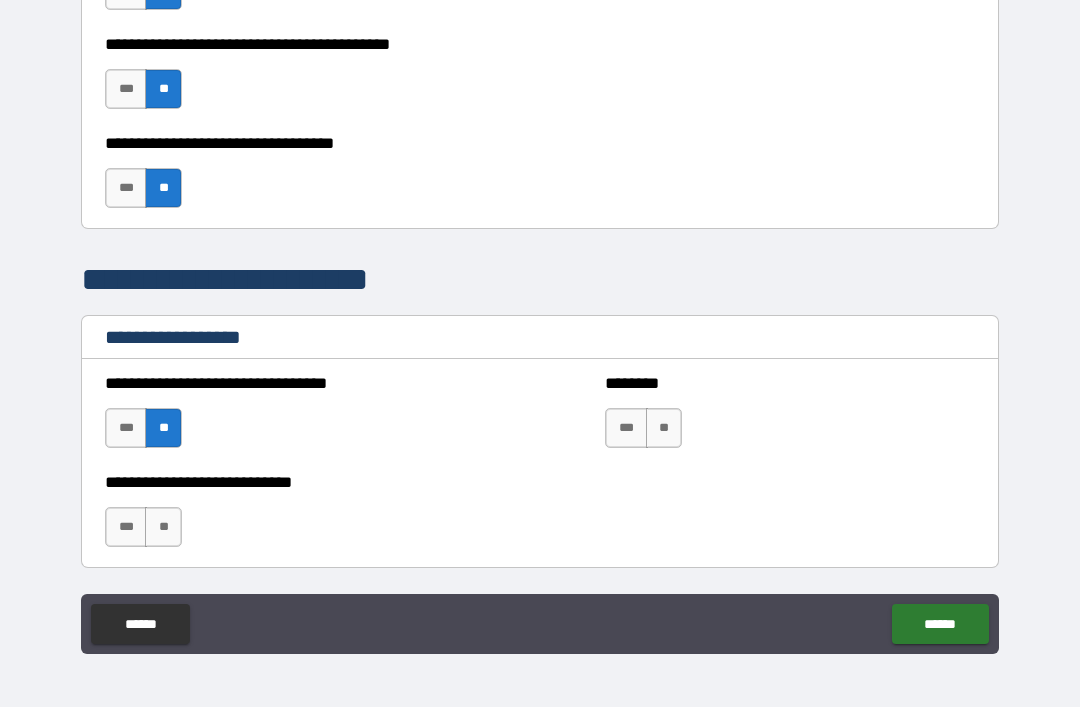 click on "**" at bounding box center [664, 428] 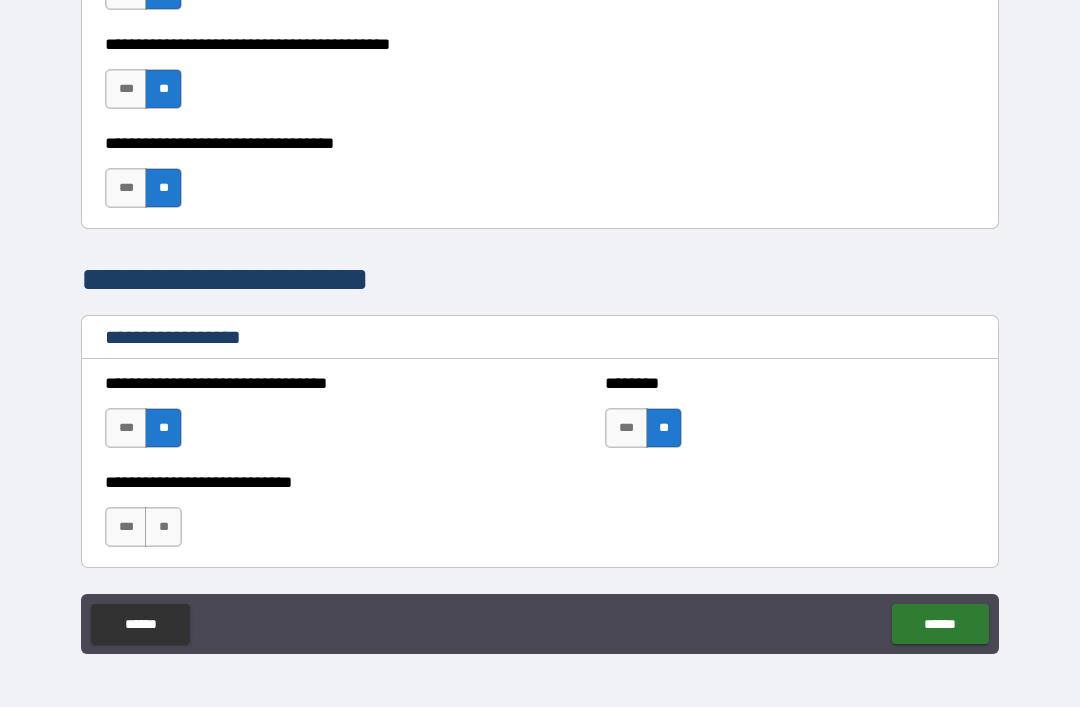 click on "**" at bounding box center [163, 527] 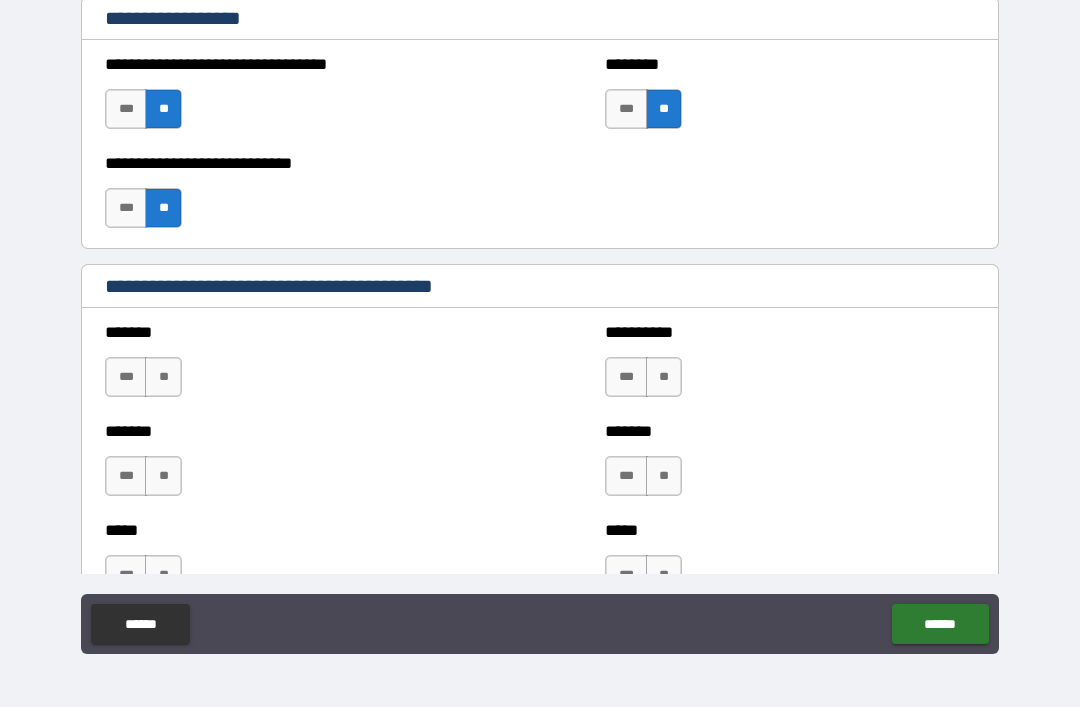 scroll, scrollTop: 1543, scrollLeft: 0, axis: vertical 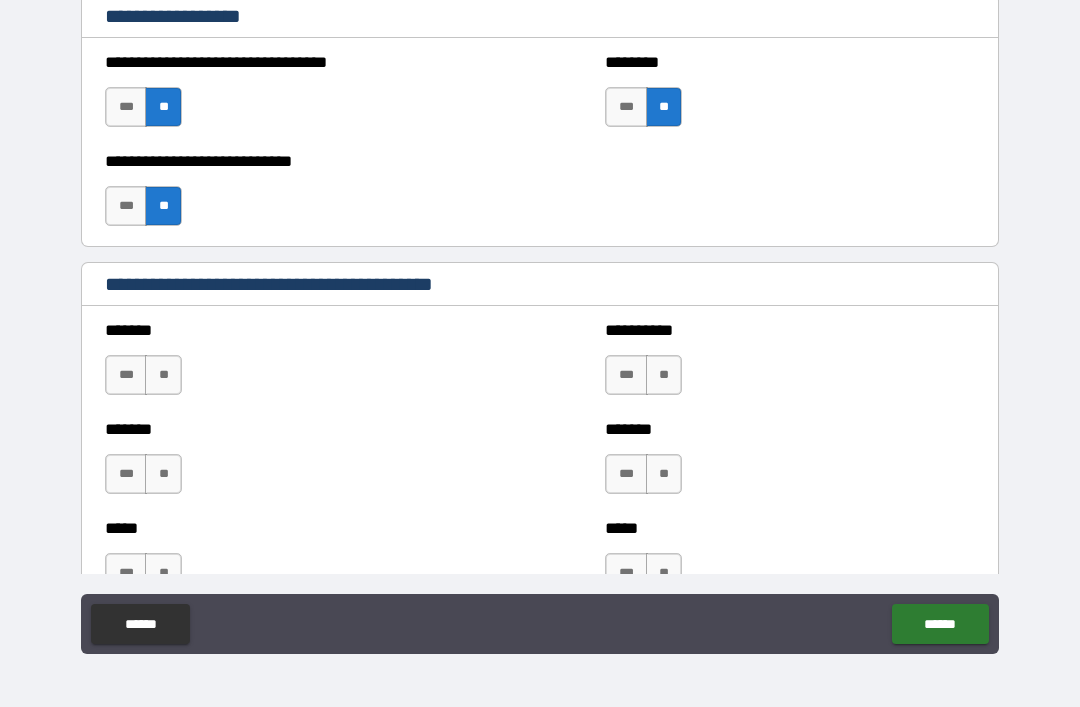click on "**" at bounding box center [163, 375] 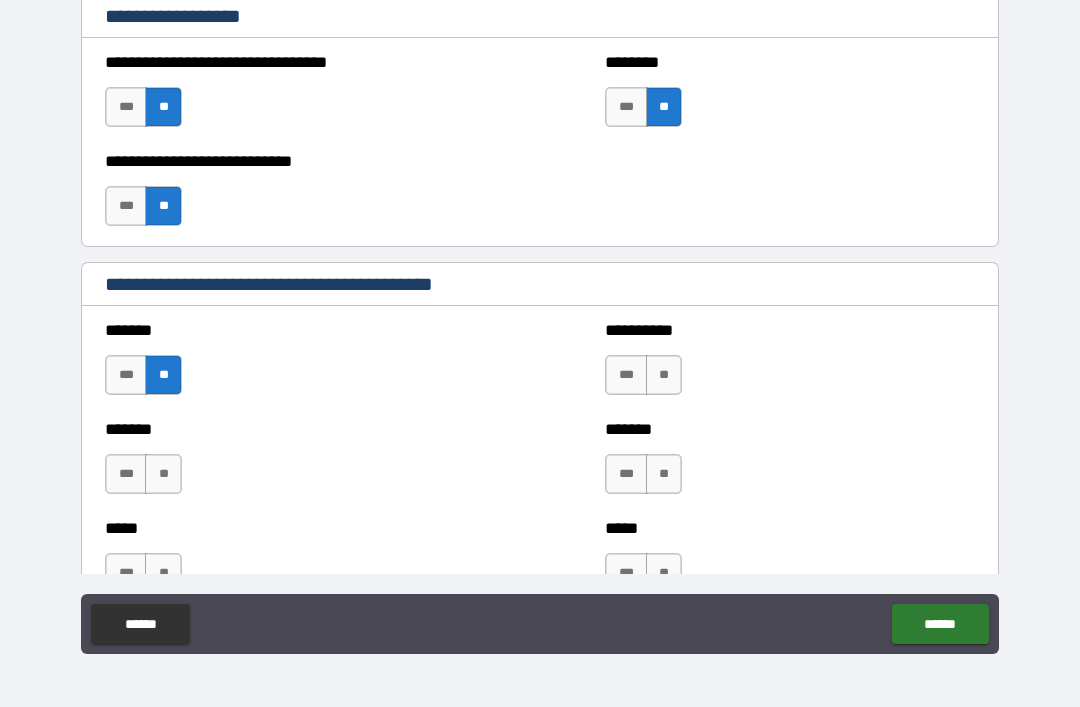 click on "**" at bounding box center [163, 474] 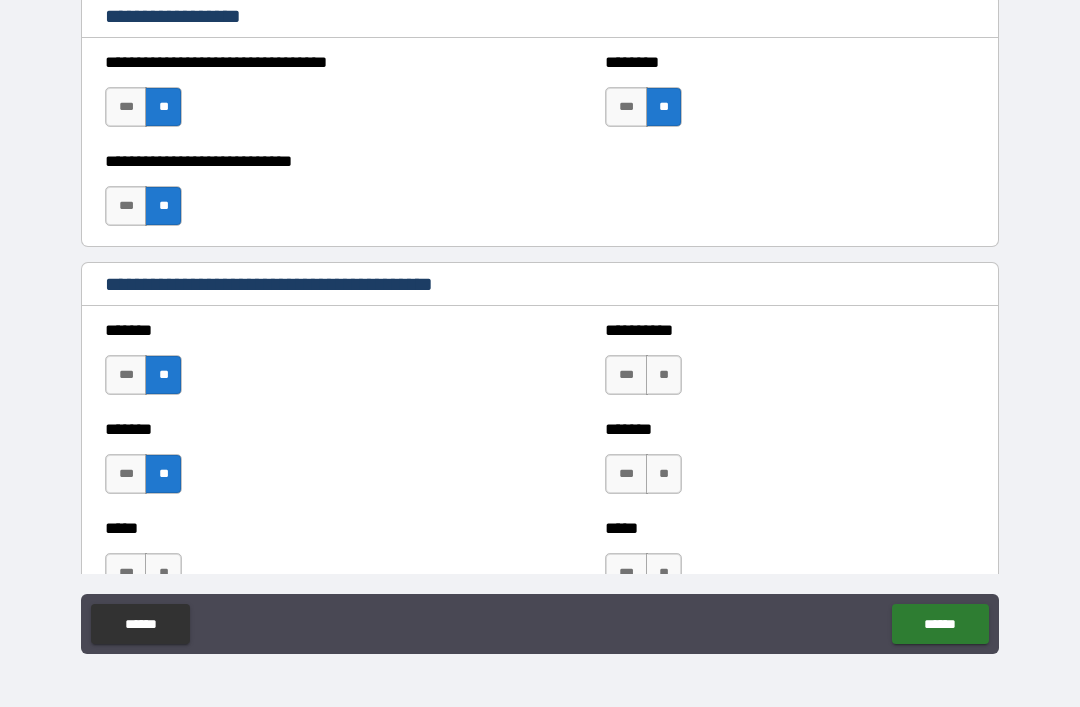 click on "**" at bounding box center (664, 375) 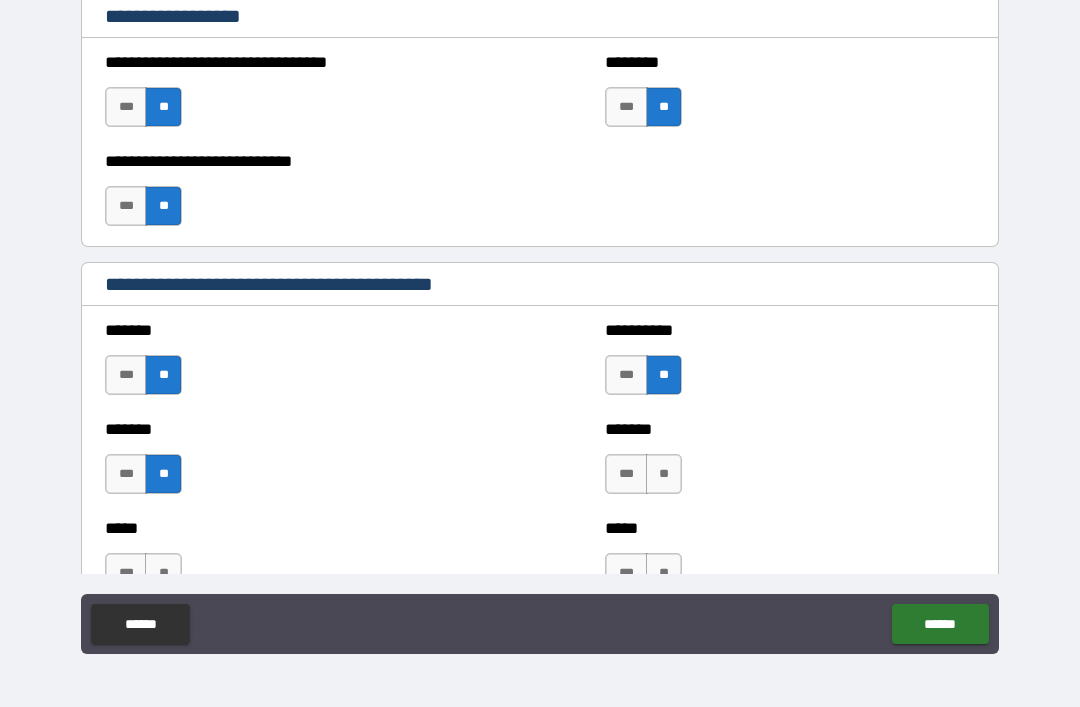 click on "**" at bounding box center (664, 474) 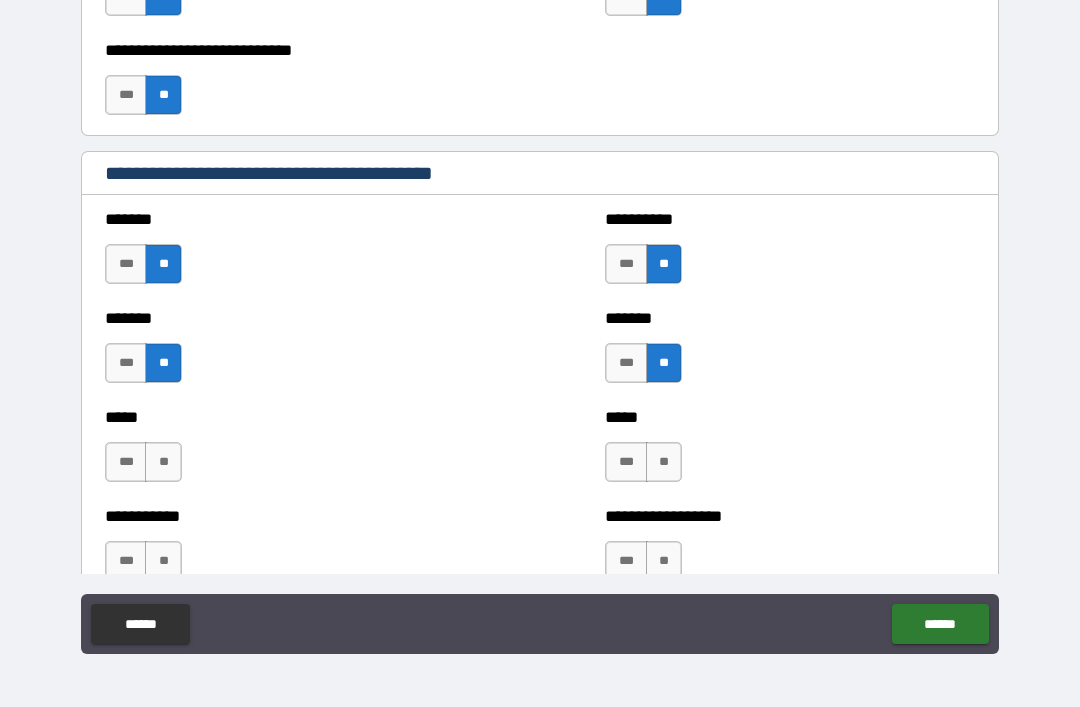 scroll, scrollTop: 1660, scrollLeft: 0, axis: vertical 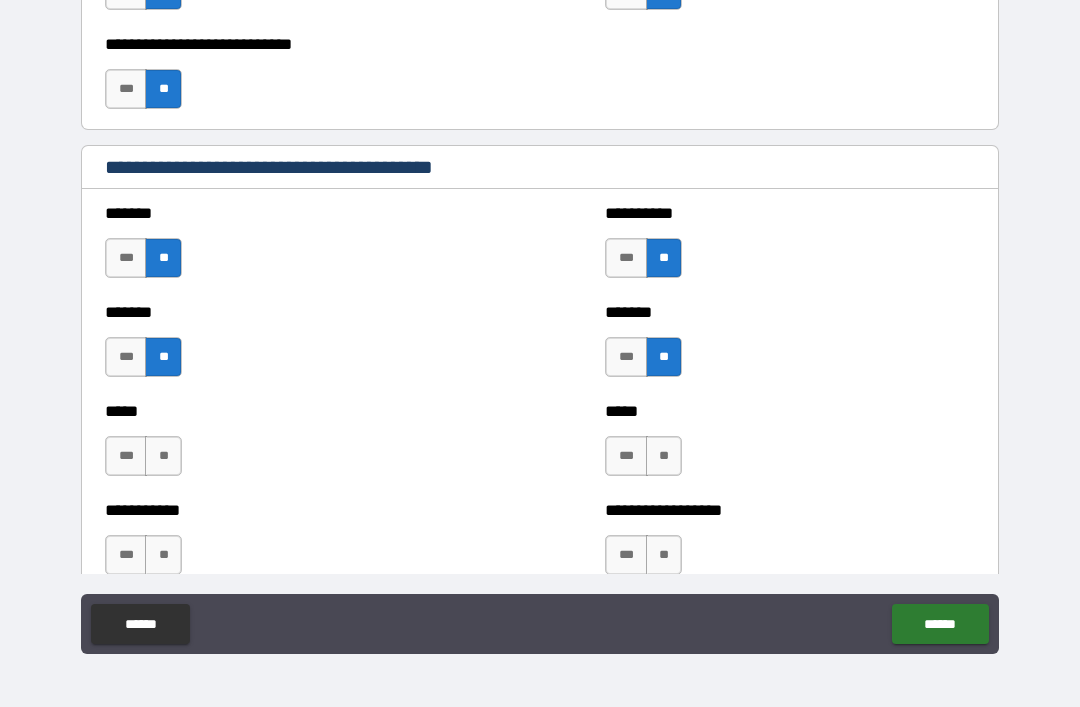 click on "**" at bounding box center [664, 456] 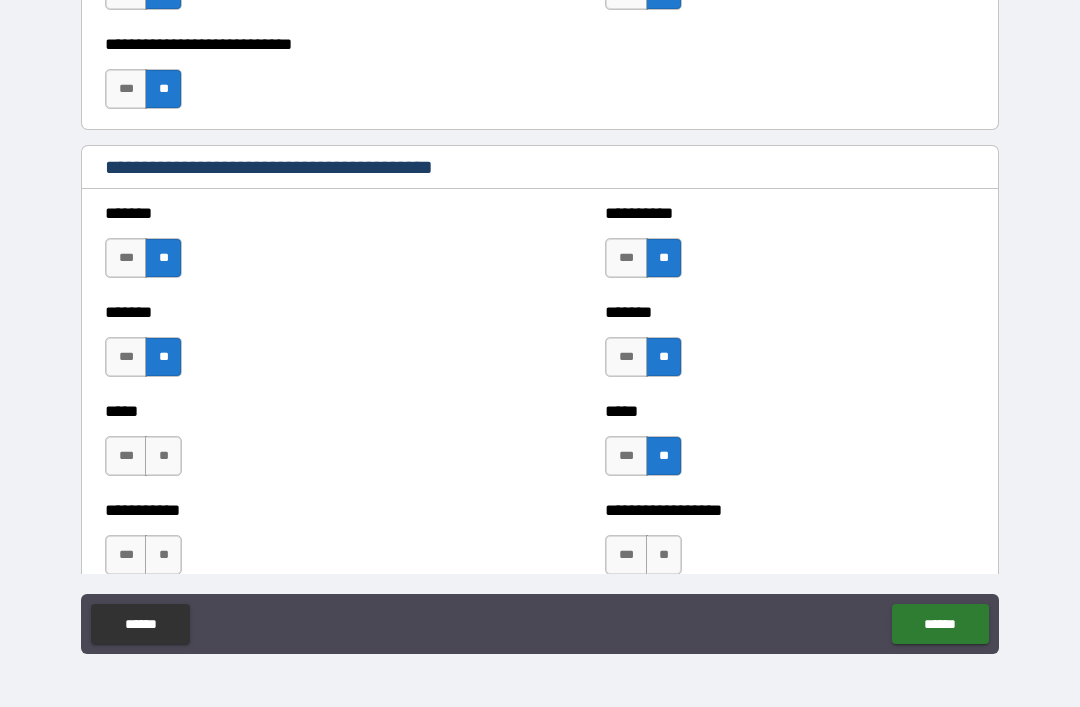 click on "**" at bounding box center (163, 456) 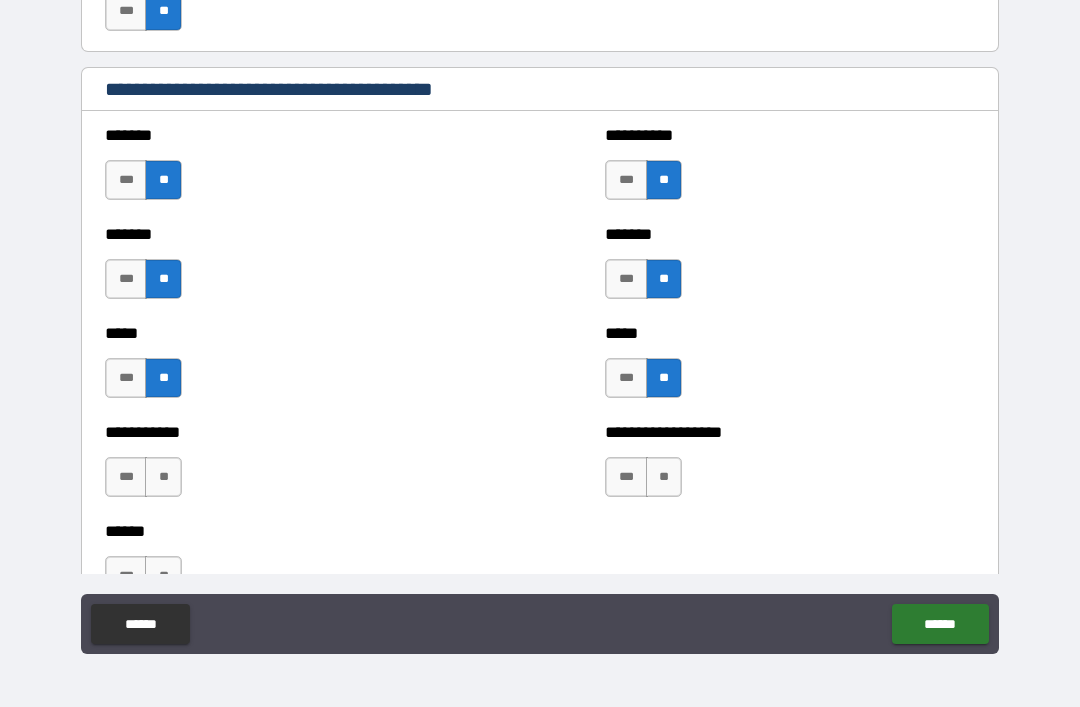 scroll, scrollTop: 1745, scrollLeft: 0, axis: vertical 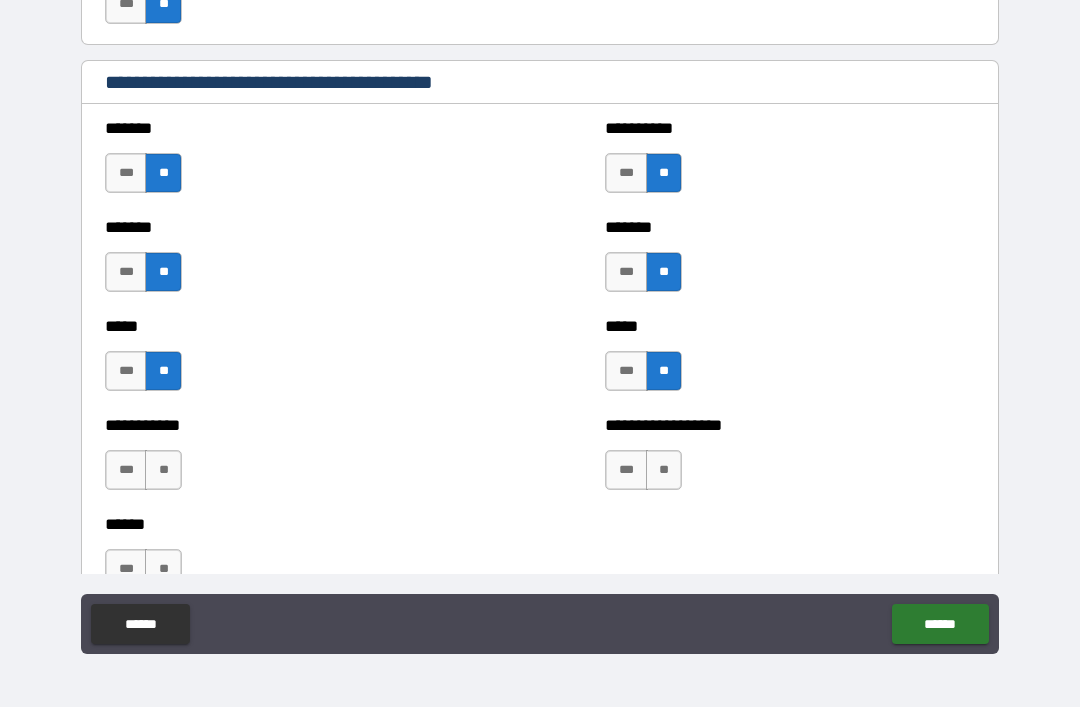 click on "**" at bounding box center (163, 470) 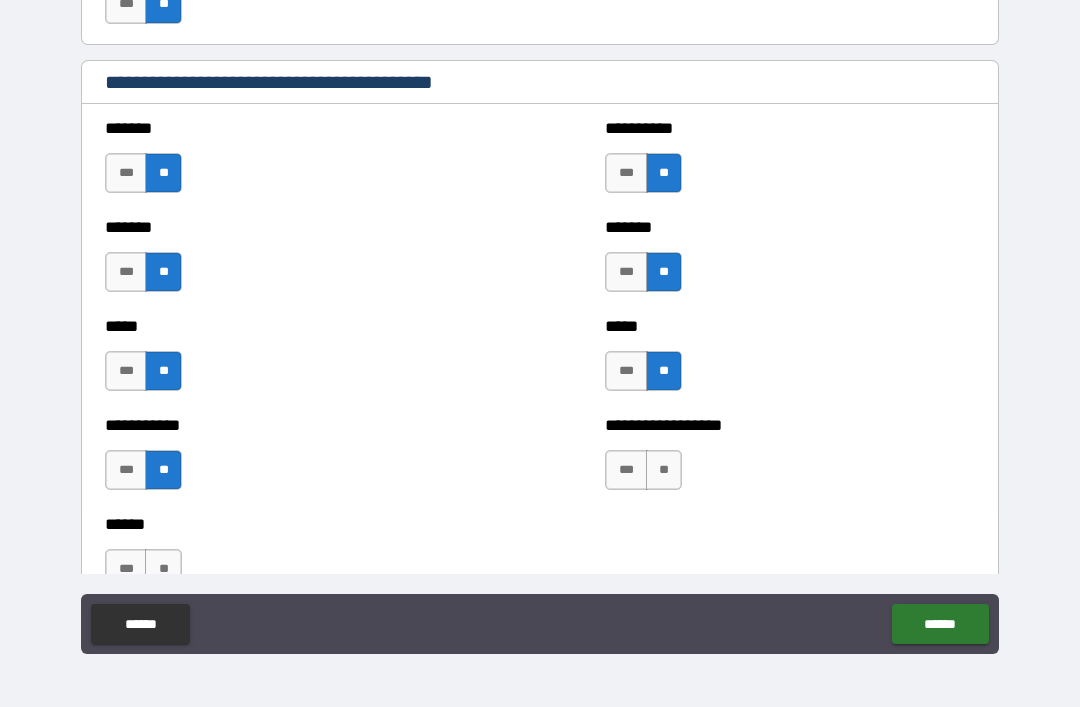 click on "**" at bounding box center (664, 470) 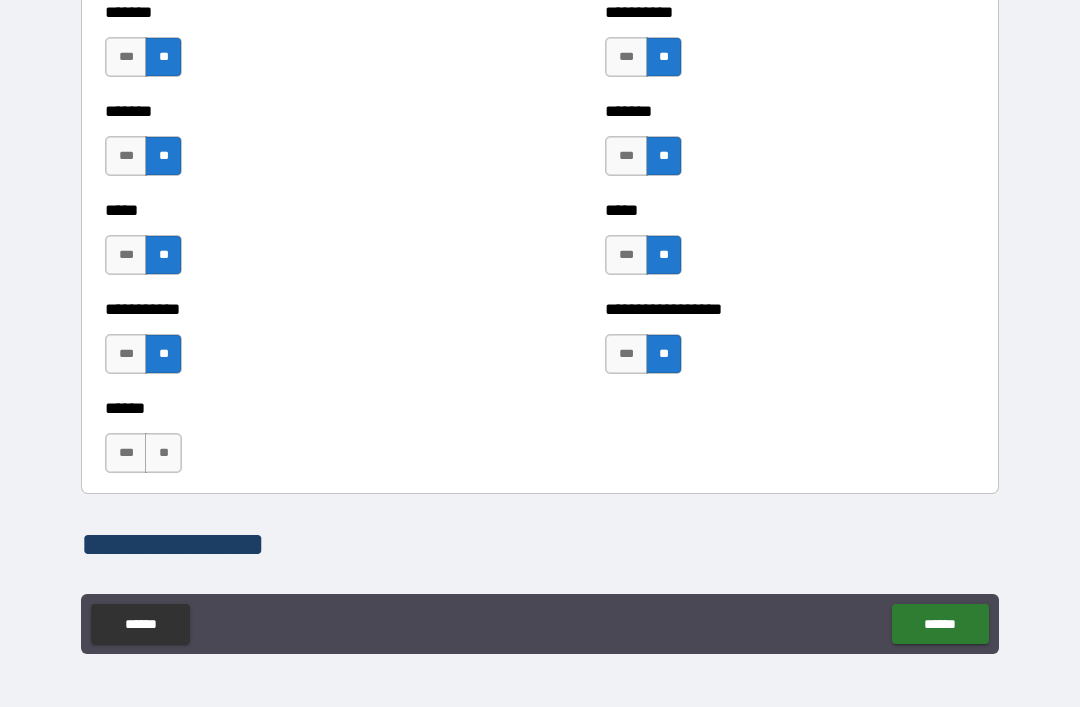 scroll, scrollTop: 1862, scrollLeft: 0, axis: vertical 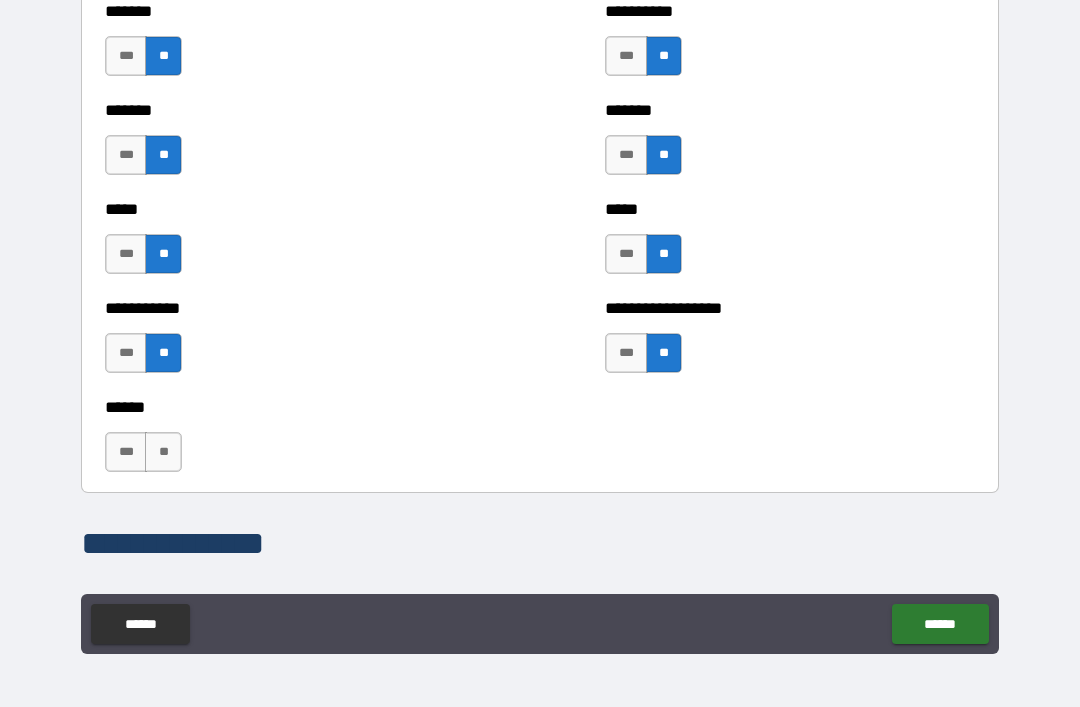 click on "**" at bounding box center [163, 452] 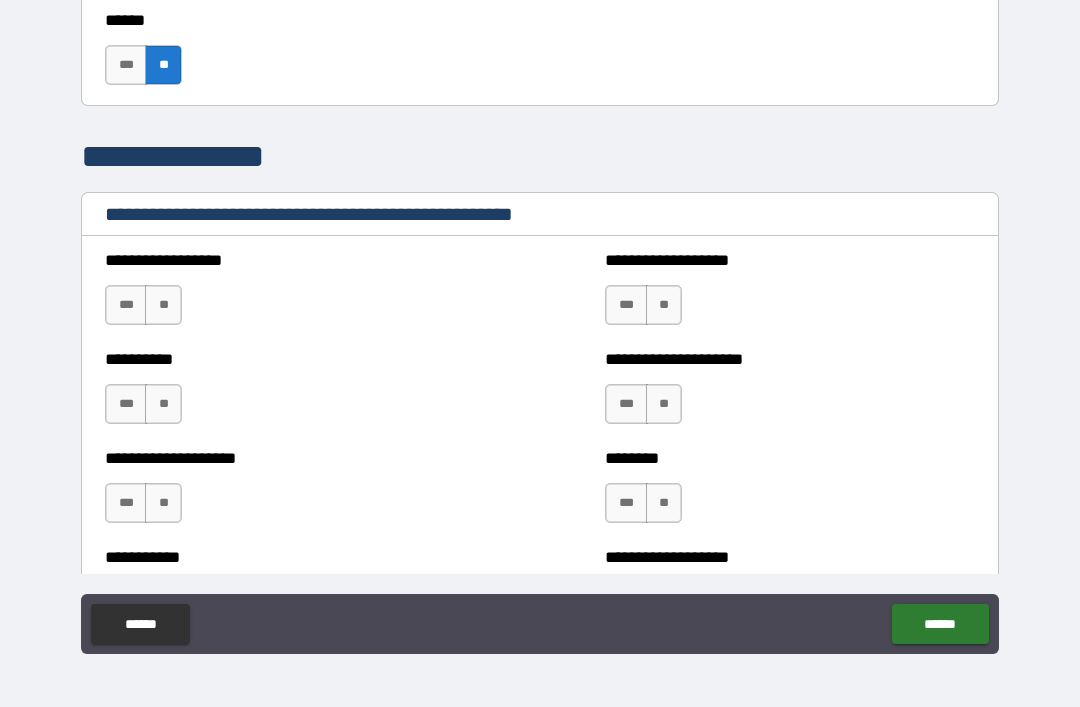 scroll, scrollTop: 2250, scrollLeft: 0, axis: vertical 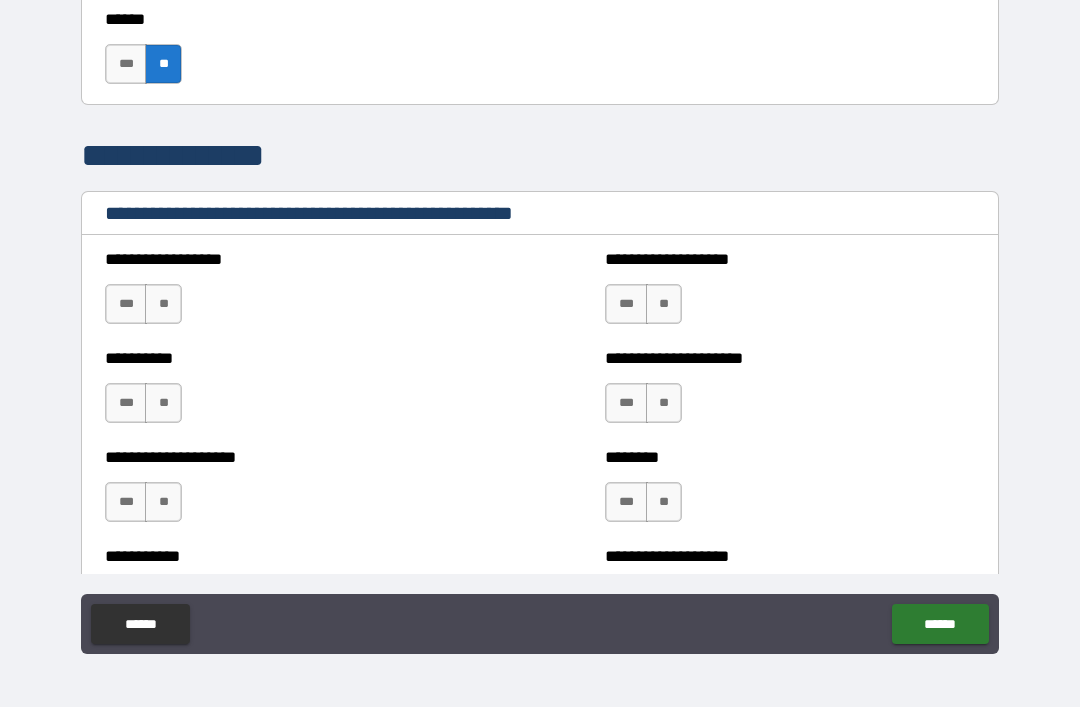click on "**" at bounding box center (163, 304) 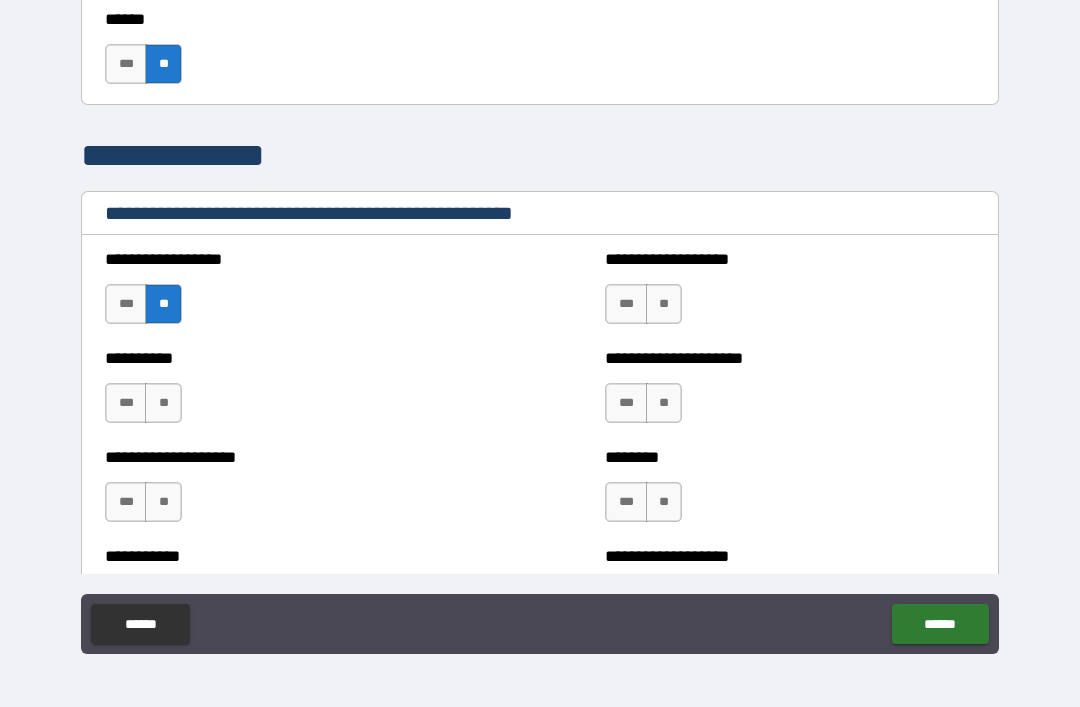 click on "**" at bounding box center [163, 403] 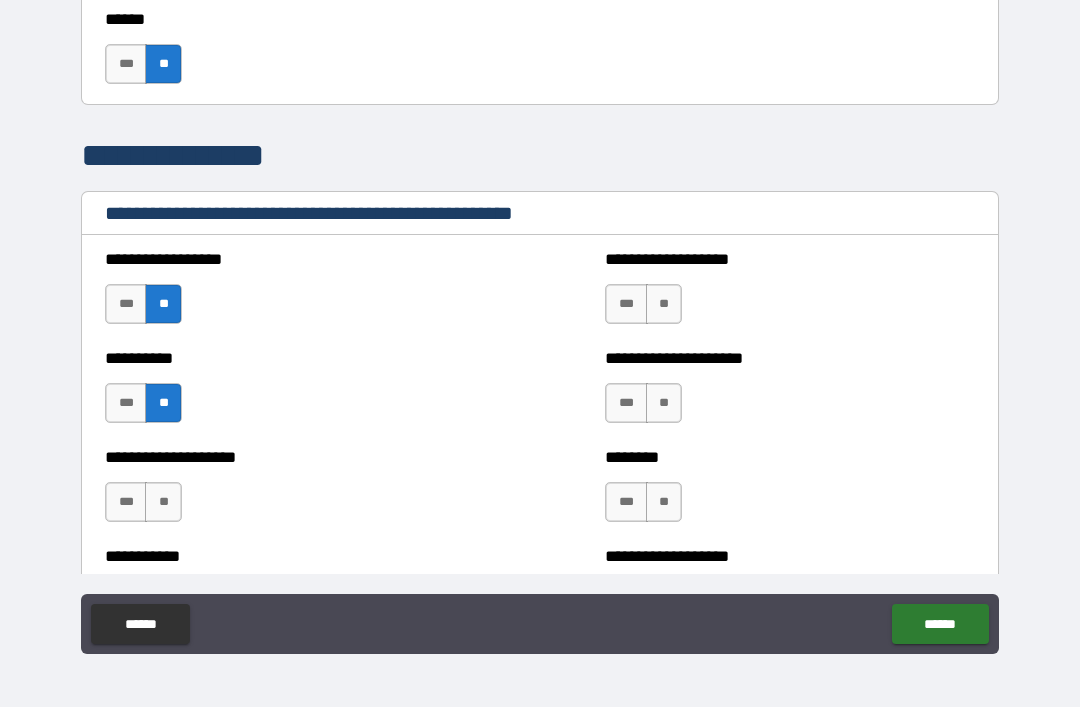 click on "**" at bounding box center (163, 502) 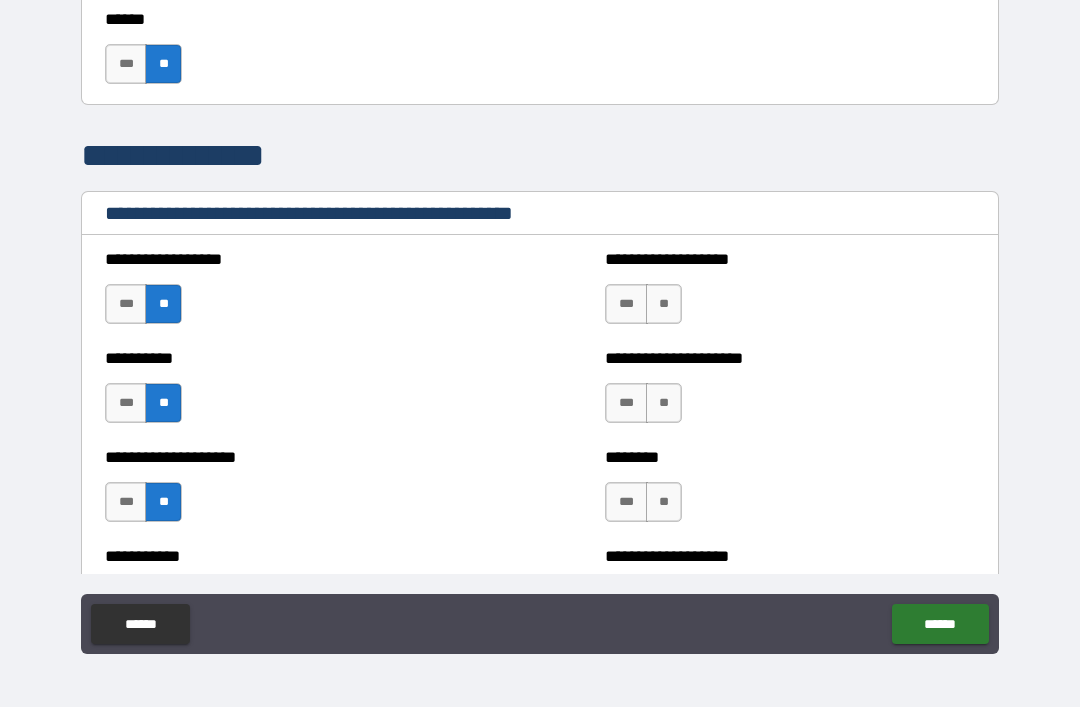 click on "**" at bounding box center (664, 304) 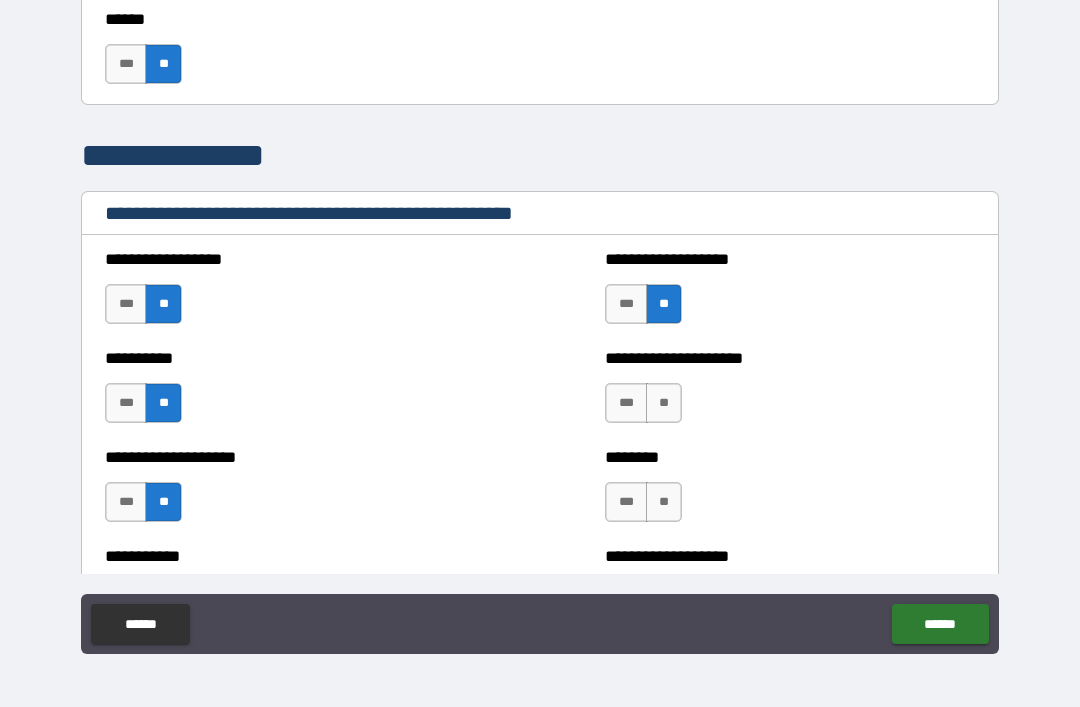 click on "**" at bounding box center [664, 403] 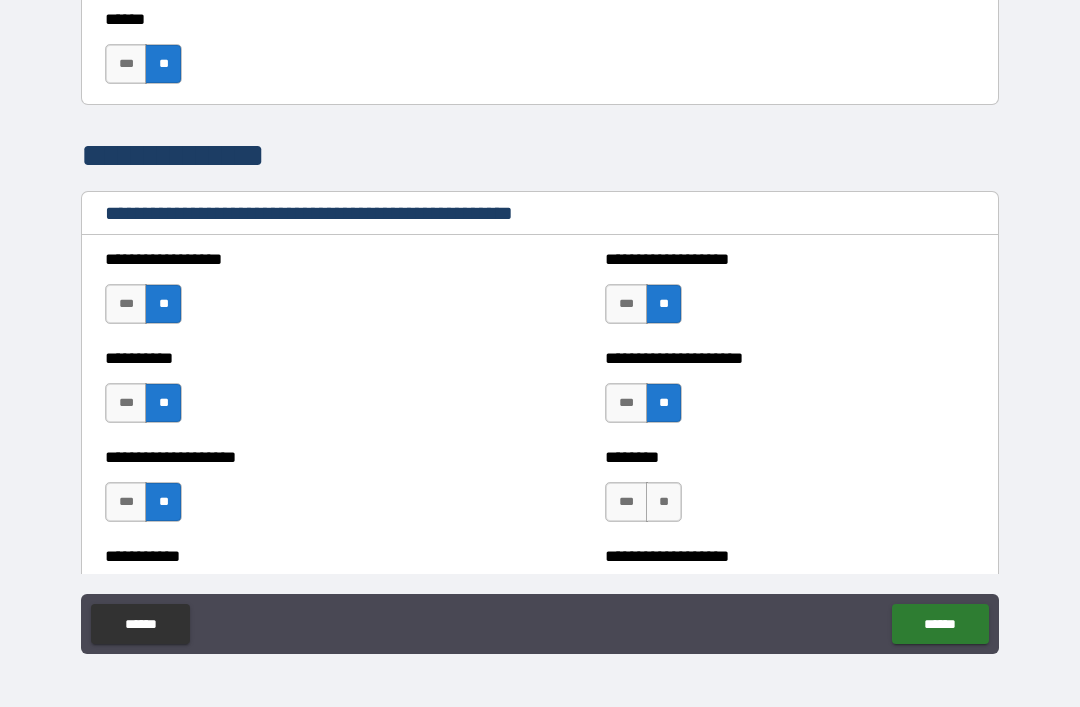 click on "**" at bounding box center (664, 502) 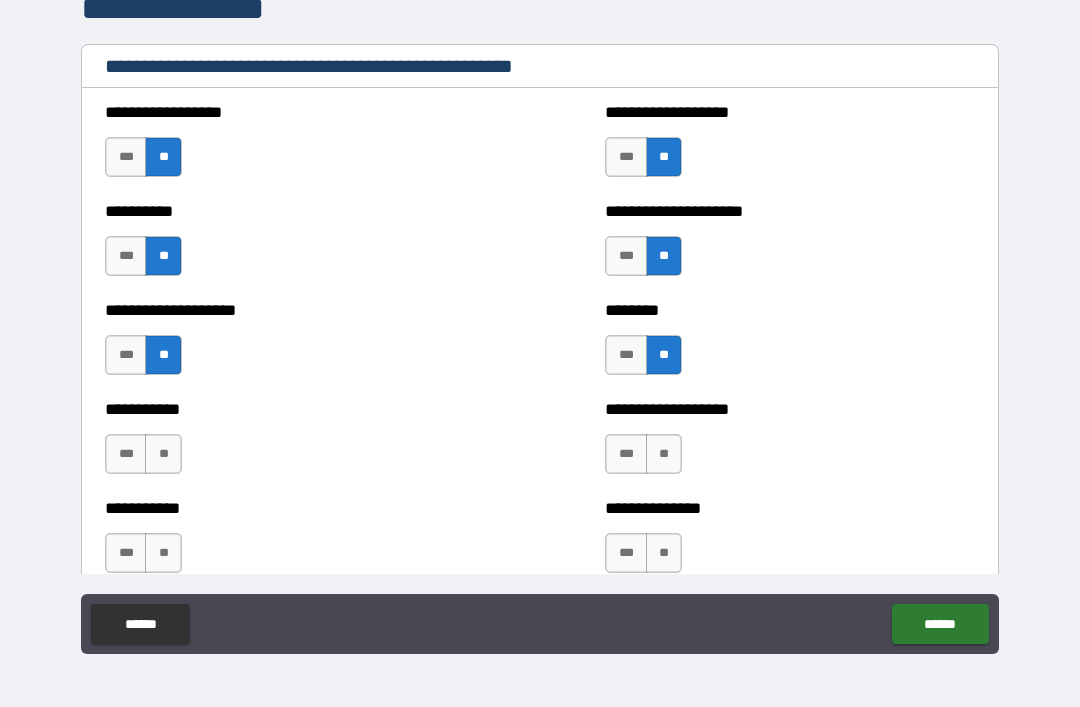 scroll, scrollTop: 2413, scrollLeft: 0, axis: vertical 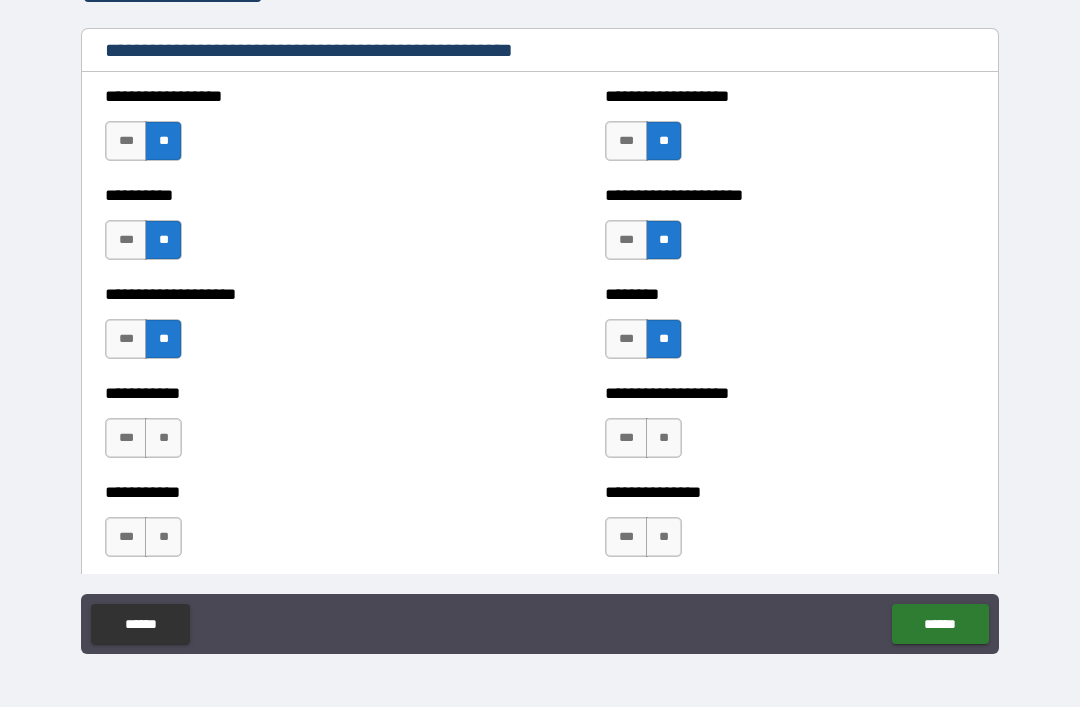 click on "**" at bounding box center [664, 438] 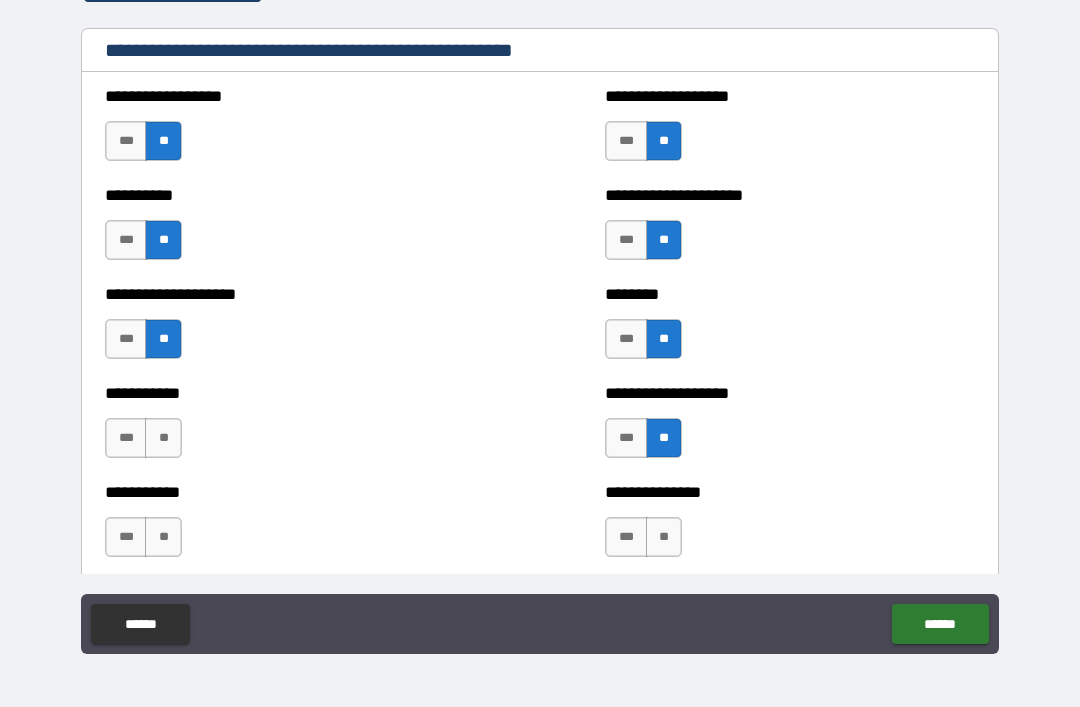 click on "**" at bounding box center (664, 537) 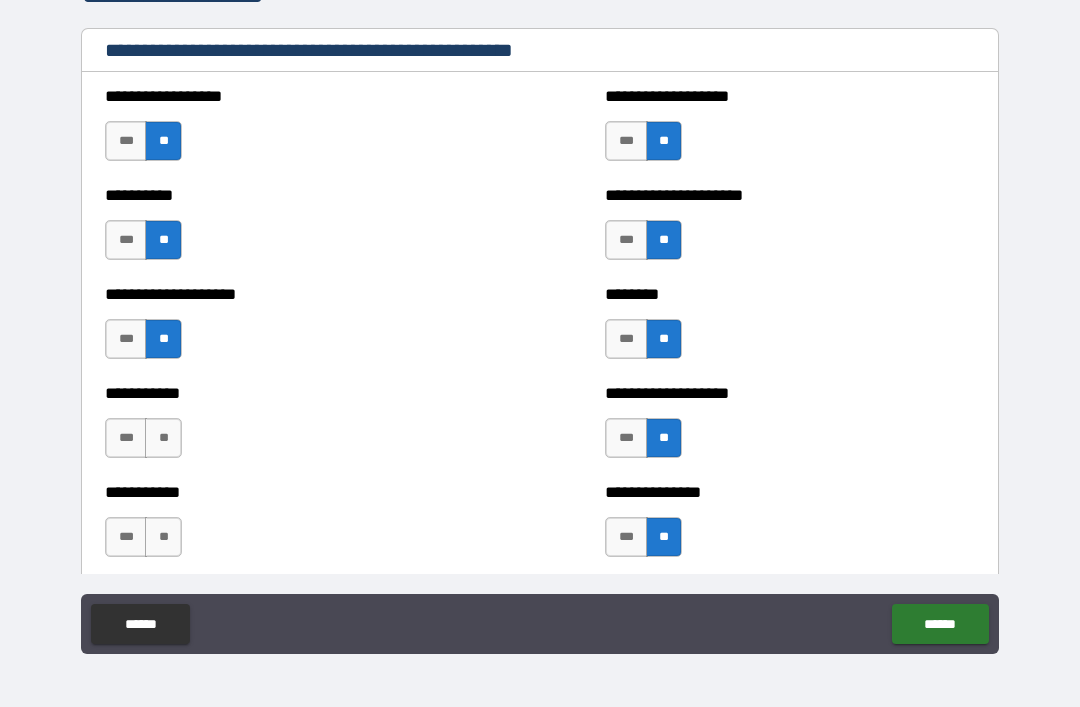 click on "**" at bounding box center [163, 438] 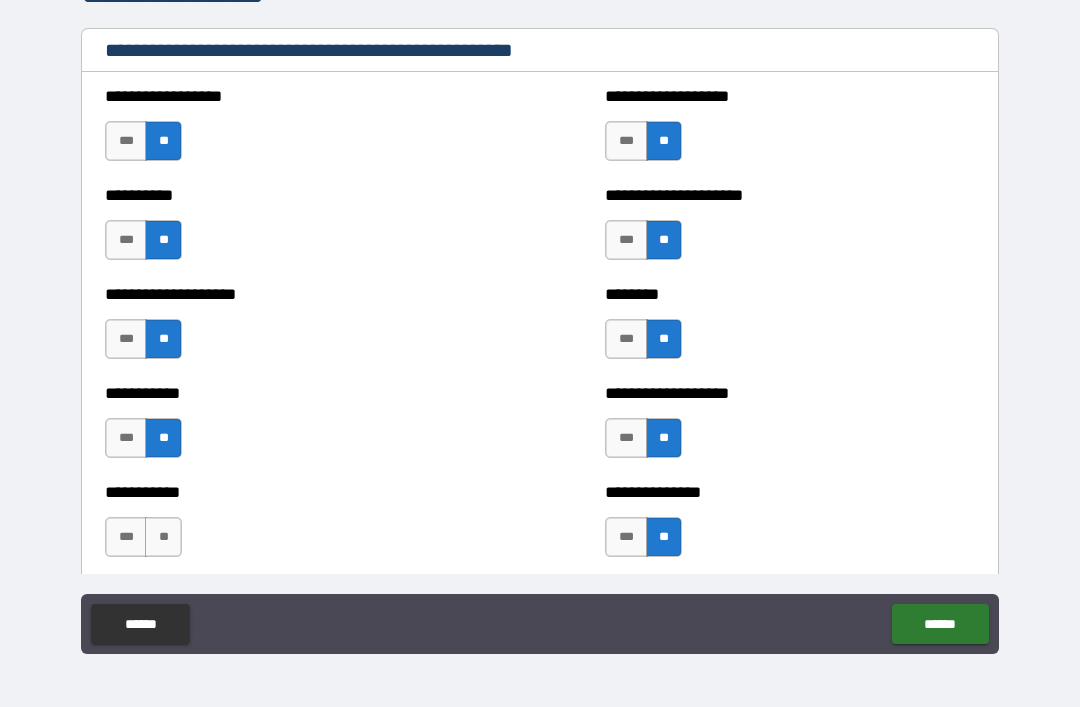 click on "**" at bounding box center [163, 537] 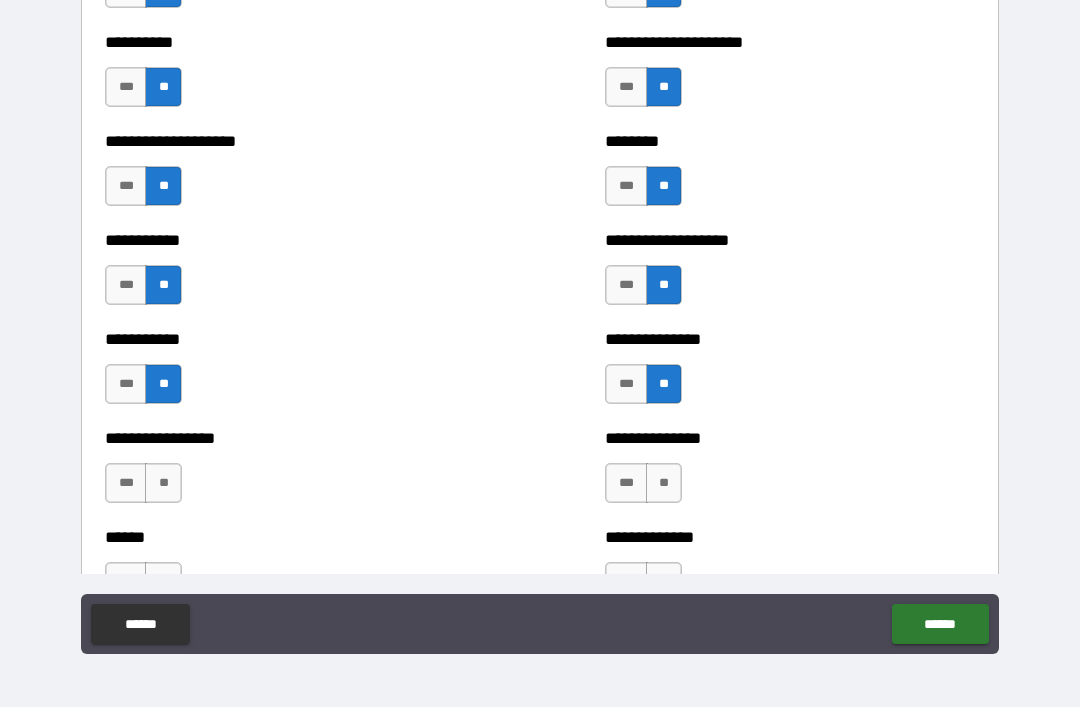 scroll, scrollTop: 2573, scrollLeft: 0, axis: vertical 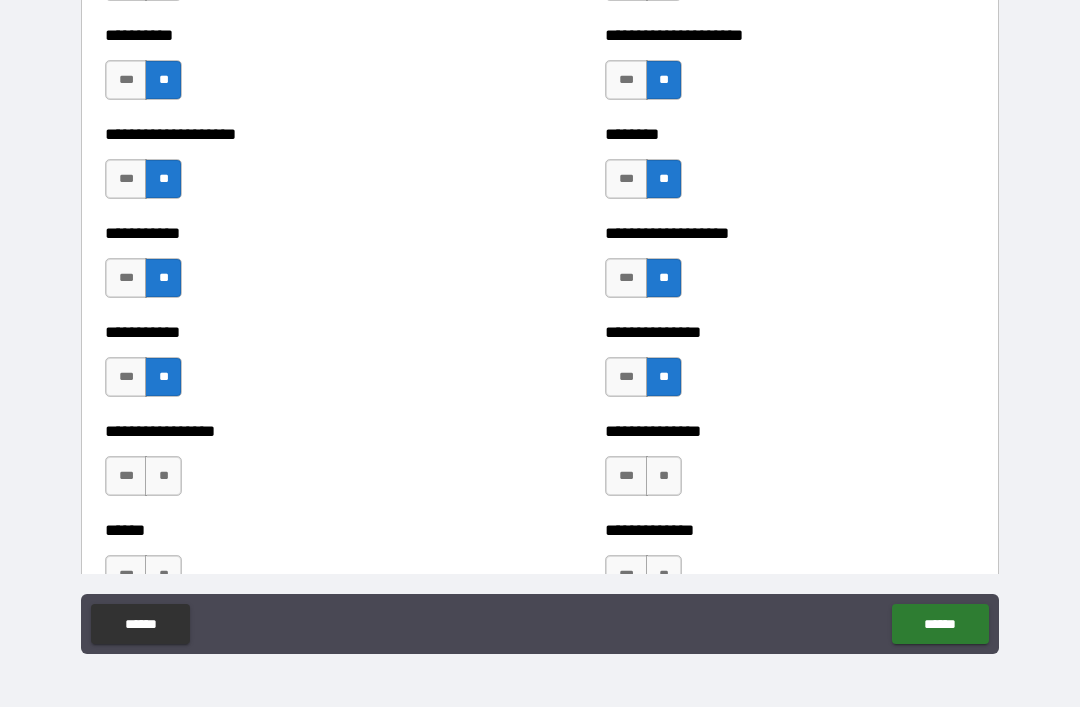 click on "**" at bounding box center (163, 476) 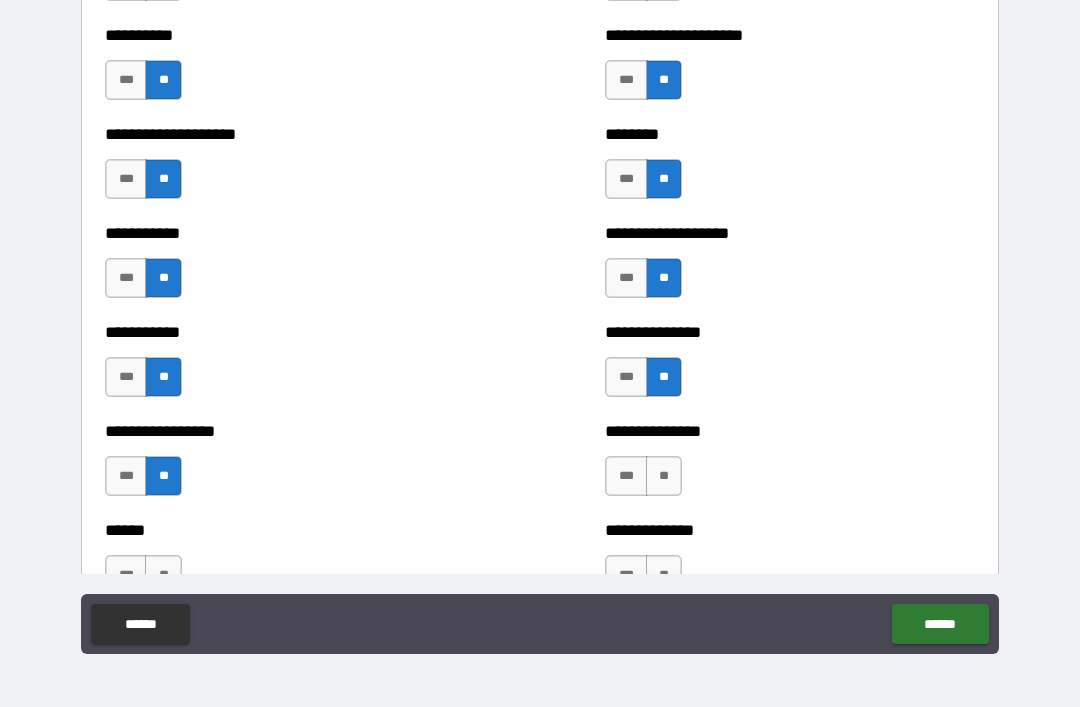 click on "**" at bounding box center [664, 476] 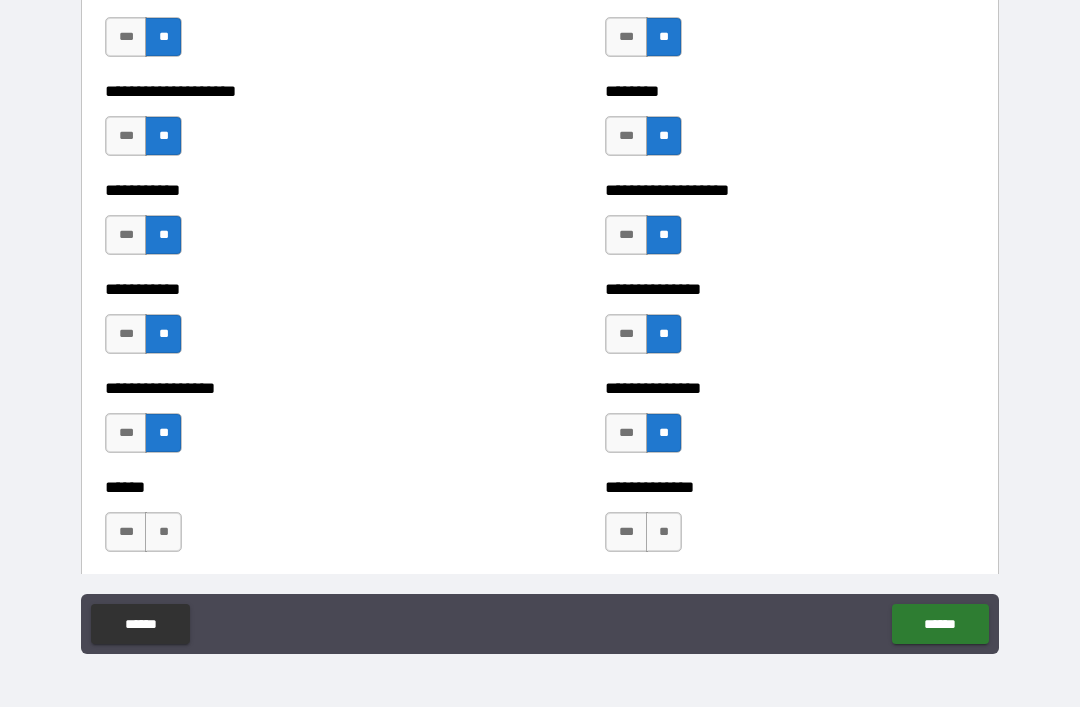 scroll, scrollTop: 2653, scrollLeft: 0, axis: vertical 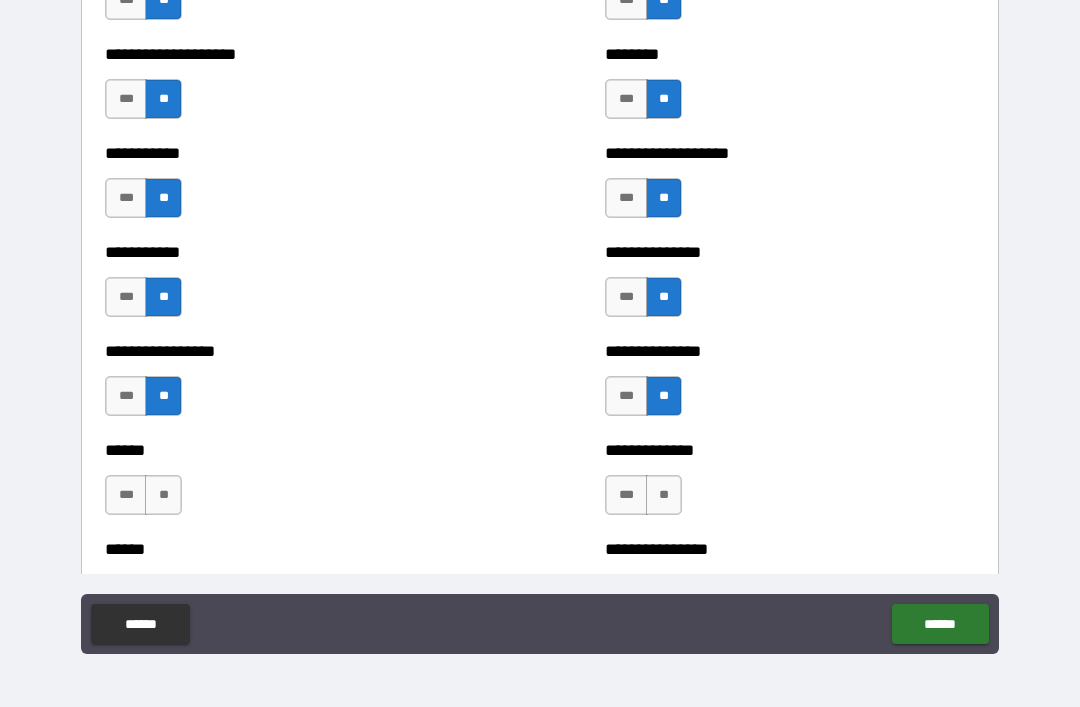 click on "**" at bounding box center [664, 495] 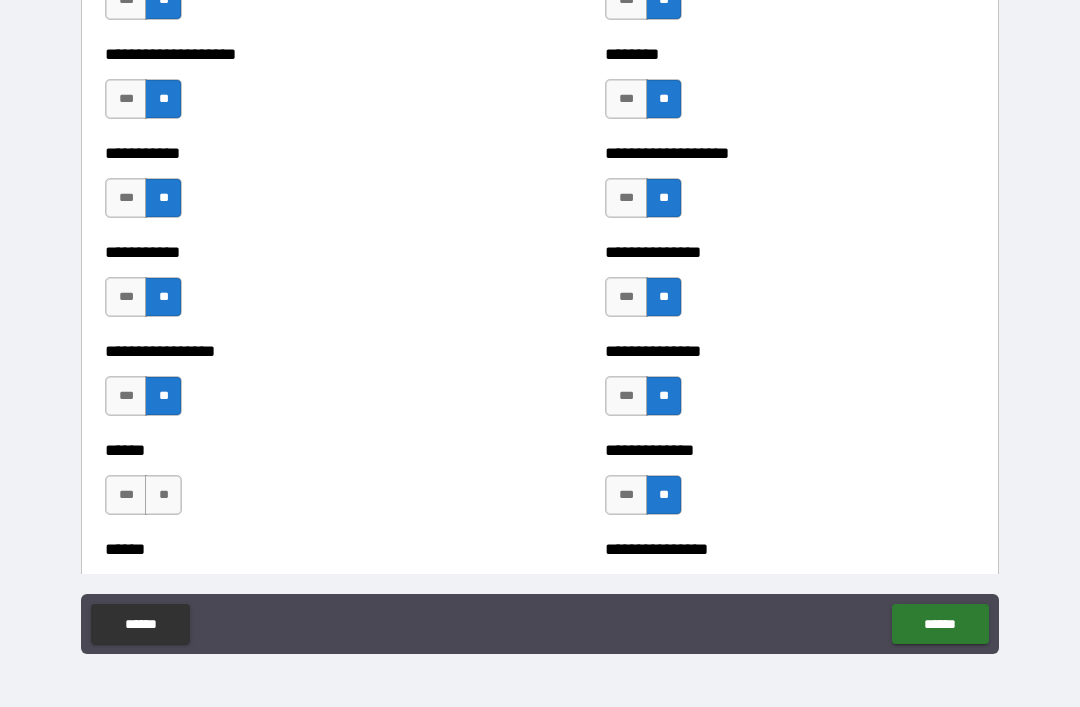 click on "**" at bounding box center (163, 495) 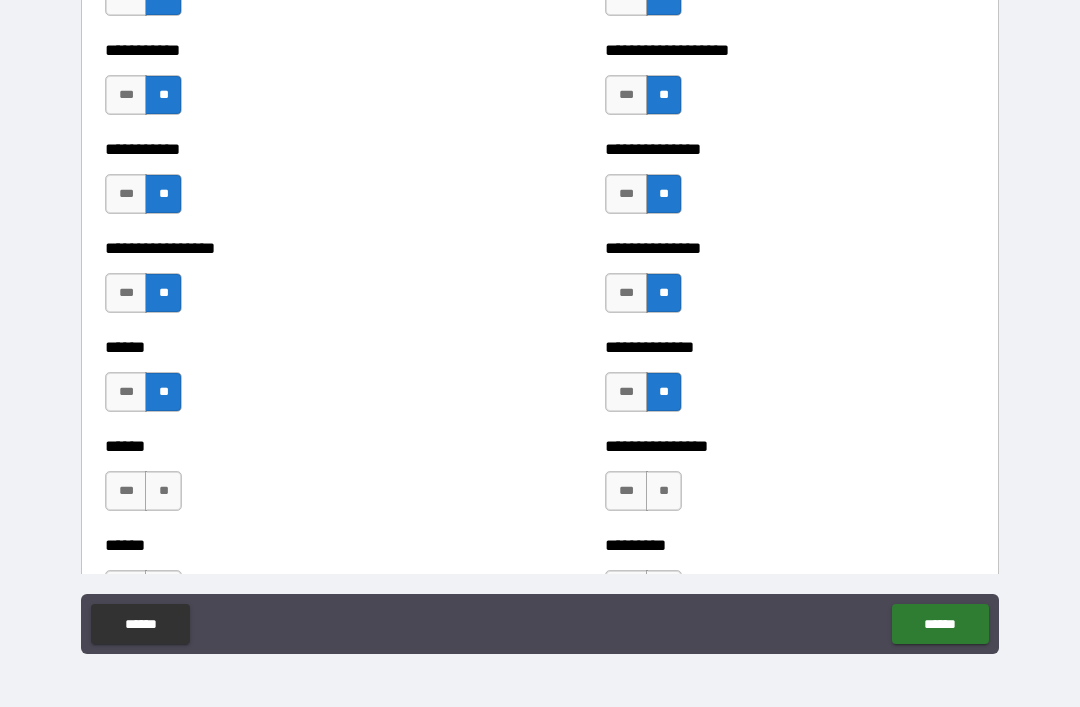 scroll, scrollTop: 2763, scrollLeft: 0, axis: vertical 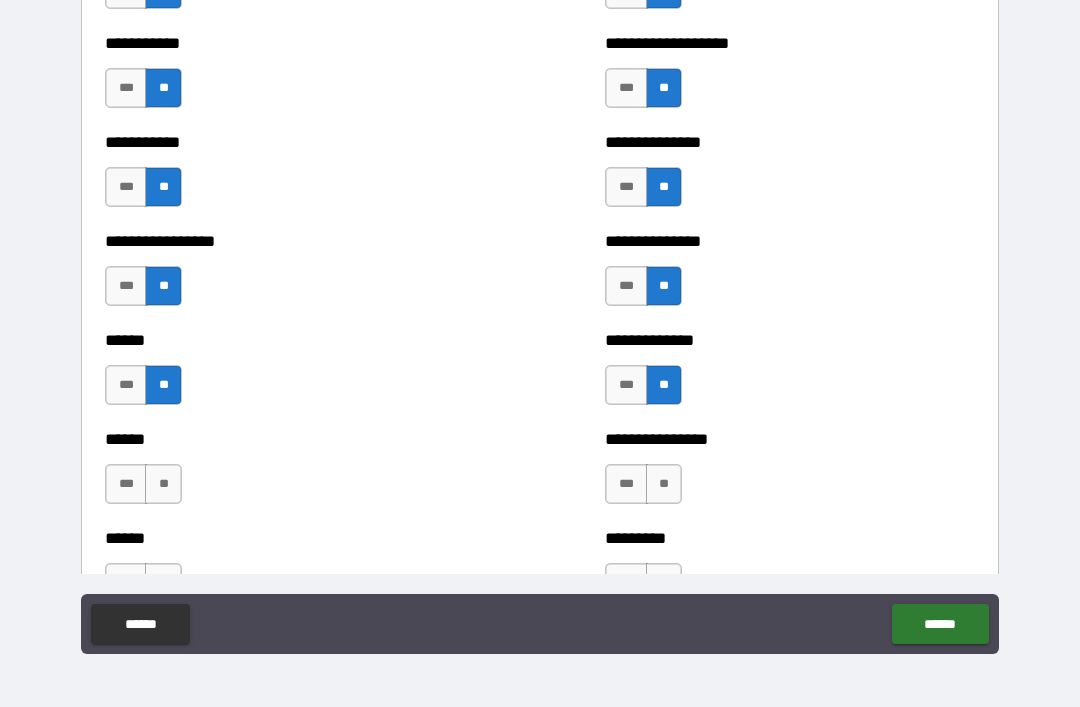 click on "**" at bounding box center (163, 484) 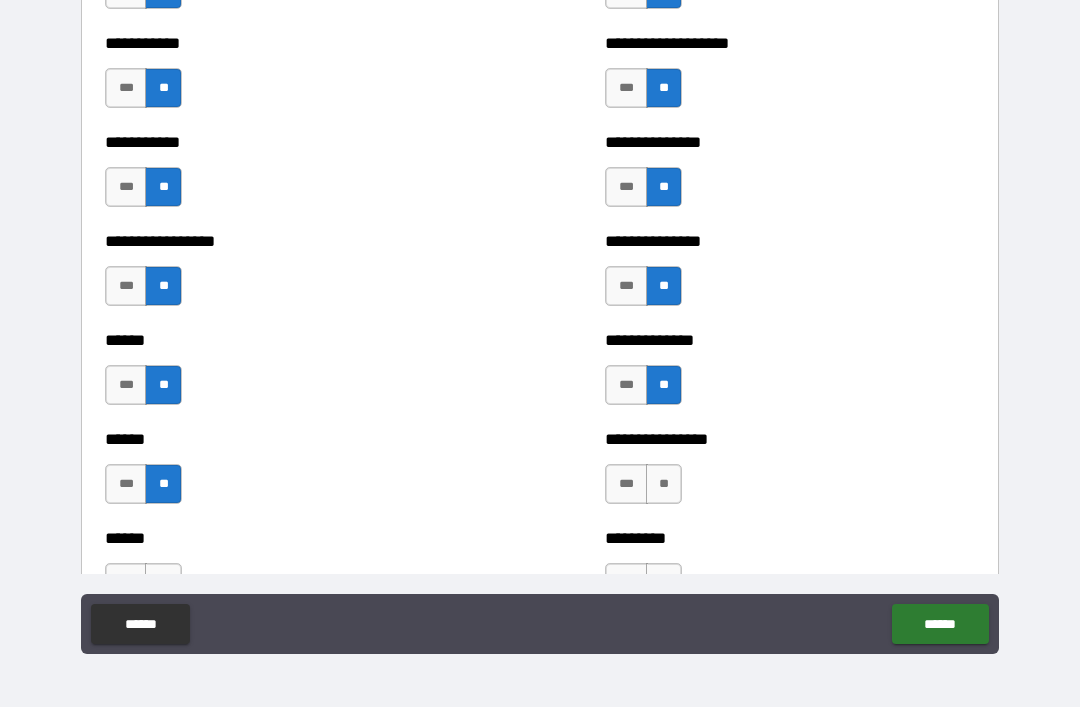 click on "**" at bounding box center [664, 484] 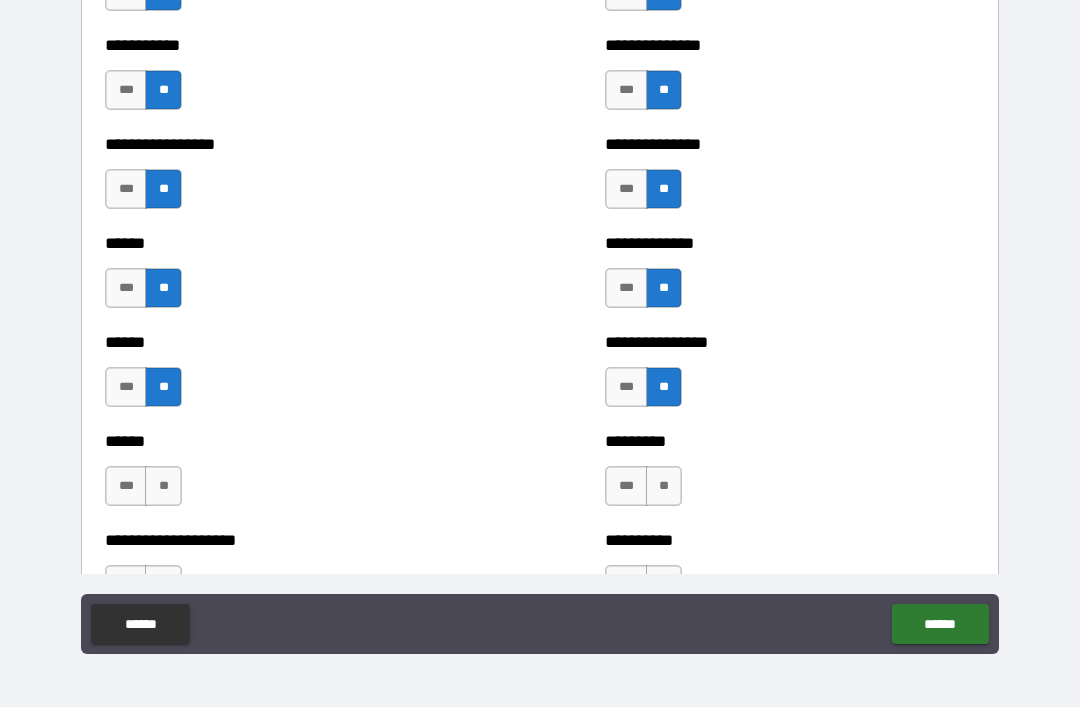 scroll, scrollTop: 2865, scrollLeft: 0, axis: vertical 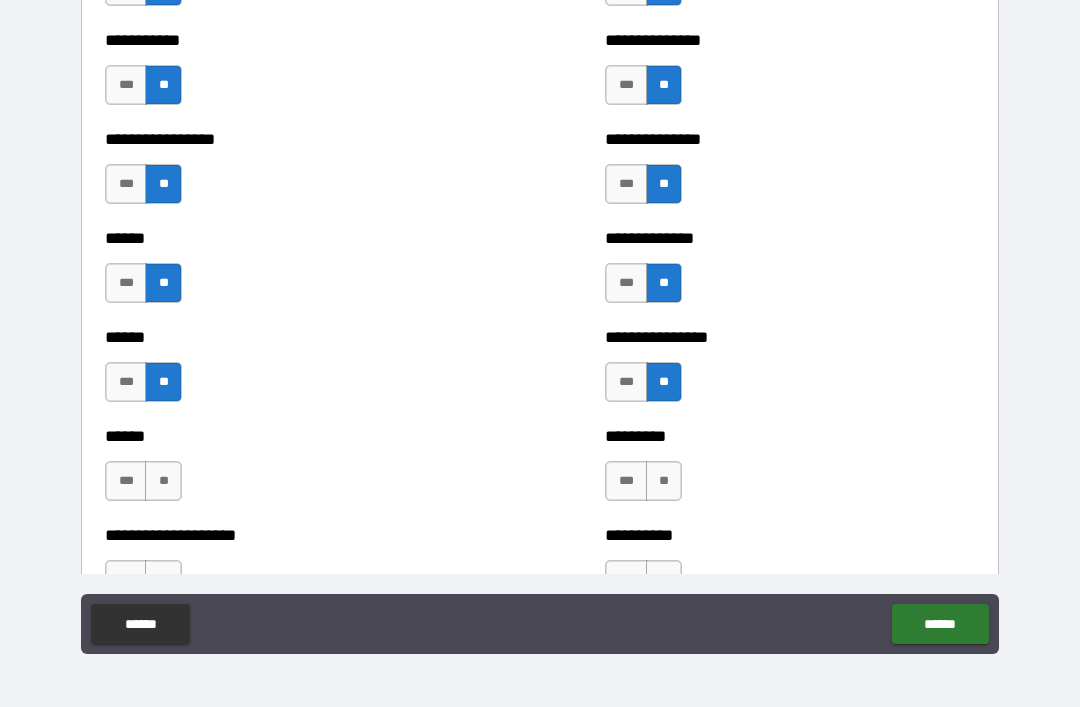 click on "**" at bounding box center (664, 481) 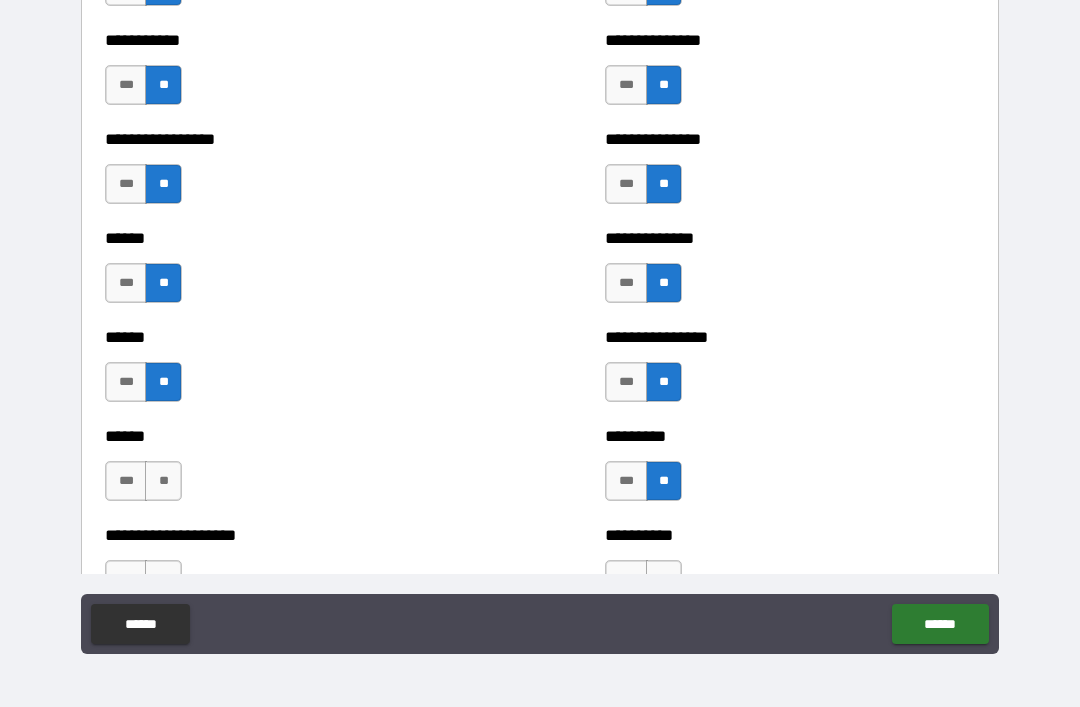 click on "**" at bounding box center (163, 481) 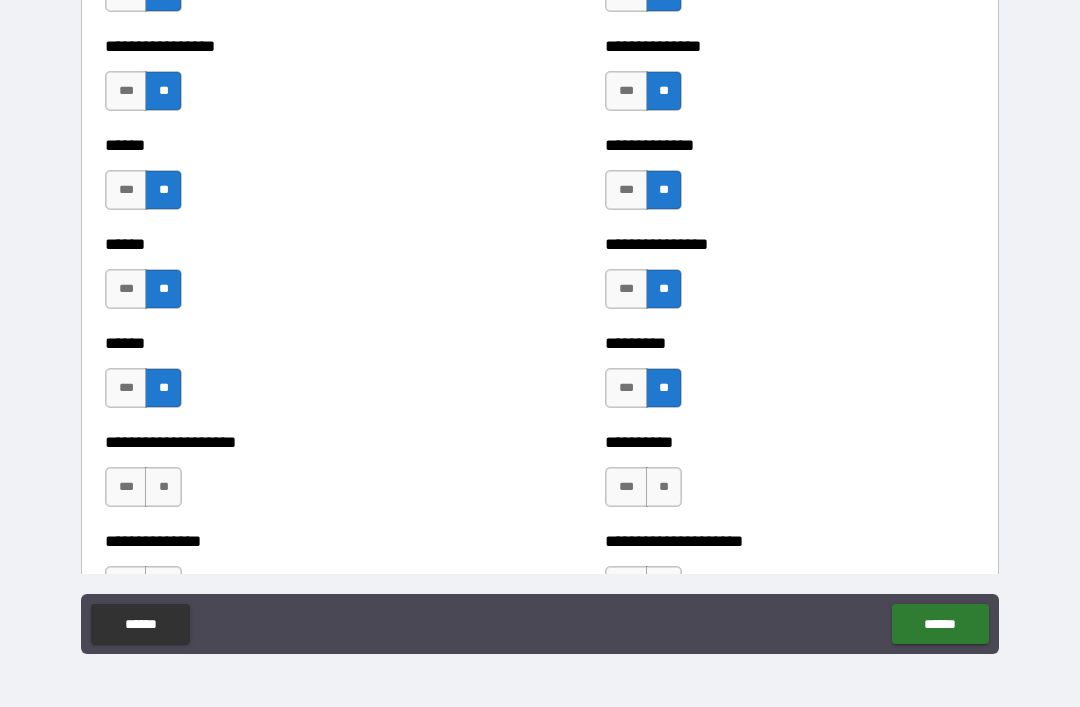 scroll, scrollTop: 2961, scrollLeft: 0, axis: vertical 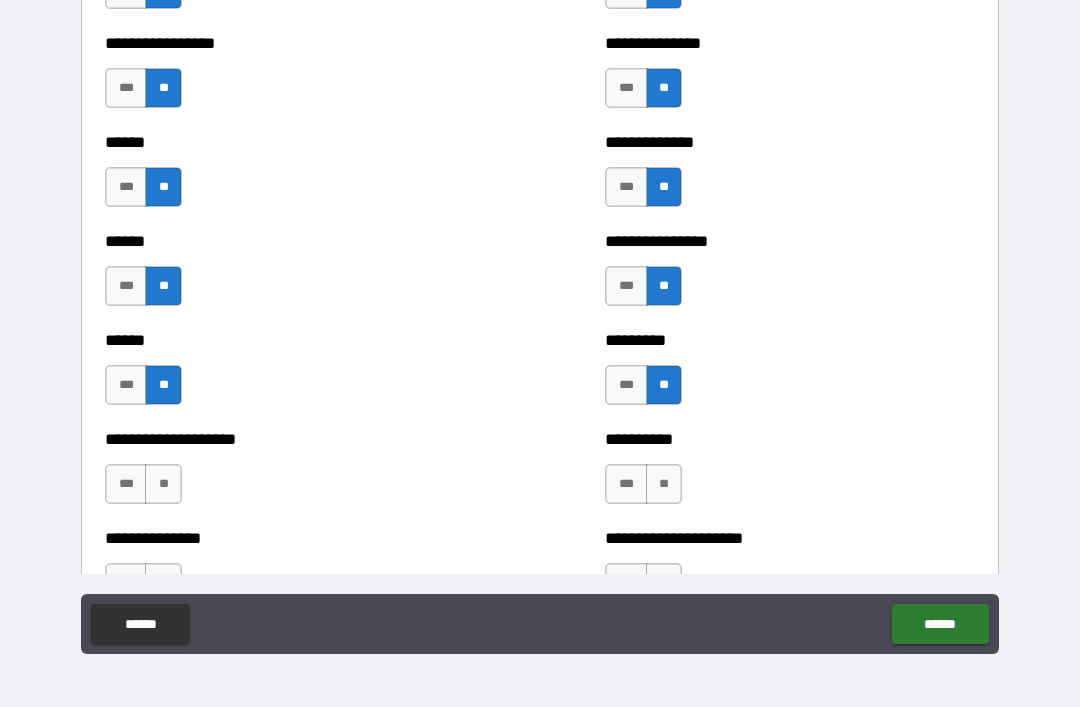 click on "**" at bounding box center [163, 484] 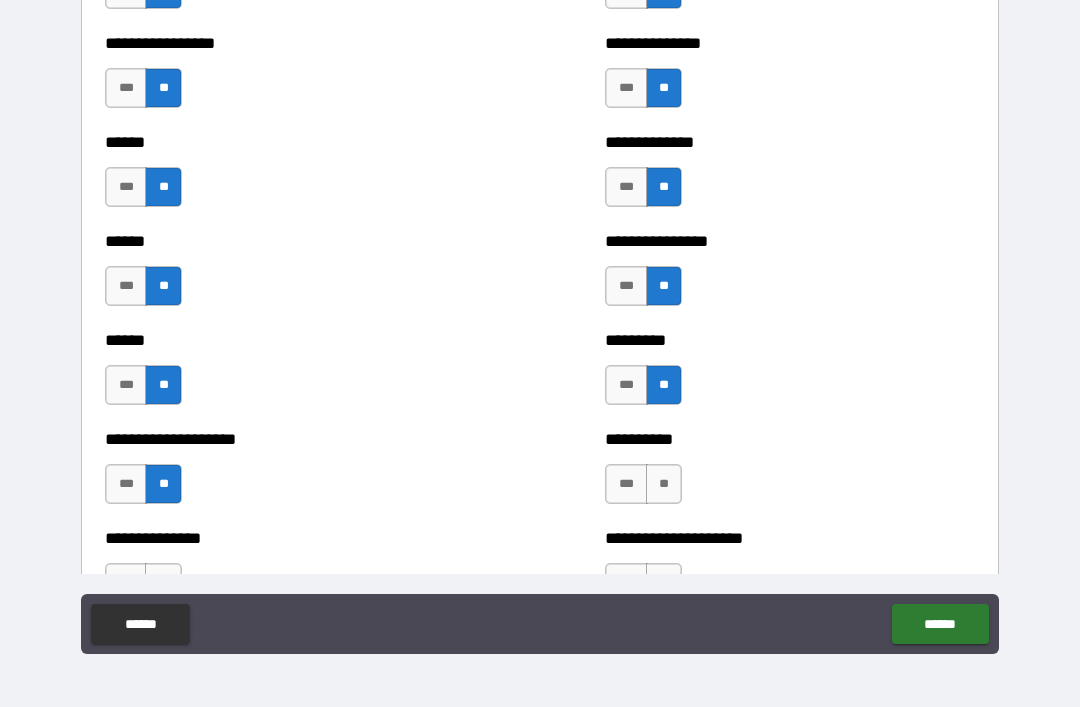 click on "**" at bounding box center [664, 484] 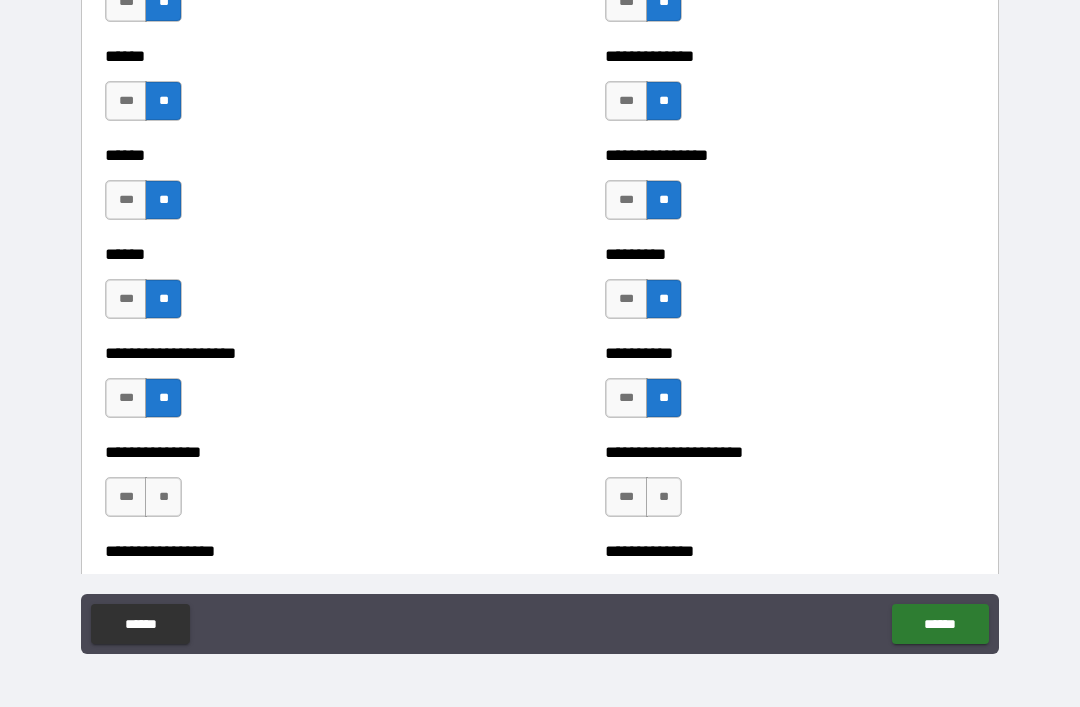 scroll, scrollTop: 3056, scrollLeft: 0, axis: vertical 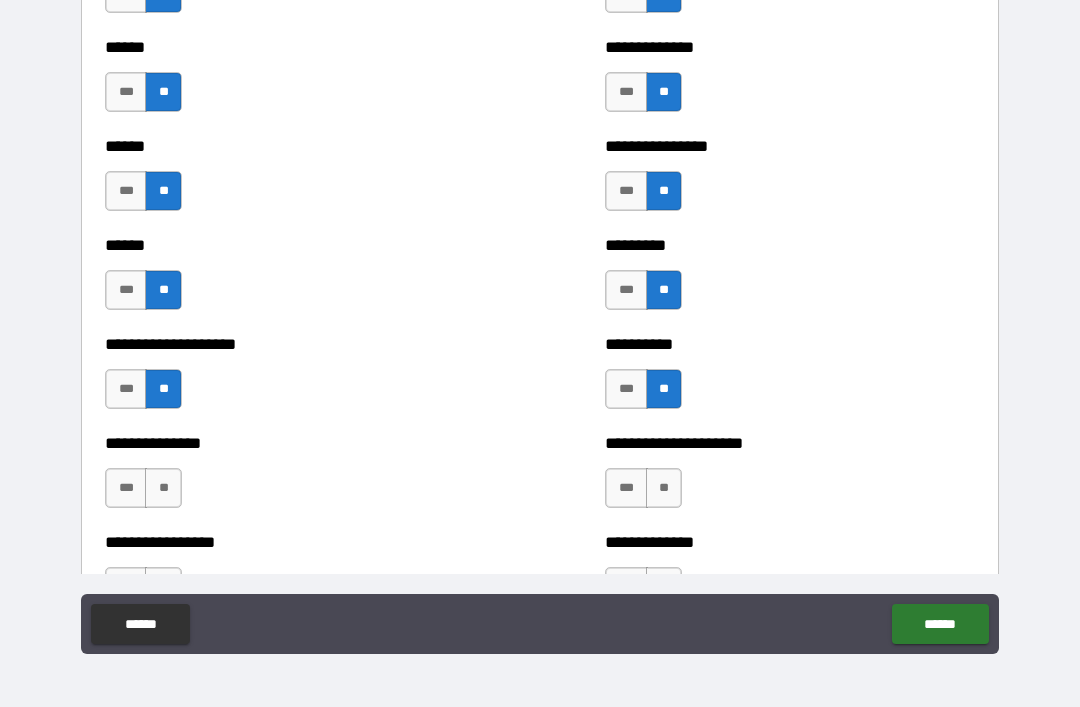 click on "***" at bounding box center (626, 488) 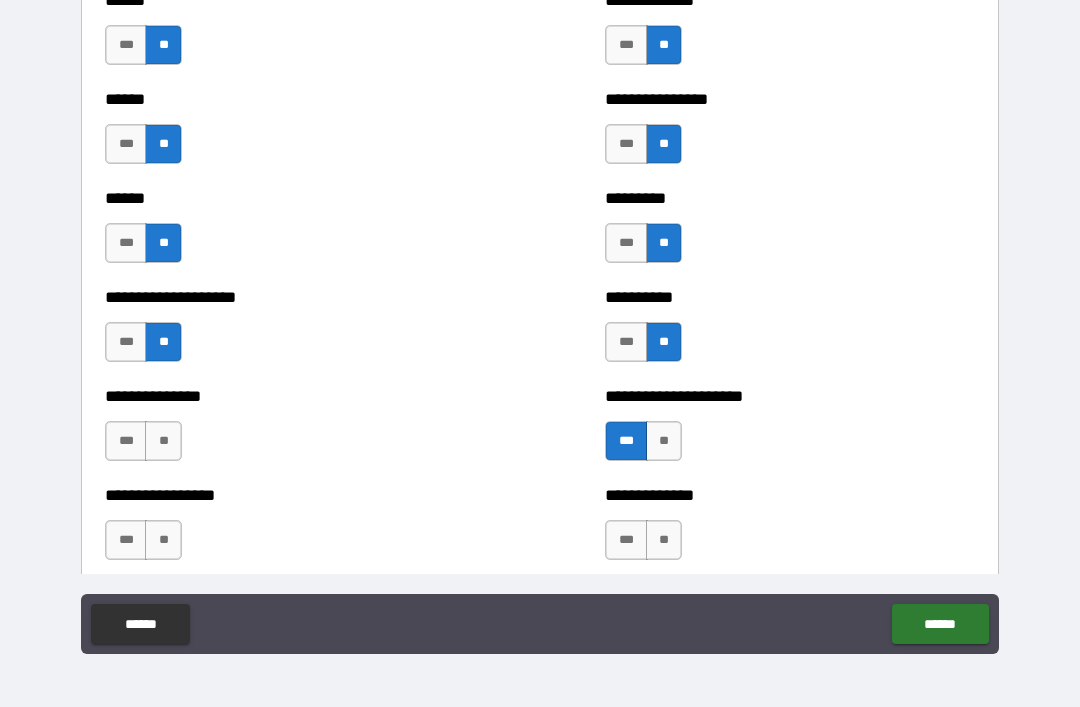 scroll, scrollTop: 3107, scrollLeft: 0, axis: vertical 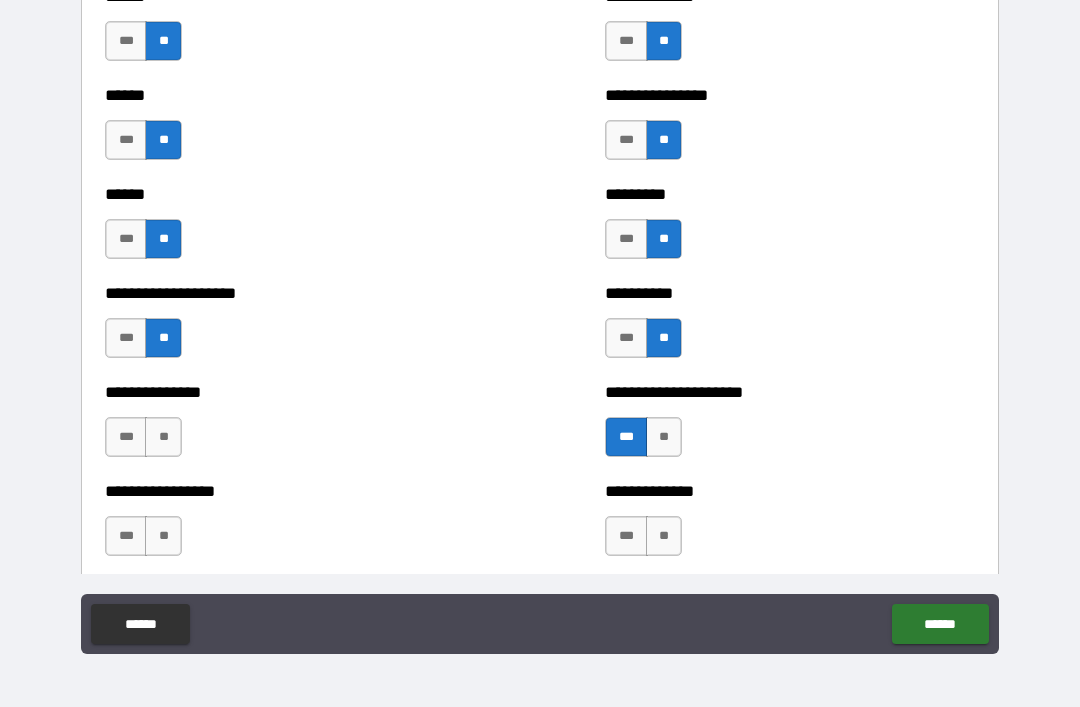 click on "**" at bounding box center [163, 437] 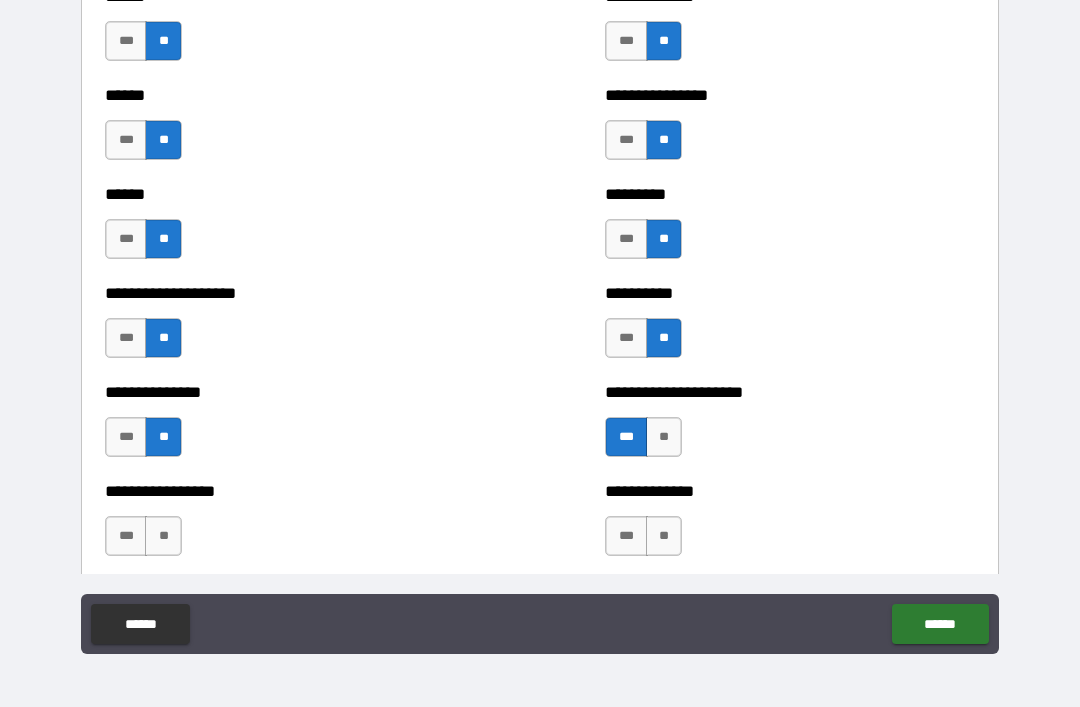 click on "**" at bounding box center (163, 536) 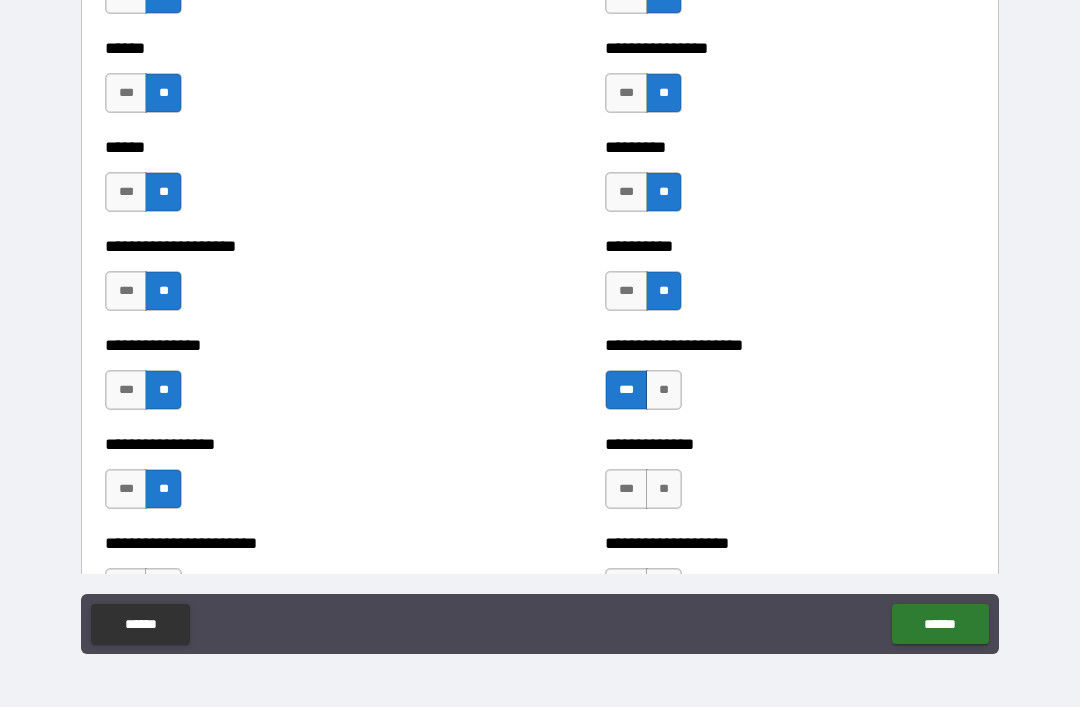 scroll, scrollTop: 3186, scrollLeft: 0, axis: vertical 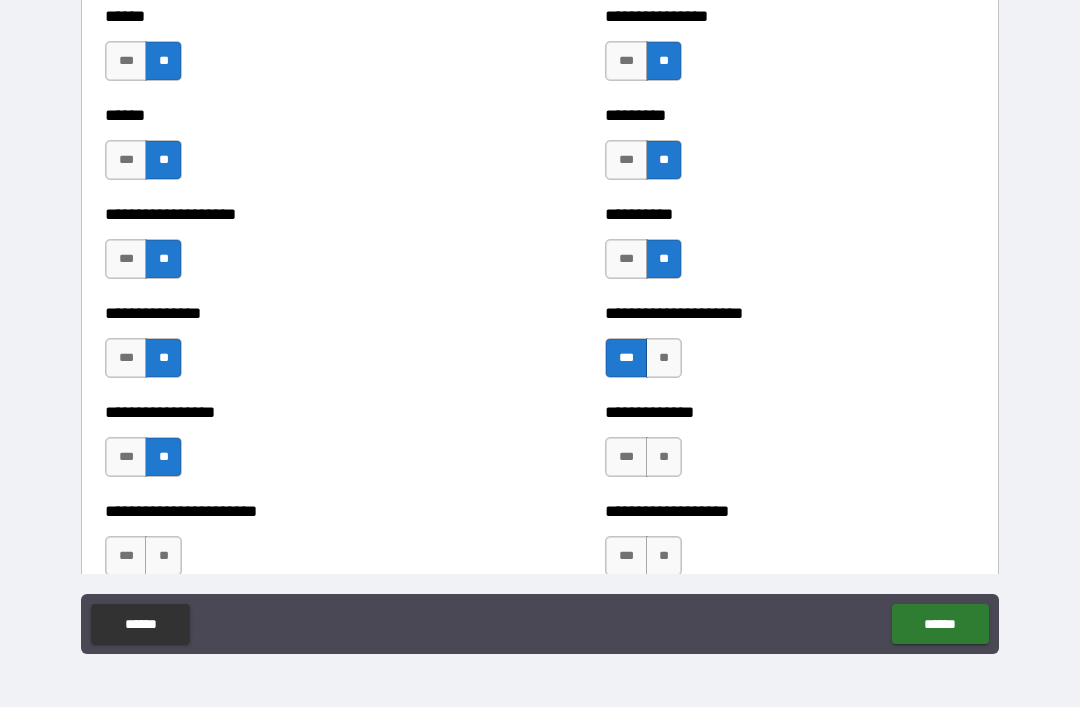 click on "**" at bounding box center (664, 457) 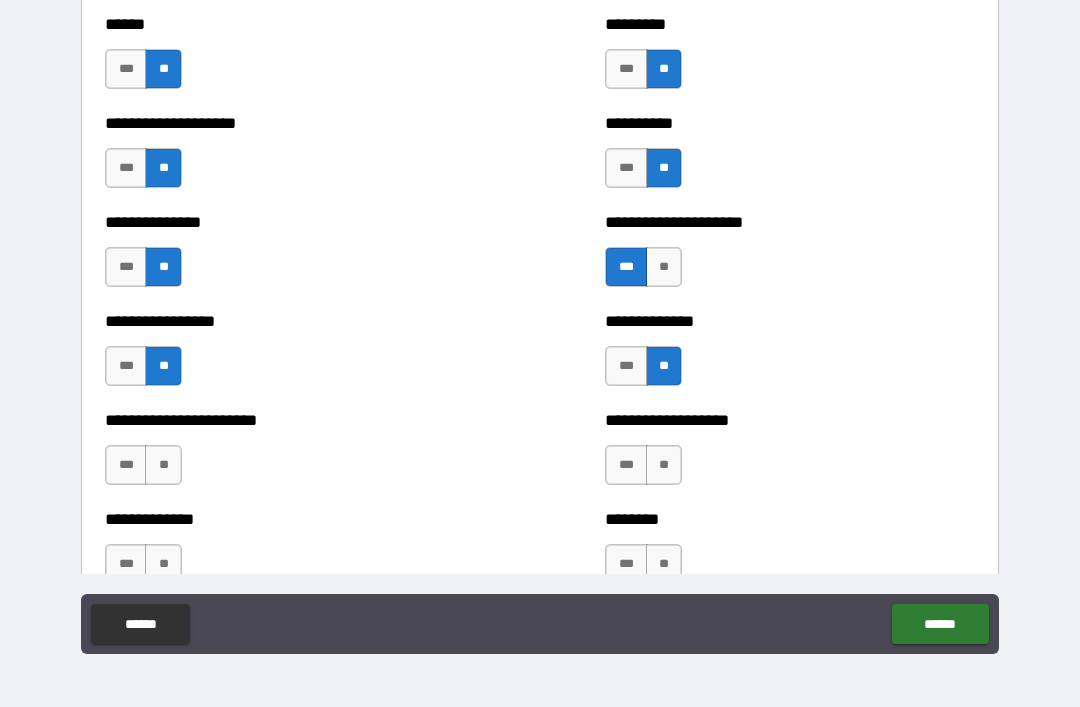 scroll, scrollTop: 3287, scrollLeft: 0, axis: vertical 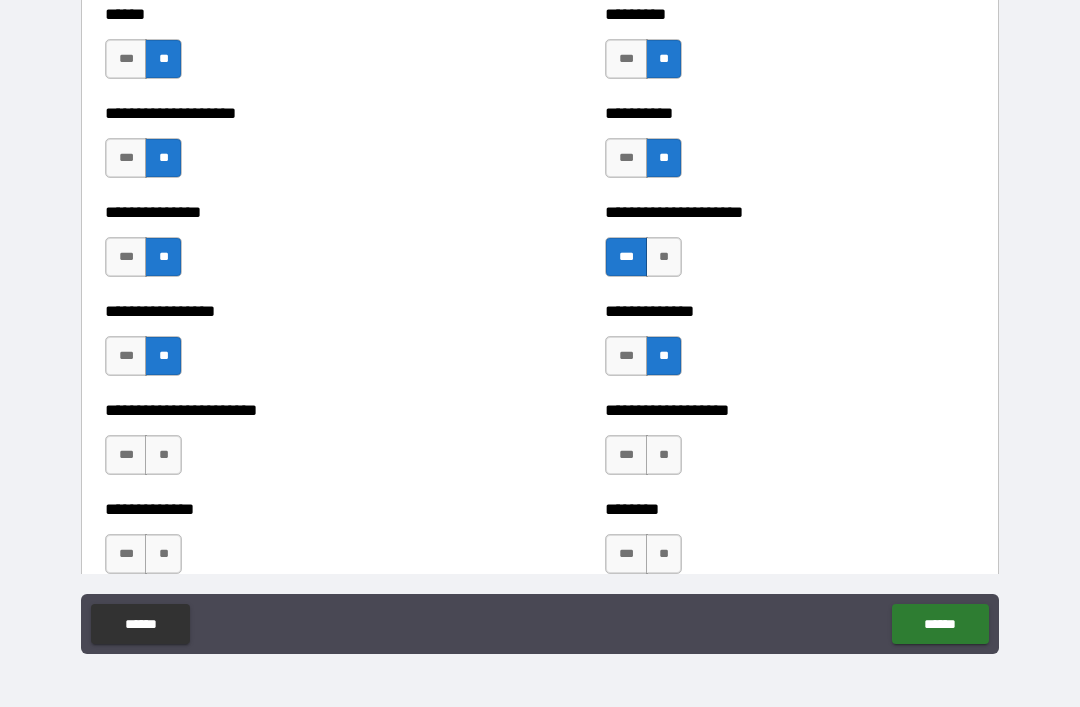 click on "**" at bounding box center [163, 455] 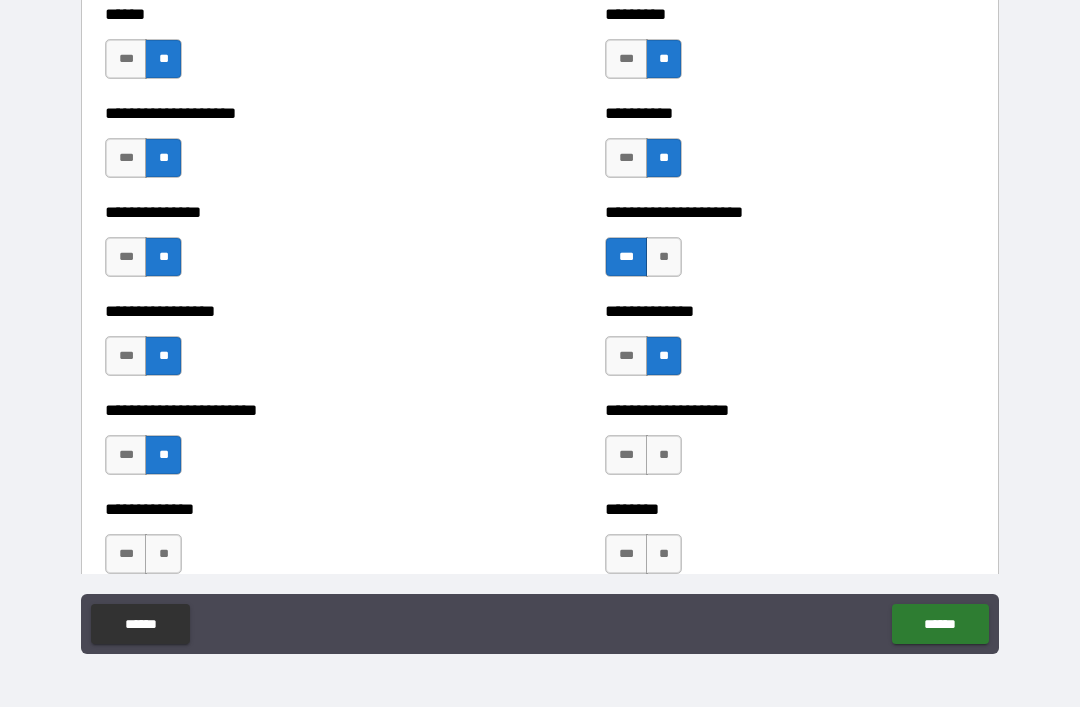 click on "**" at bounding box center [664, 455] 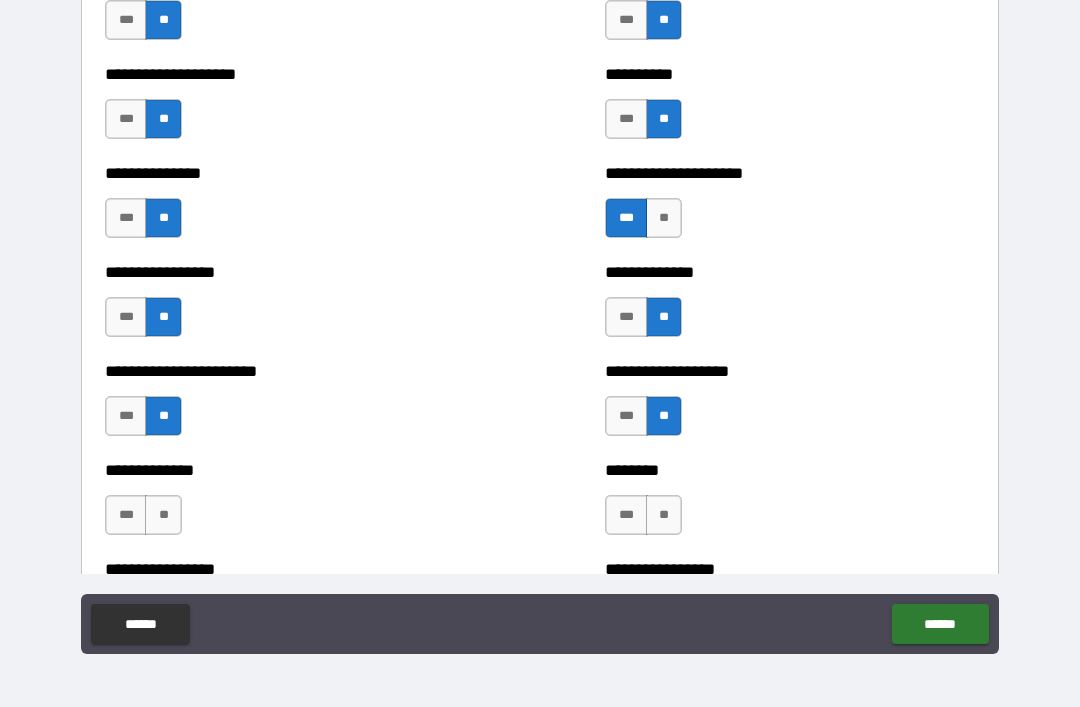 scroll, scrollTop: 3346, scrollLeft: 0, axis: vertical 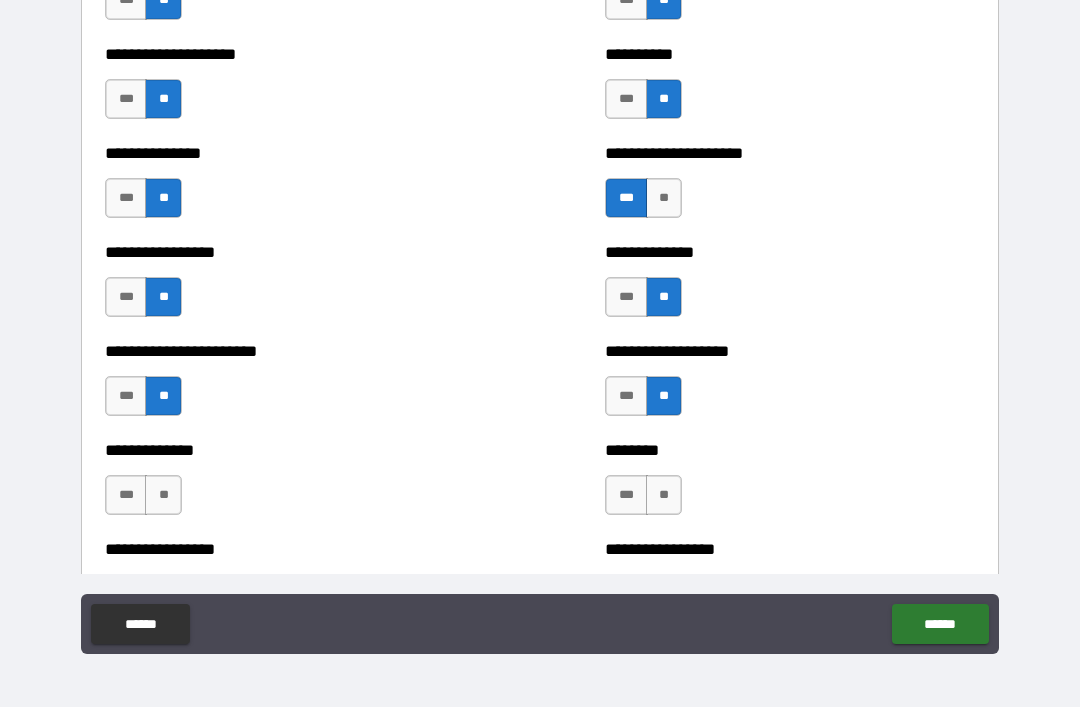 click on "**" at bounding box center (163, 495) 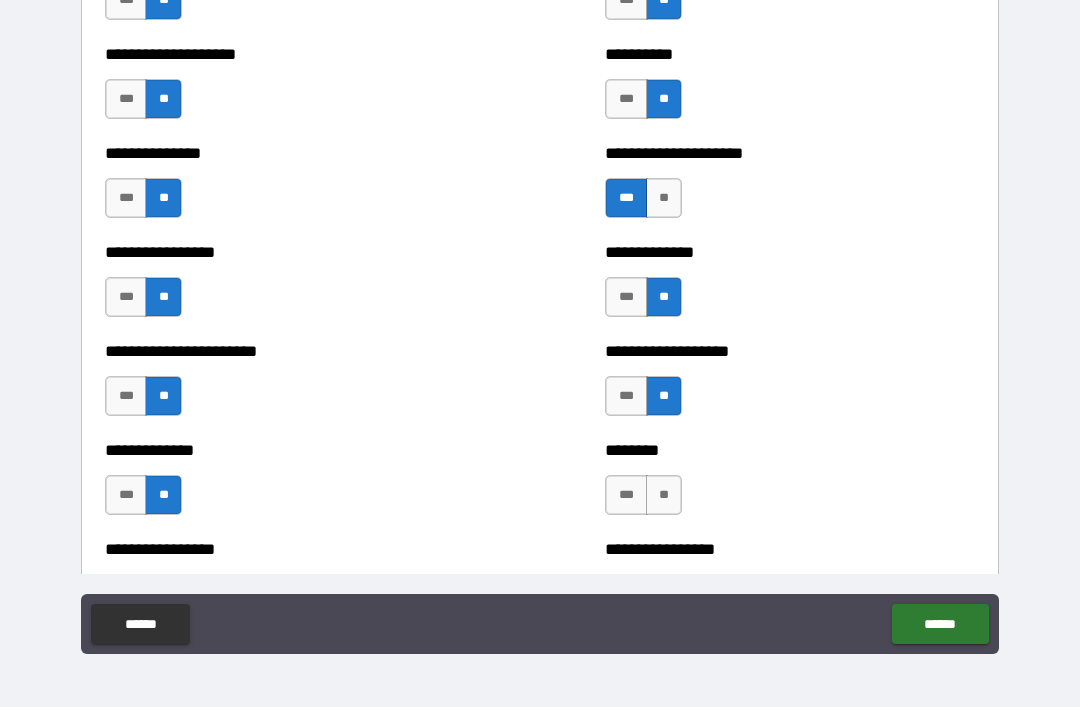 click on "**" at bounding box center [664, 495] 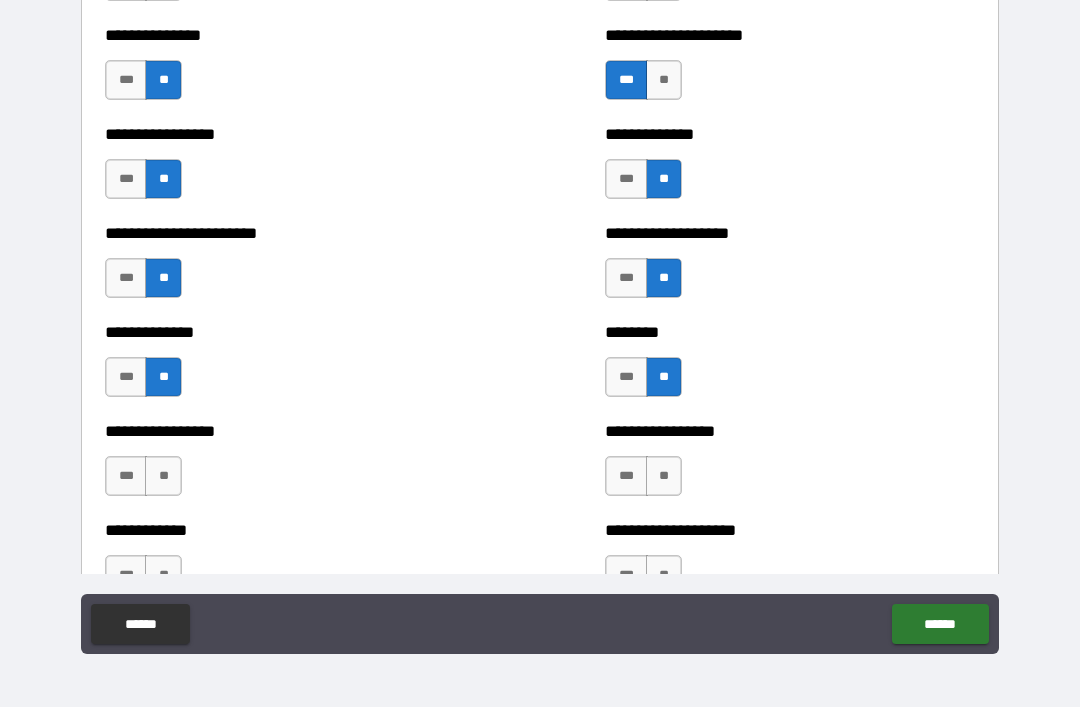 scroll, scrollTop: 3468, scrollLeft: 0, axis: vertical 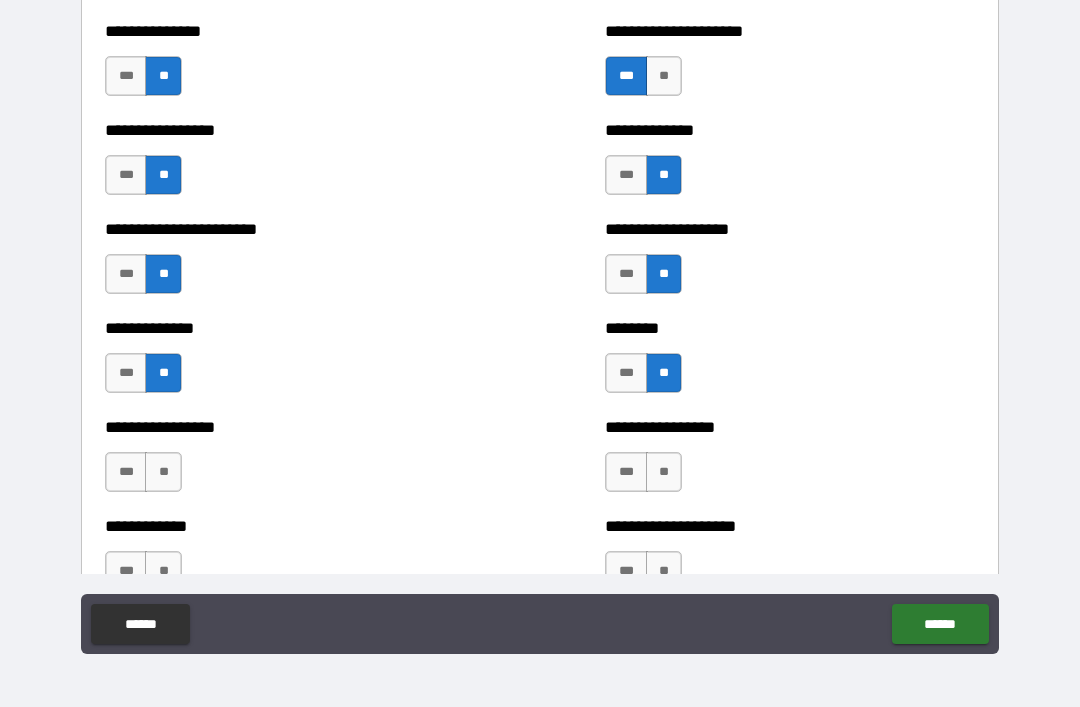 click on "**" at bounding box center (163, 472) 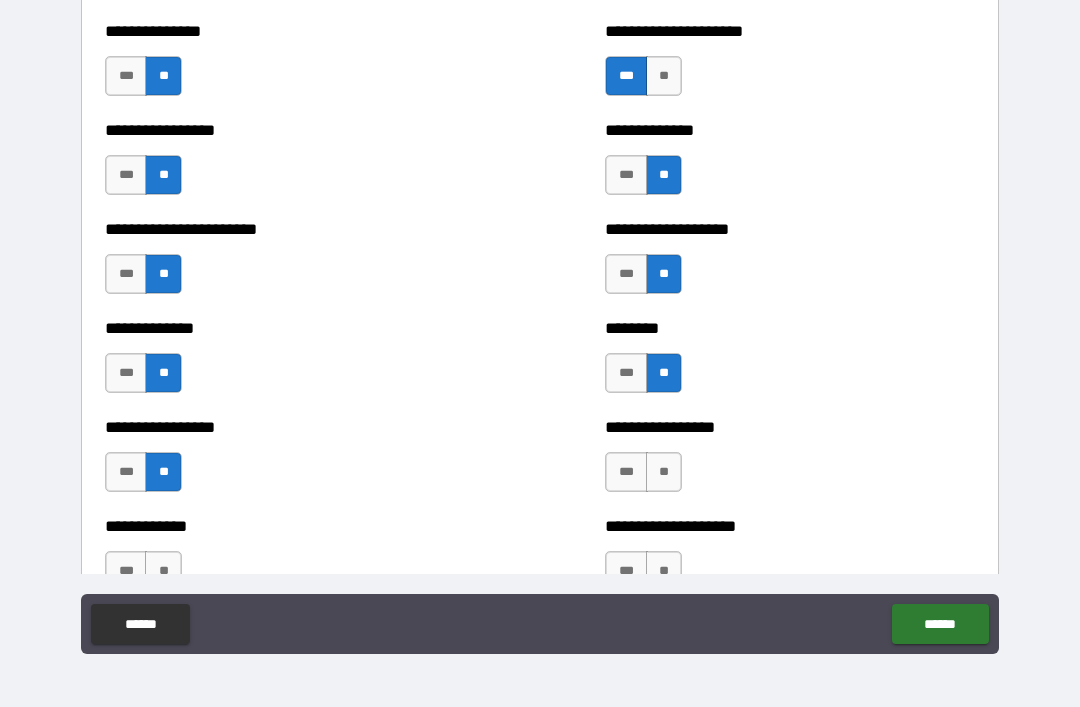 click on "**" at bounding box center [664, 472] 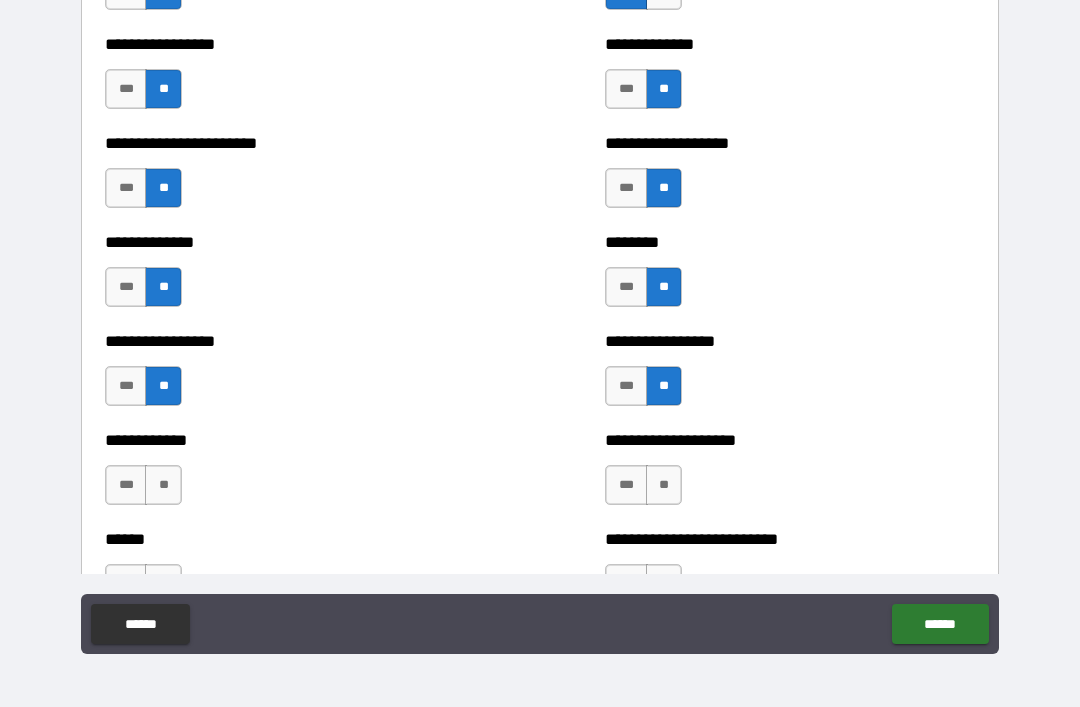 scroll, scrollTop: 3562, scrollLeft: 0, axis: vertical 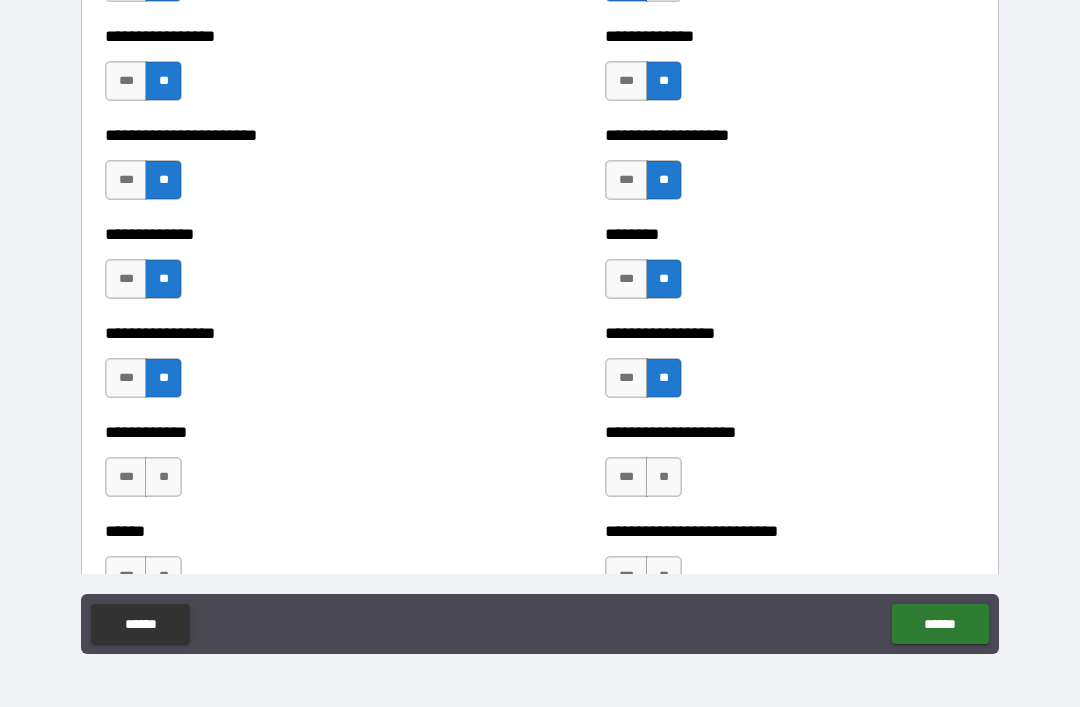 click on "**" at bounding box center (163, 477) 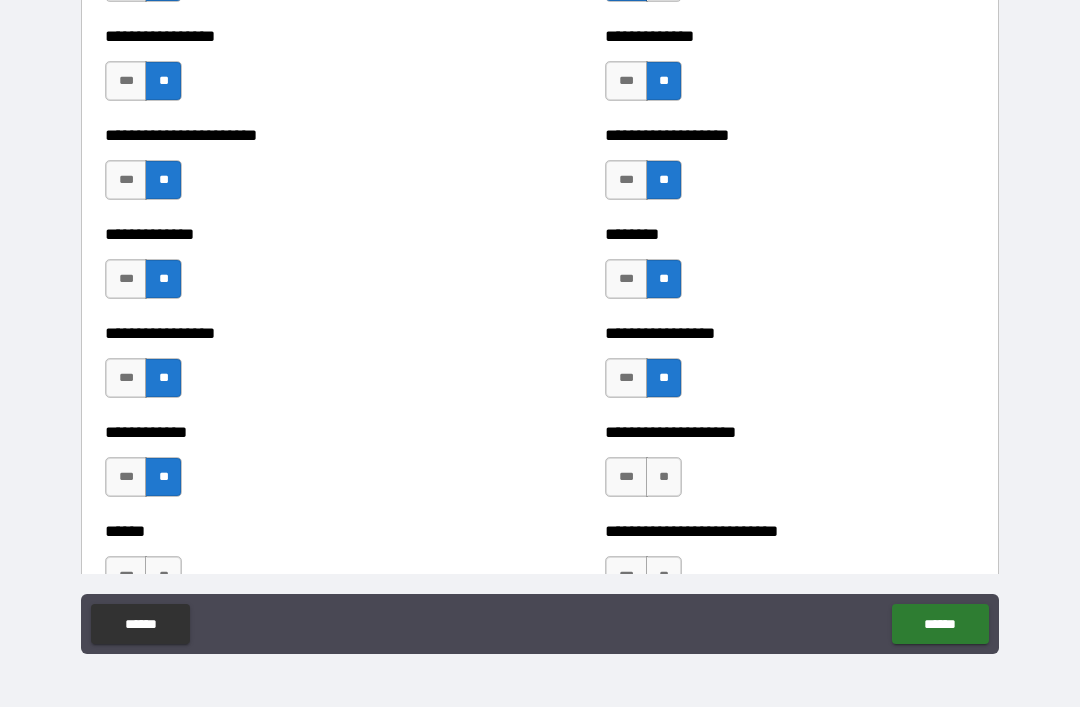 click on "**" at bounding box center (664, 477) 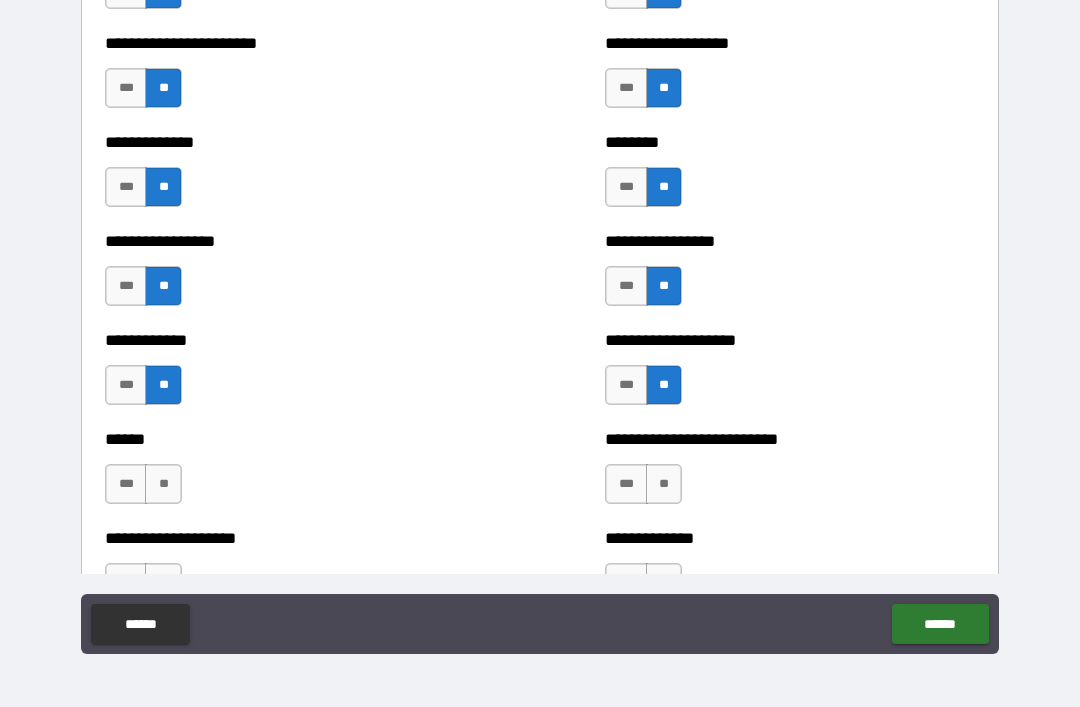 scroll, scrollTop: 3655, scrollLeft: 0, axis: vertical 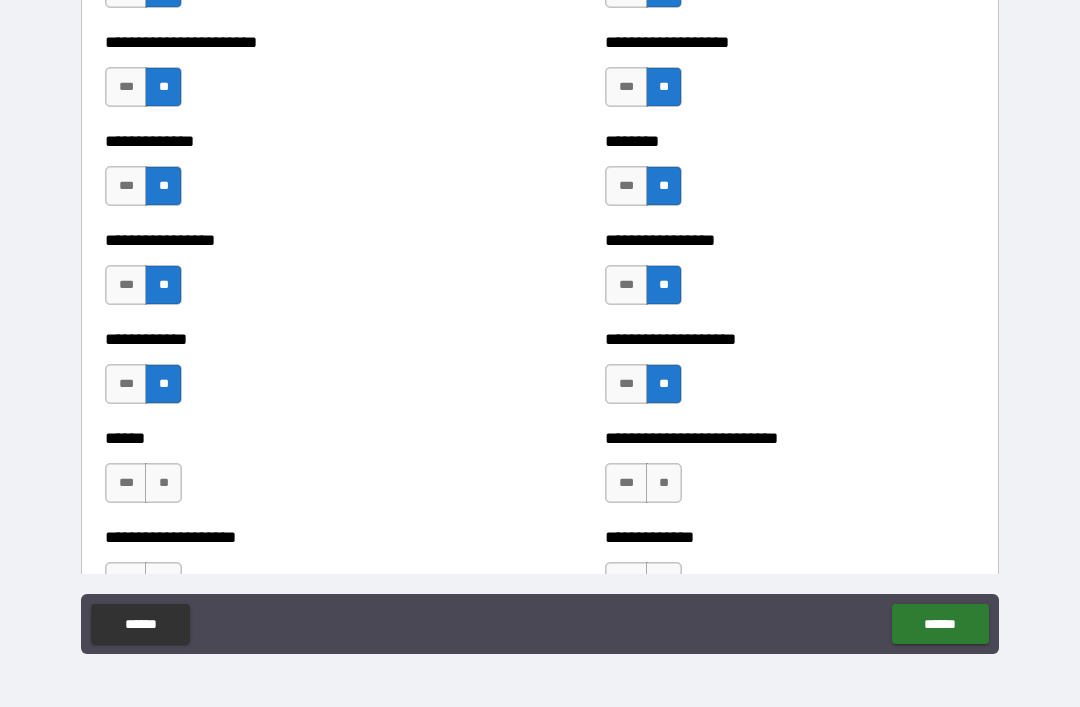 click on "**" at bounding box center (664, 483) 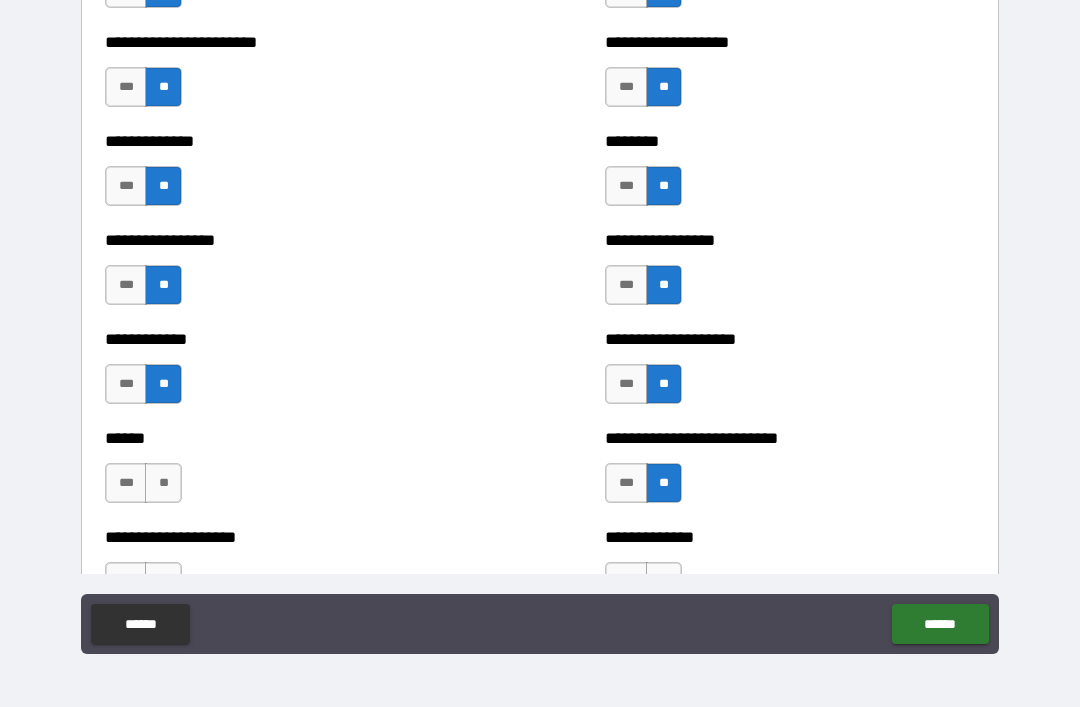 click on "**" at bounding box center [163, 483] 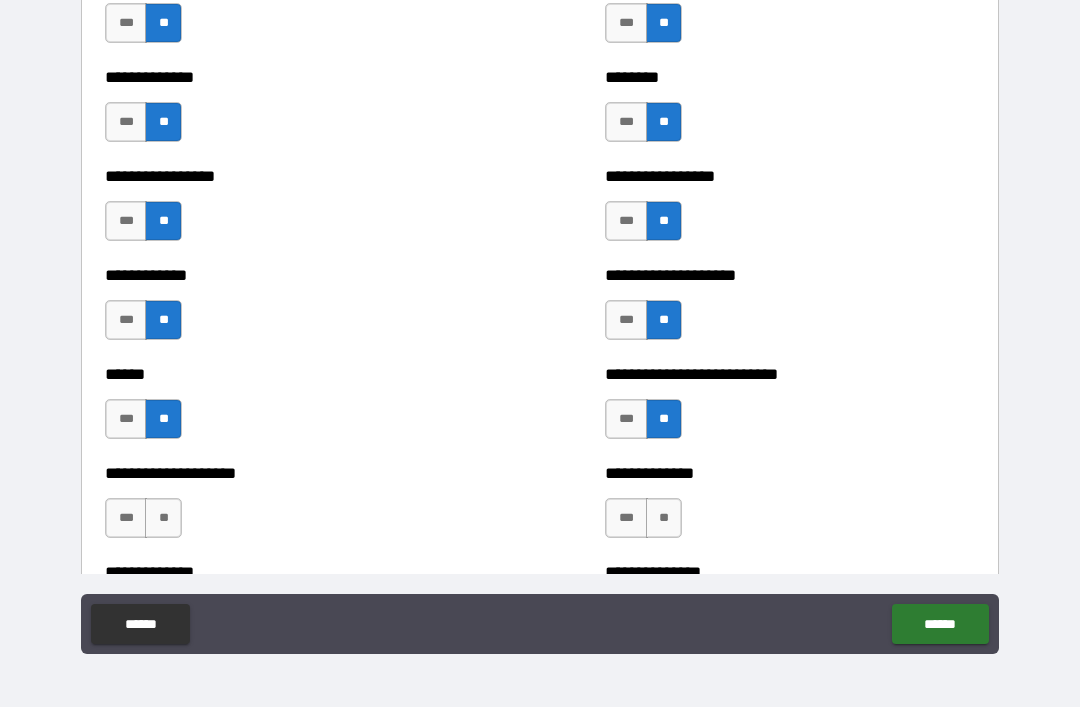 scroll, scrollTop: 3731, scrollLeft: 0, axis: vertical 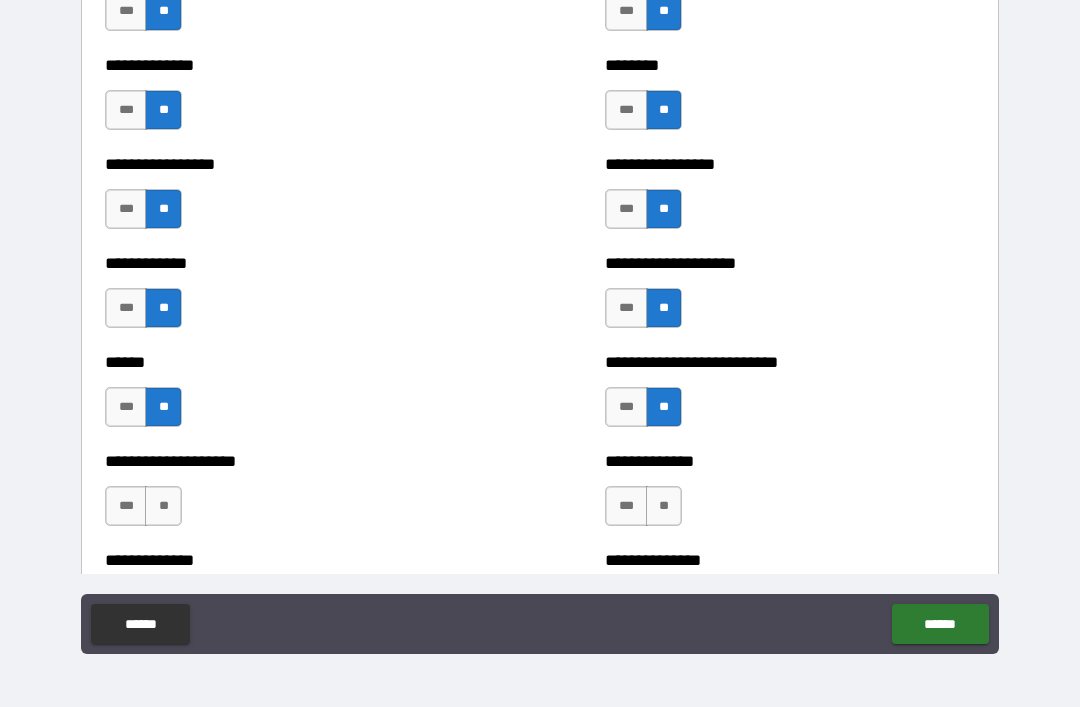 click on "**" at bounding box center (163, 506) 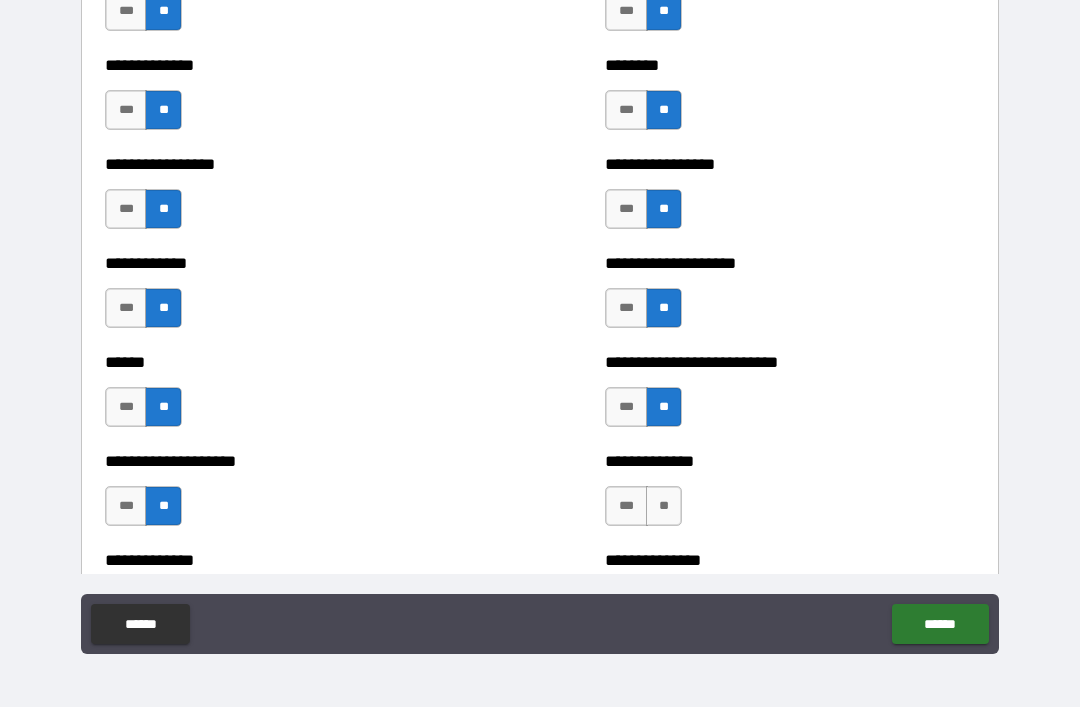 click on "**" at bounding box center [664, 506] 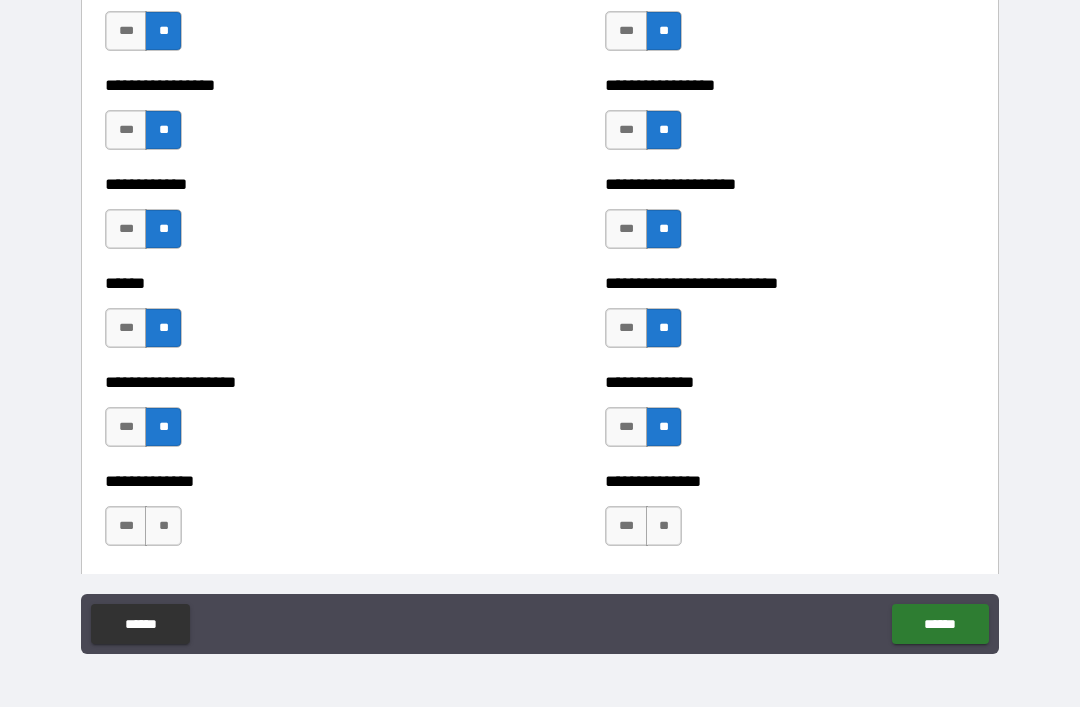 scroll, scrollTop: 3857, scrollLeft: 0, axis: vertical 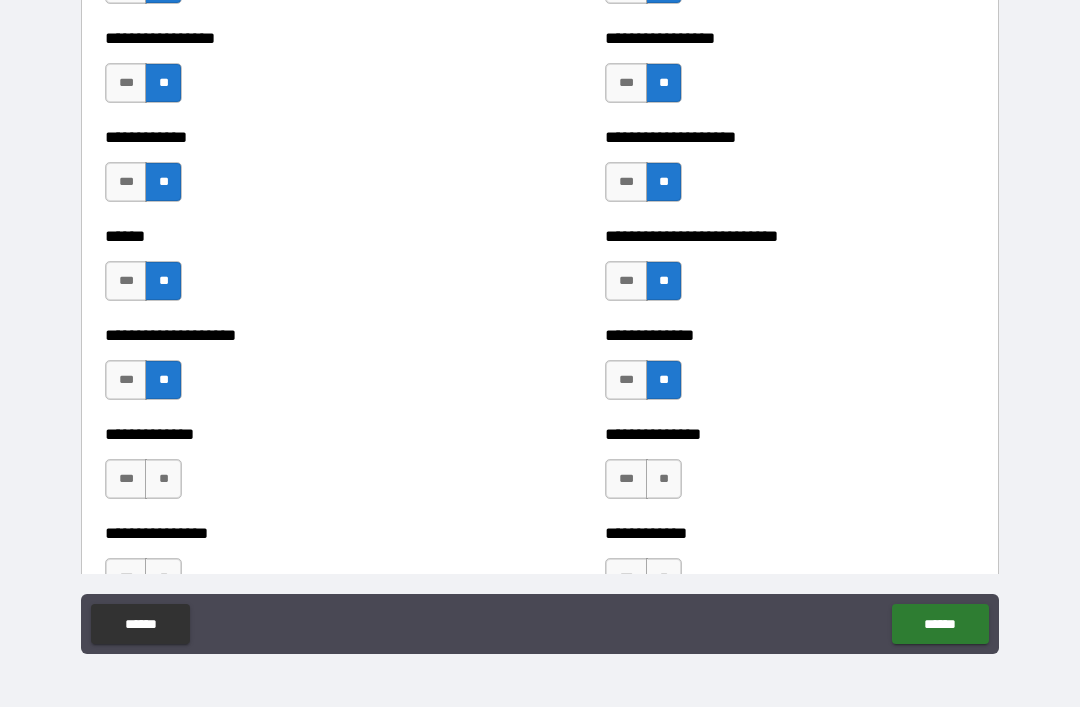 click on "**" at bounding box center [163, 479] 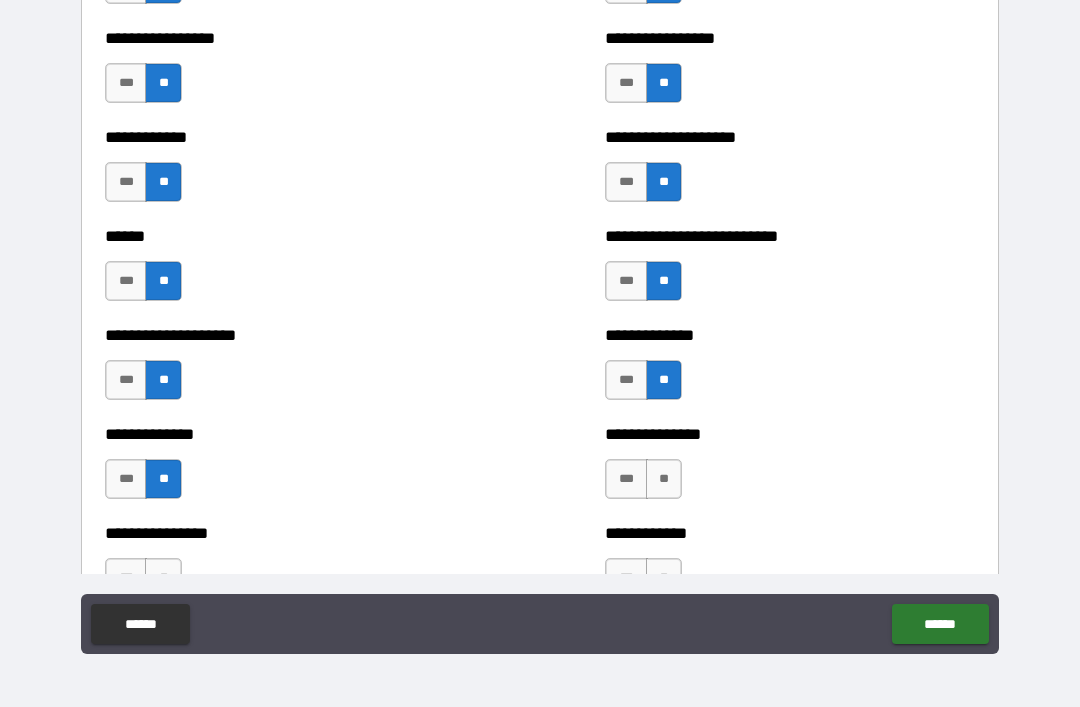 click on "**" at bounding box center (664, 479) 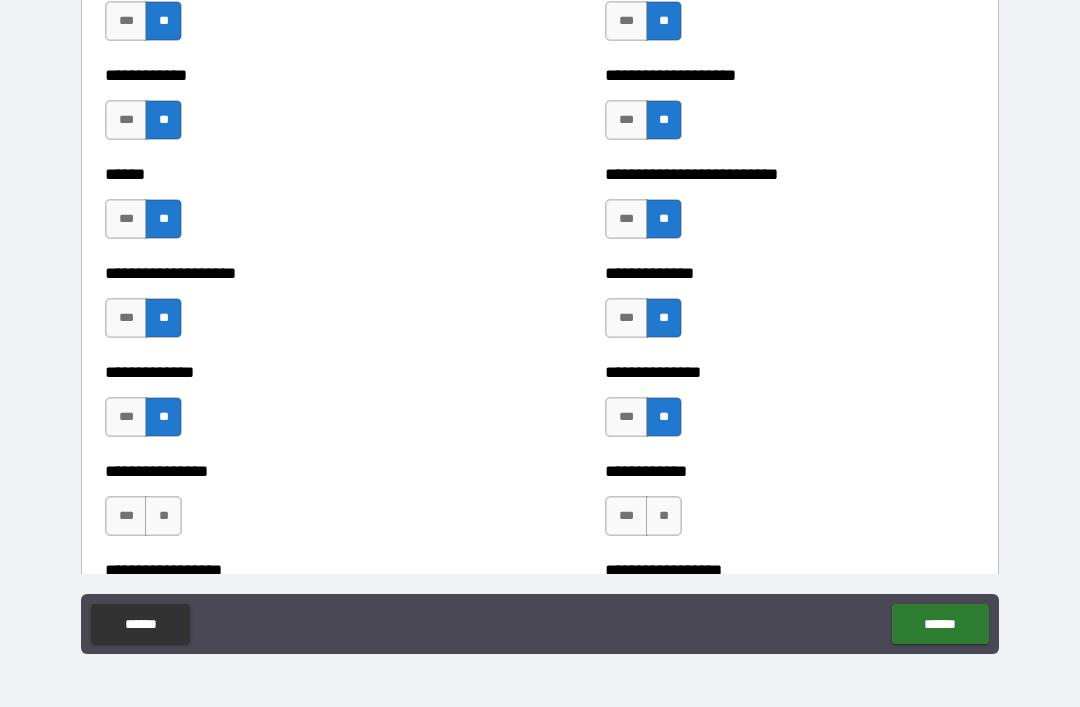 scroll, scrollTop: 3927, scrollLeft: 0, axis: vertical 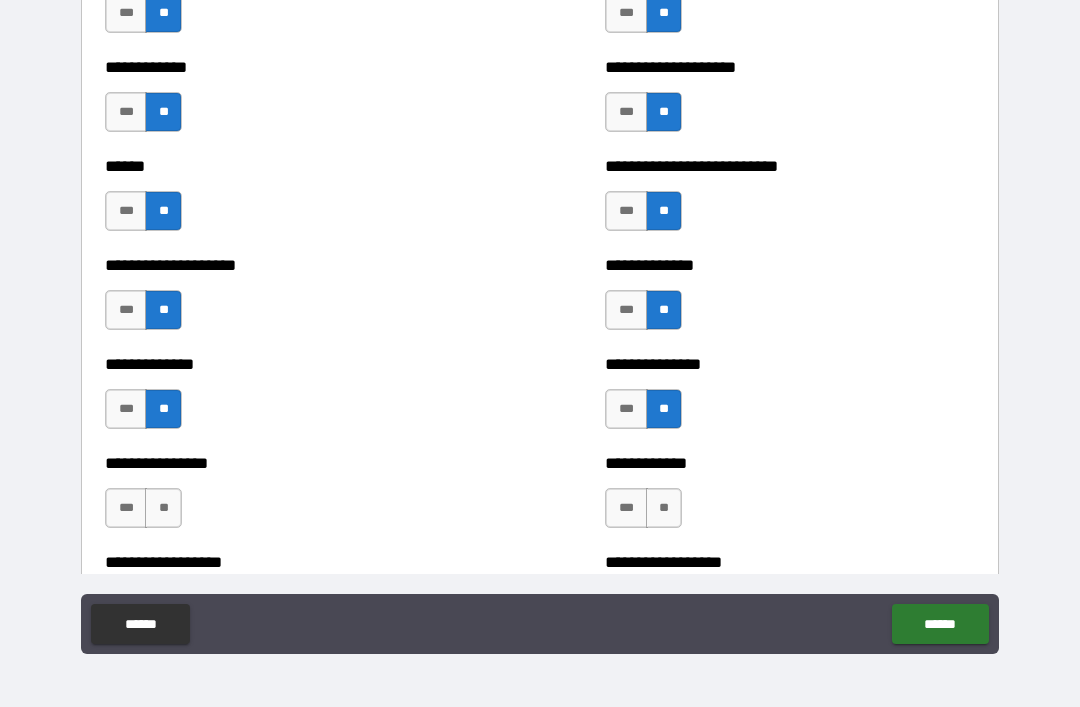 click on "**" at bounding box center [664, 508] 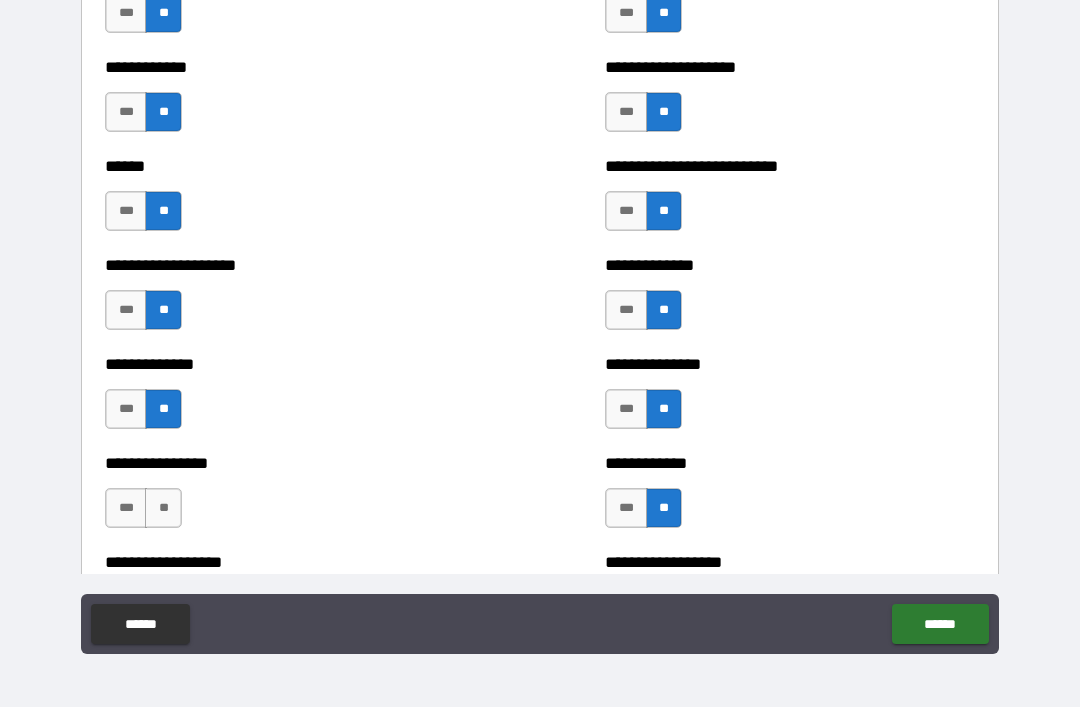 click on "**" at bounding box center (163, 508) 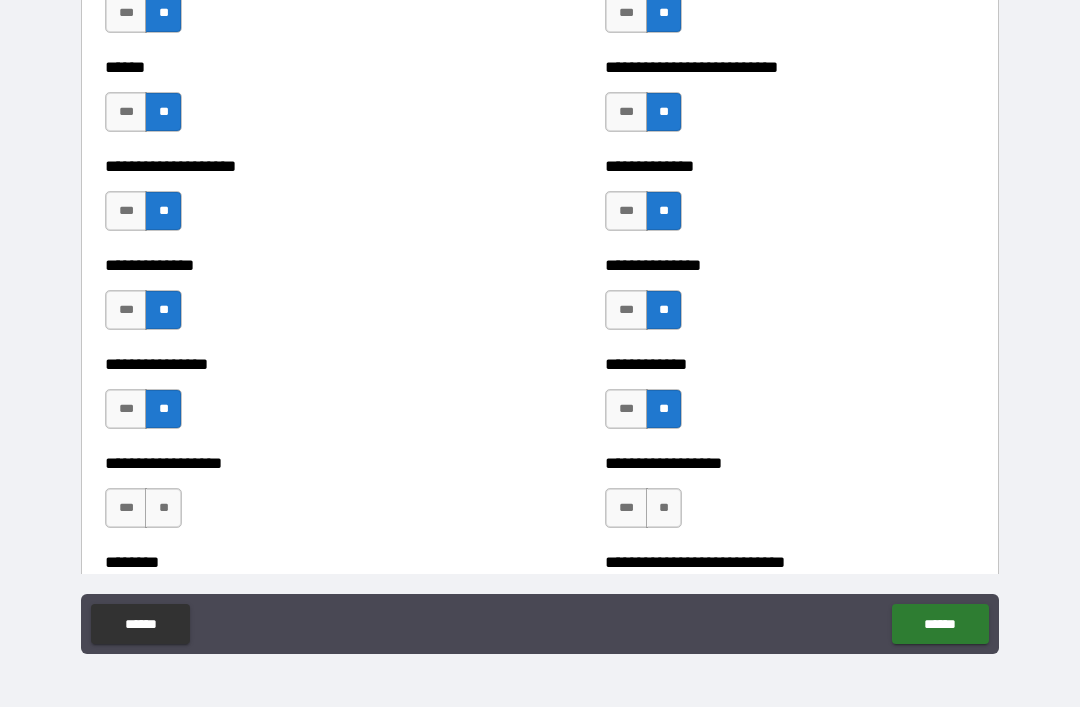 scroll, scrollTop: 4033, scrollLeft: 0, axis: vertical 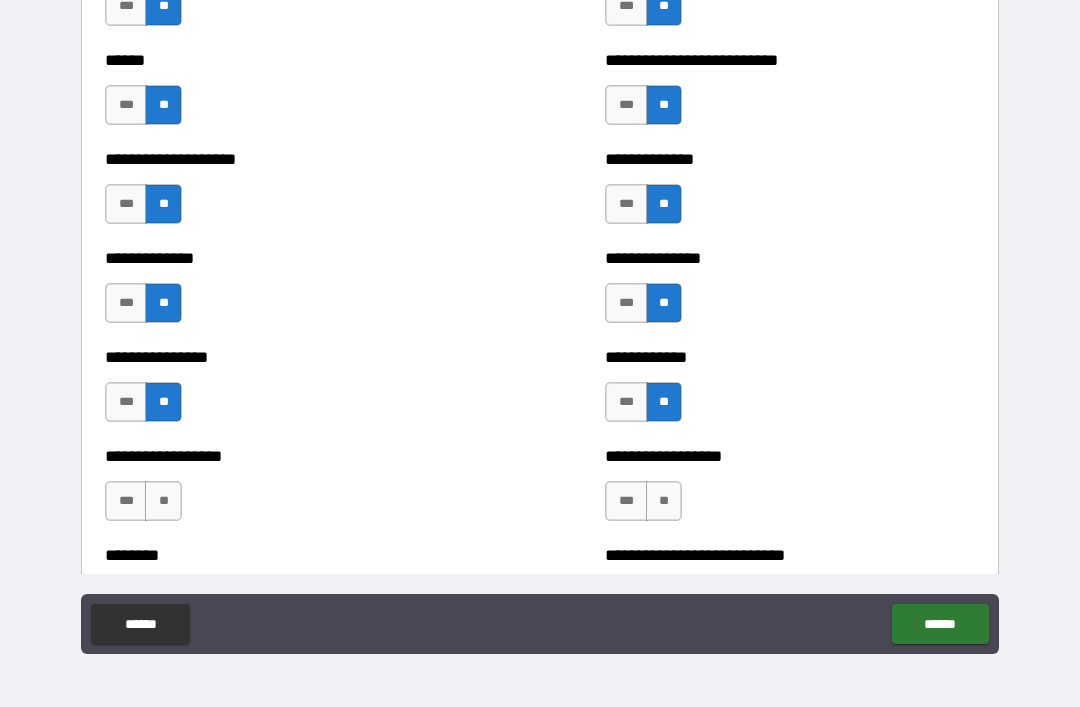click on "**" at bounding box center [664, 501] 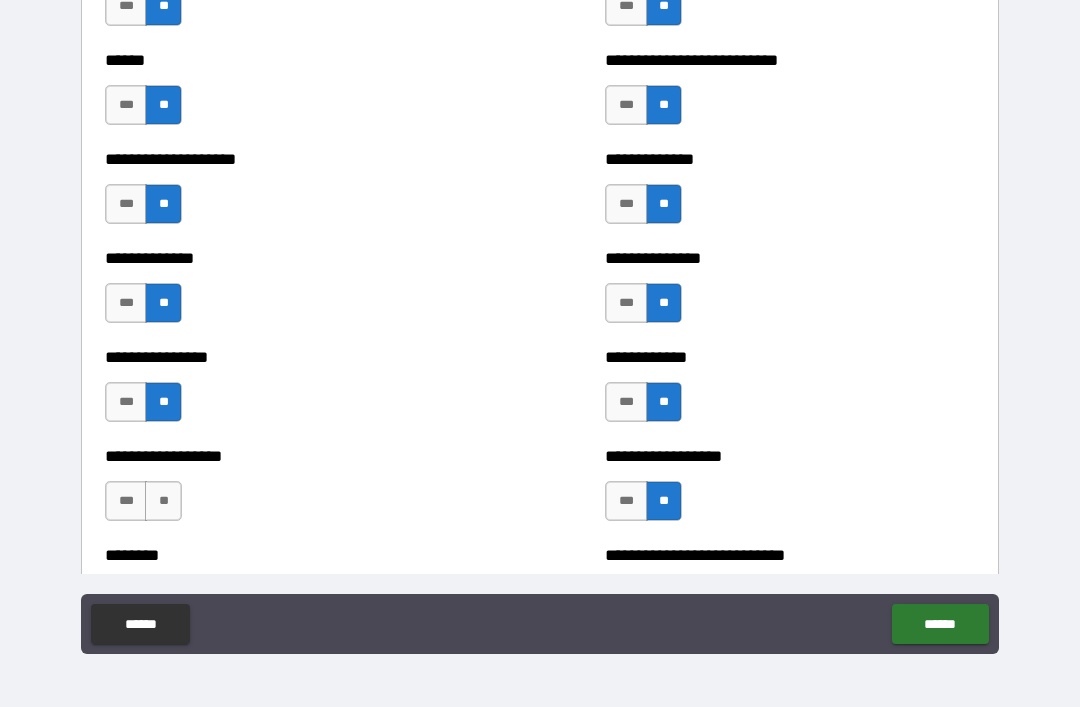 click on "**" at bounding box center (163, 501) 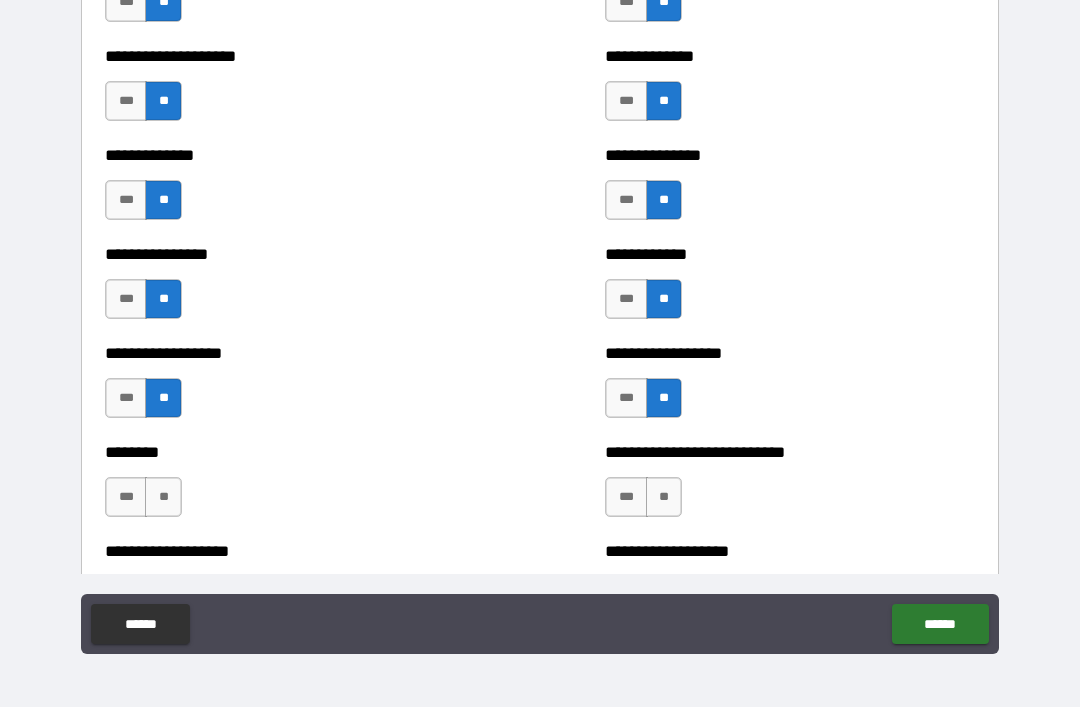 scroll, scrollTop: 4145, scrollLeft: 0, axis: vertical 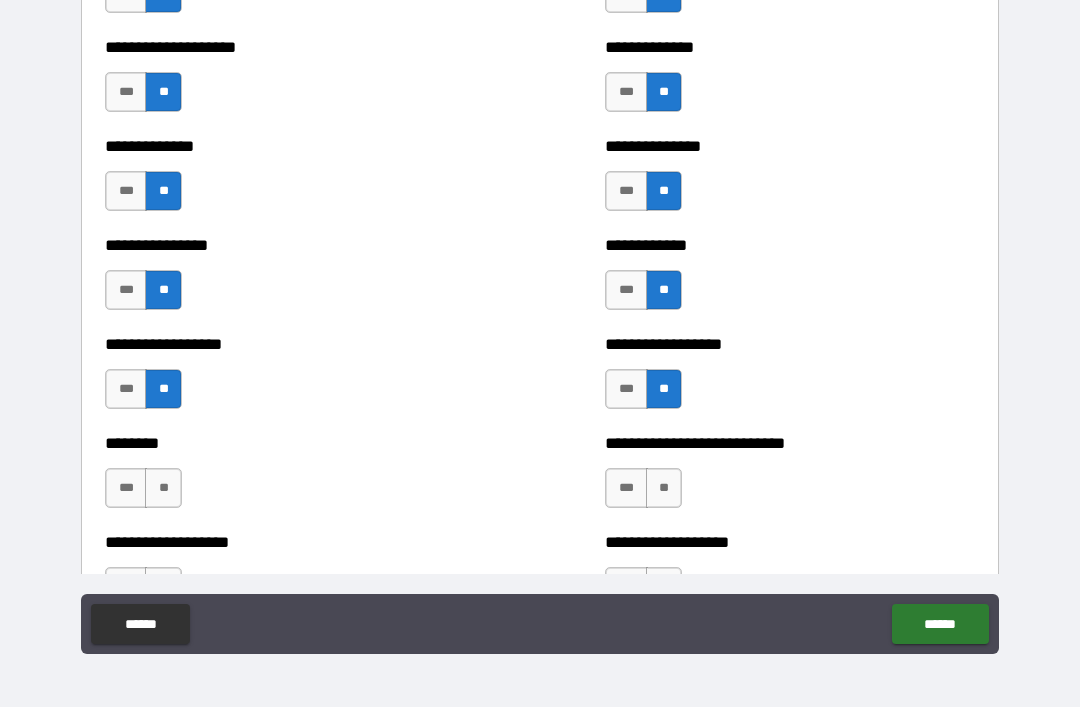 click on "**" at bounding box center (163, 488) 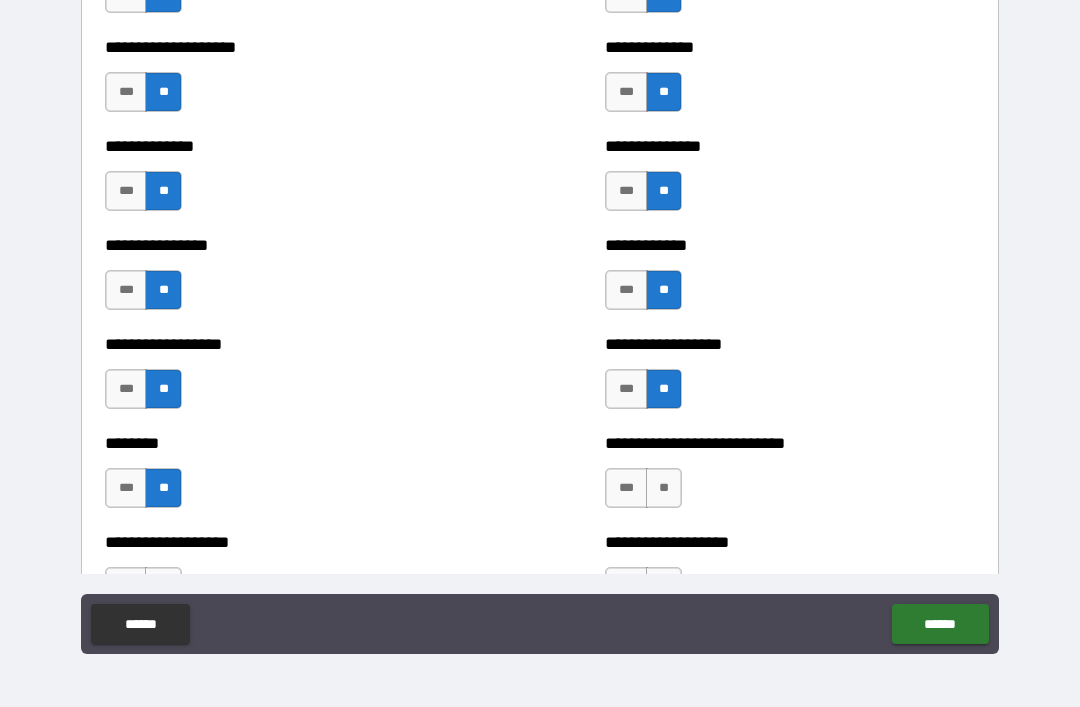 click on "**" at bounding box center (664, 488) 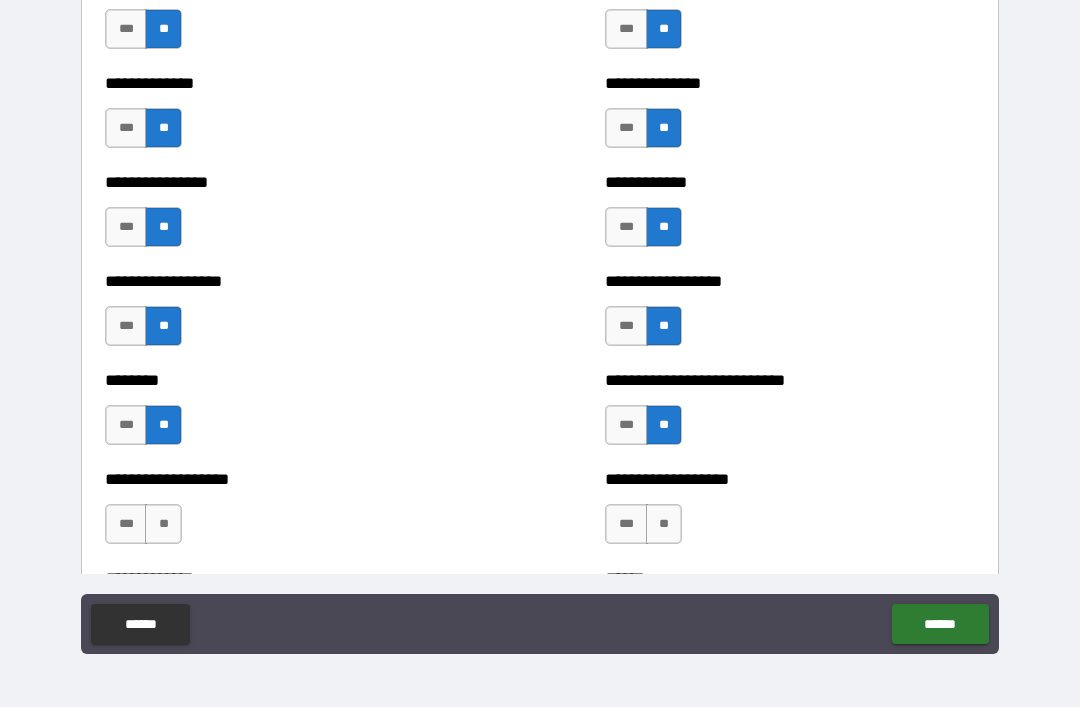 scroll, scrollTop: 4209, scrollLeft: 0, axis: vertical 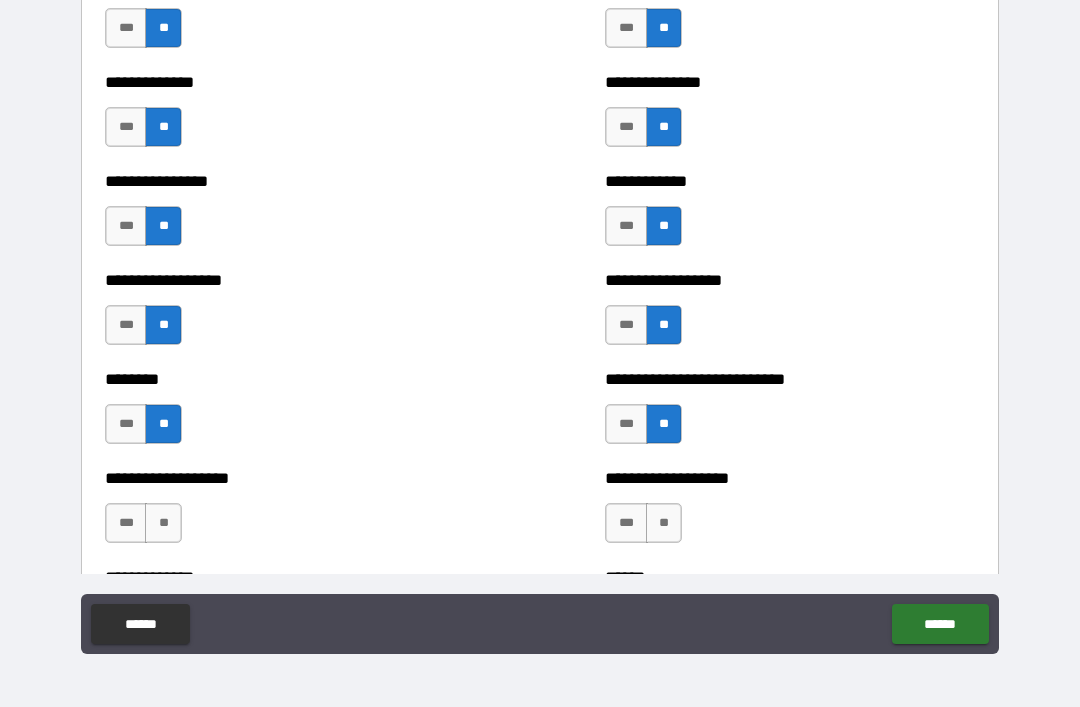 click on "**" at bounding box center (664, 523) 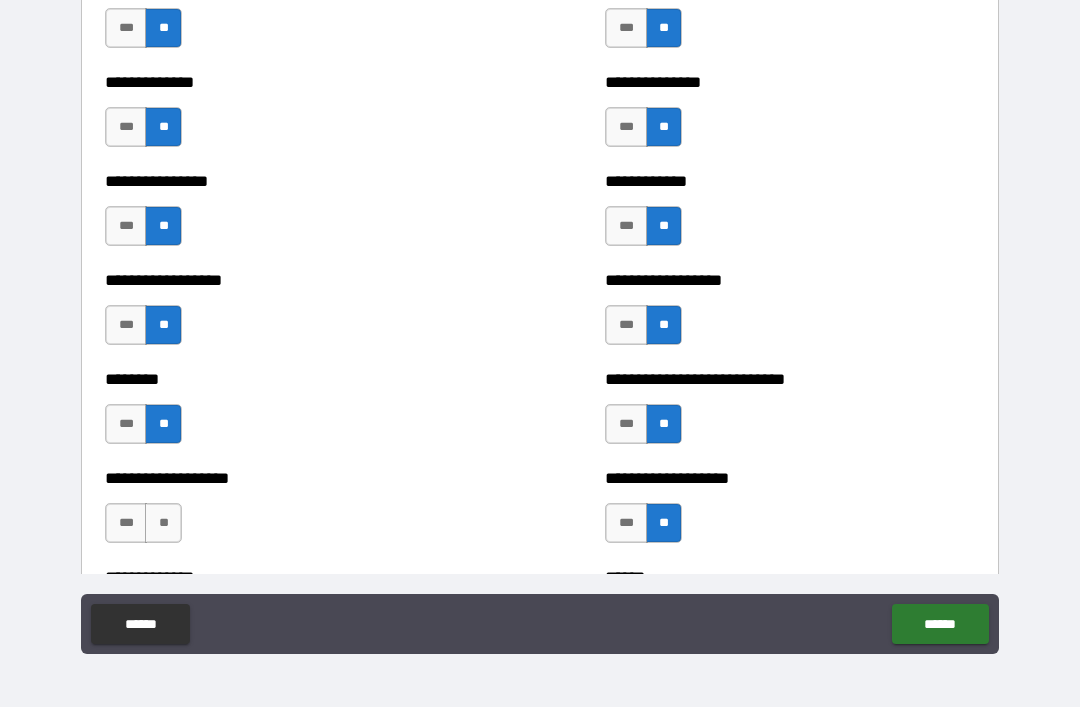 click on "**" at bounding box center [163, 523] 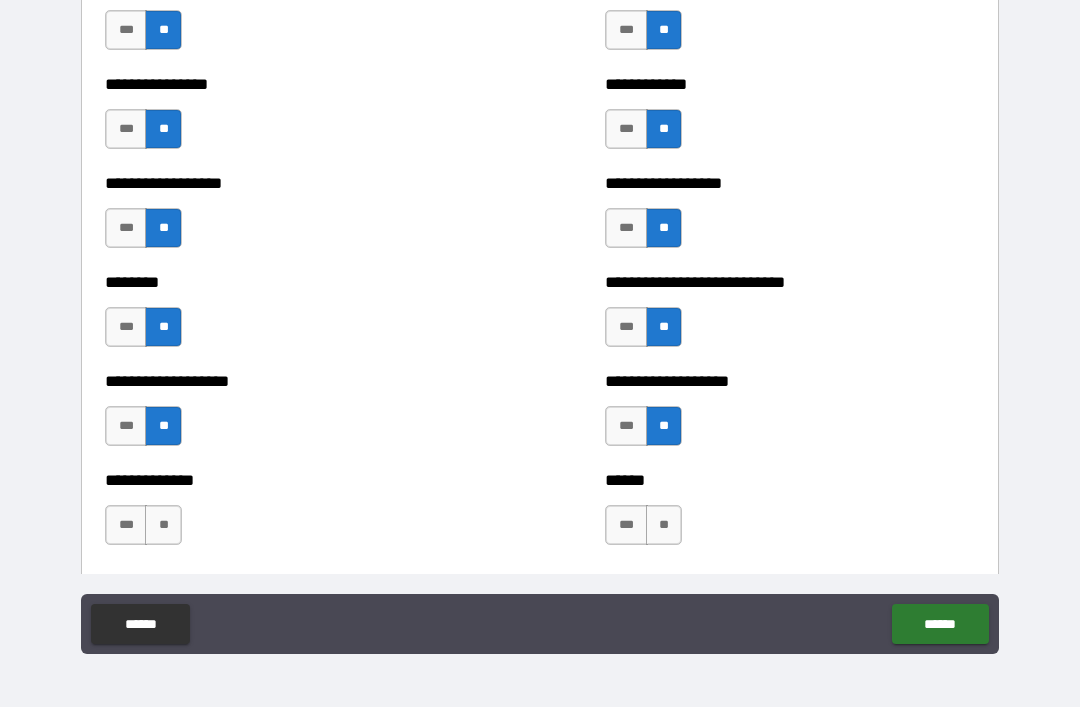 scroll, scrollTop: 4307, scrollLeft: 0, axis: vertical 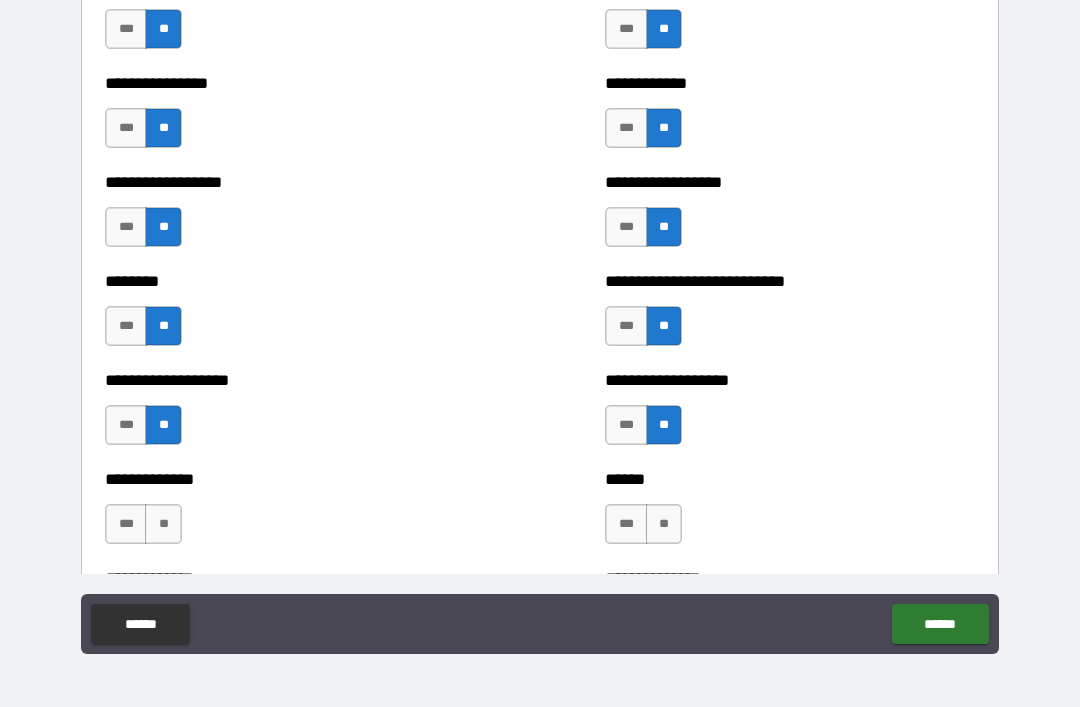 click on "**" at bounding box center (163, 524) 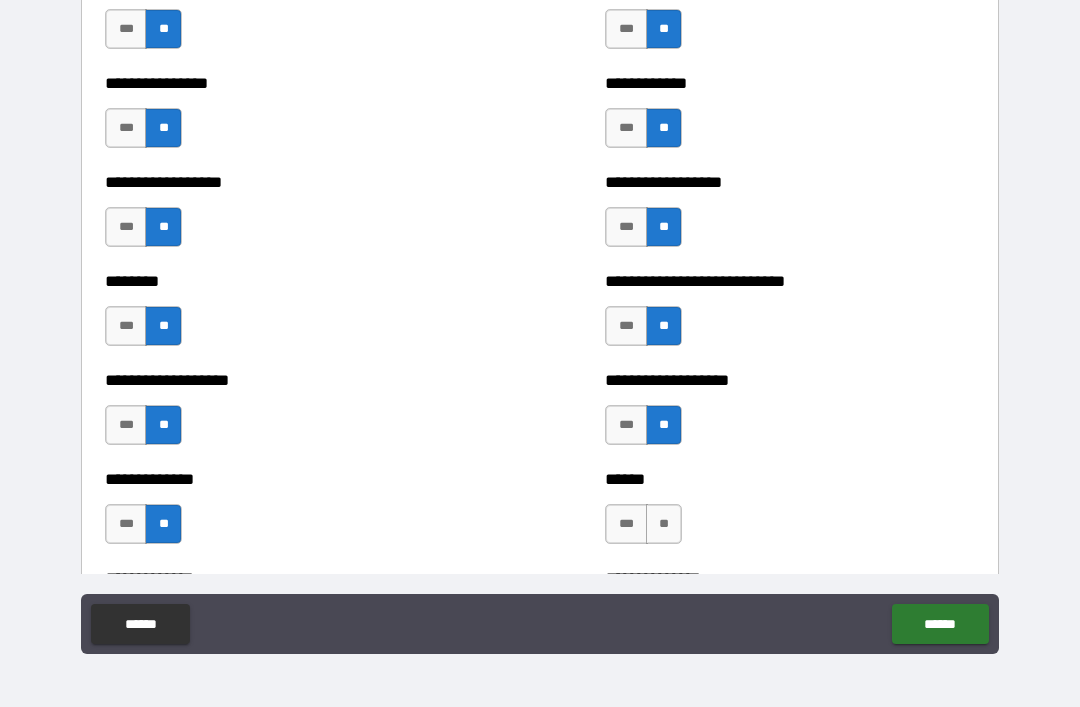 click on "**" at bounding box center (664, 524) 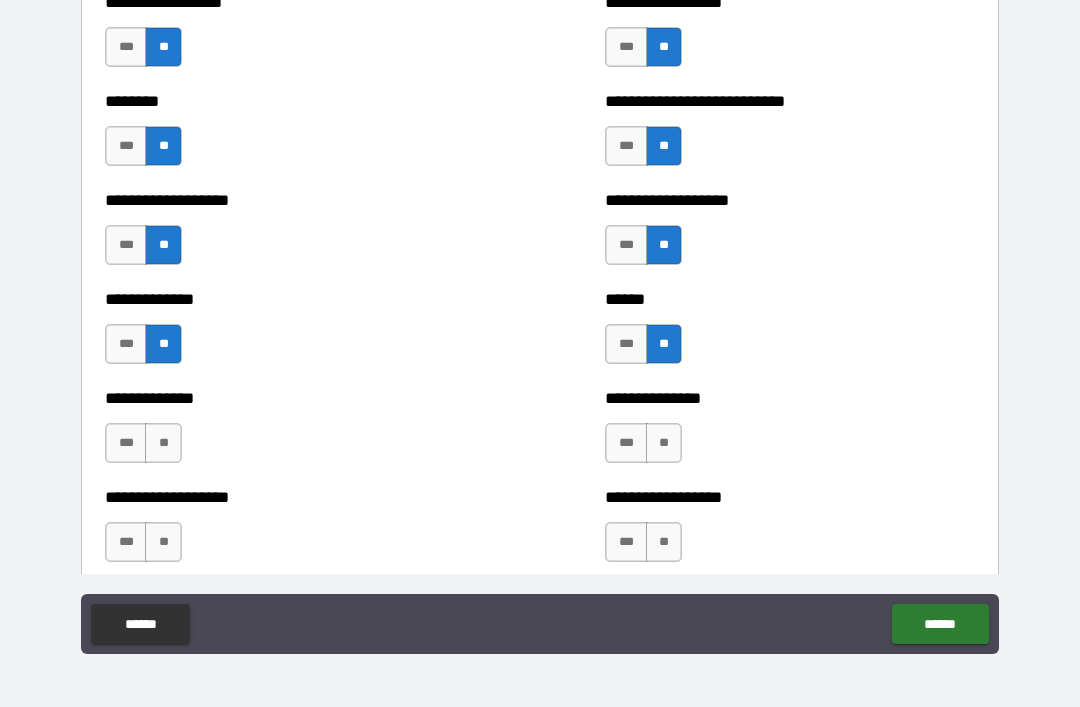 scroll, scrollTop: 4491, scrollLeft: 0, axis: vertical 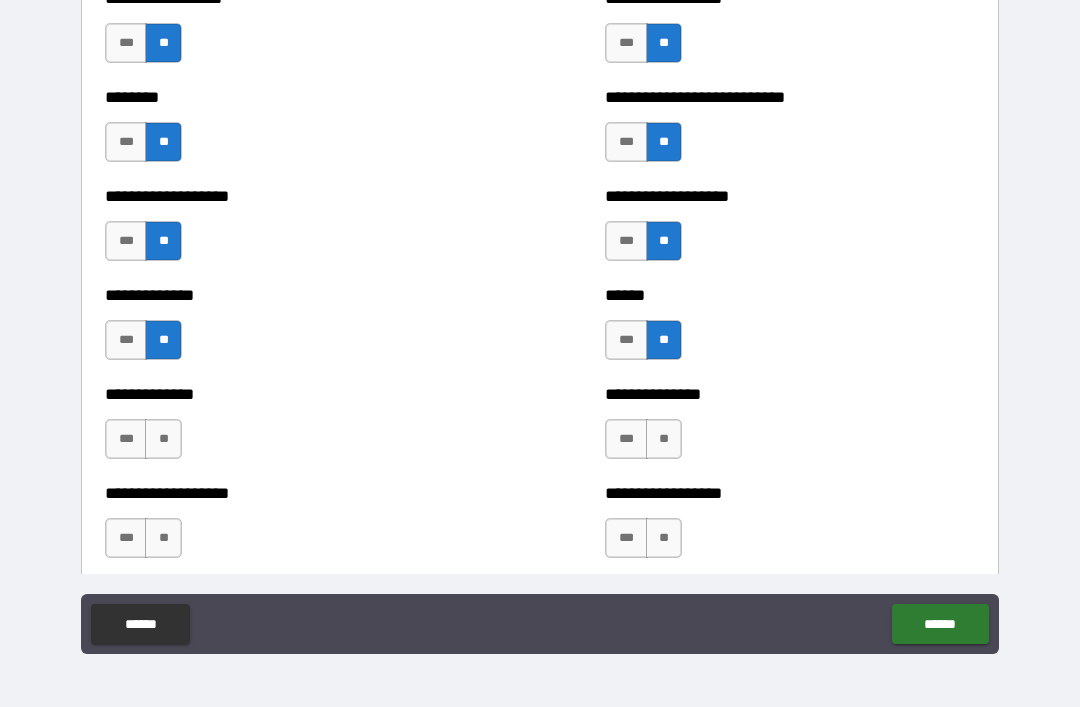 click on "**" at bounding box center [163, 439] 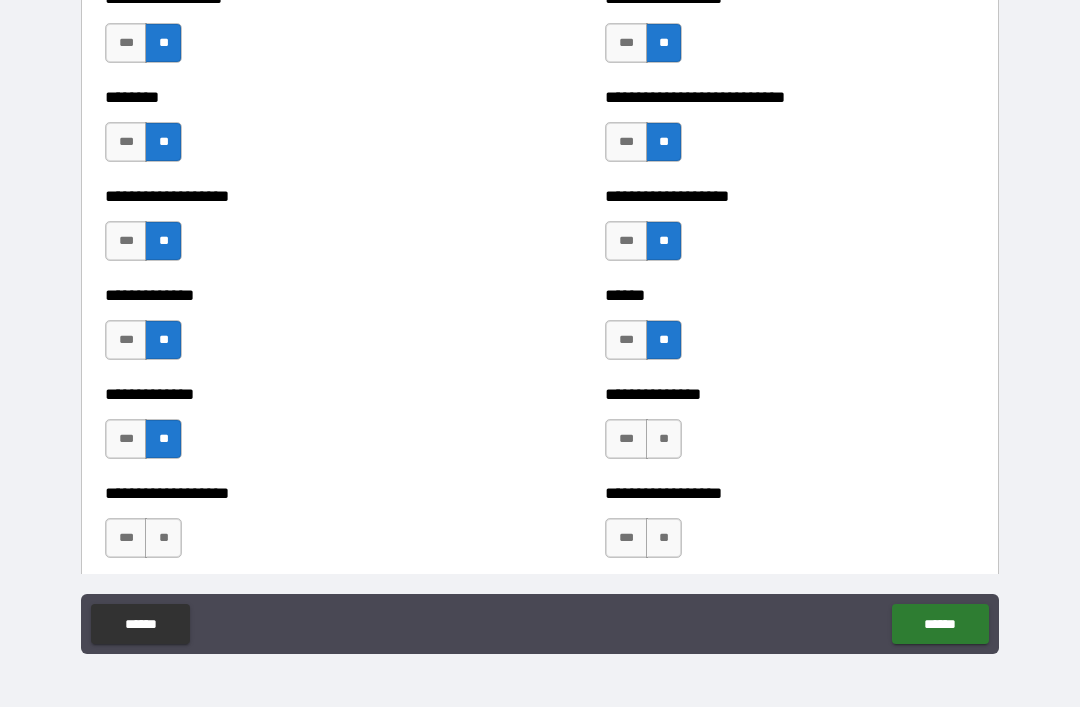 click on "**" at bounding box center [664, 439] 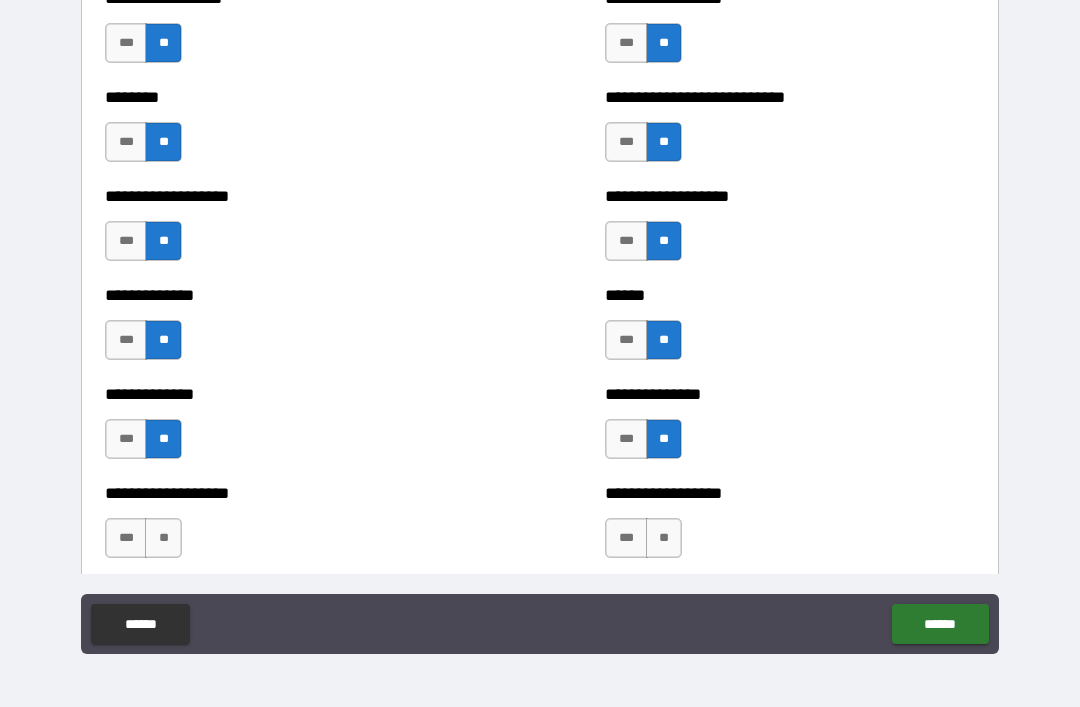 click on "**" at bounding box center [664, 538] 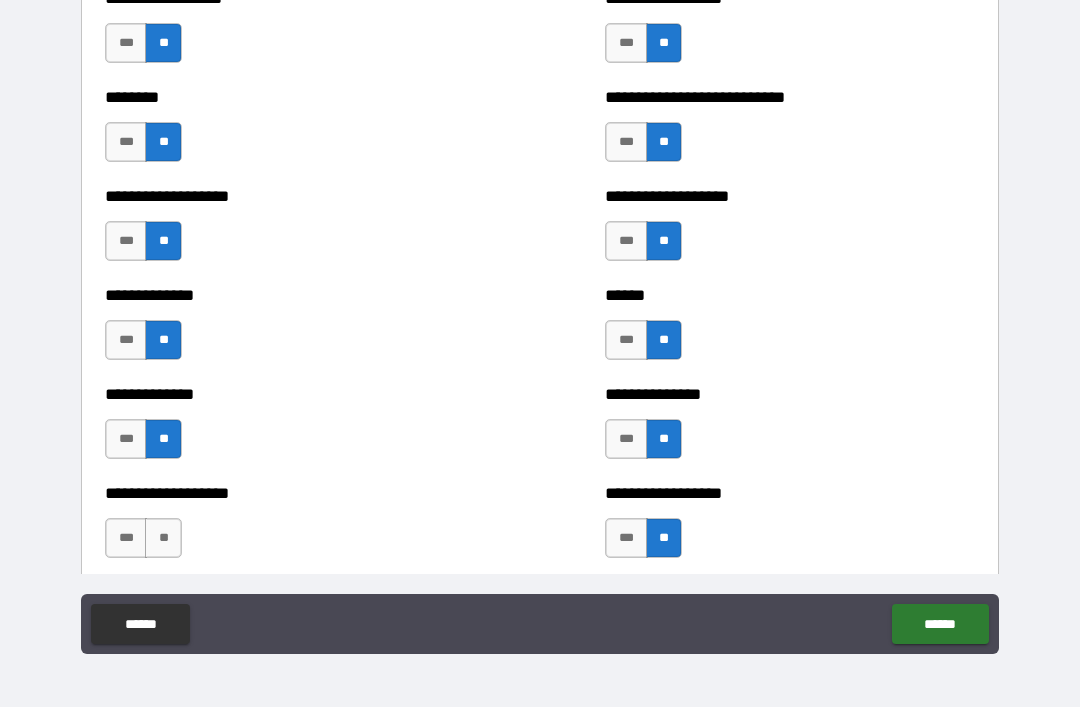 click on "**" at bounding box center (163, 538) 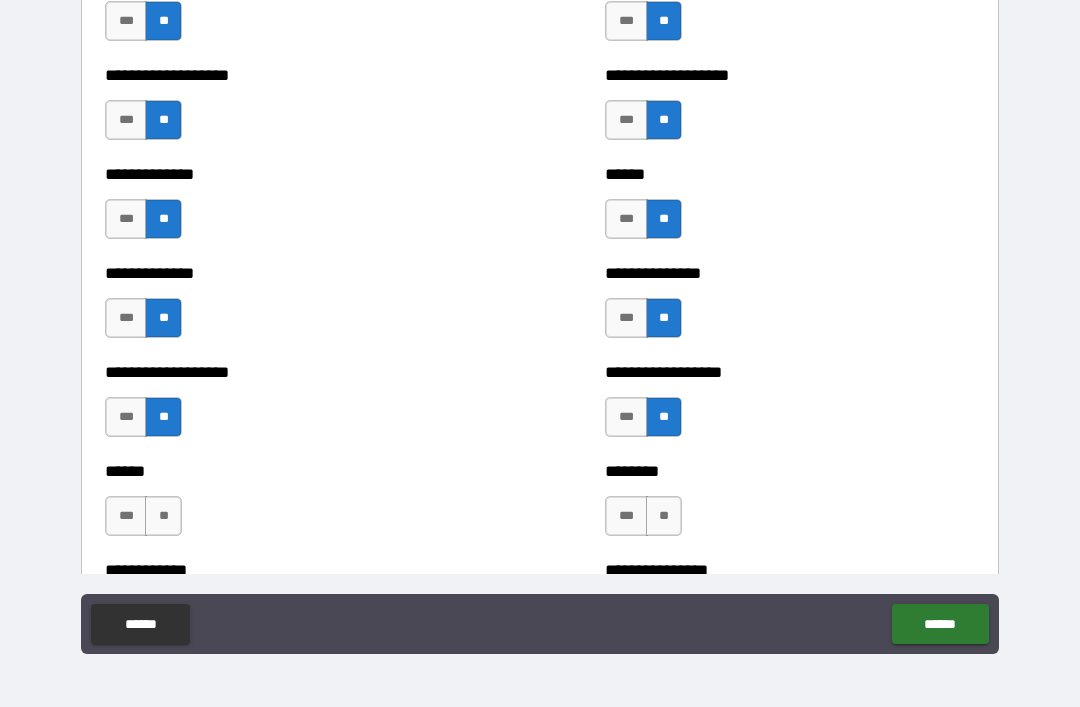 scroll, scrollTop: 4613, scrollLeft: 0, axis: vertical 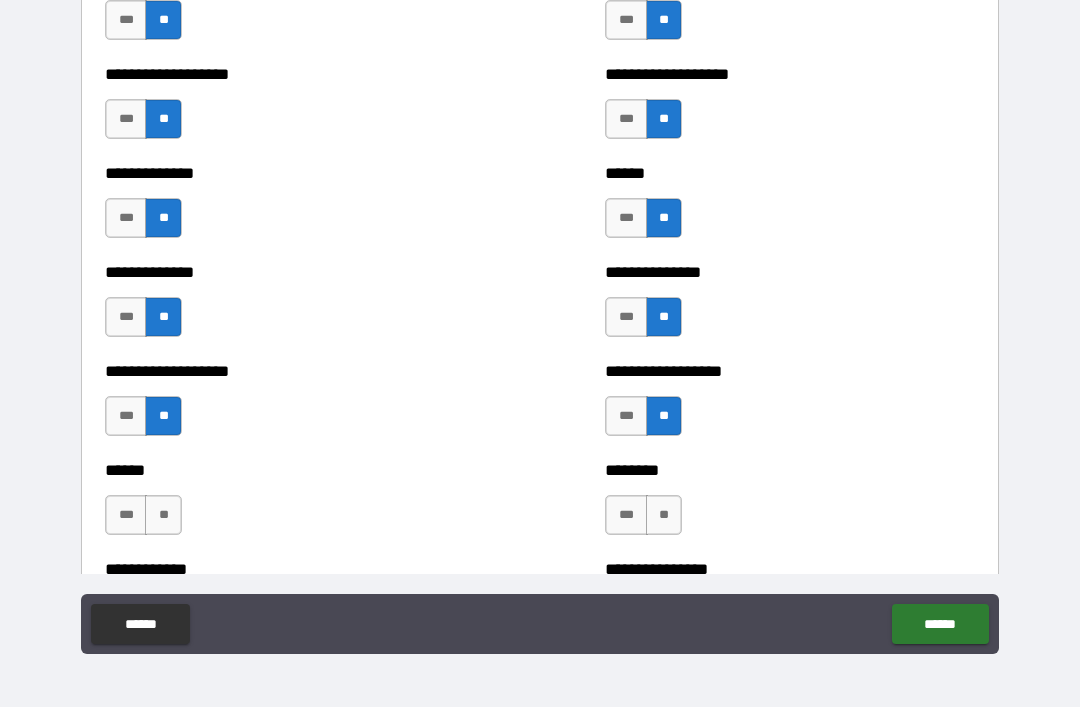 click on "**" at bounding box center (163, 515) 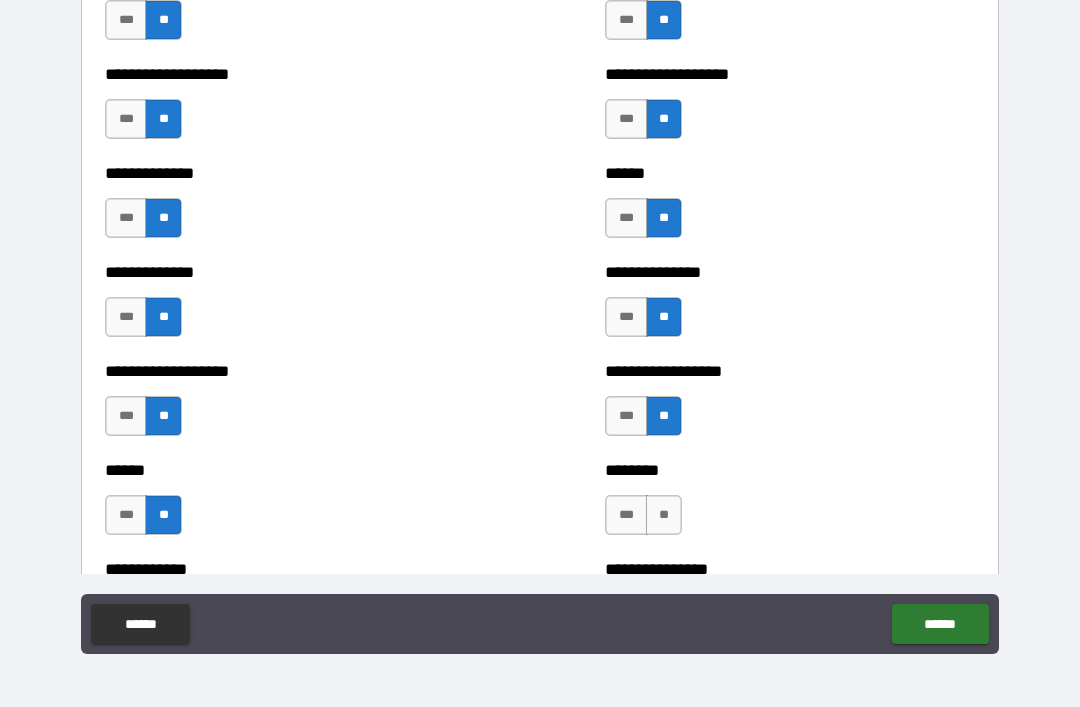 click on "**" at bounding box center (664, 515) 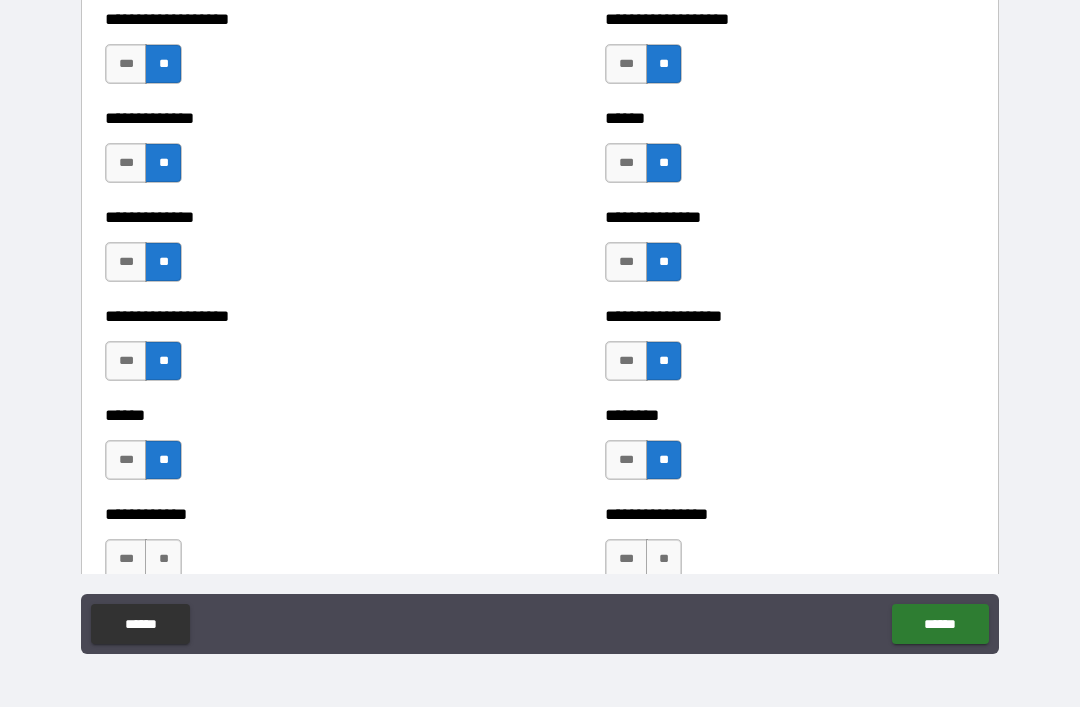 scroll, scrollTop: 4739, scrollLeft: 0, axis: vertical 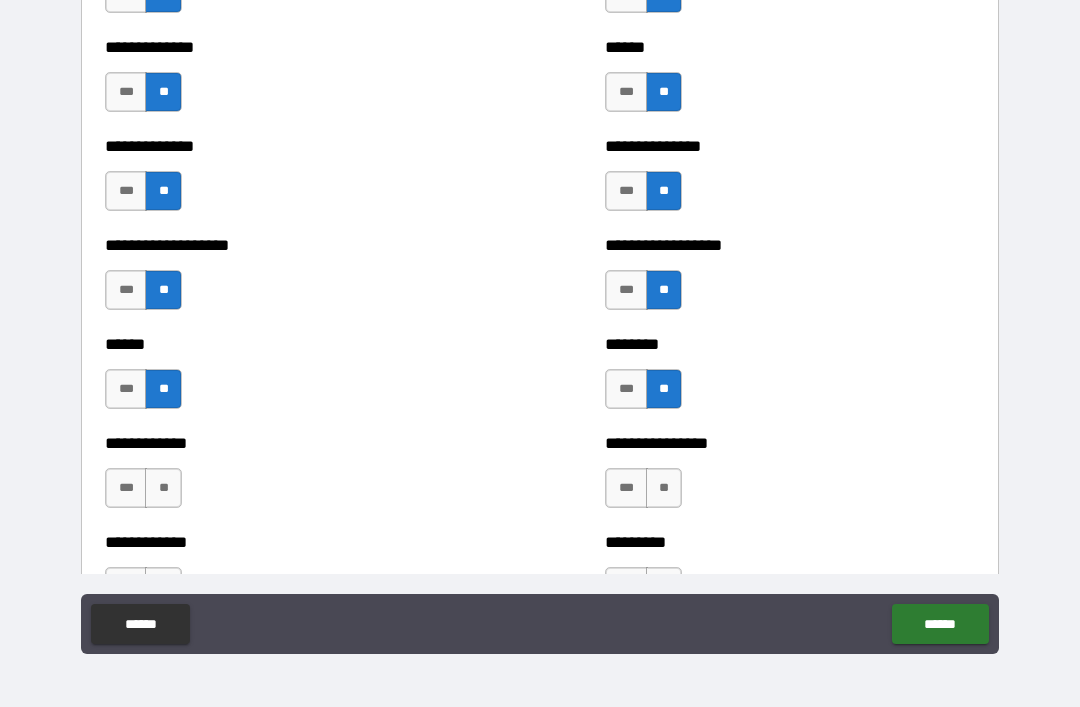 click on "**" at bounding box center (163, 488) 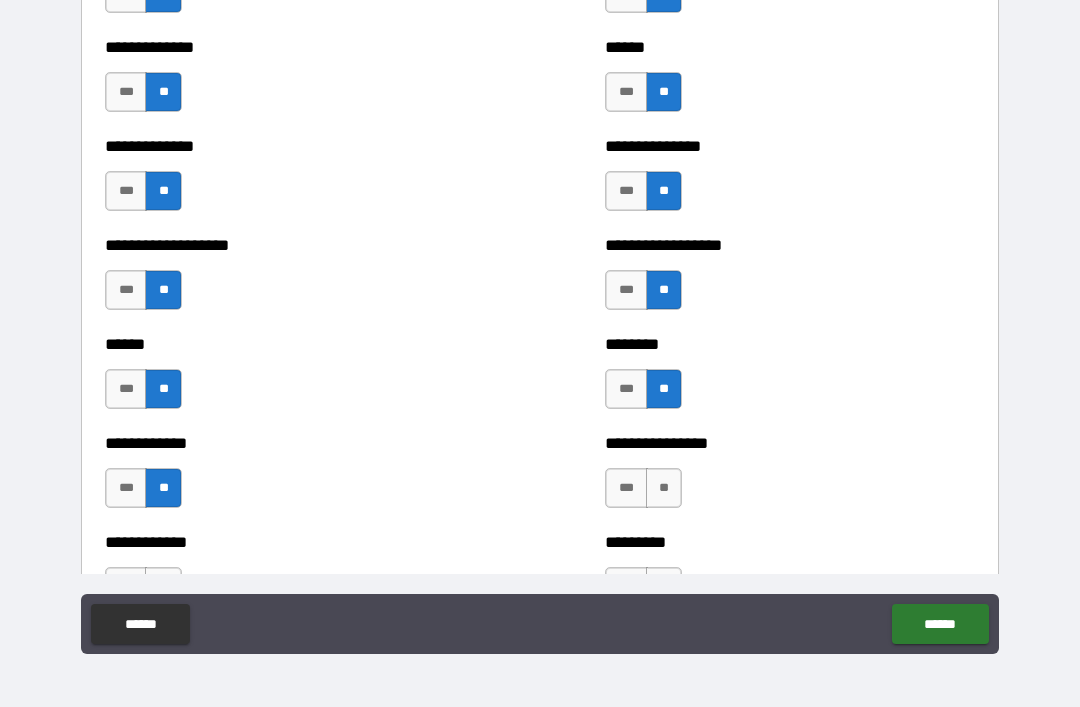 click on "**" at bounding box center [664, 488] 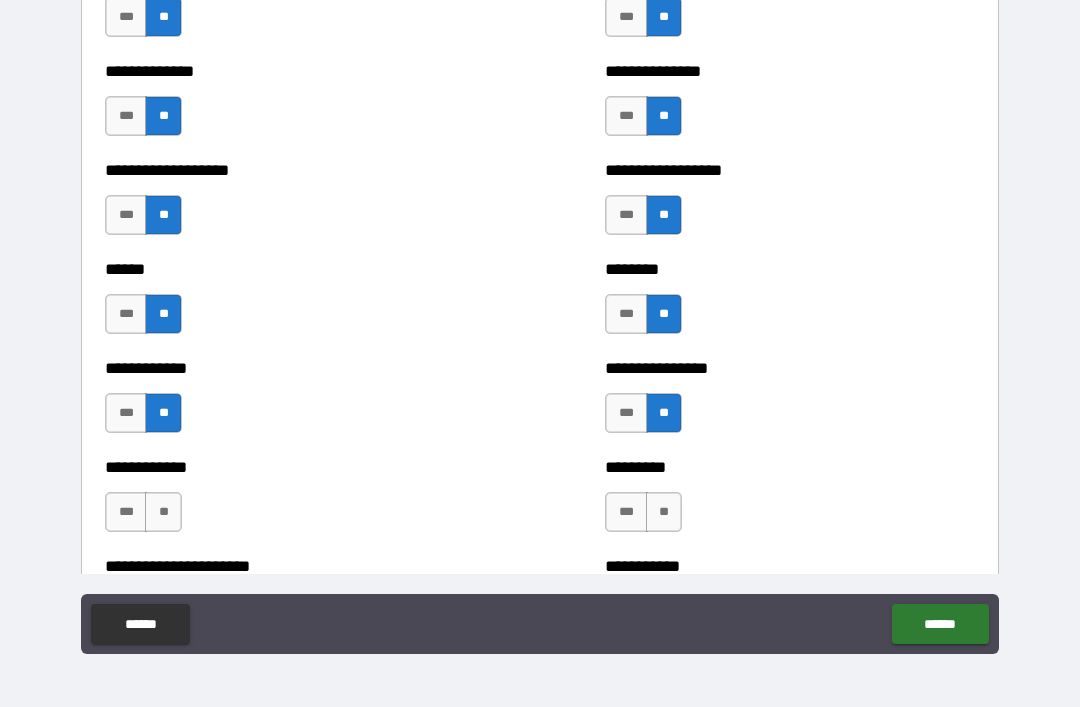 scroll, scrollTop: 4818, scrollLeft: 0, axis: vertical 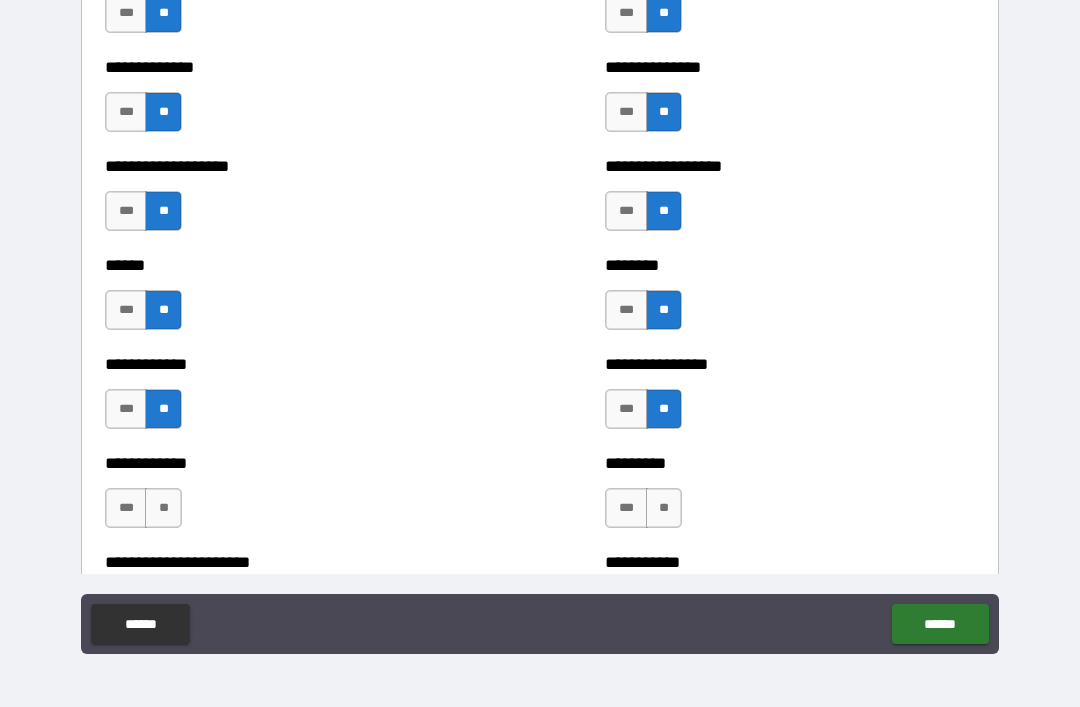 click on "**" at bounding box center [163, 508] 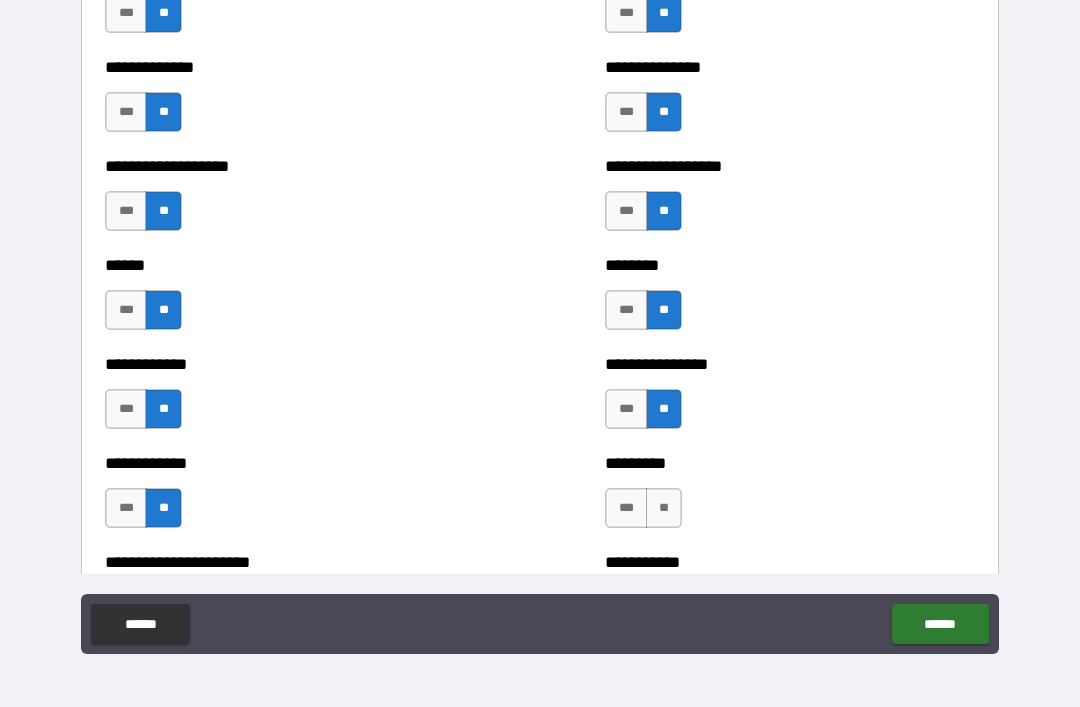 click on "**" at bounding box center [664, 508] 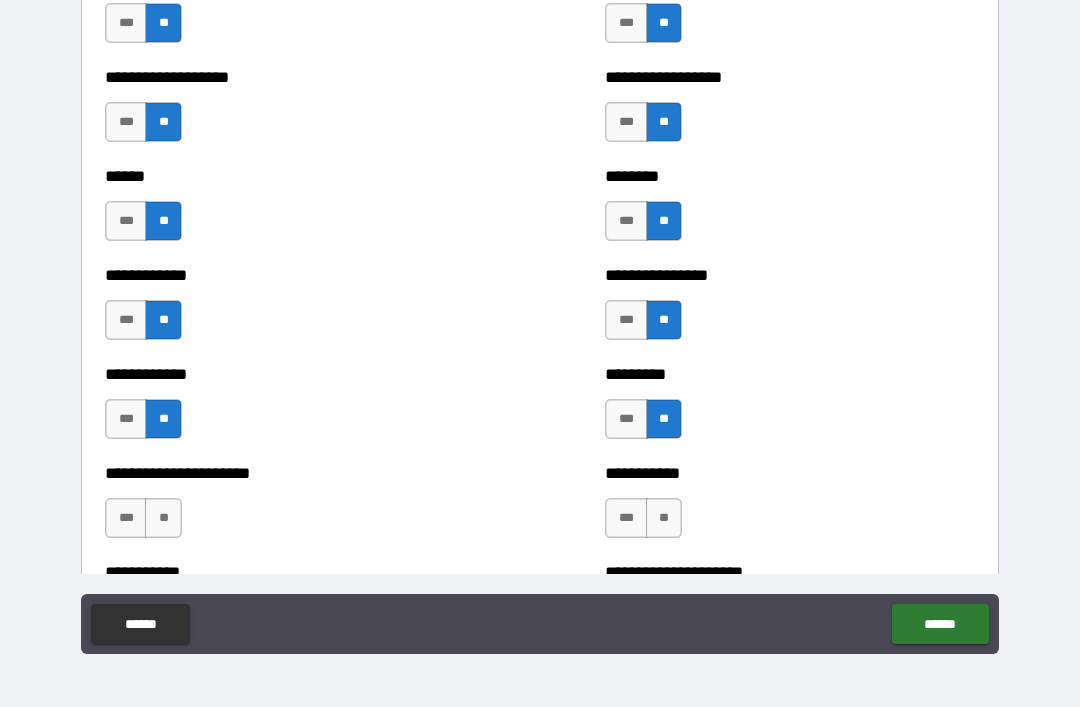 scroll, scrollTop: 4925, scrollLeft: 0, axis: vertical 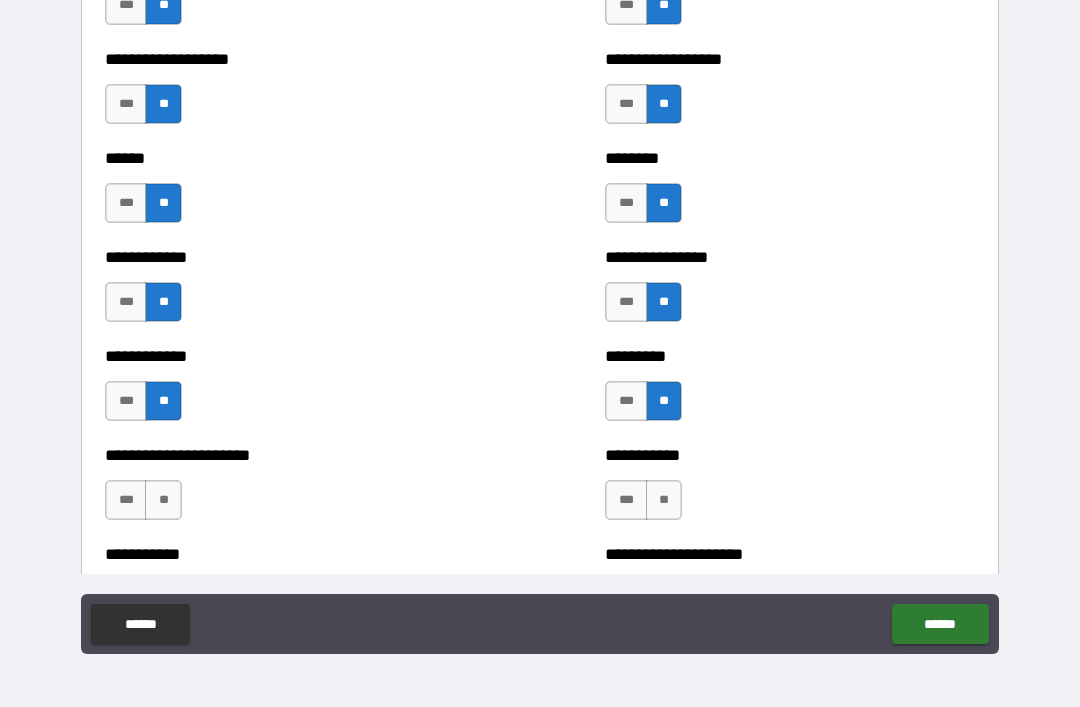 click on "**" at bounding box center [163, 500] 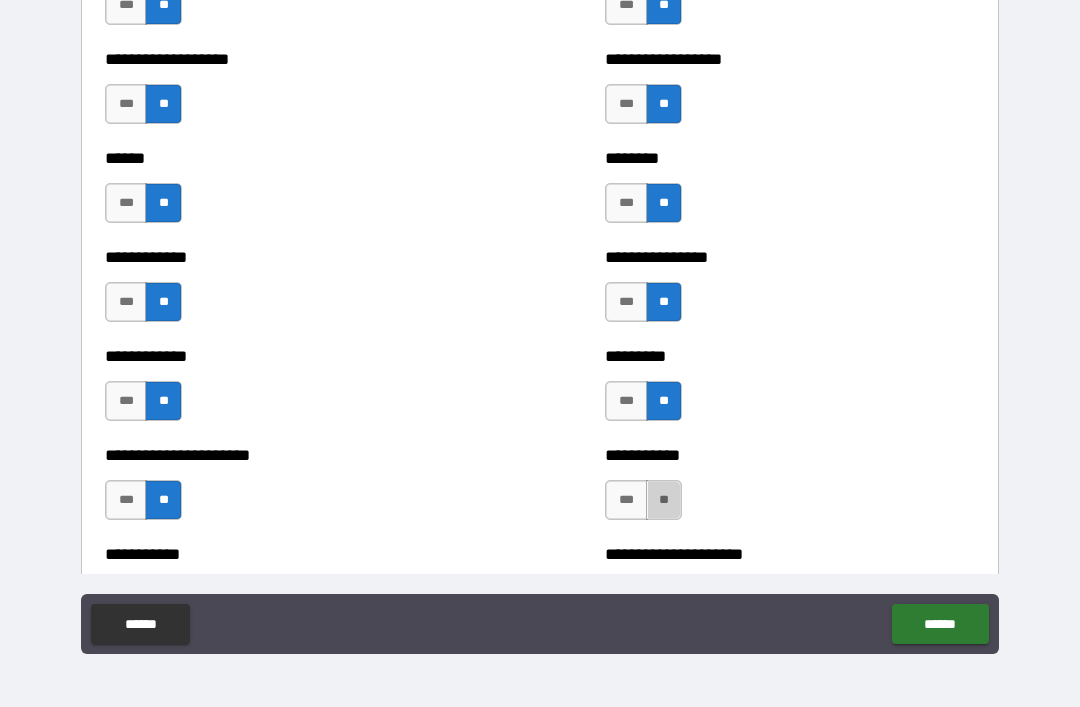 click on "**" at bounding box center [664, 500] 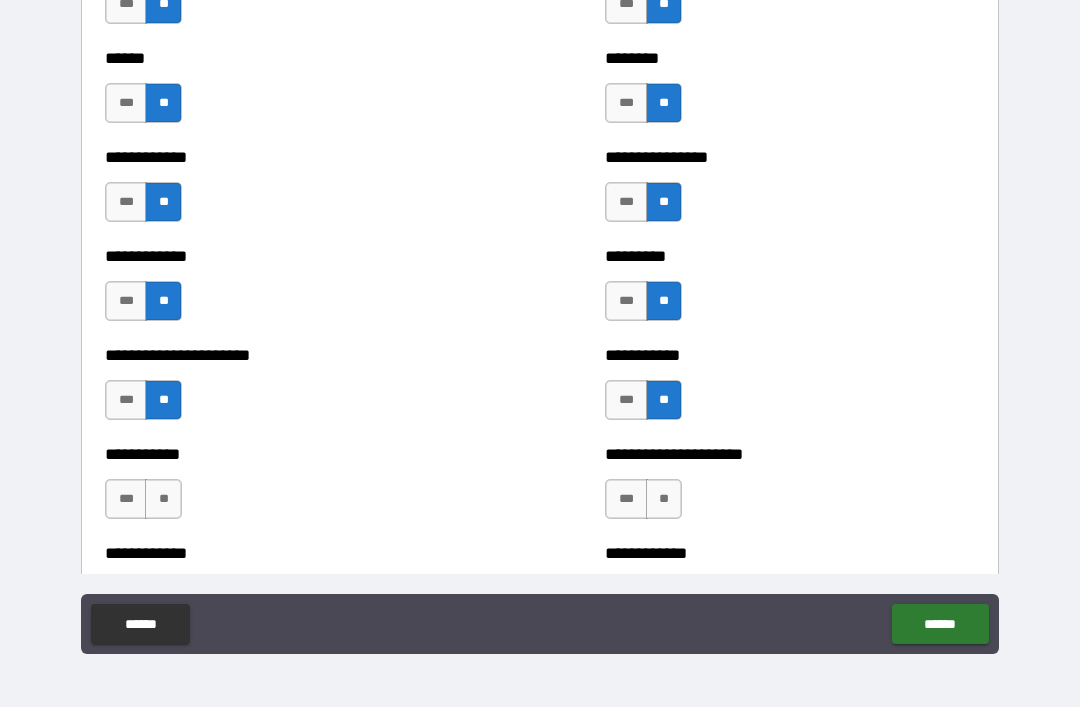scroll, scrollTop: 5026, scrollLeft: 0, axis: vertical 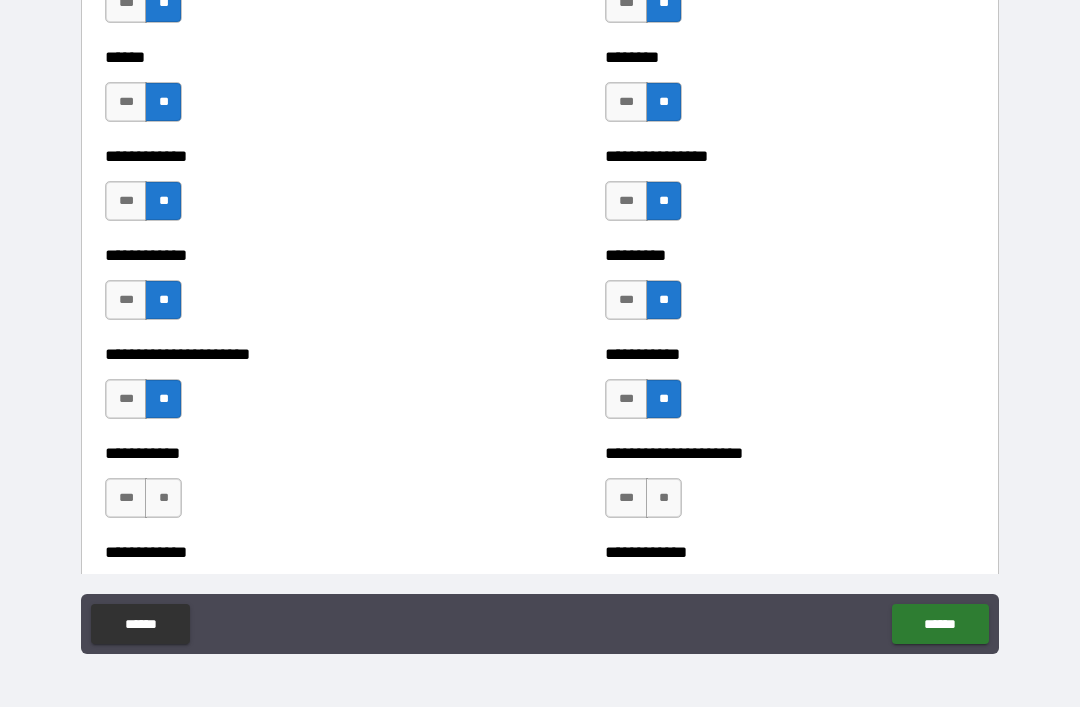 click on "**" at bounding box center [163, 498] 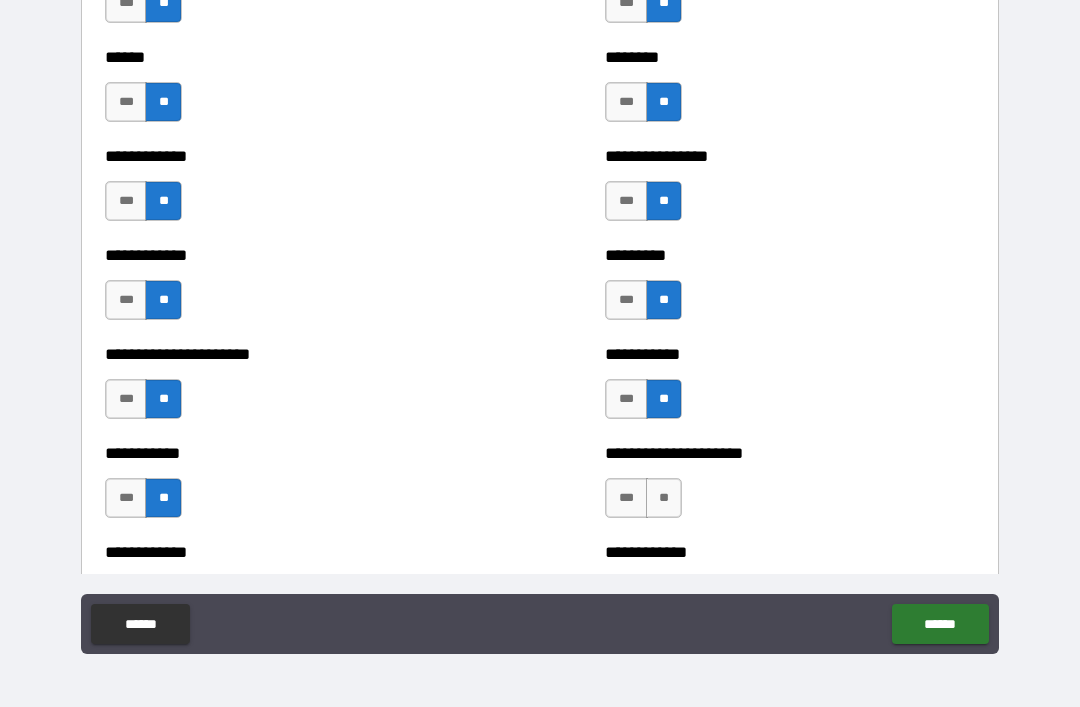 click on "**" at bounding box center (664, 498) 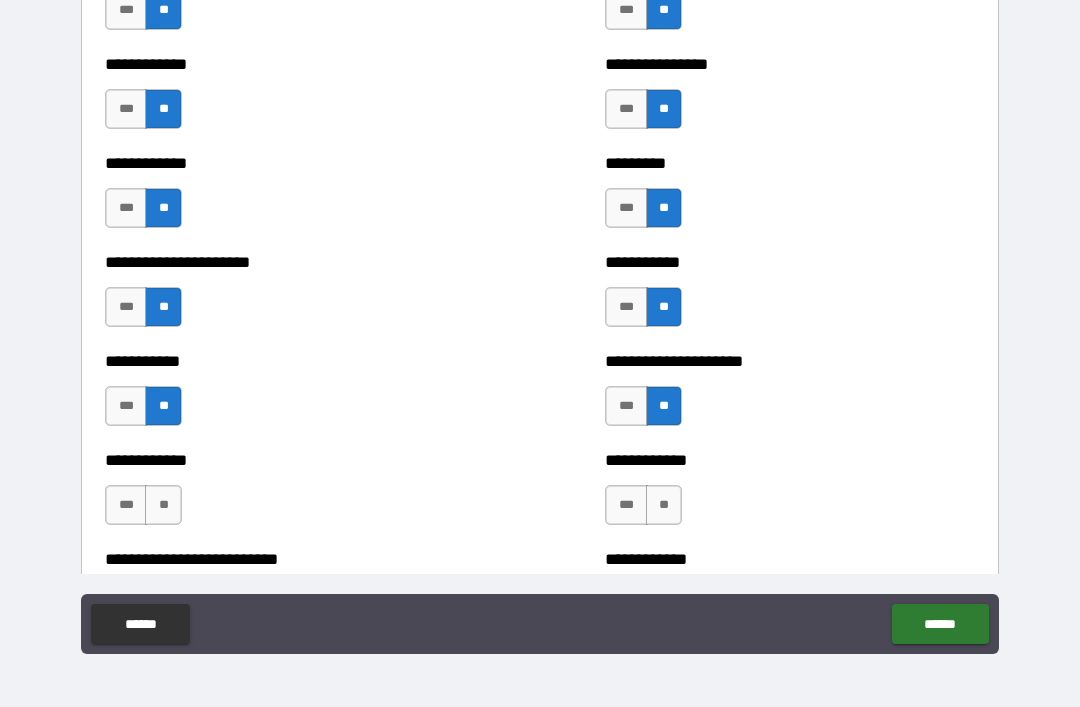 scroll, scrollTop: 5124, scrollLeft: 0, axis: vertical 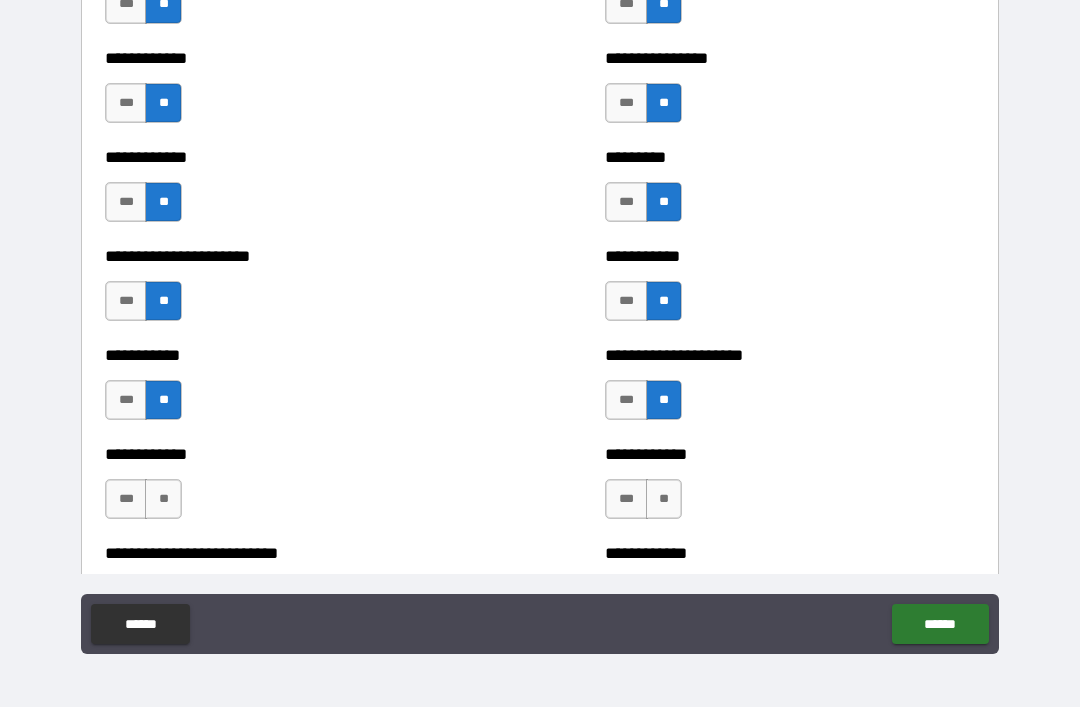 click on "**" at bounding box center (664, 499) 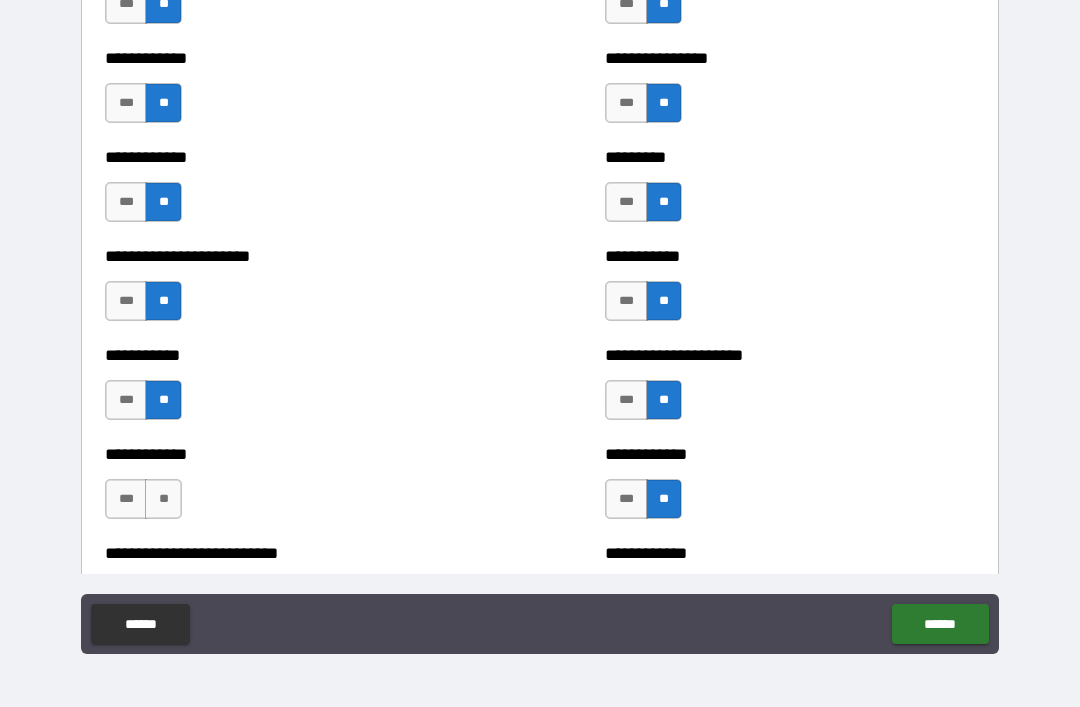 click on "**" at bounding box center [163, 499] 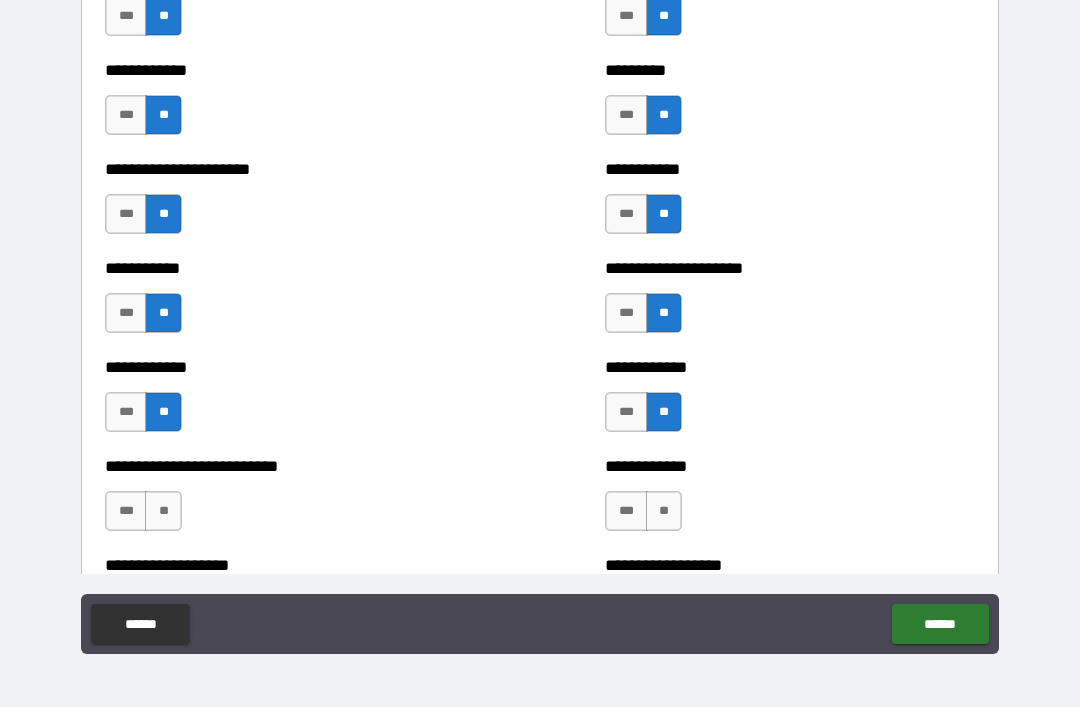 scroll, scrollTop: 5212, scrollLeft: 0, axis: vertical 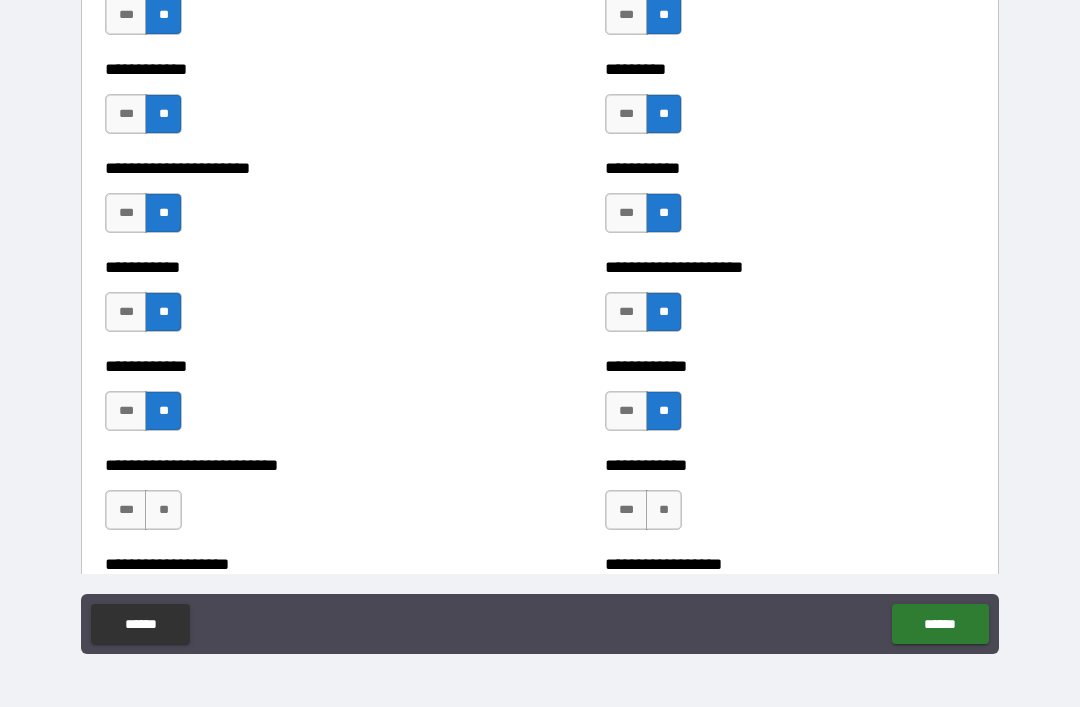 click on "**" at bounding box center (163, 510) 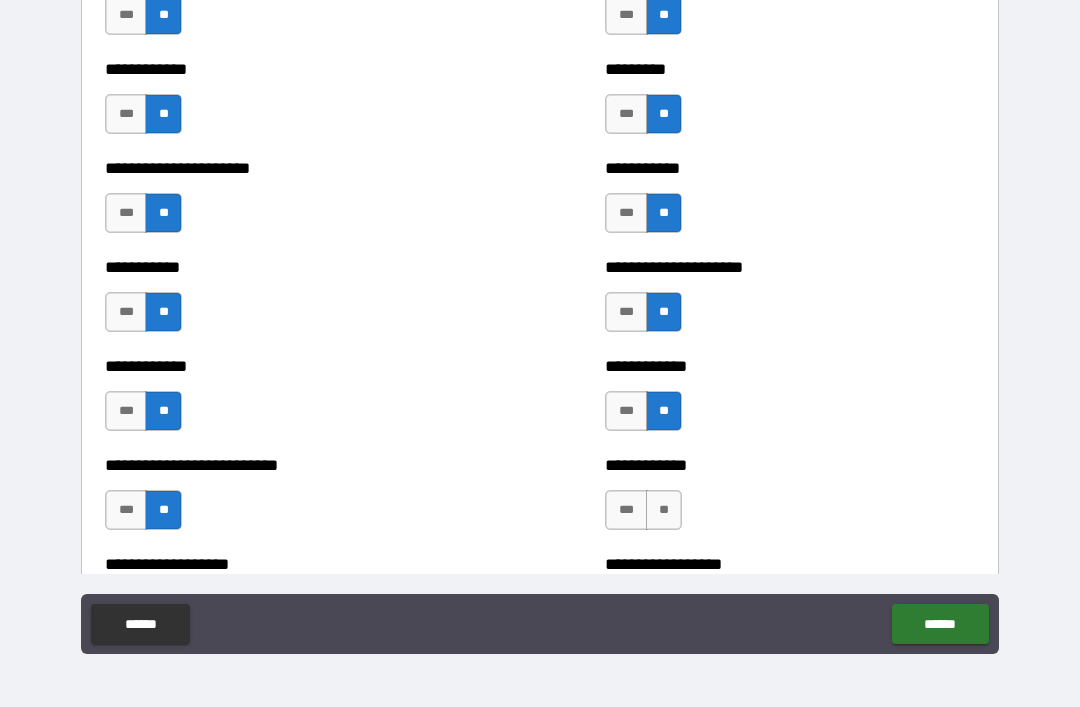 click on "**" at bounding box center [664, 510] 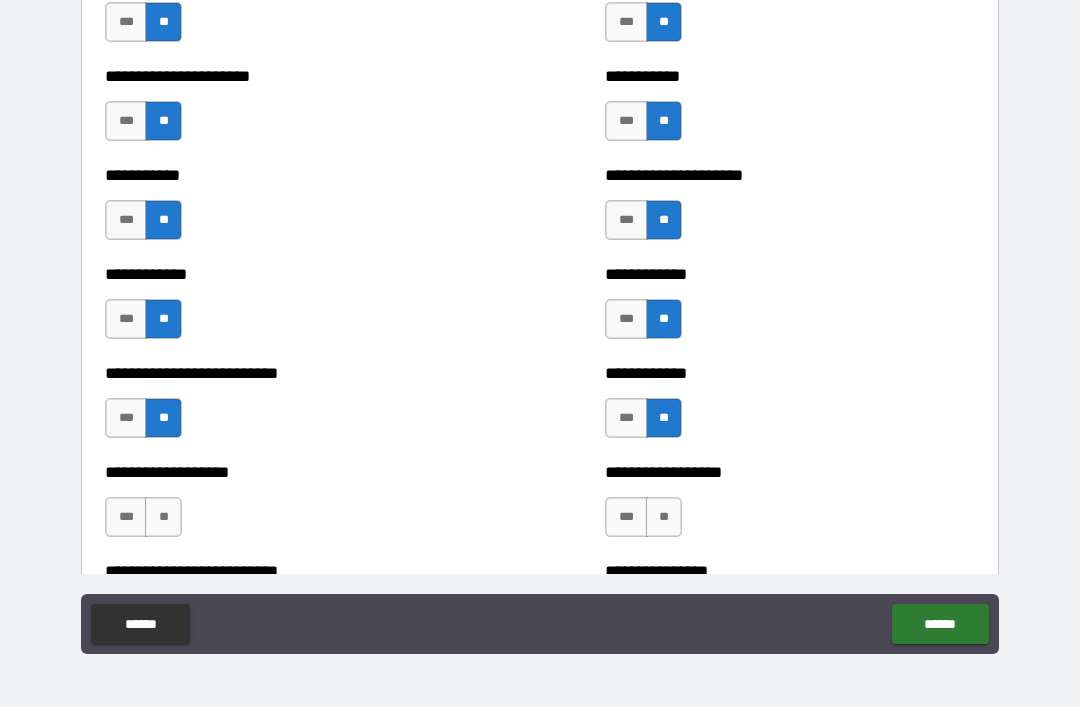 scroll, scrollTop: 5324, scrollLeft: 0, axis: vertical 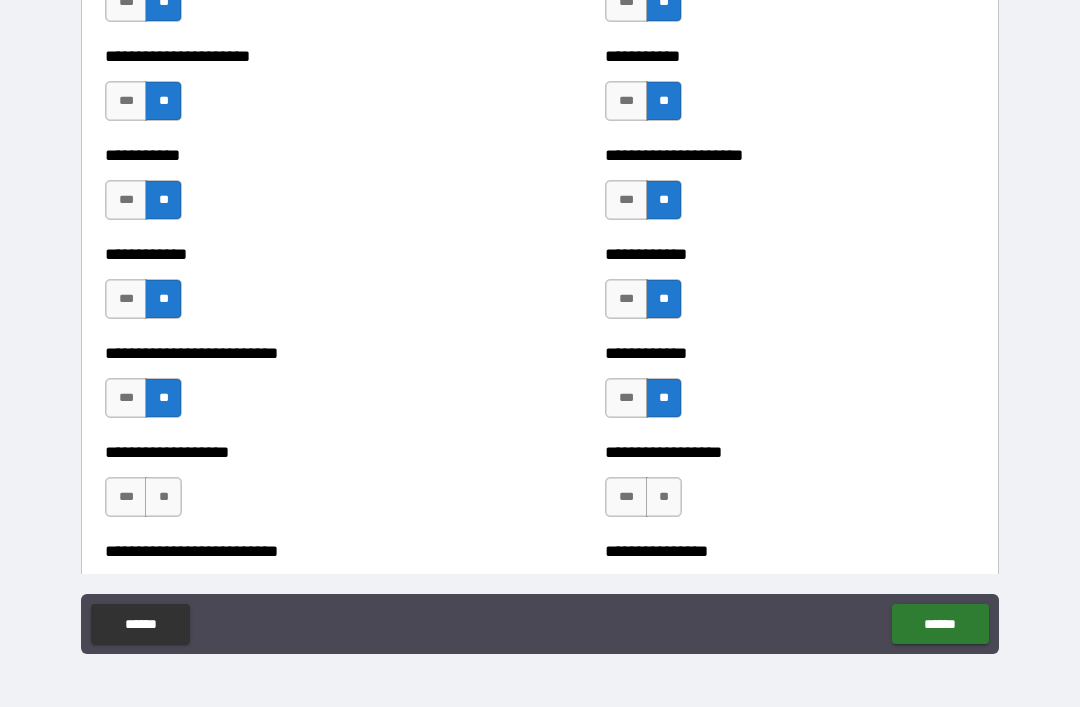 click on "**" at bounding box center (664, 497) 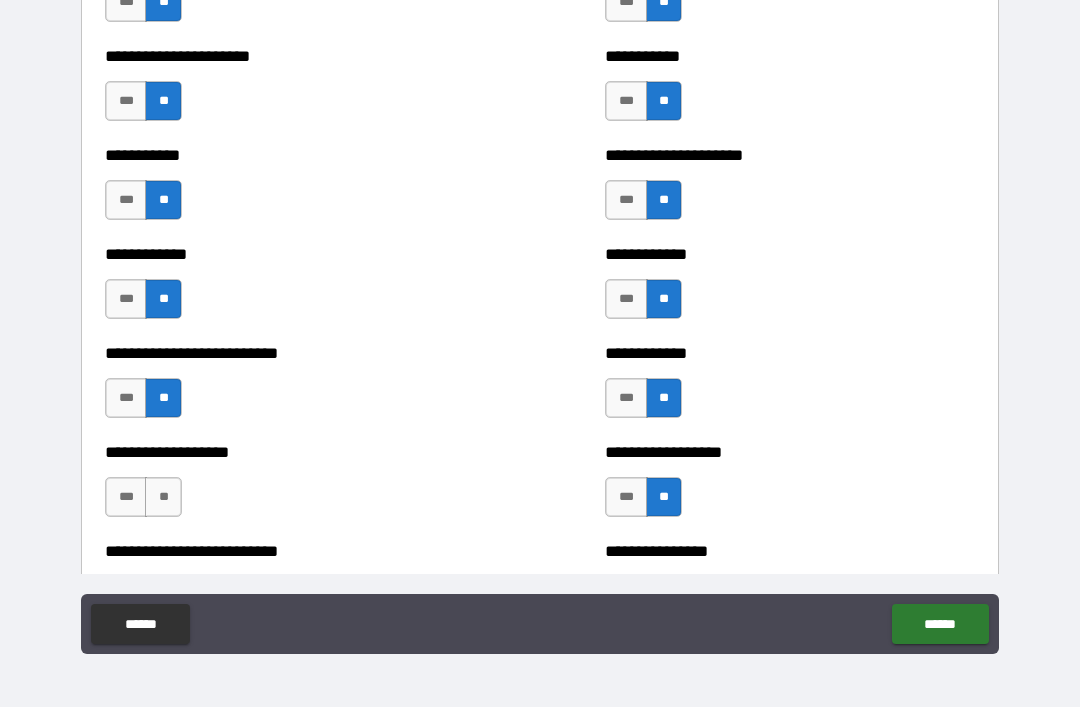 click on "**" at bounding box center (163, 497) 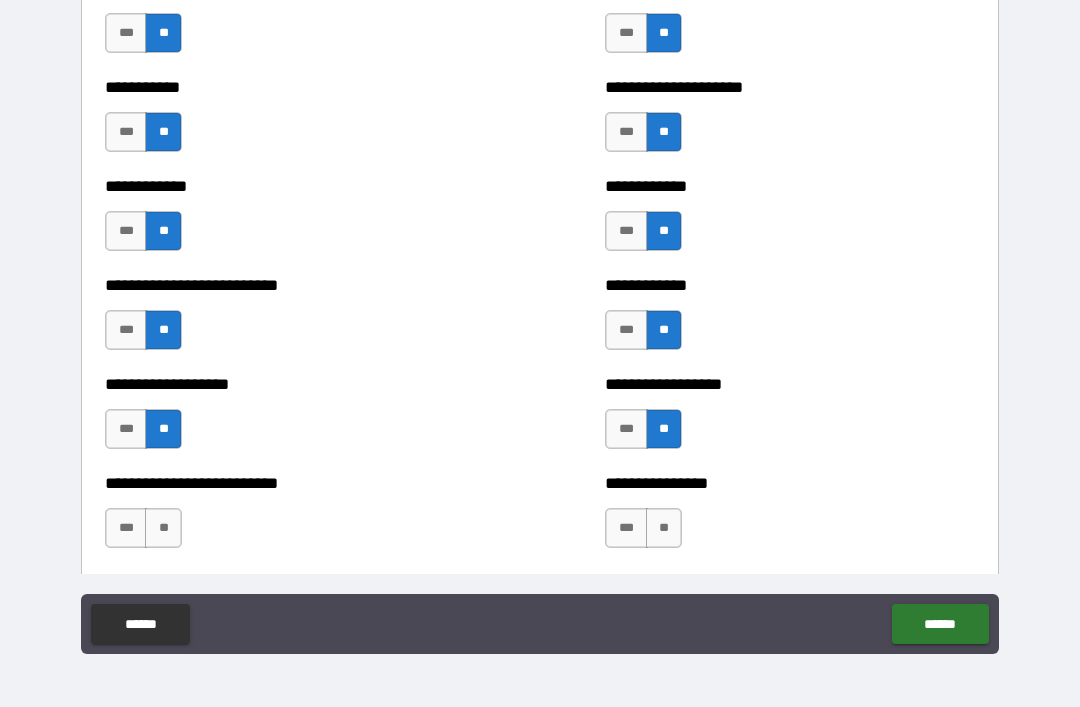 scroll, scrollTop: 5394, scrollLeft: 0, axis: vertical 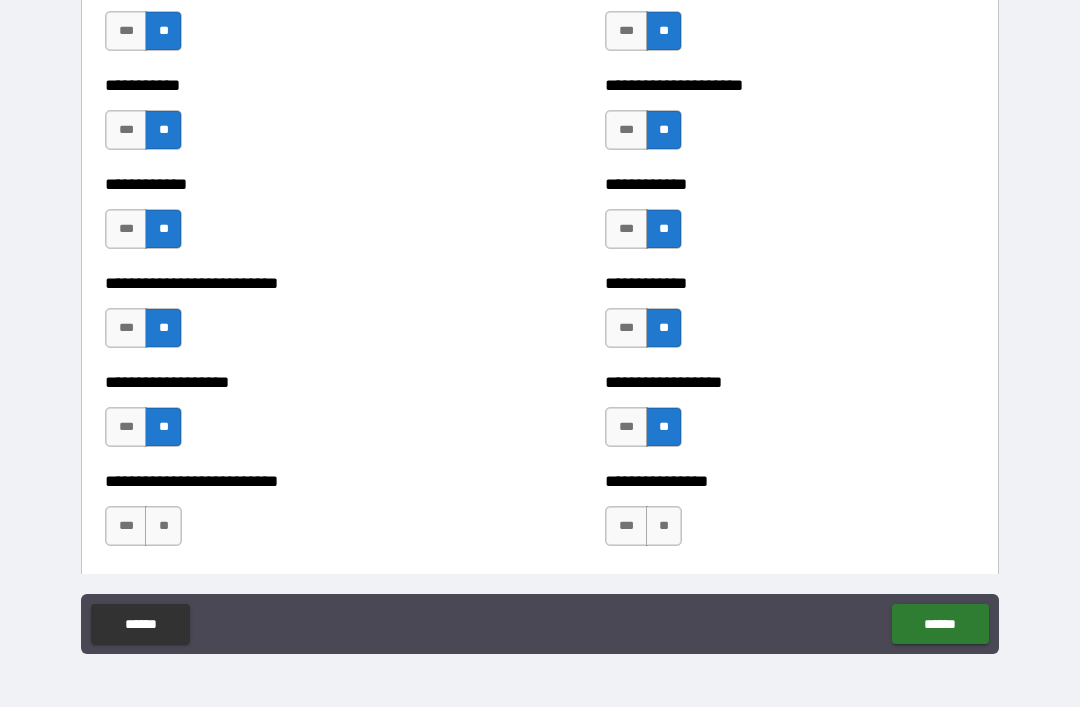 click on "**" at bounding box center (163, 526) 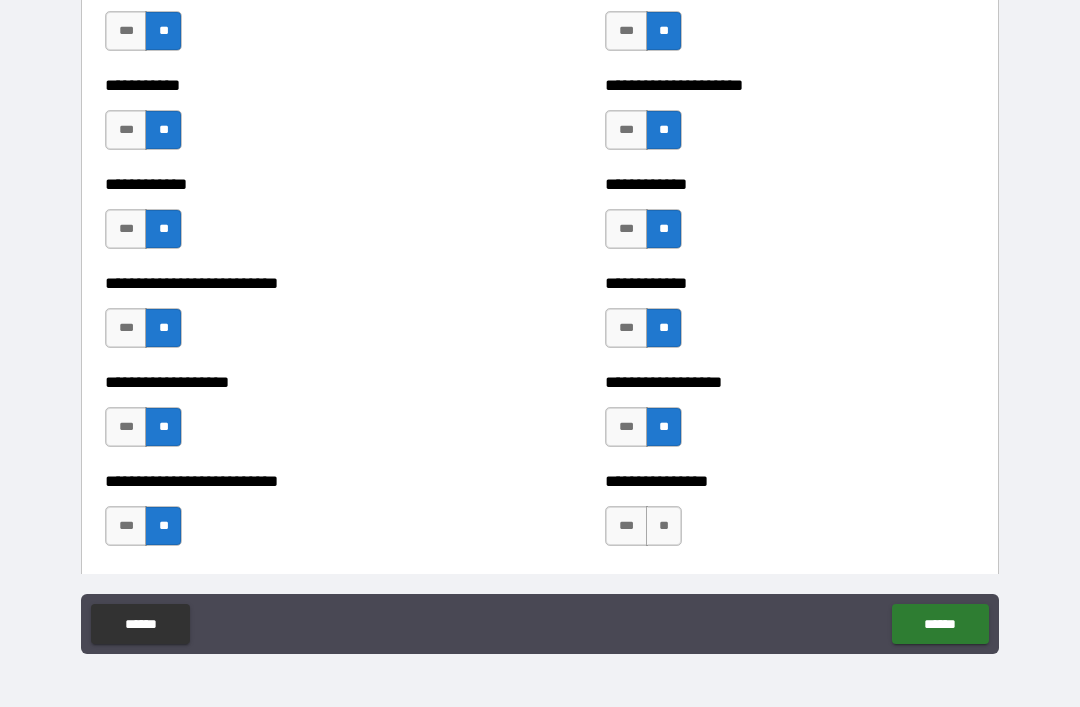 click on "**" at bounding box center [664, 526] 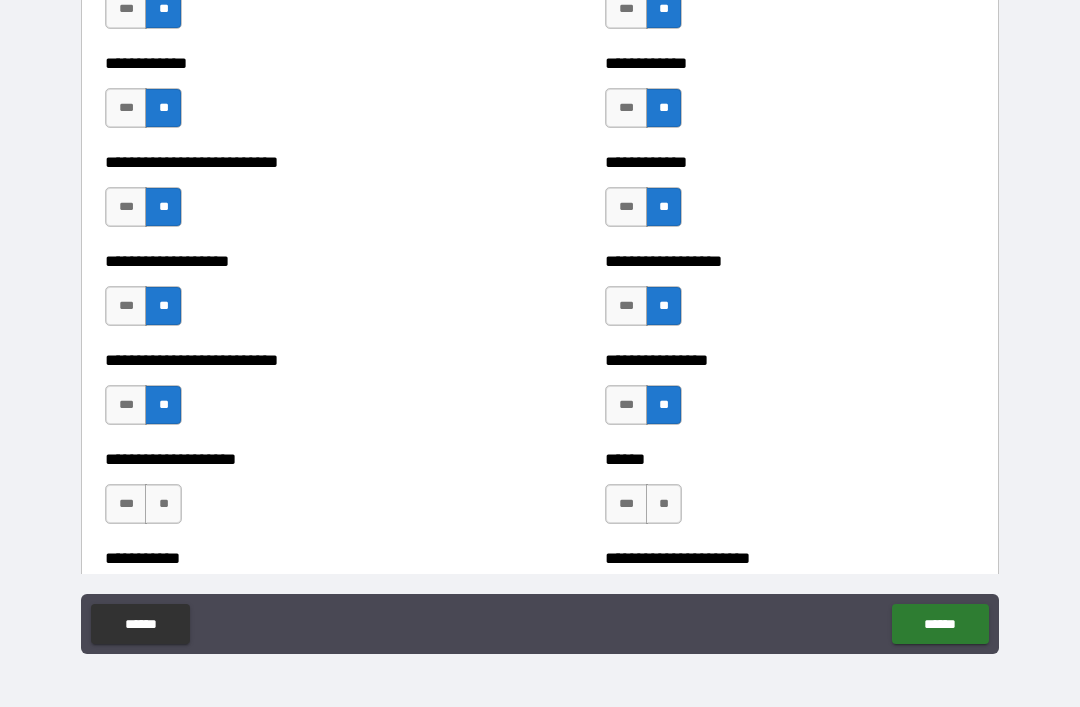 scroll, scrollTop: 5518, scrollLeft: 0, axis: vertical 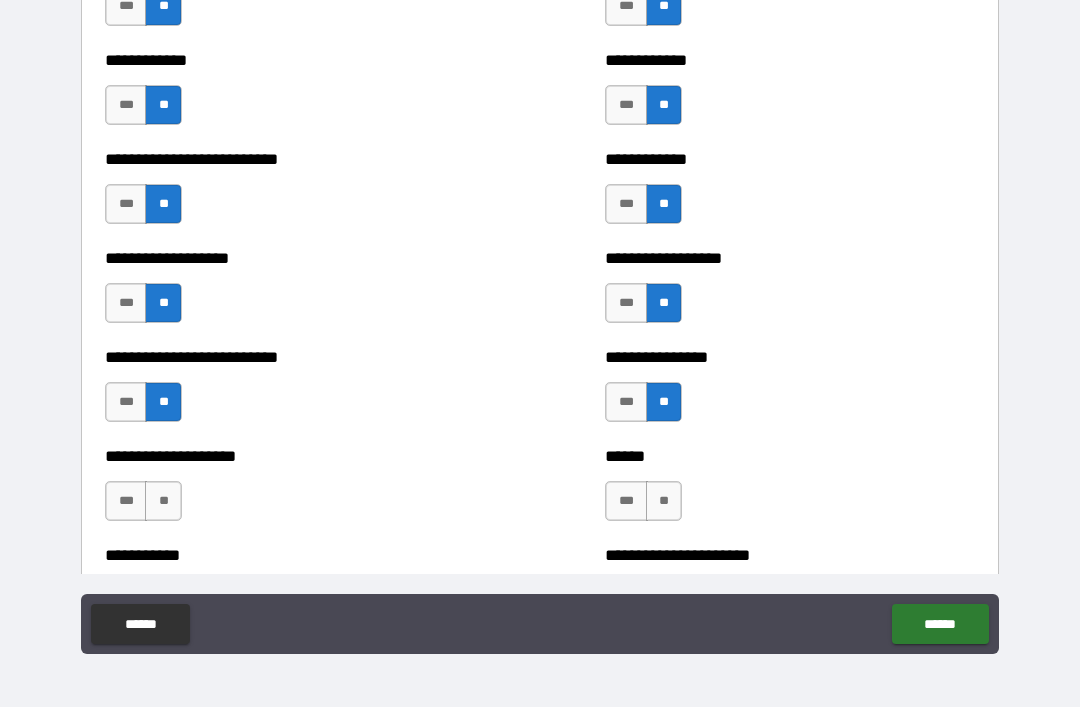 click on "**" at bounding box center (163, 501) 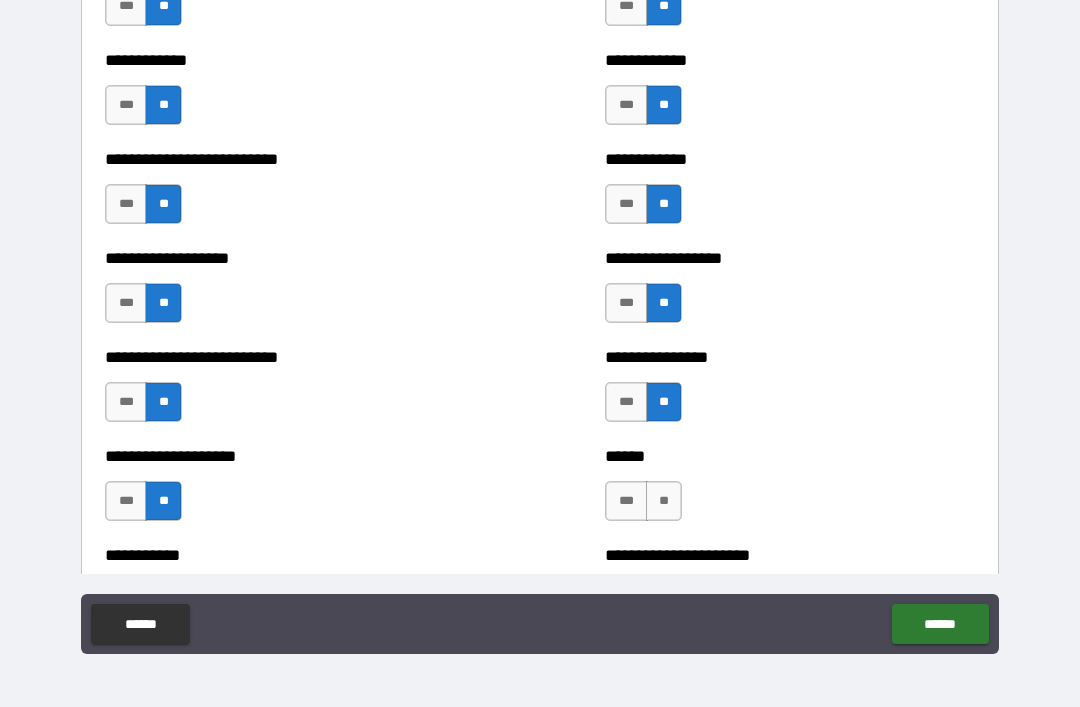 click on "**" at bounding box center [664, 501] 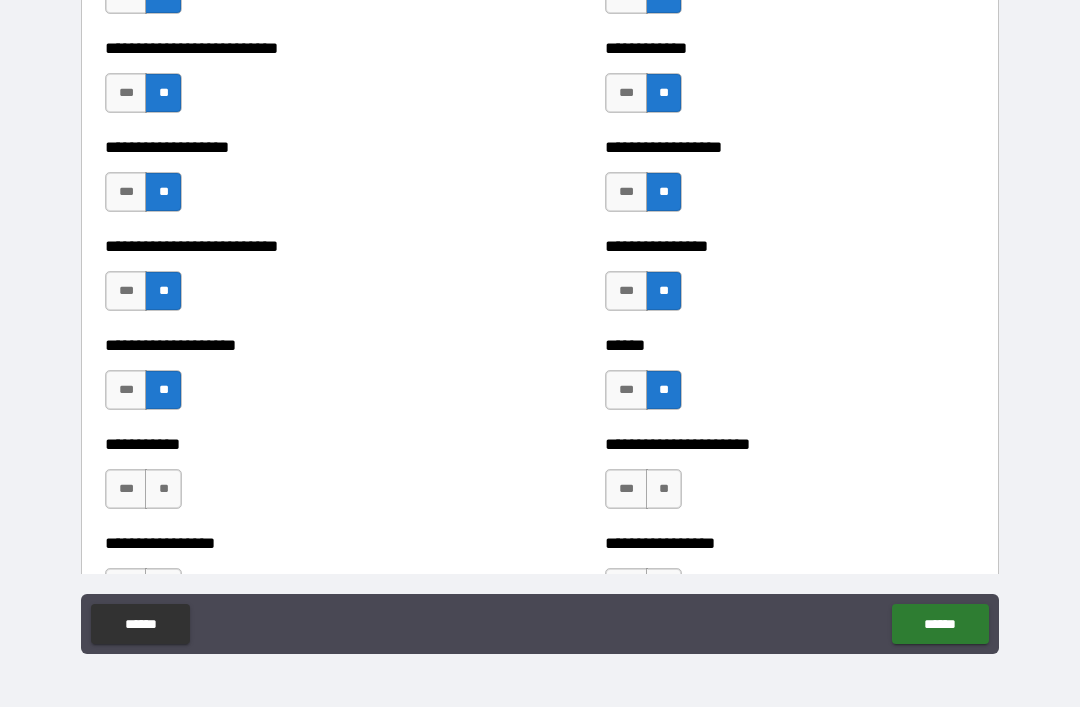 scroll, scrollTop: 5630, scrollLeft: 0, axis: vertical 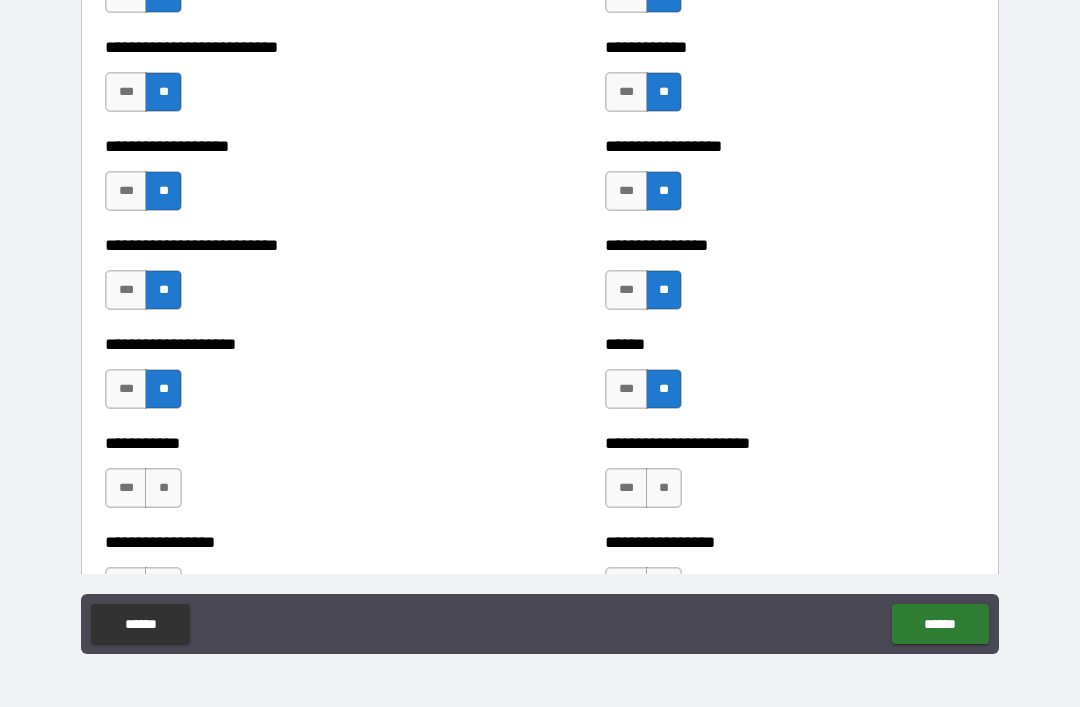 click on "**" at bounding box center [163, 488] 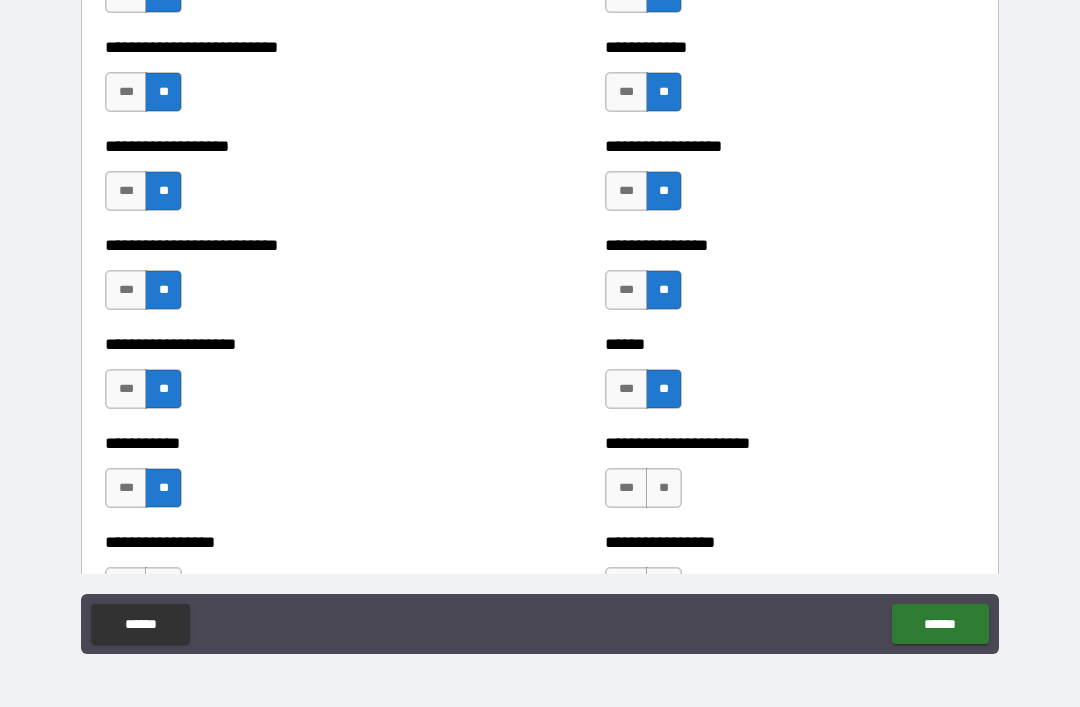 click on "**" at bounding box center (664, 488) 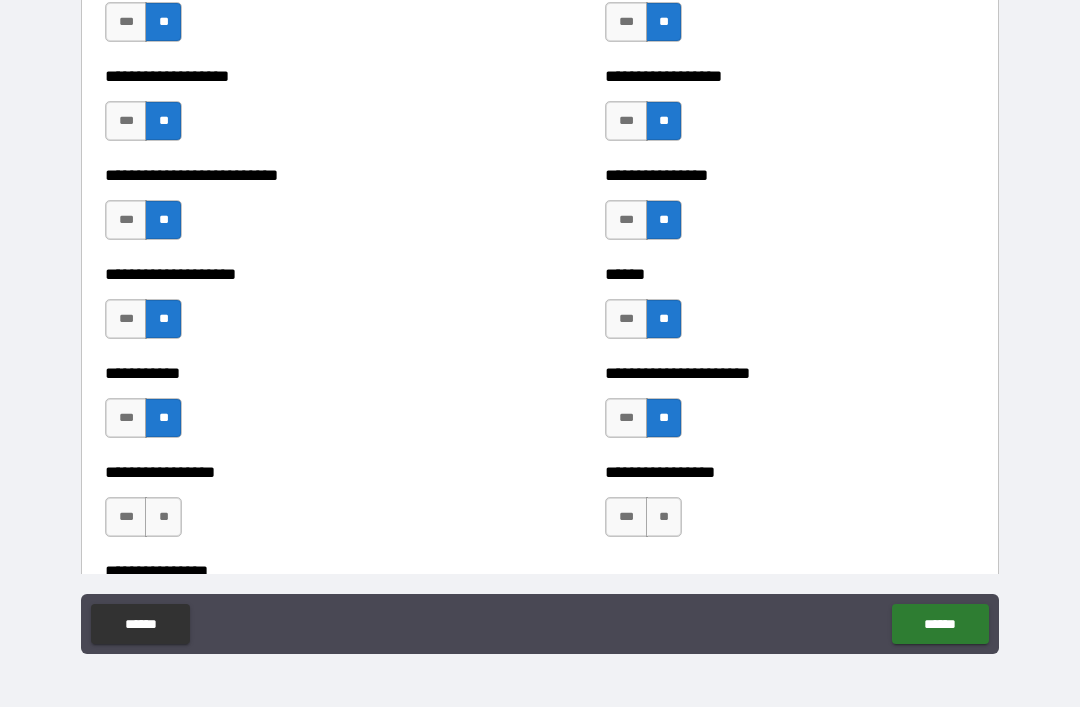 scroll, scrollTop: 5713, scrollLeft: 0, axis: vertical 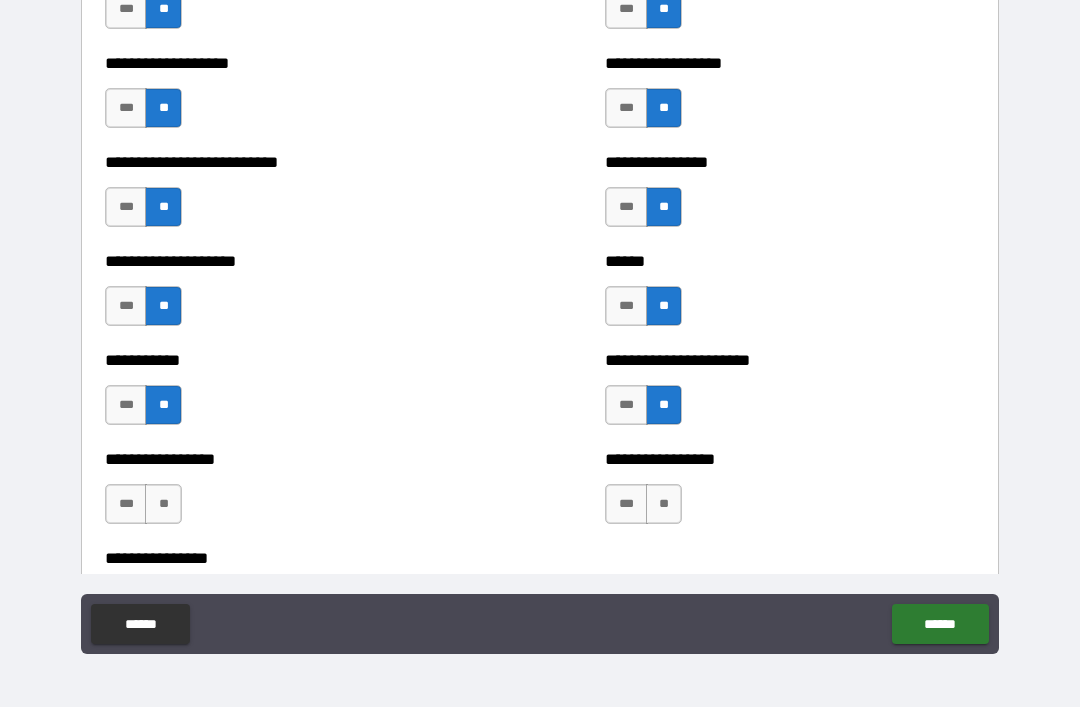 click on "**" at bounding box center (163, 504) 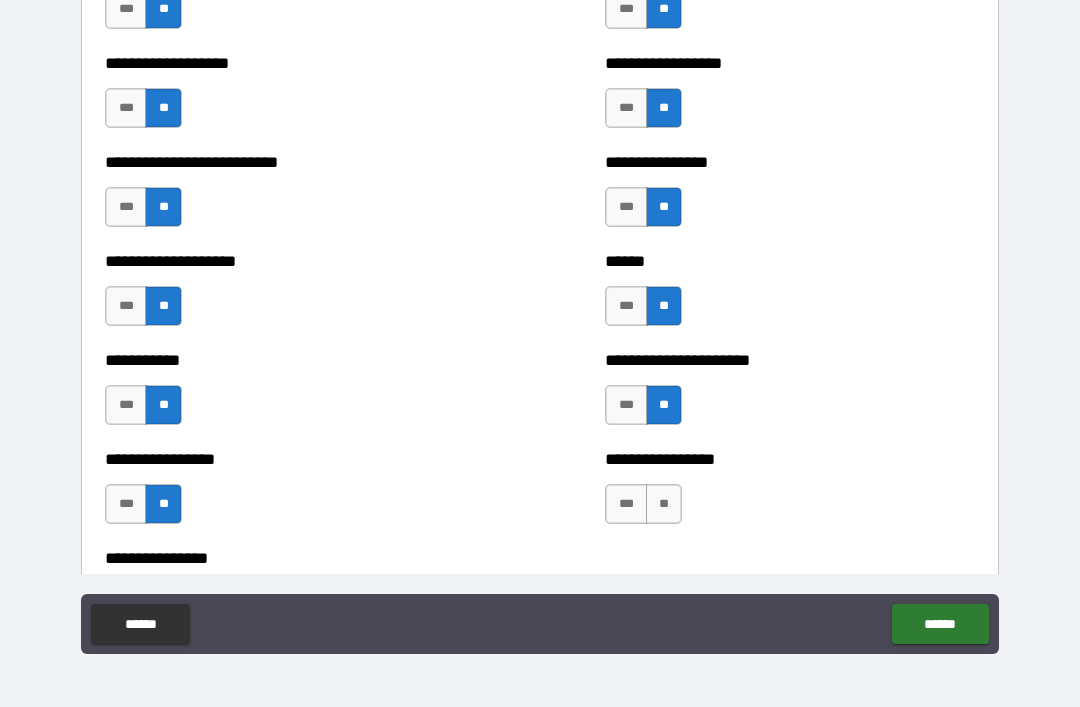 click on "**" at bounding box center (664, 504) 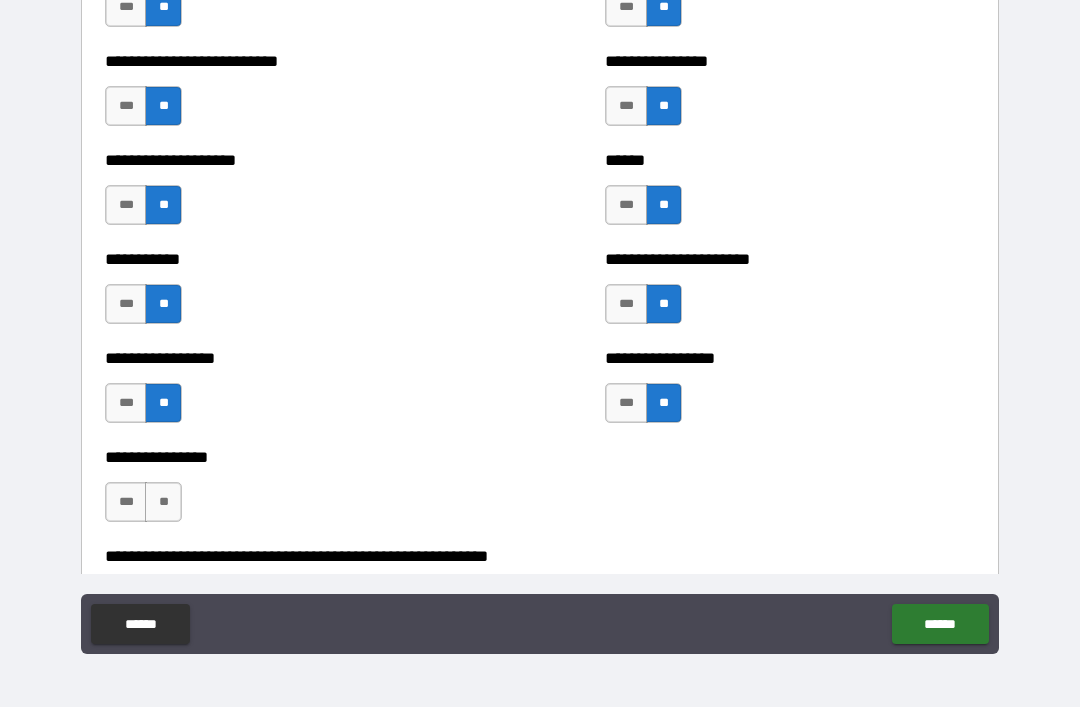 click on "**" at bounding box center [163, 502] 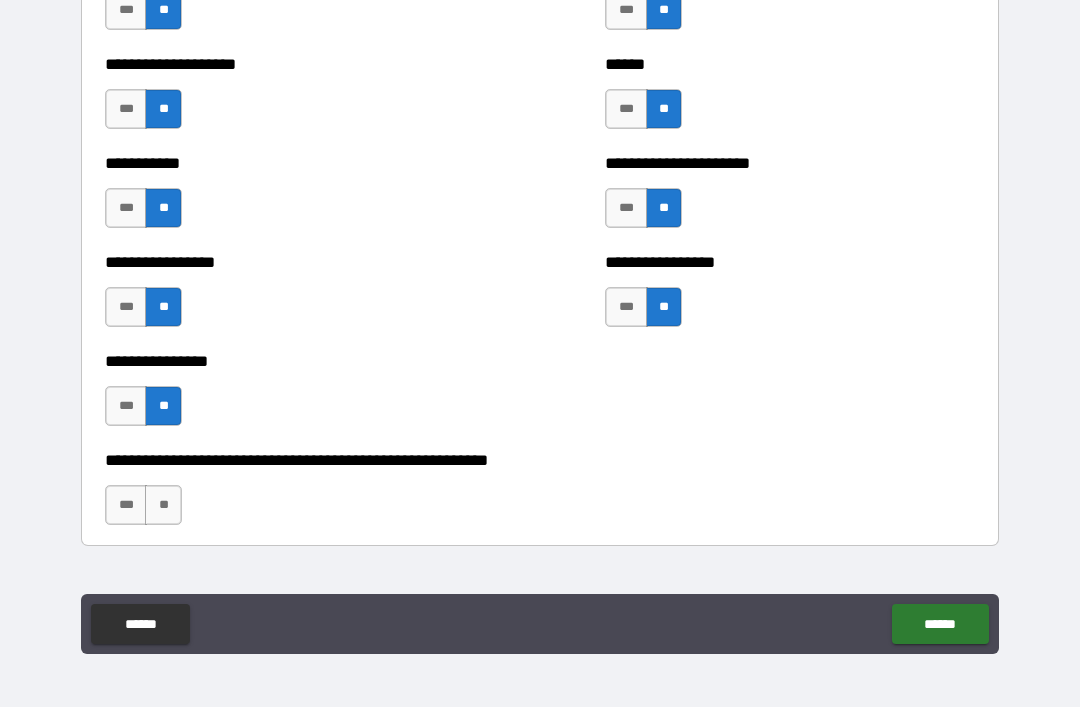 scroll, scrollTop: 5926, scrollLeft: 0, axis: vertical 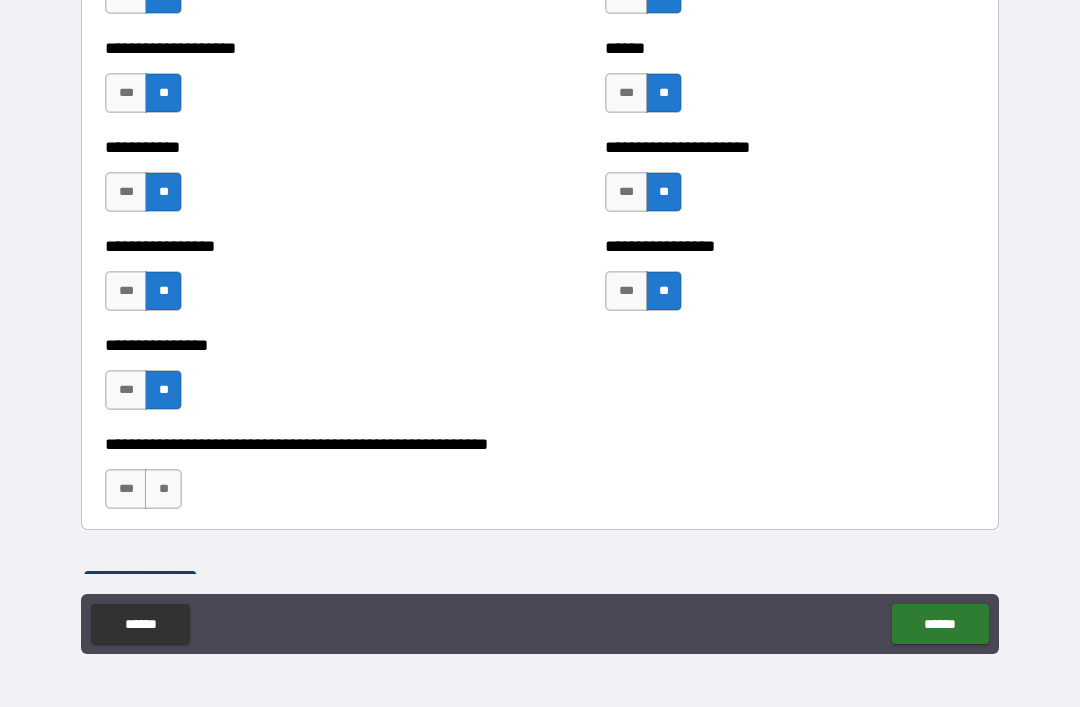 click on "**" at bounding box center (163, 489) 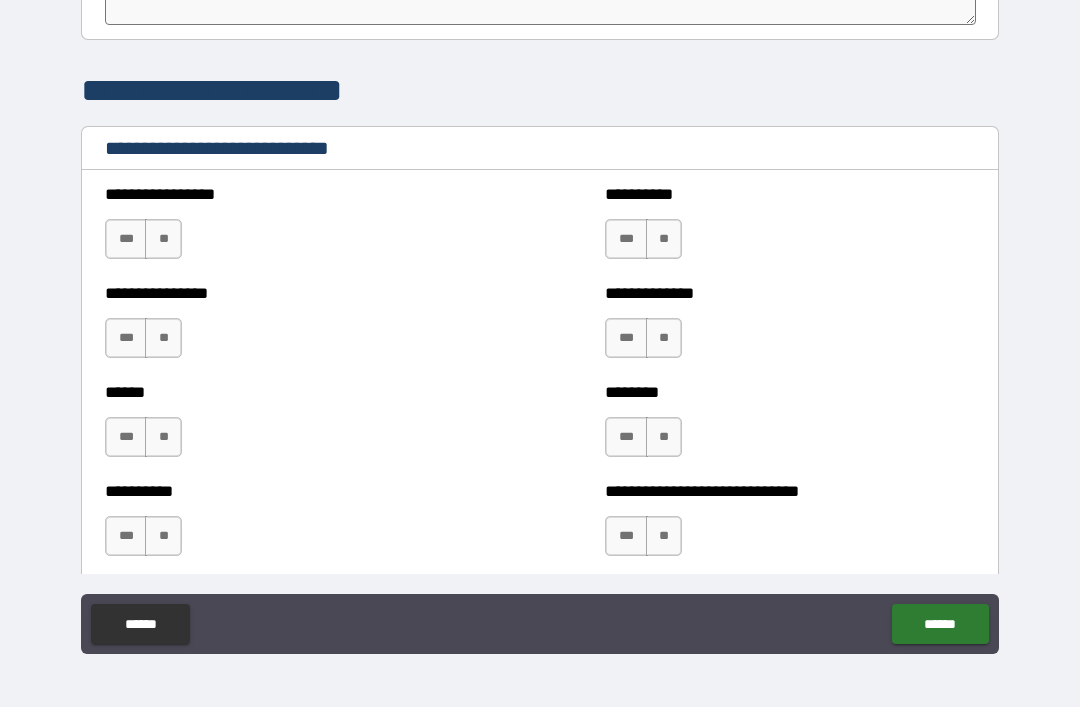 scroll, scrollTop: 6595, scrollLeft: 0, axis: vertical 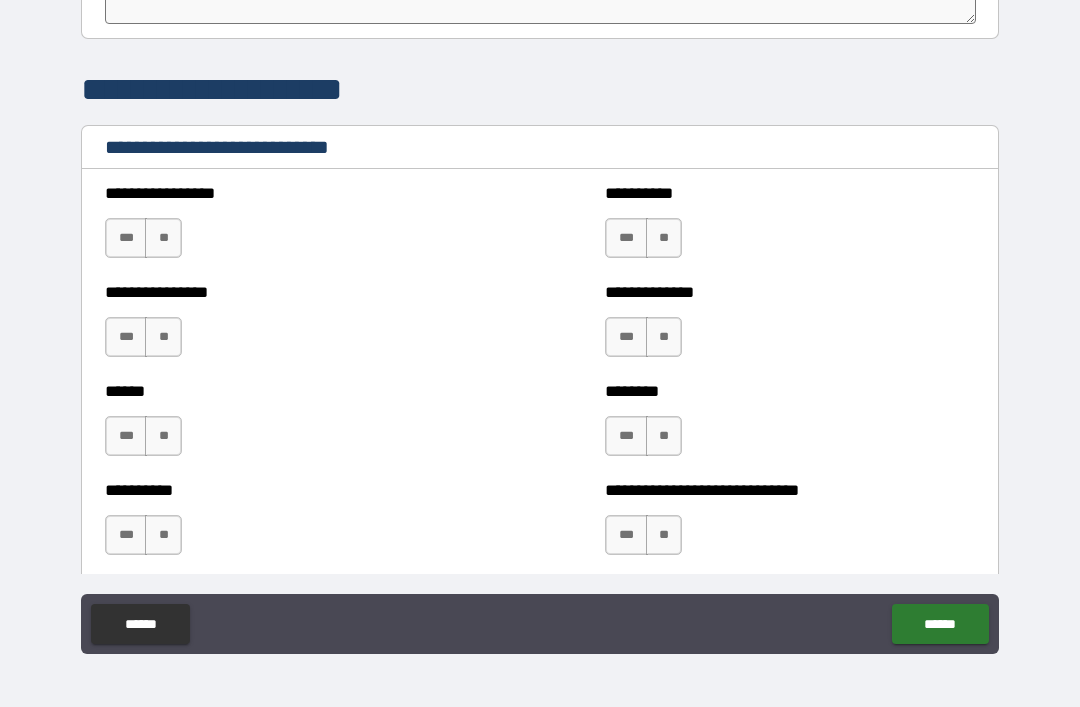 click on "**" at bounding box center (163, 238) 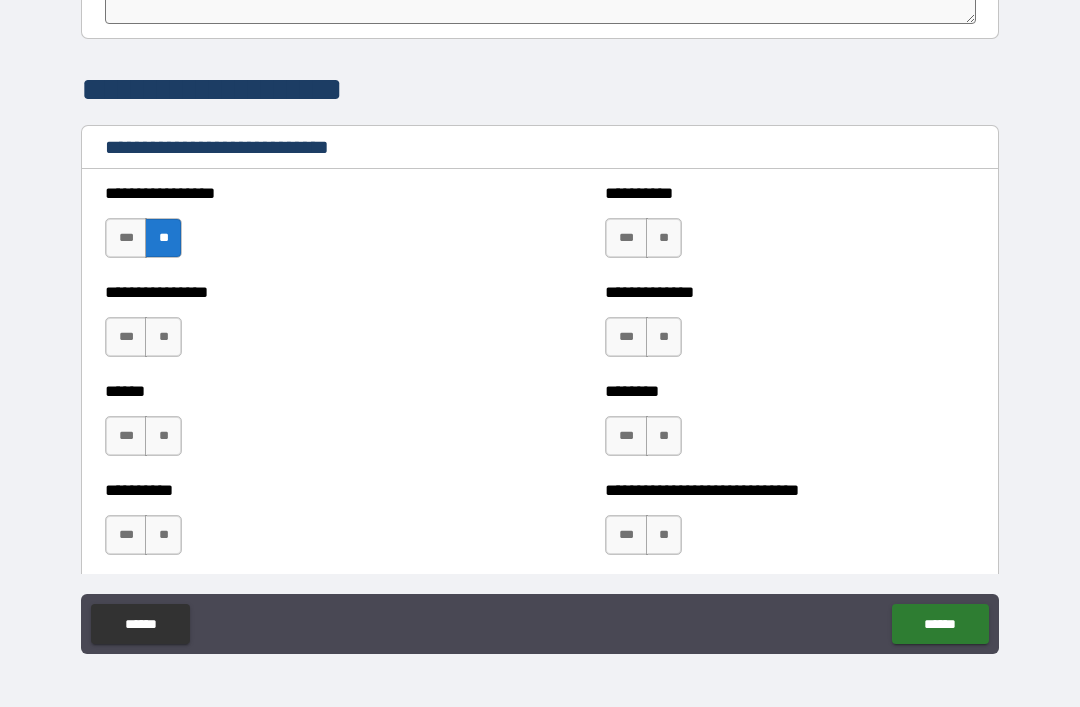 click on "**" at bounding box center (163, 337) 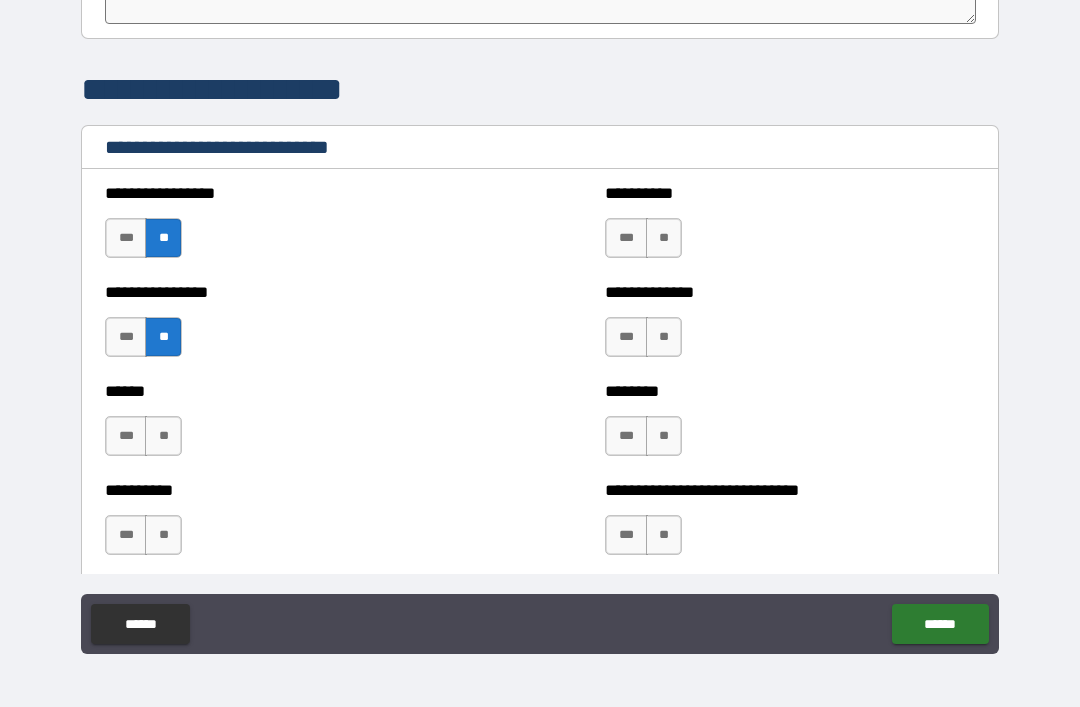 click on "**" at bounding box center [664, 238] 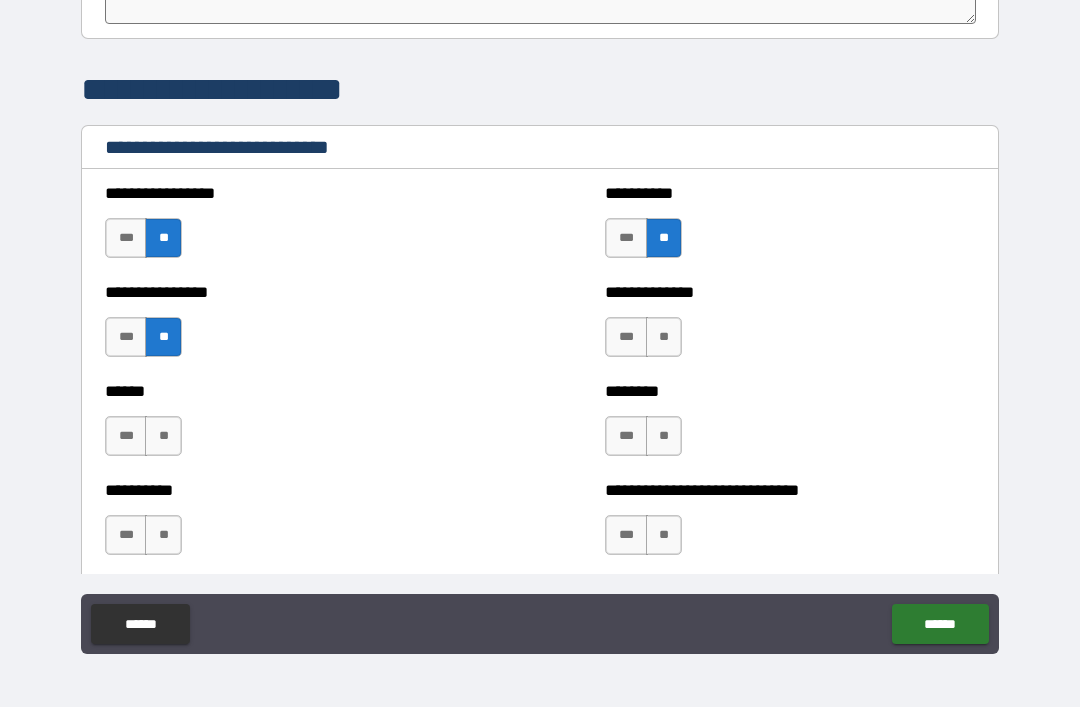 click on "***" at bounding box center (626, 337) 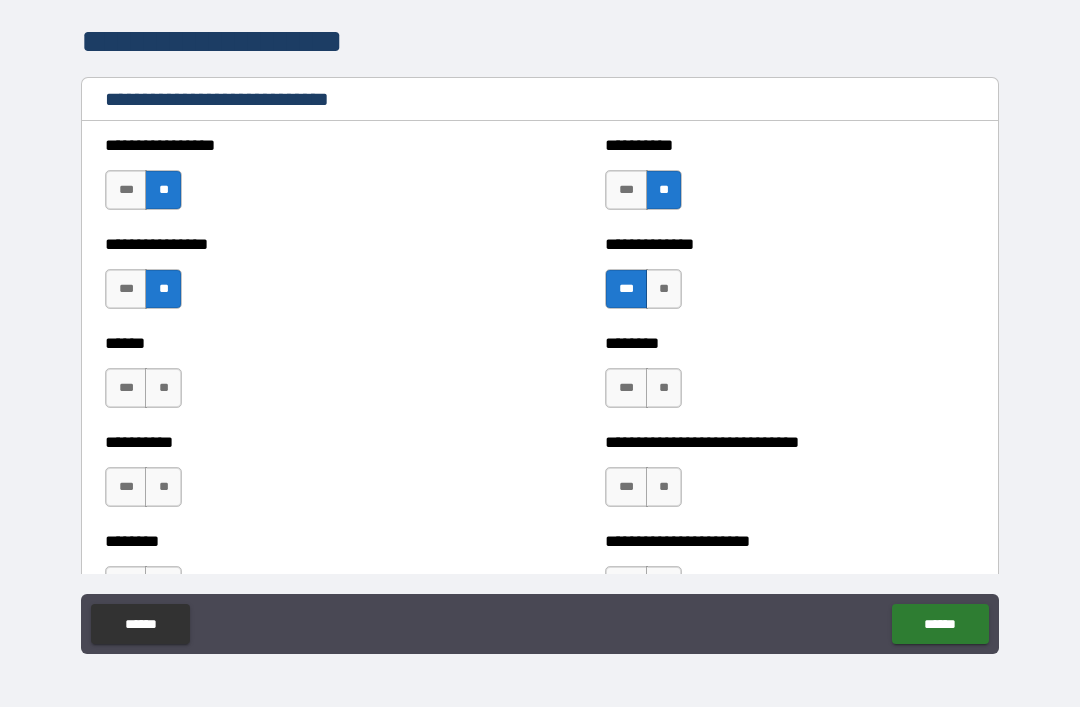 scroll, scrollTop: 6664, scrollLeft: 0, axis: vertical 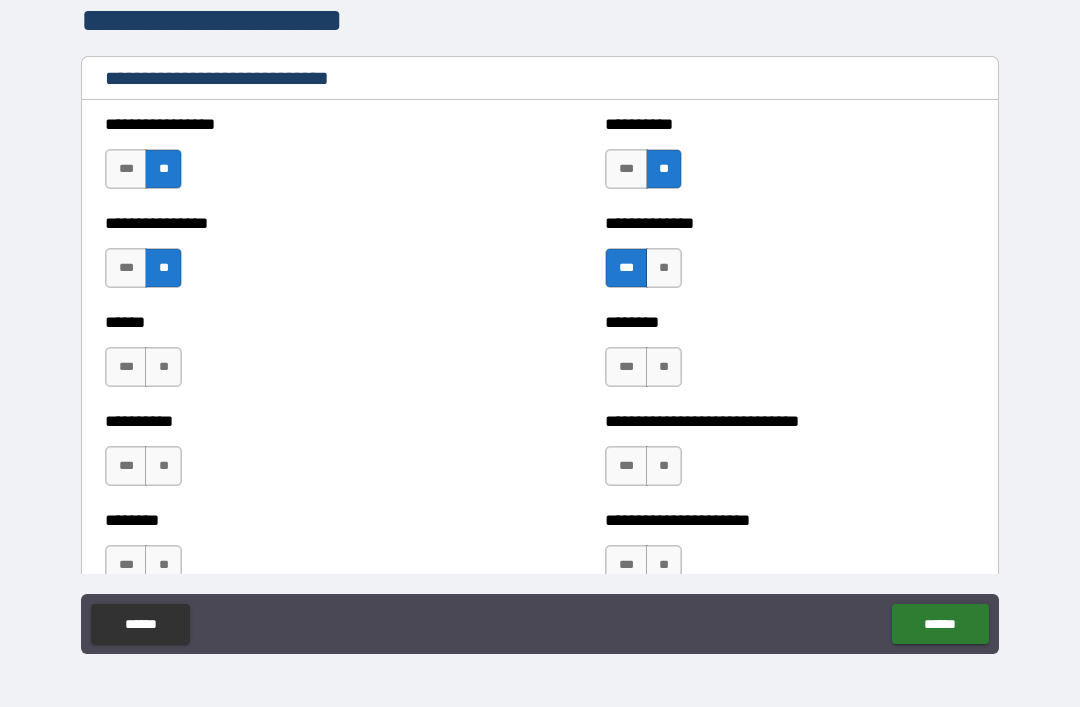 click on "**" at bounding box center [664, 367] 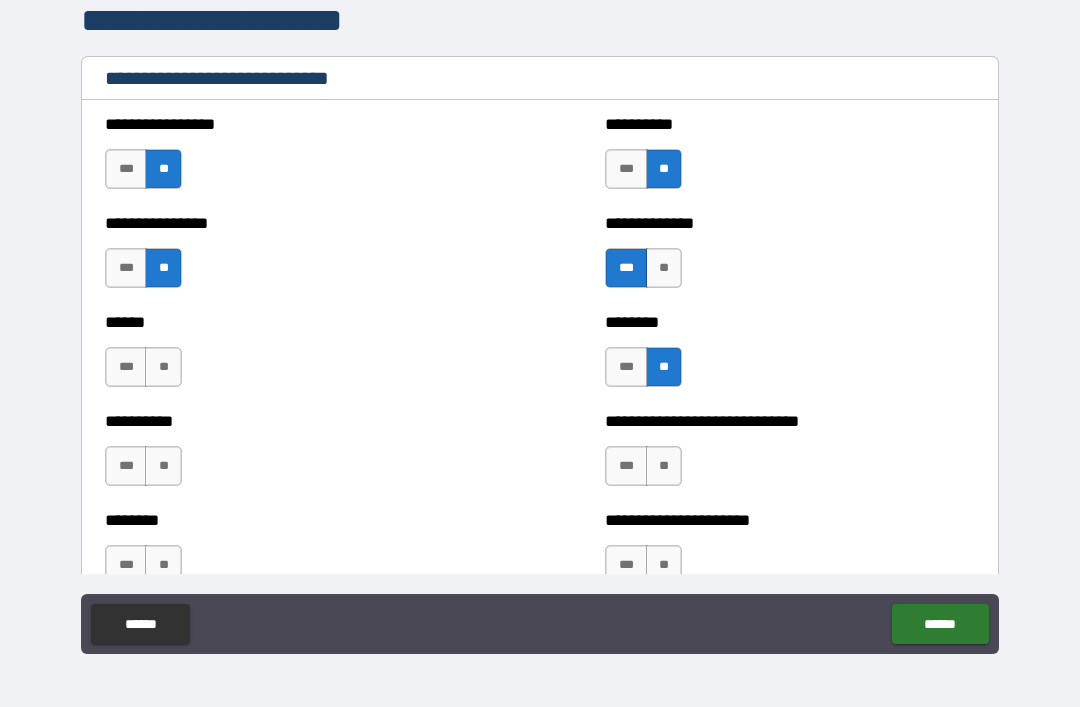 click on "**" at bounding box center (163, 367) 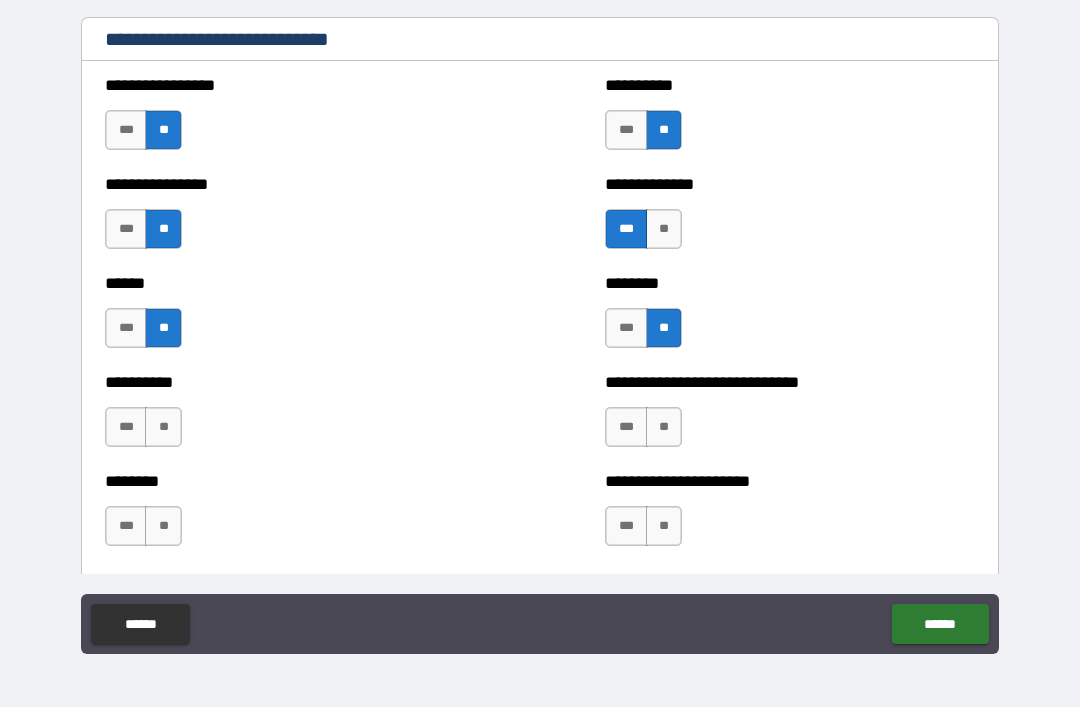 scroll, scrollTop: 6730, scrollLeft: 0, axis: vertical 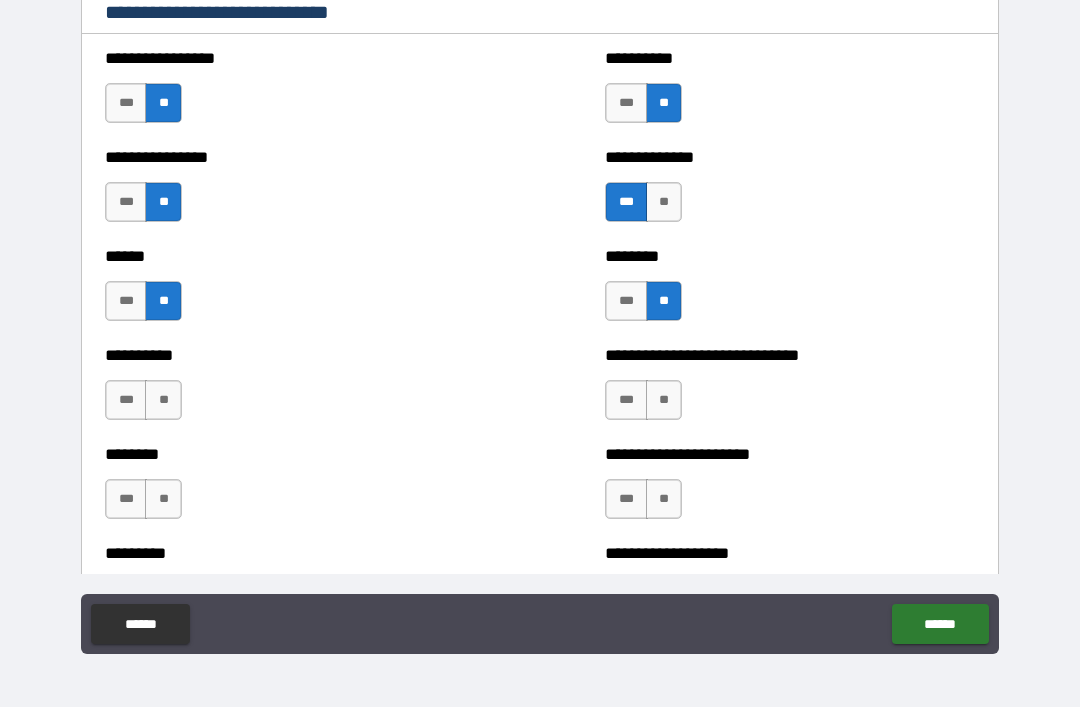 click on "**" at bounding box center (163, 400) 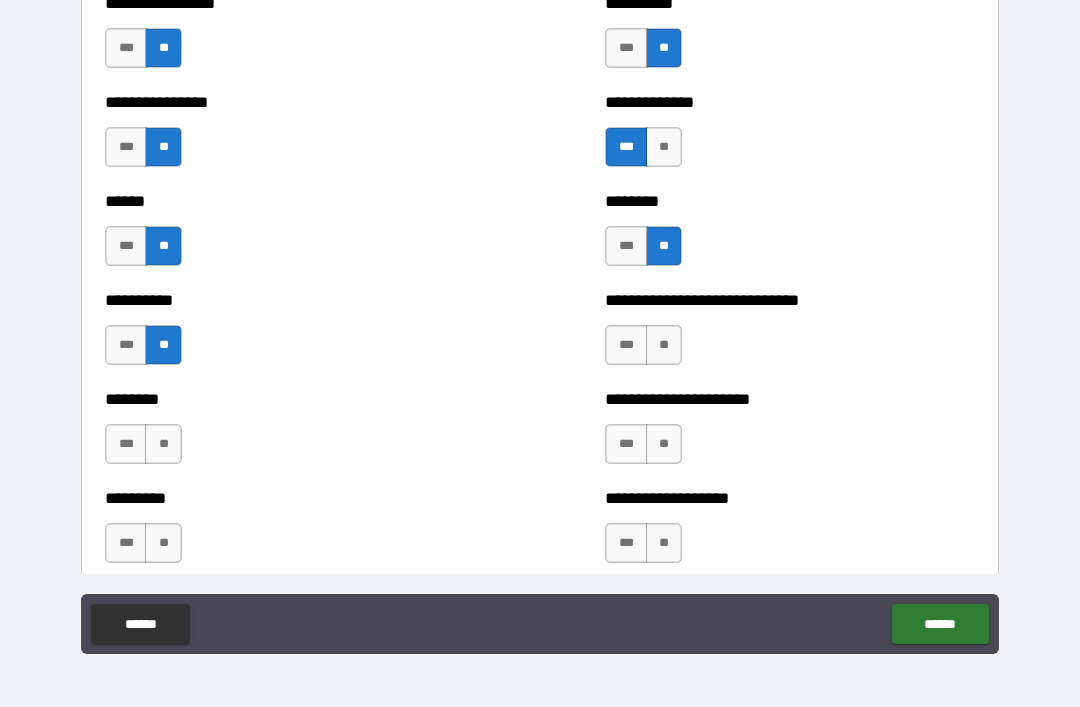scroll, scrollTop: 6793, scrollLeft: 0, axis: vertical 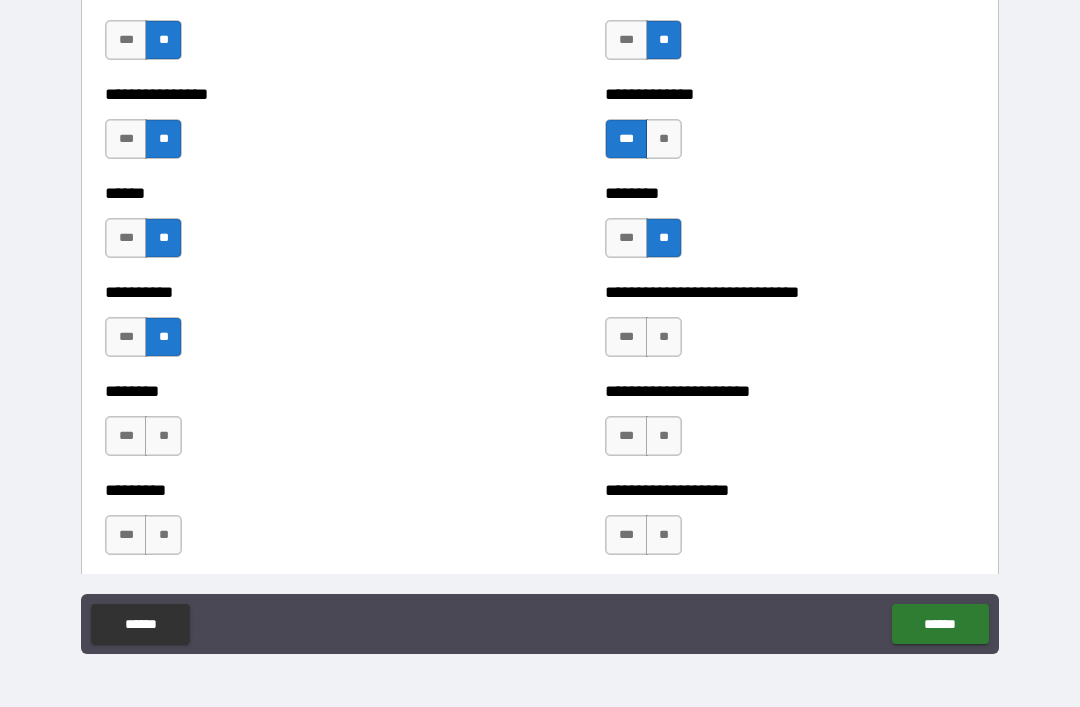 click on "**" at bounding box center (163, 436) 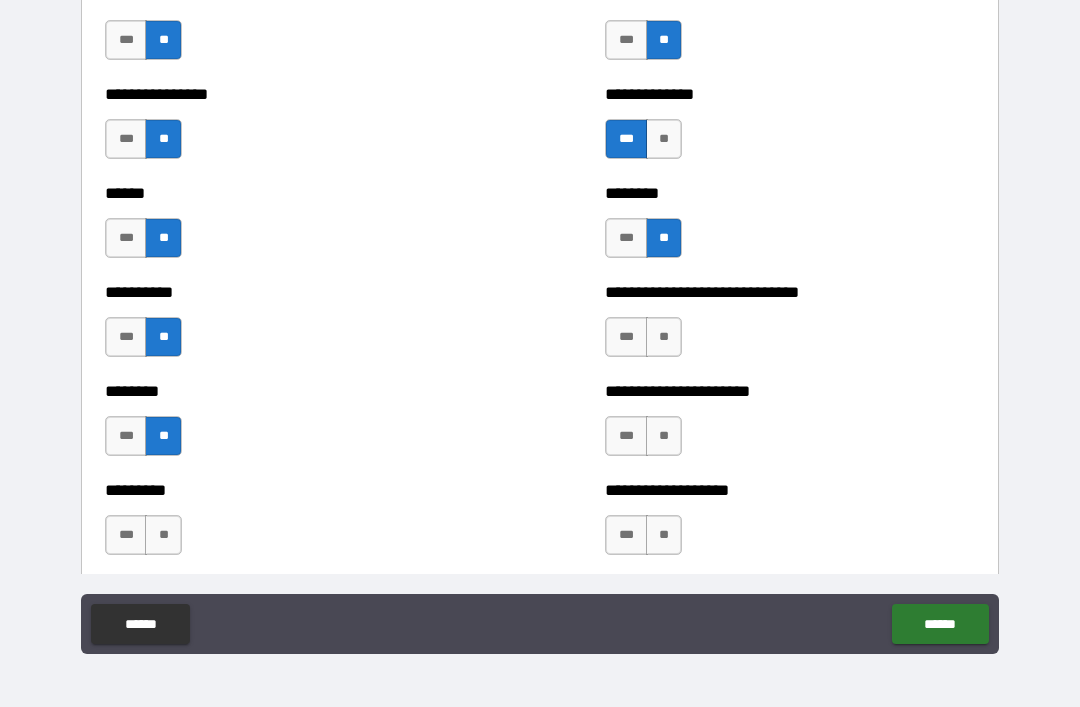 click on "**" at bounding box center [664, 337] 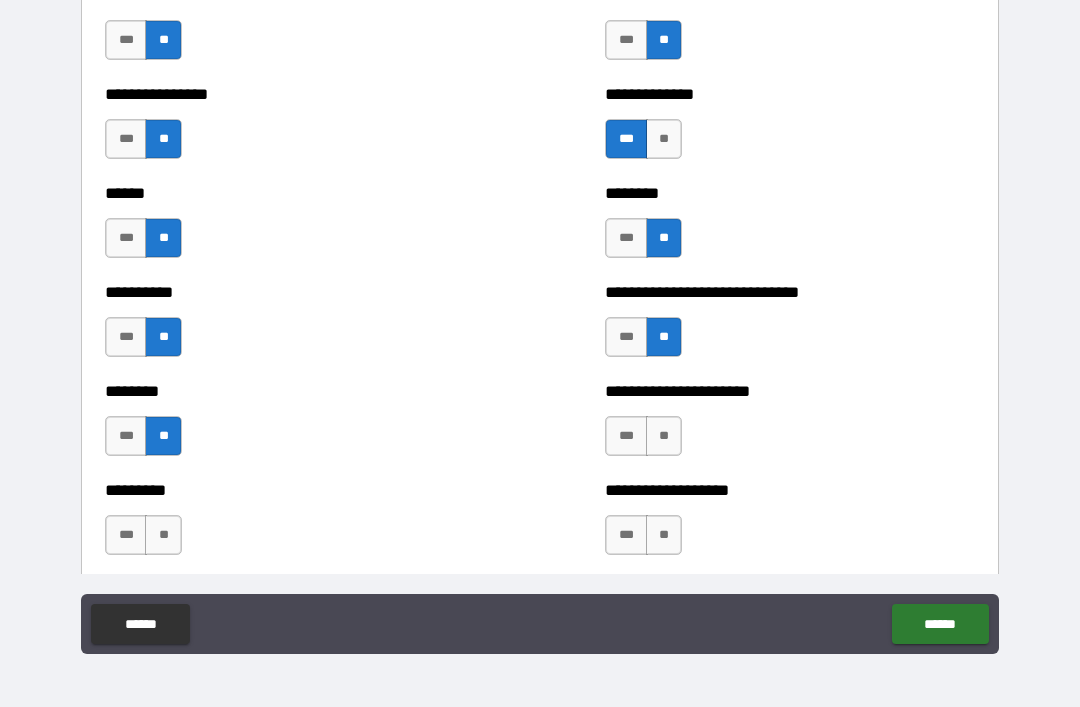 click on "**" at bounding box center [664, 436] 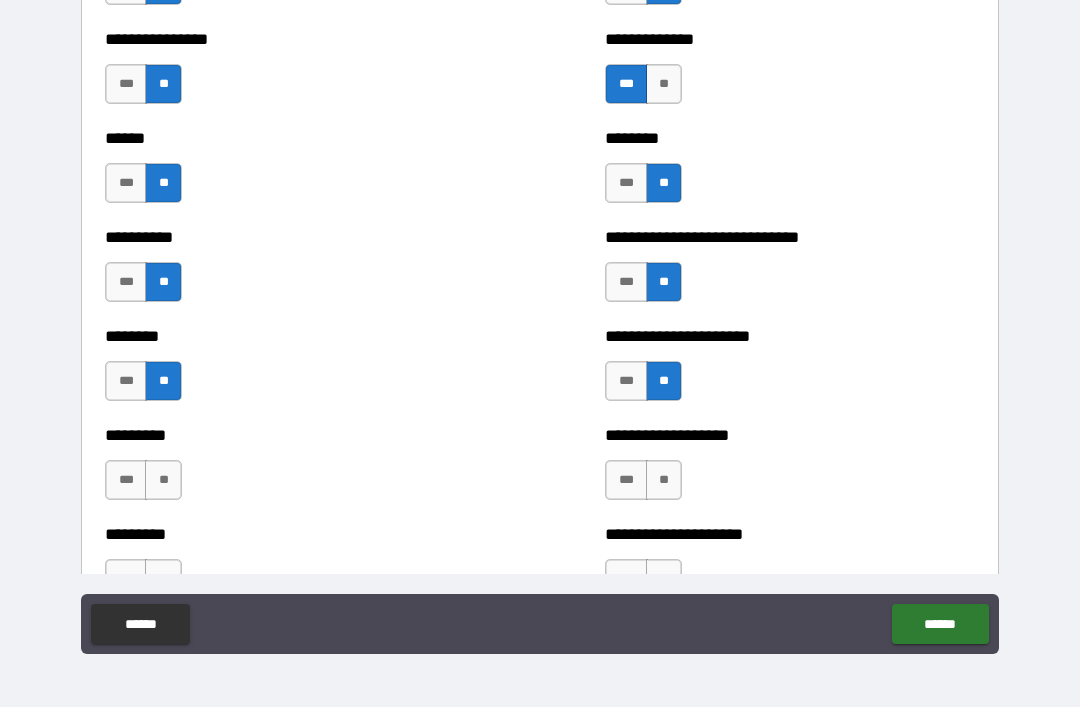 scroll, scrollTop: 6850, scrollLeft: 0, axis: vertical 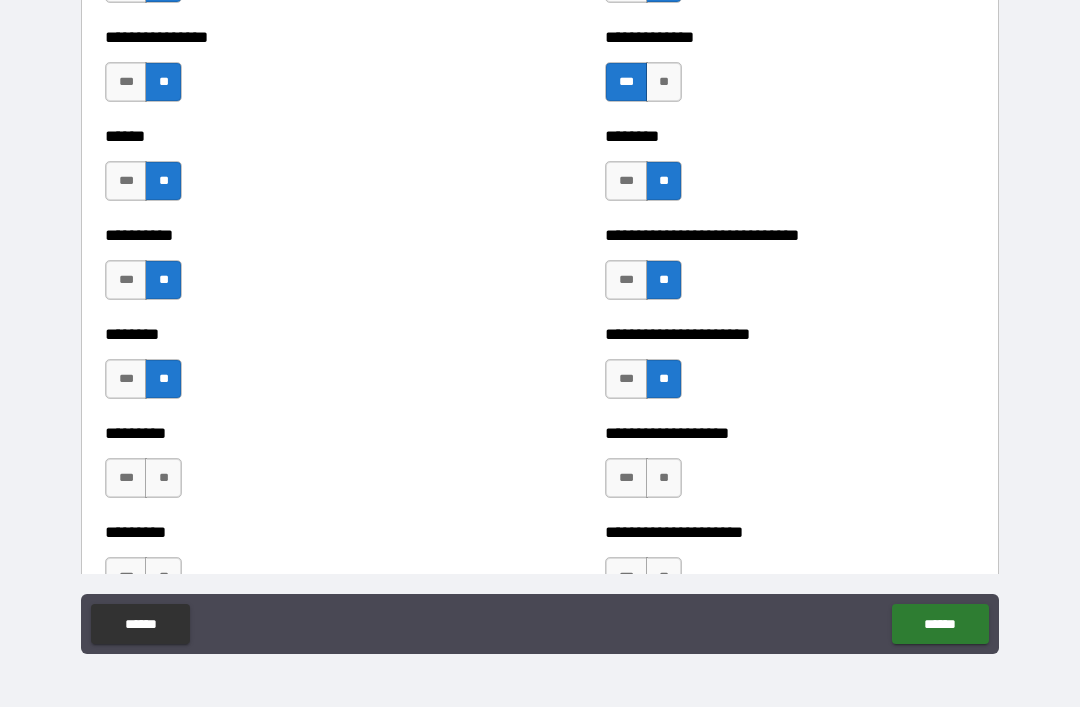click on "**" at bounding box center (664, 478) 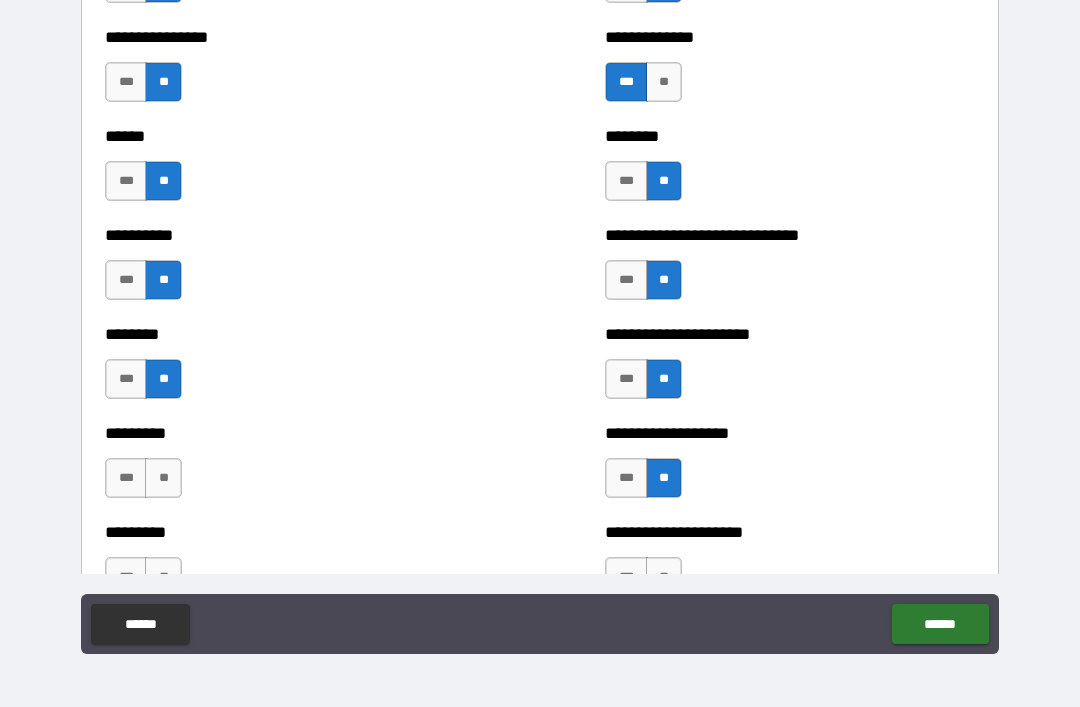 click on "**" at bounding box center [163, 478] 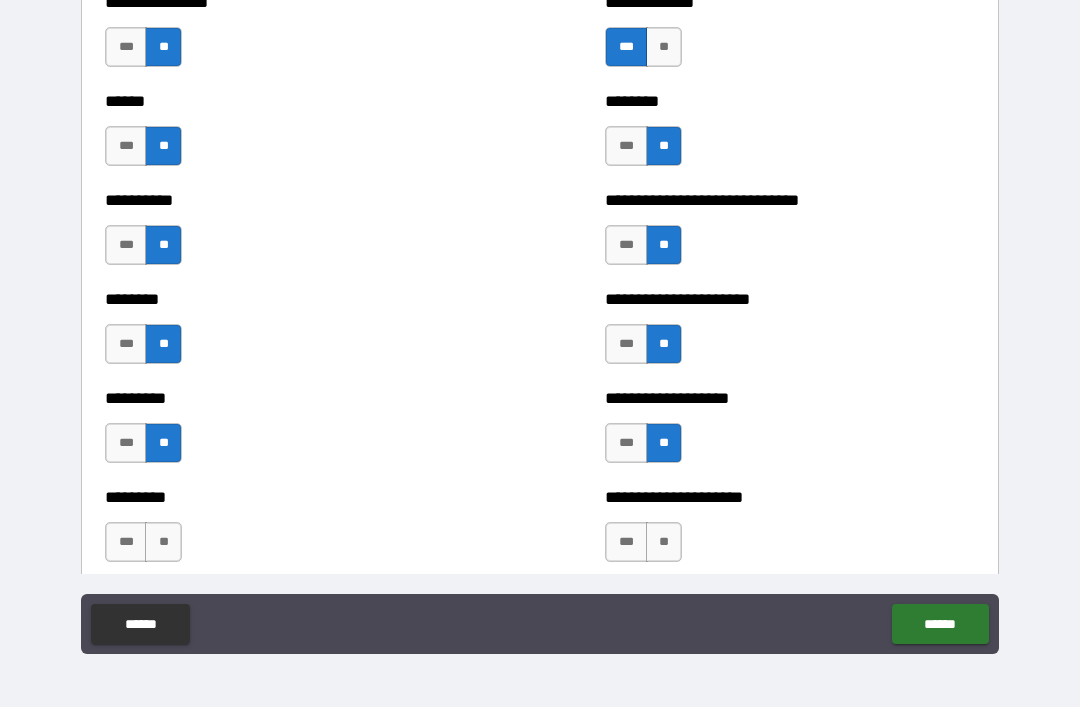 scroll, scrollTop: 6954, scrollLeft: 0, axis: vertical 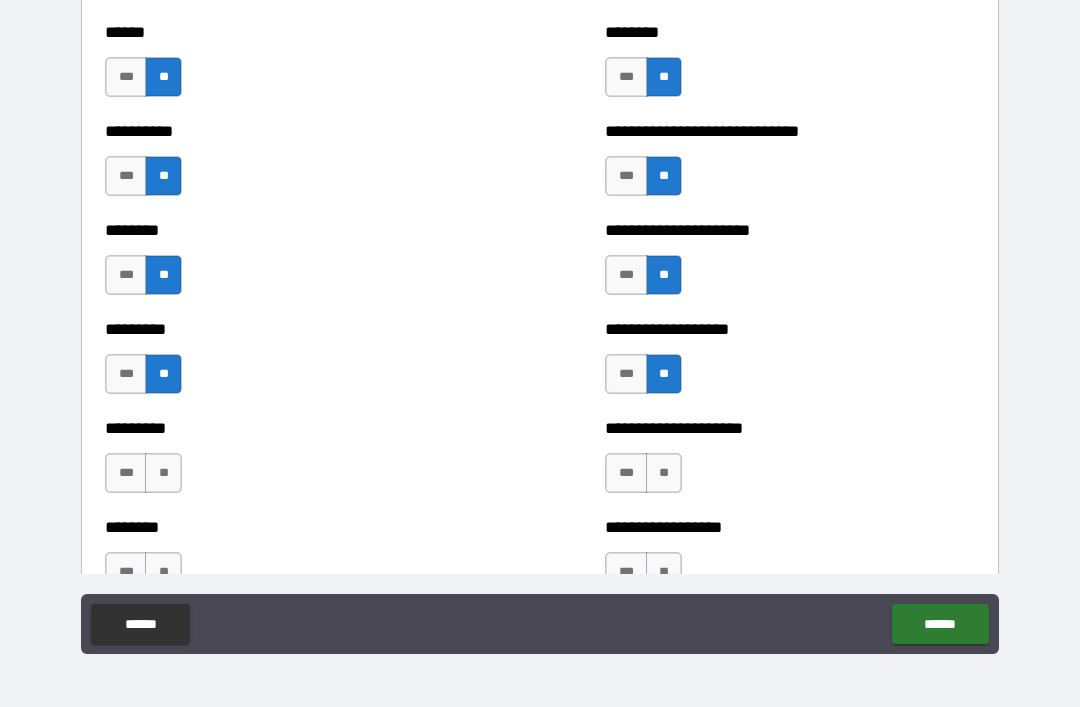 click on "**" at bounding box center [163, 473] 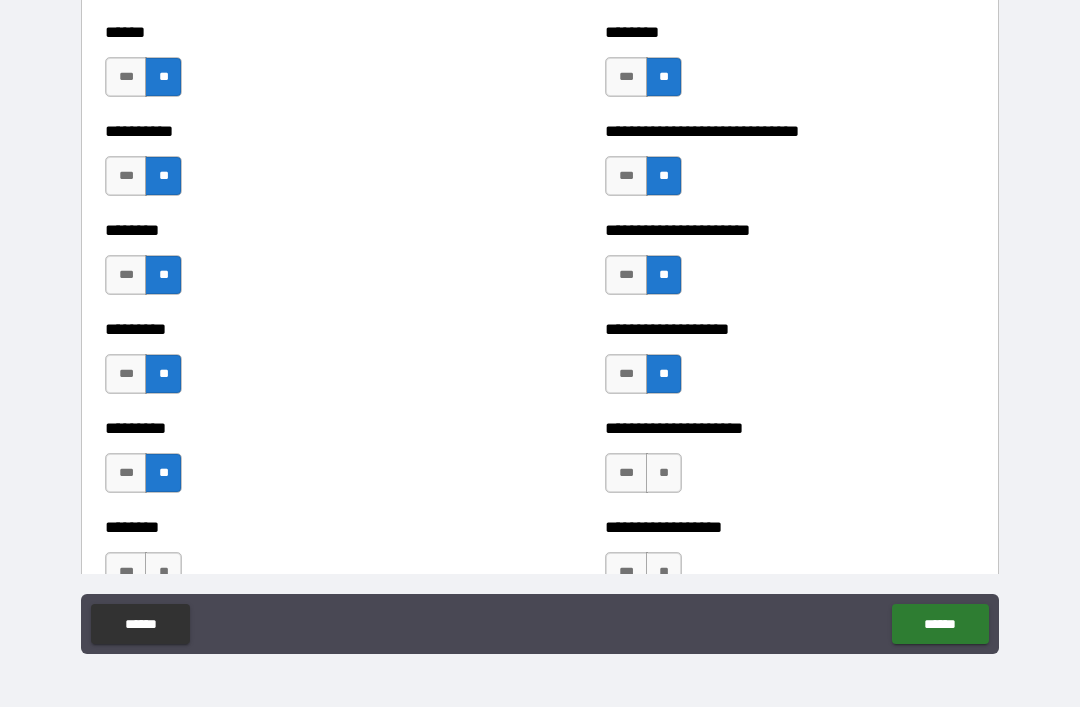 click on "**" at bounding box center (664, 473) 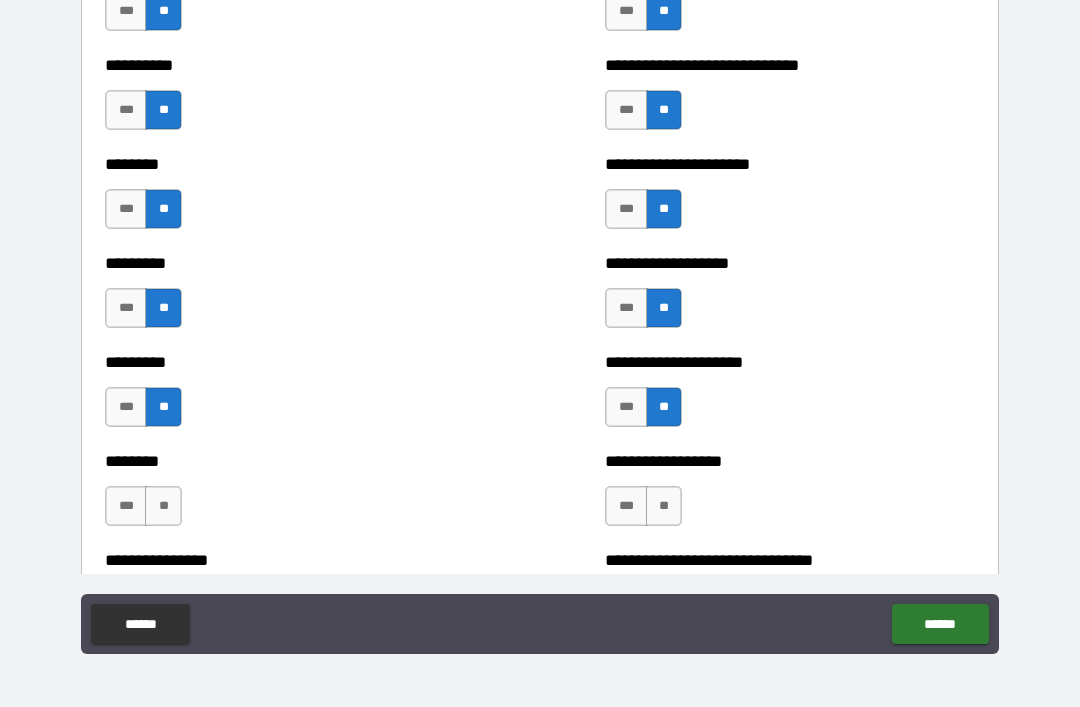 scroll, scrollTop: 7028, scrollLeft: 0, axis: vertical 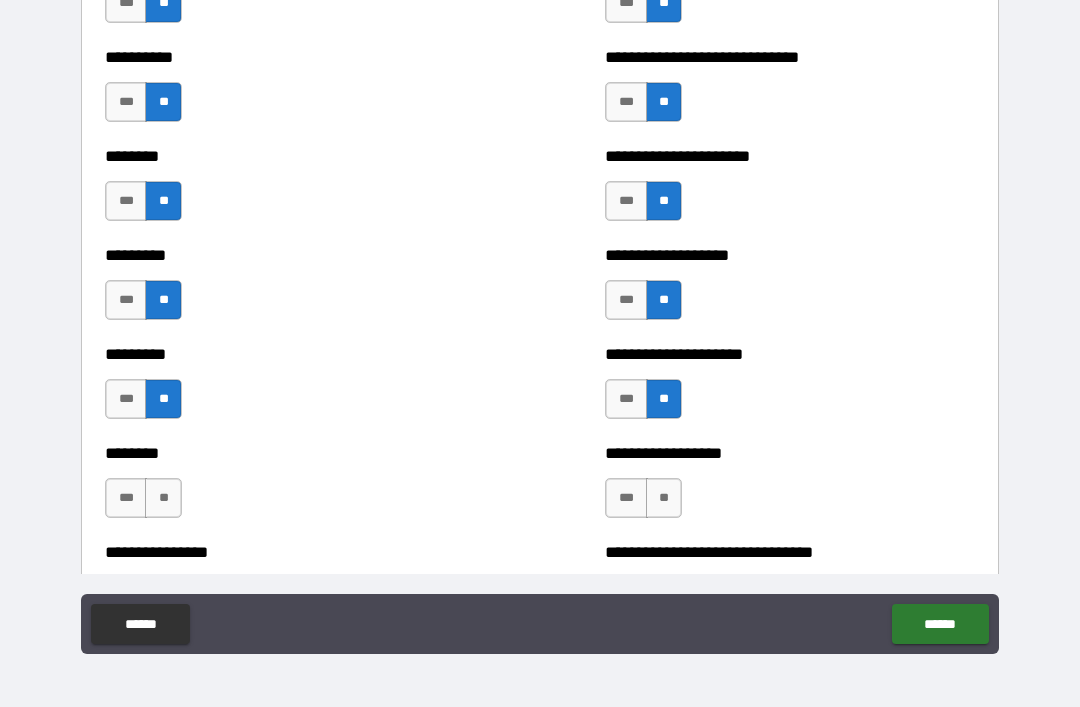 click on "**" at bounding box center (664, 498) 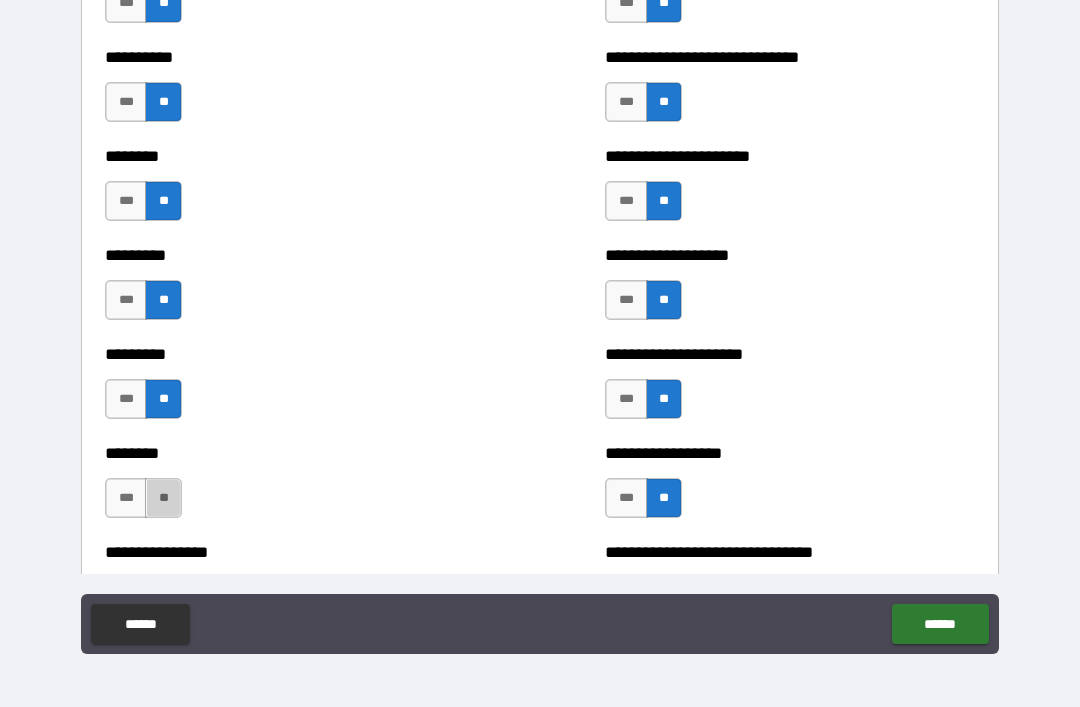 click on "**" at bounding box center (163, 498) 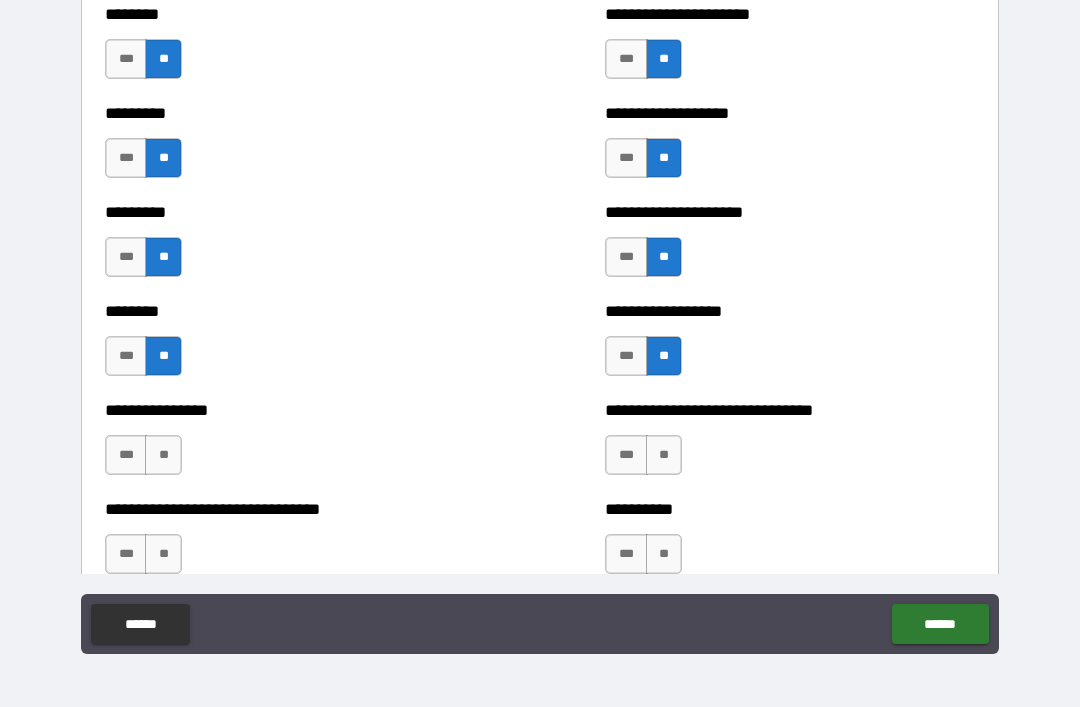 scroll, scrollTop: 7177, scrollLeft: 0, axis: vertical 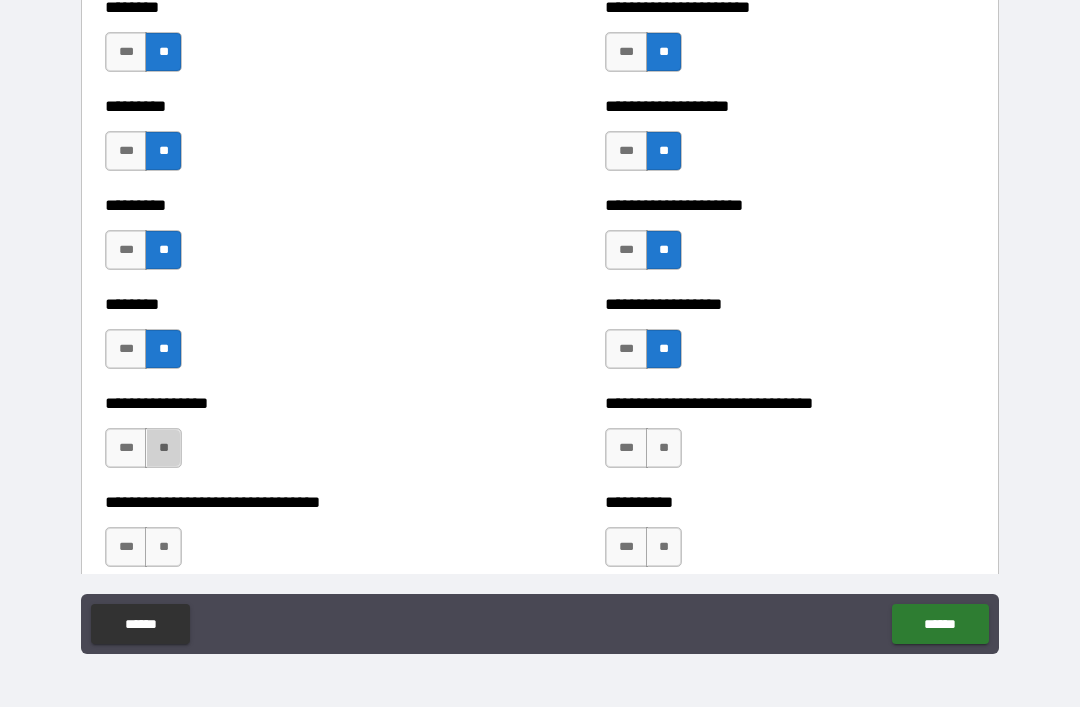click on "**" at bounding box center [163, 448] 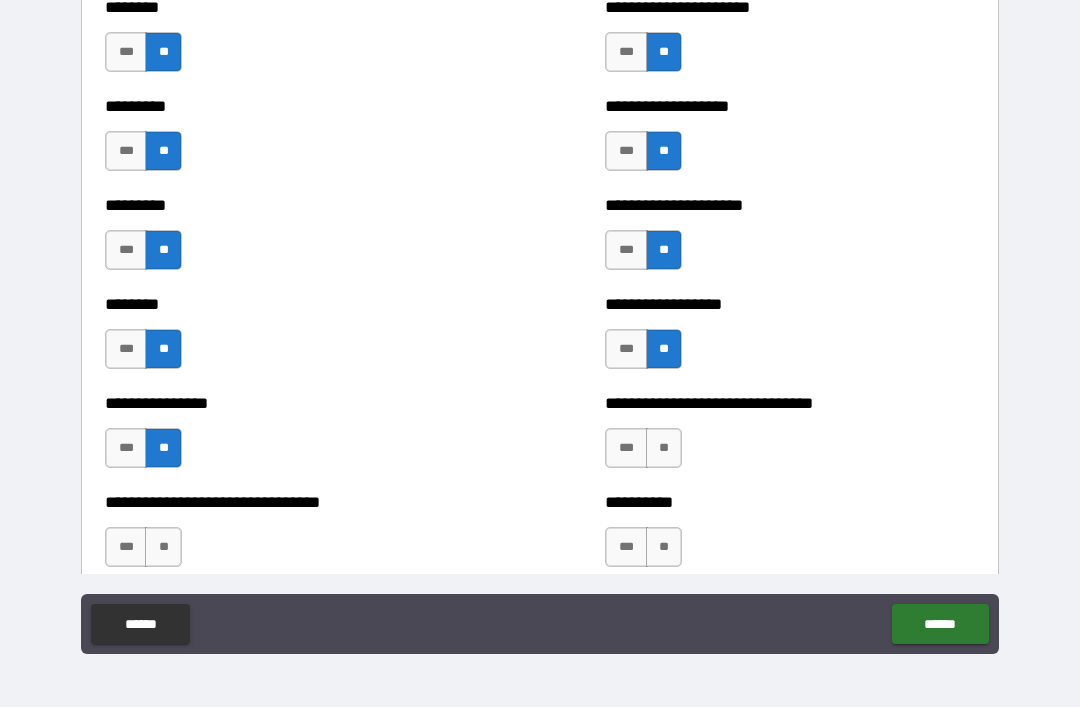 click on "***" at bounding box center [126, 448] 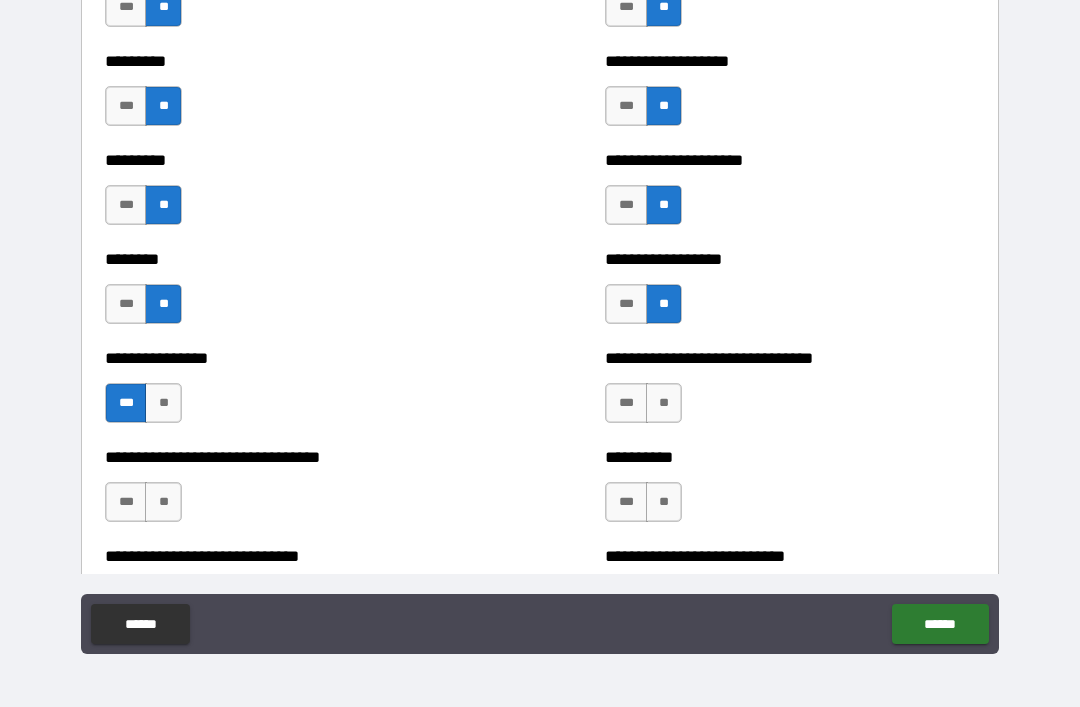 scroll, scrollTop: 7224, scrollLeft: 0, axis: vertical 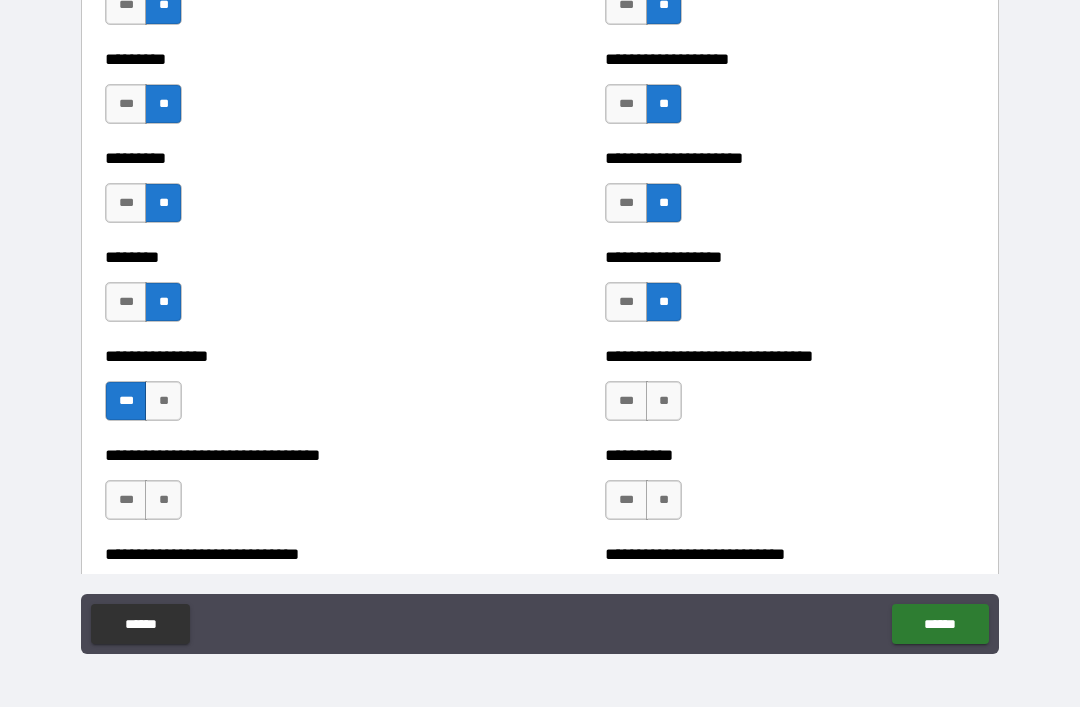 click on "**" at bounding box center [664, 401] 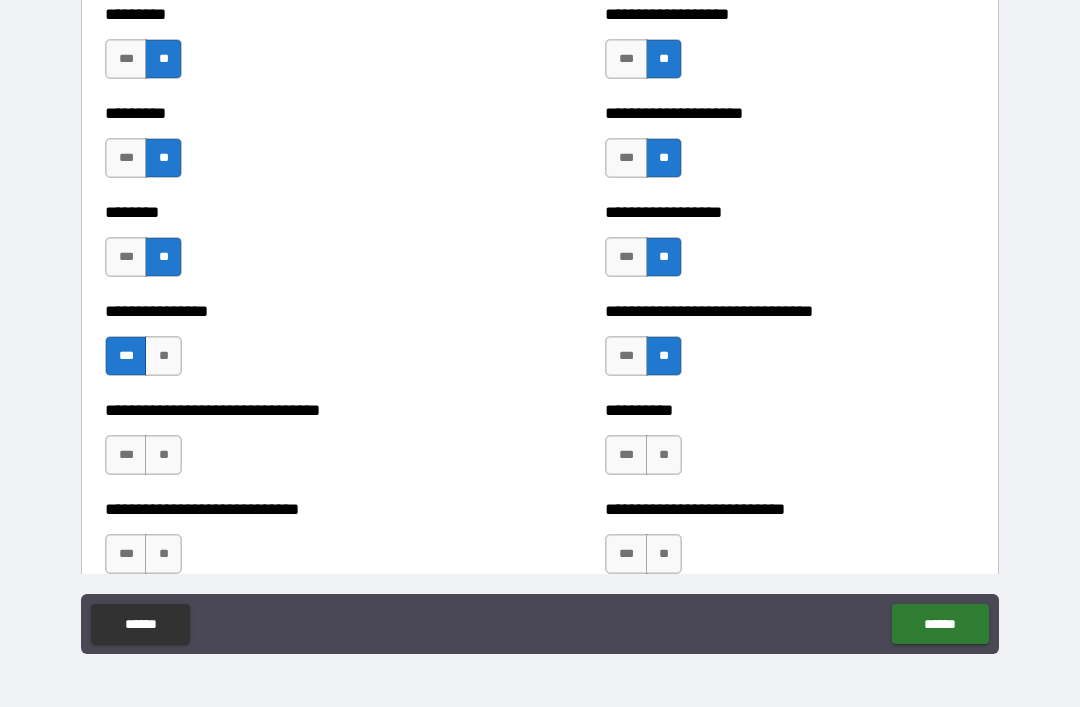 scroll, scrollTop: 7277, scrollLeft: 0, axis: vertical 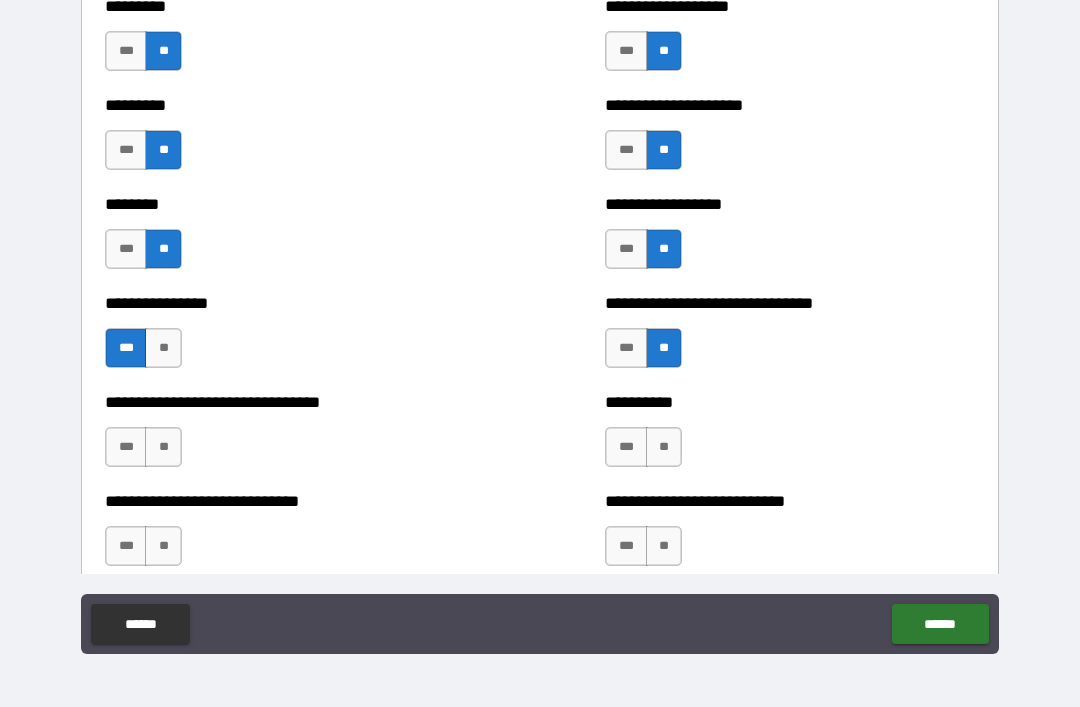 click on "***" at bounding box center (626, 447) 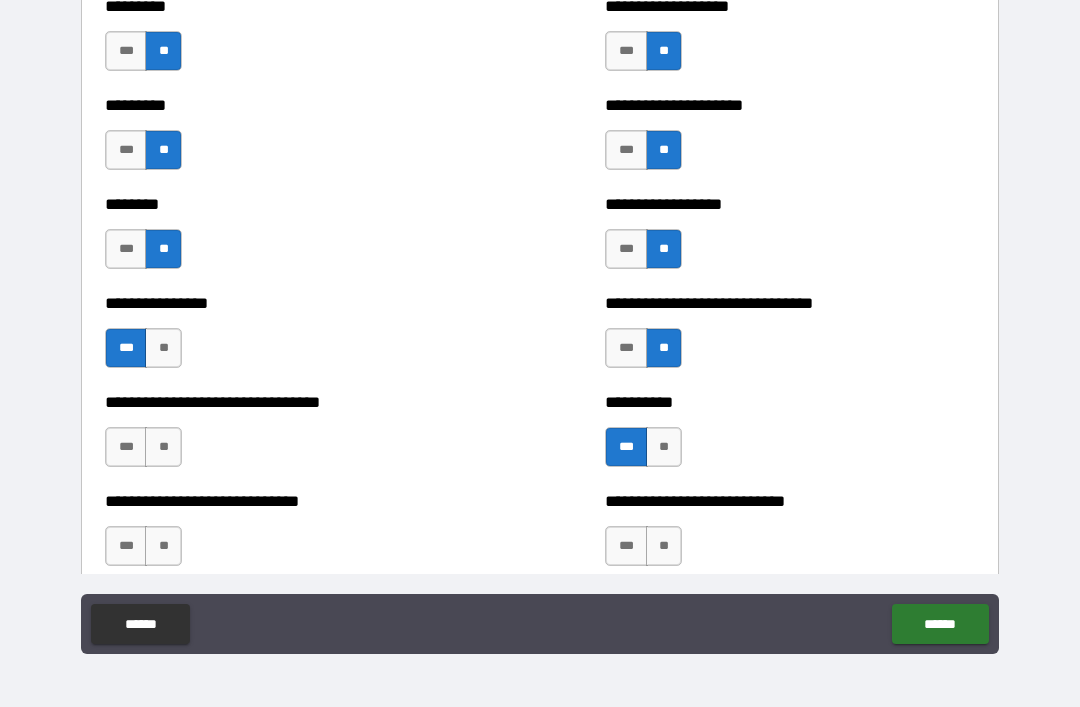 click on "***" at bounding box center [126, 447] 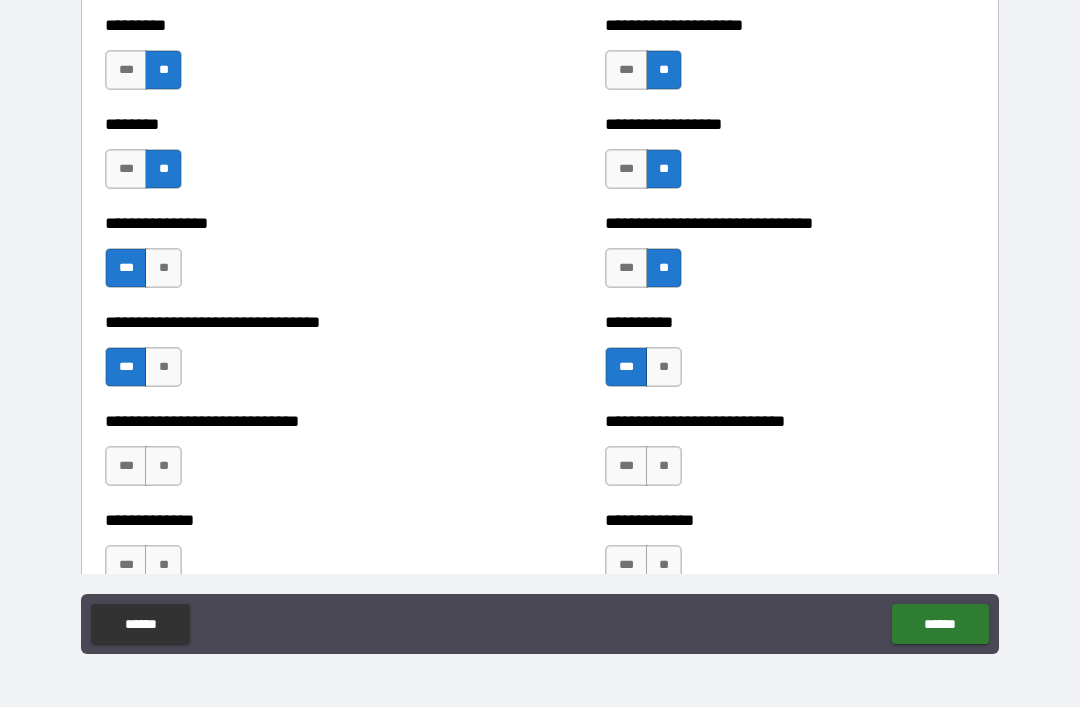 scroll, scrollTop: 7358, scrollLeft: 0, axis: vertical 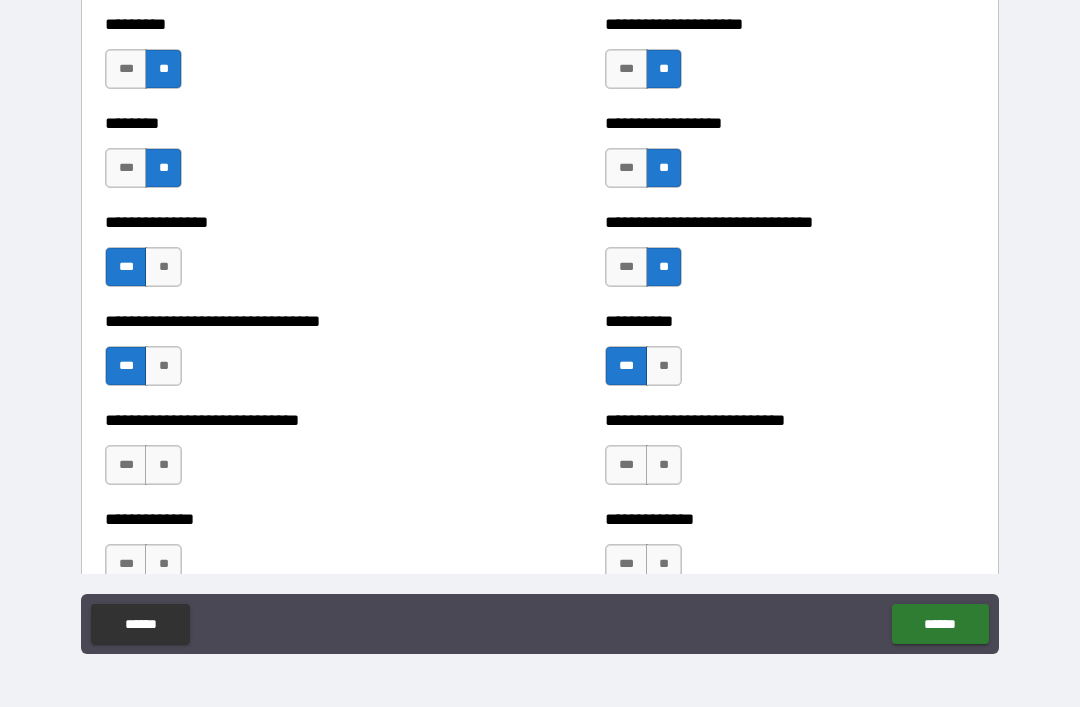 click on "**" at bounding box center [163, 465] 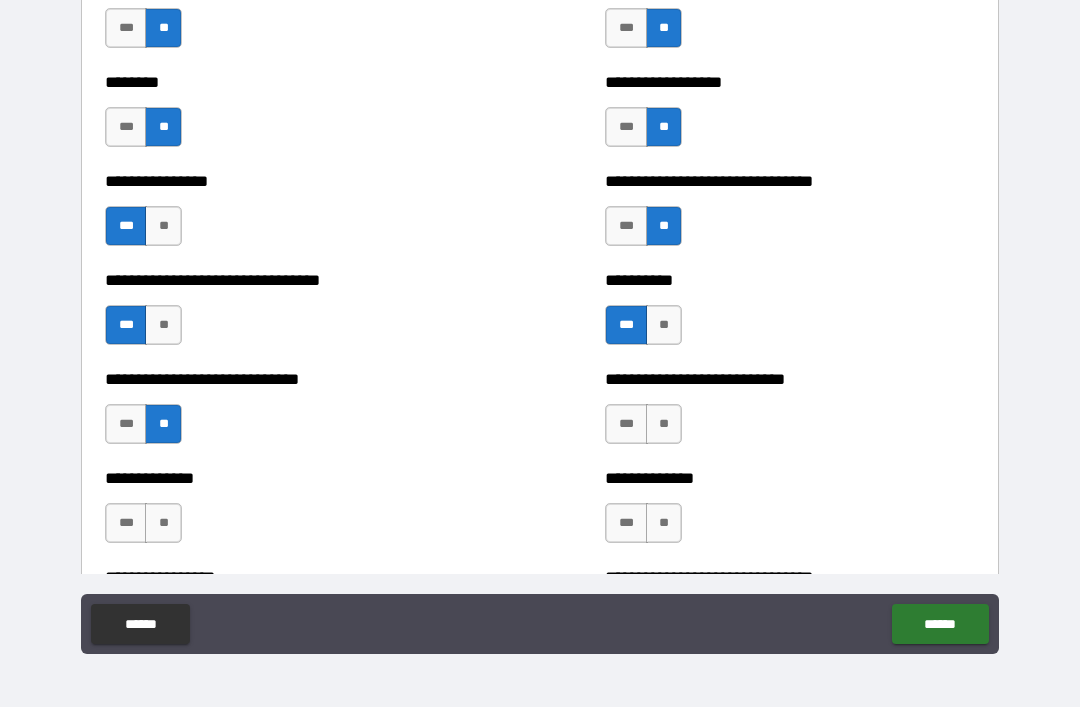 scroll, scrollTop: 7402, scrollLeft: 0, axis: vertical 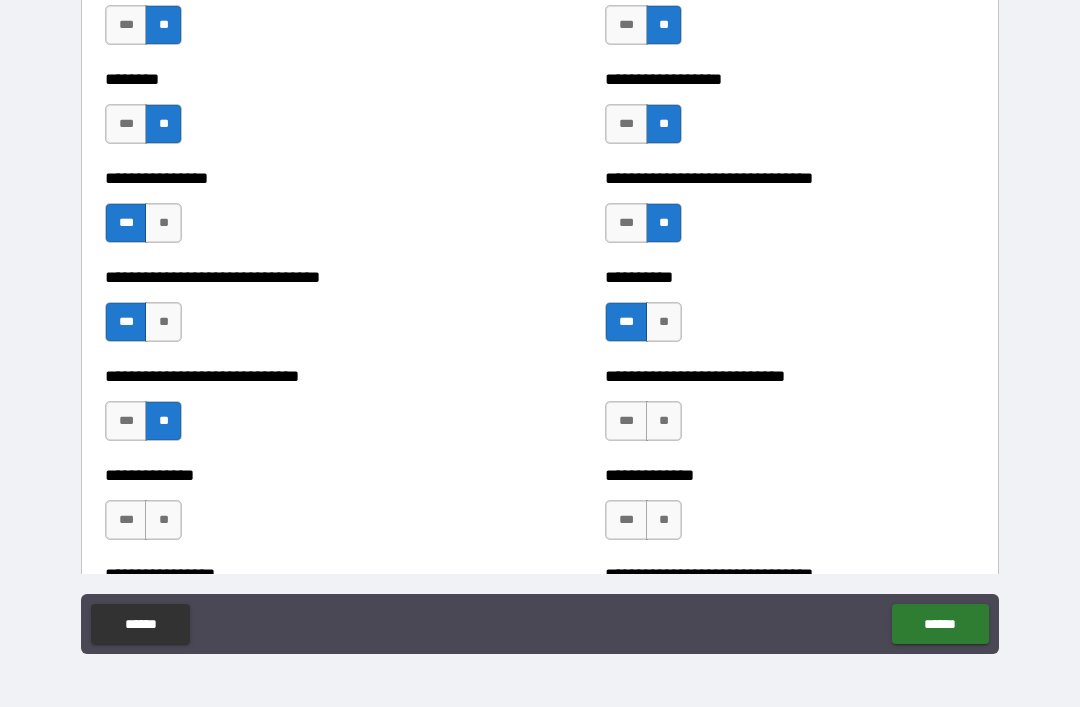 click on "**" at bounding box center [664, 421] 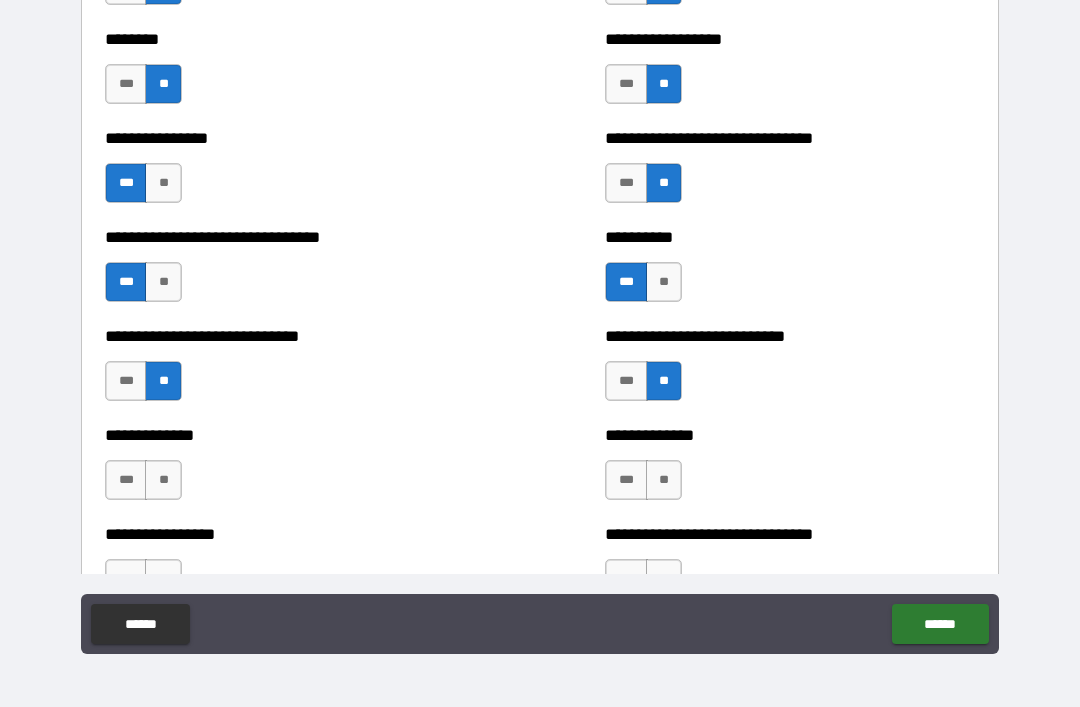 scroll, scrollTop: 7457, scrollLeft: 0, axis: vertical 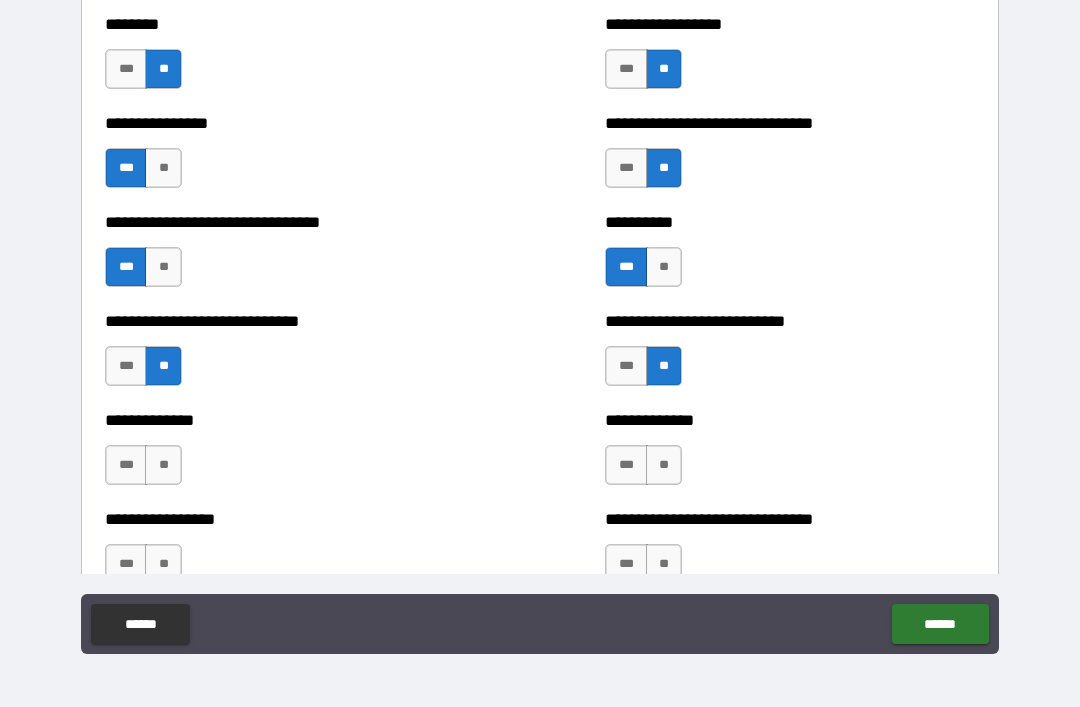 click on "**" at bounding box center (664, 465) 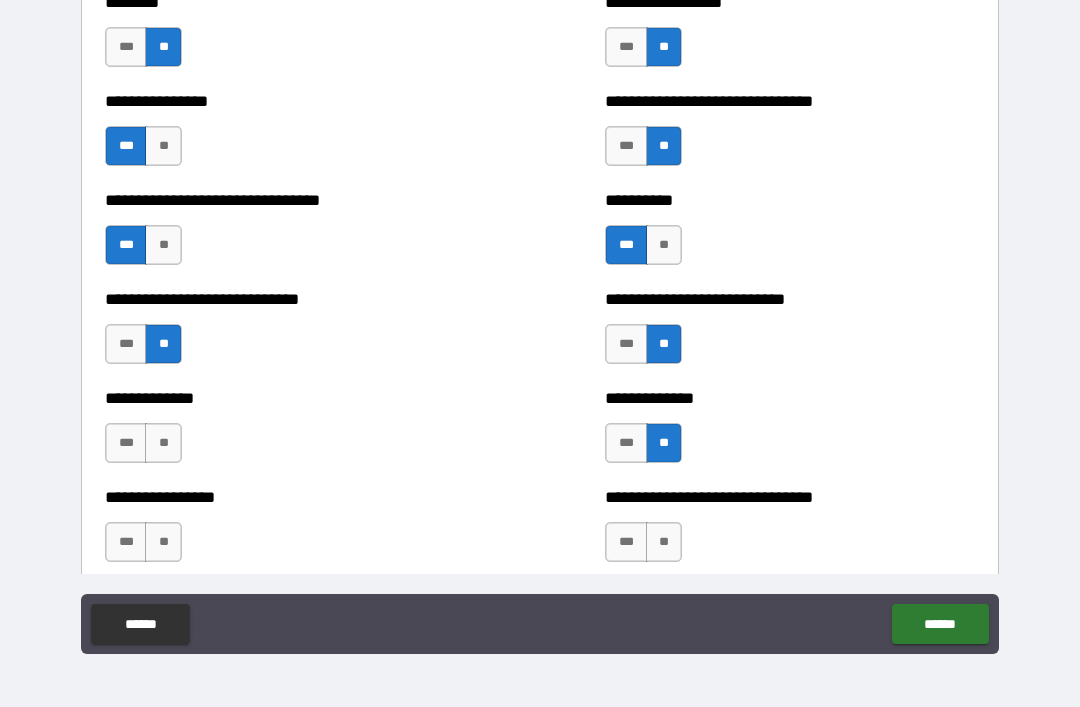 scroll, scrollTop: 7490, scrollLeft: 0, axis: vertical 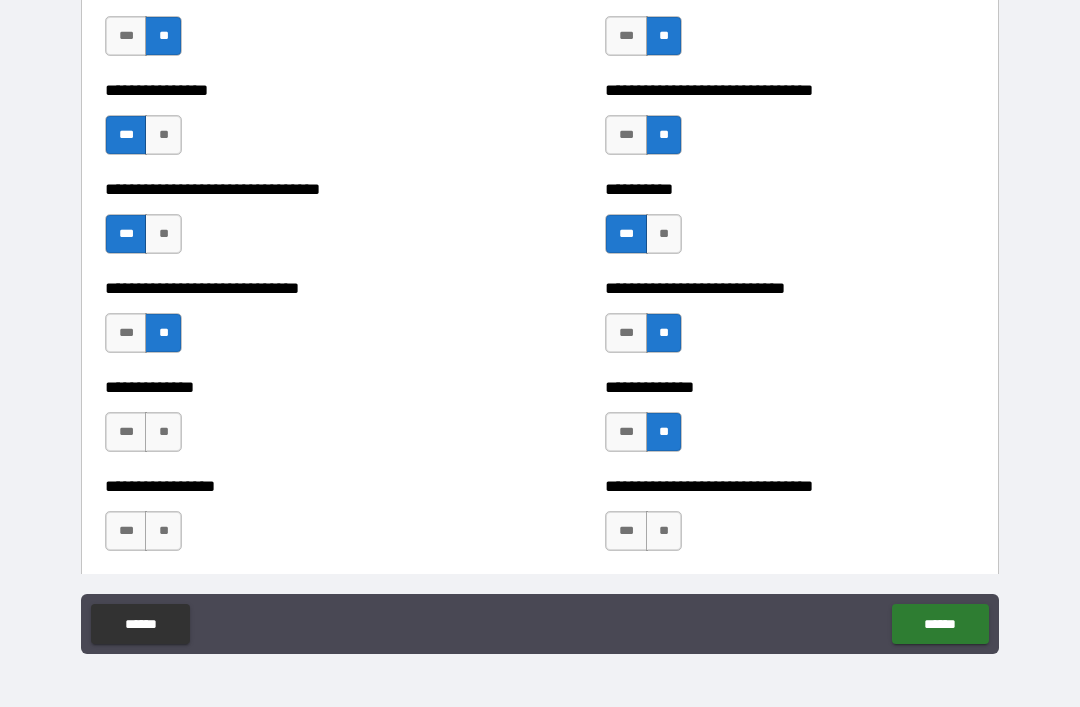 click on "**" at bounding box center [163, 432] 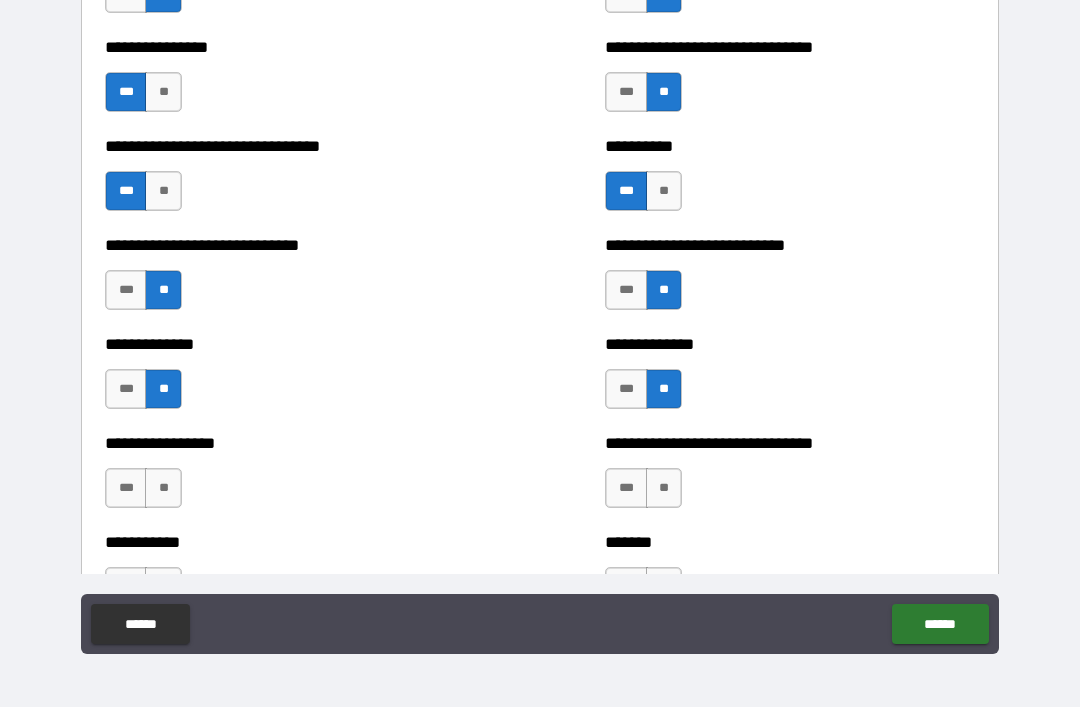 scroll, scrollTop: 7537, scrollLeft: 0, axis: vertical 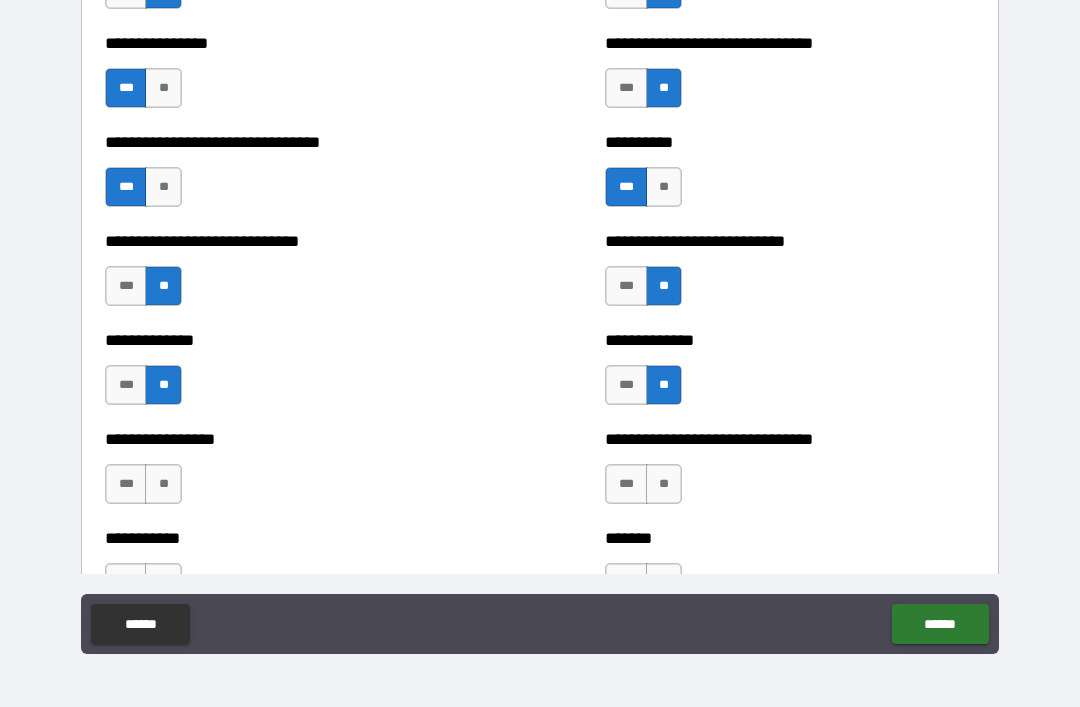 click on "**" at bounding box center (163, 484) 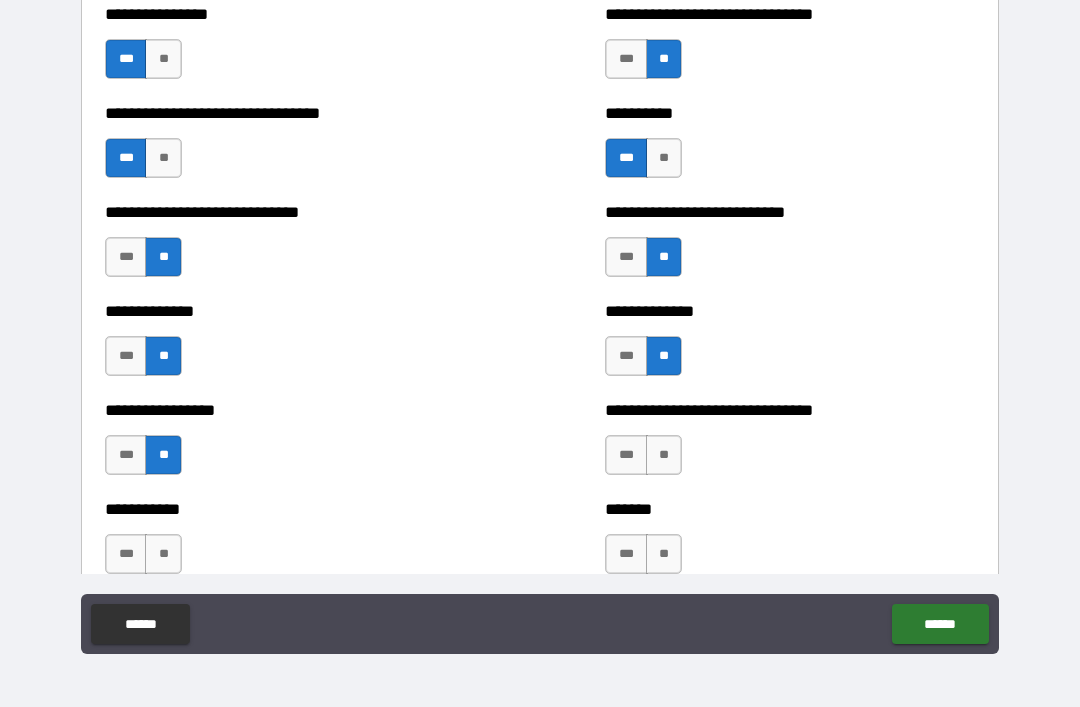 scroll, scrollTop: 7567, scrollLeft: 0, axis: vertical 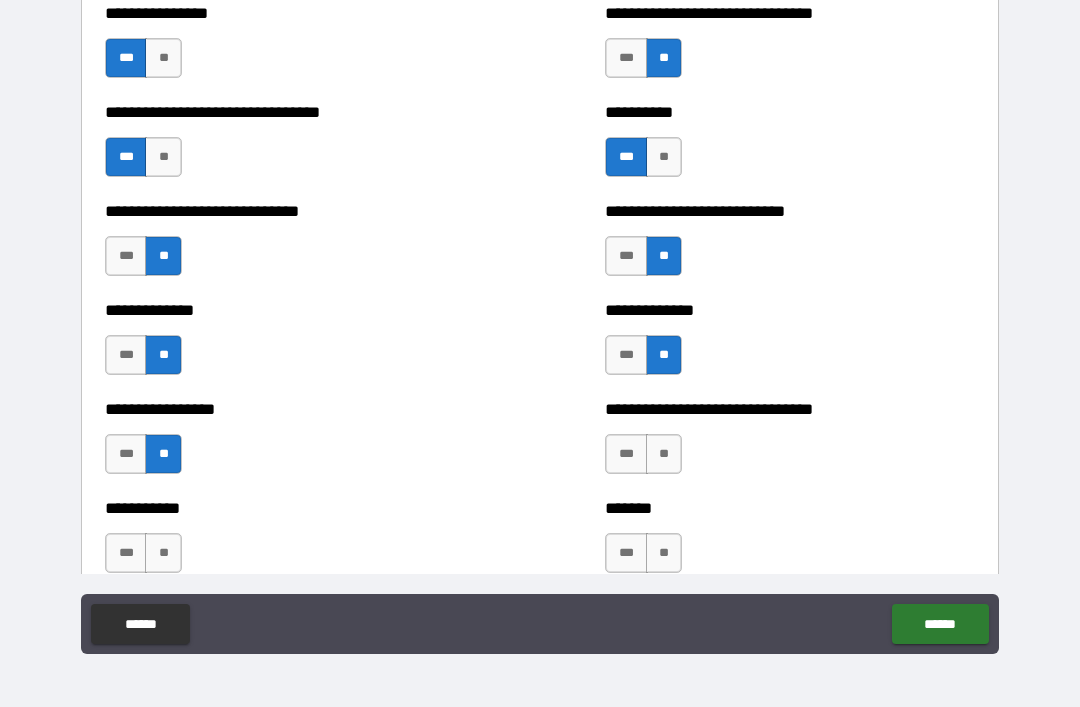 click on "***" at bounding box center (626, 454) 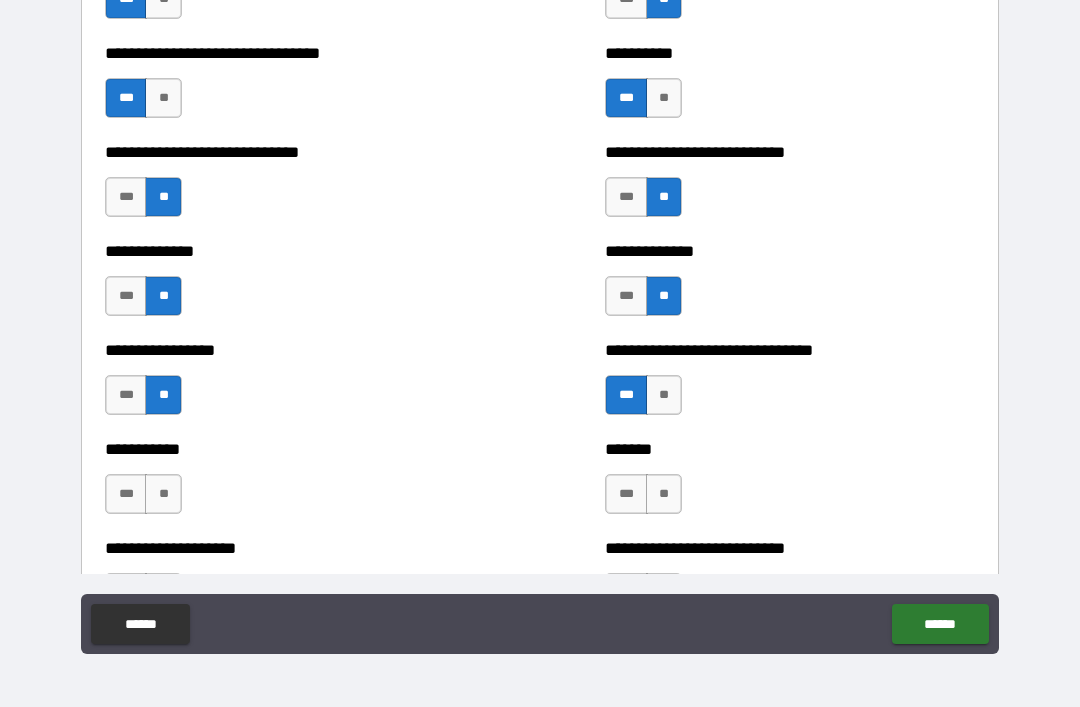 scroll, scrollTop: 7627, scrollLeft: 0, axis: vertical 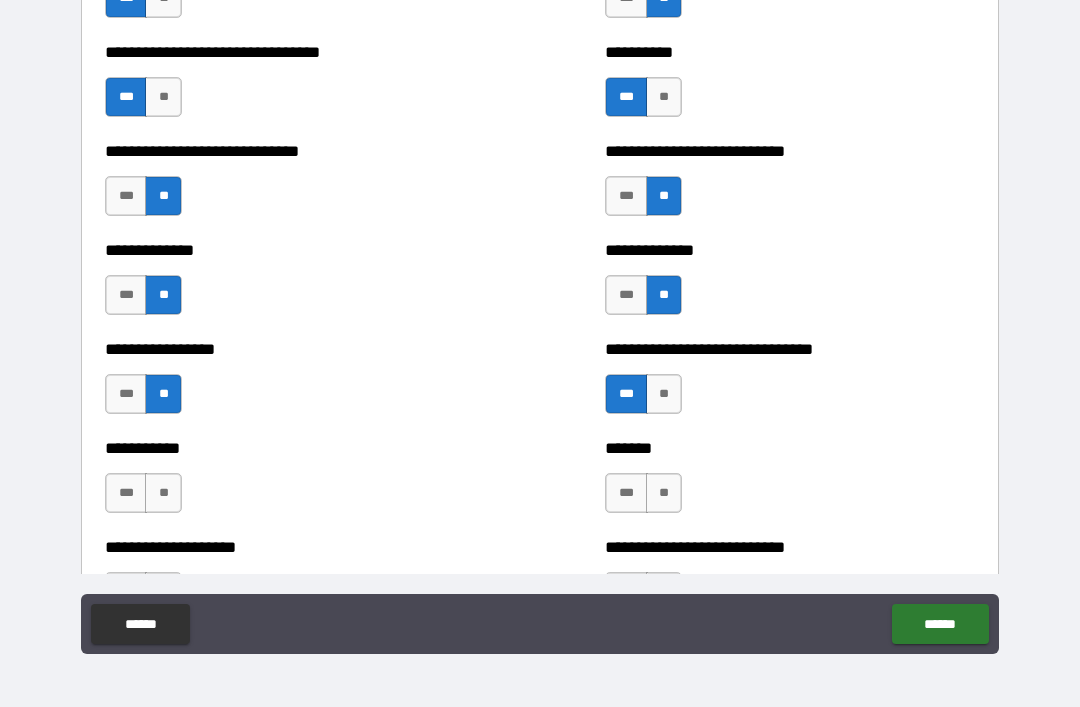 click on "***" at bounding box center [626, 493] 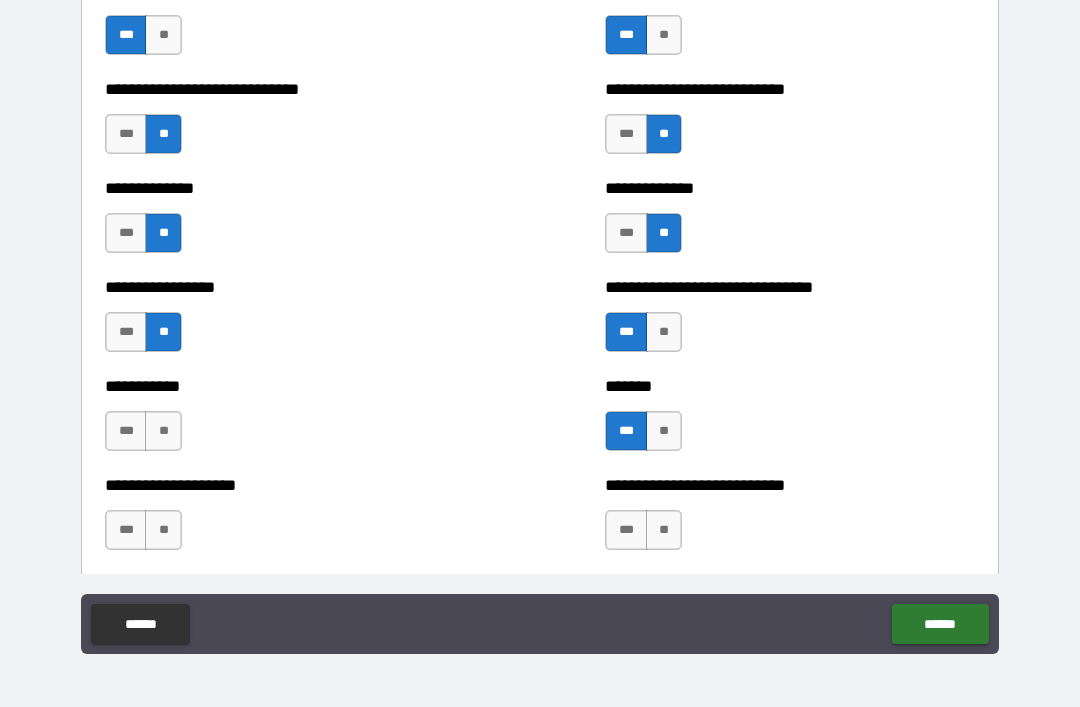 scroll, scrollTop: 7692, scrollLeft: 0, axis: vertical 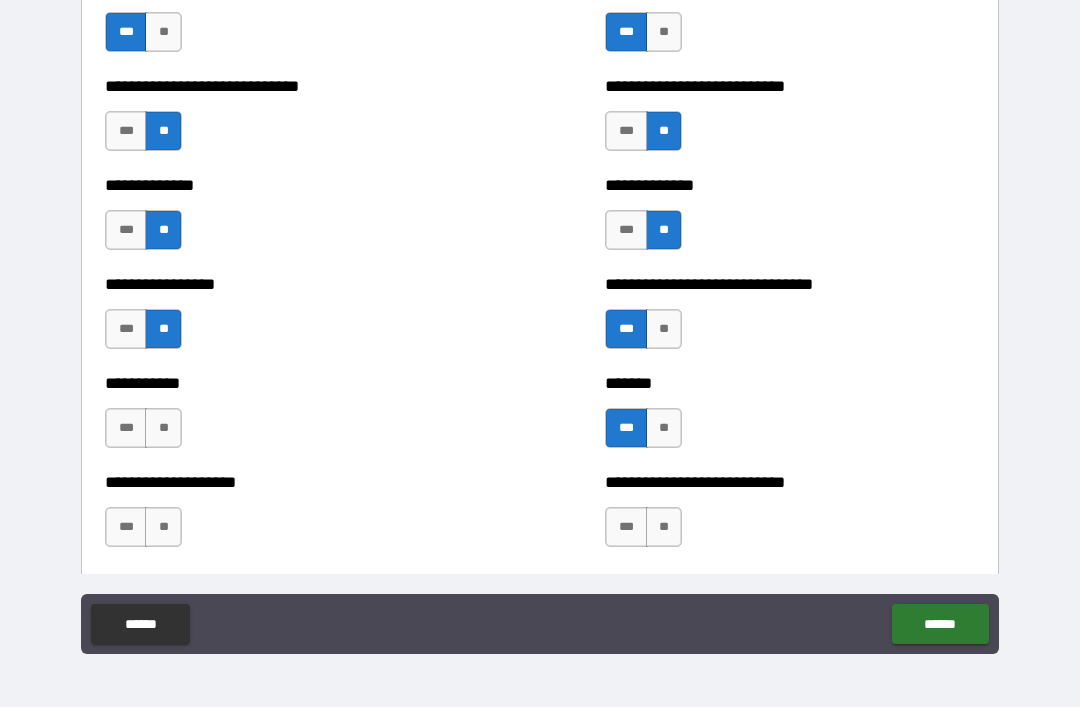 click on "**" at bounding box center (163, 428) 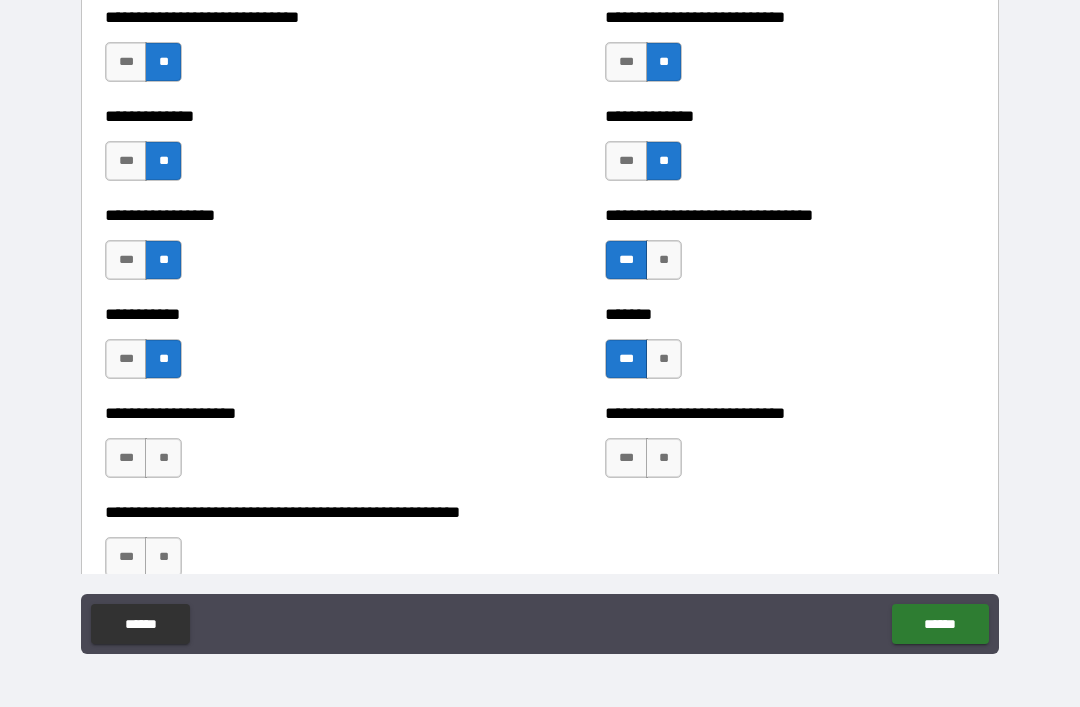 scroll, scrollTop: 7771, scrollLeft: 0, axis: vertical 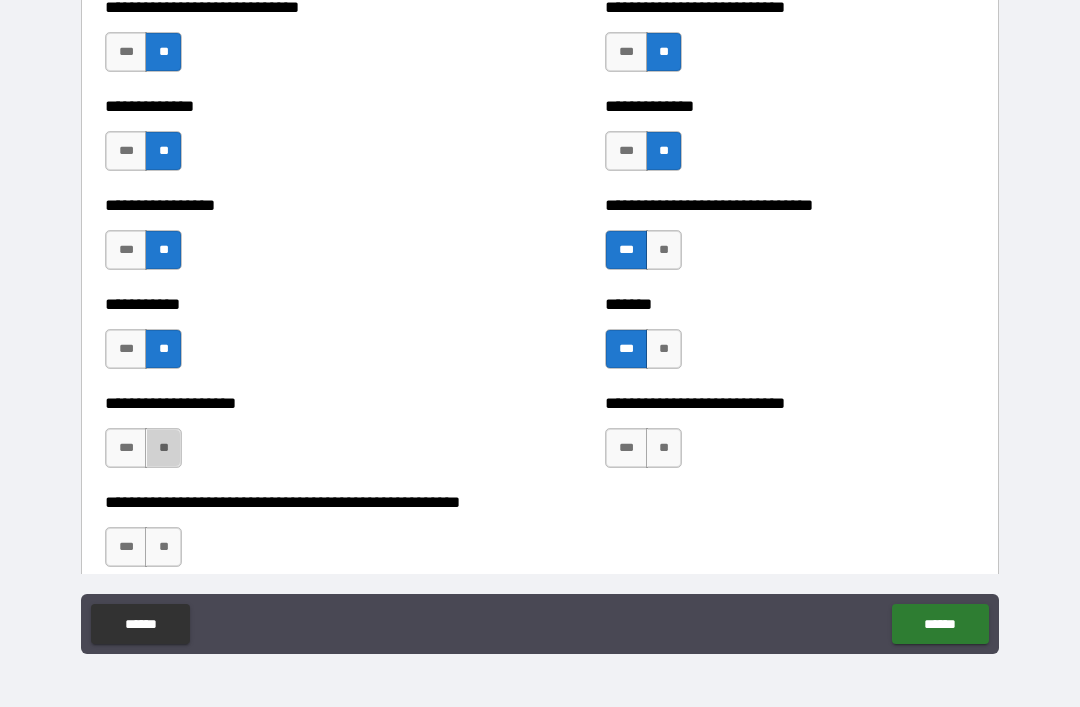 click on "**" at bounding box center [664, 448] 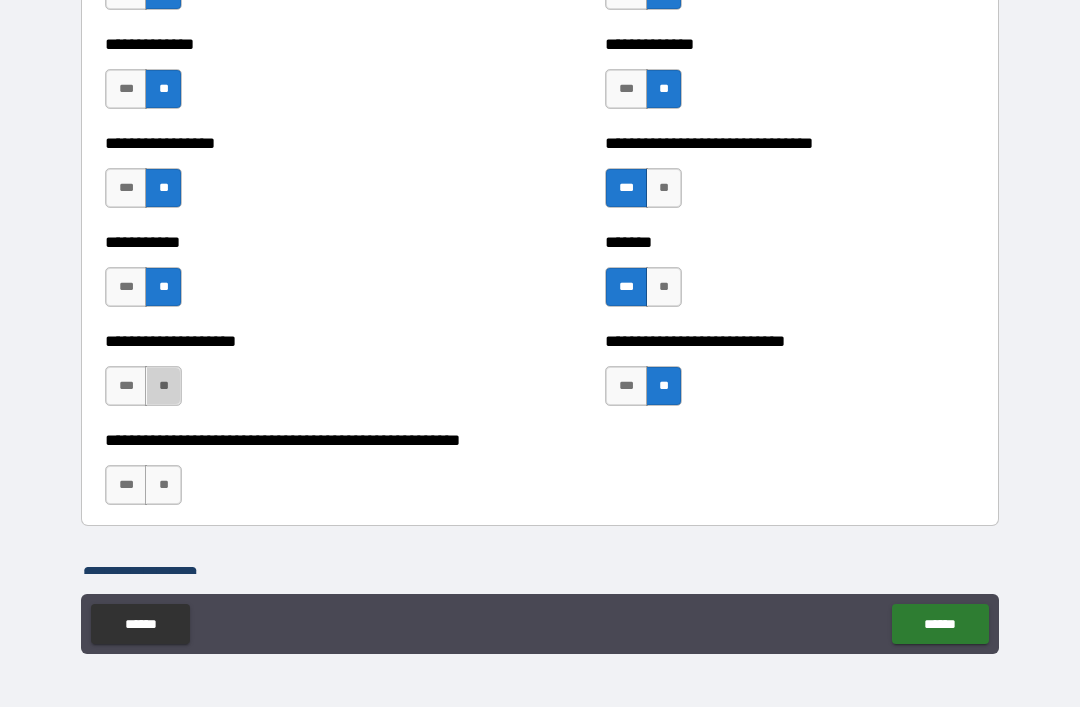 scroll, scrollTop: 7844, scrollLeft: 0, axis: vertical 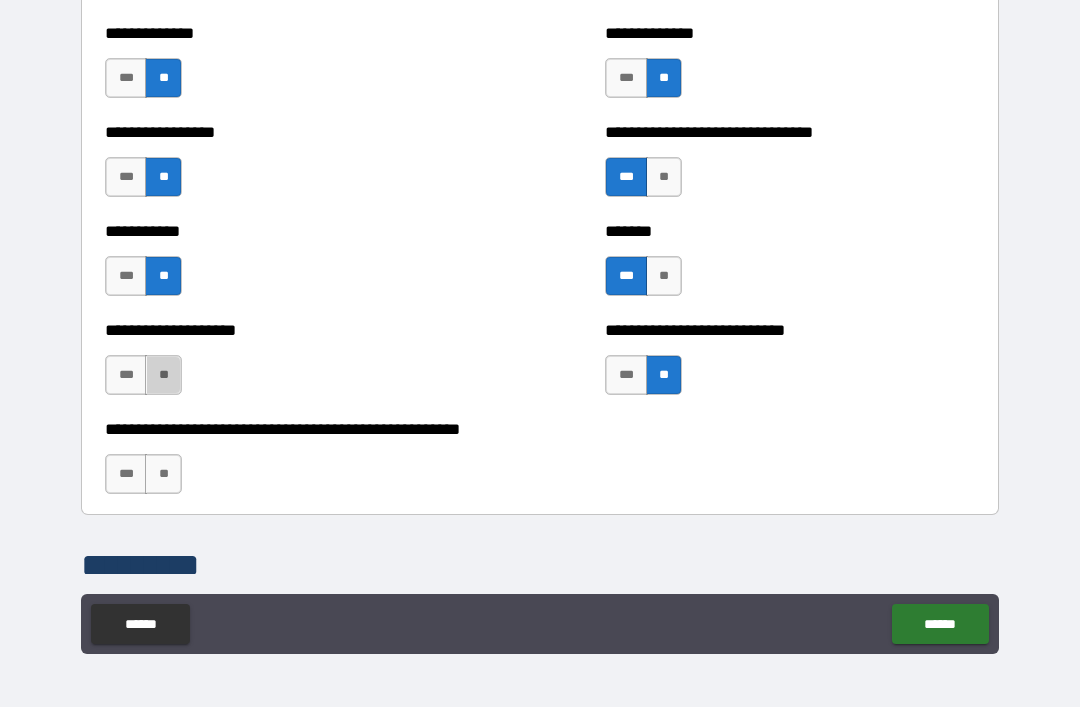 click on "**" at bounding box center (163, 474) 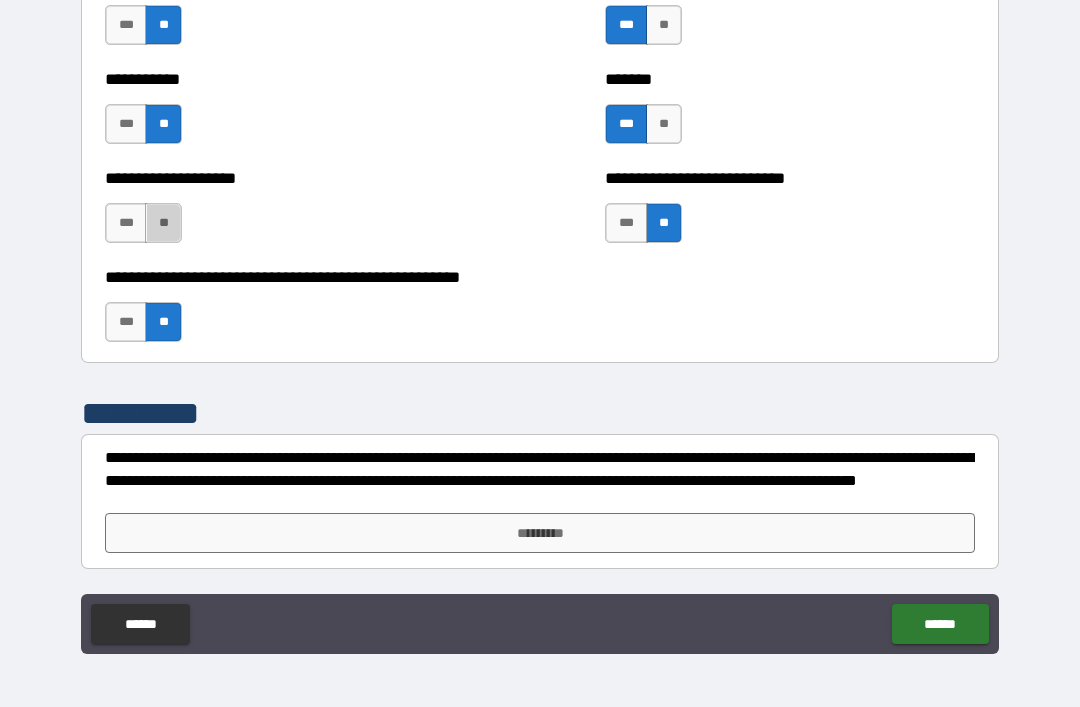 scroll, scrollTop: 7996, scrollLeft: 0, axis: vertical 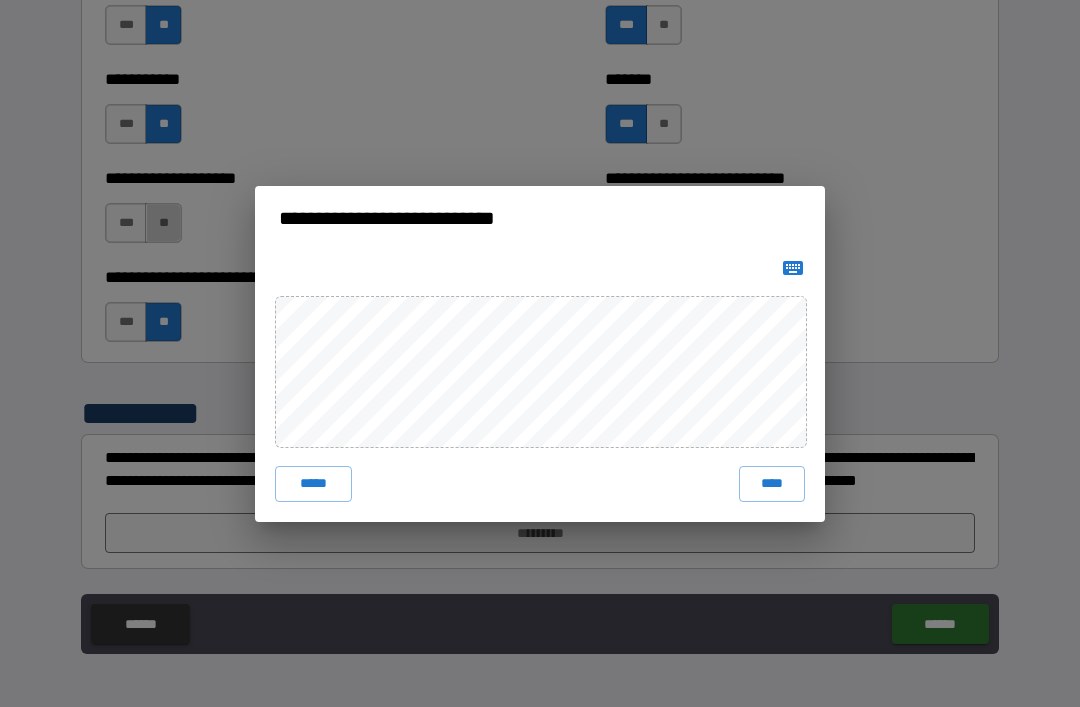 click on "****" at bounding box center (772, 484) 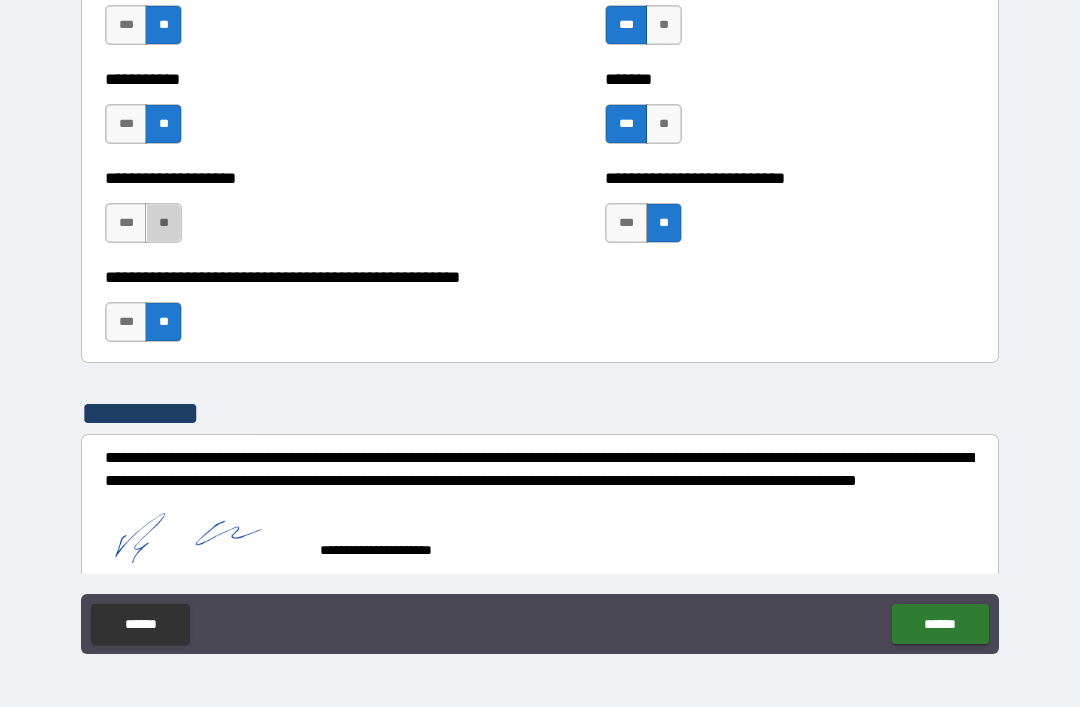 click on "******" at bounding box center (940, 624) 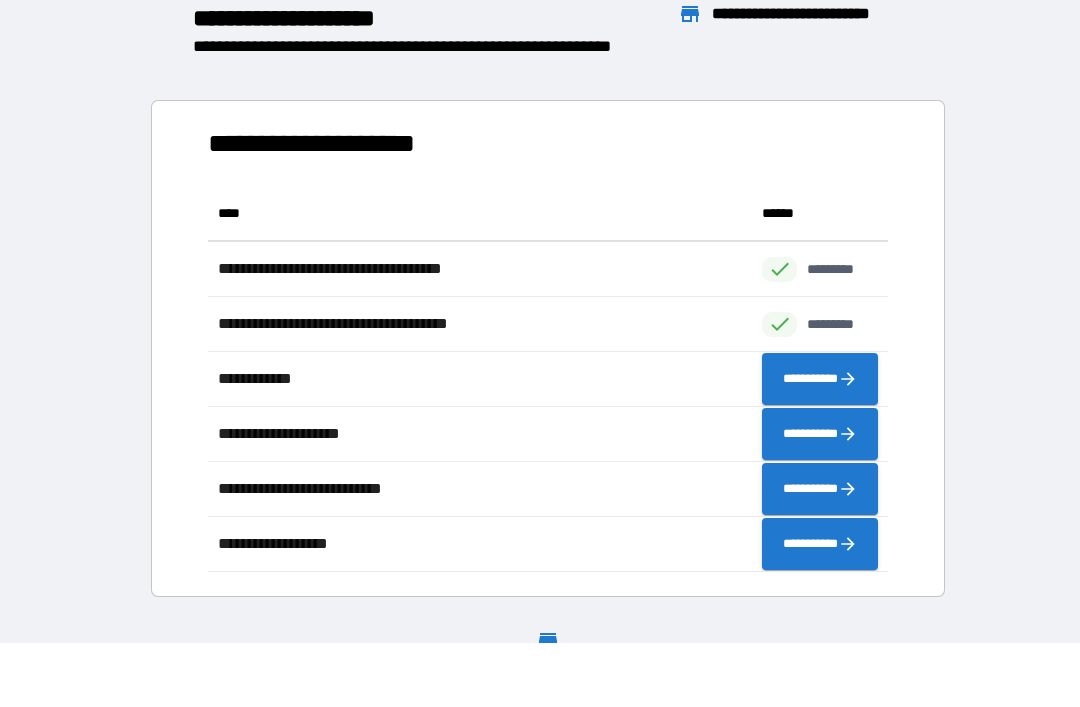 scroll, scrollTop: 1, scrollLeft: 1, axis: both 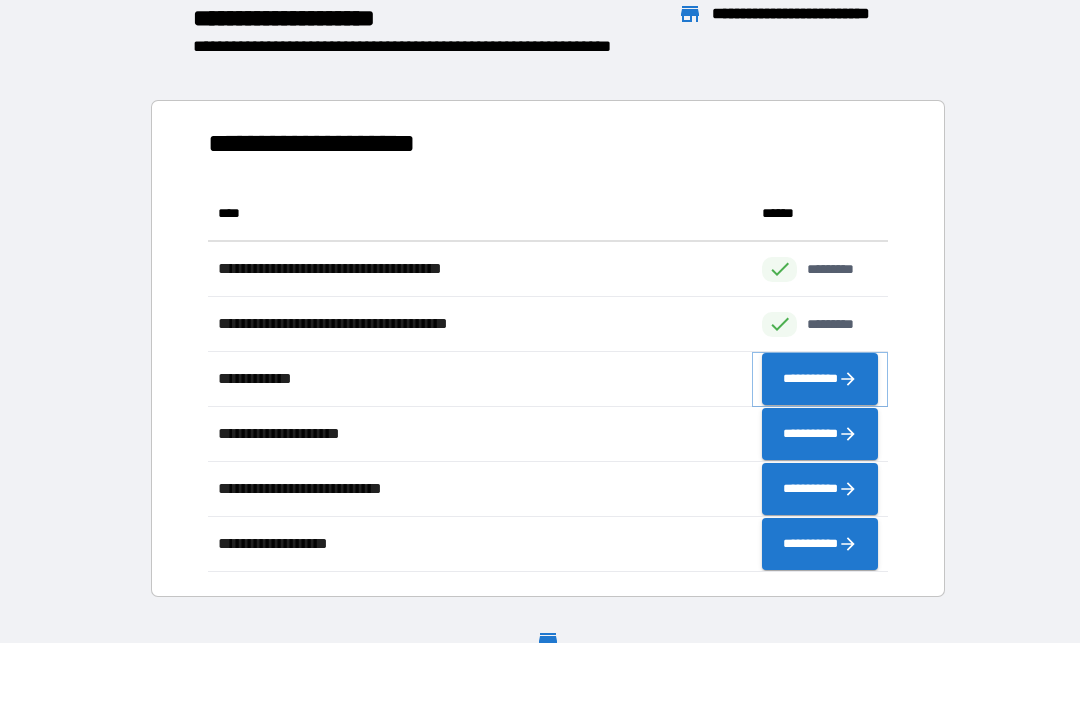 click on "**********" at bounding box center [820, 379] 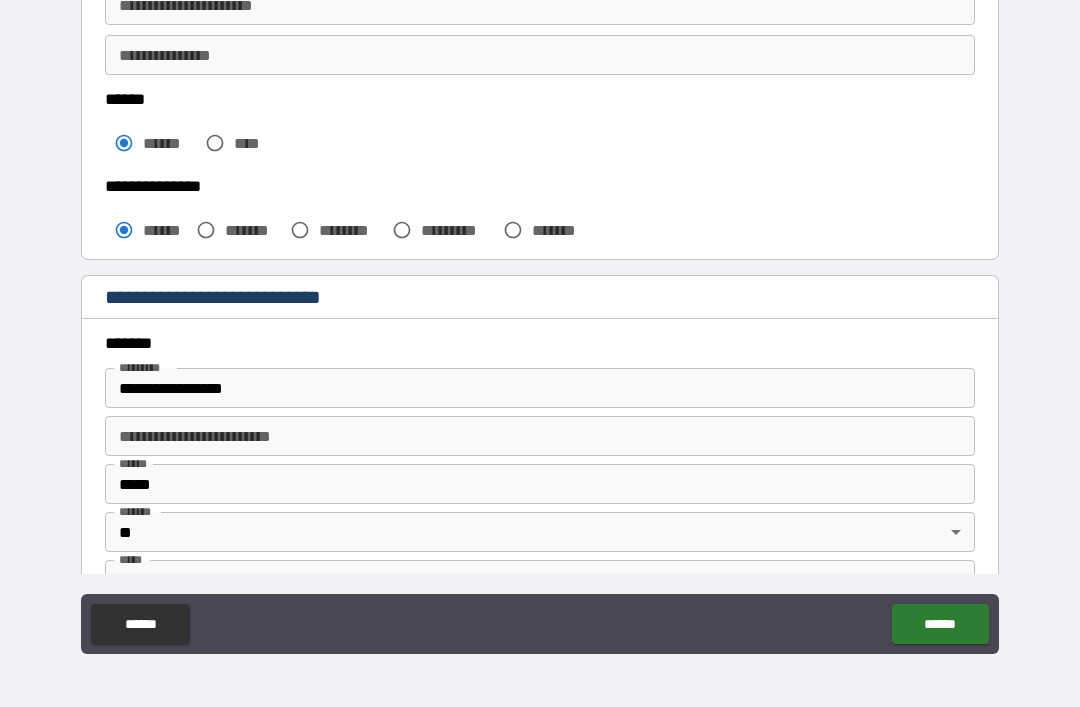 scroll, scrollTop: 444, scrollLeft: 0, axis: vertical 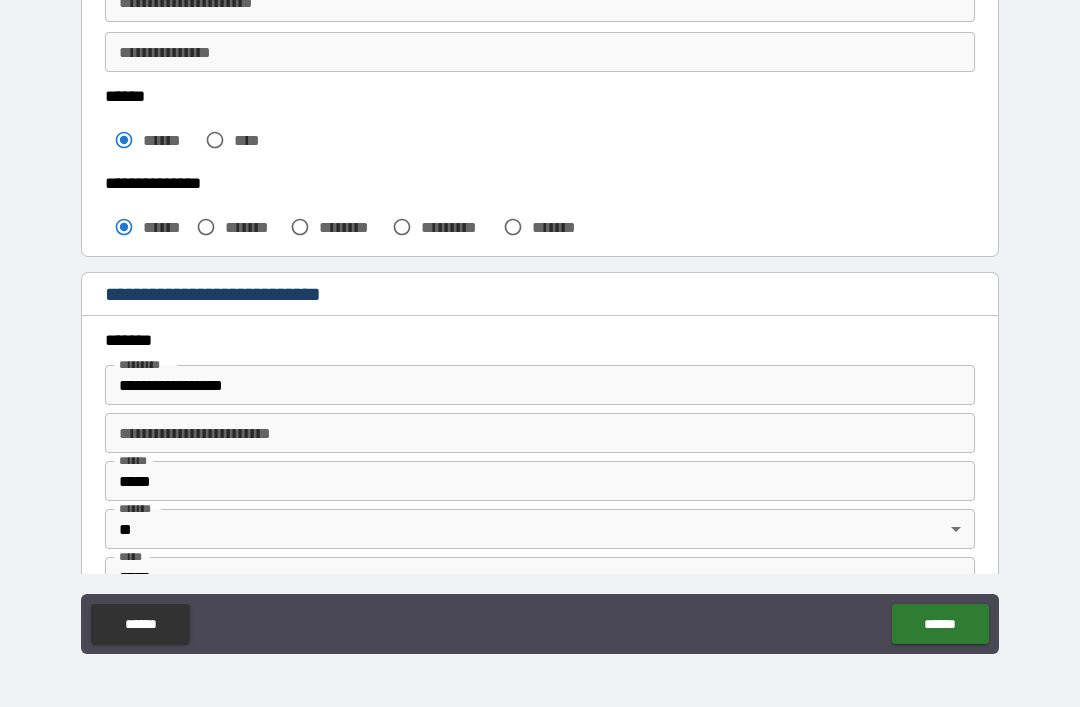 click on "**********" at bounding box center [540, 385] 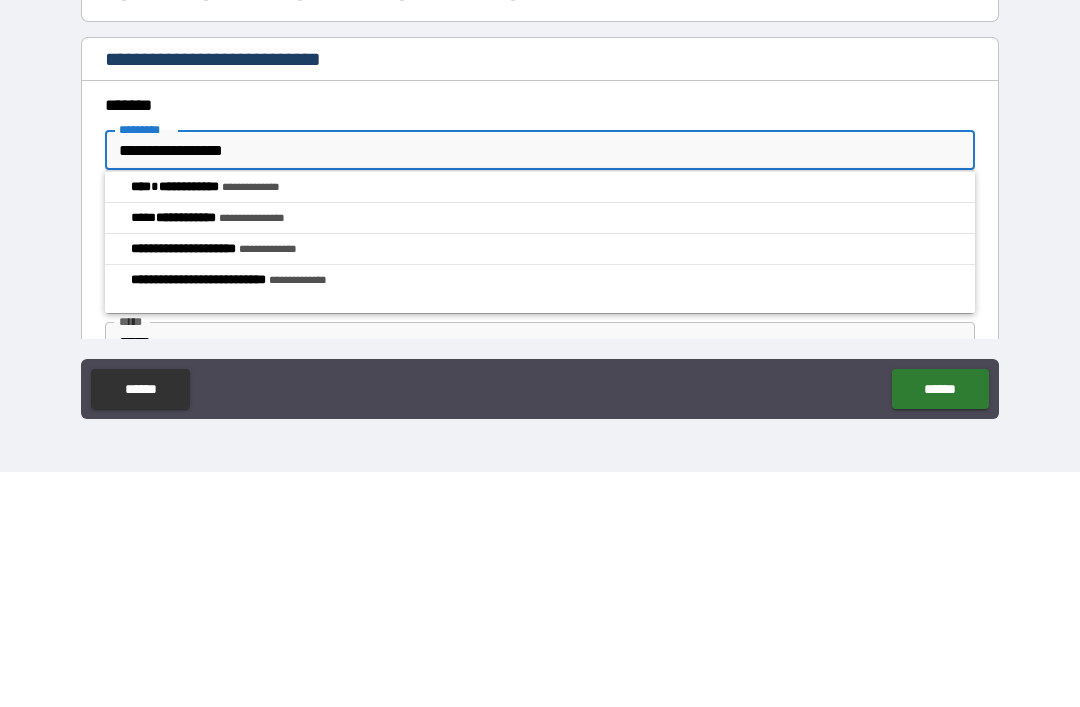 click on "**********" at bounding box center (540, 385) 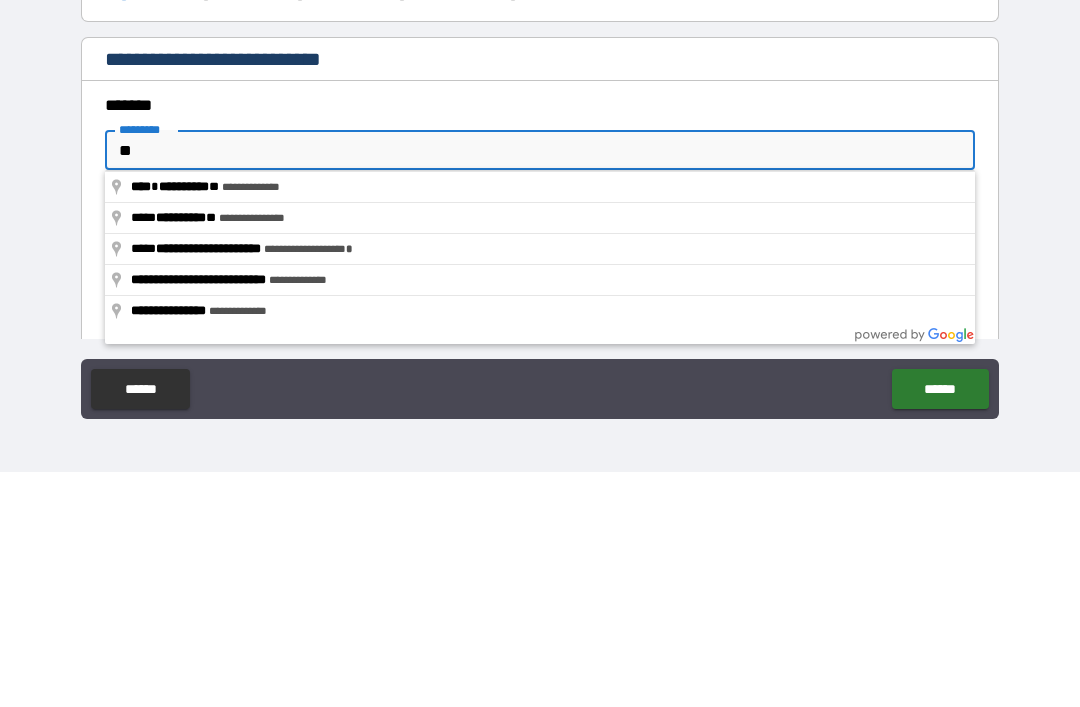 type on "*" 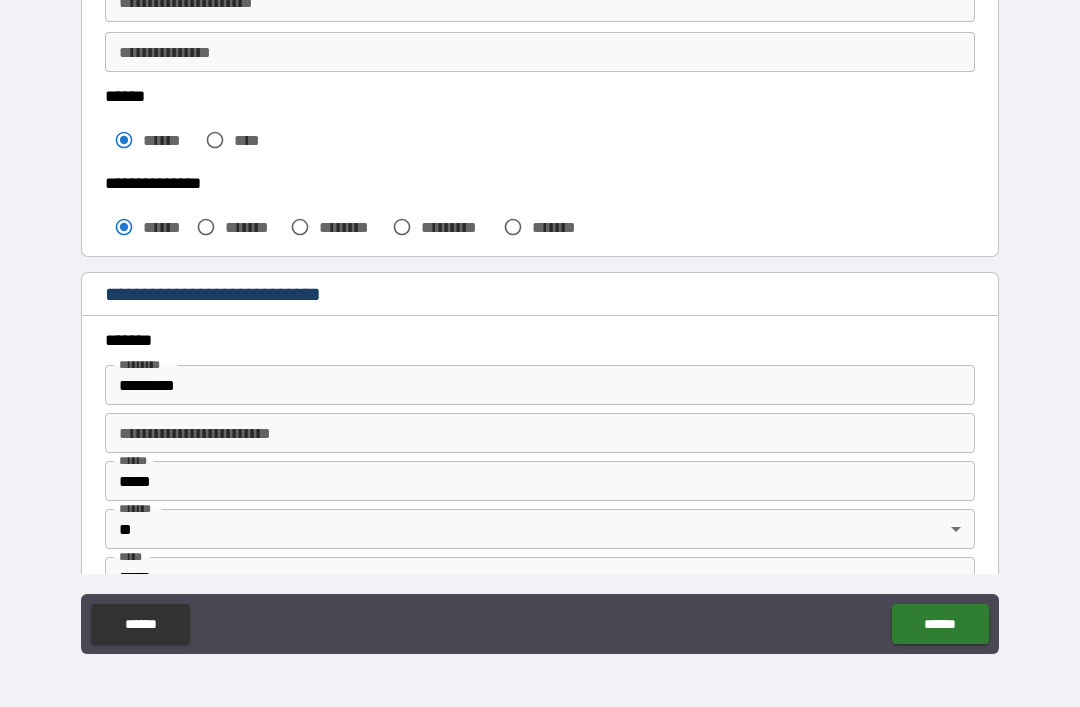 type on "**********" 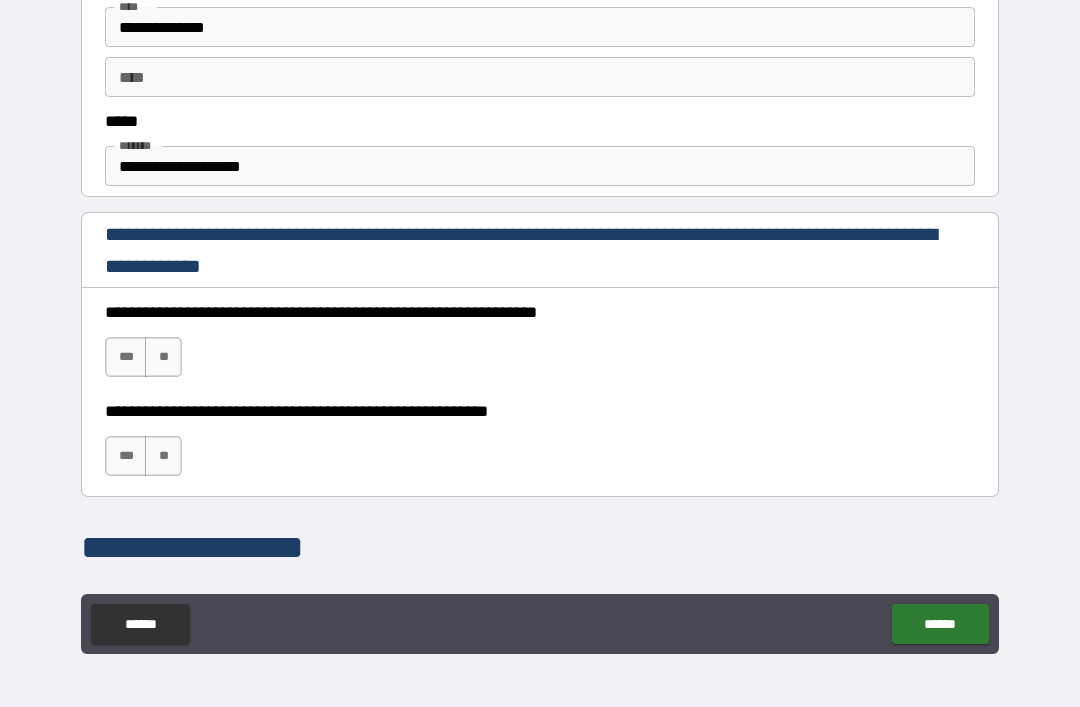 scroll, scrollTop: 1138, scrollLeft: 0, axis: vertical 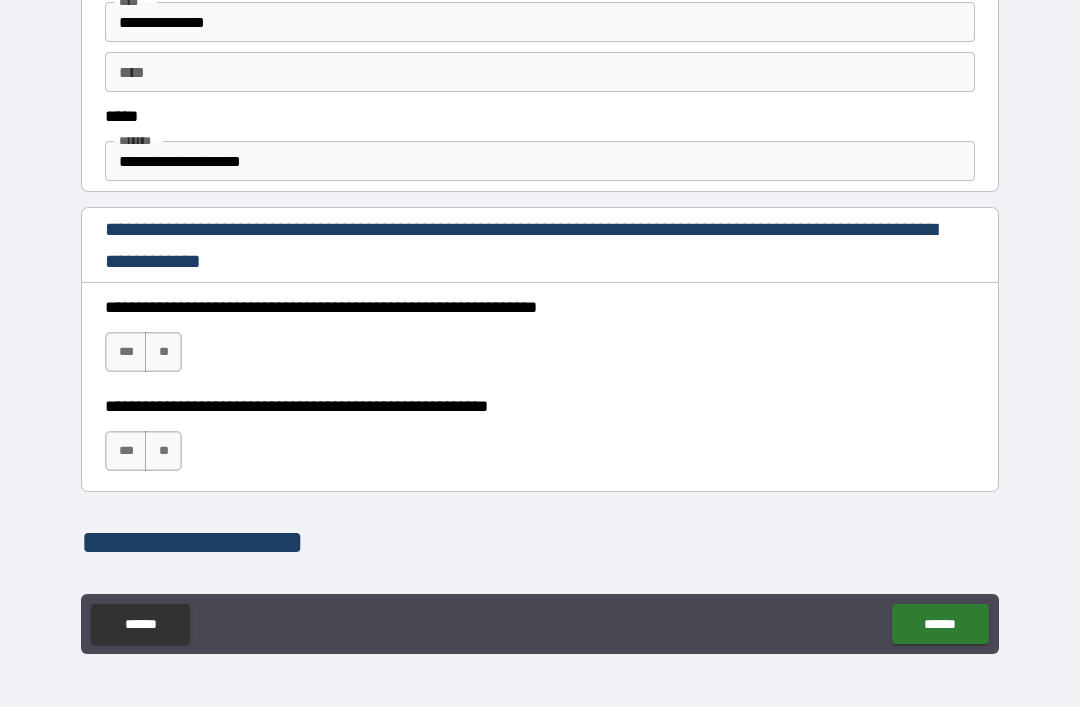 click on "***" at bounding box center [126, 352] 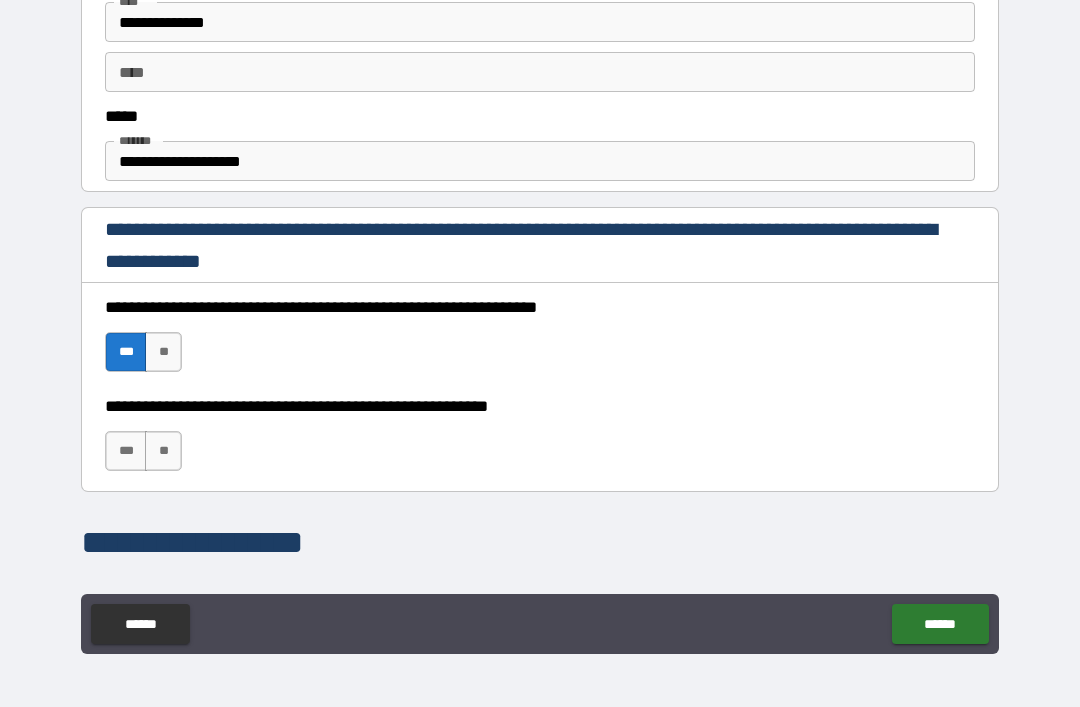 click on "***" at bounding box center (126, 451) 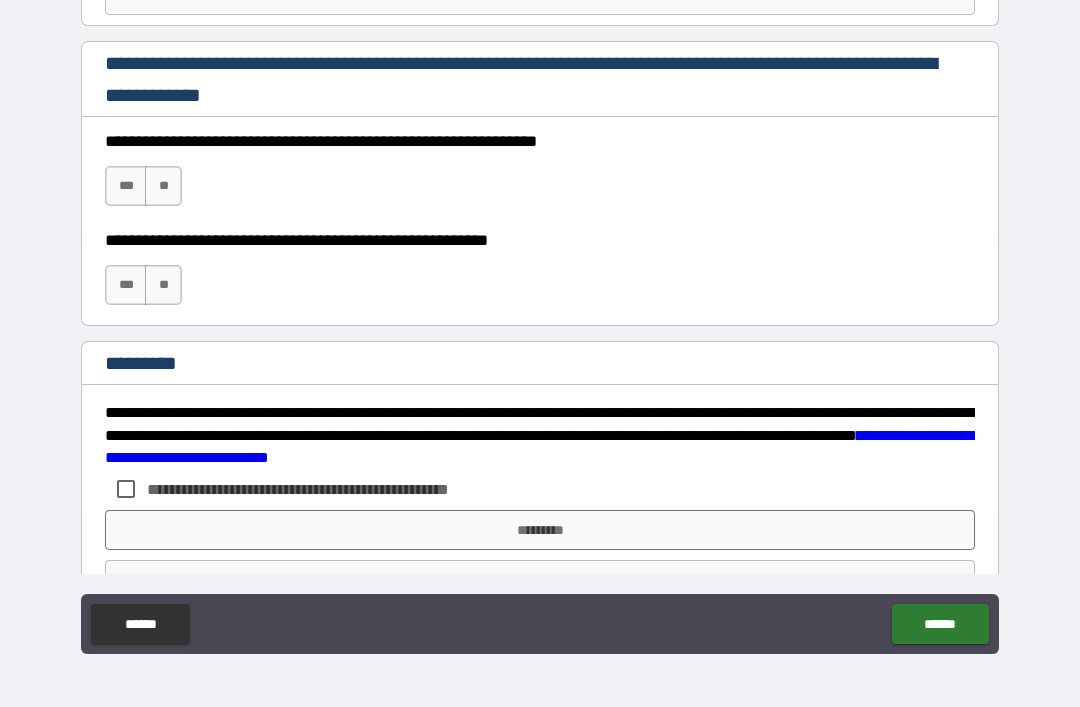 scroll, scrollTop: 2935, scrollLeft: 0, axis: vertical 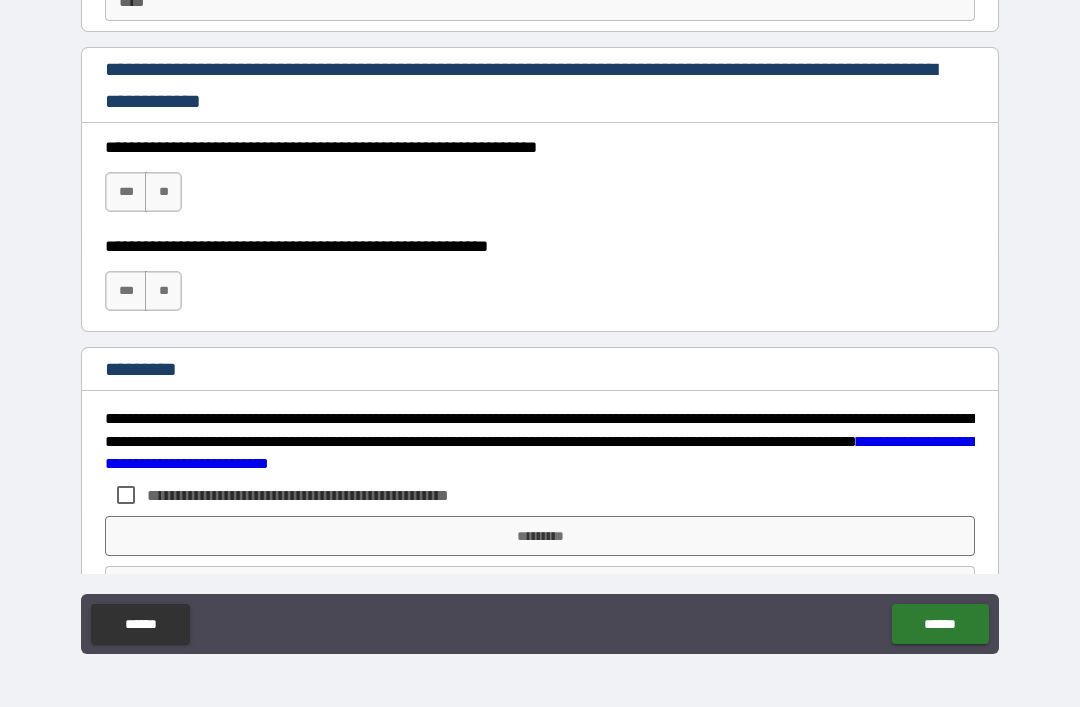 click on "***" at bounding box center (126, 192) 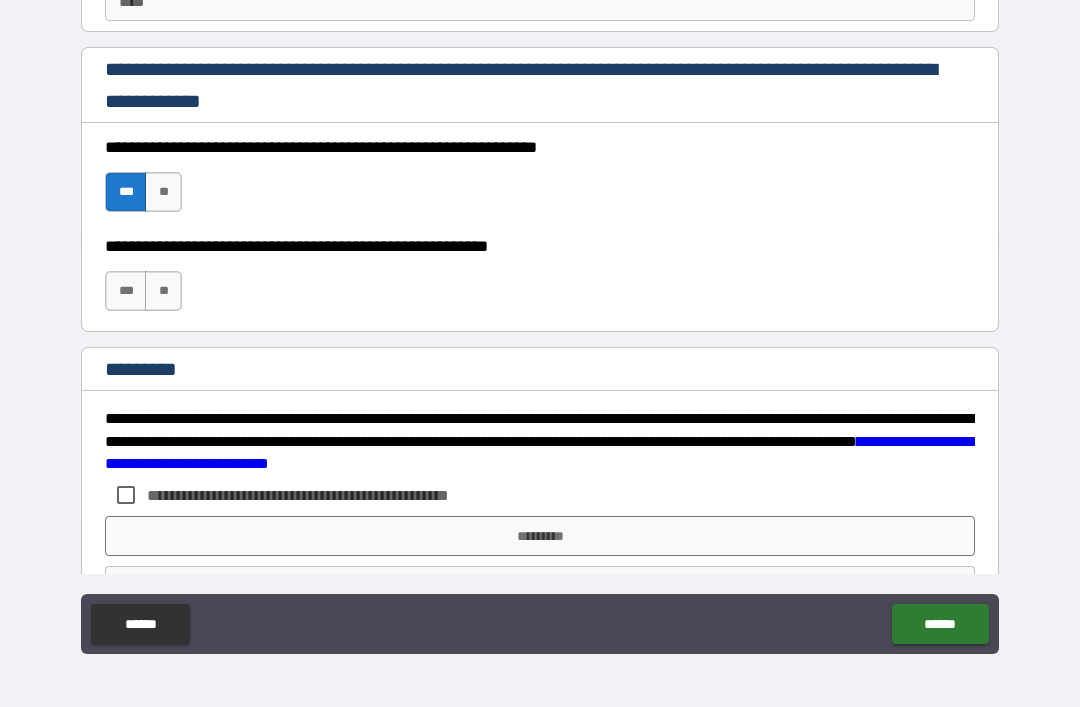 click on "***" at bounding box center [126, 291] 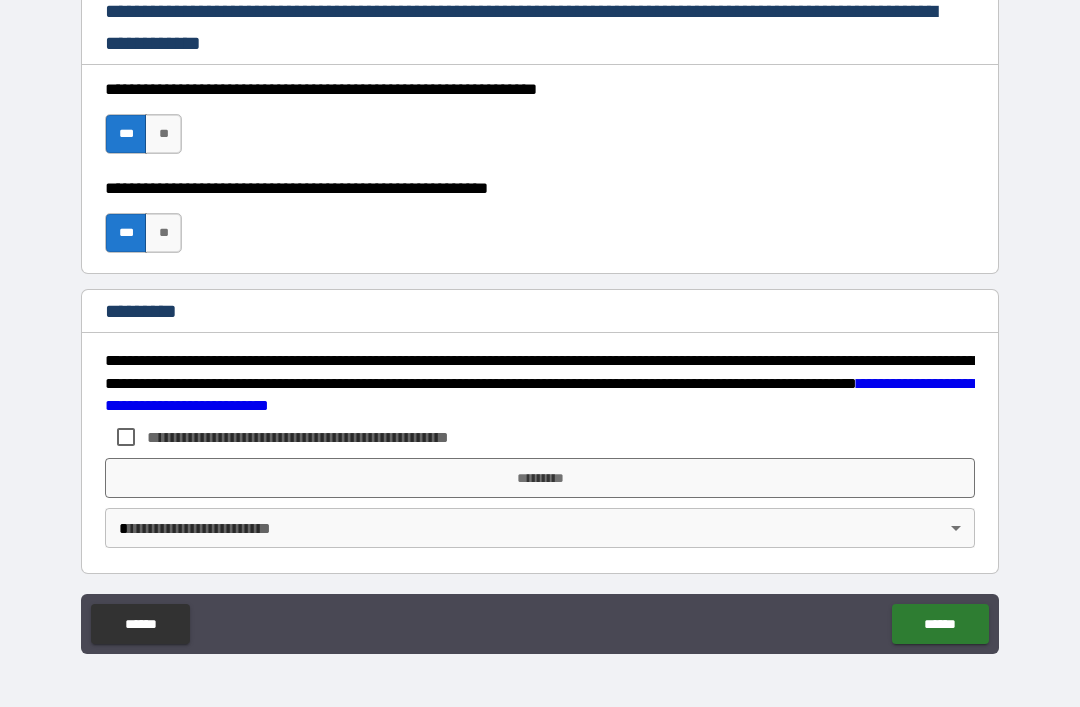 scroll, scrollTop: 2994, scrollLeft: 0, axis: vertical 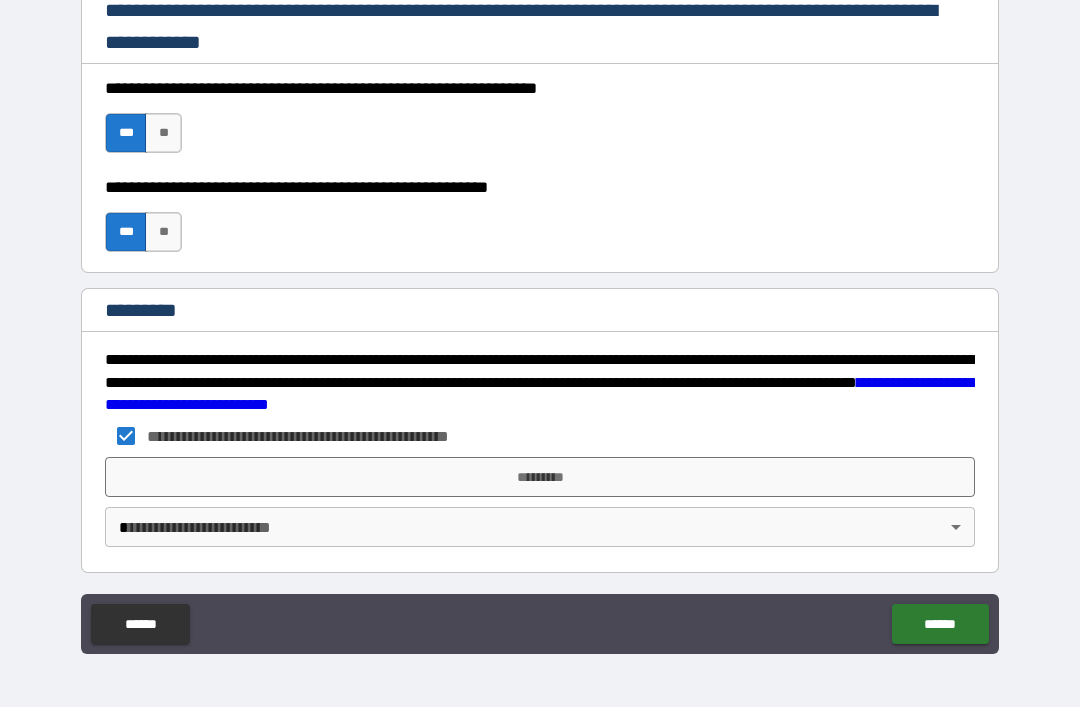click on "*********" at bounding box center (540, 477) 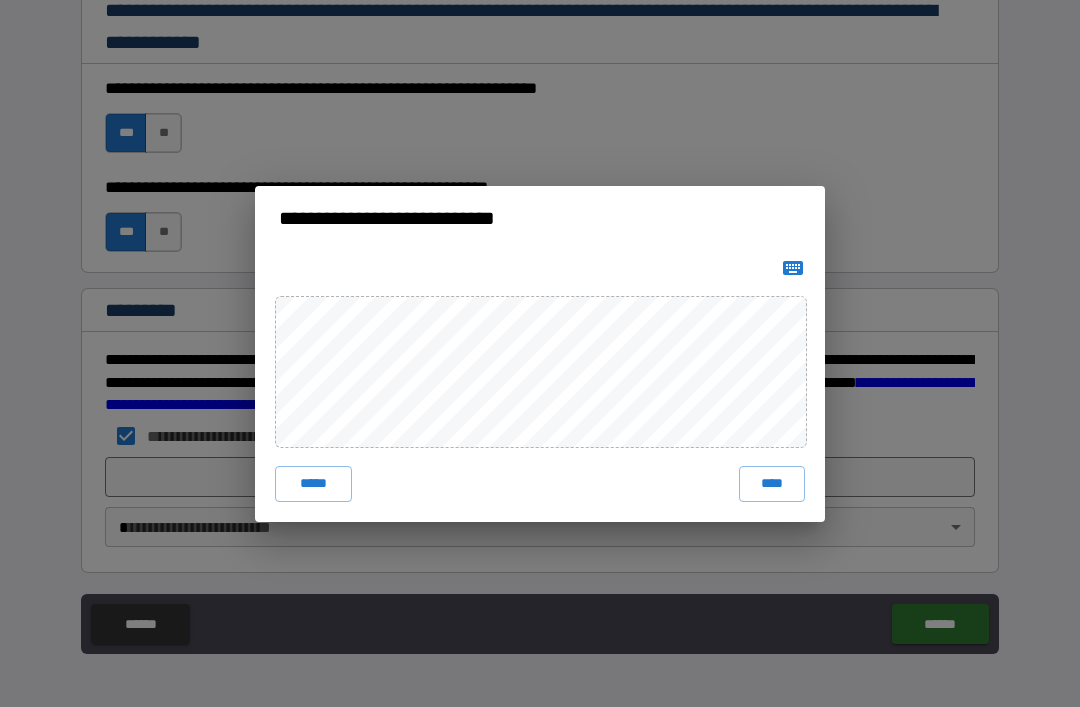 click on "****" at bounding box center [772, 484] 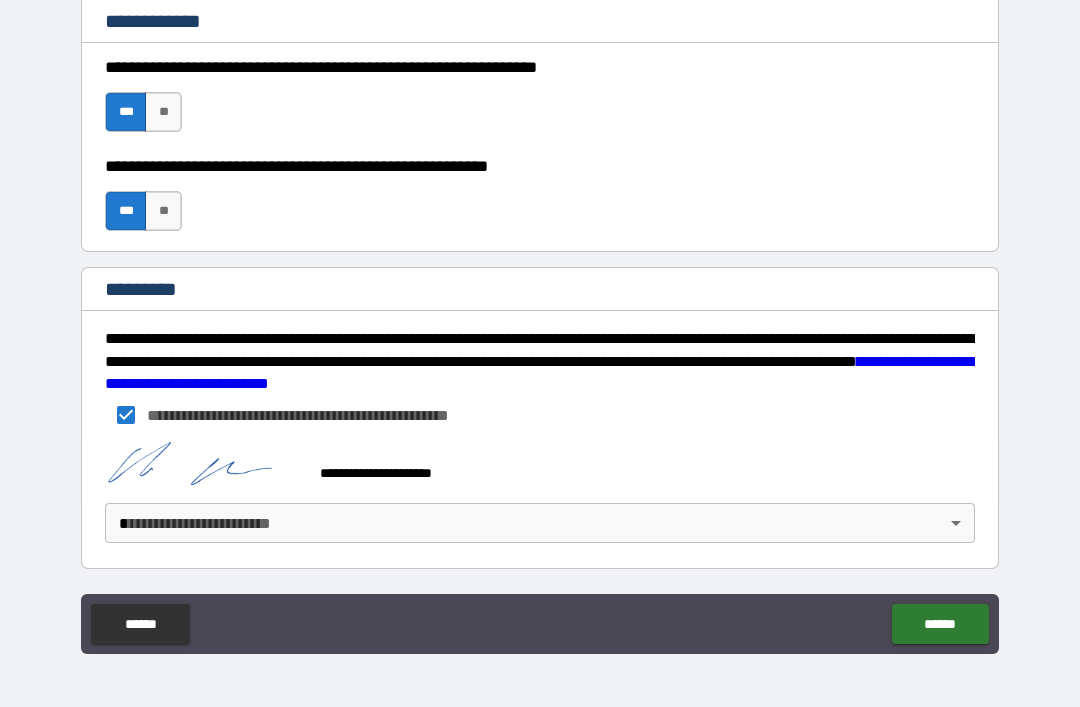 scroll, scrollTop: 3015, scrollLeft: 0, axis: vertical 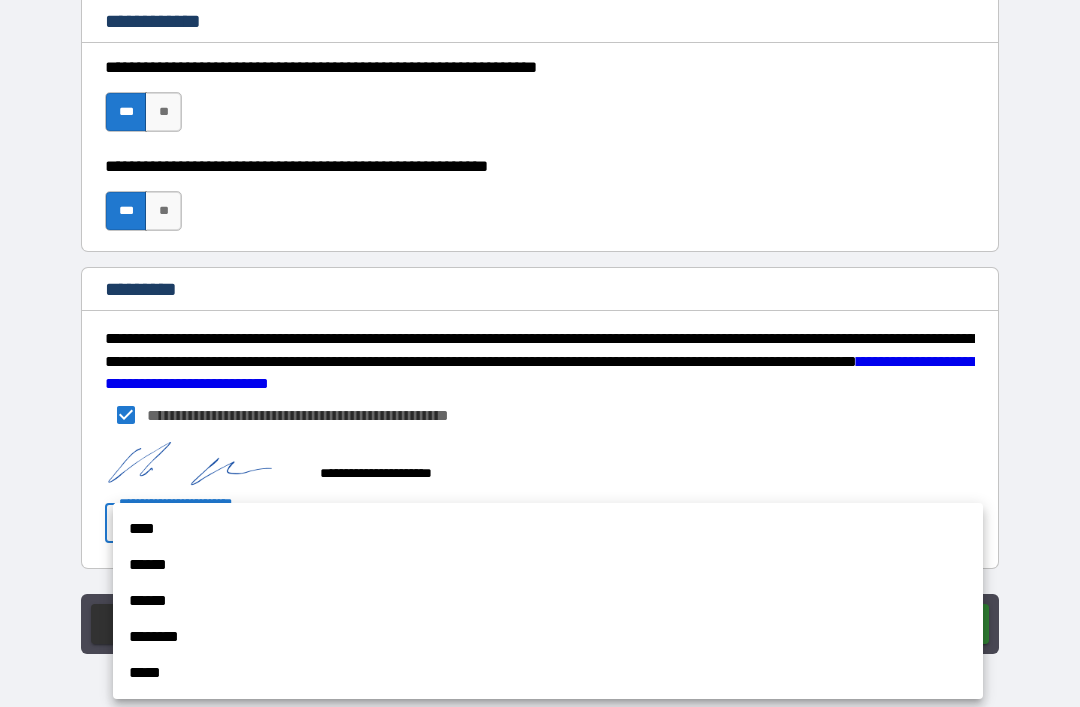 click on "******" at bounding box center (548, 565) 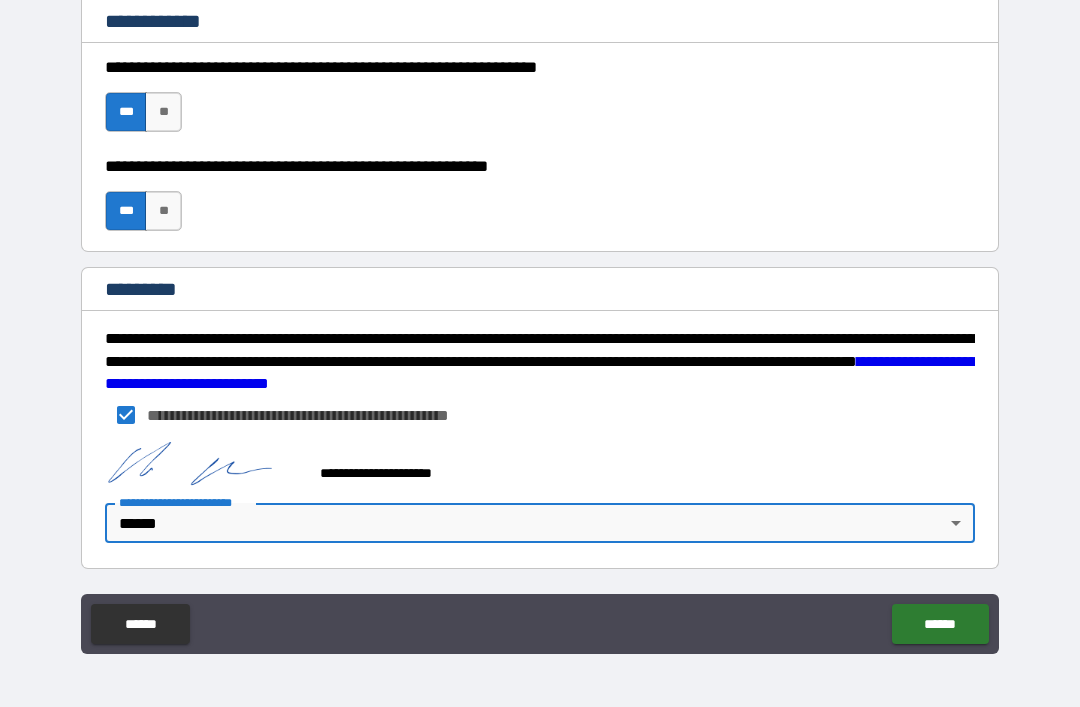 click on "******" at bounding box center (940, 624) 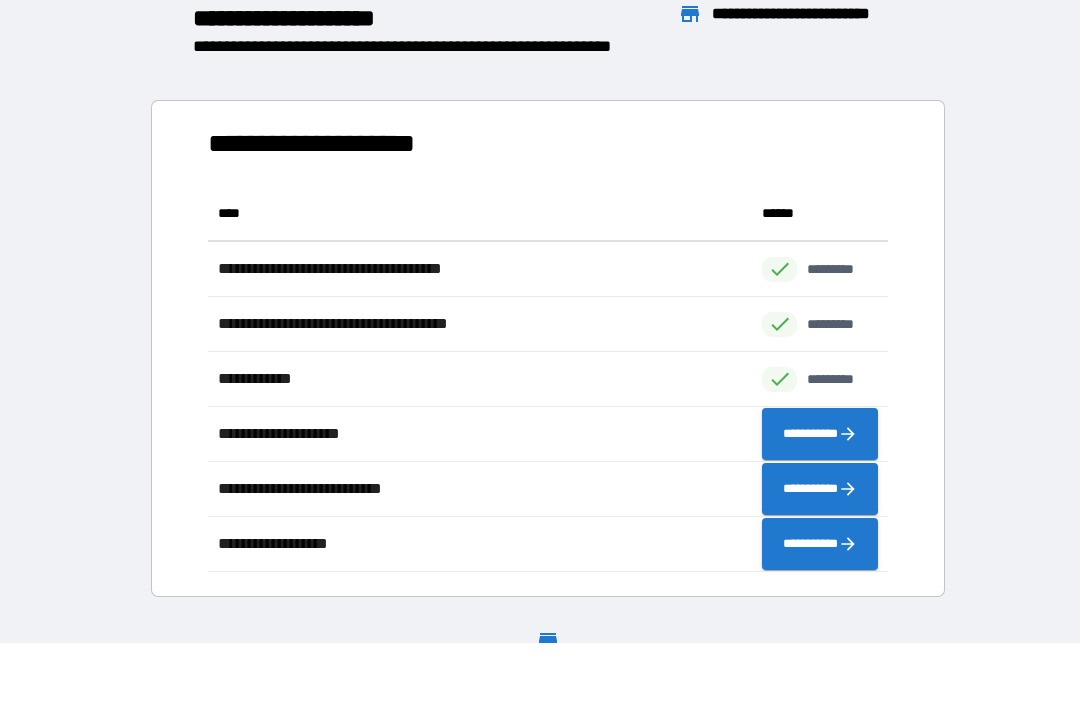 scroll, scrollTop: 1, scrollLeft: 1, axis: both 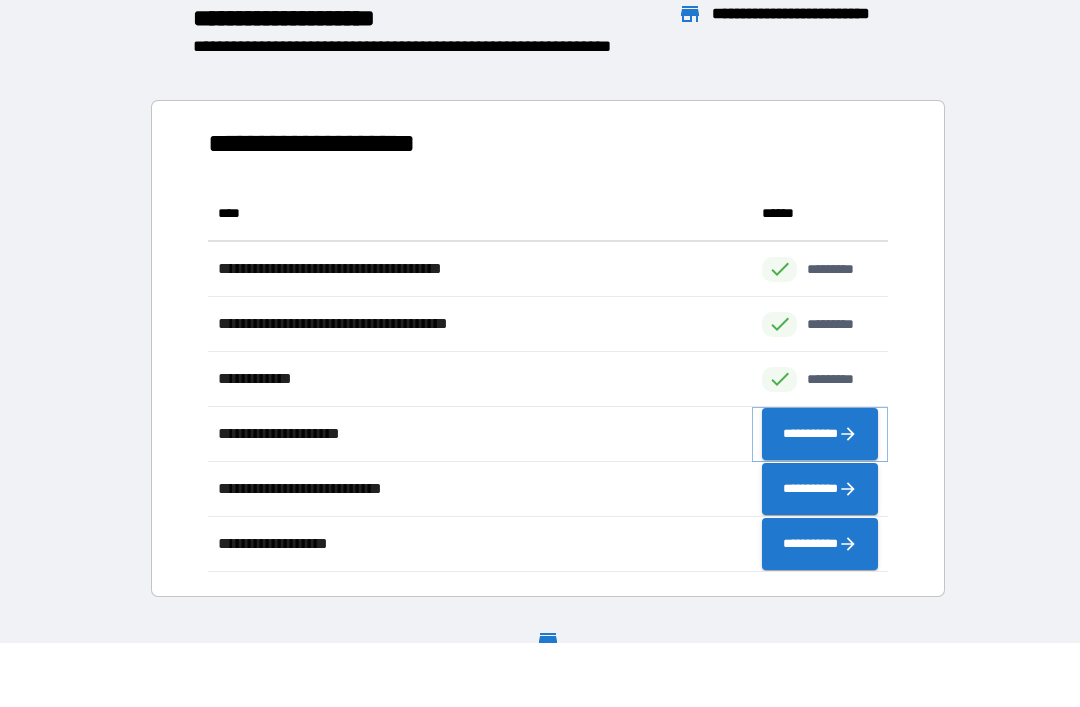 click 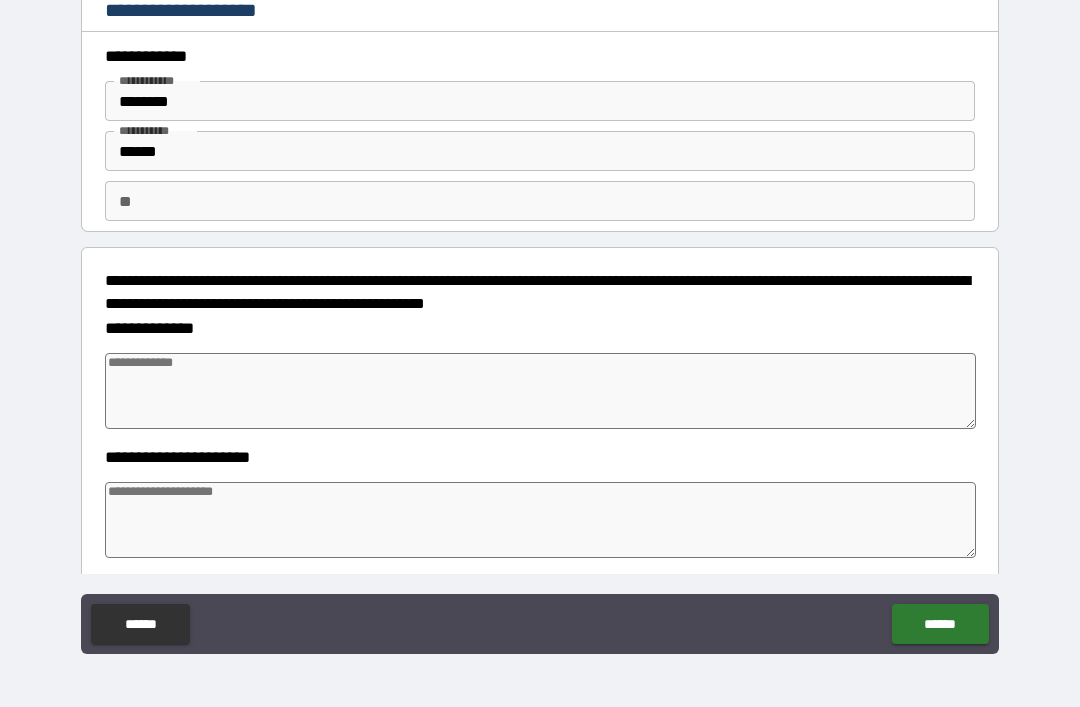 type on "*" 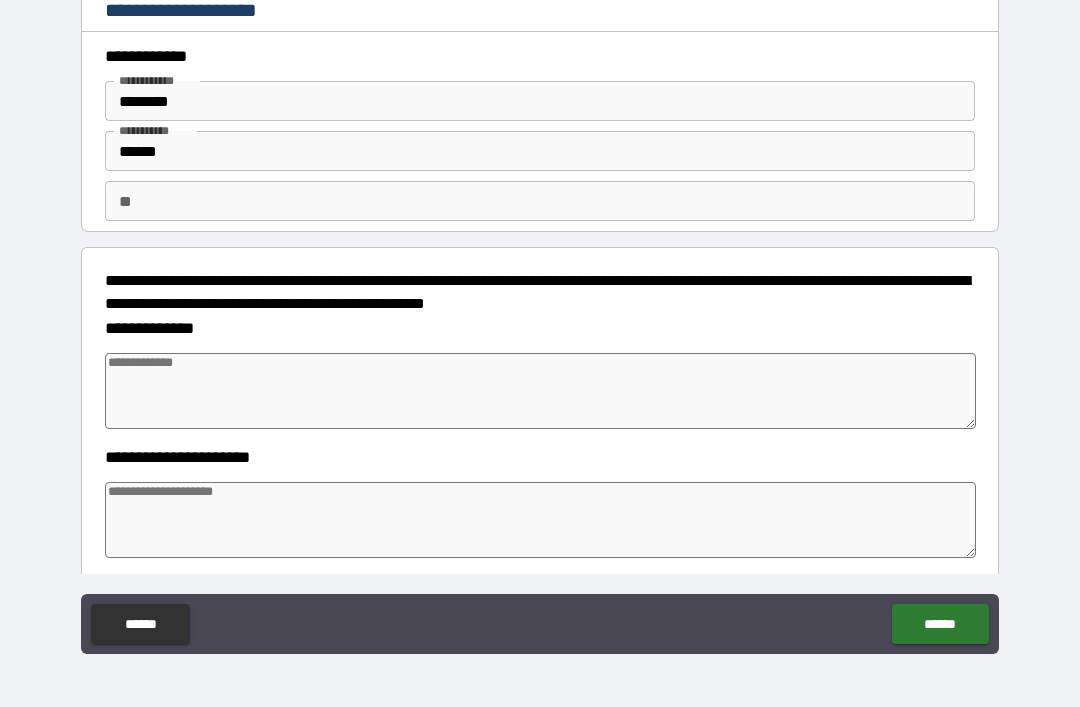 type on "*" 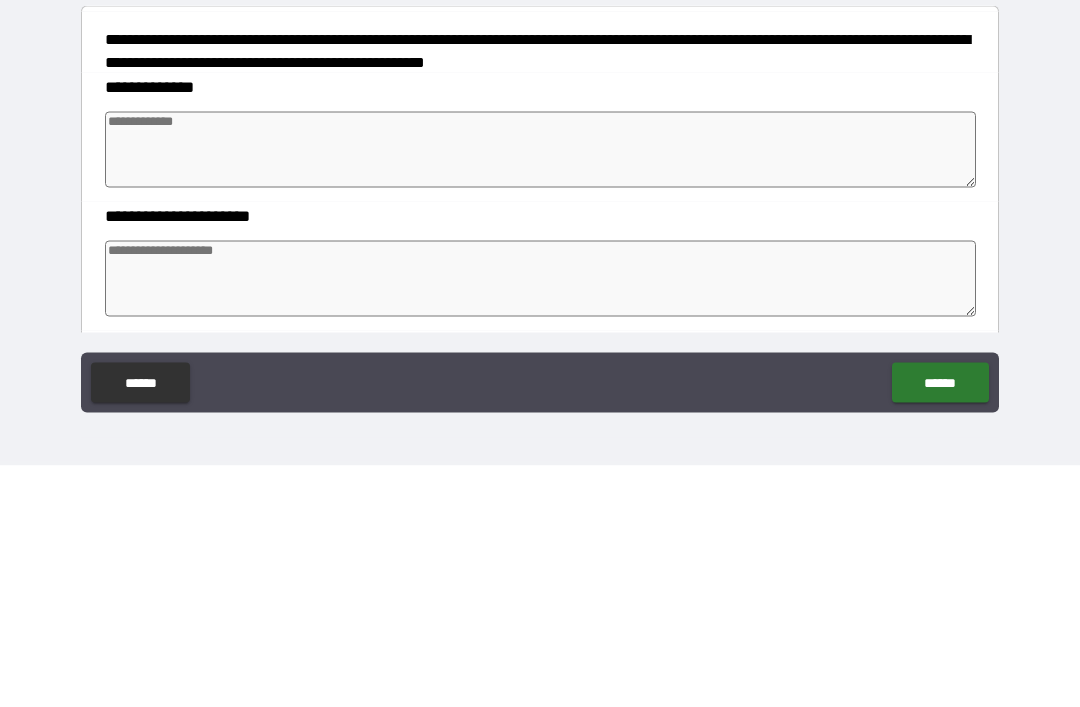 type on "*" 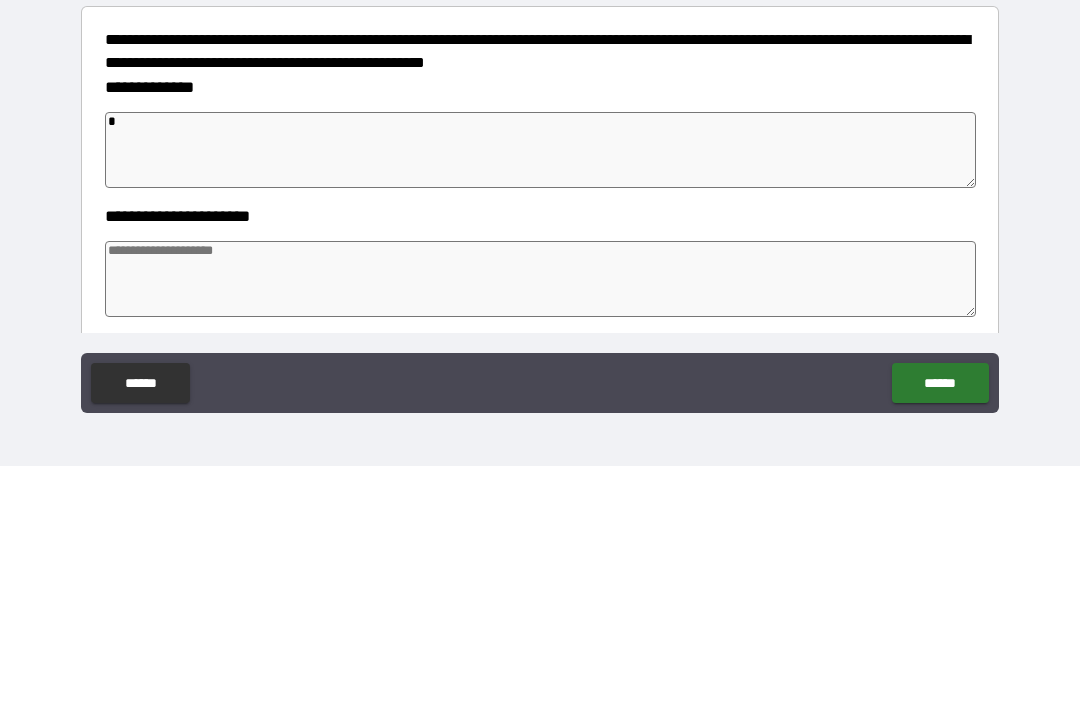 type on "*" 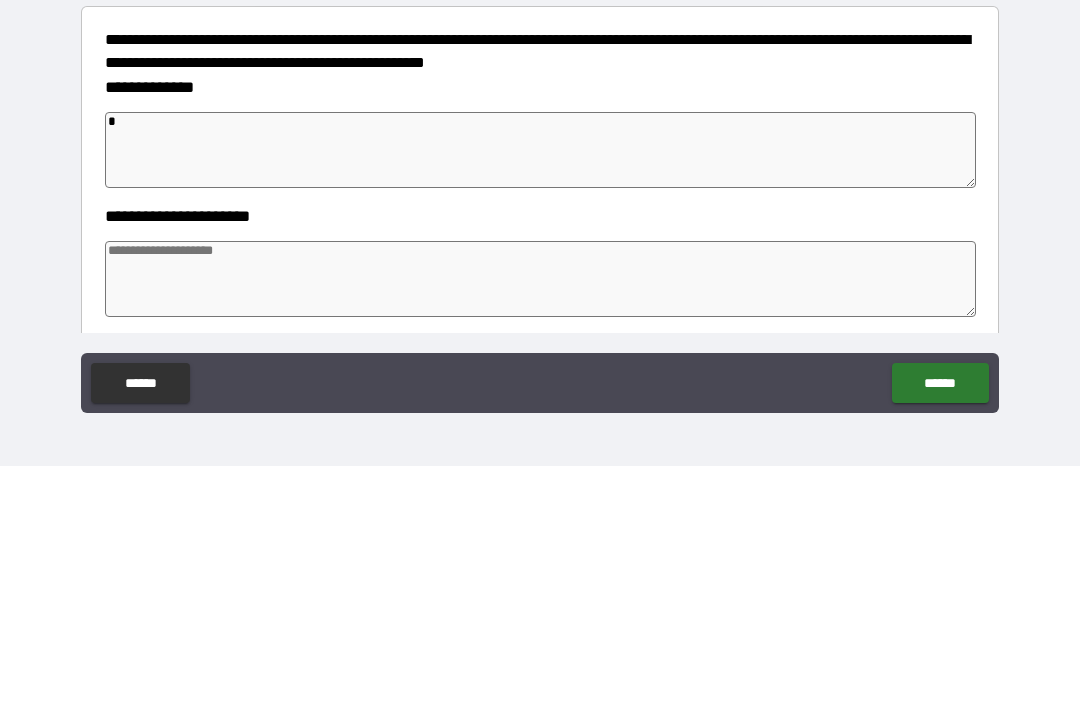type on "*" 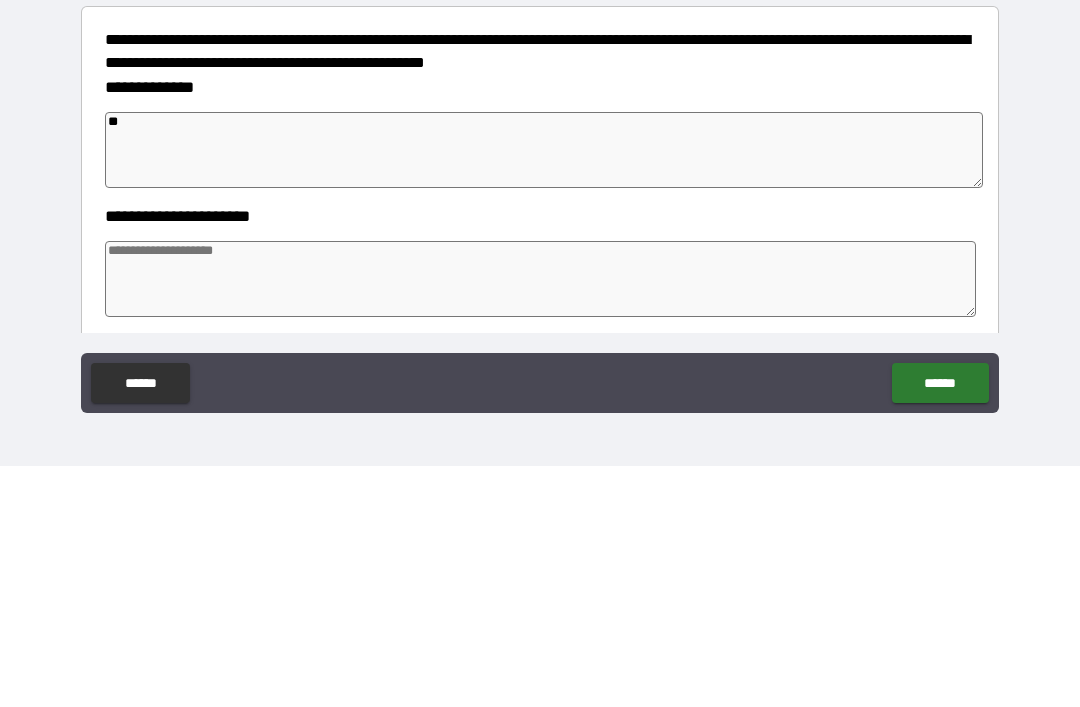 type on "*" 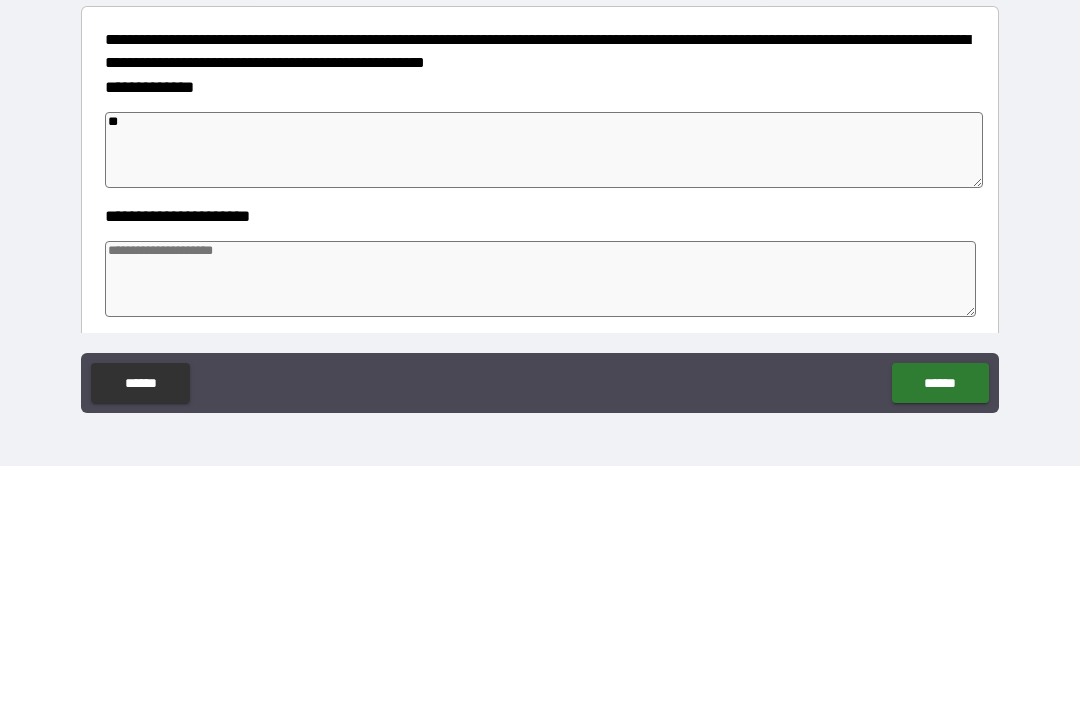 type on "*" 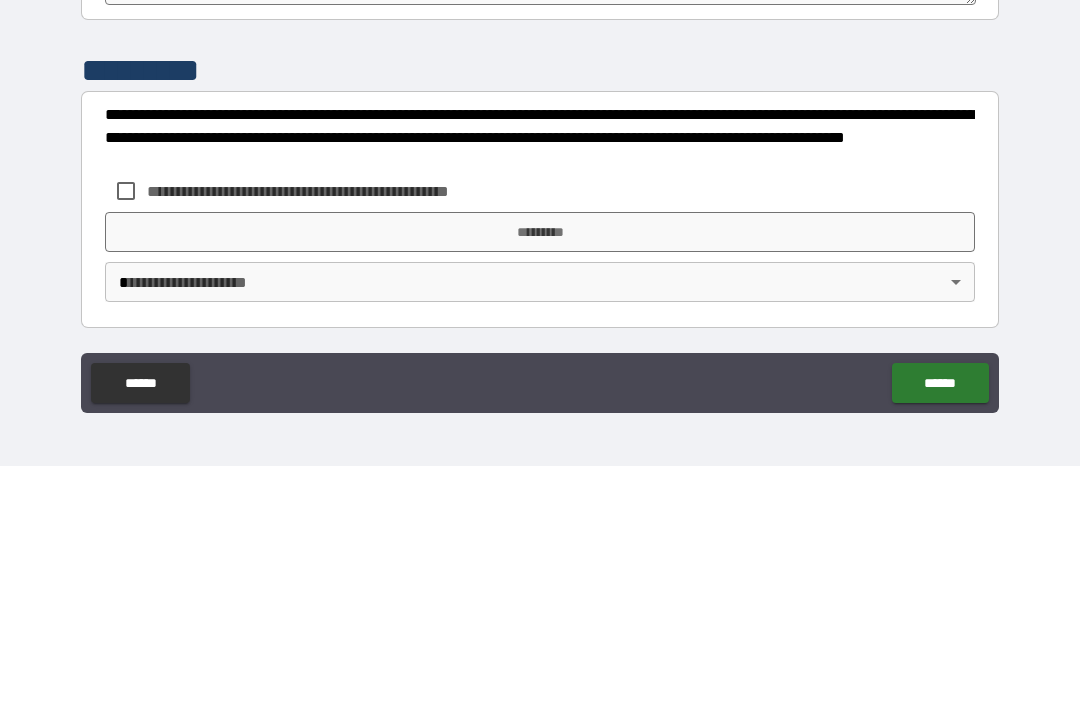 scroll, scrollTop: 570, scrollLeft: 0, axis: vertical 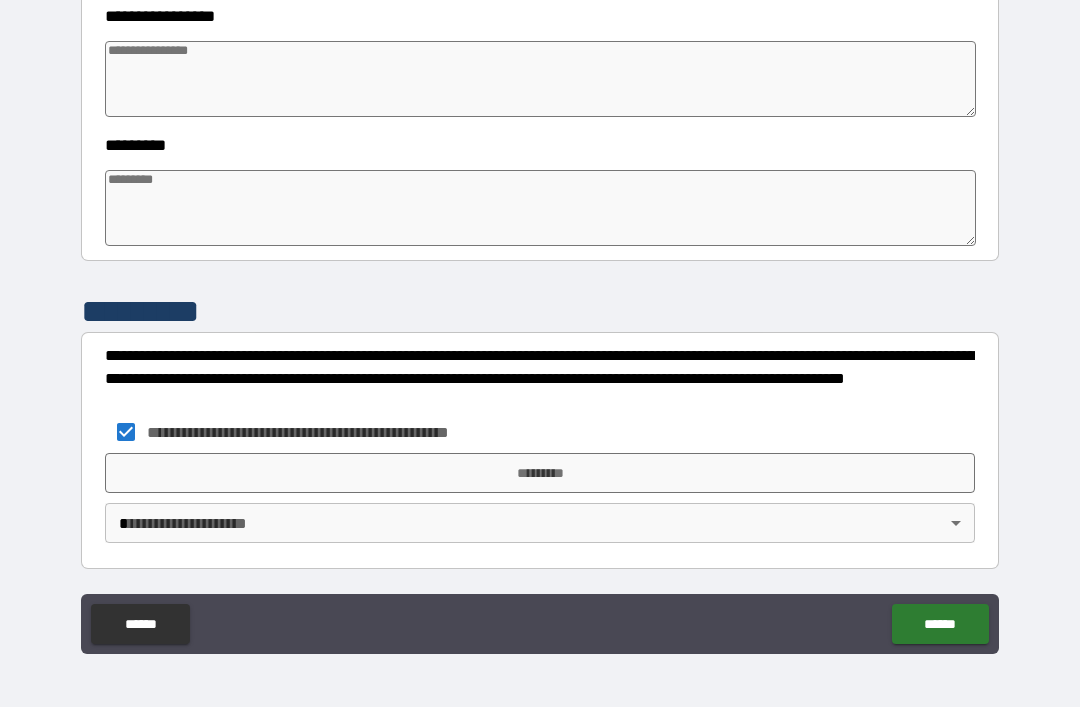click on "*********" at bounding box center [540, 473] 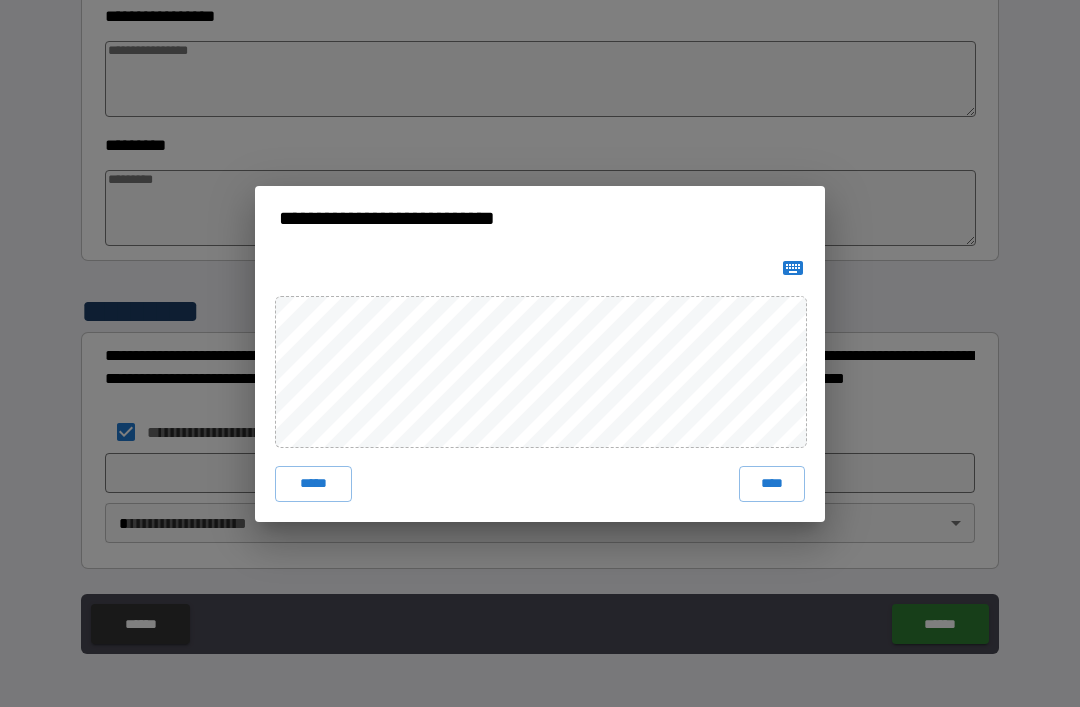 click on "****" at bounding box center [772, 484] 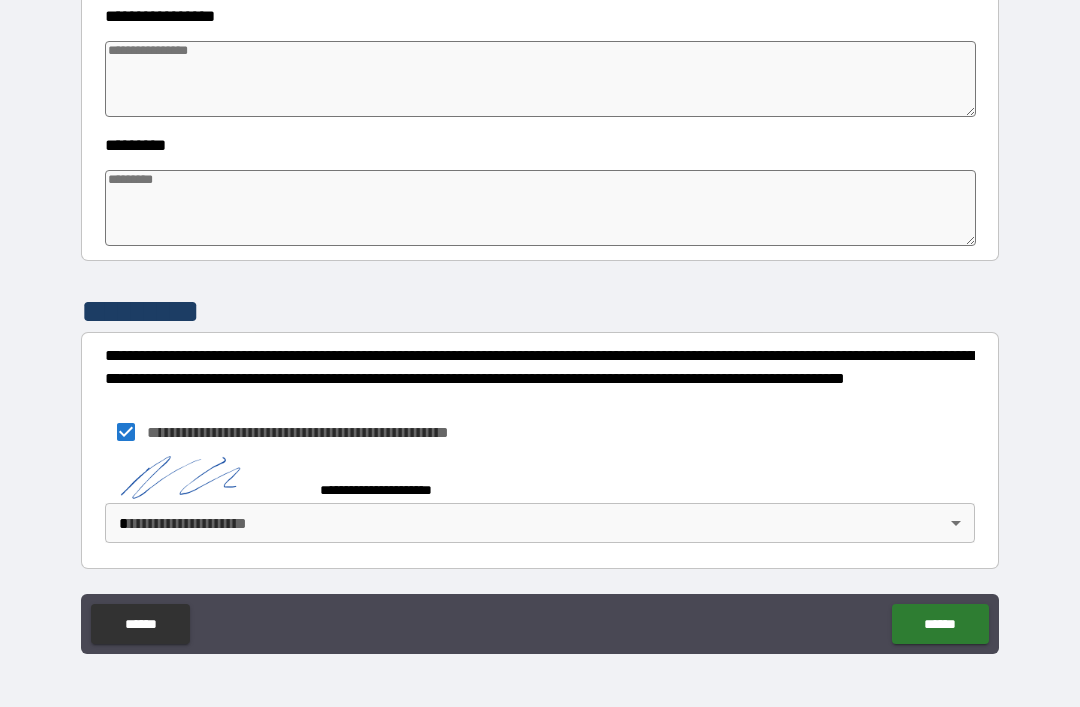 scroll, scrollTop: 560, scrollLeft: 0, axis: vertical 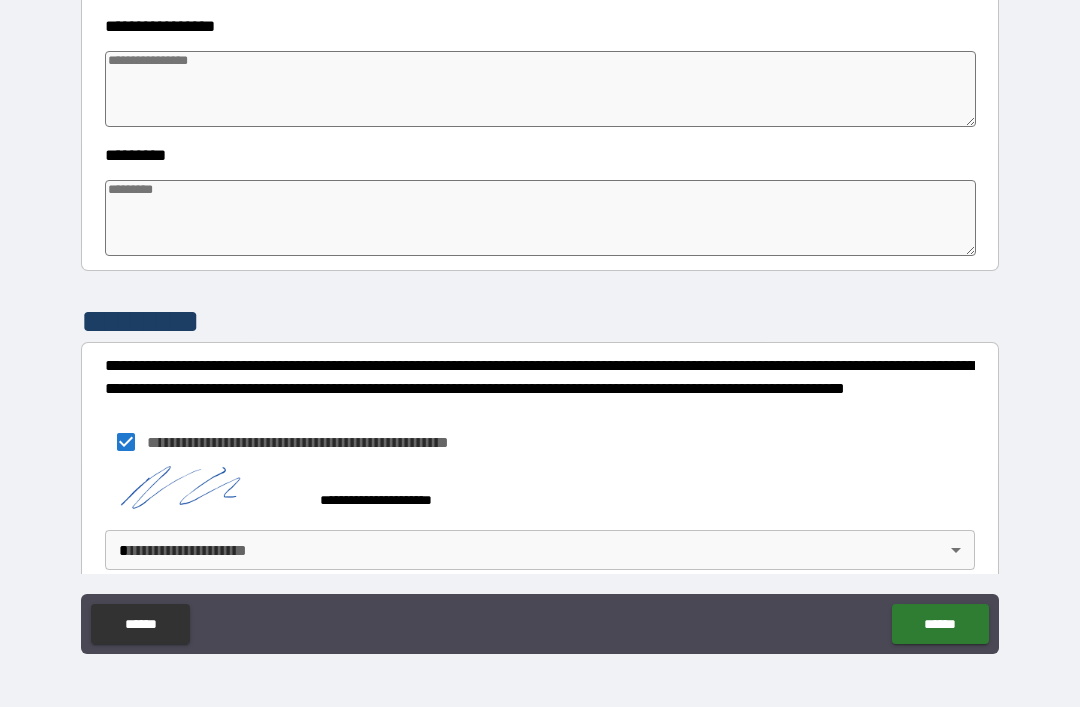 click on "**********" at bounding box center [540, 321] 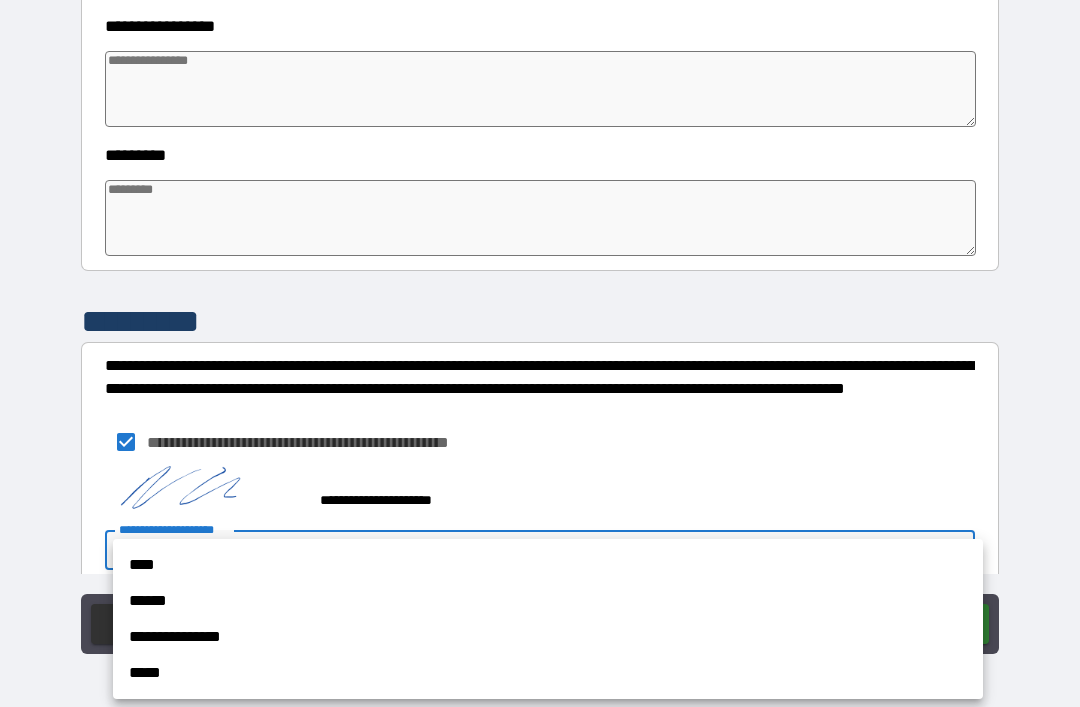 click on "**********" at bounding box center (548, 637) 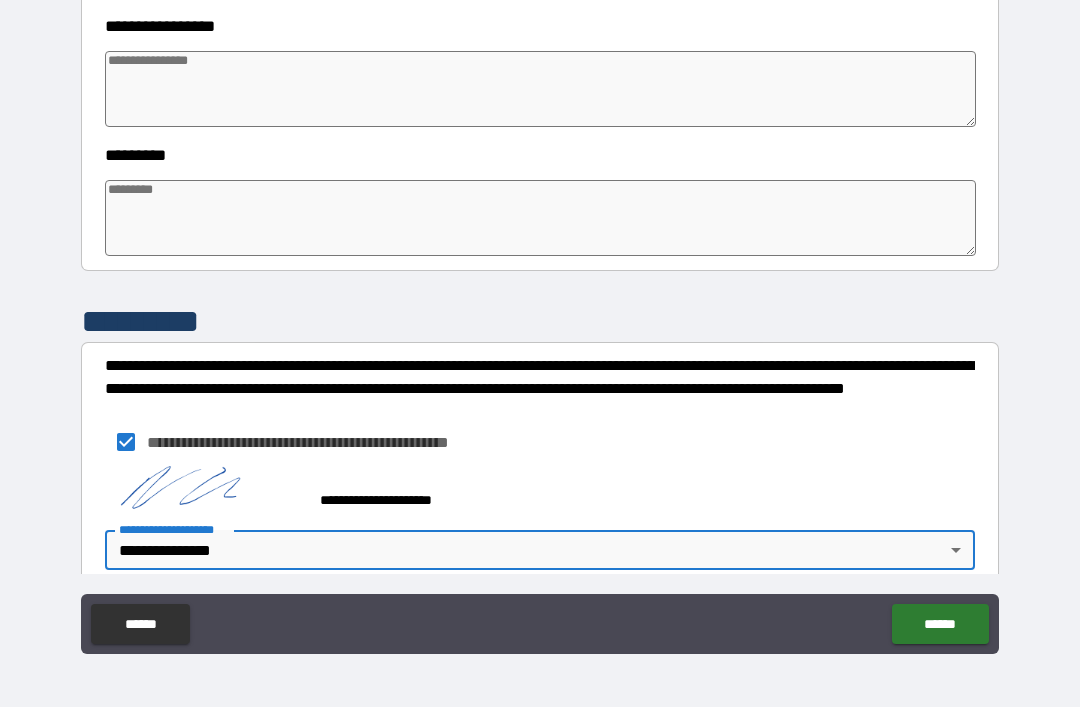 click on "******" at bounding box center (940, 624) 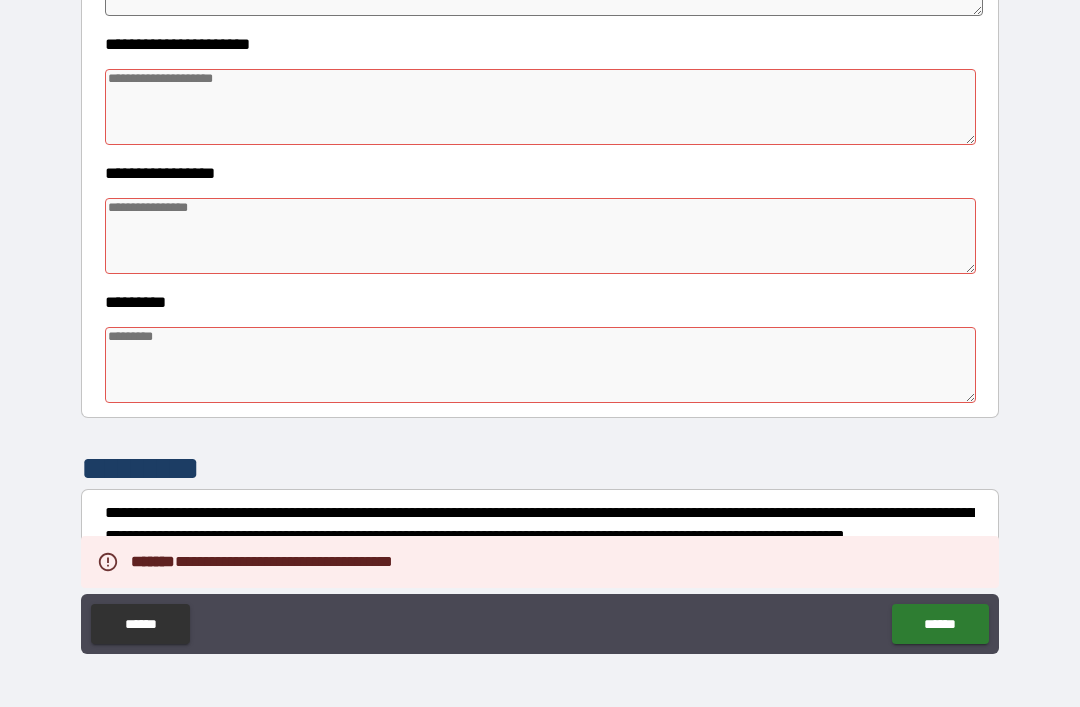scroll, scrollTop: 393, scrollLeft: 0, axis: vertical 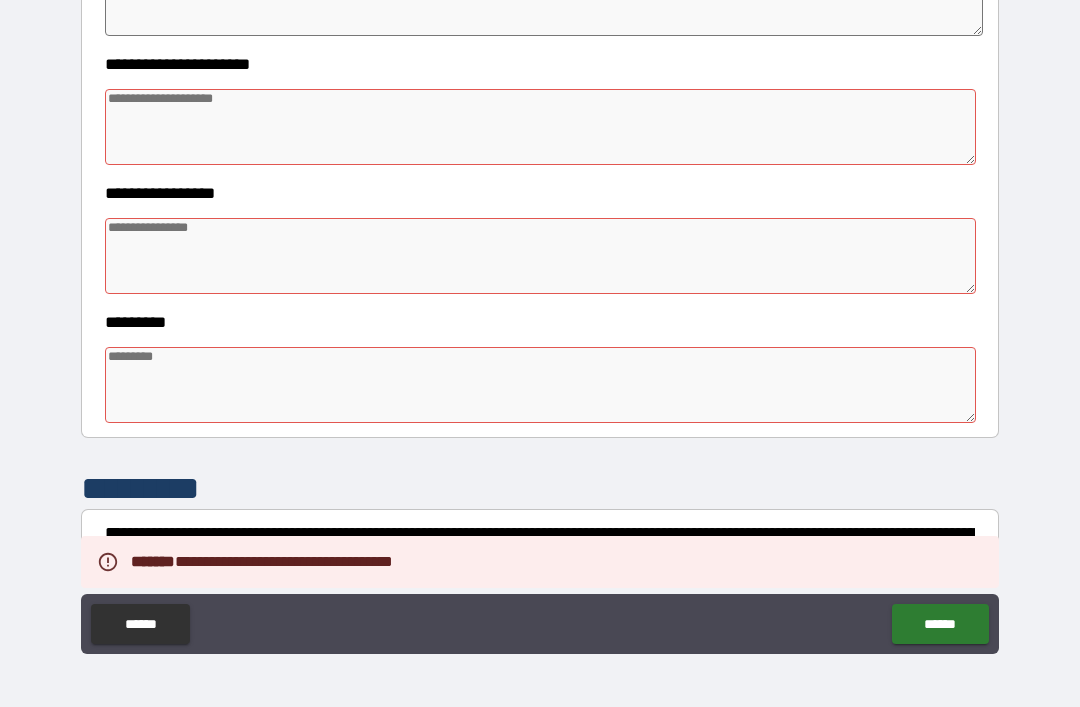 click at bounding box center (540, 385) 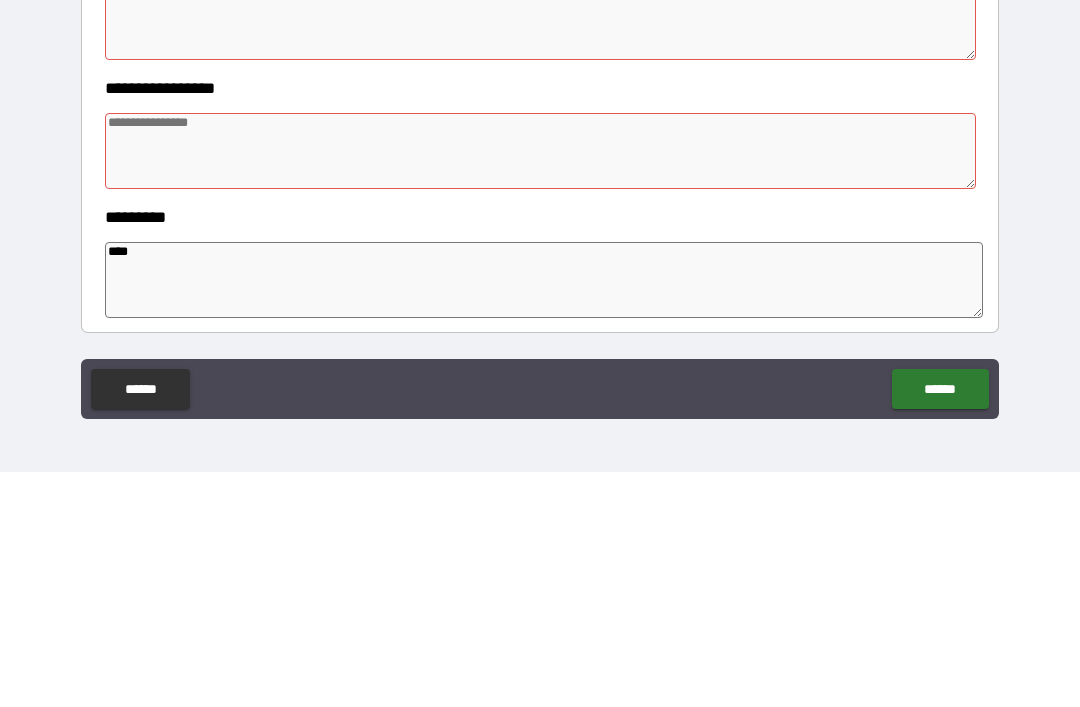 scroll, scrollTop: 255, scrollLeft: 0, axis: vertical 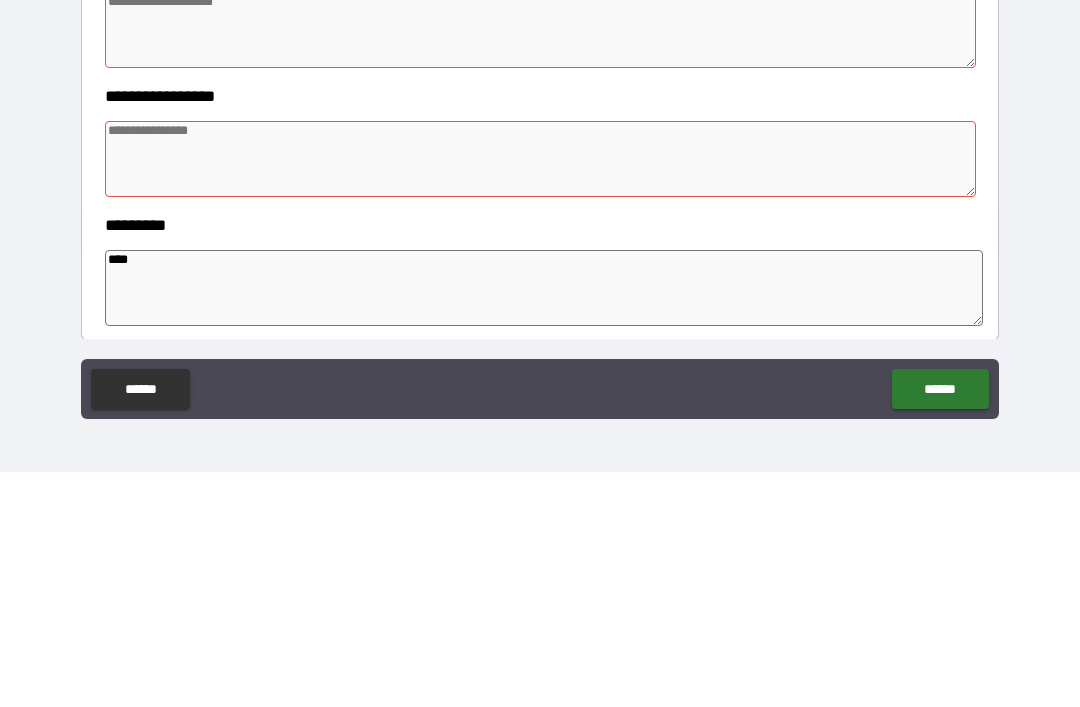 click at bounding box center (540, 394) 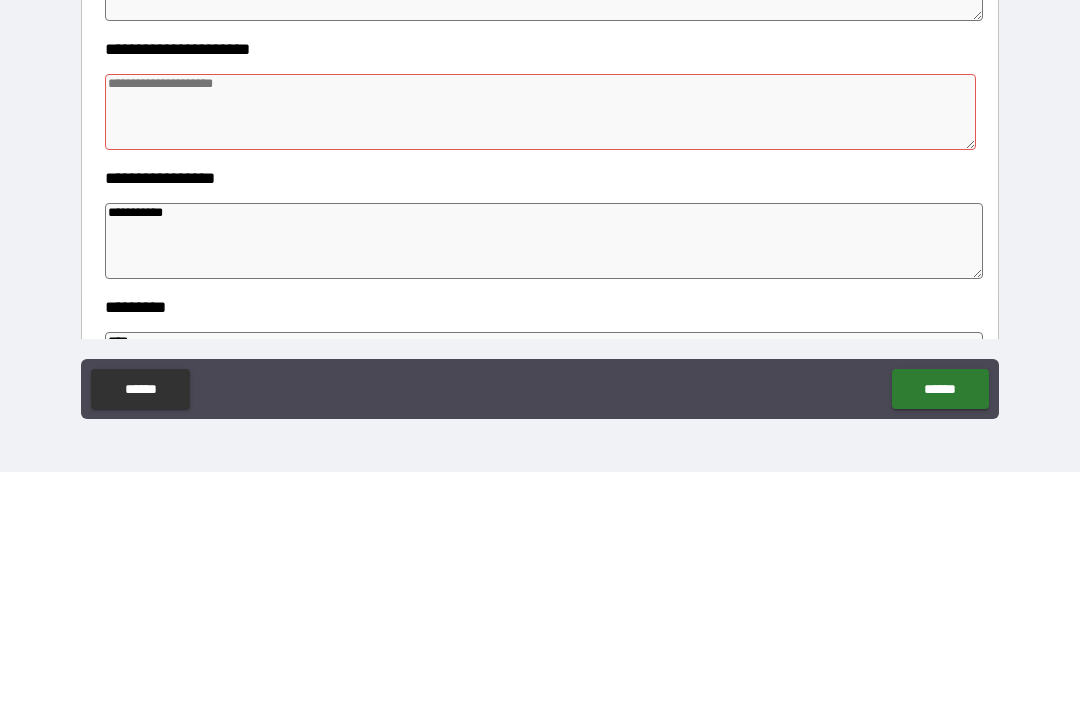 scroll, scrollTop: 166, scrollLeft: 0, axis: vertical 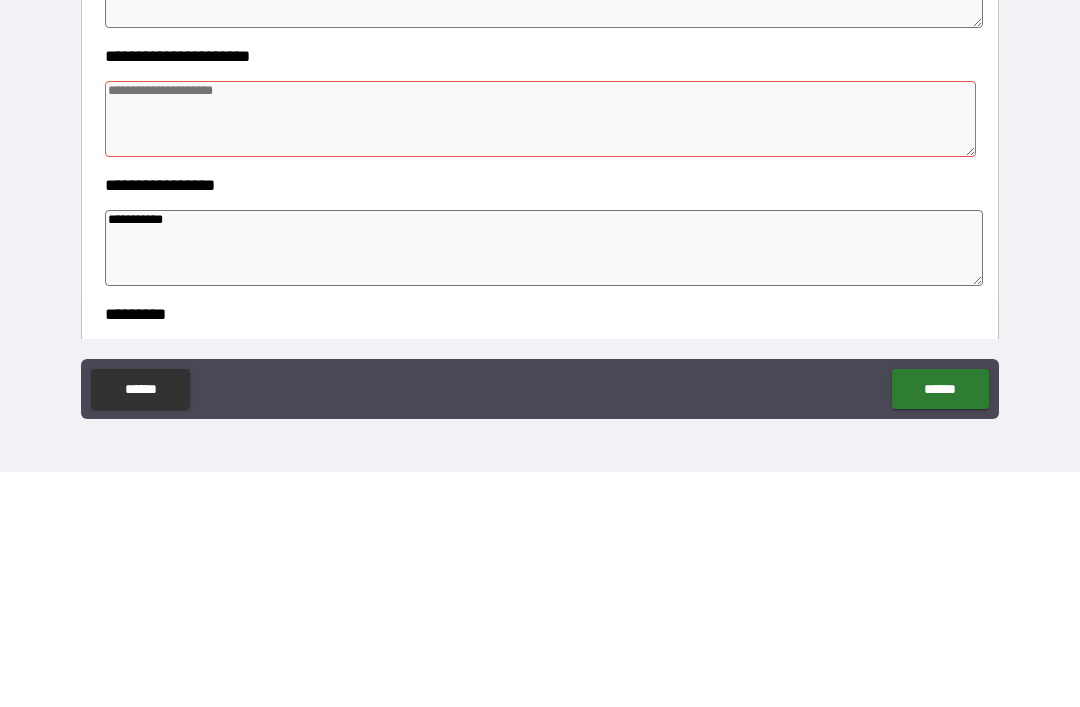 click at bounding box center (540, 354) 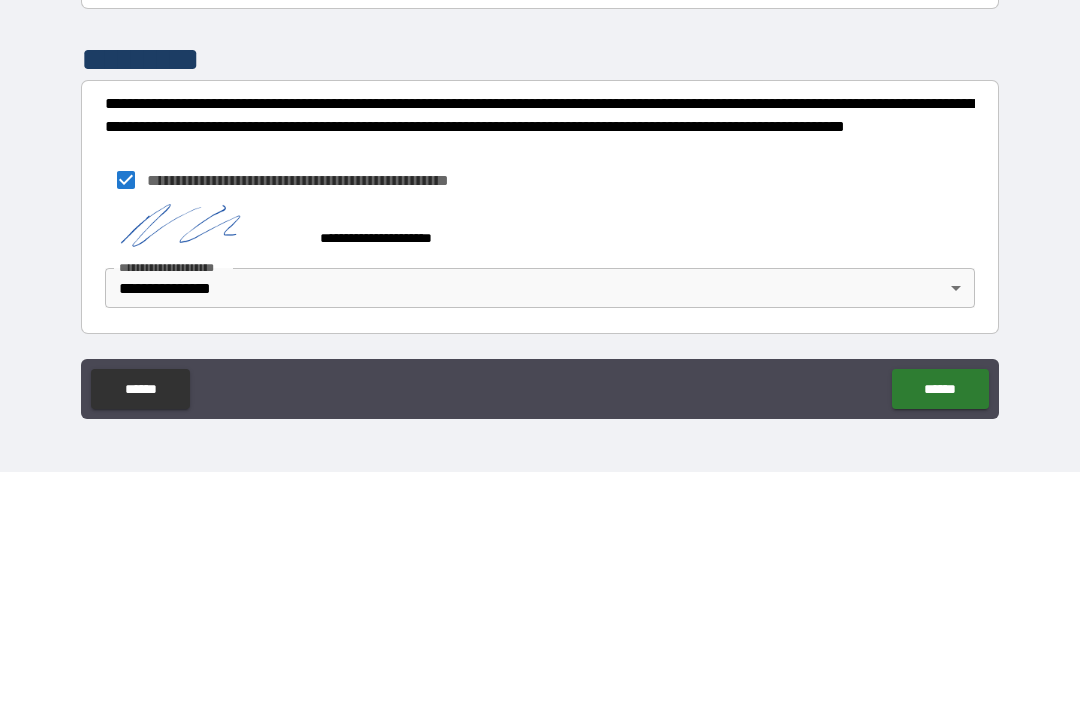 scroll, scrollTop: 587, scrollLeft: 0, axis: vertical 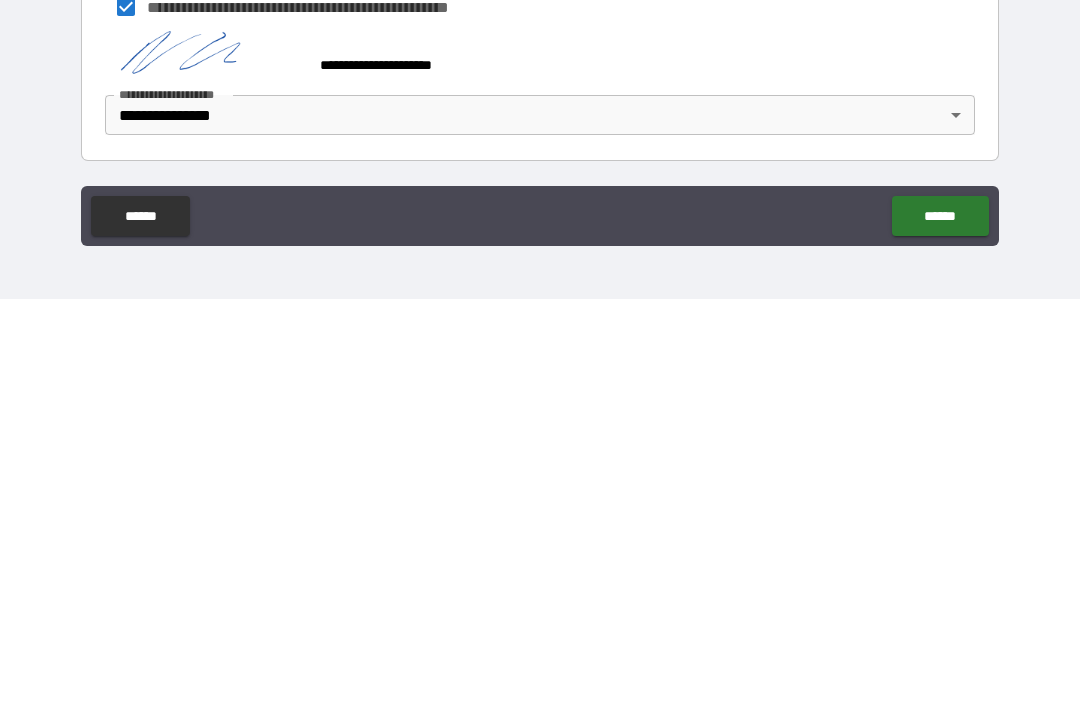click on "******" at bounding box center [940, 624] 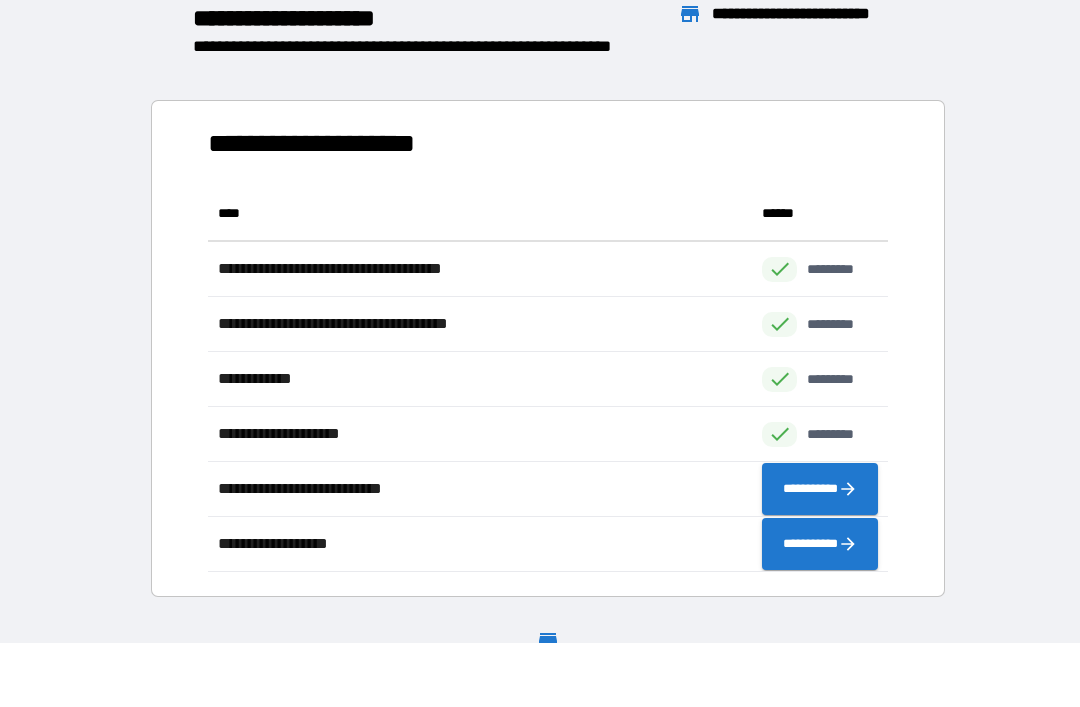 scroll, scrollTop: 1, scrollLeft: 1, axis: both 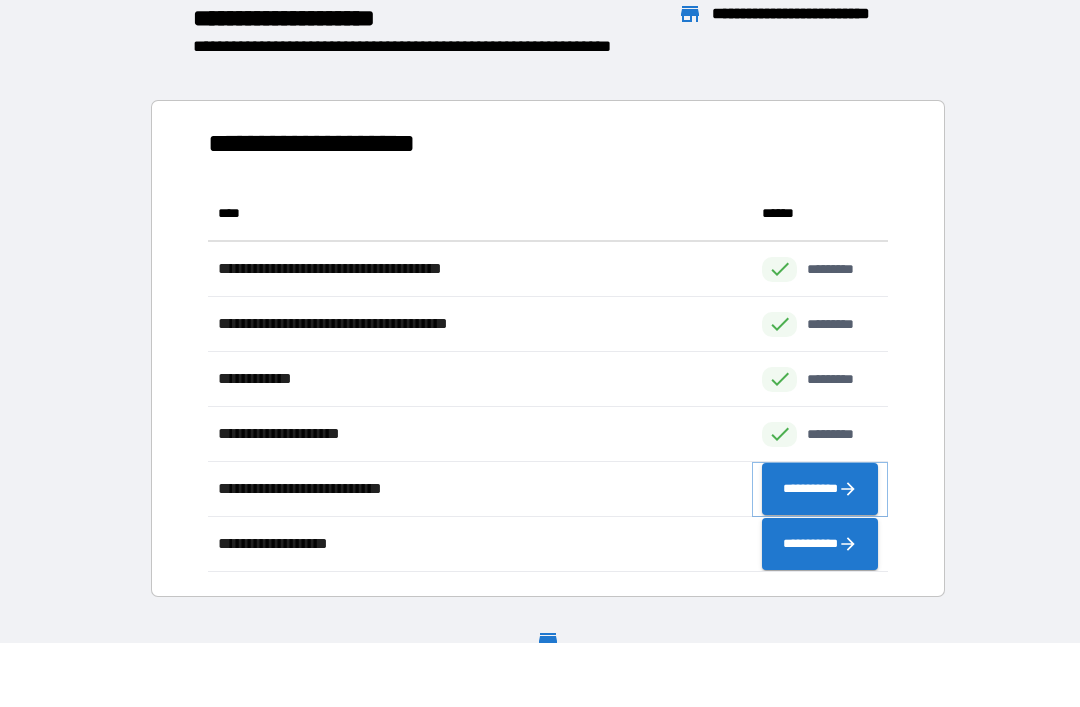 click 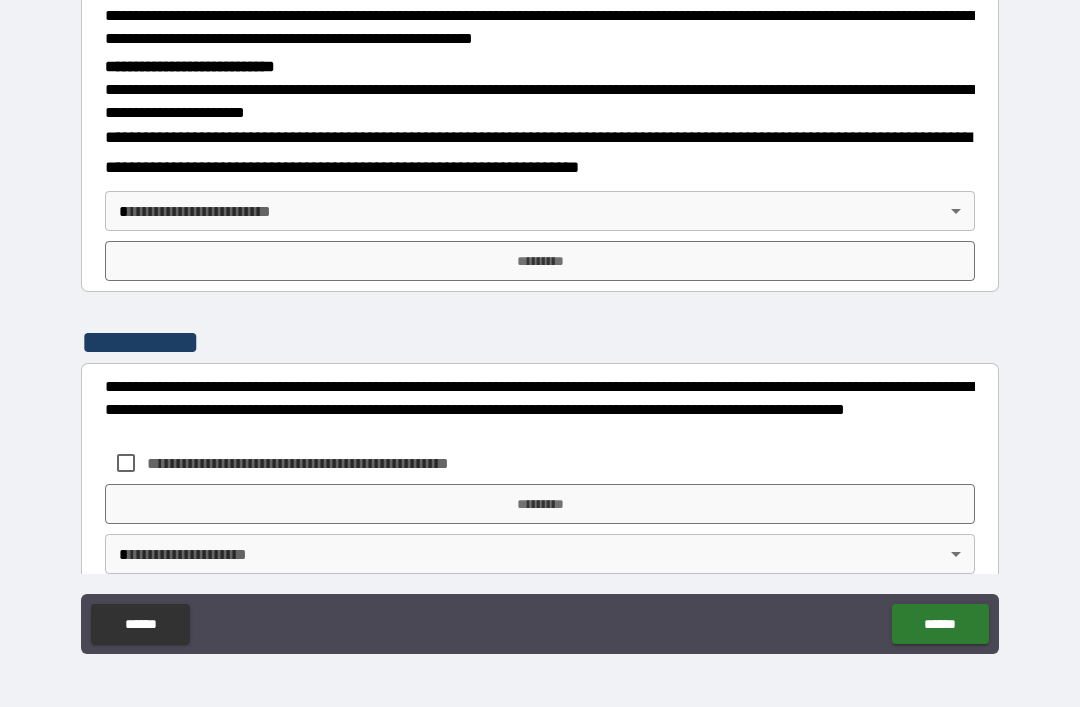 scroll, scrollTop: 610, scrollLeft: 0, axis: vertical 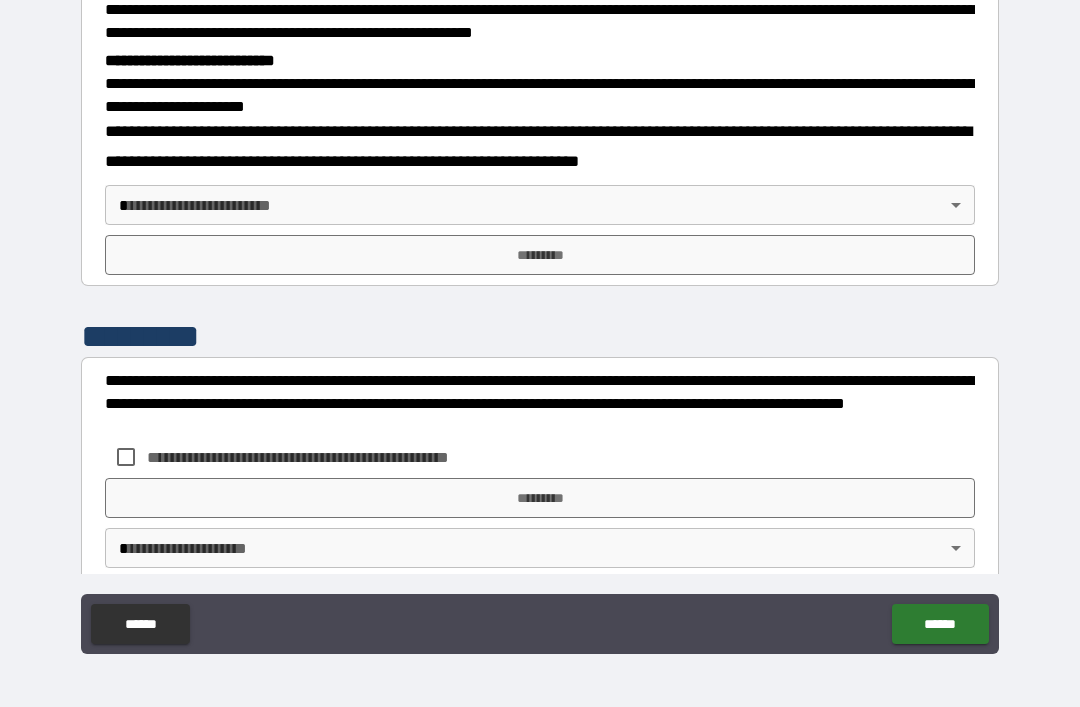 click on "*********" at bounding box center (540, 255) 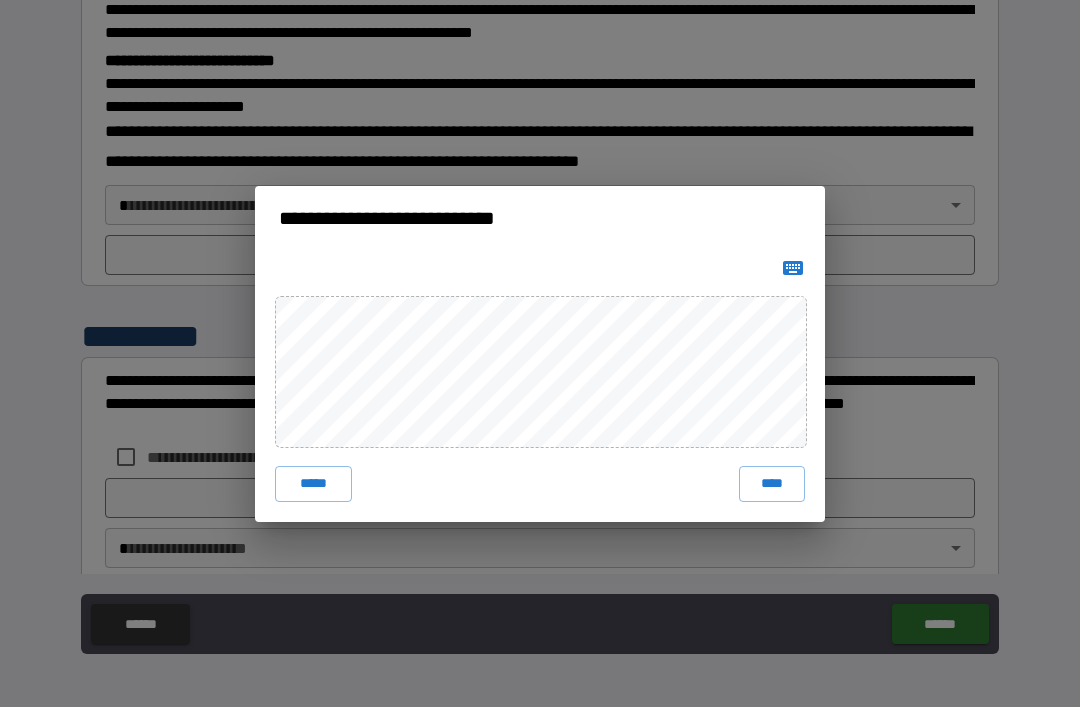 click on "****" at bounding box center [772, 484] 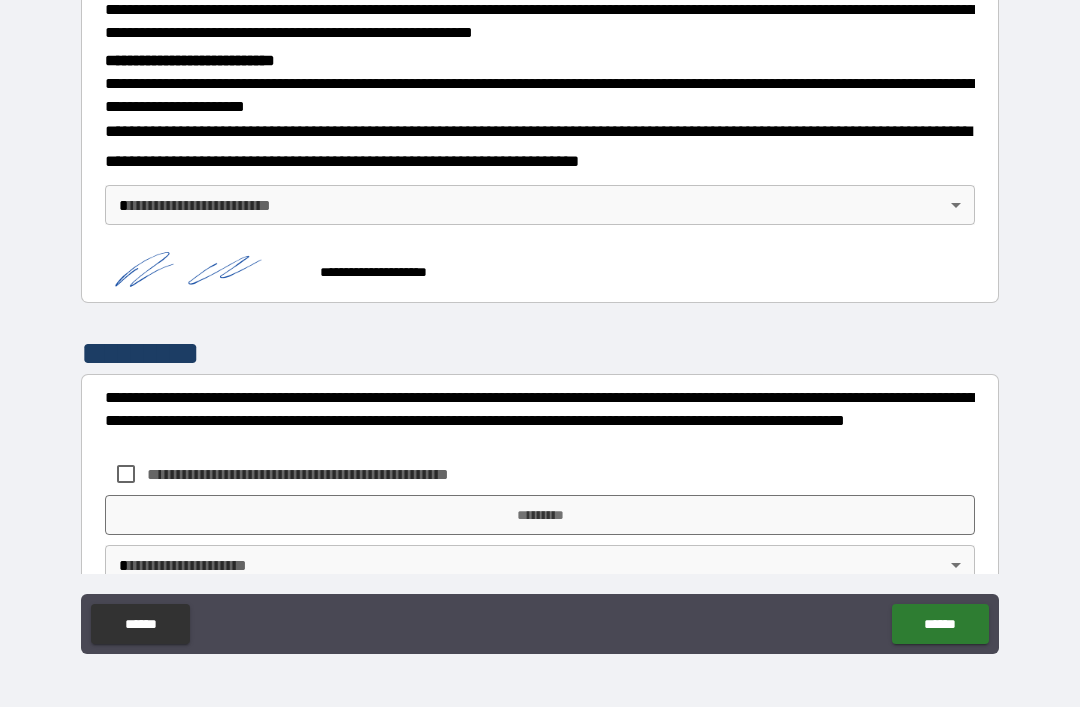 click on "**********" at bounding box center [540, 321] 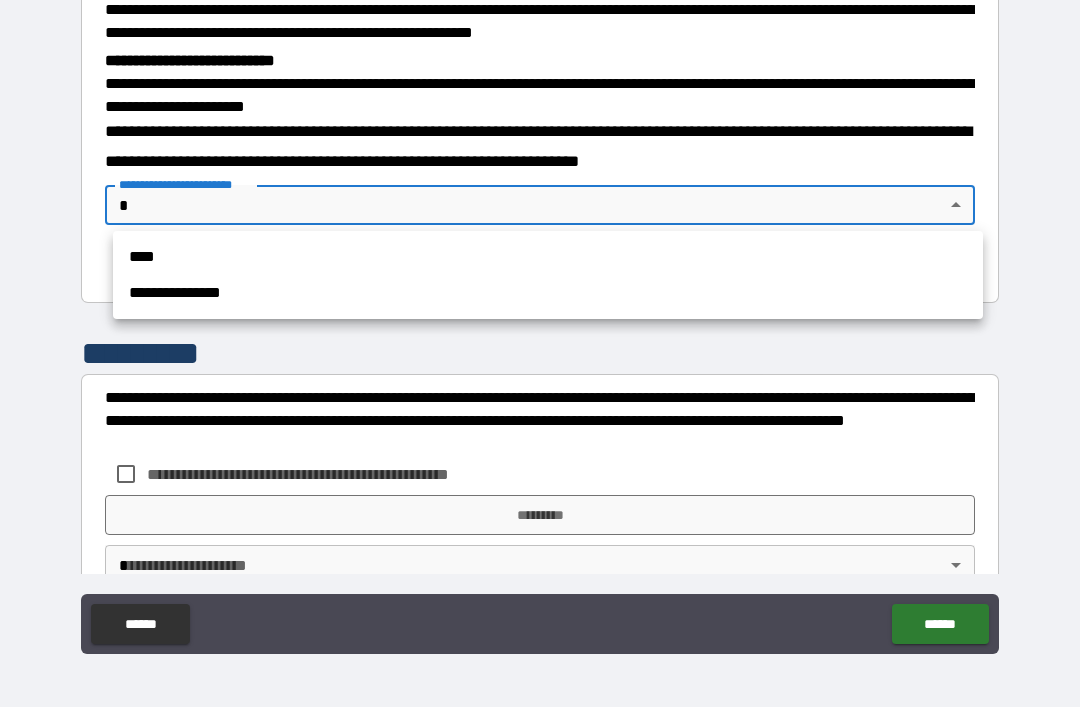 click on "**********" at bounding box center (548, 293) 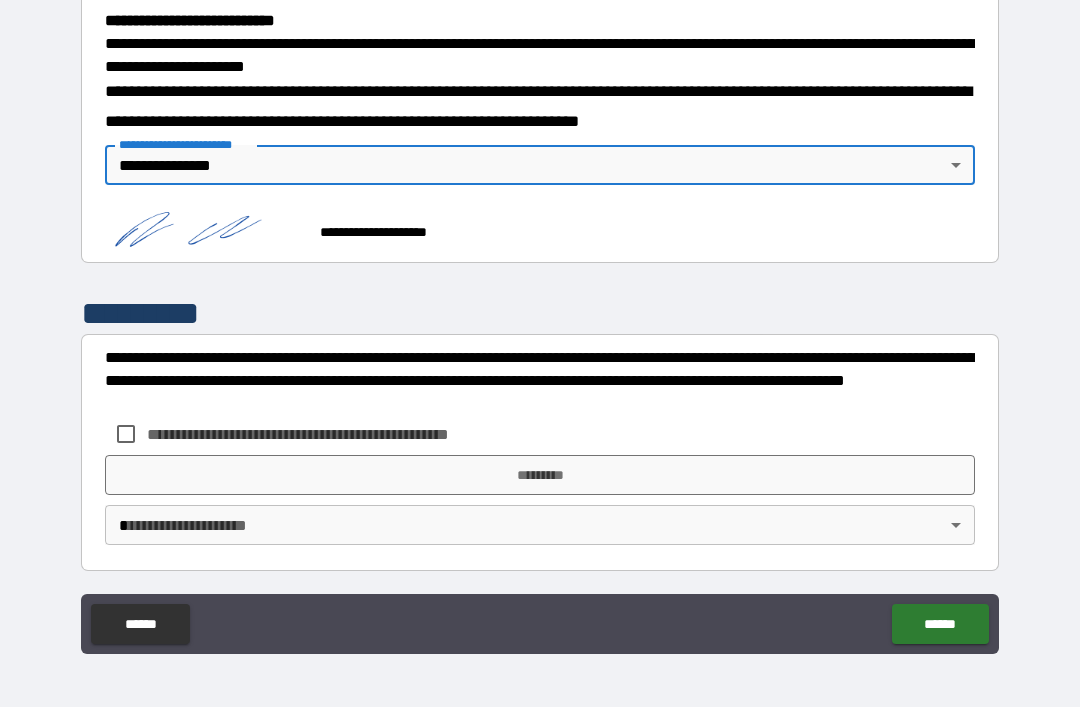 scroll, scrollTop: 650, scrollLeft: 0, axis: vertical 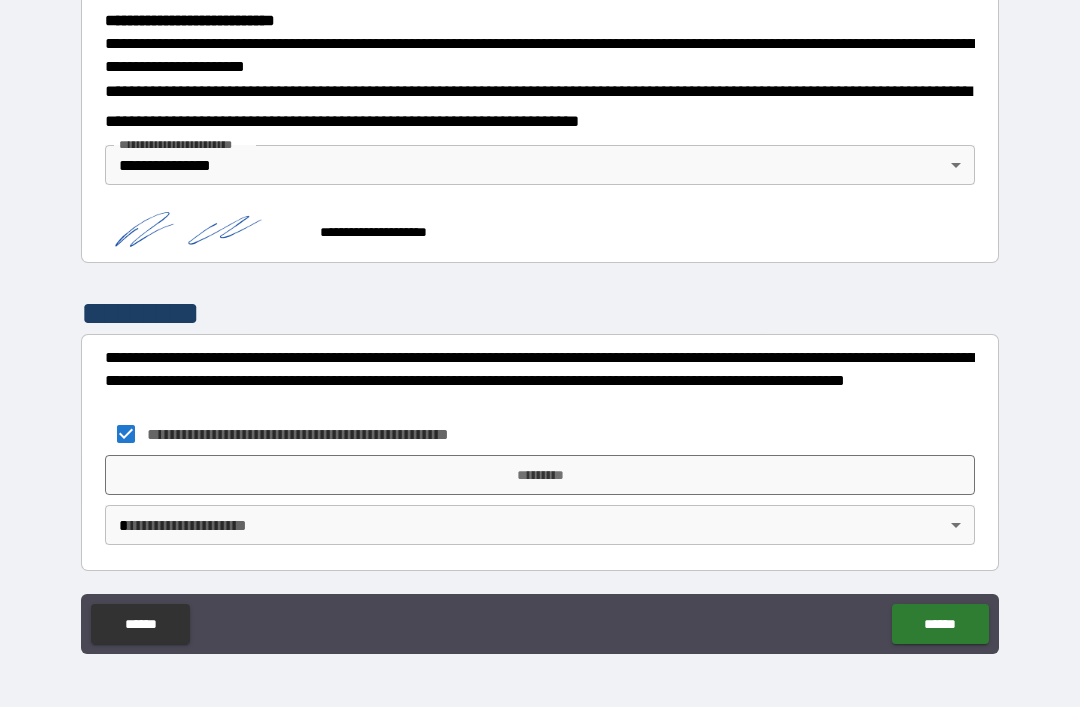 click on "*********" at bounding box center (540, 475) 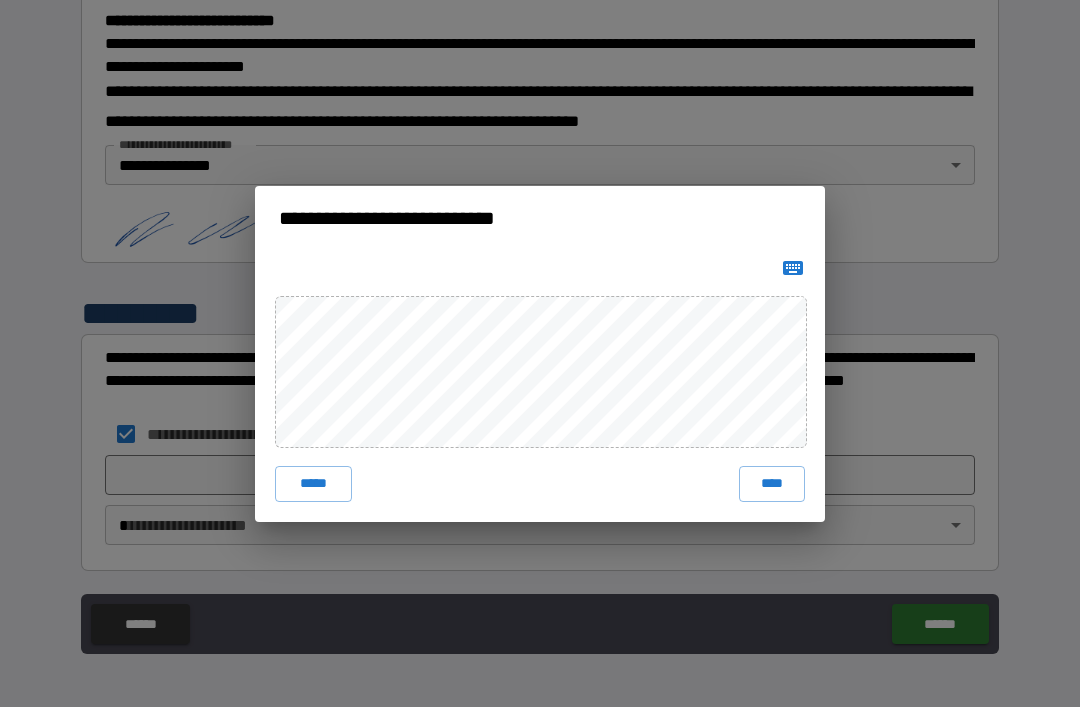 click on "****" at bounding box center [772, 484] 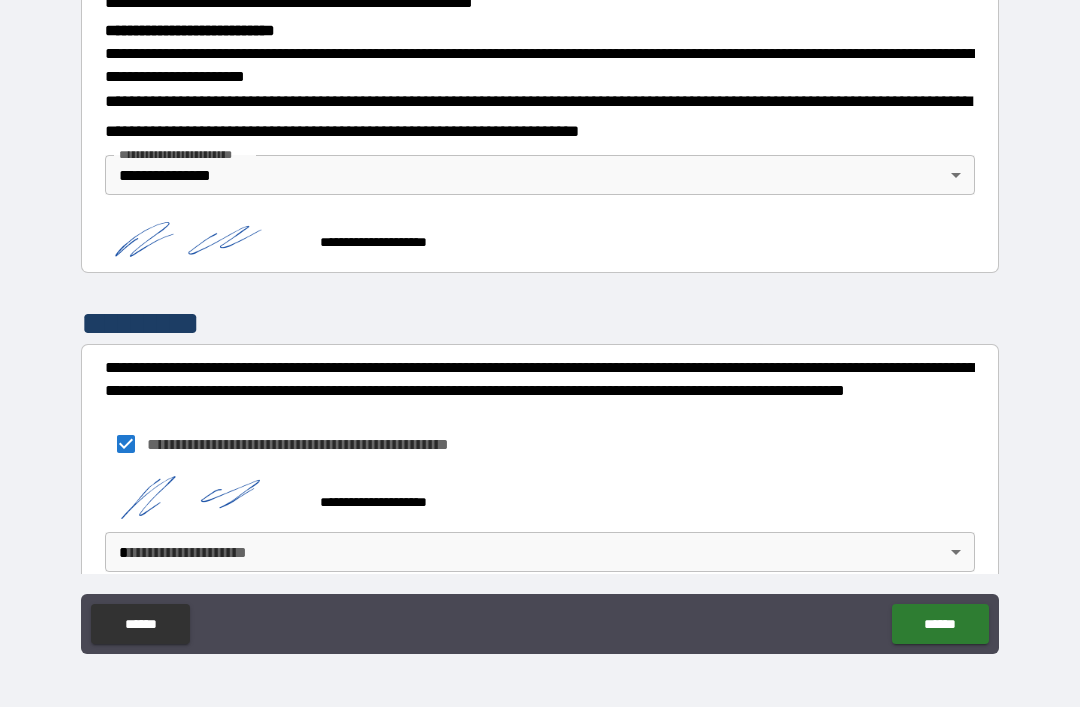 click on "**********" at bounding box center [540, 321] 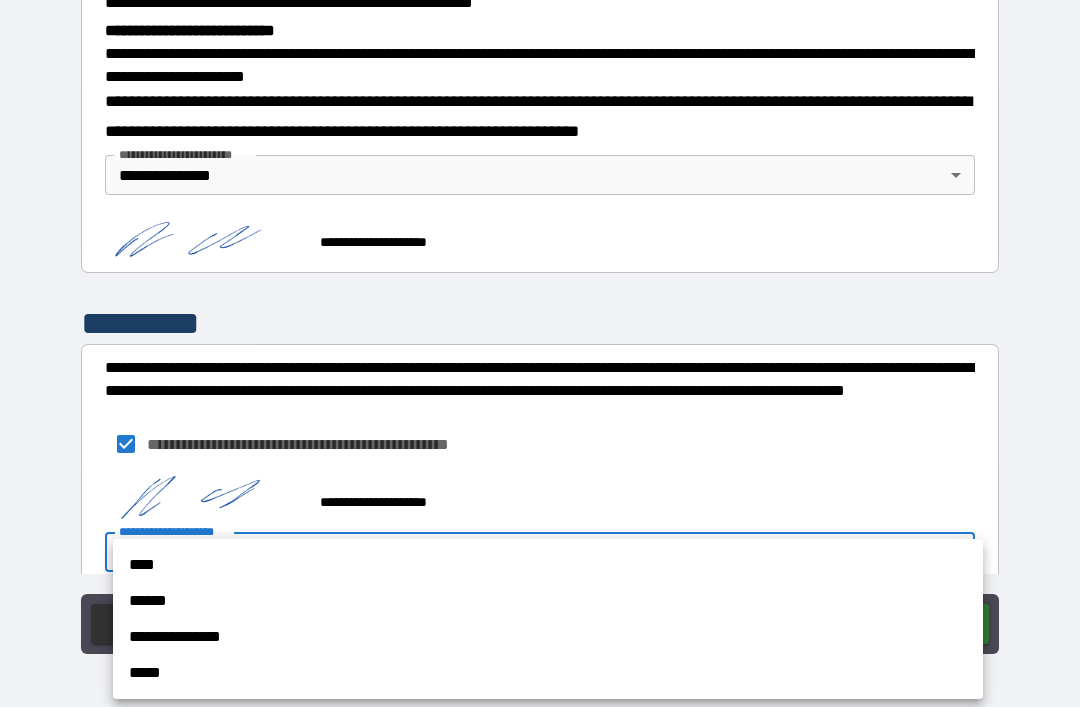 click on "**********" at bounding box center (548, 637) 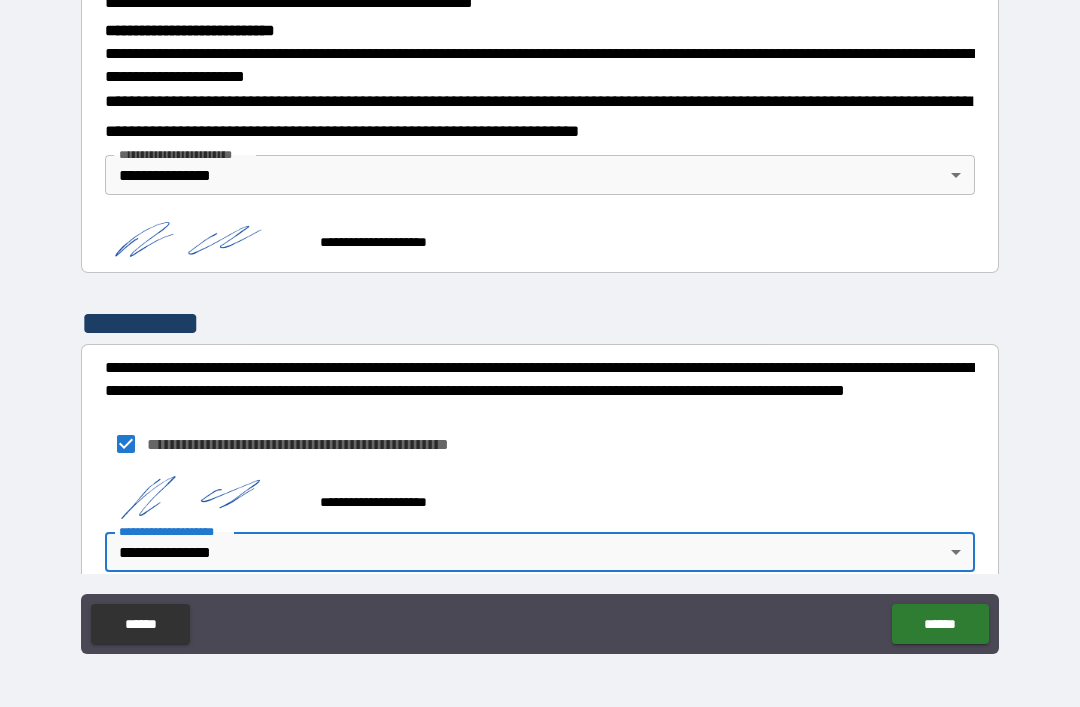 click on "******" at bounding box center [940, 624] 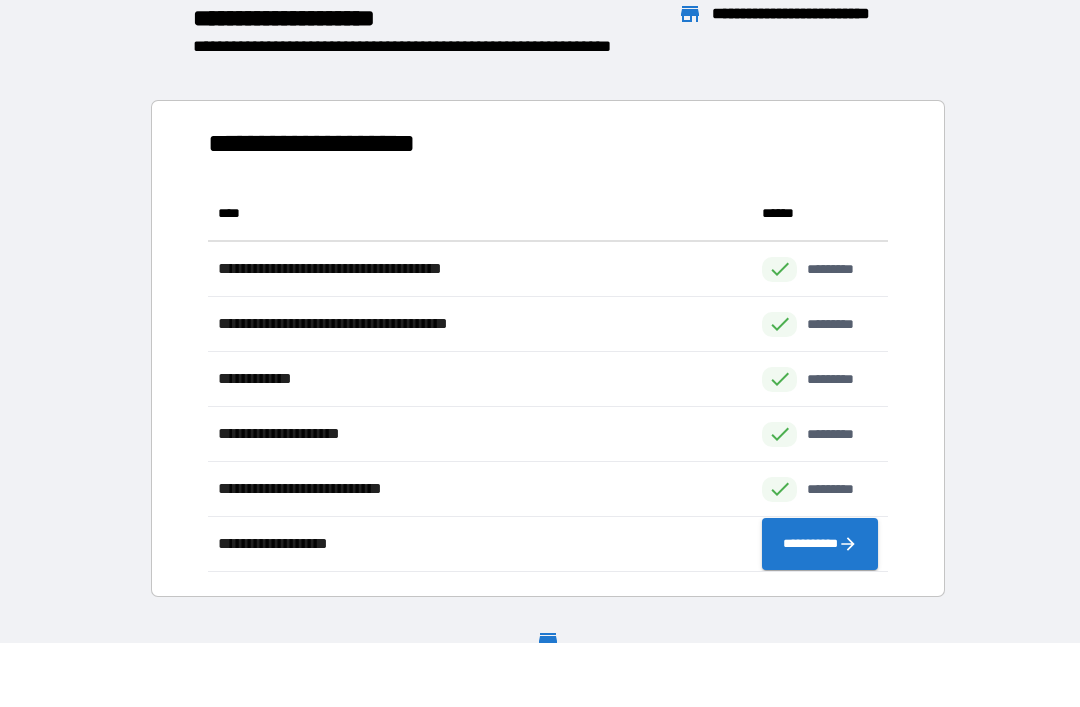 scroll, scrollTop: 1, scrollLeft: 1, axis: both 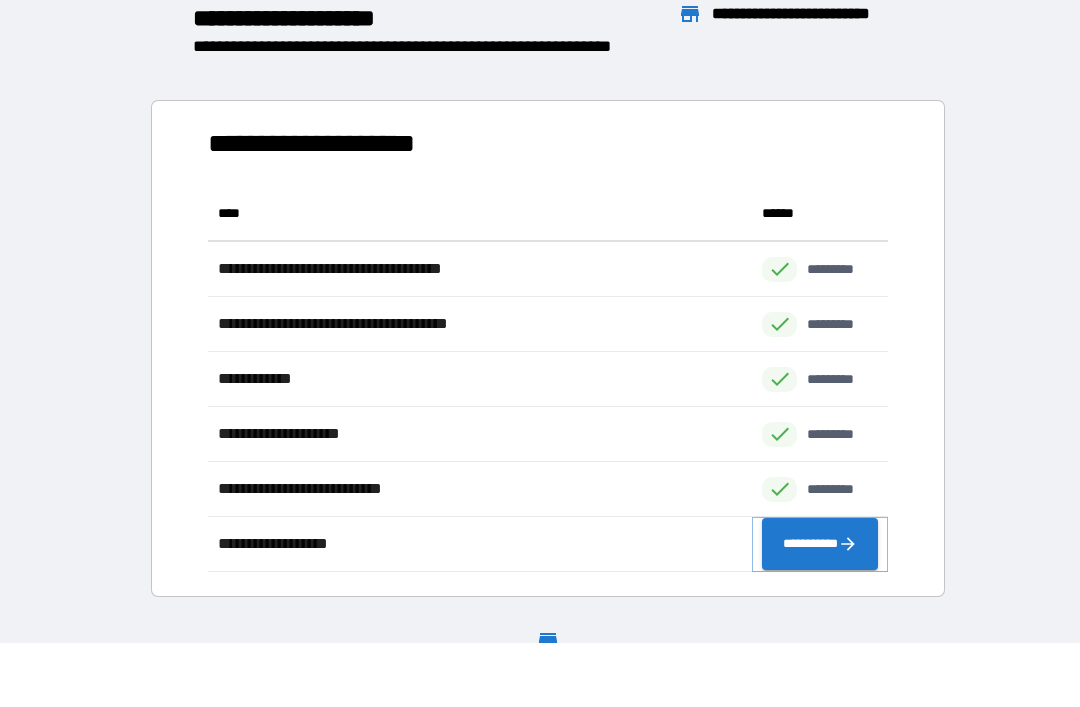 click on "**********" at bounding box center [820, 544] 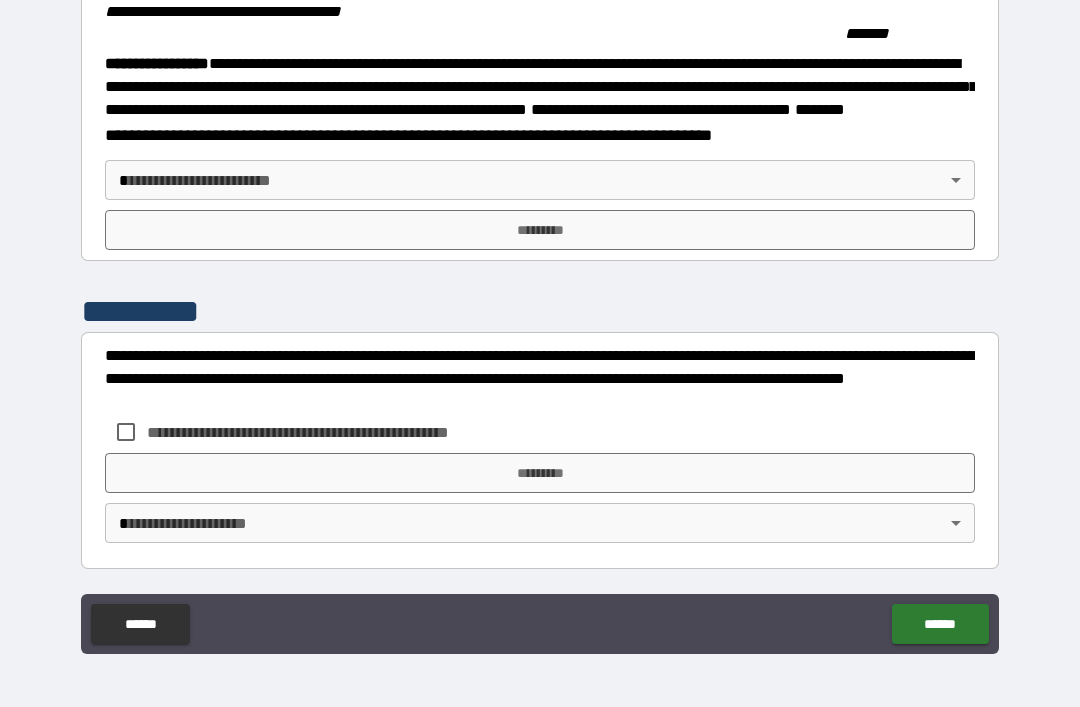 scroll, scrollTop: 2209, scrollLeft: 0, axis: vertical 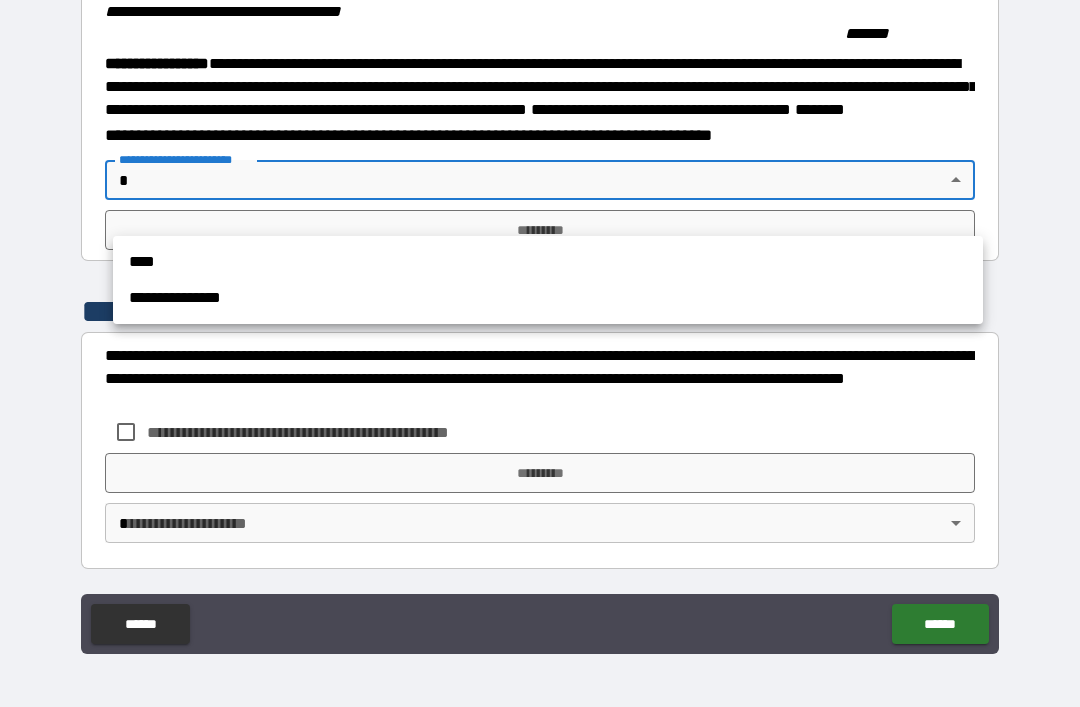 click on "**********" at bounding box center (548, 298) 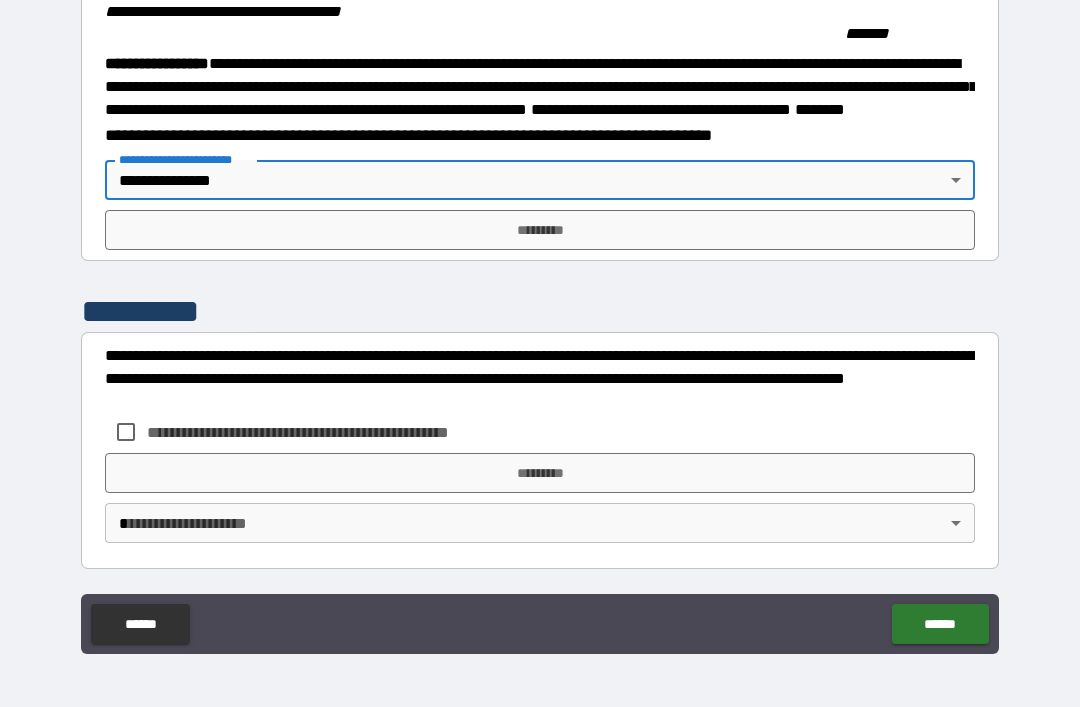 click on "*********" at bounding box center (540, 230) 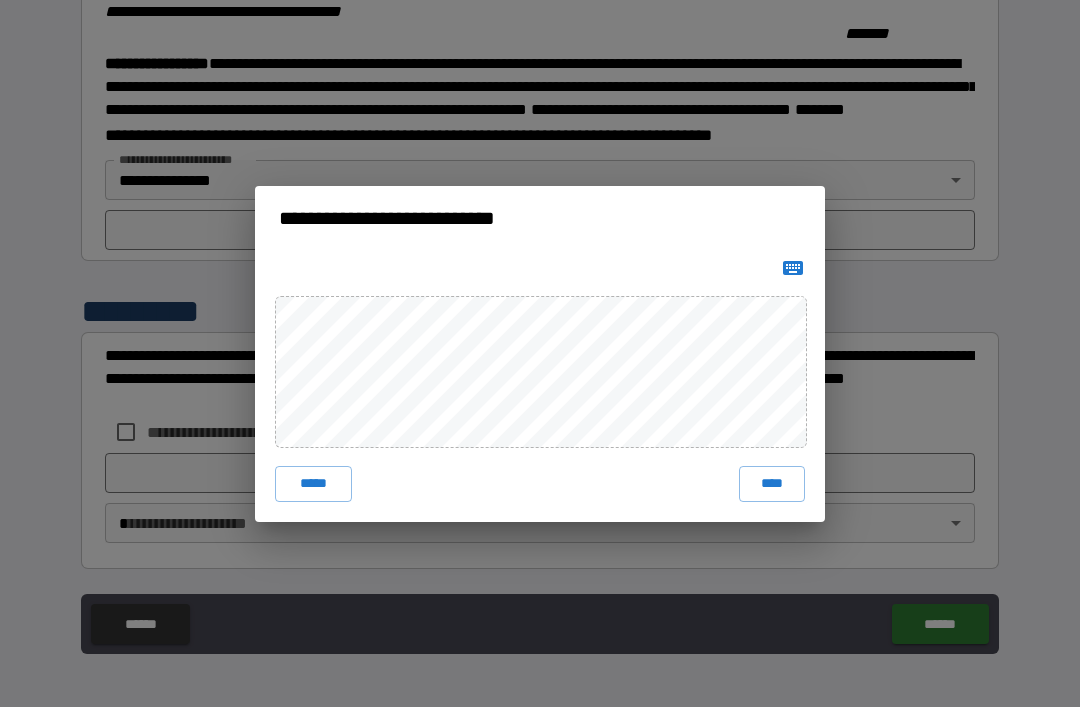 click on "****" at bounding box center [772, 484] 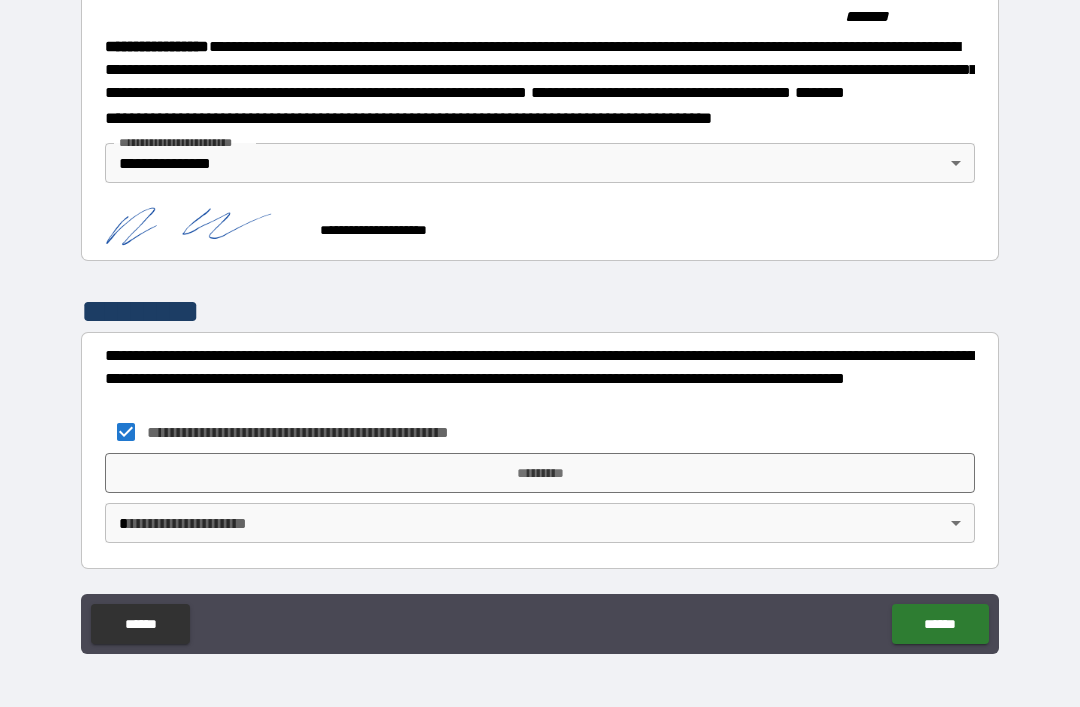 scroll, scrollTop: 2254, scrollLeft: 0, axis: vertical 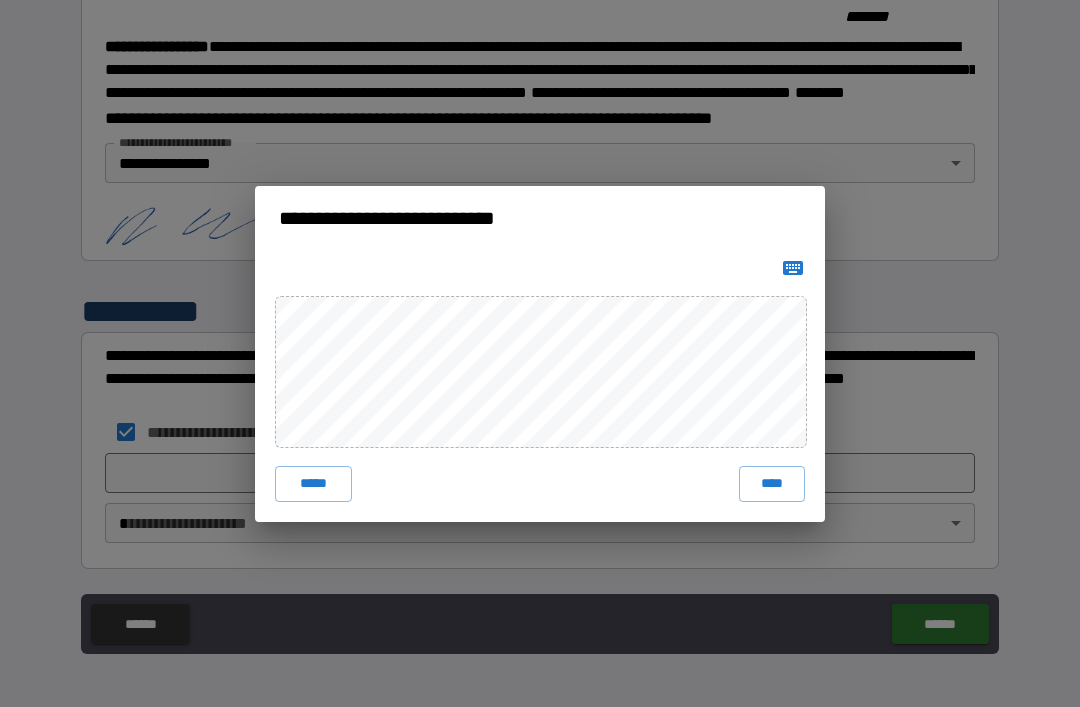 click on "****" at bounding box center (772, 484) 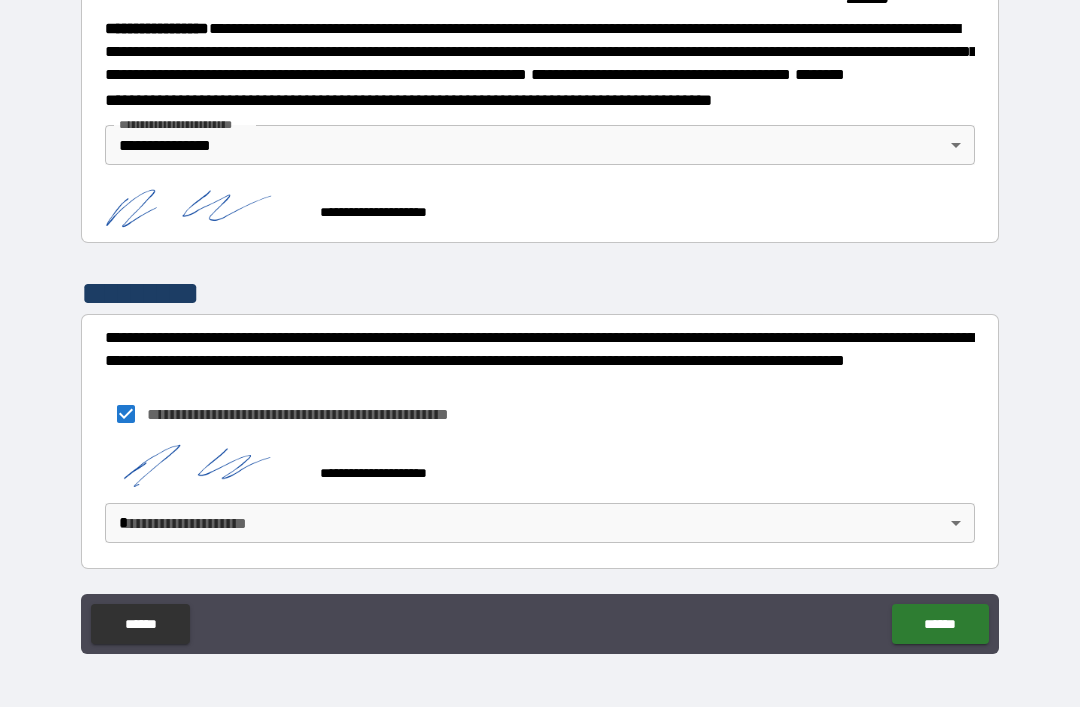 click on "**********" at bounding box center [540, 321] 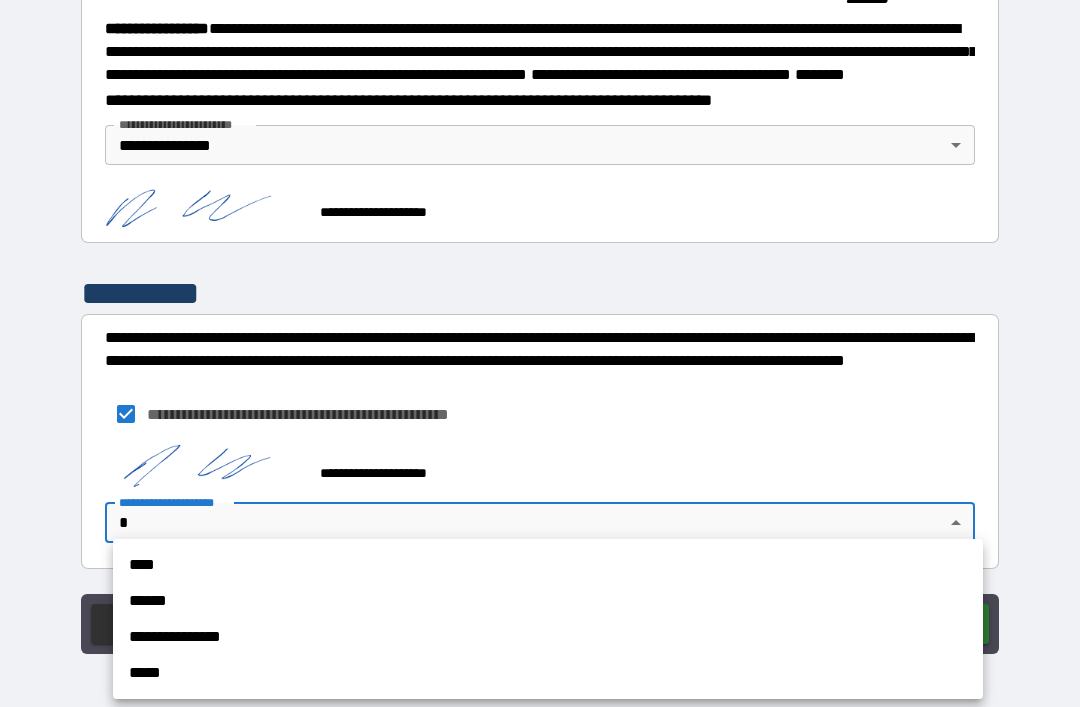 click on "**********" at bounding box center [548, 637] 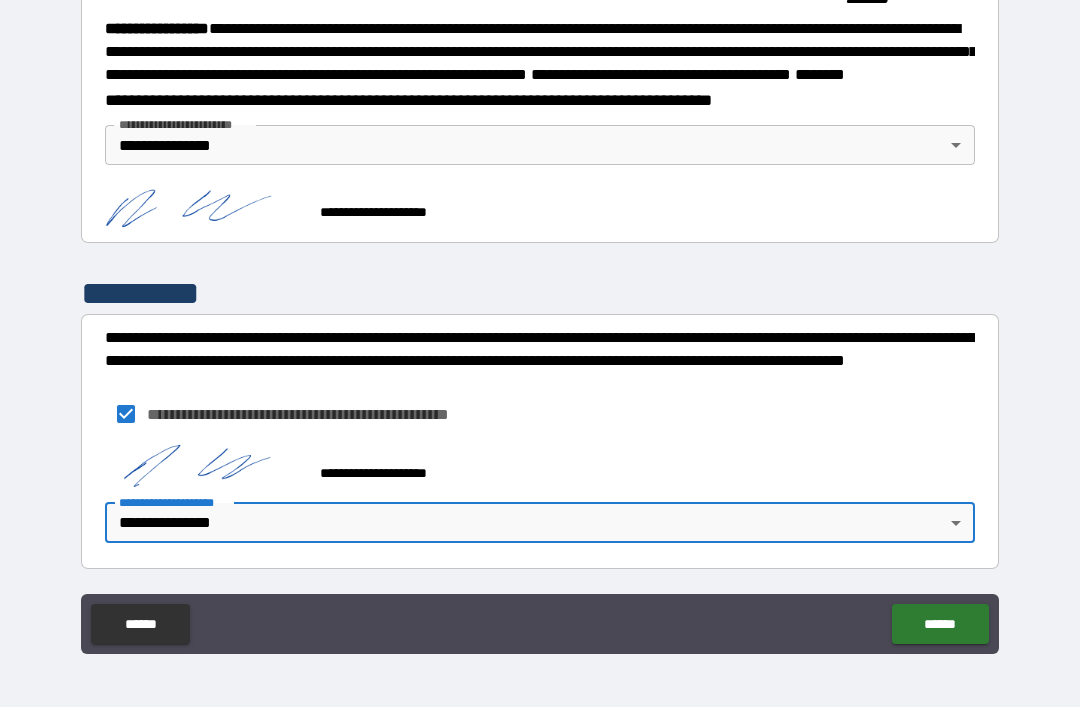 click on "******" at bounding box center (940, 624) 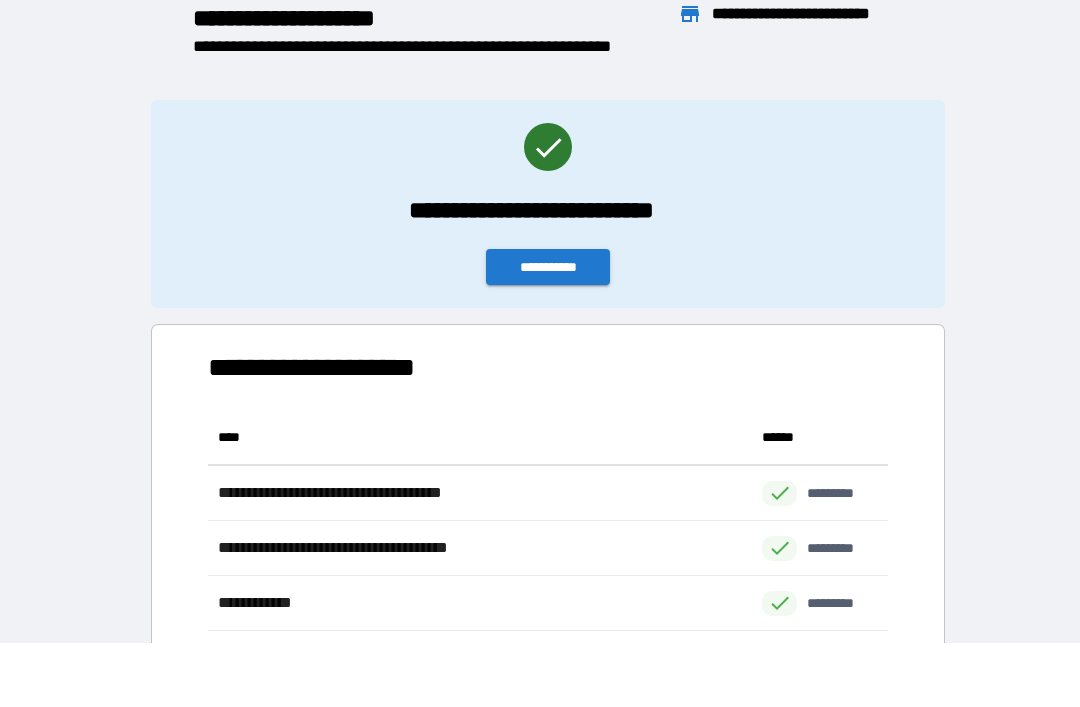 scroll, scrollTop: 1, scrollLeft: 1, axis: both 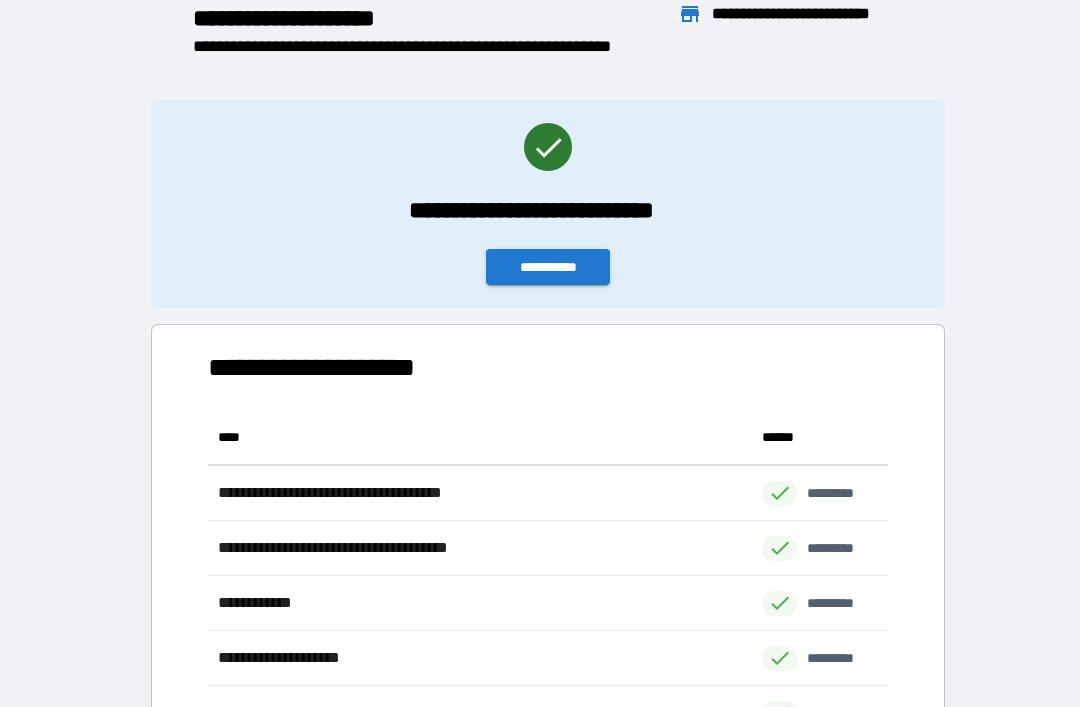 click on "**********" at bounding box center [548, 204] 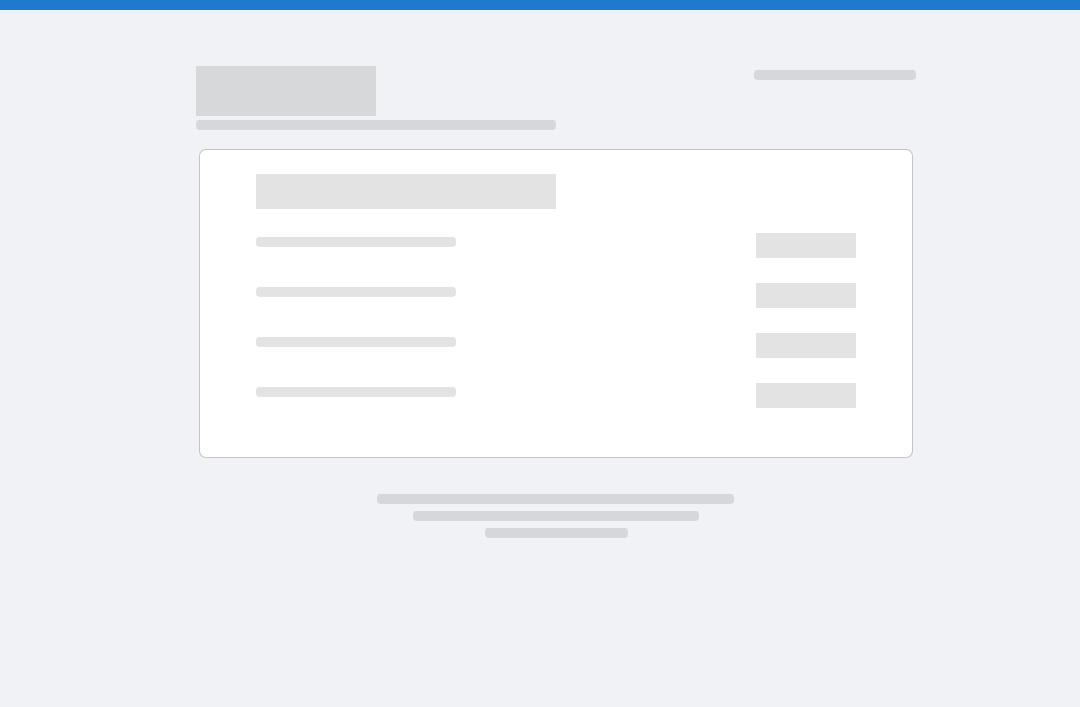 scroll, scrollTop: 0, scrollLeft: 0, axis: both 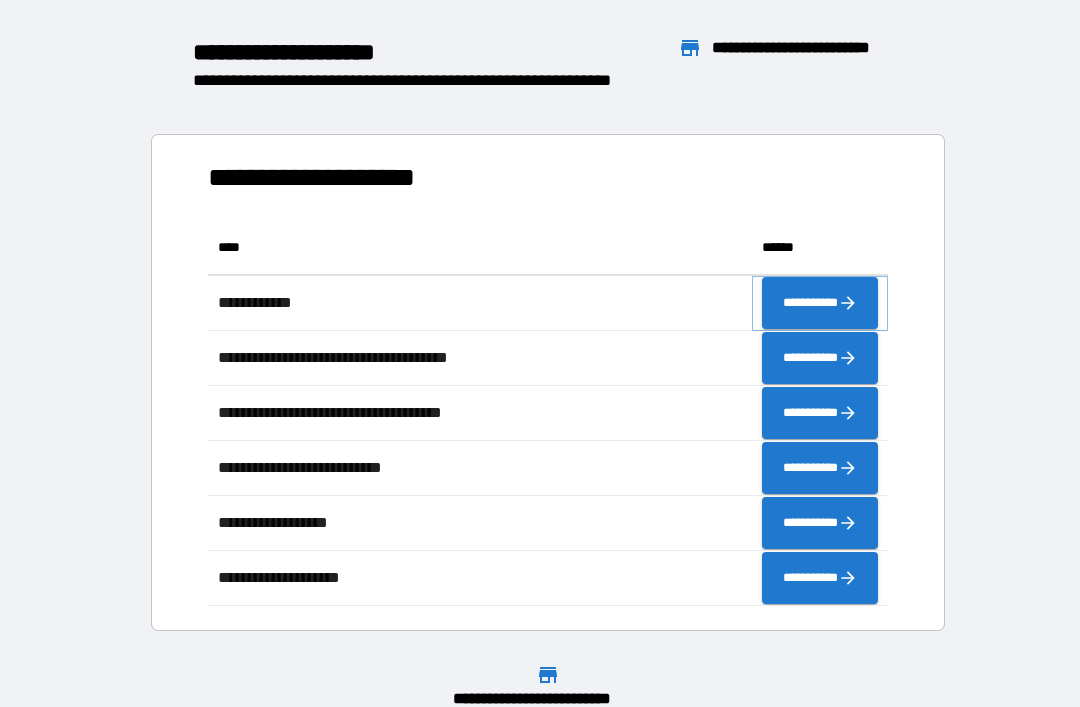 click 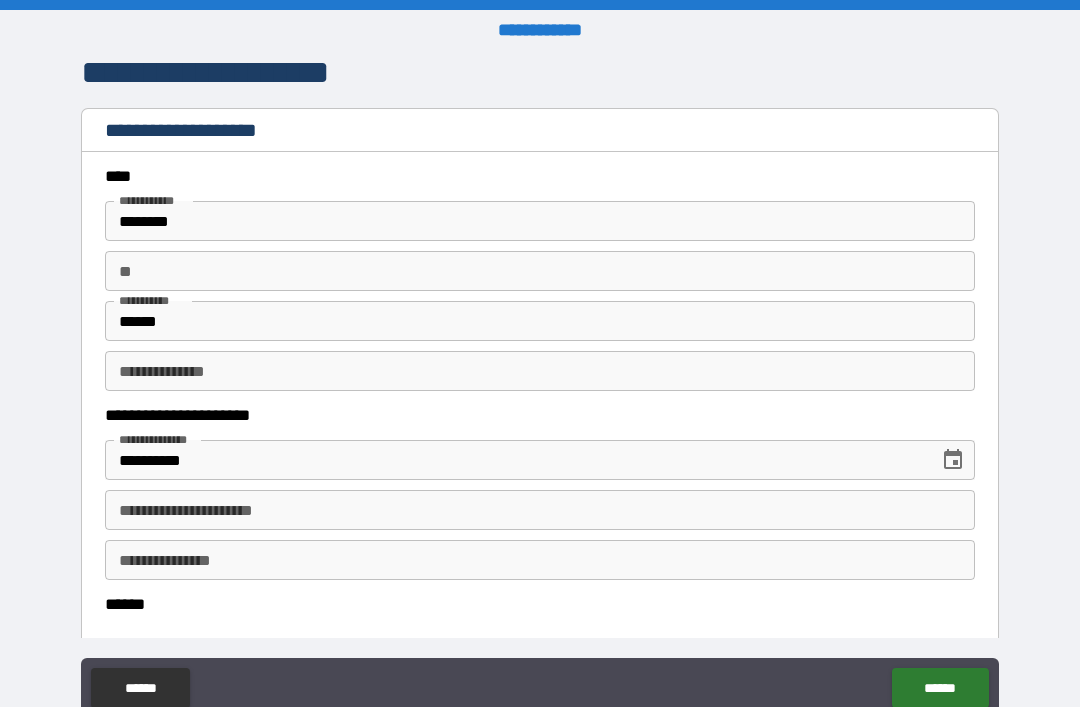 click on "**********" at bounding box center (540, 510) 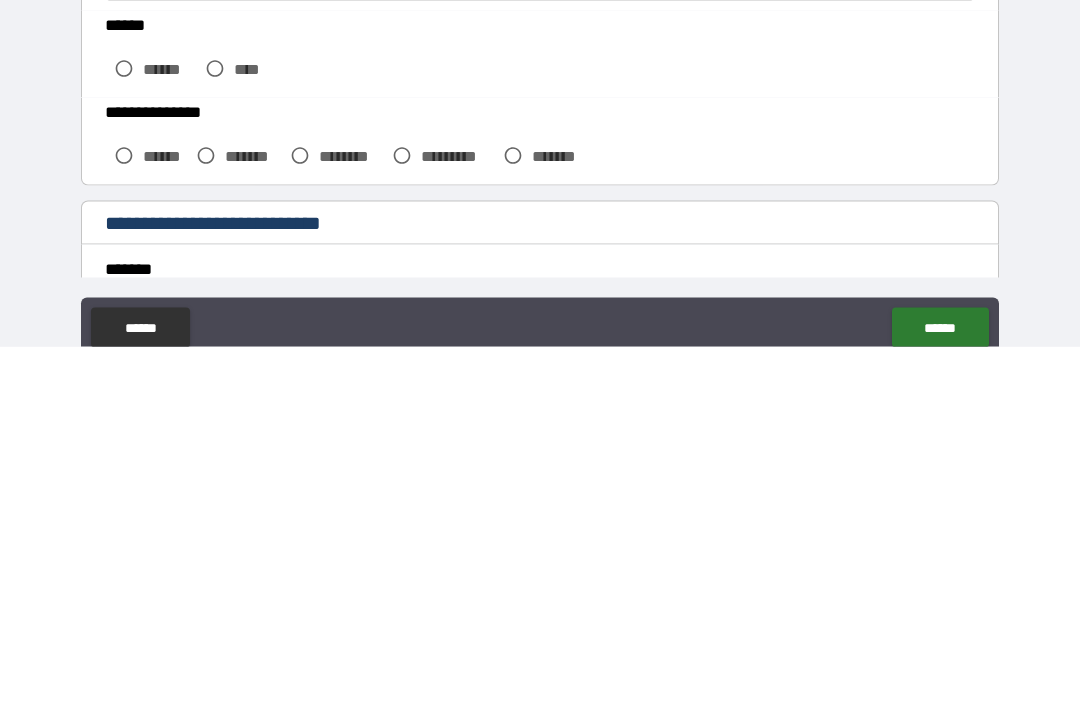 scroll, scrollTop: 217, scrollLeft: 0, axis: vertical 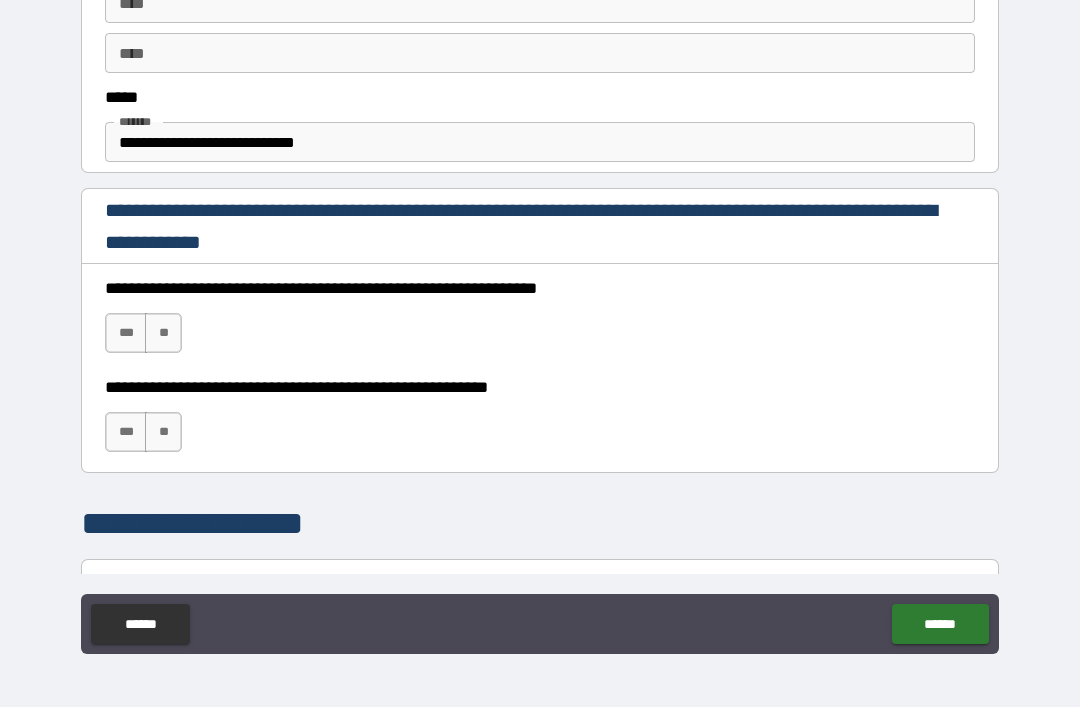 click on "***" at bounding box center [126, 333] 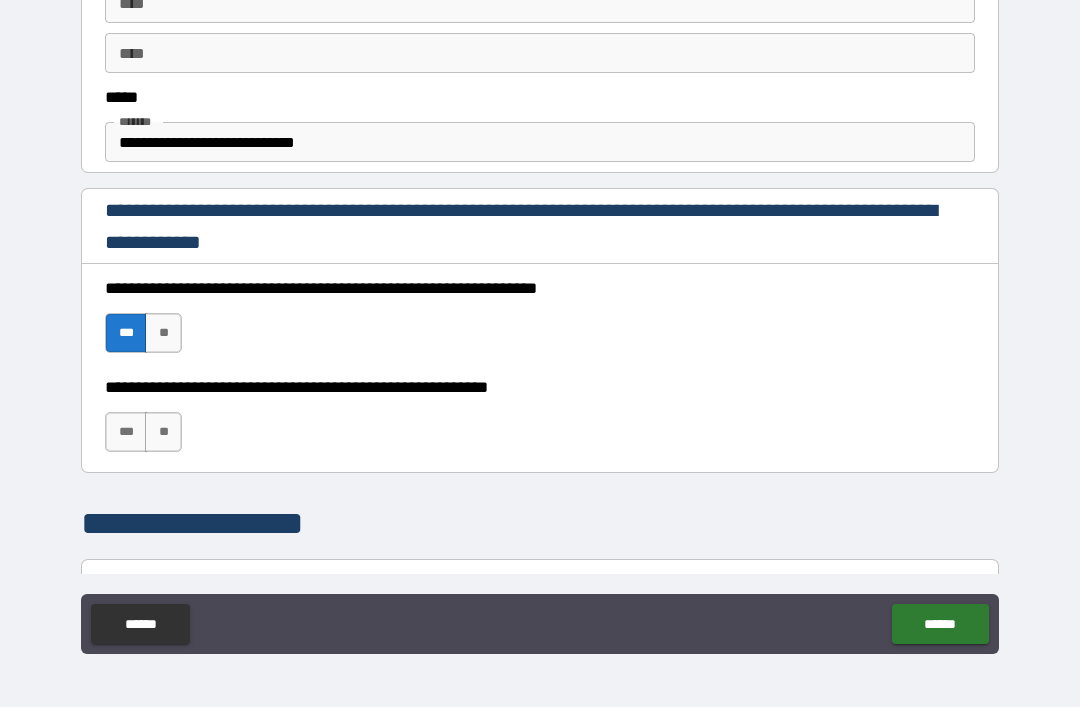 click on "***" at bounding box center [126, 432] 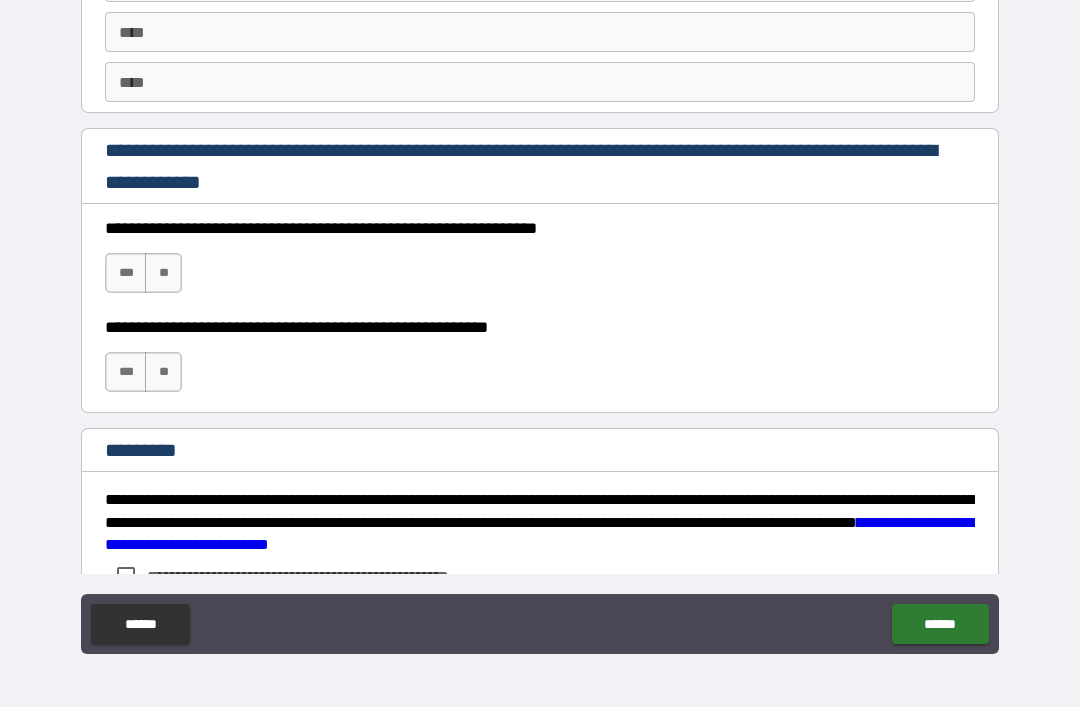 scroll, scrollTop: 2855, scrollLeft: 0, axis: vertical 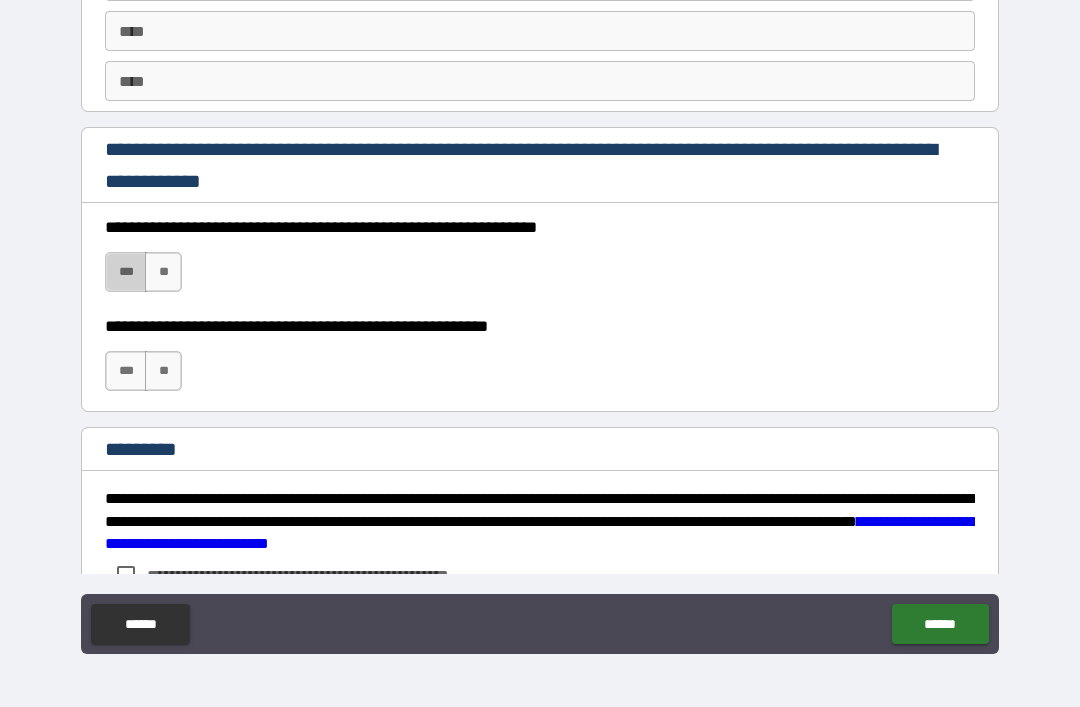 click on "***" at bounding box center (126, 272) 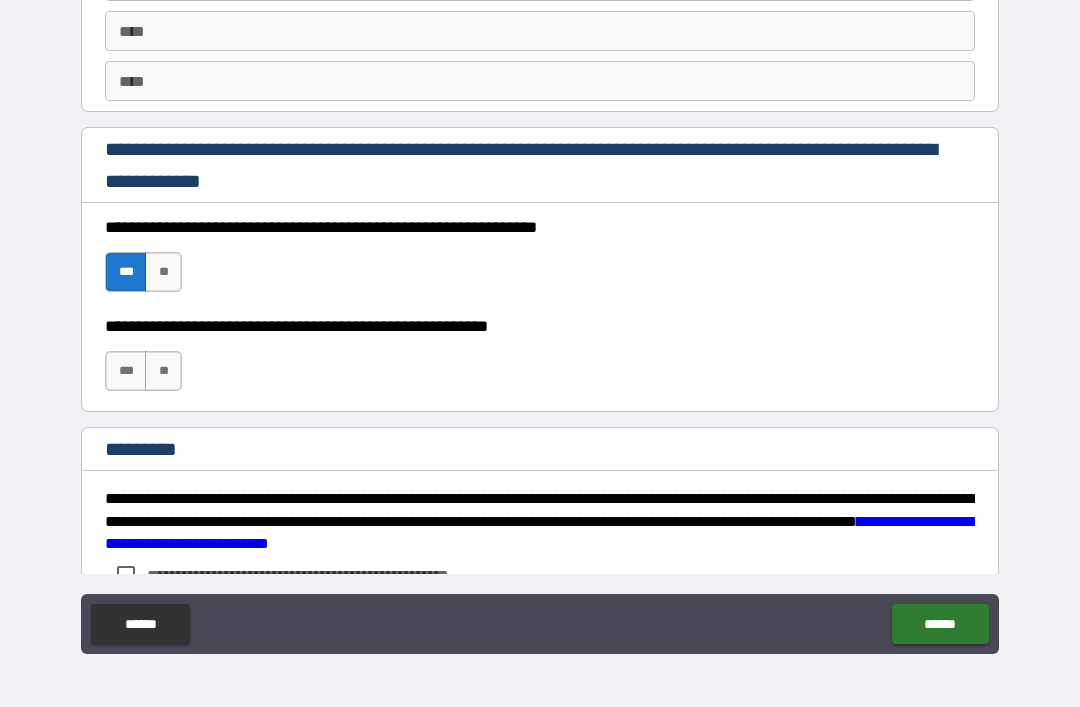 click on "***" at bounding box center [126, 371] 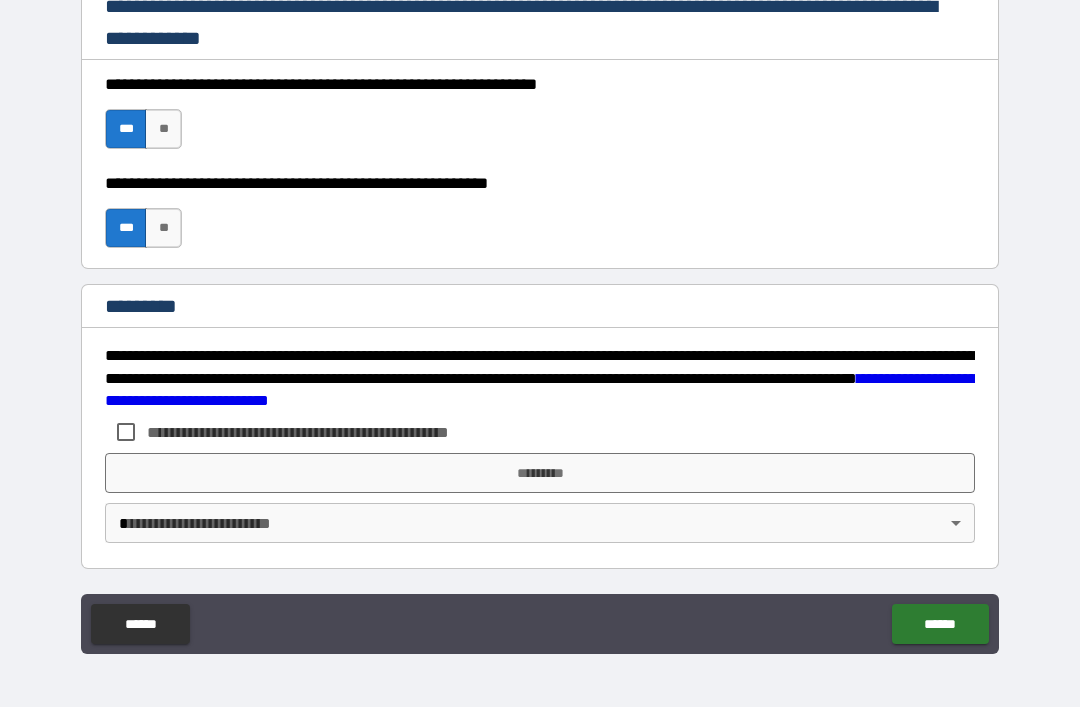 scroll, scrollTop: 2998, scrollLeft: 0, axis: vertical 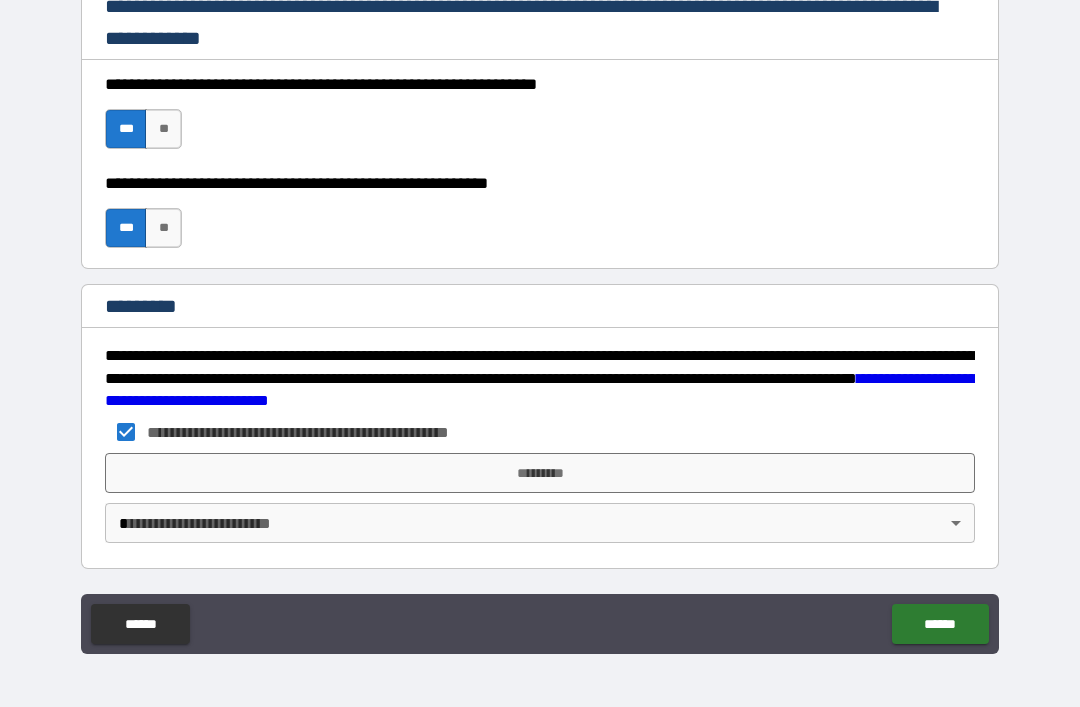 click on "*********" at bounding box center (540, 473) 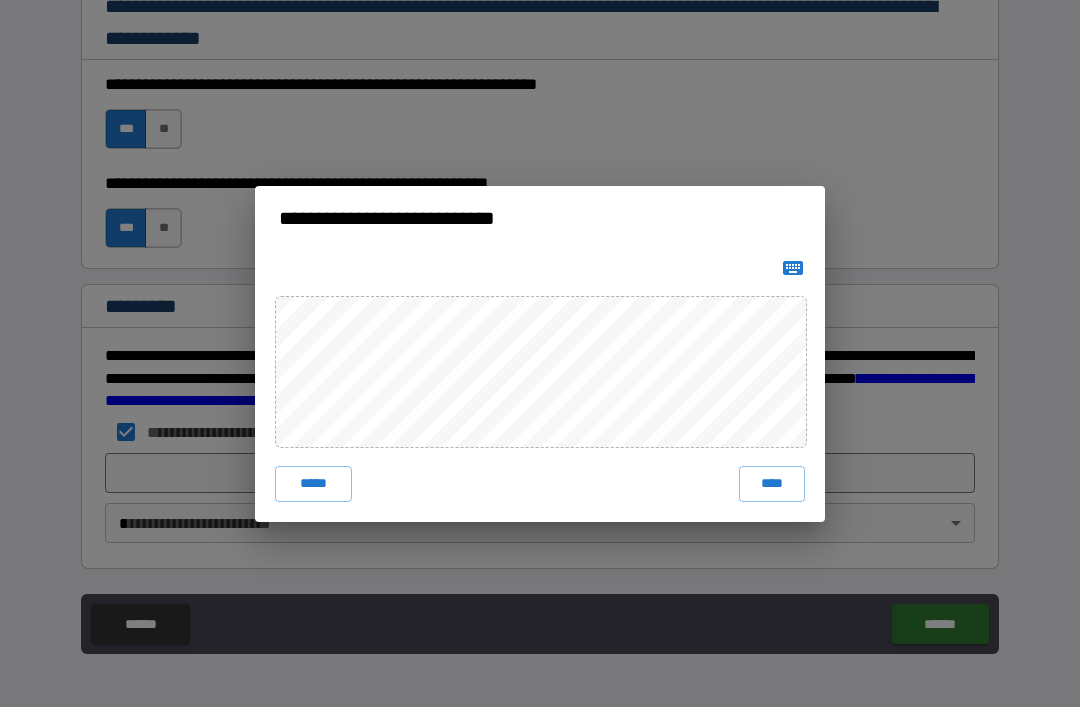 click on "****" at bounding box center (772, 484) 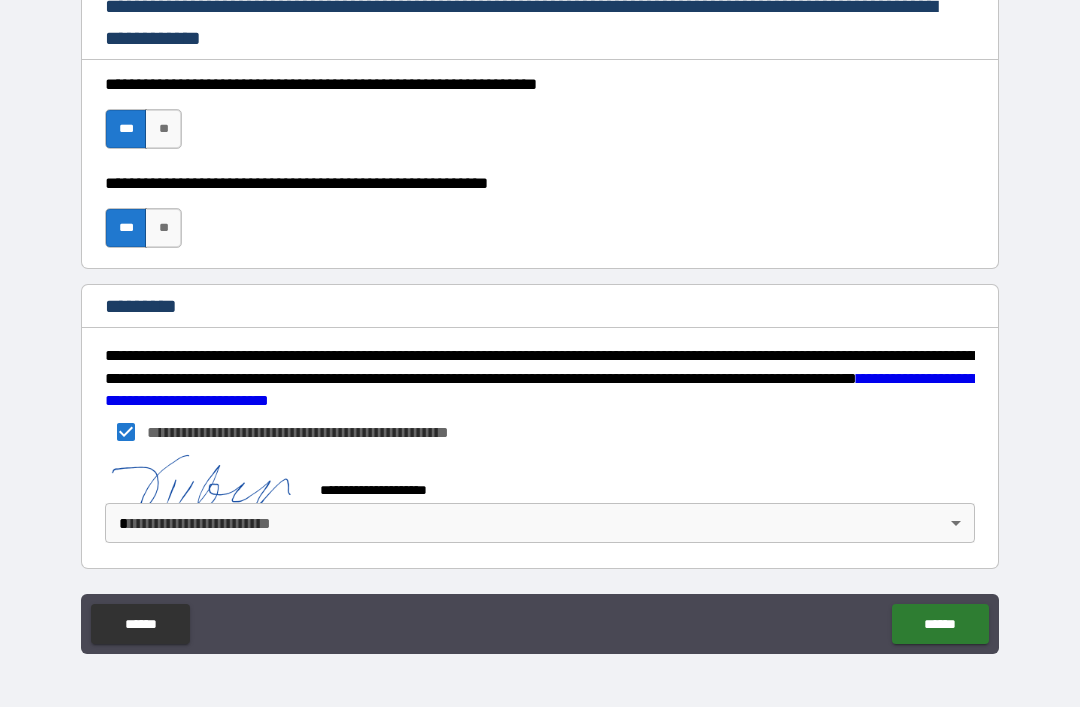 scroll, scrollTop: 2988, scrollLeft: 0, axis: vertical 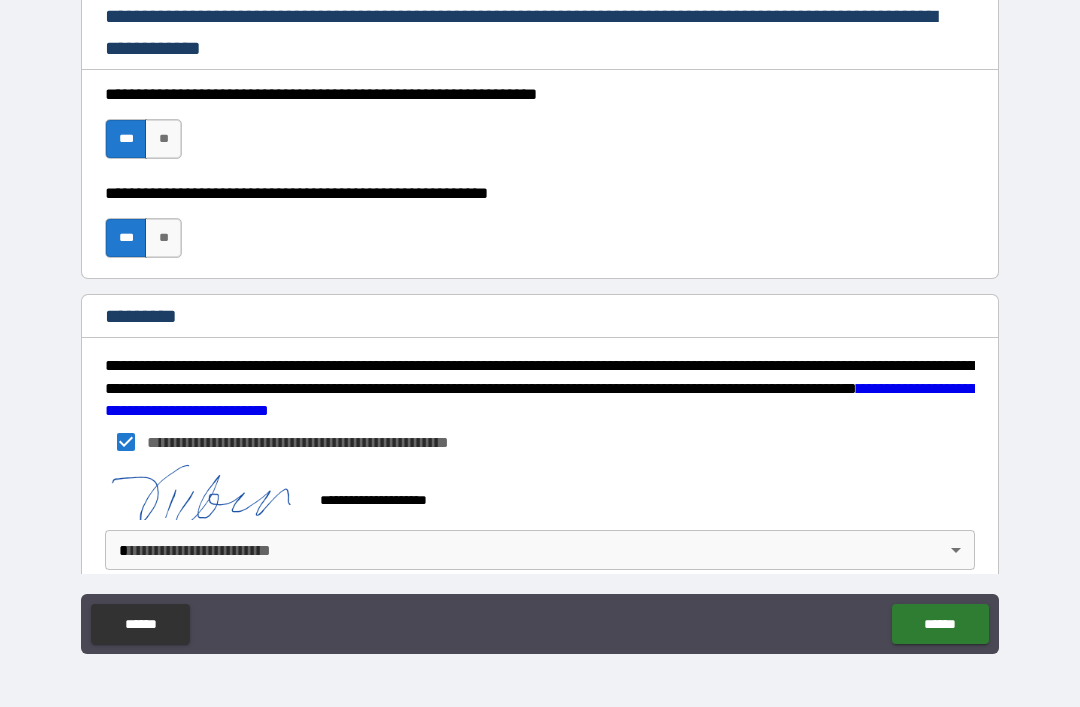 click on "******" at bounding box center (940, 624) 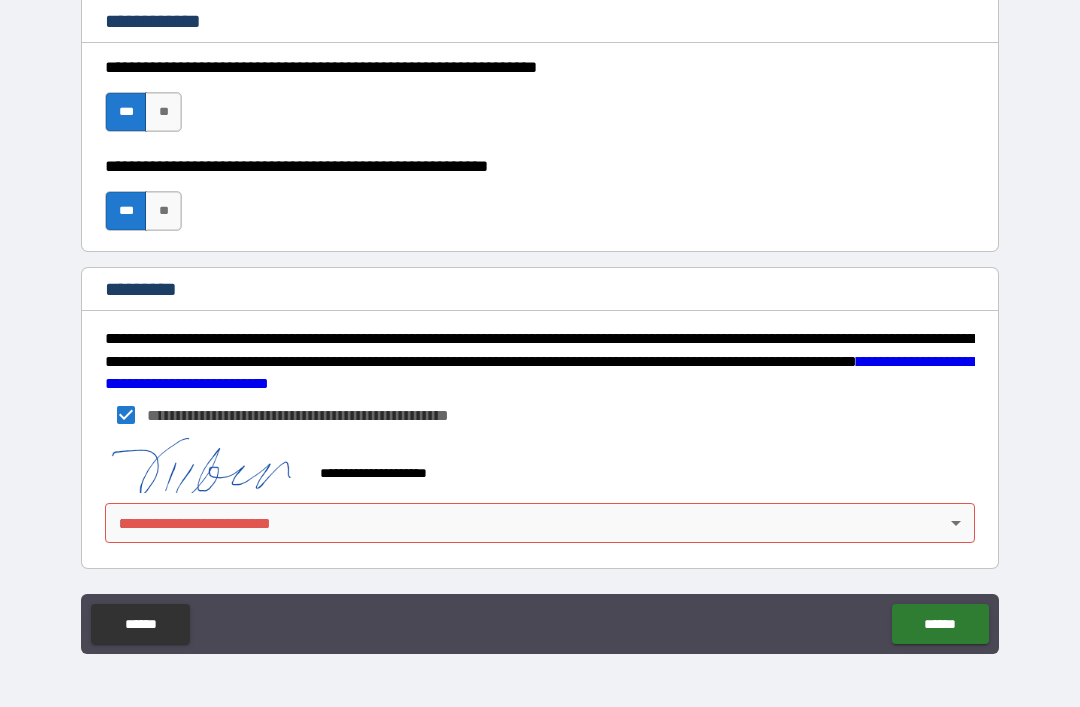 scroll, scrollTop: 3015, scrollLeft: 0, axis: vertical 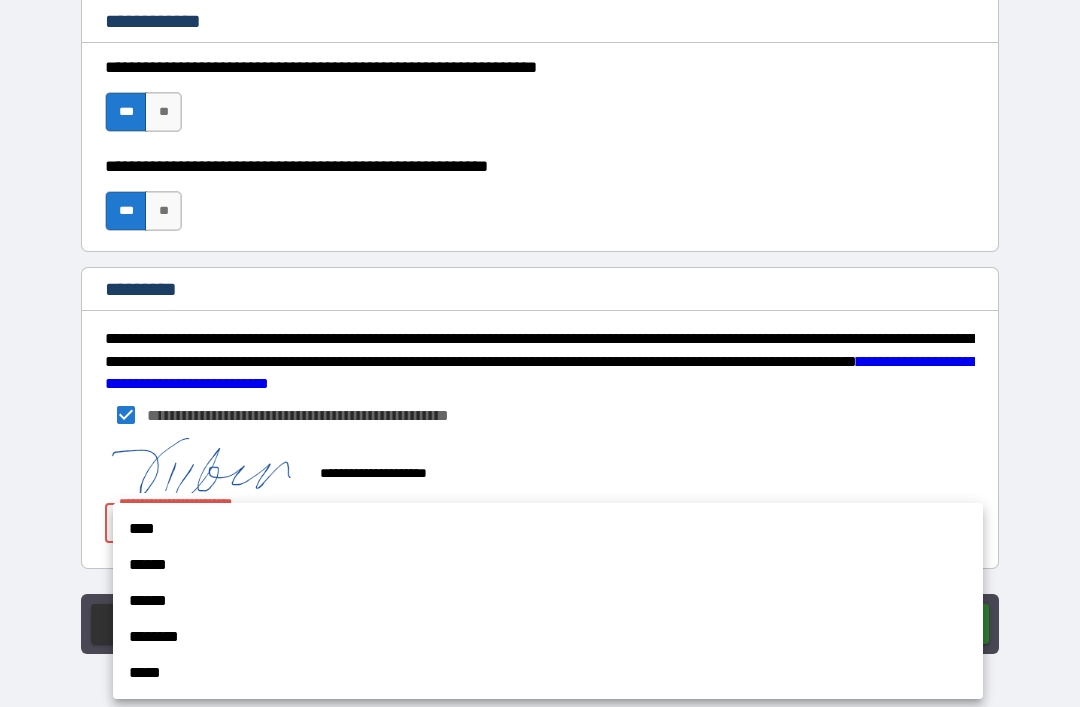 click on "****" at bounding box center [548, 529] 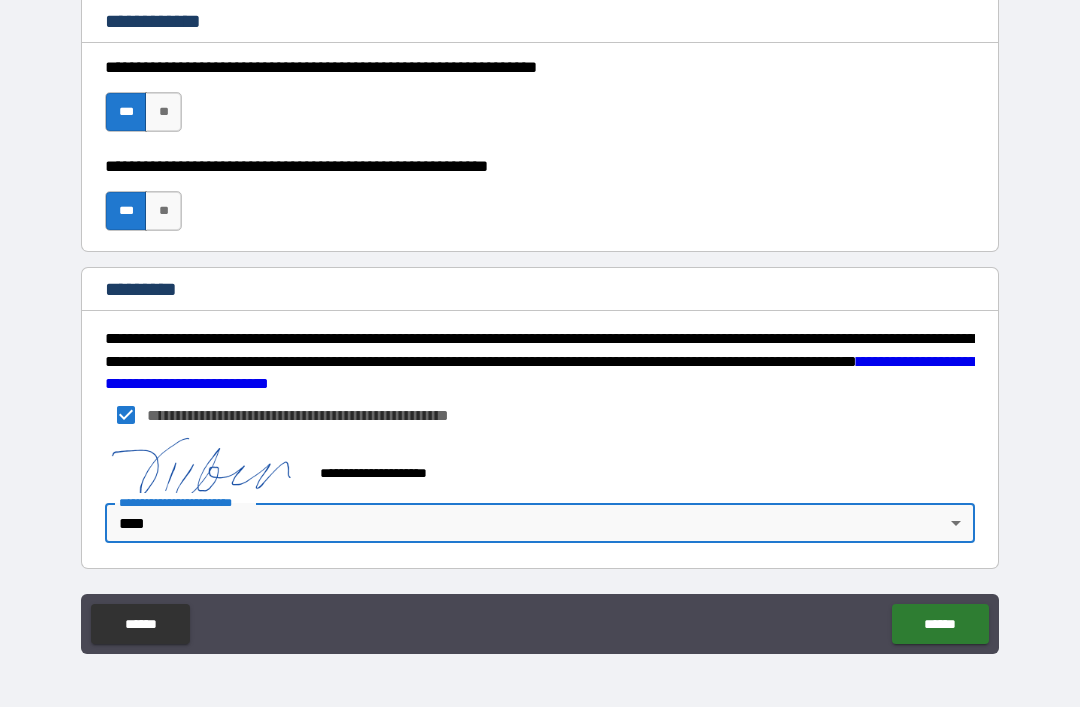 type on "*" 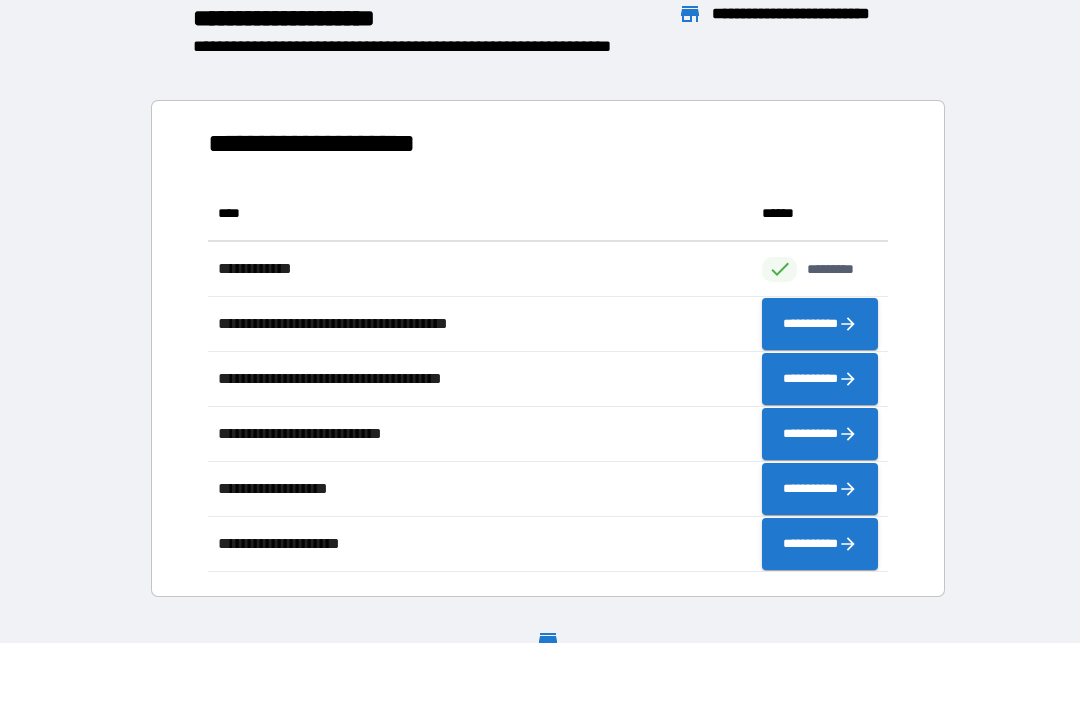 scroll, scrollTop: 1, scrollLeft: 1, axis: both 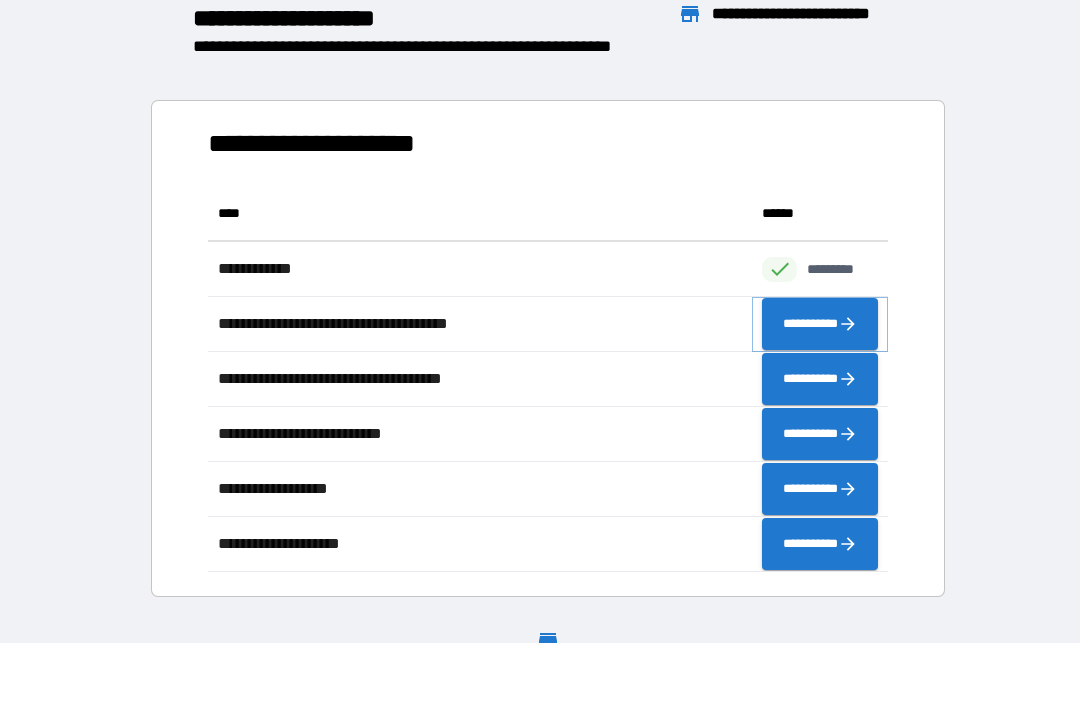 click on "**********" at bounding box center [820, 324] 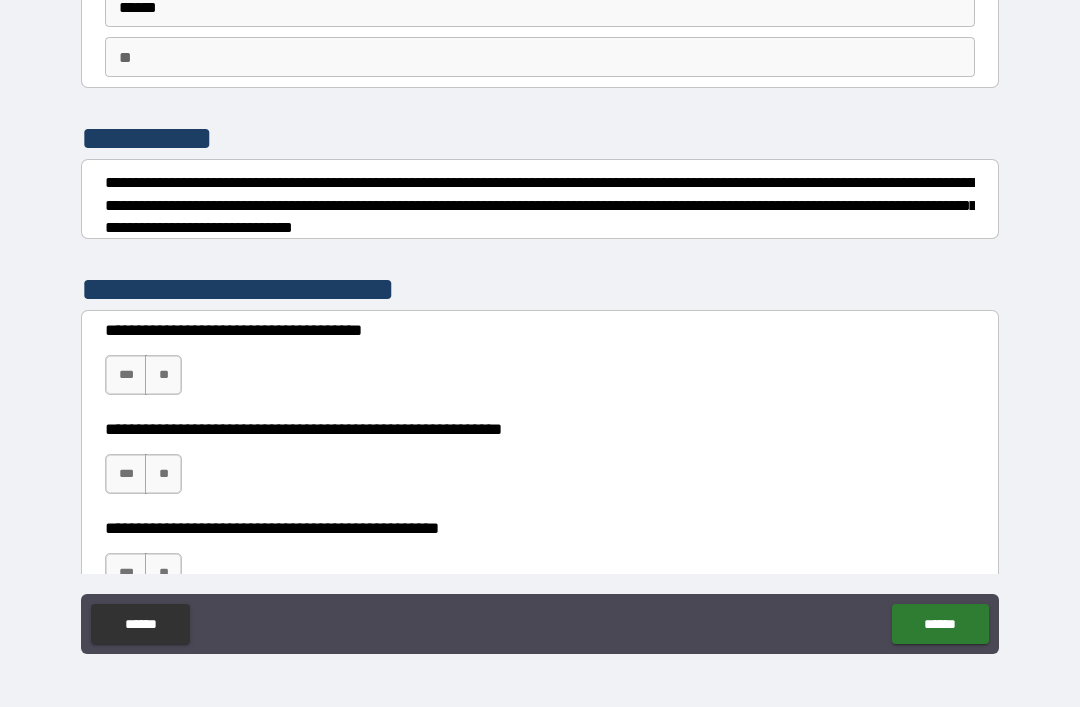 scroll, scrollTop: 147, scrollLeft: 0, axis: vertical 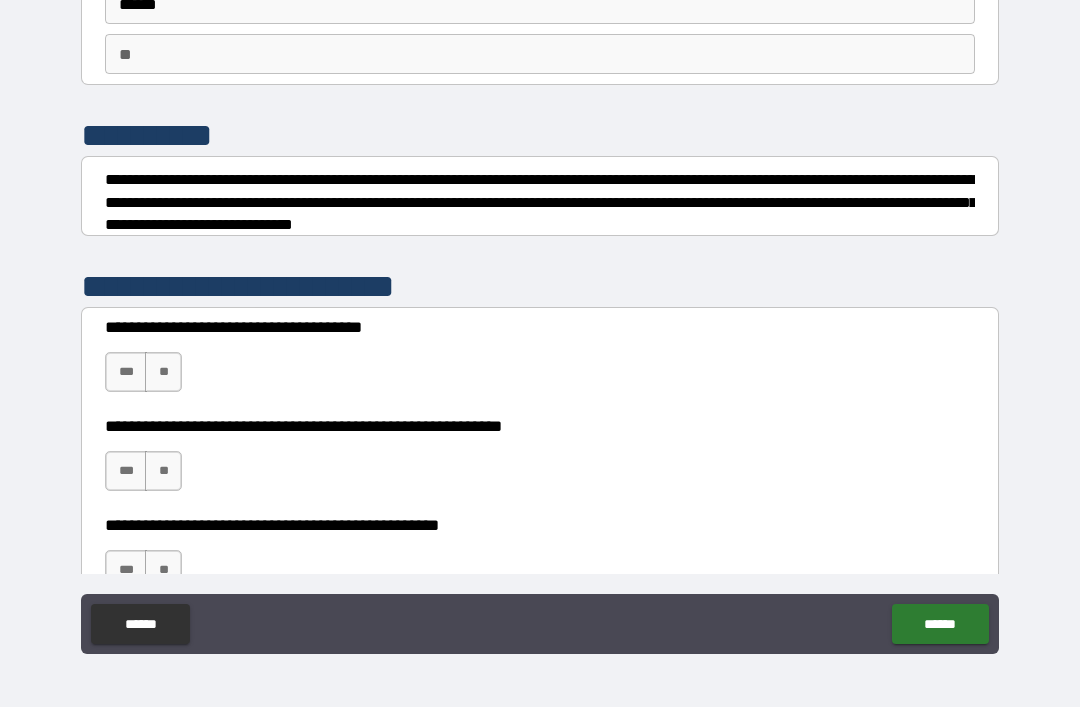 click on "***" at bounding box center (126, 372) 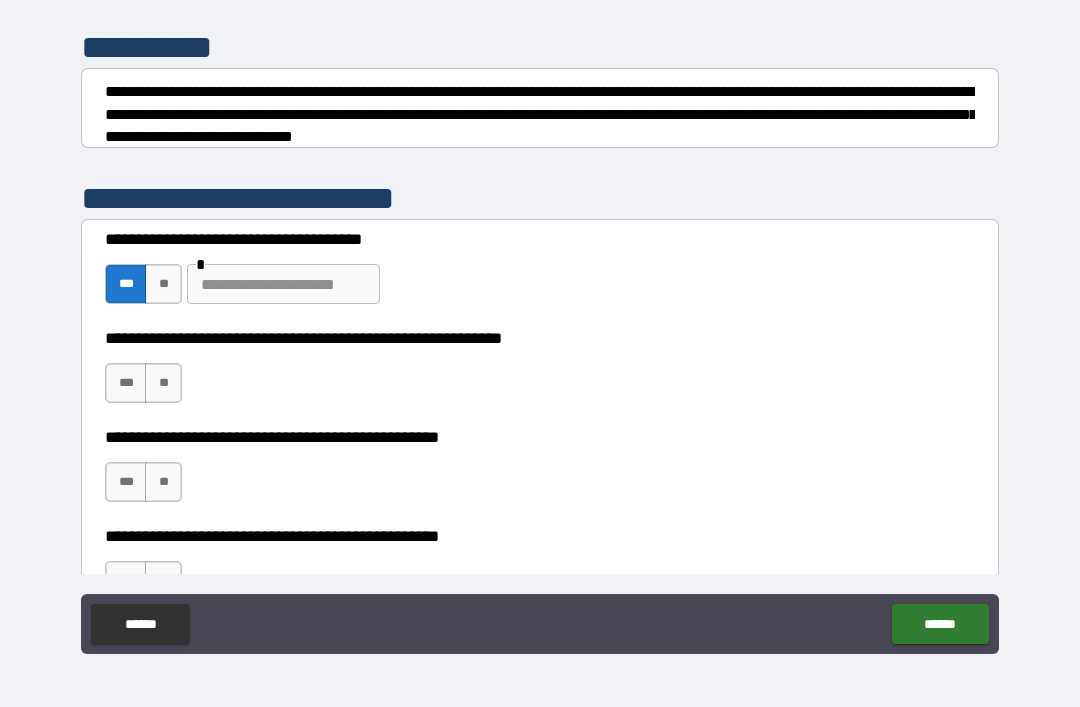 scroll, scrollTop: 244, scrollLeft: 0, axis: vertical 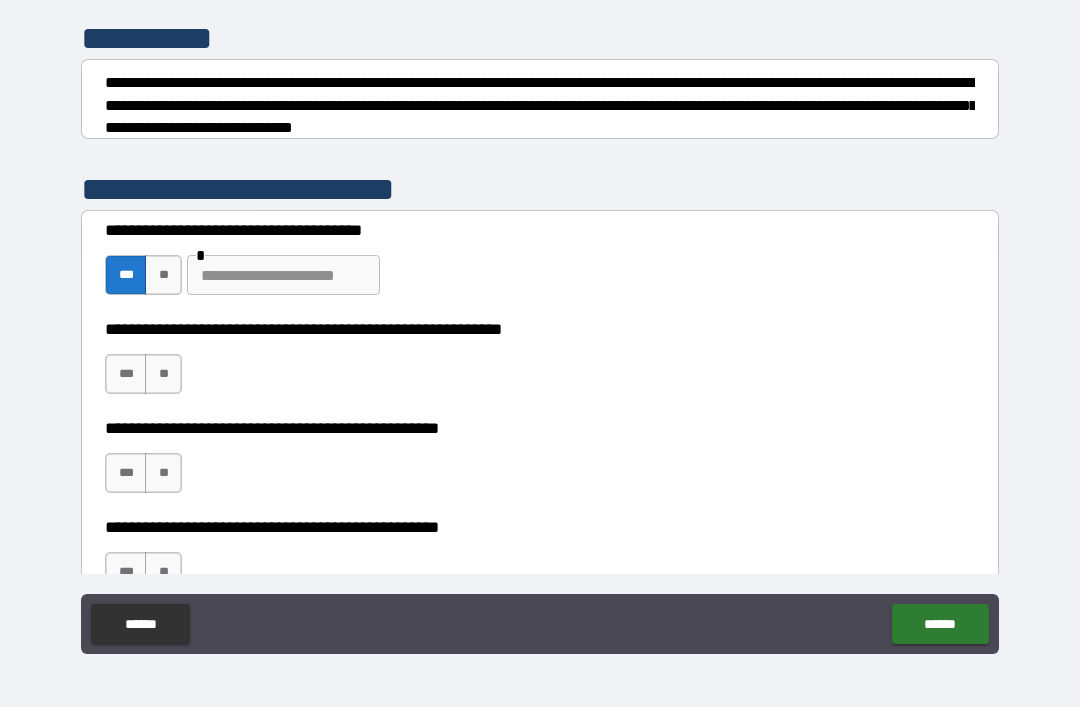 click on "***" at bounding box center (126, 374) 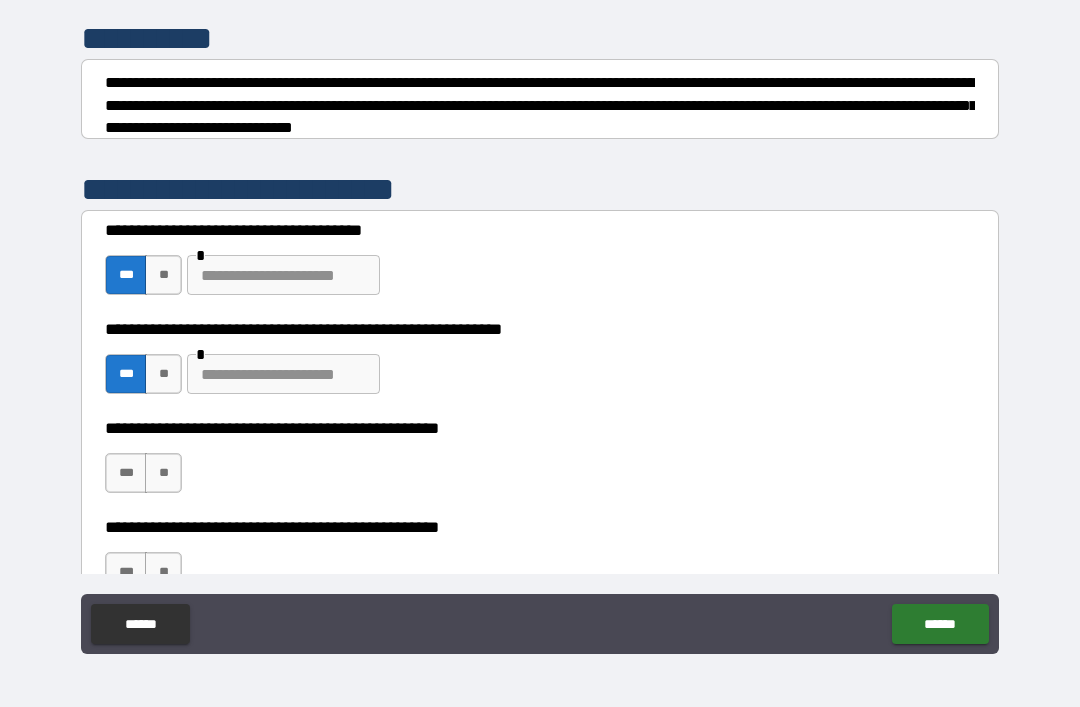 click at bounding box center (283, 374) 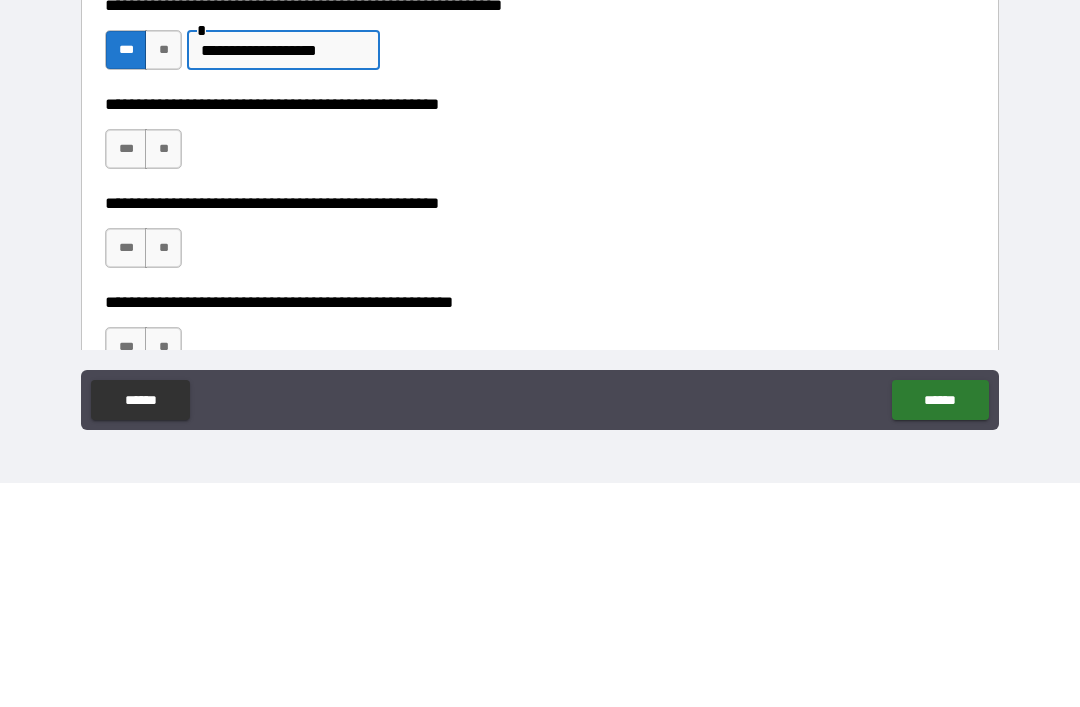 scroll, scrollTop: 352, scrollLeft: 0, axis: vertical 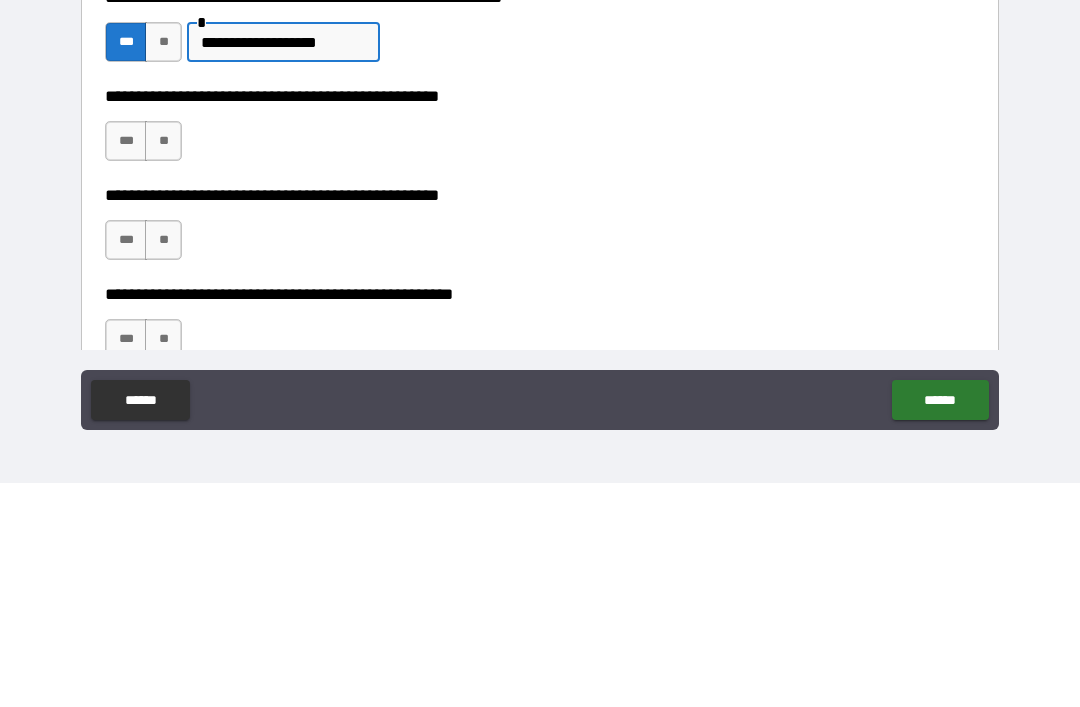 type on "**********" 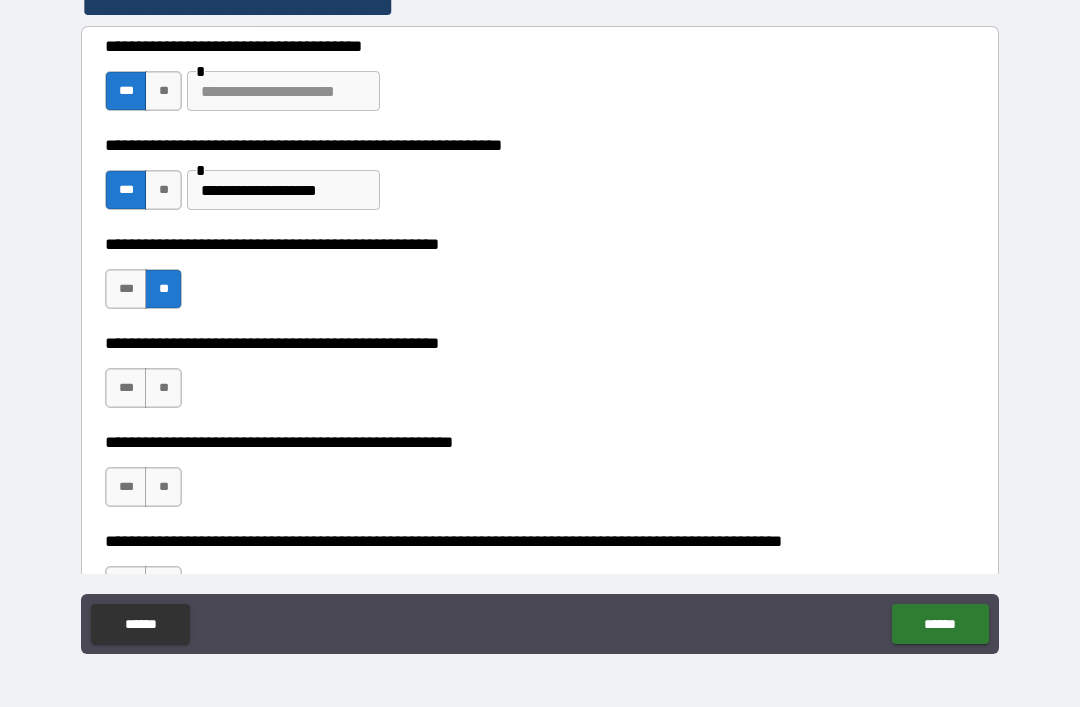 scroll, scrollTop: 474, scrollLeft: 0, axis: vertical 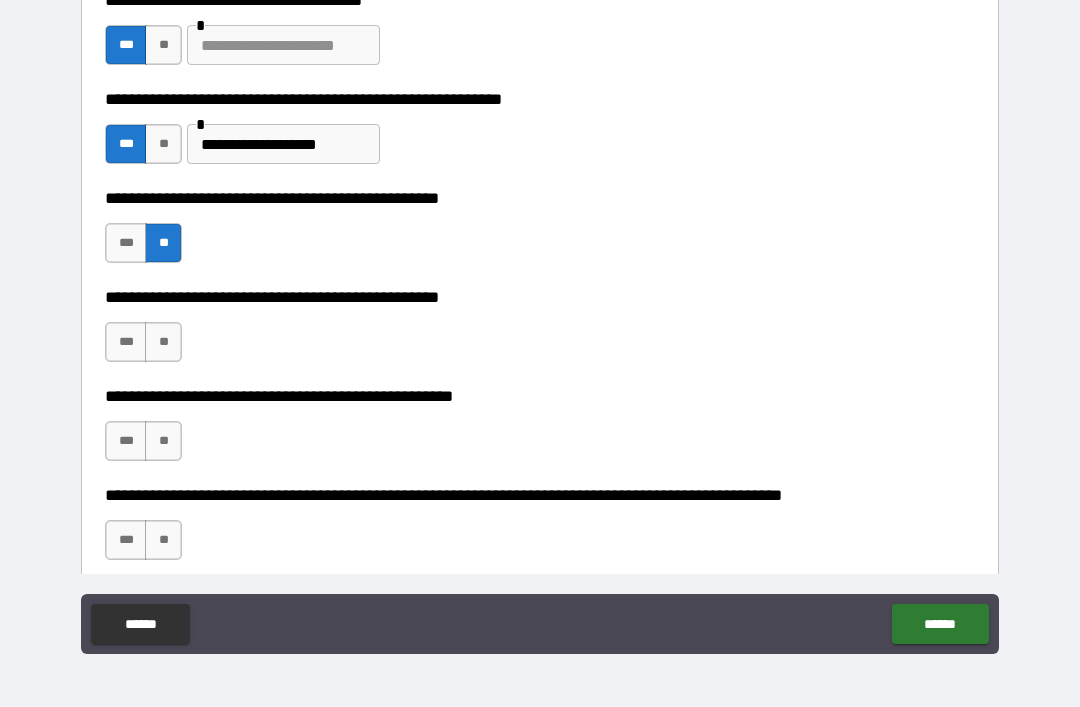 click on "***" at bounding box center (126, 342) 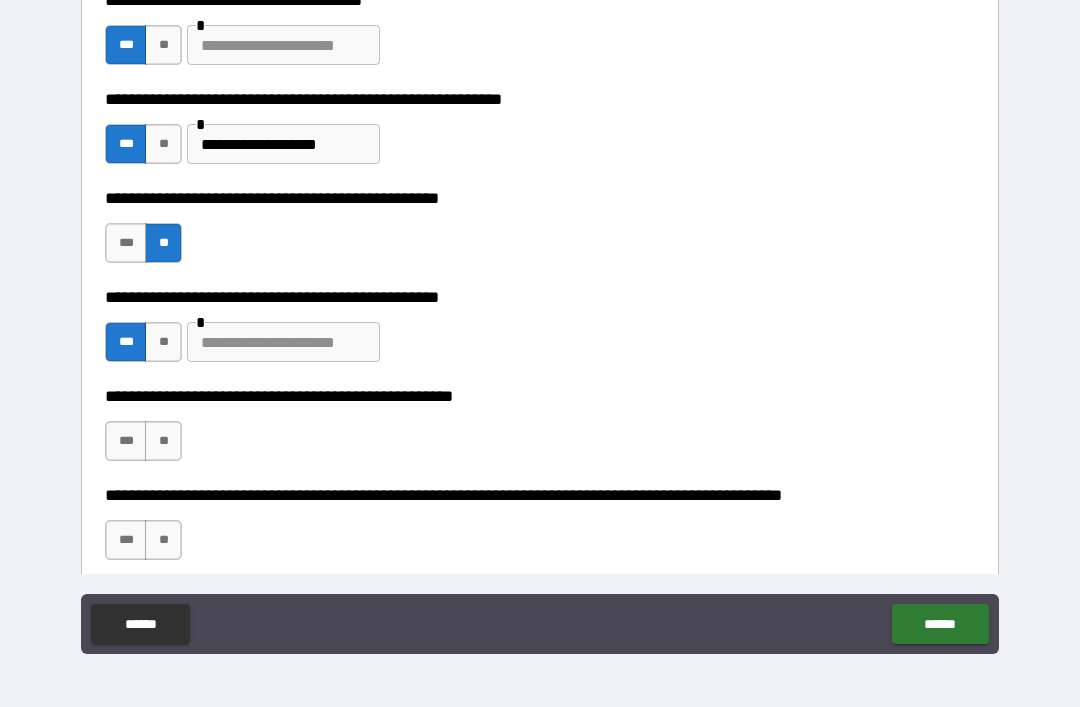 click at bounding box center [283, 342] 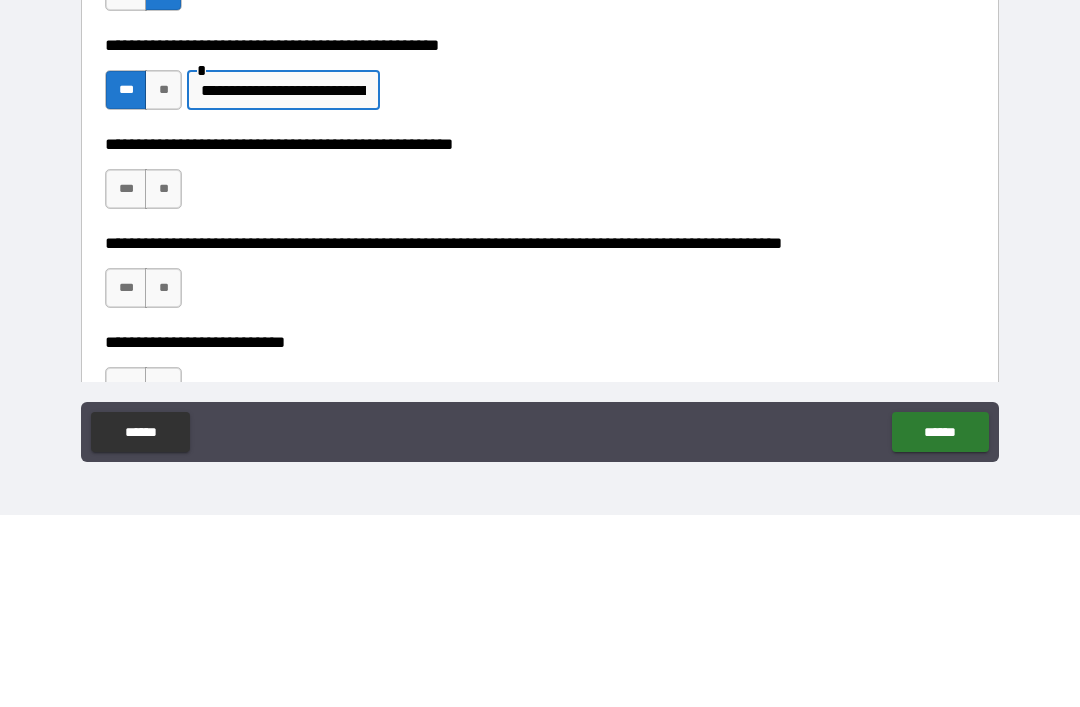 scroll, scrollTop: 538, scrollLeft: 0, axis: vertical 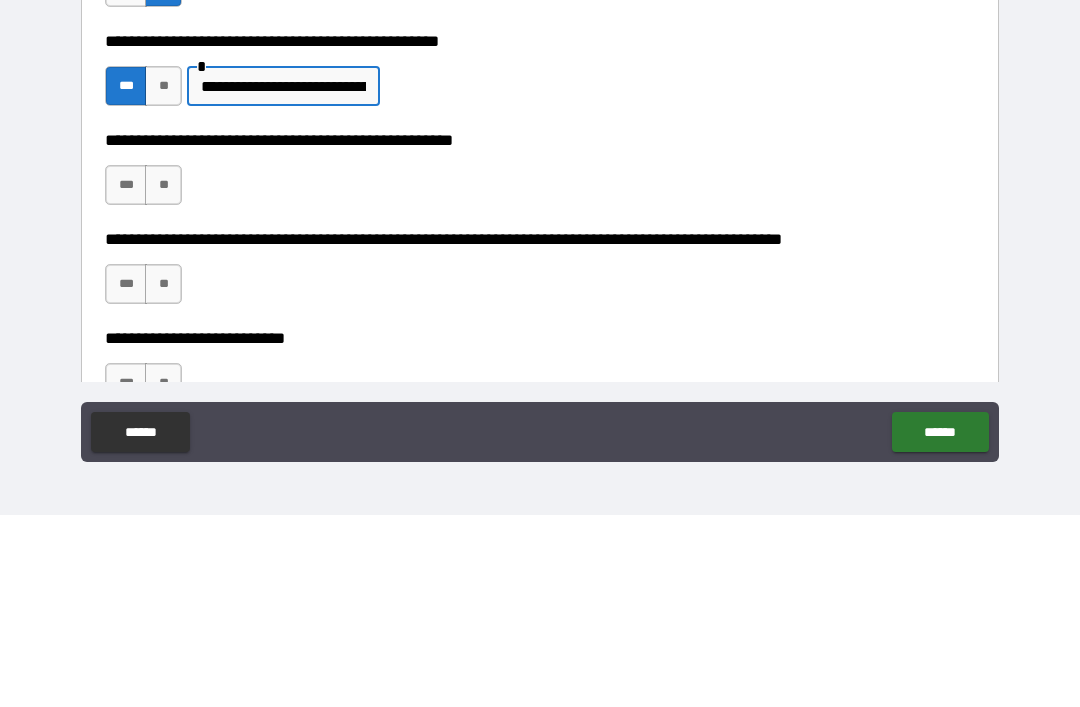 type on "**********" 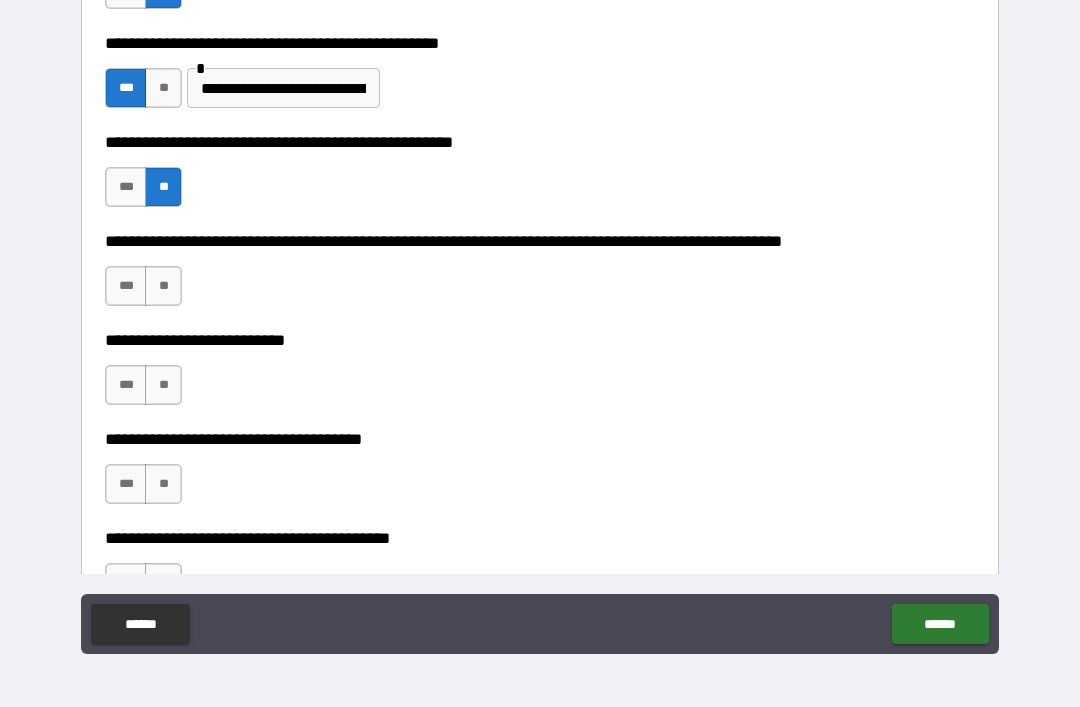 scroll, scrollTop: 740, scrollLeft: 0, axis: vertical 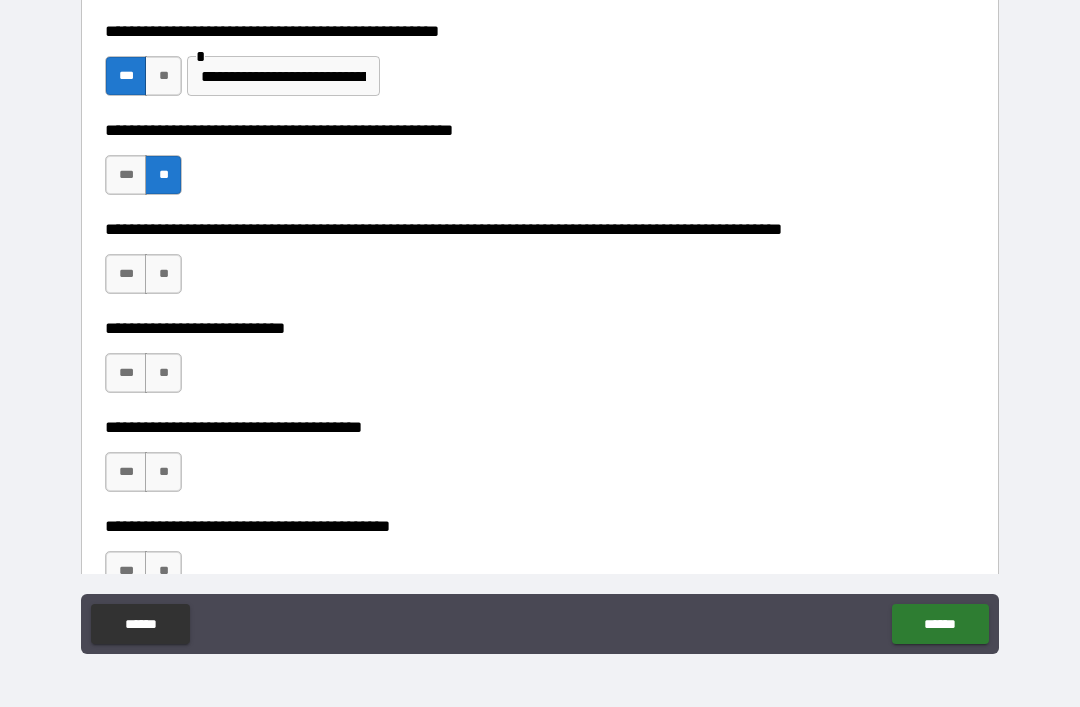 click on "**" at bounding box center (163, 274) 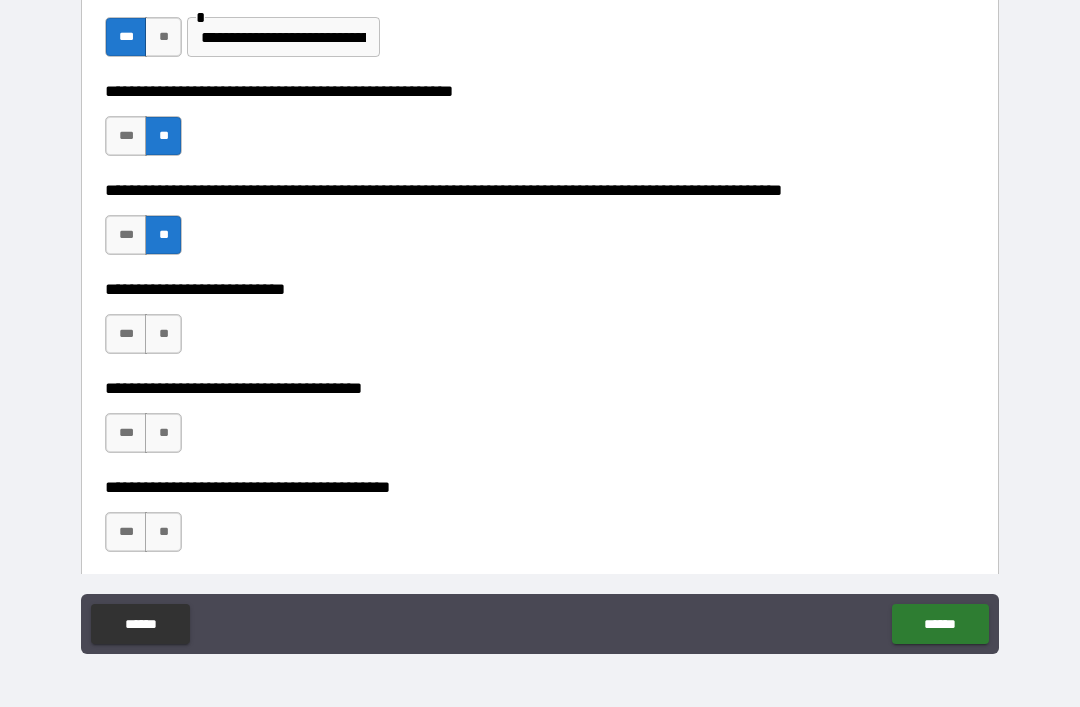 scroll, scrollTop: 797, scrollLeft: 0, axis: vertical 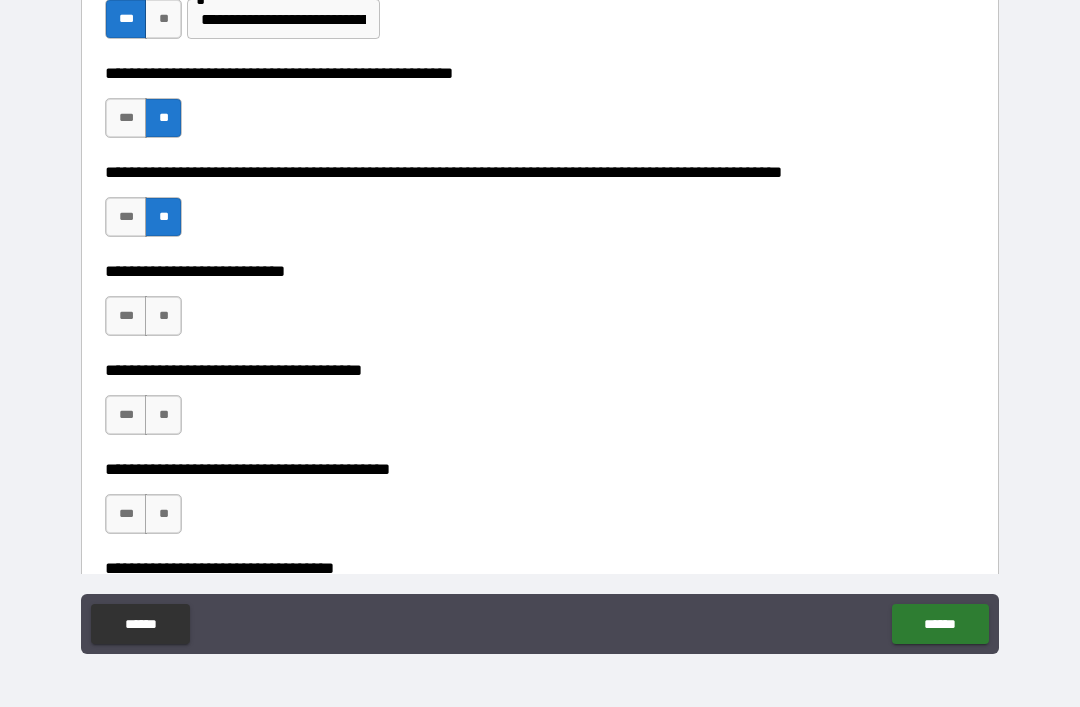 click on "**" at bounding box center [163, 316] 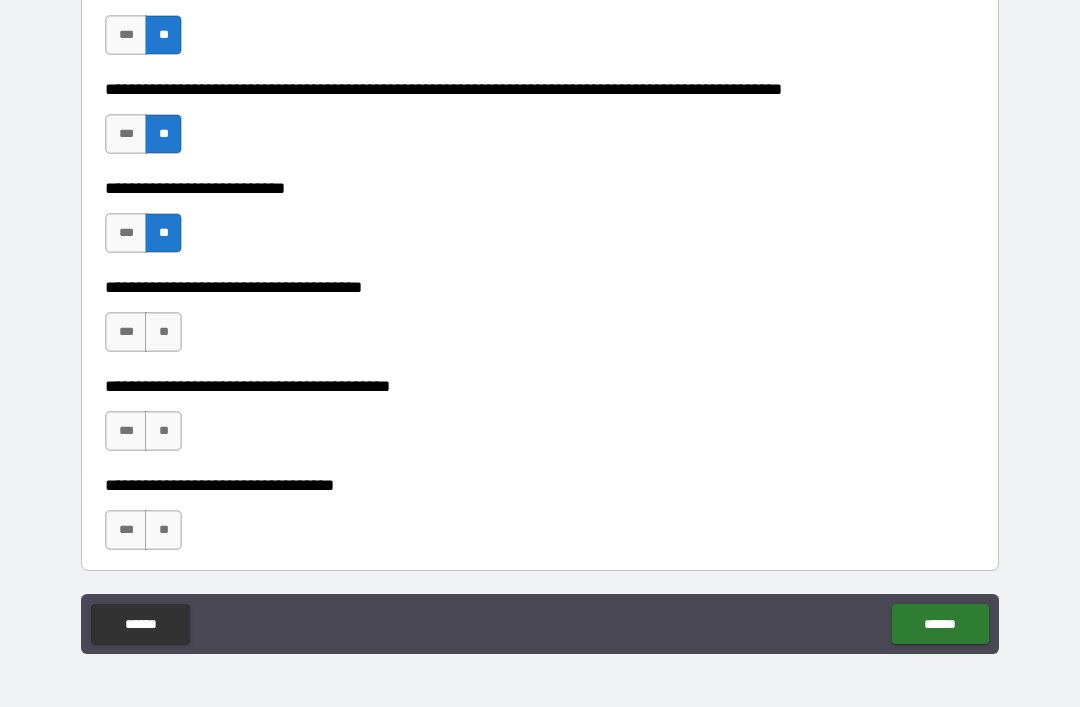 scroll, scrollTop: 891, scrollLeft: 0, axis: vertical 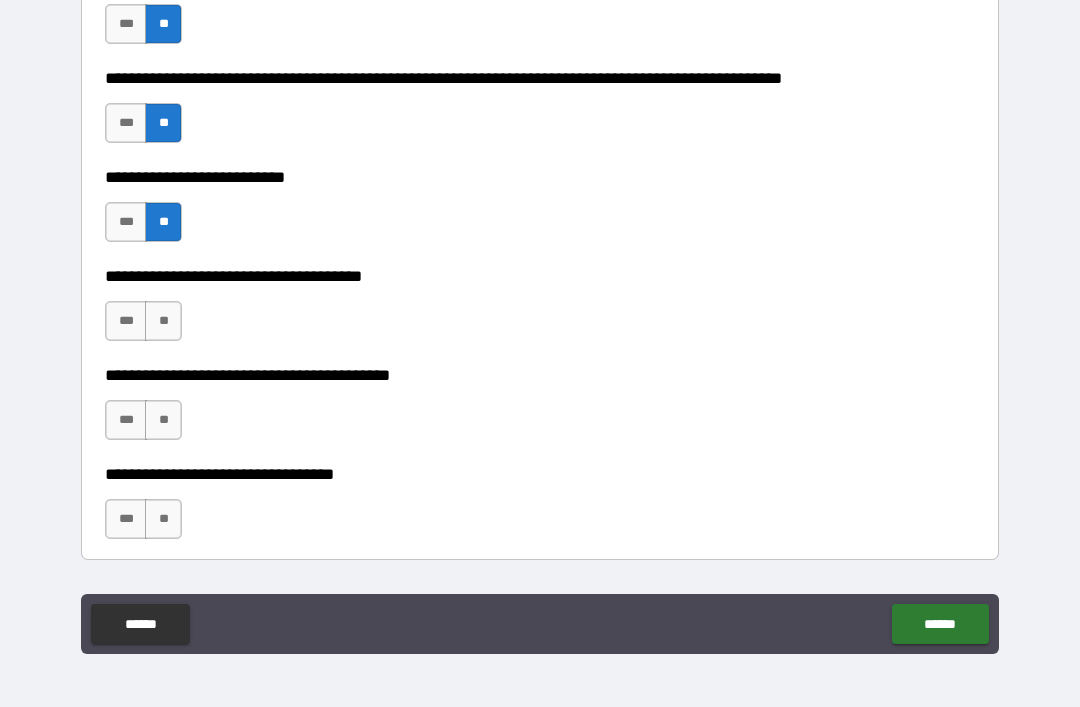 click on "**" at bounding box center (163, 321) 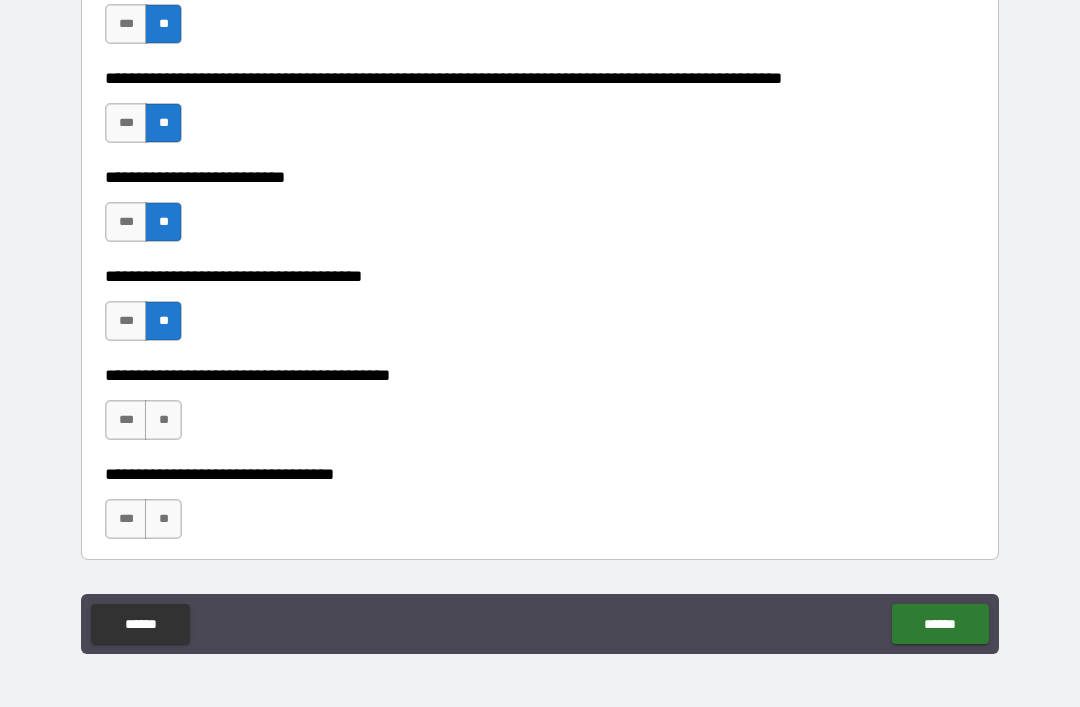 click on "**" at bounding box center [163, 420] 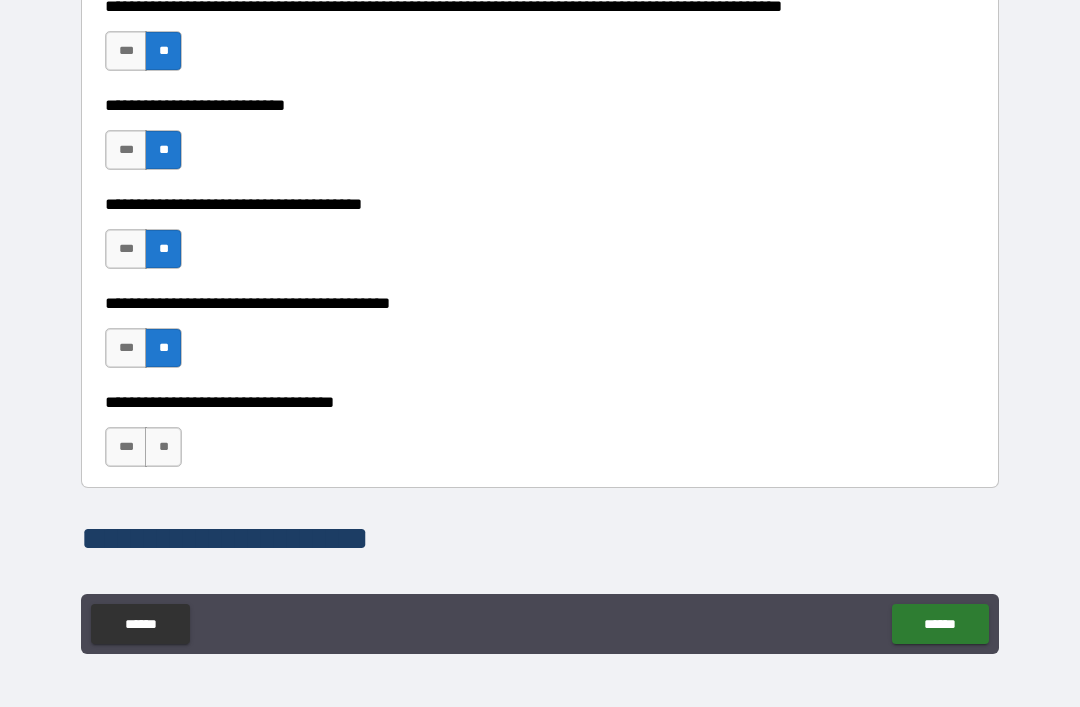 scroll, scrollTop: 967, scrollLeft: 0, axis: vertical 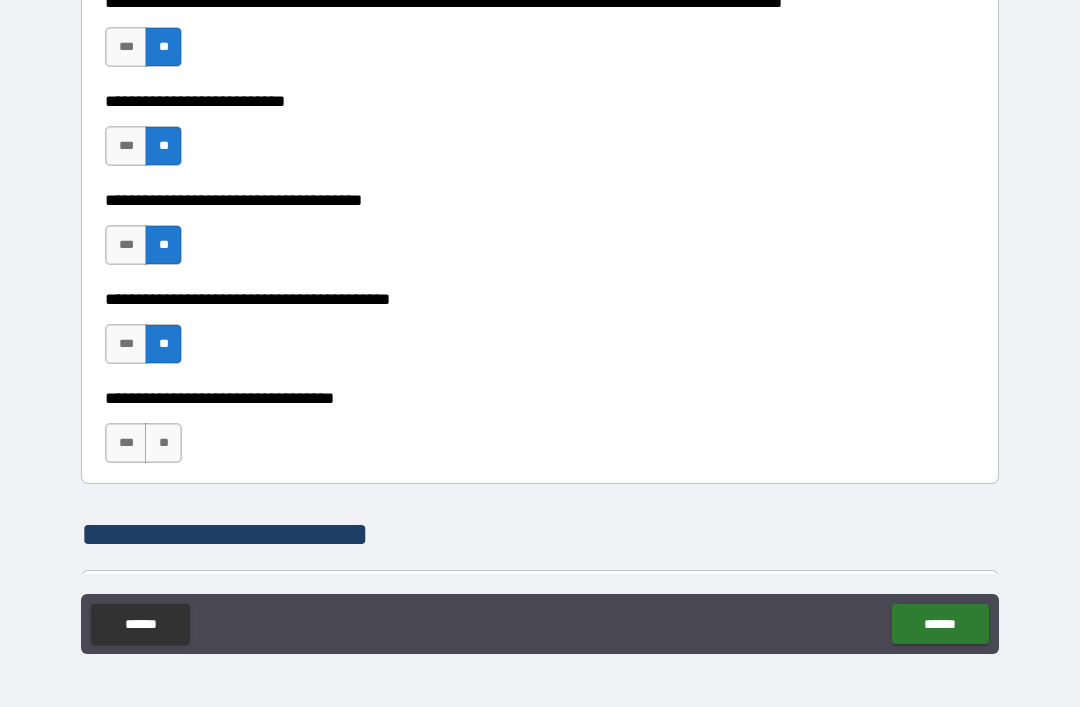click on "**" at bounding box center [163, 443] 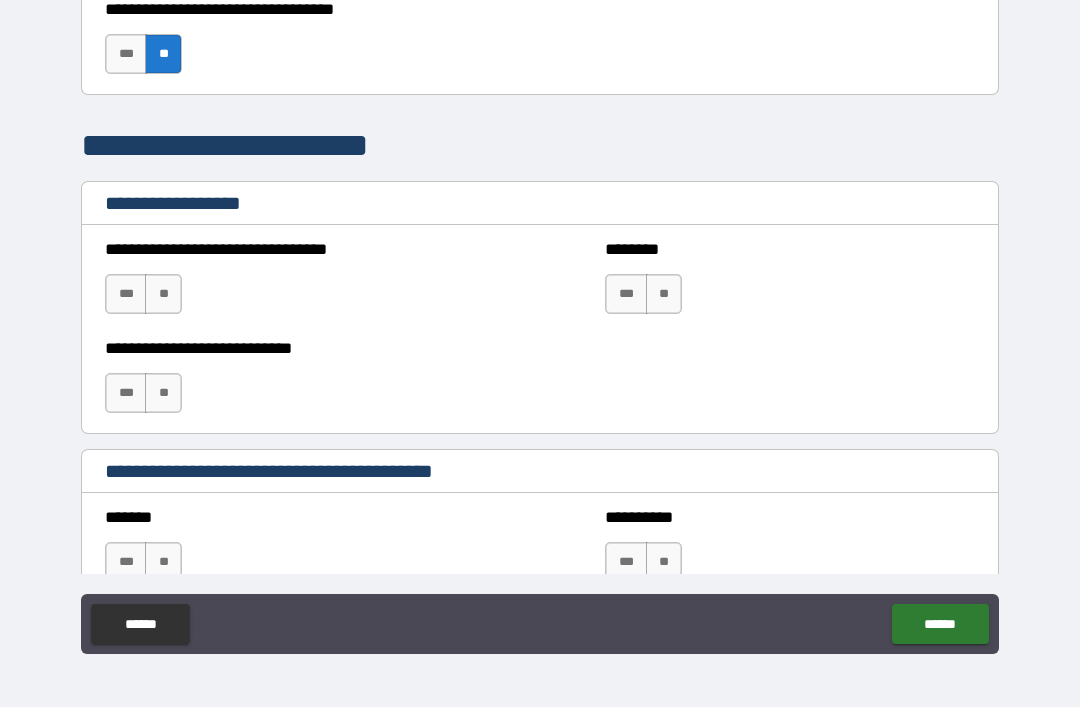 scroll, scrollTop: 1378, scrollLeft: 0, axis: vertical 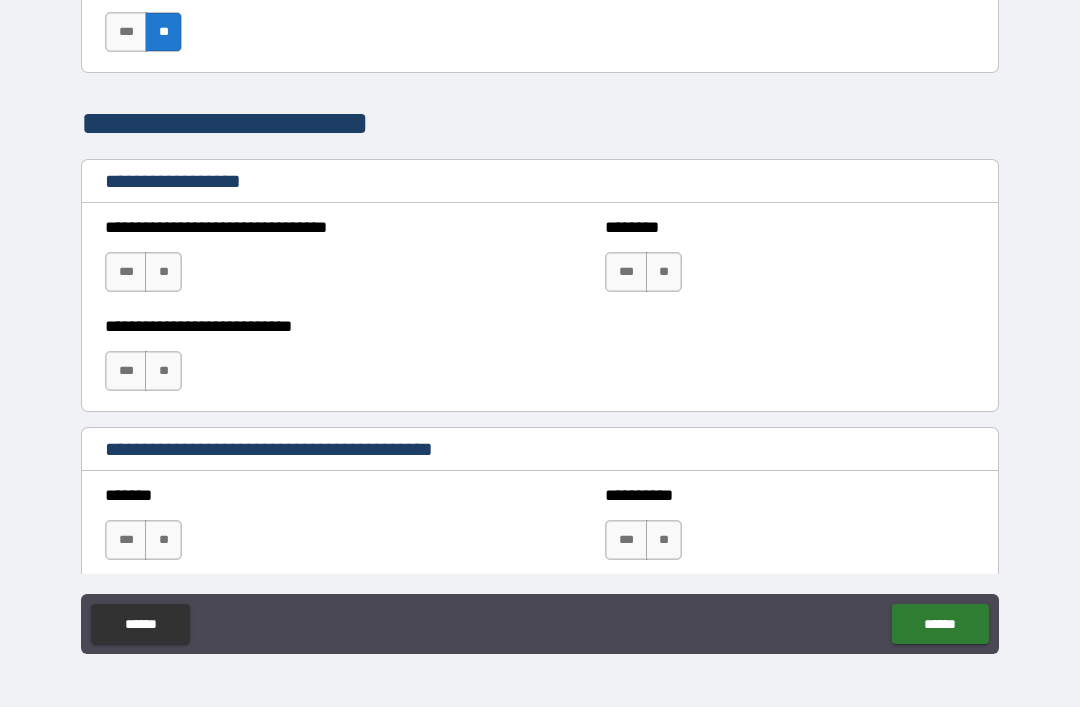 click on "**" at bounding box center [163, 272] 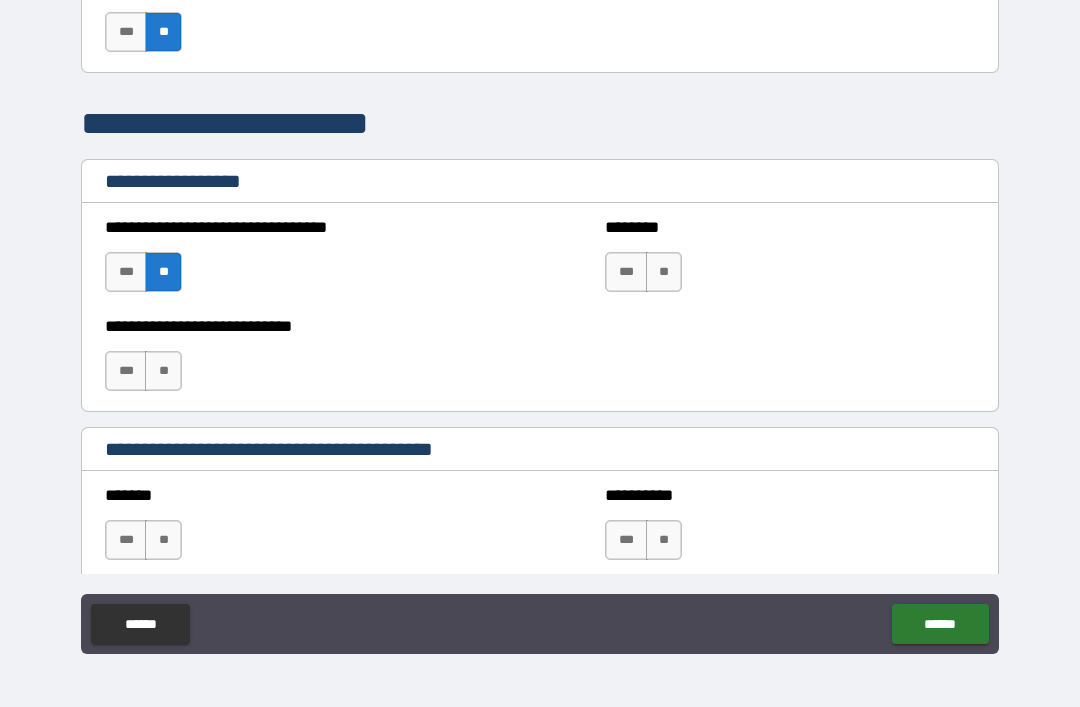 click on "**" at bounding box center [163, 371] 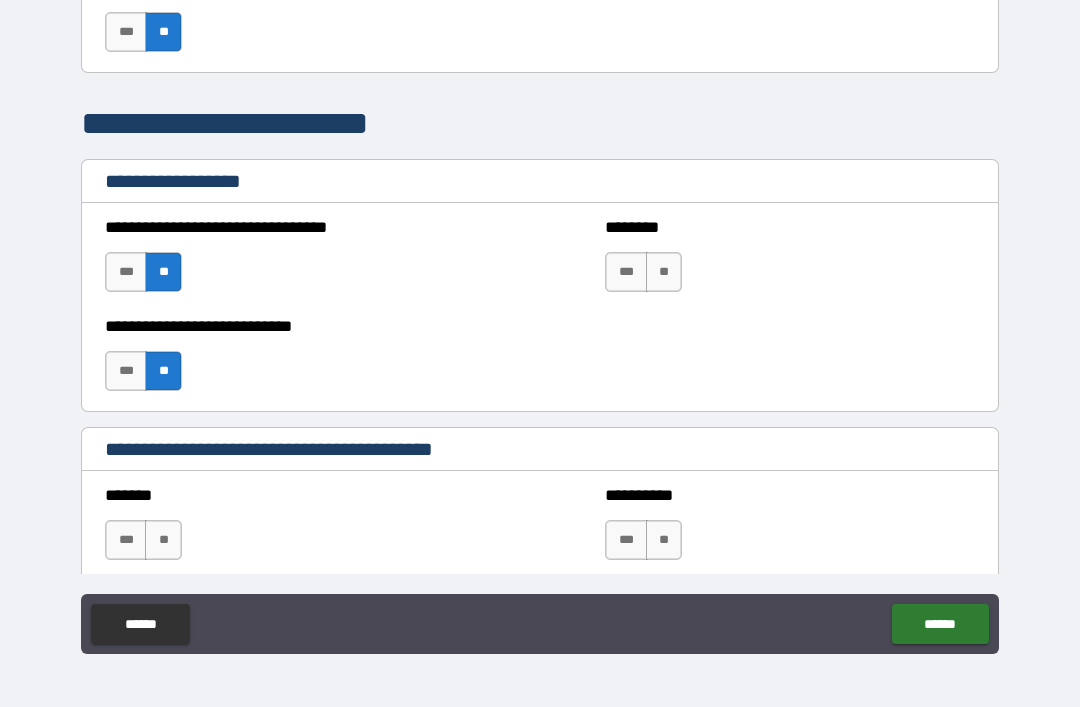 click on "**" at bounding box center [664, 272] 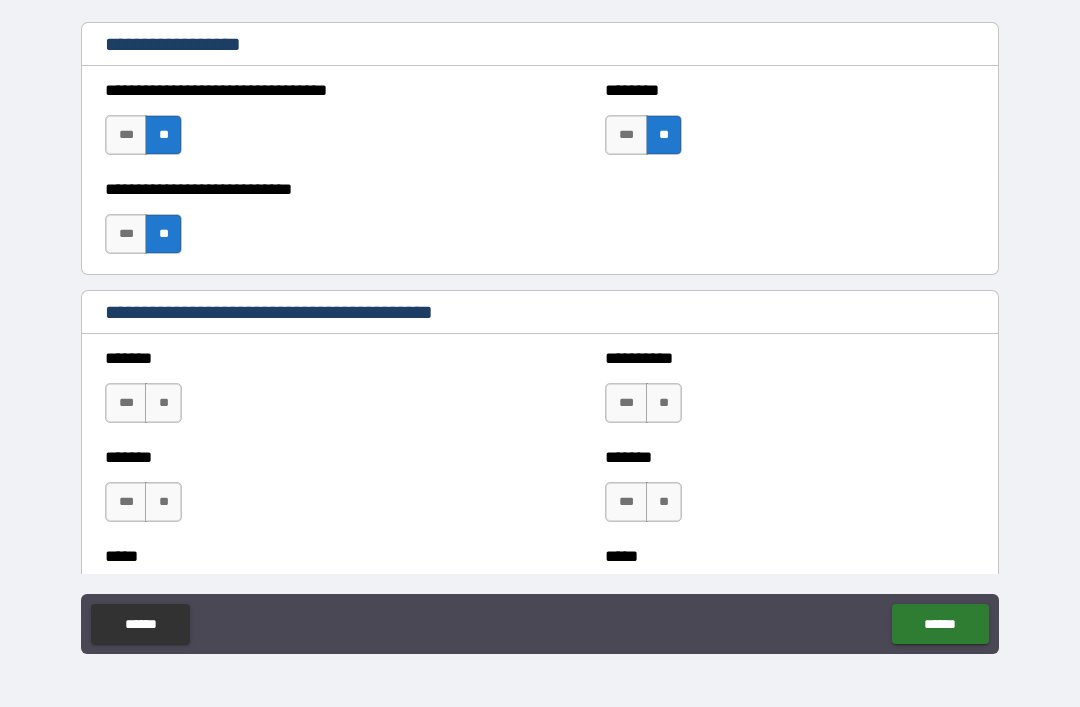 scroll, scrollTop: 1532, scrollLeft: 0, axis: vertical 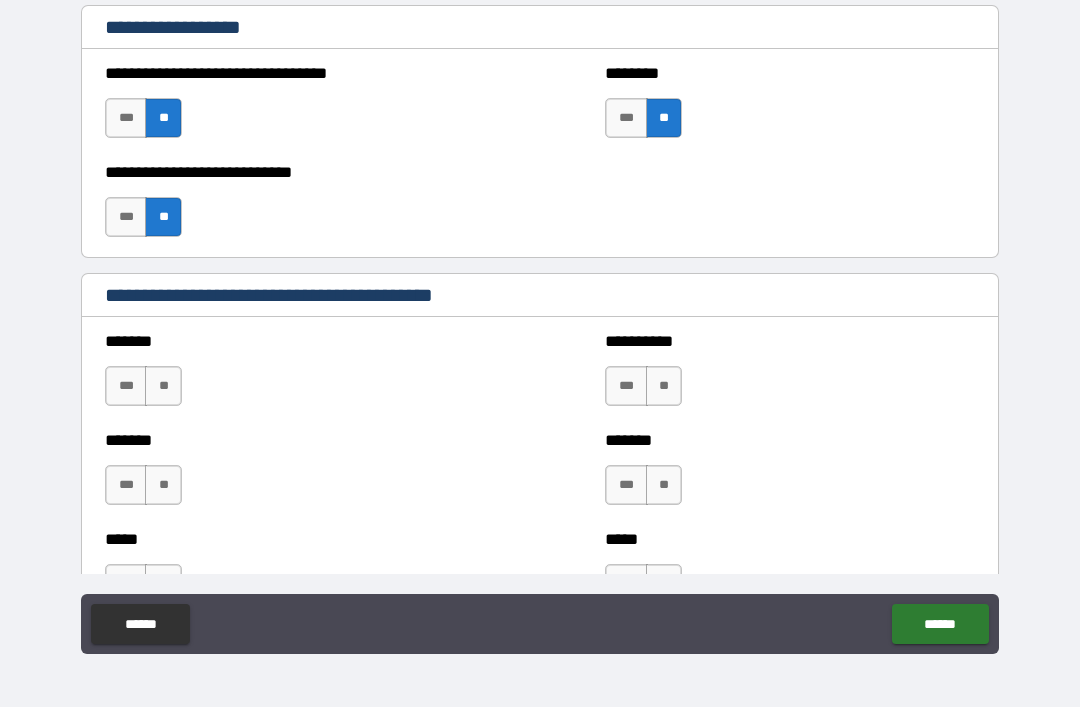 click on "**" at bounding box center [163, 386] 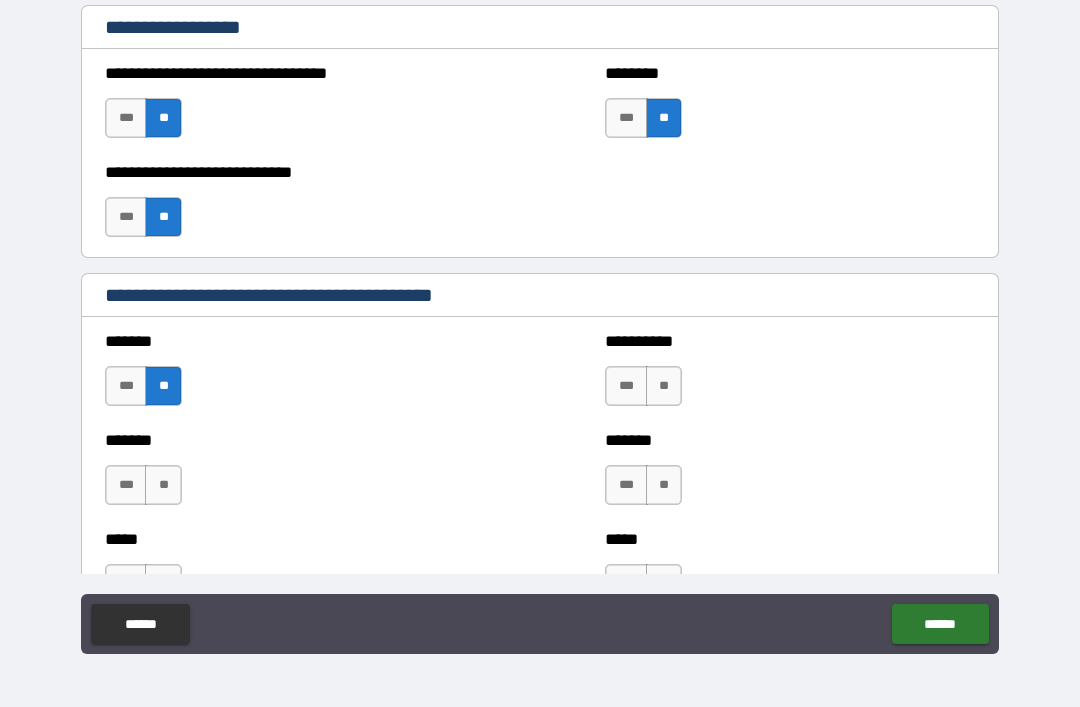 click on "**" at bounding box center (664, 386) 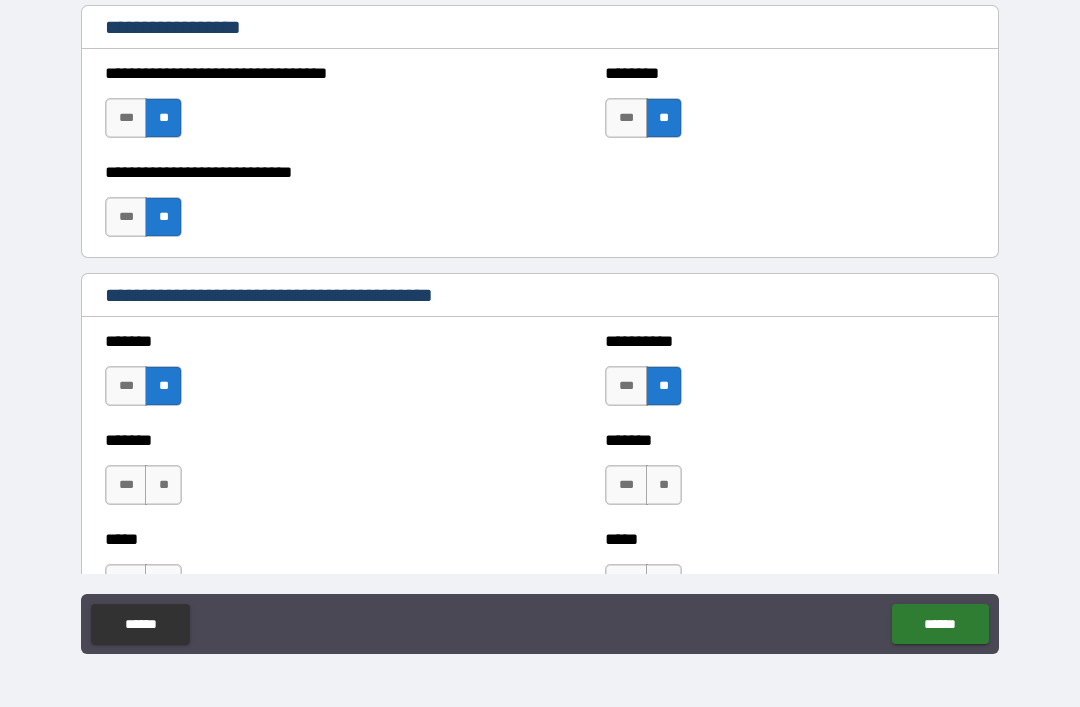 click on "**" at bounding box center [163, 485] 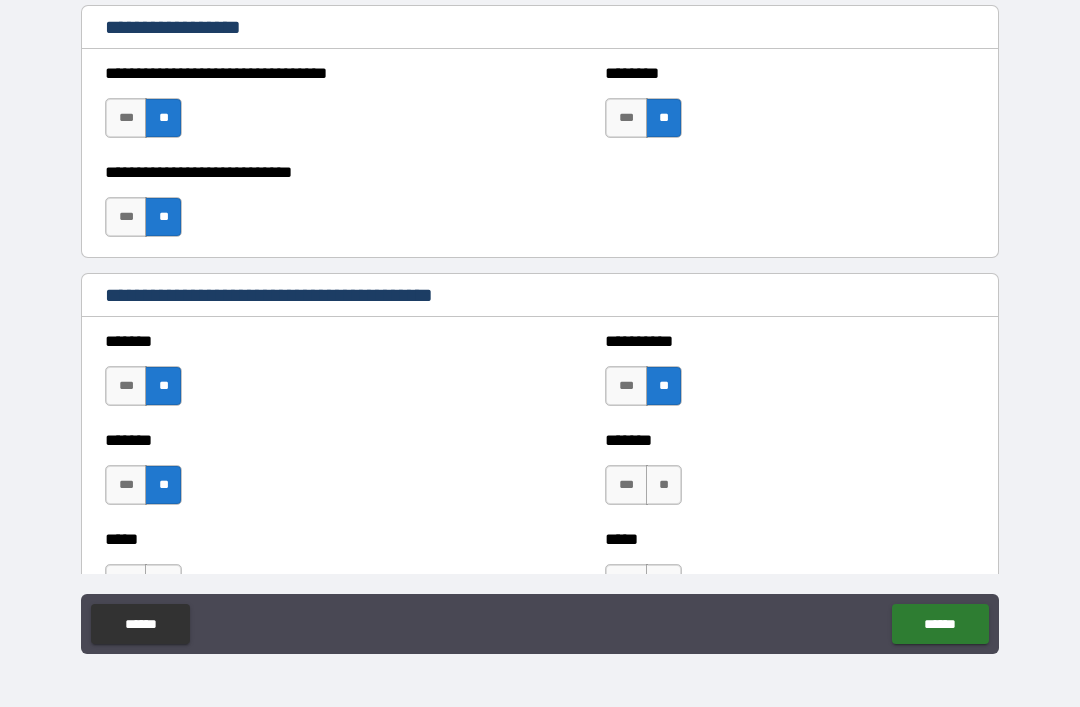 click on "**" at bounding box center (664, 485) 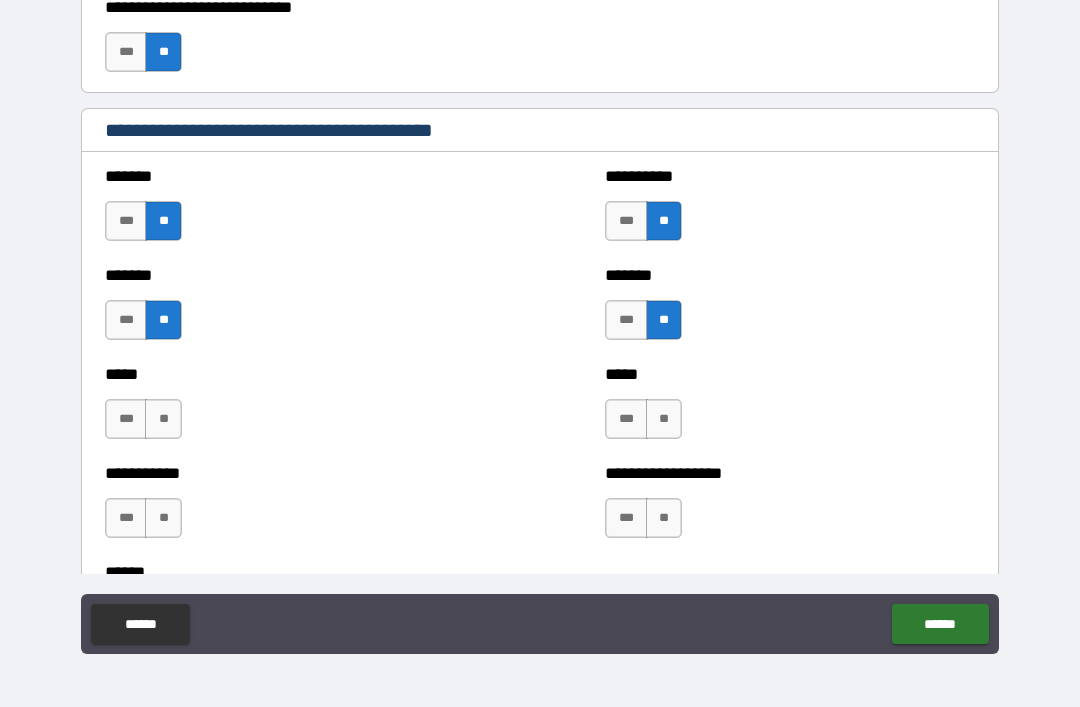 scroll, scrollTop: 1708, scrollLeft: 0, axis: vertical 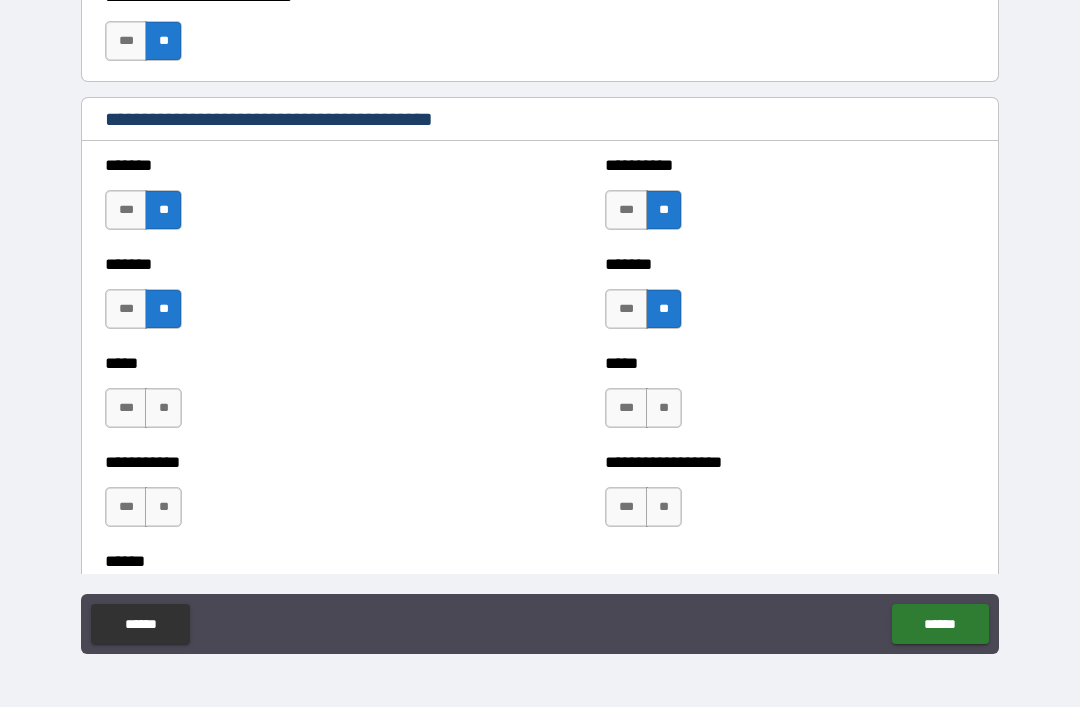 click on "**" at bounding box center [163, 408] 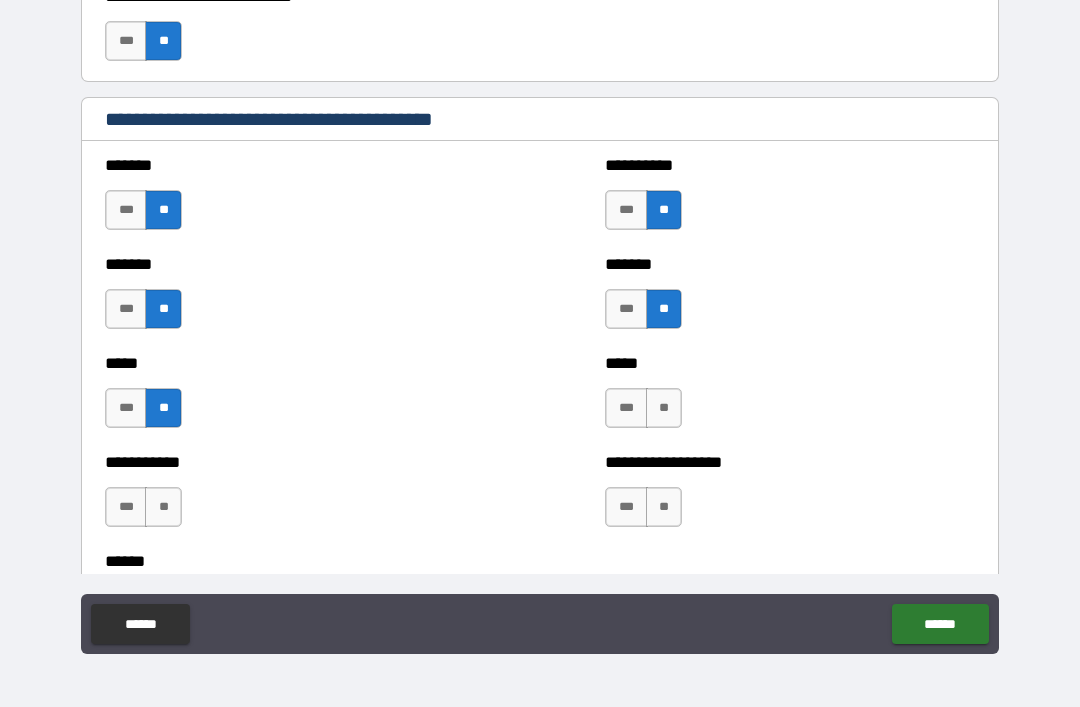 click on "**" at bounding box center [664, 408] 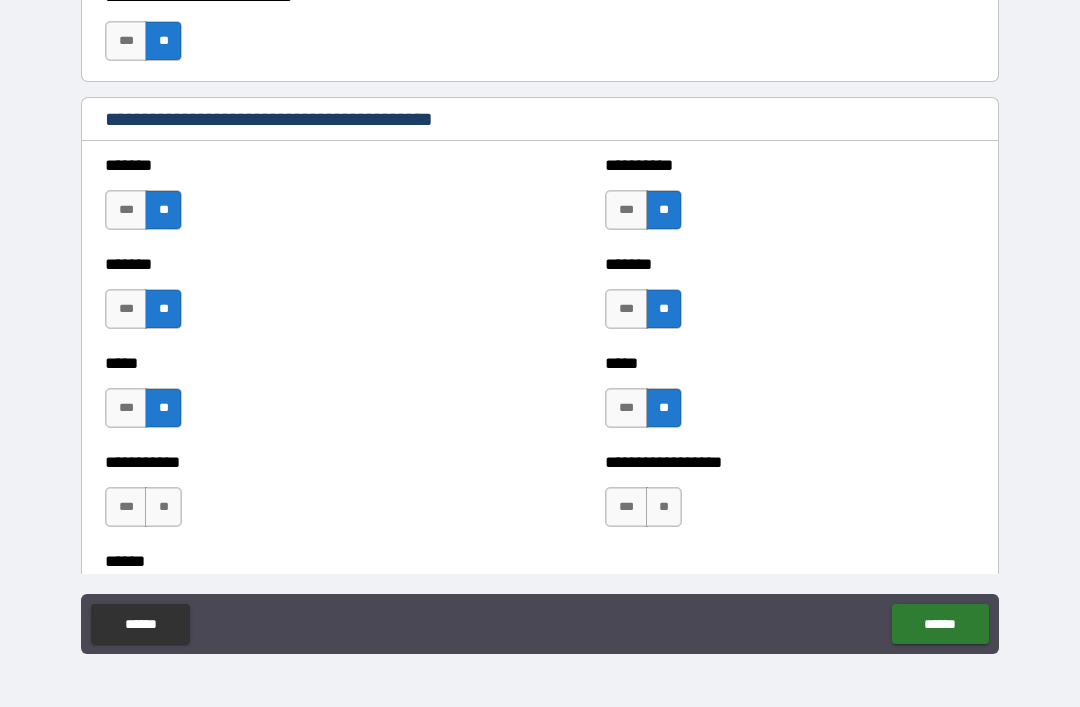 click on "**" at bounding box center (163, 507) 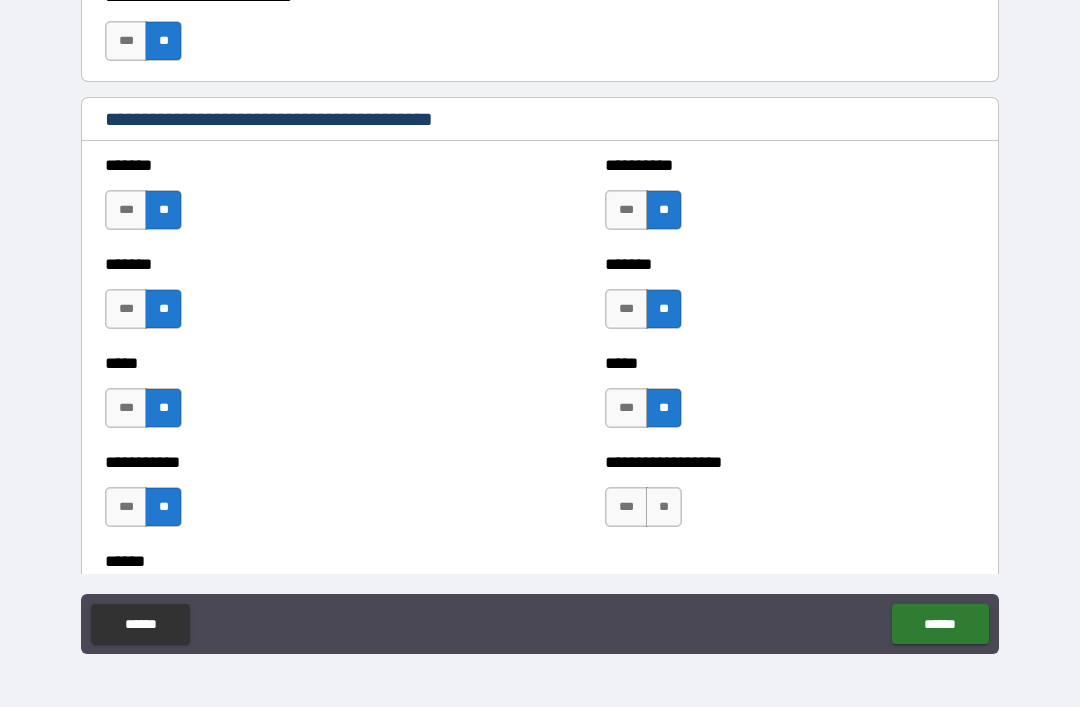 click on "**" at bounding box center (664, 507) 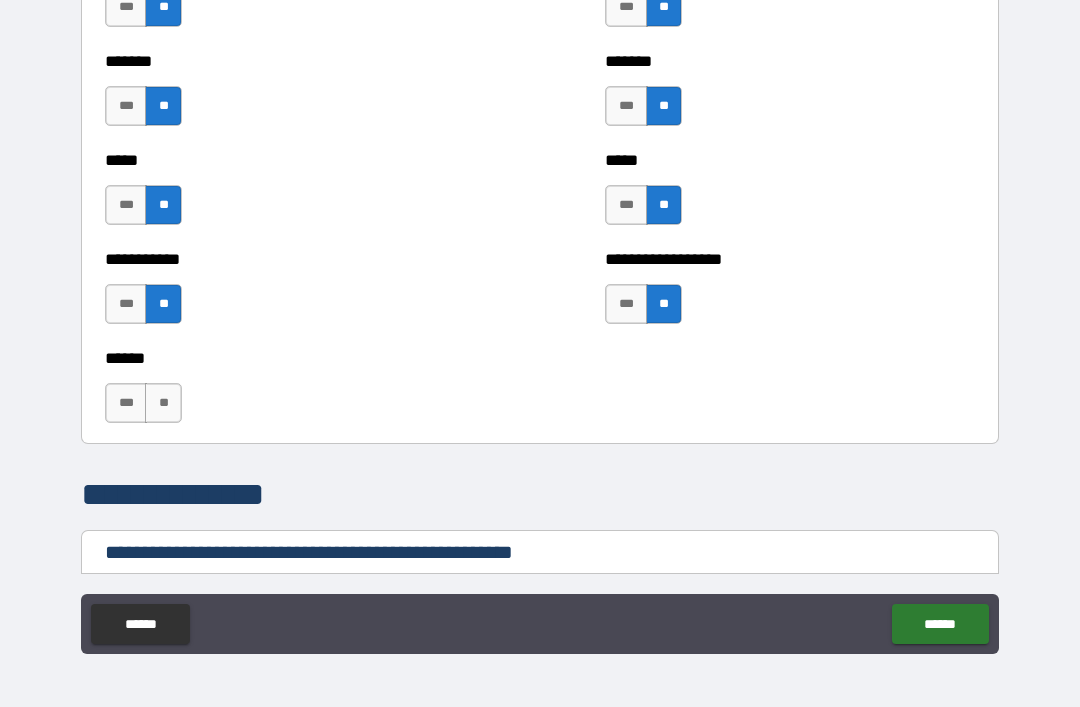 scroll, scrollTop: 1936, scrollLeft: 0, axis: vertical 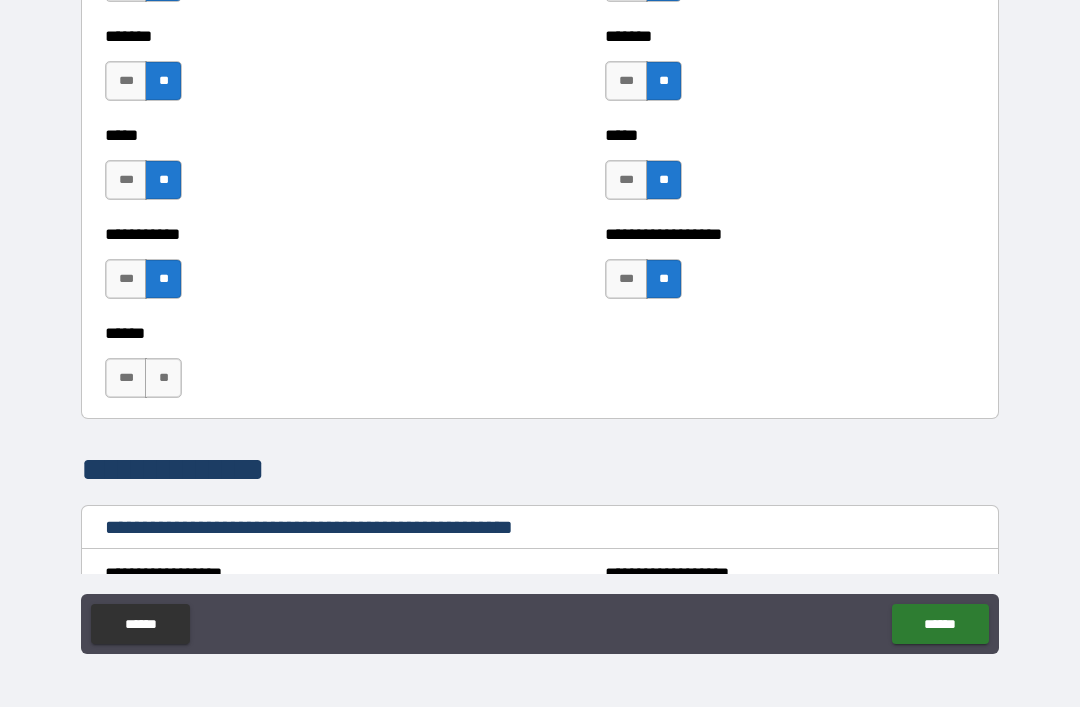 click on "**" at bounding box center [163, 378] 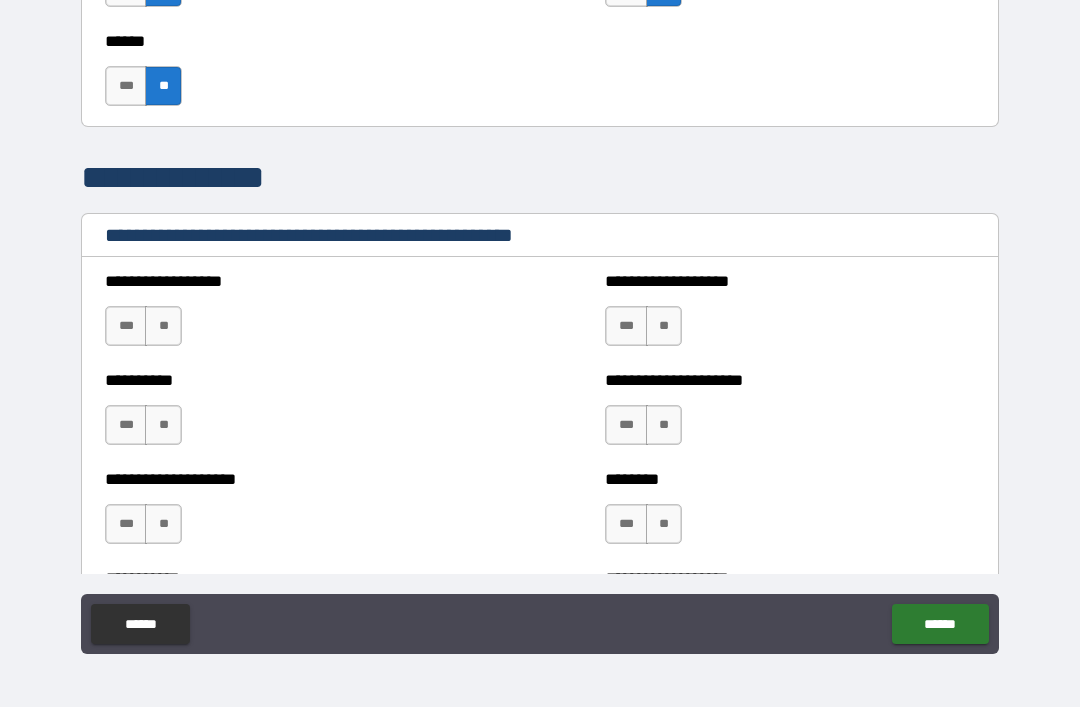 scroll, scrollTop: 2229, scrollLeft: 0, axis: vertical 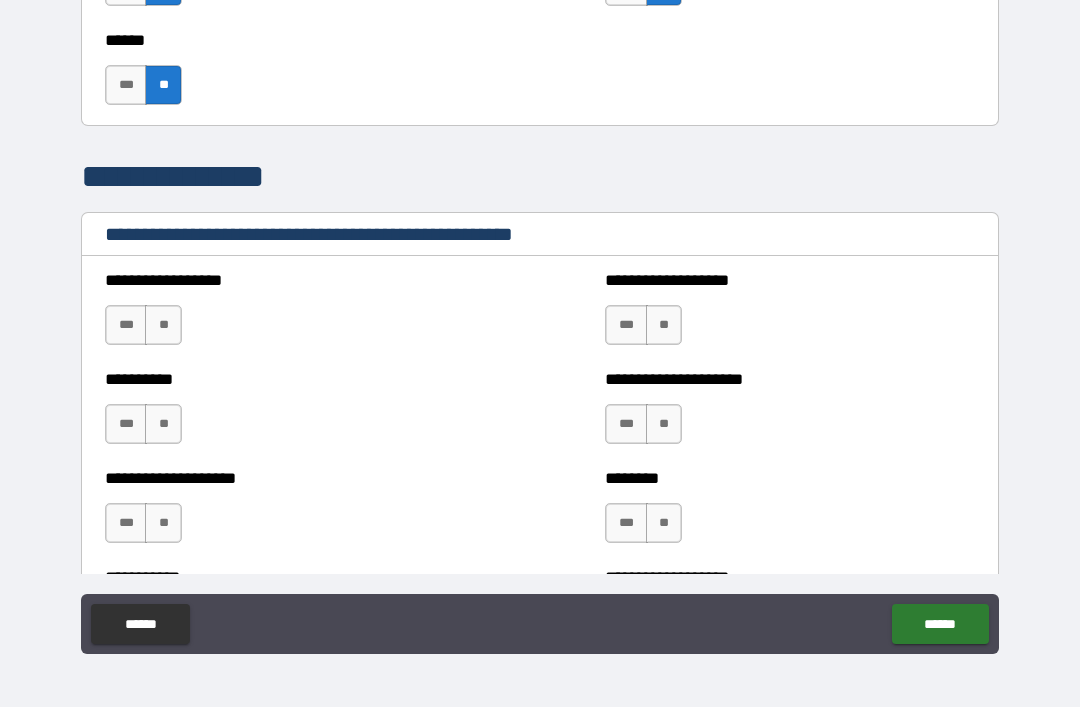 click on "**" at bounding box center [163, 325] 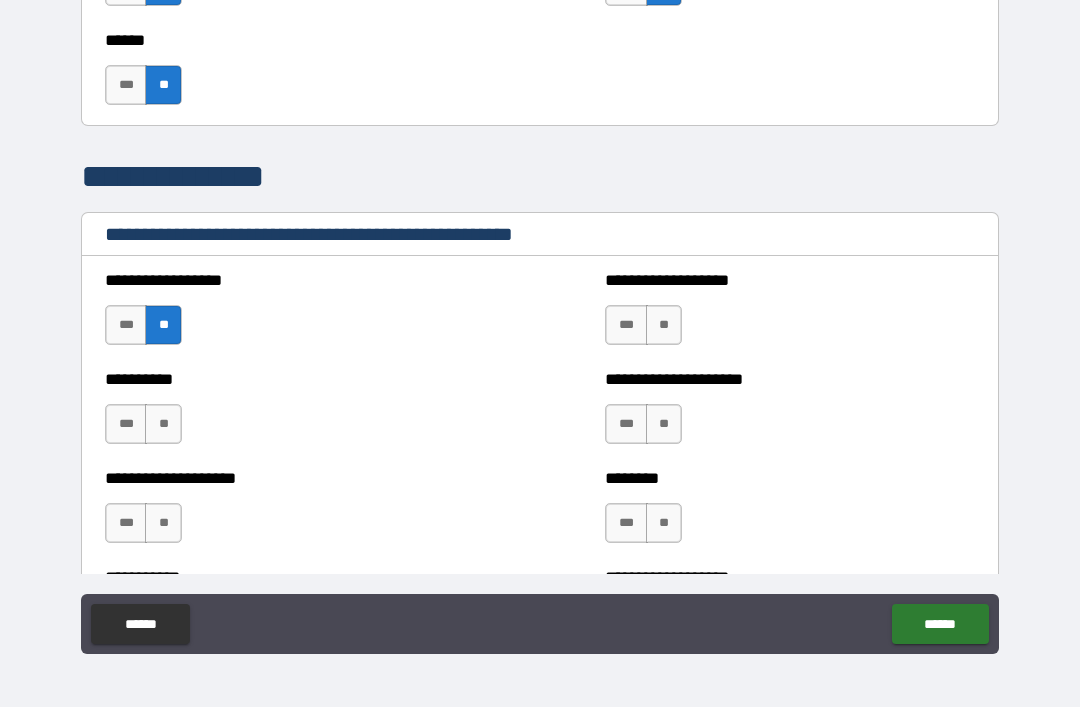 click on "**" at bounding box center (664, 325) 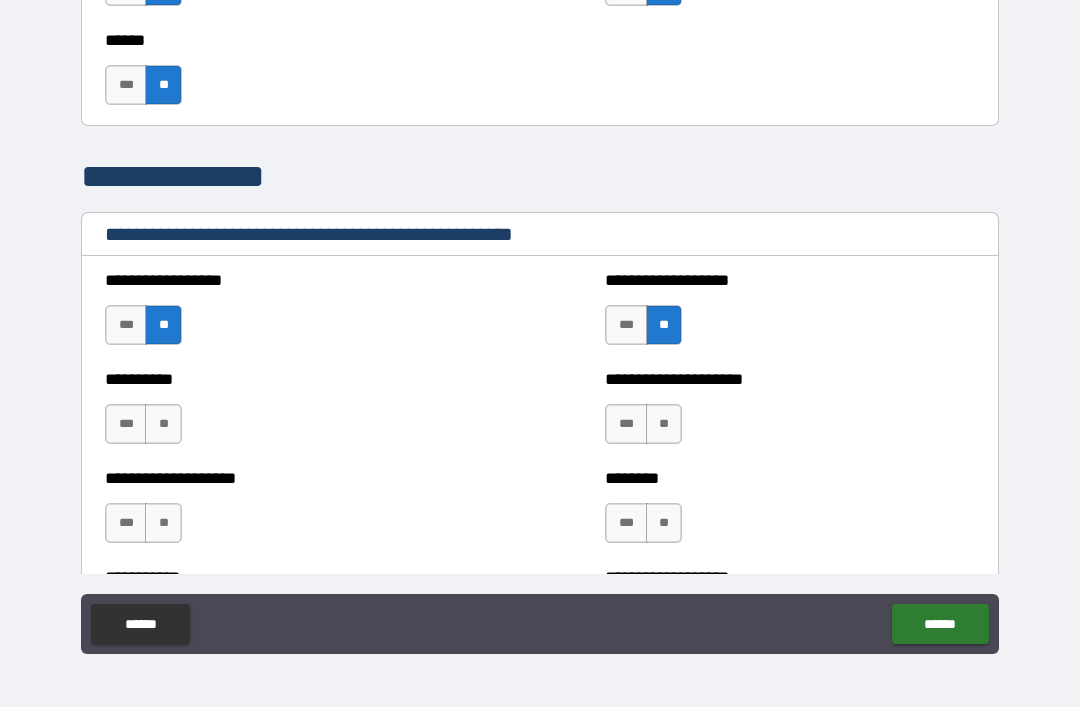 click on "**" at bounding box center (664, 424) 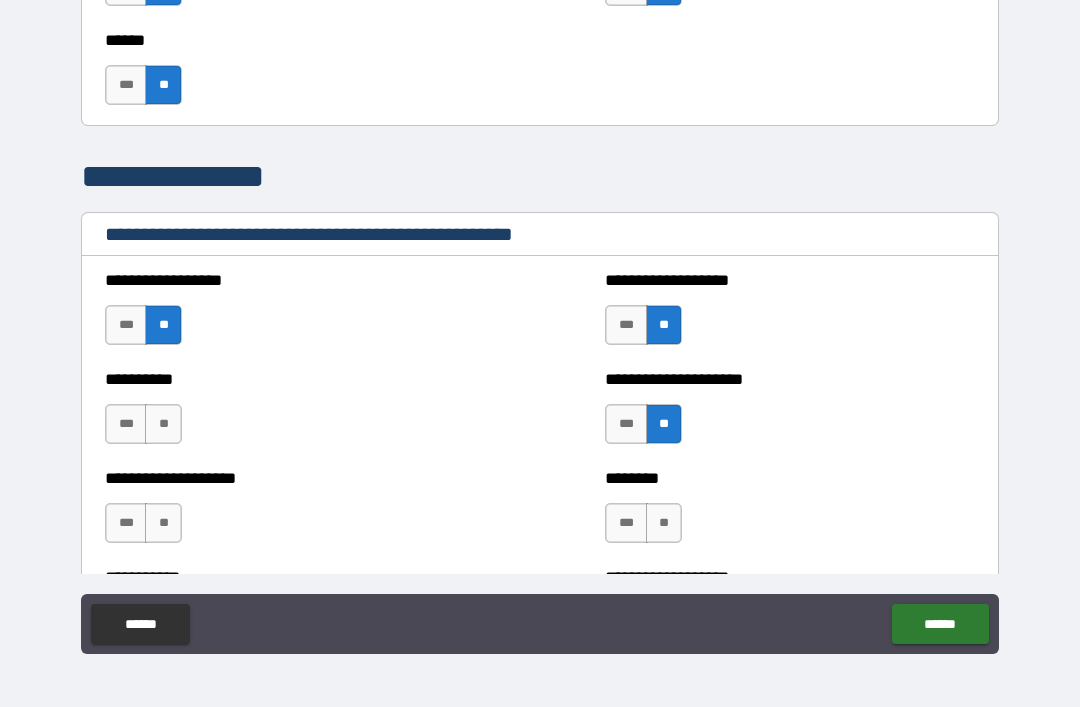 click on "**" at bounding box center (163, 424) 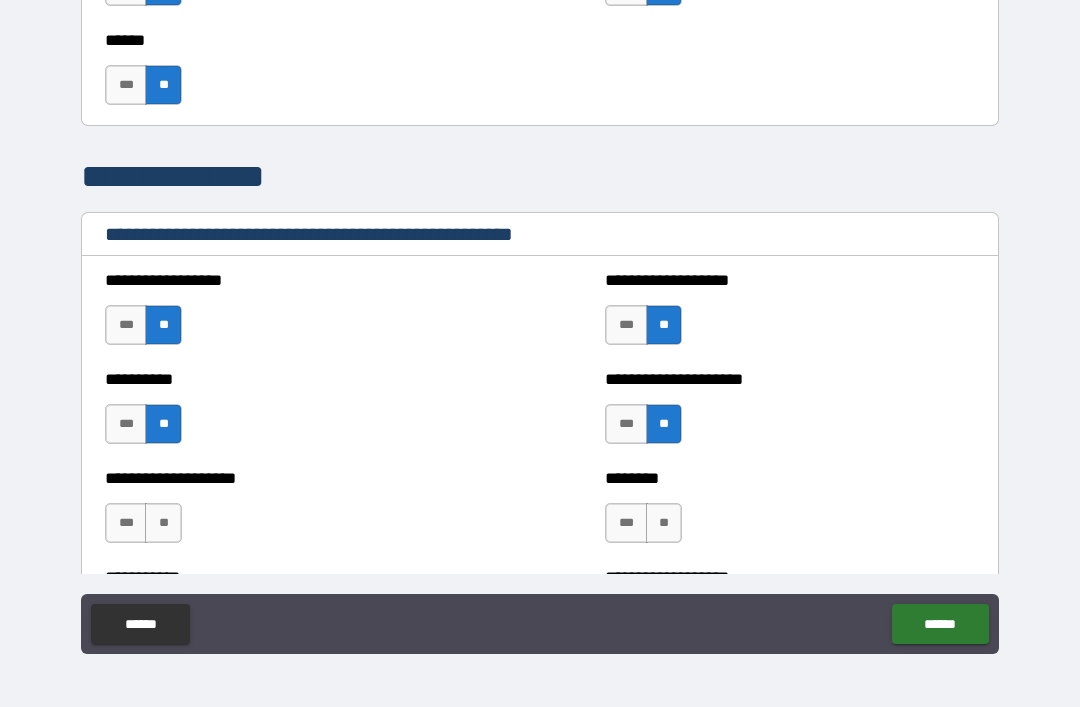 click on "**" at bounding box center [163, 523] 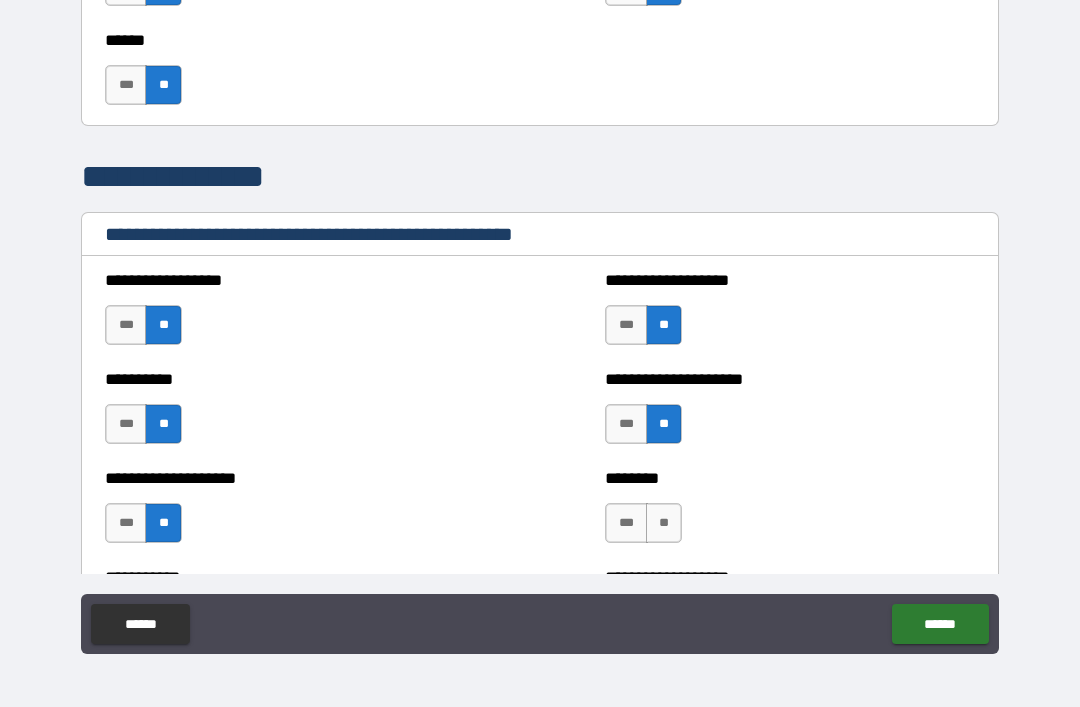 click on "**" at bounding box center (664, 523) 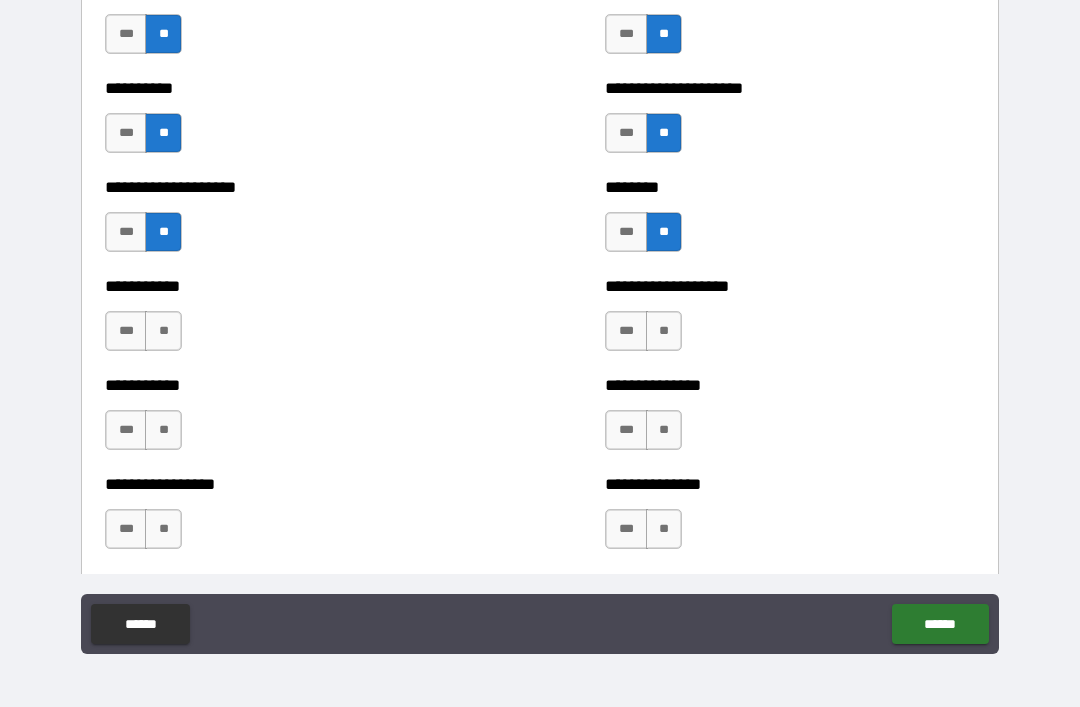 scroll, scrollTop: 2523, scrollLeft: 0, axis: vertical 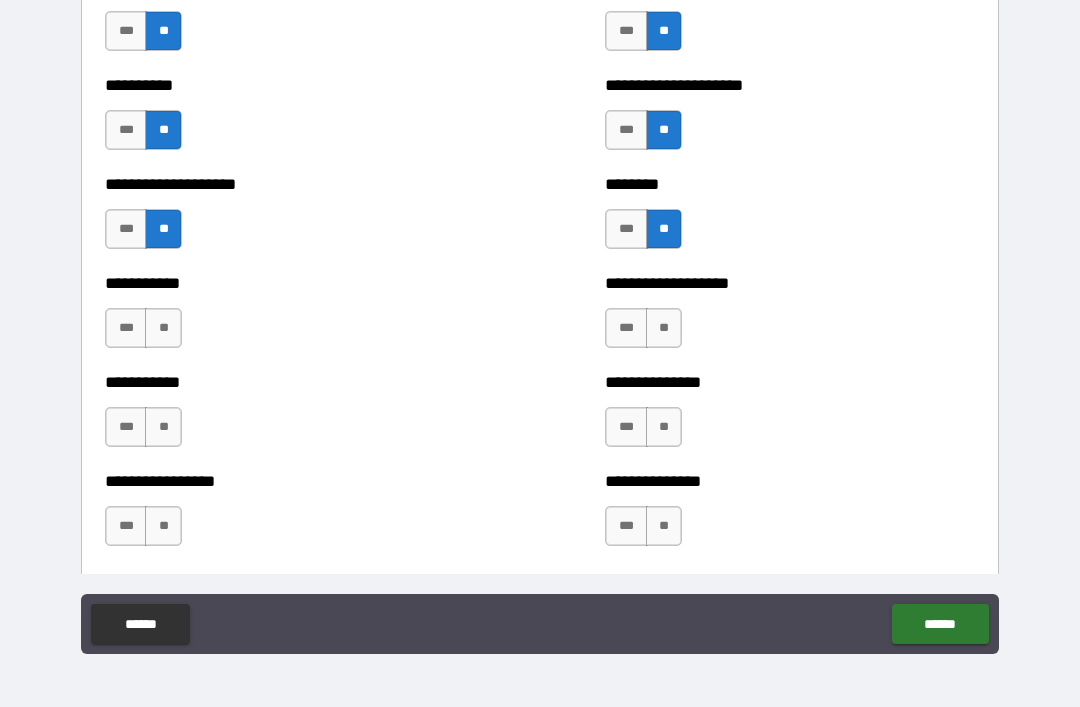 click on "**" at bounding box center (163, 328) 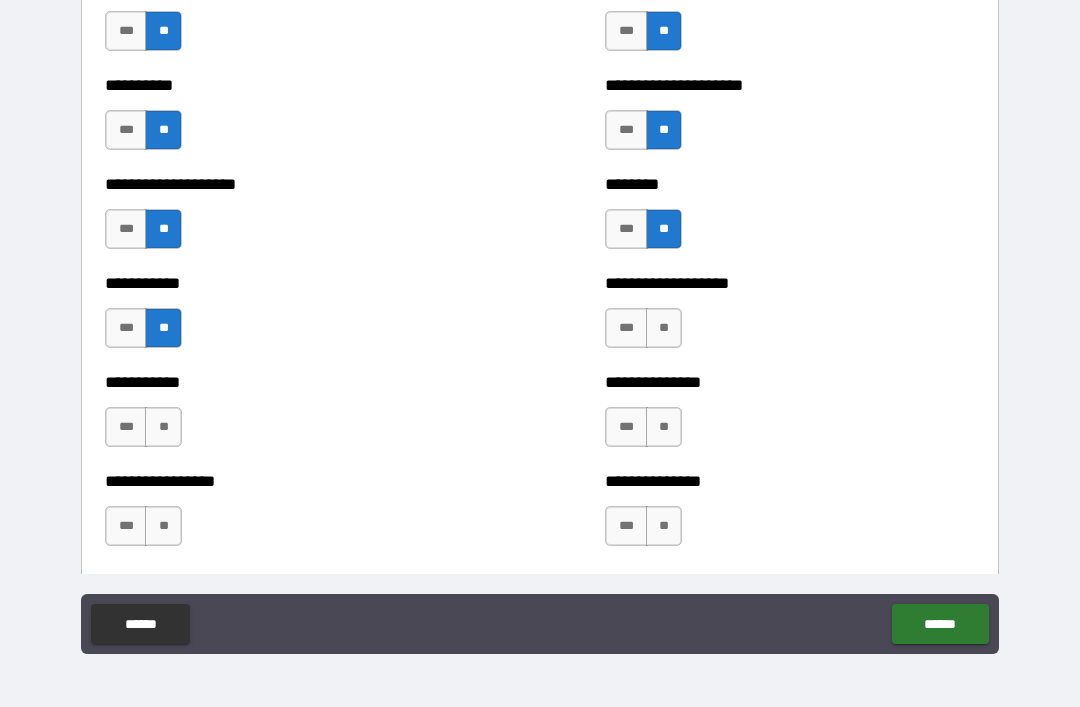 click on "**" at bounding box center (664, 328) 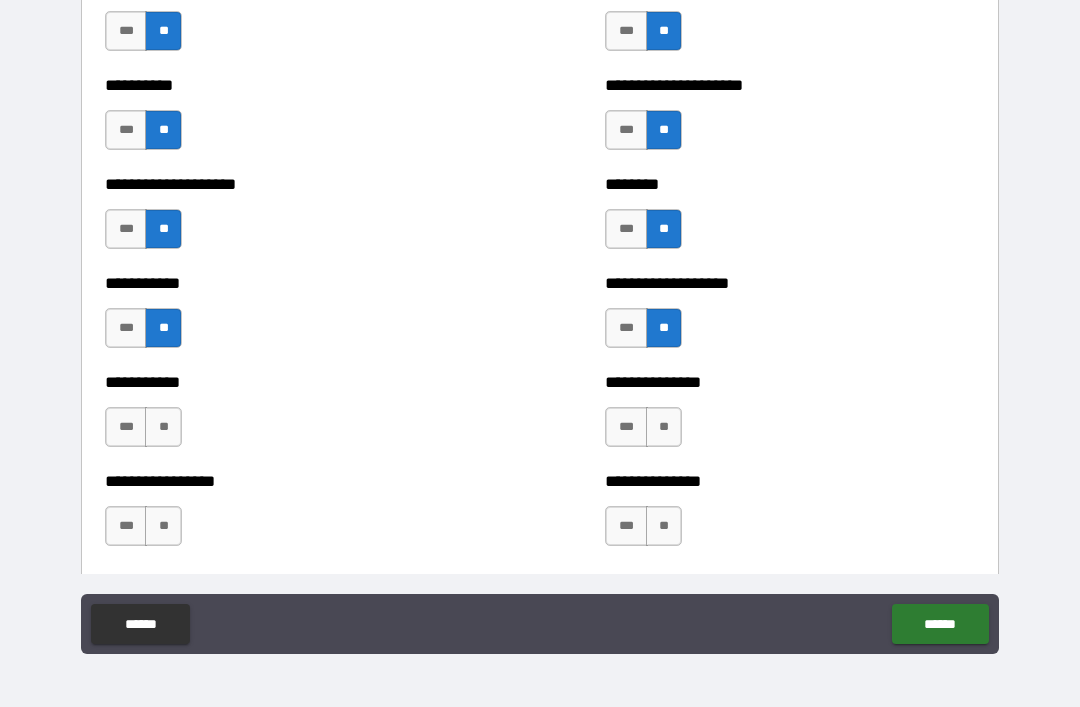 click on "**" at bounding box center (664, 427) 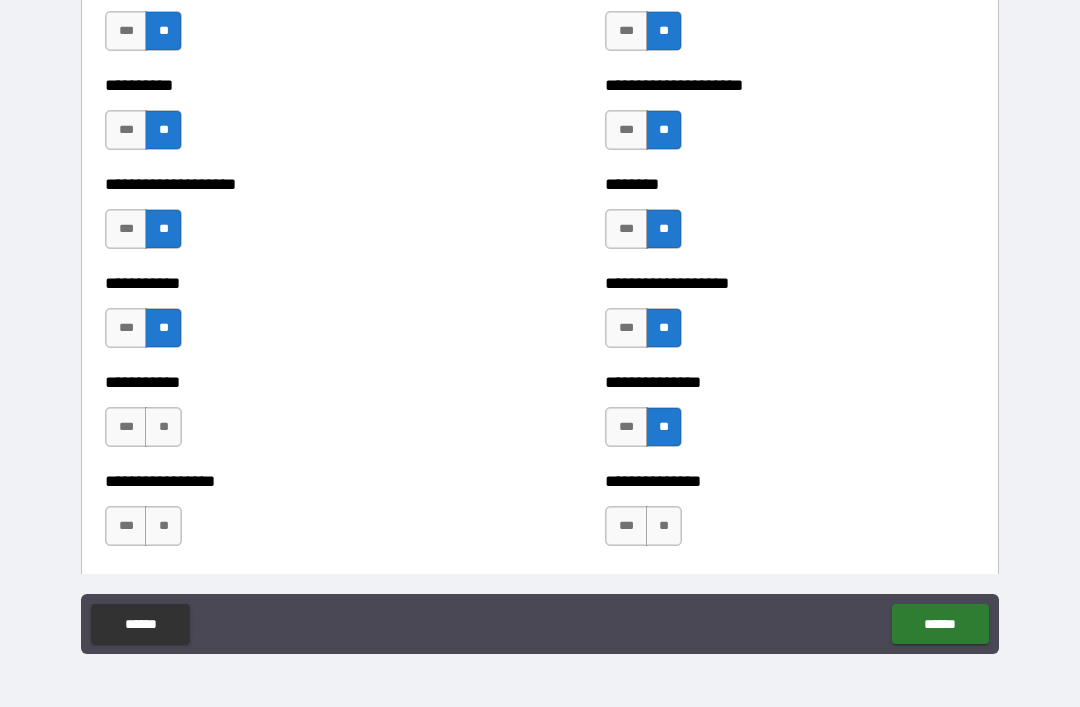 click on "**" at bounding box center [163, 427] 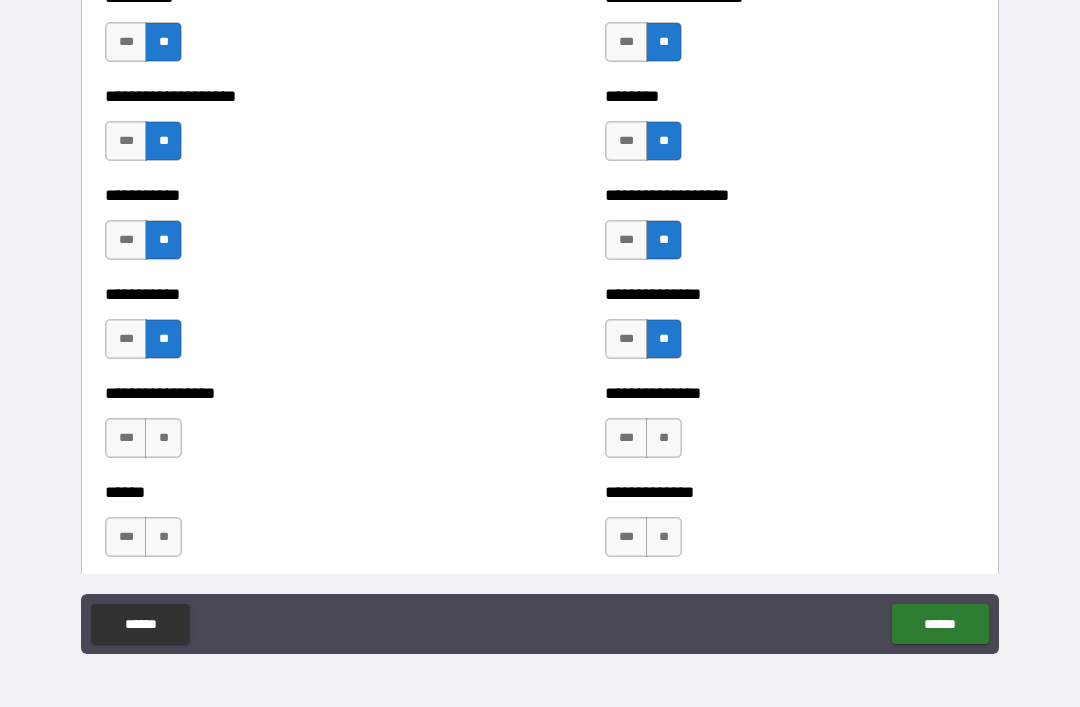 scroll, scrollTop: 2639, scrollLeft: 0, axis: vertical 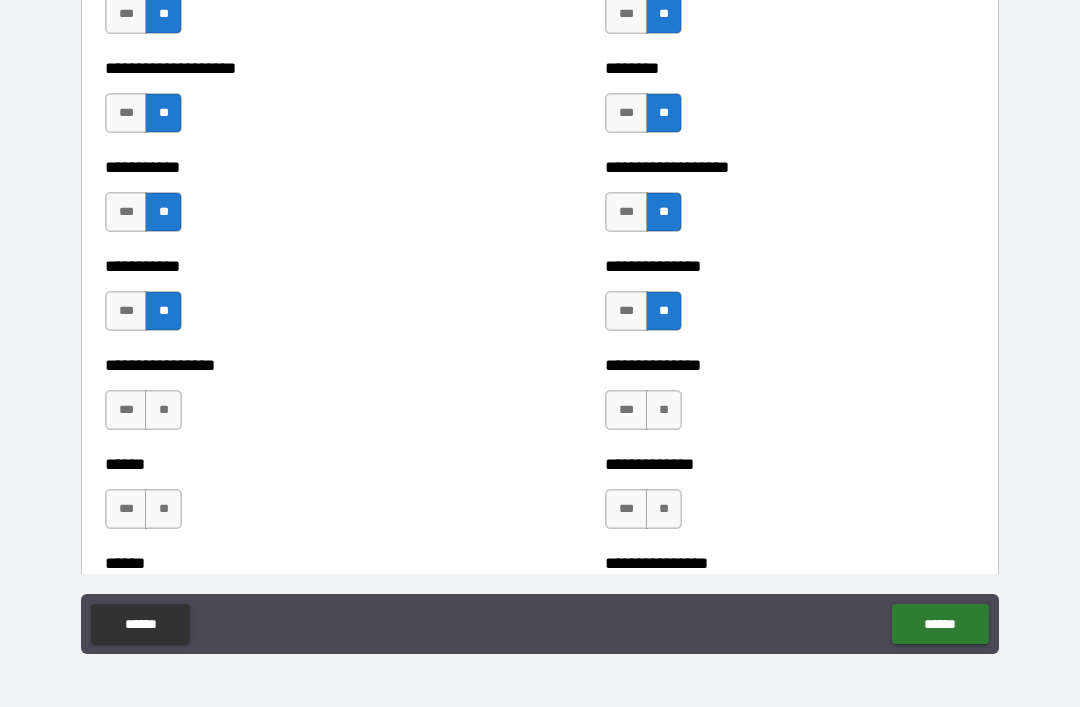 click on "**" at bounding box center (163, 410) 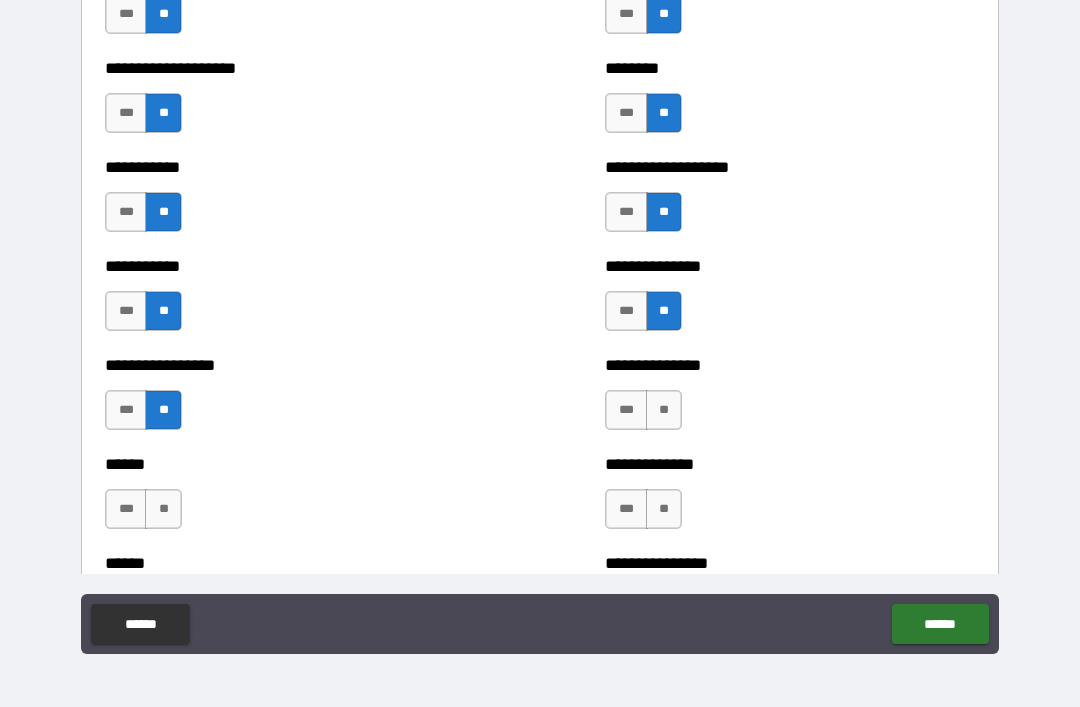 click on "**" at bounding box center [664, 410] 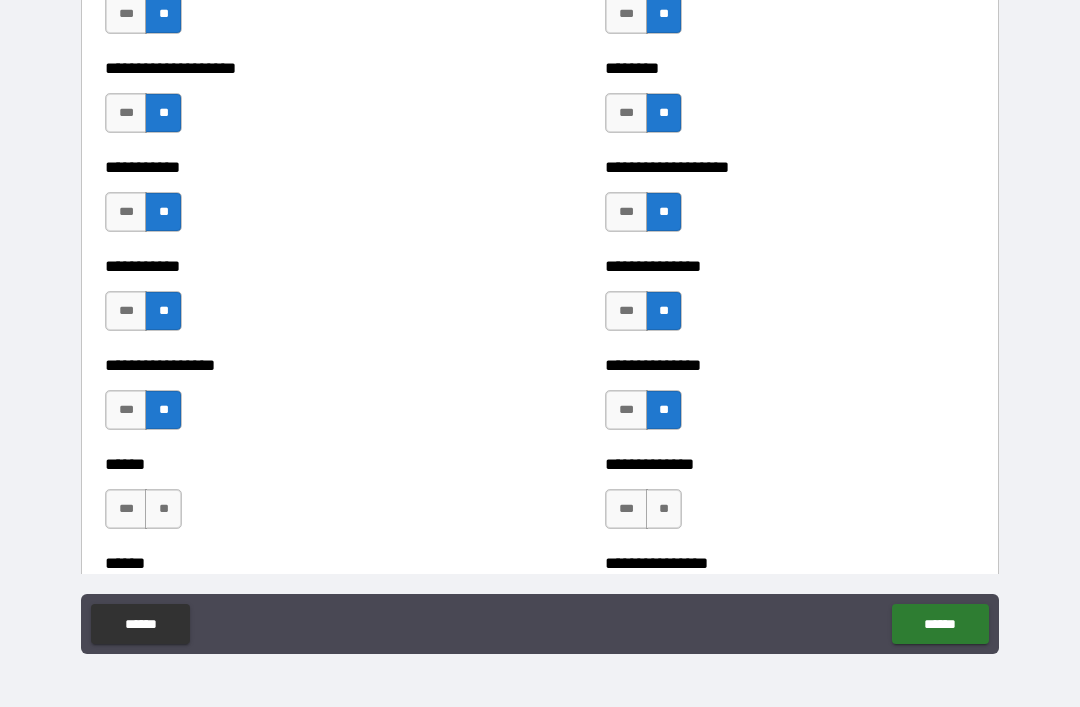 click on "**" at bounding box center (664, 509) 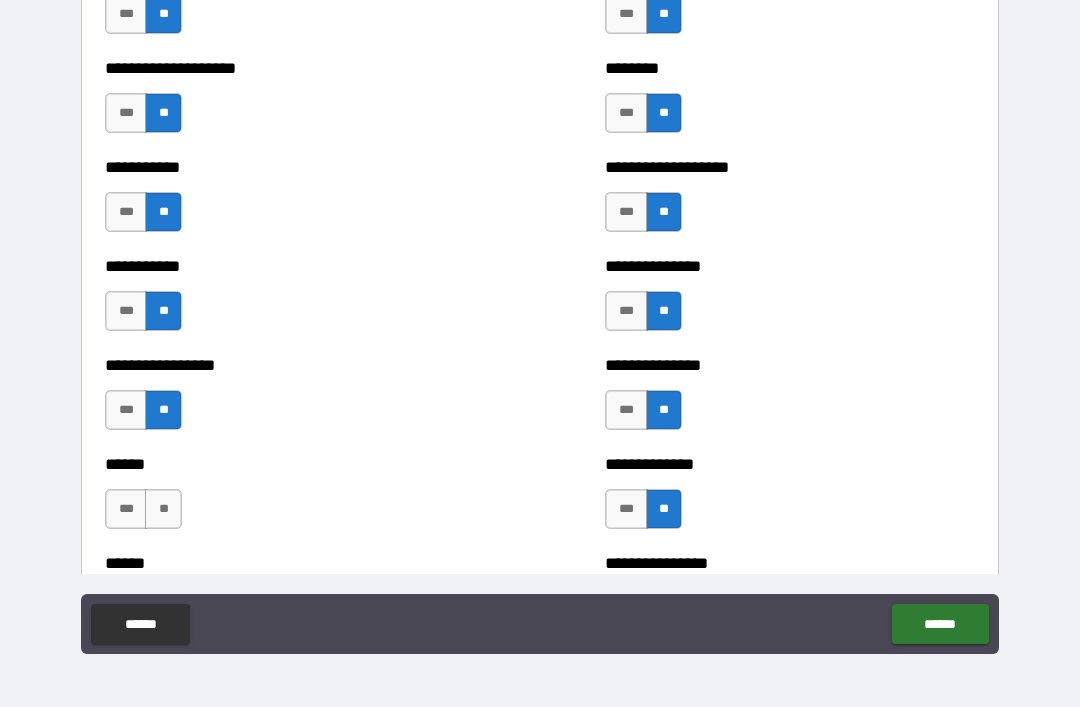 click on "**" at bounding box center (163, 509) 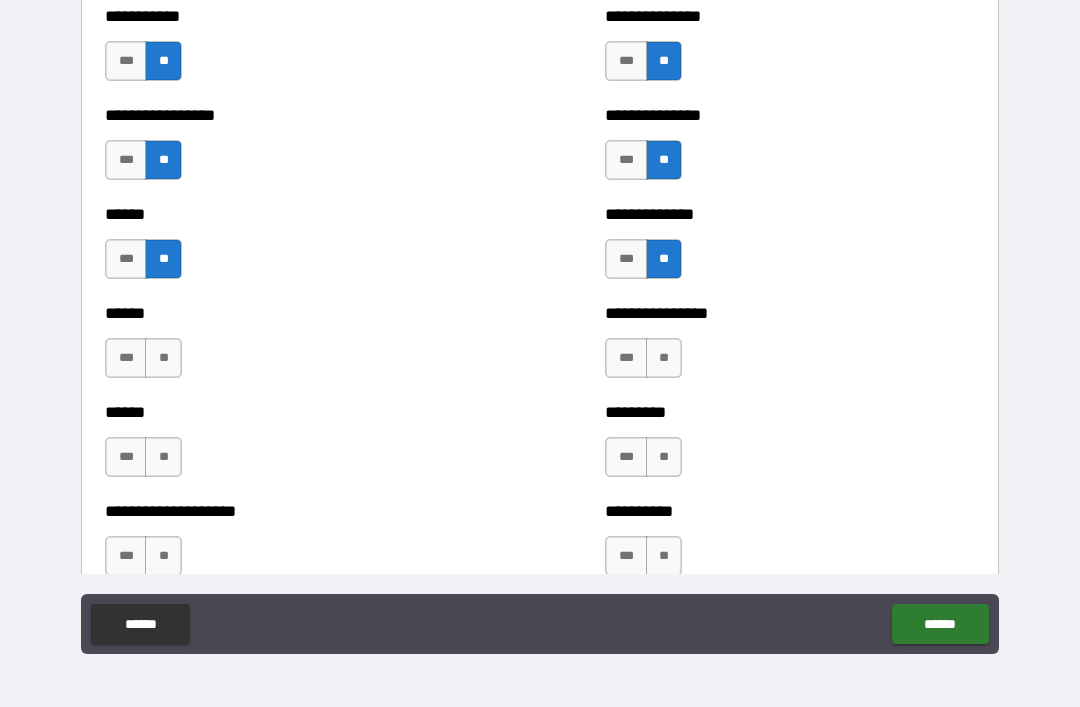 scroll, scrollTop: 2893, scrollLeft: 0, axis: vertical 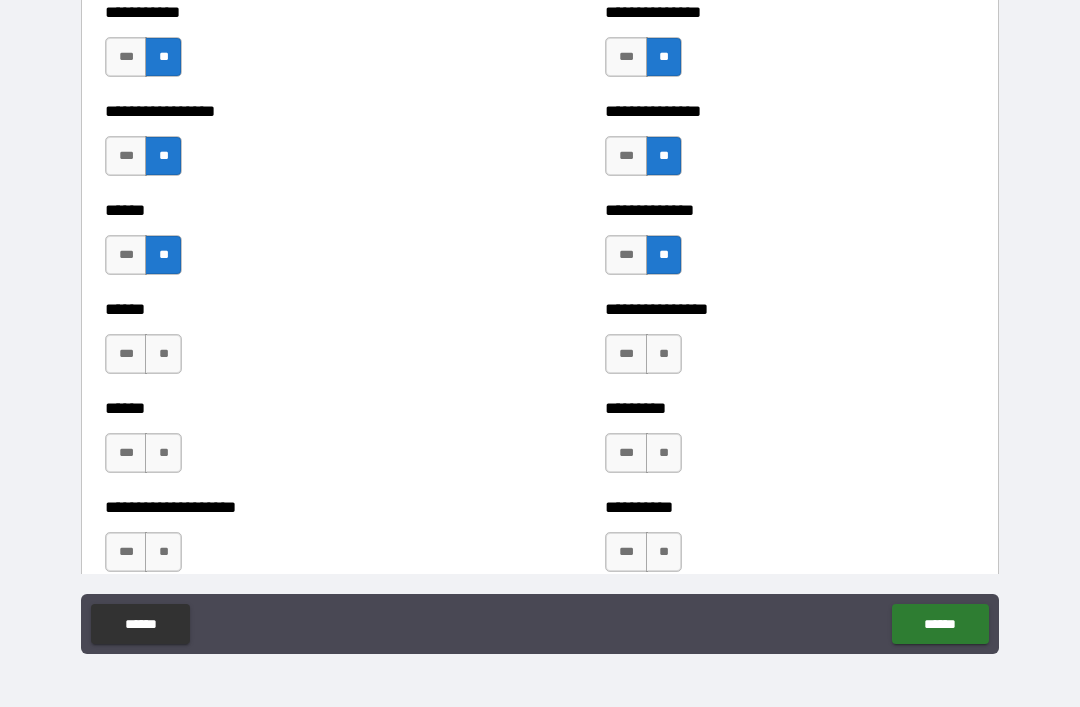 click on "**" at bounding box center (163, 354) 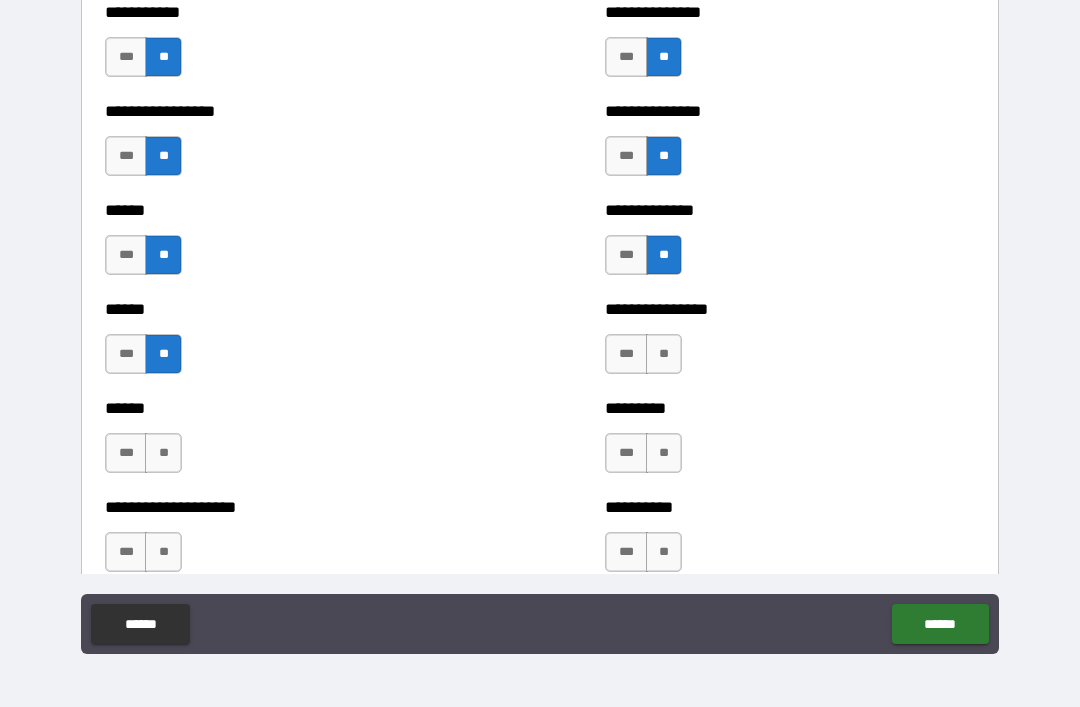 click on "**" at bounding box center [664, 354] 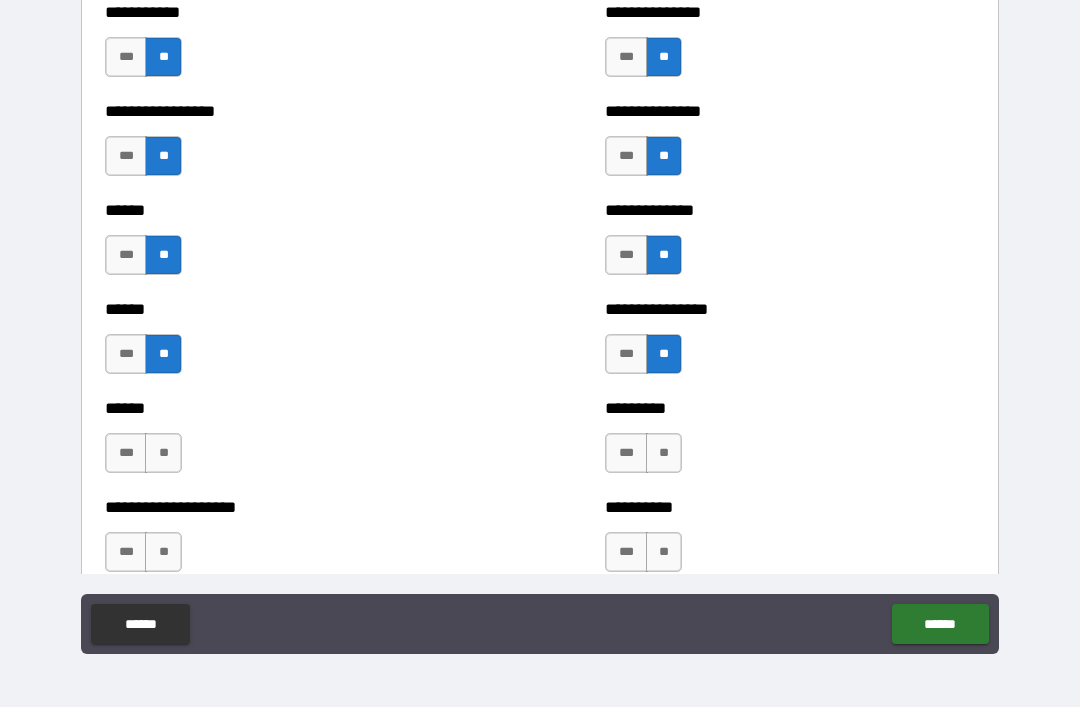 click on "**" at bounding box center (664, 453) 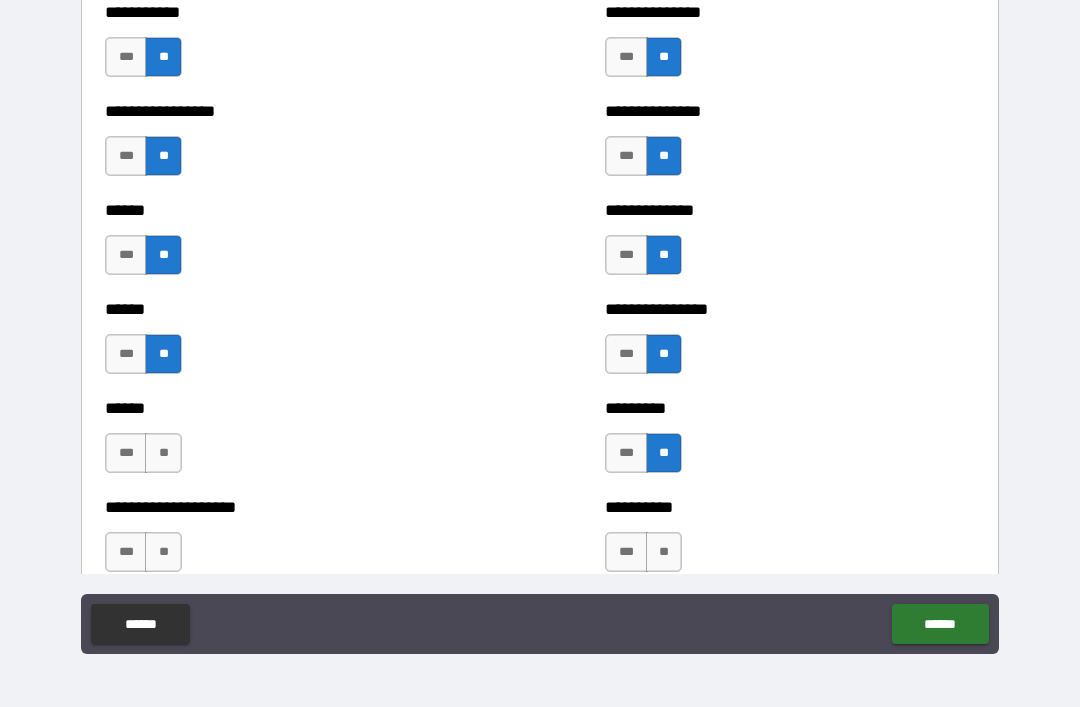 click on "**" at bounding box center (163, 453) 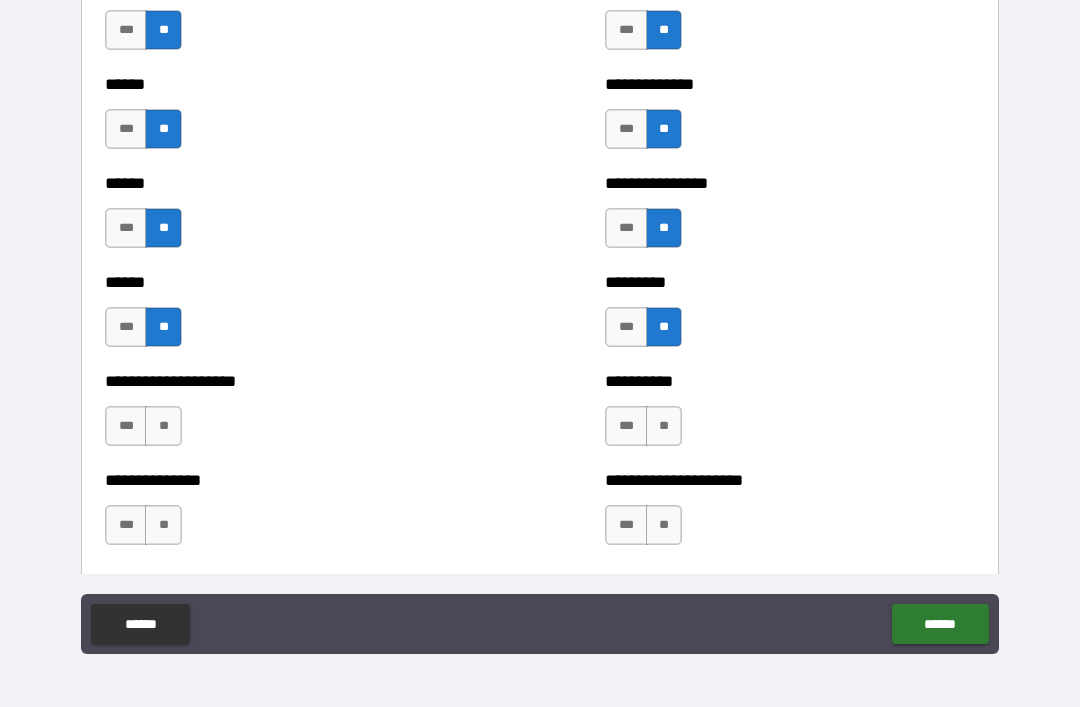 scroll, scrollTop: 3035, scrollLeft: 0, axis: vertical 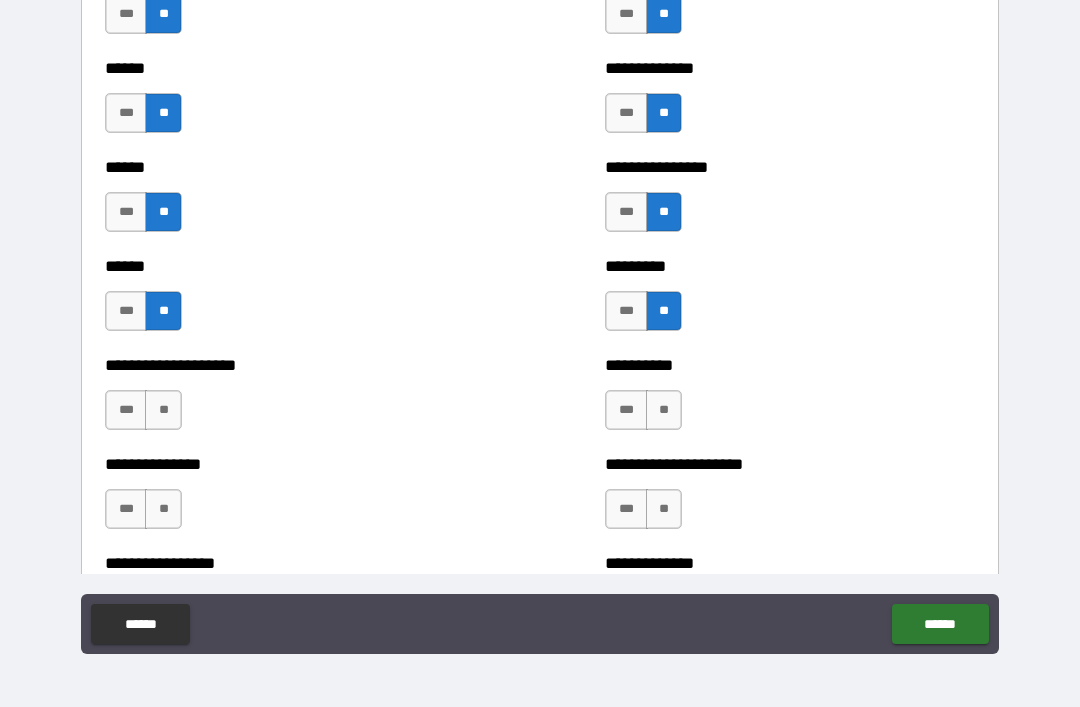 click on "**" at bounding box center (163, 410) 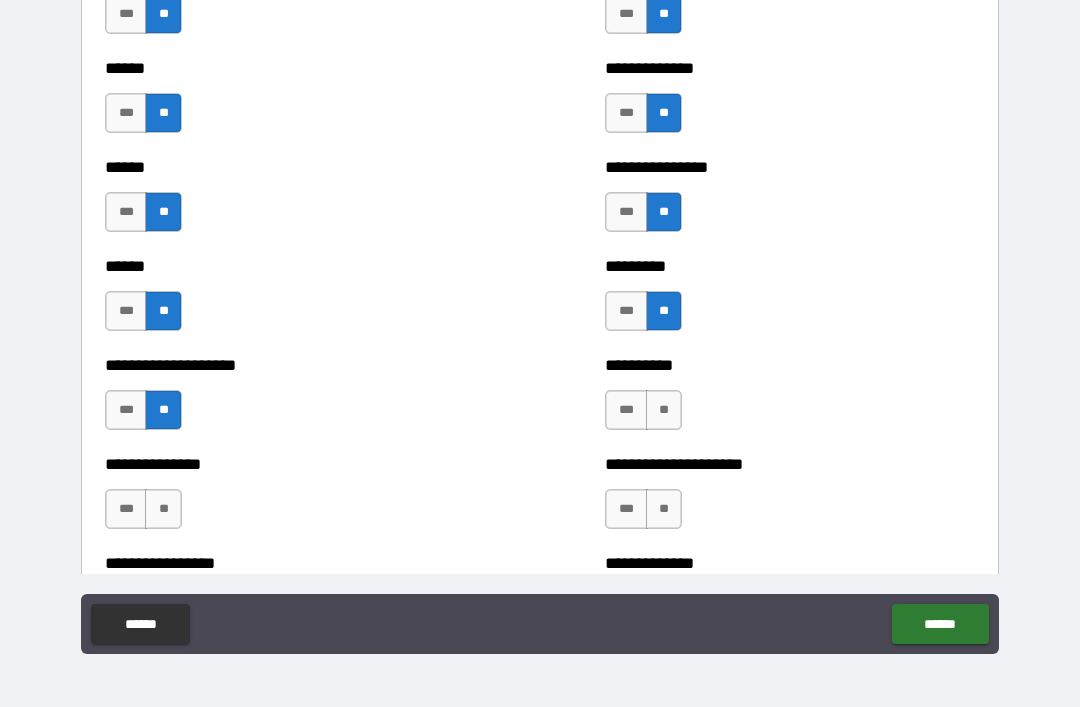 click on "**" at bounding box center (664, 410) 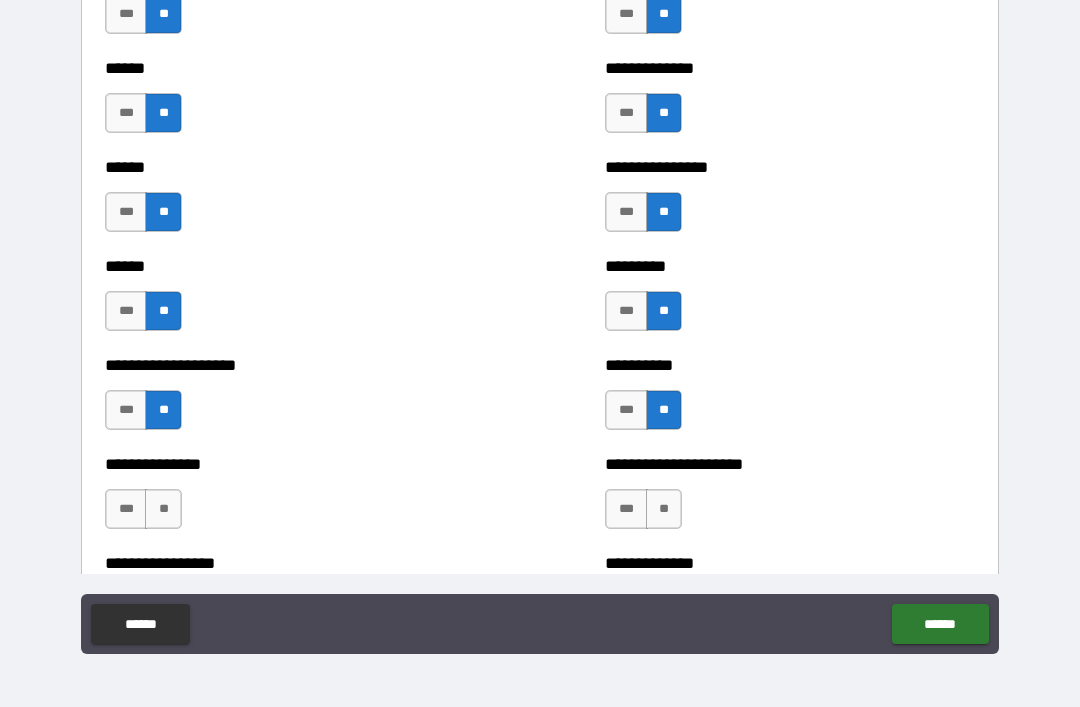 click on "**" at bounding box center (664, 509) 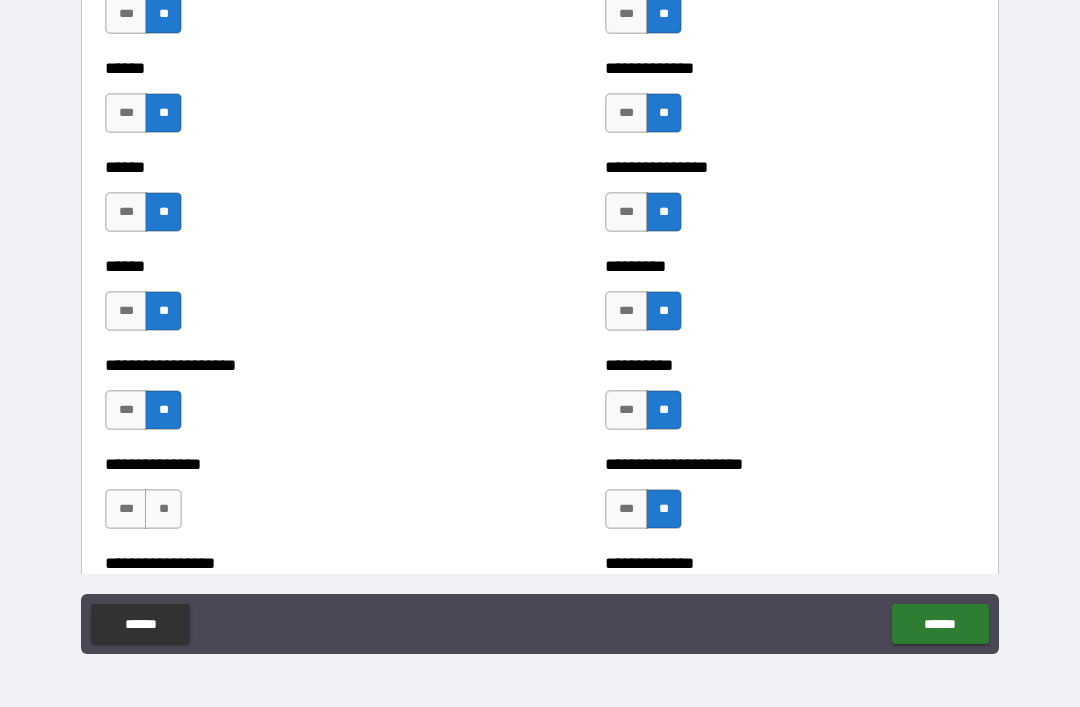 click on "**" at bounding box center [163, 509] 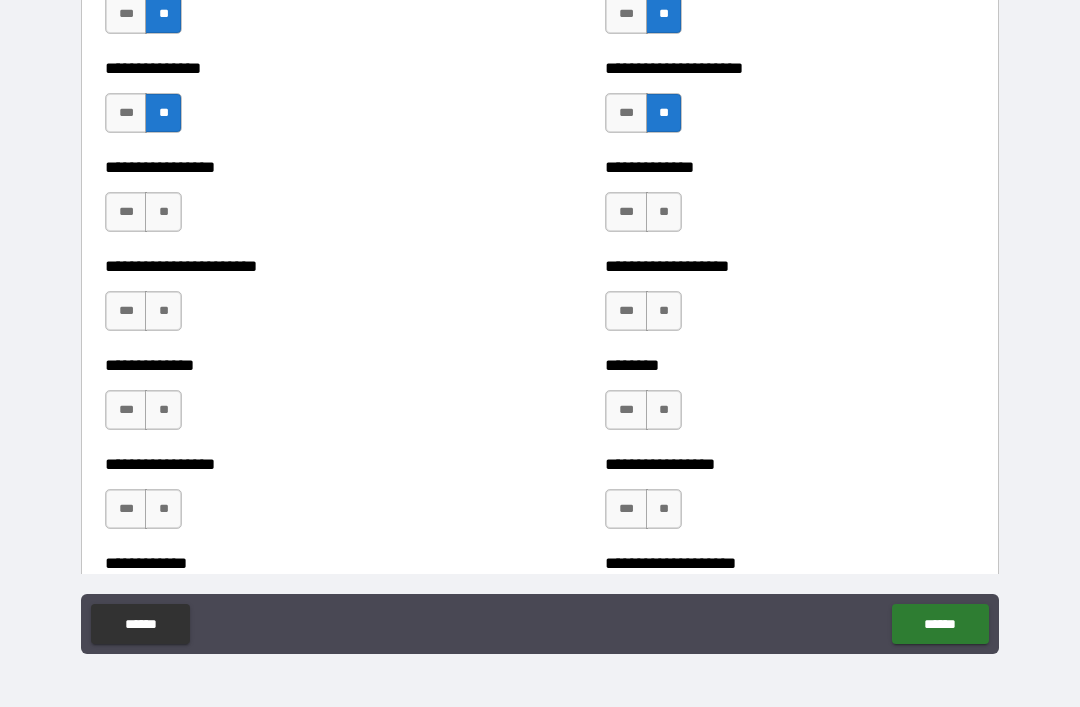scroll, scrollTop: 3446, scrollLeft: 0, axis: vertical 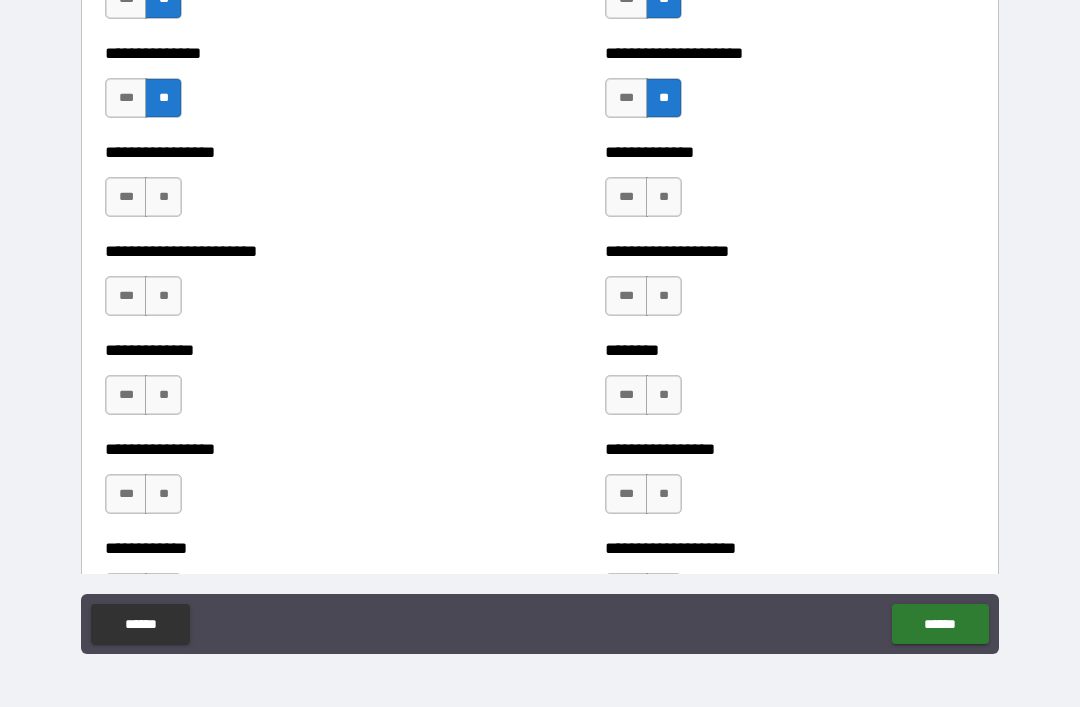 click on "**" at bounding box center [163, 197] 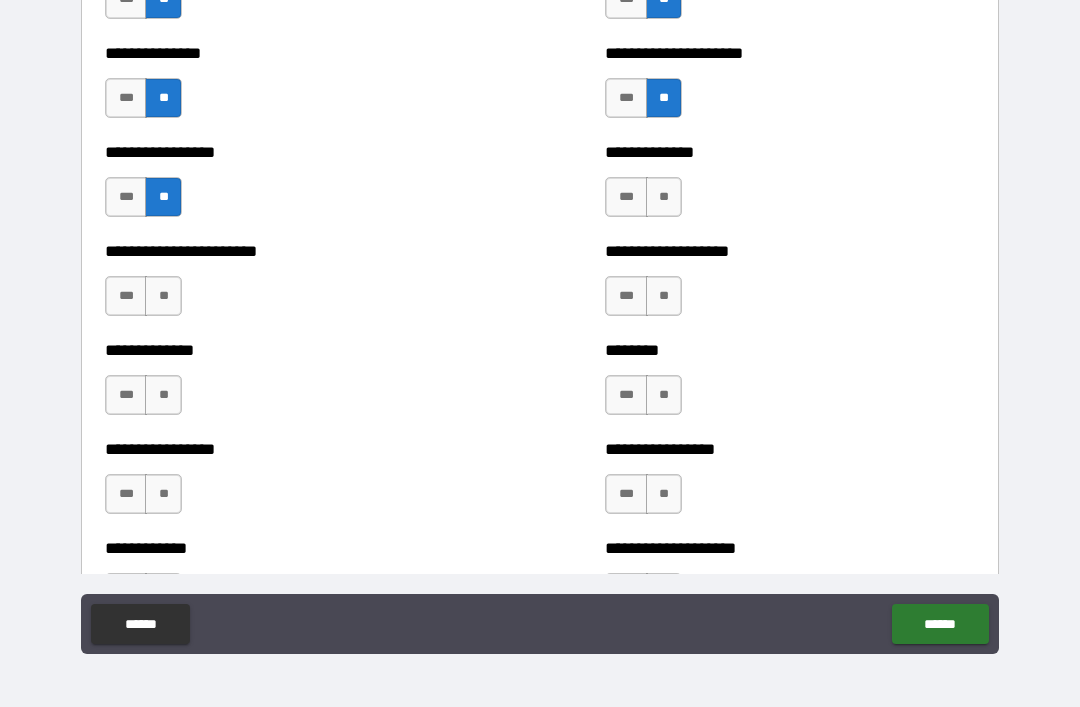click on "**" at bounding box center [163, 296] 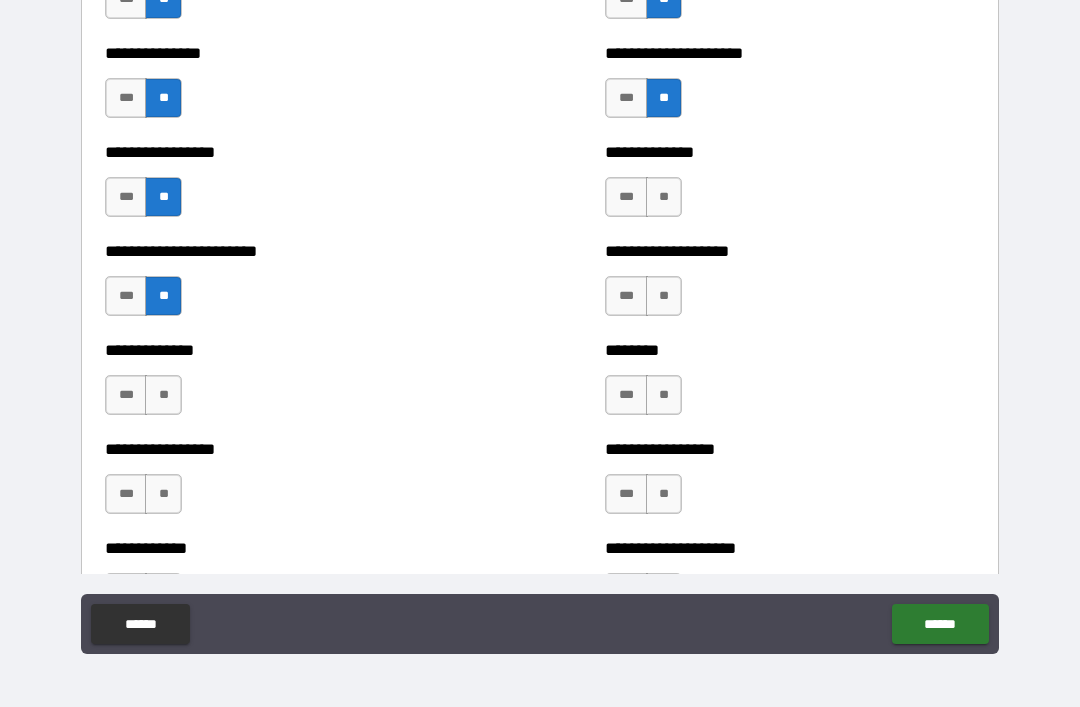 click on "**" at bounding box center (163, 395) 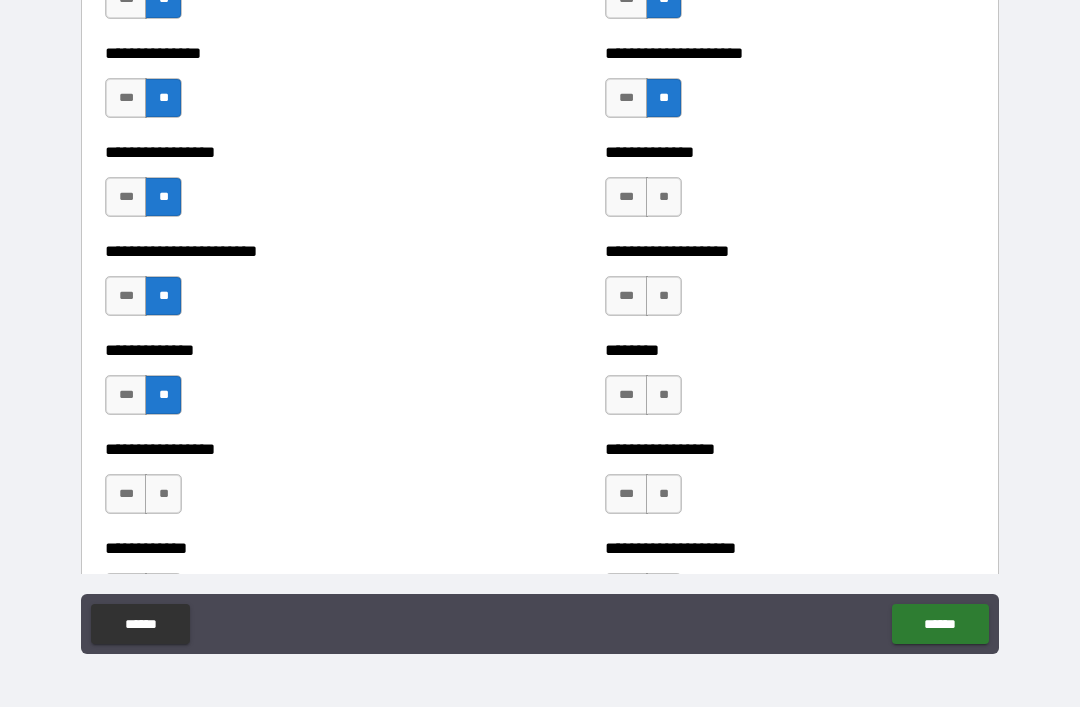 click on "**" at bounding box center [163, 494] 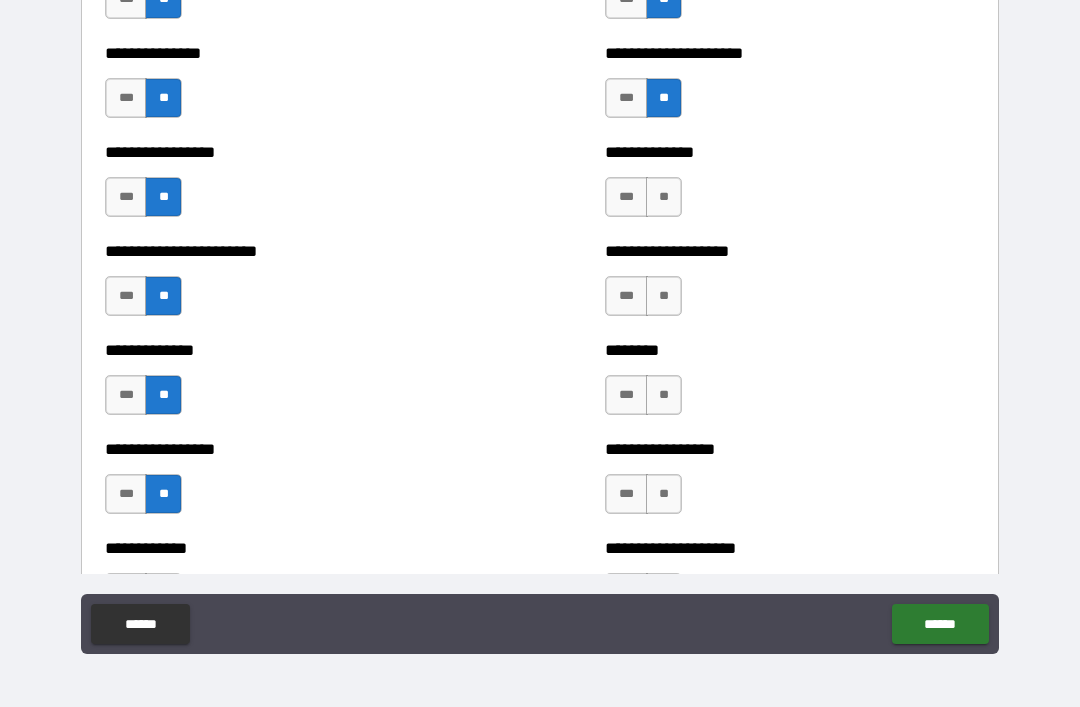 click on "**" at bounding box center (664, 197) 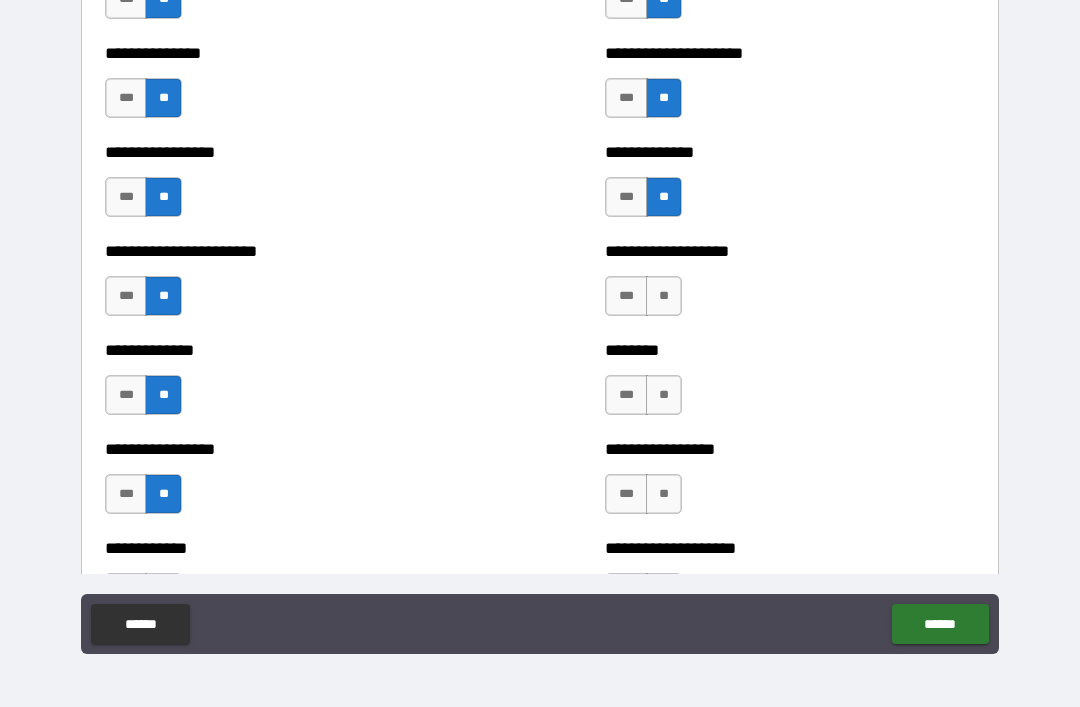 click on "**" at bounding box center (664, 296) 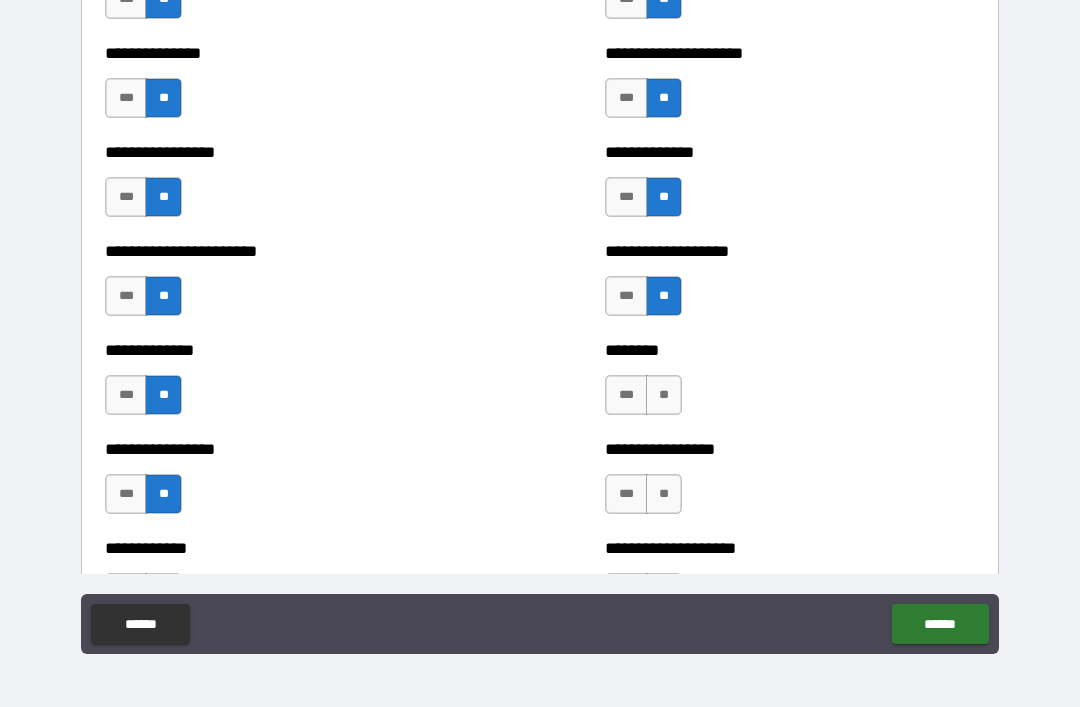 click on "**" at bounding box center (664, 395) 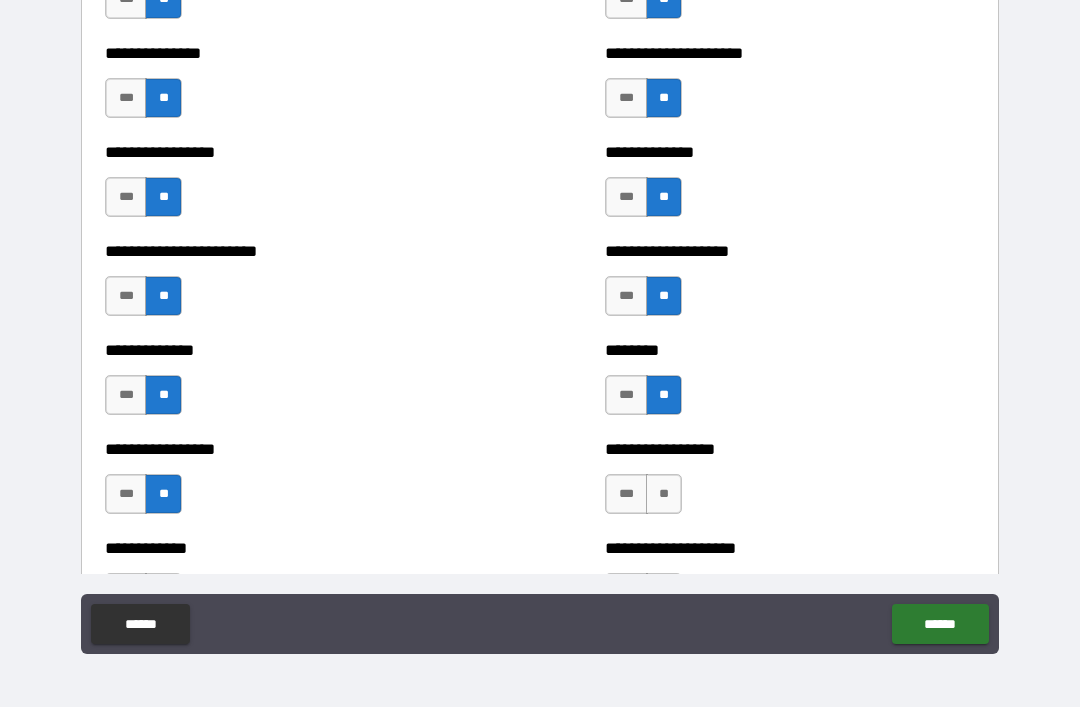 click on "**" at bounding box center (664, 494) 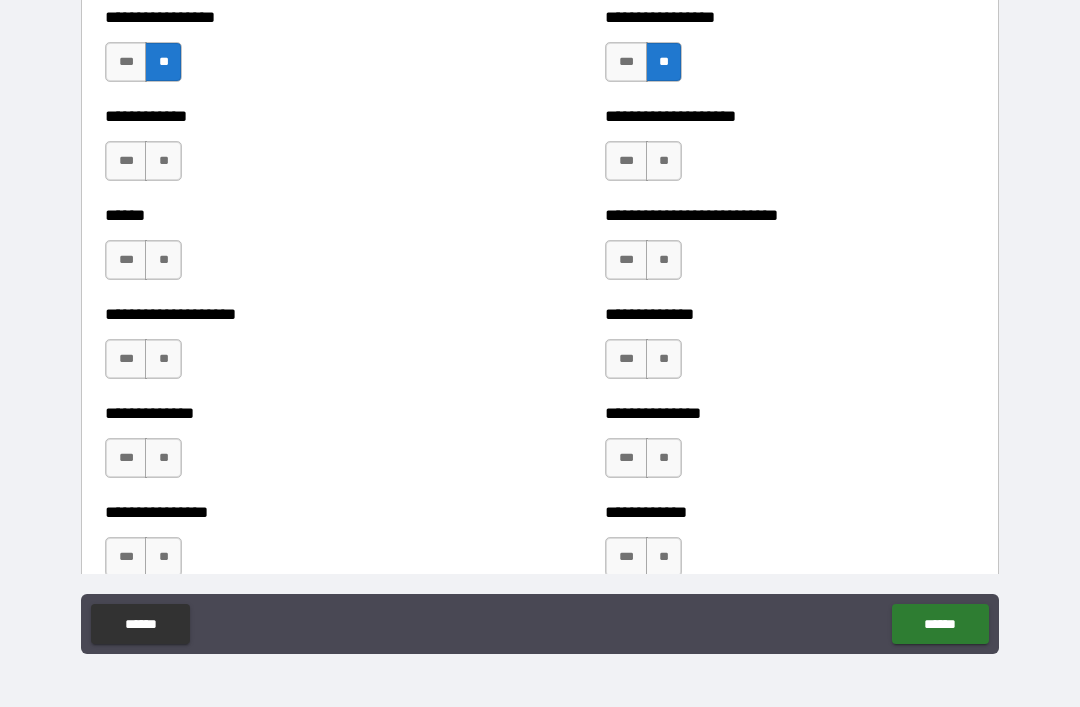 scroll, scrollTop: 3893, scrollLeft: 0, axis: vertical 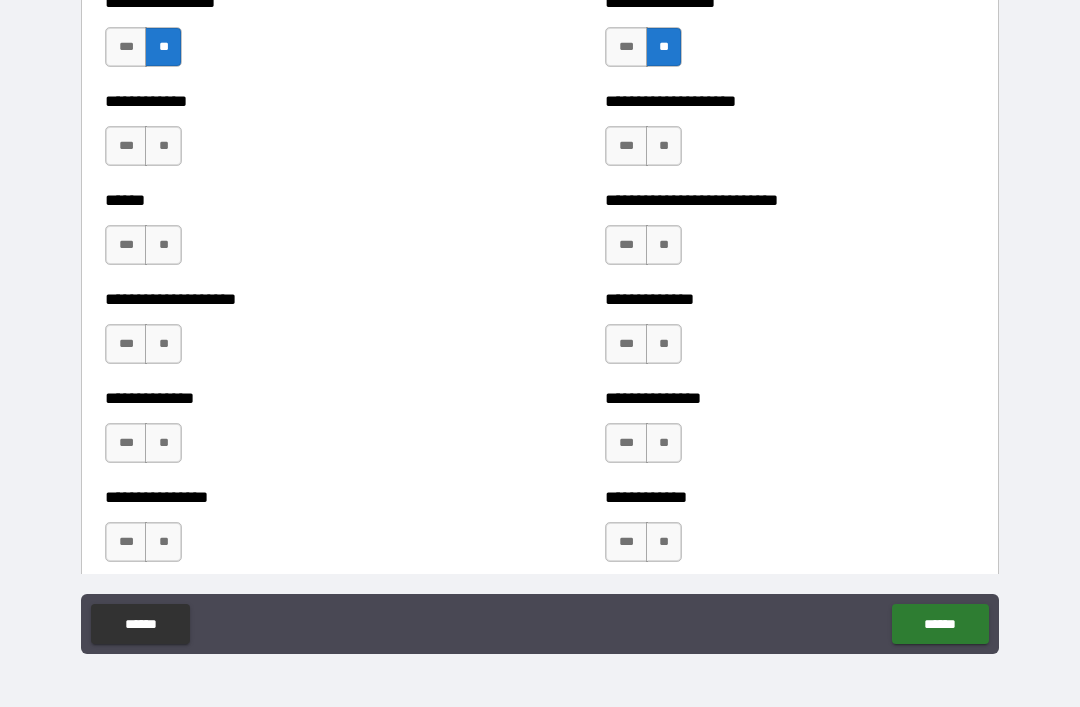 click on "**" at bounding box center [664, 146] 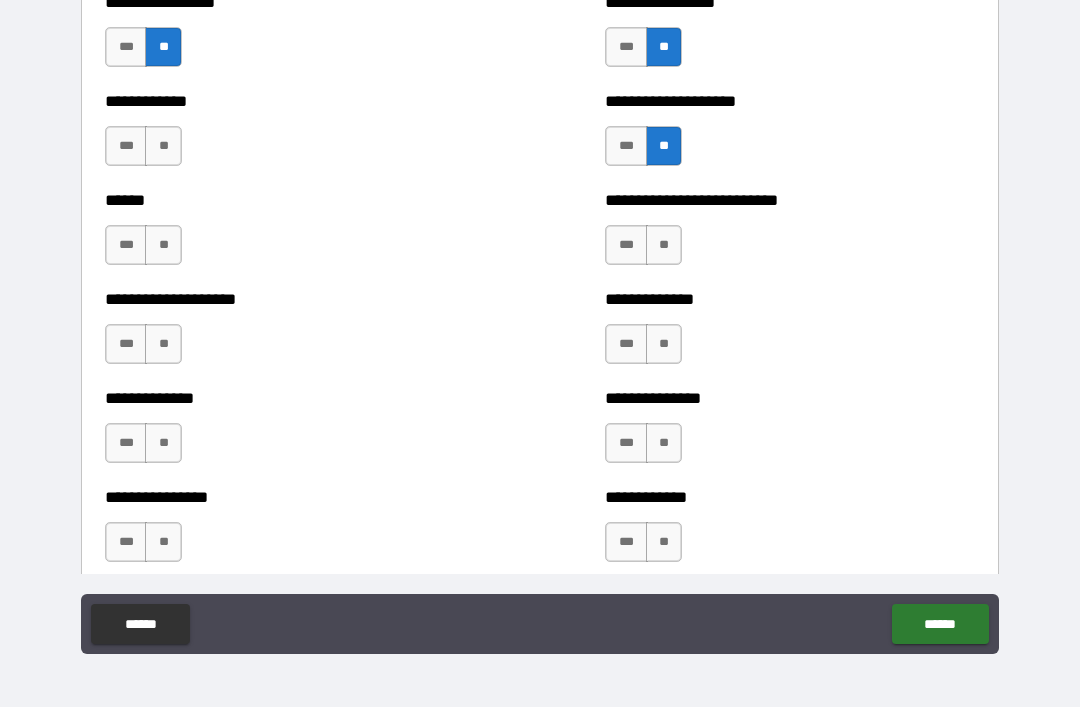 click on "**" at bounding box center [664, 245] 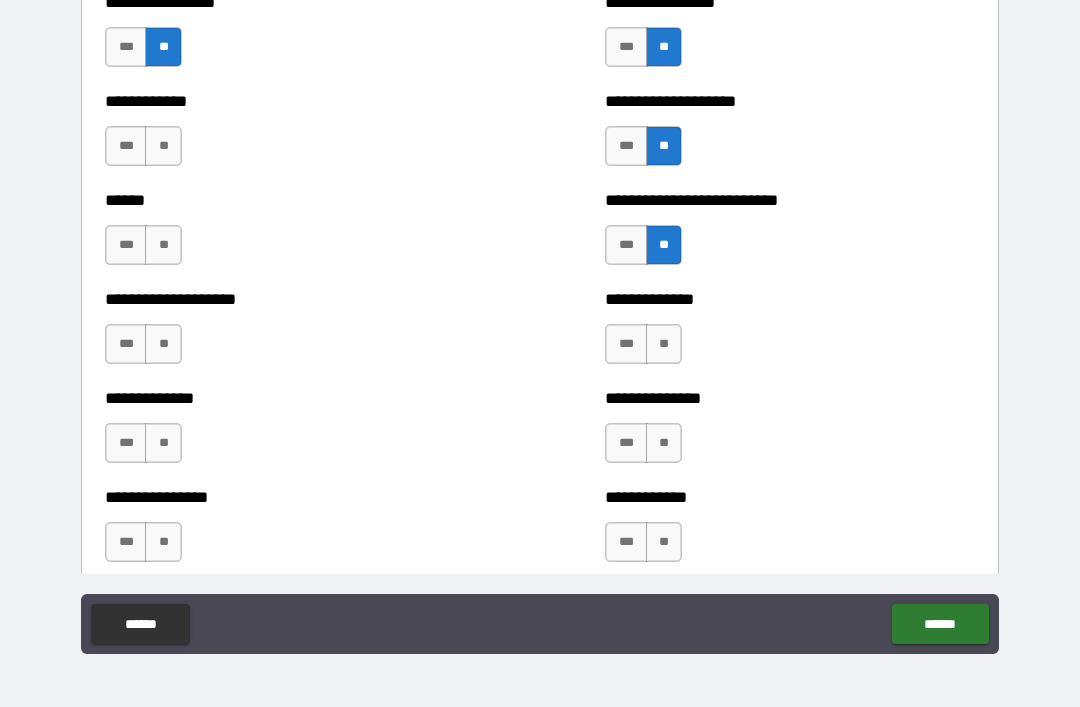 click on "**" at bounding box center [664, 344] 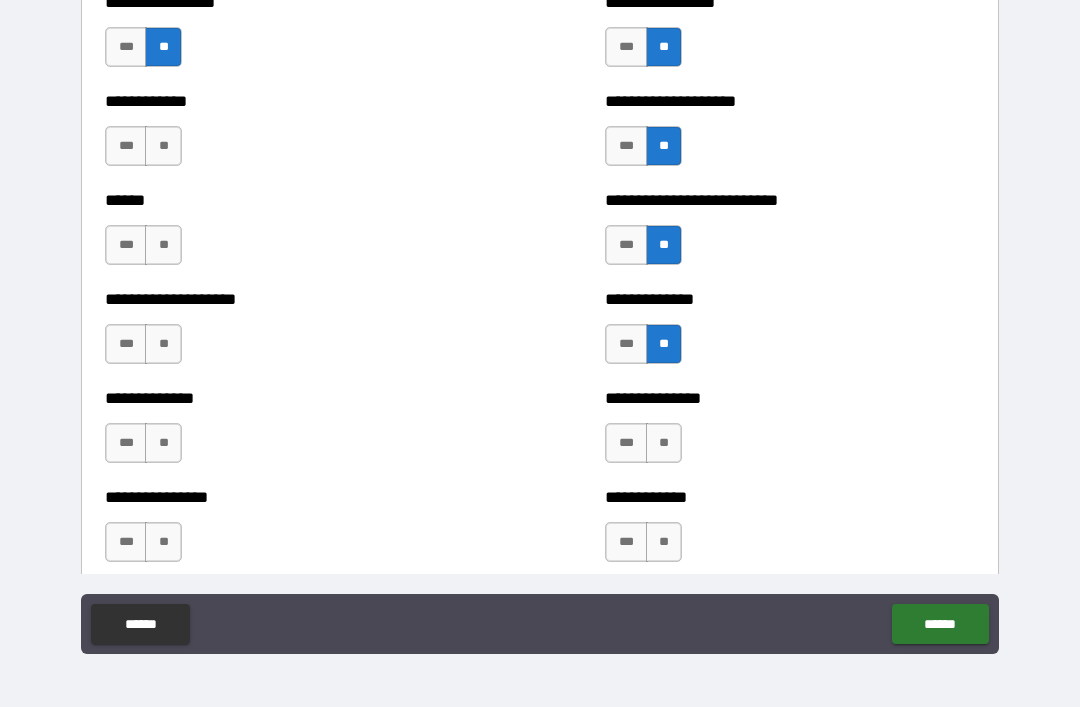 click on "**" at bounding box center (664, 443) 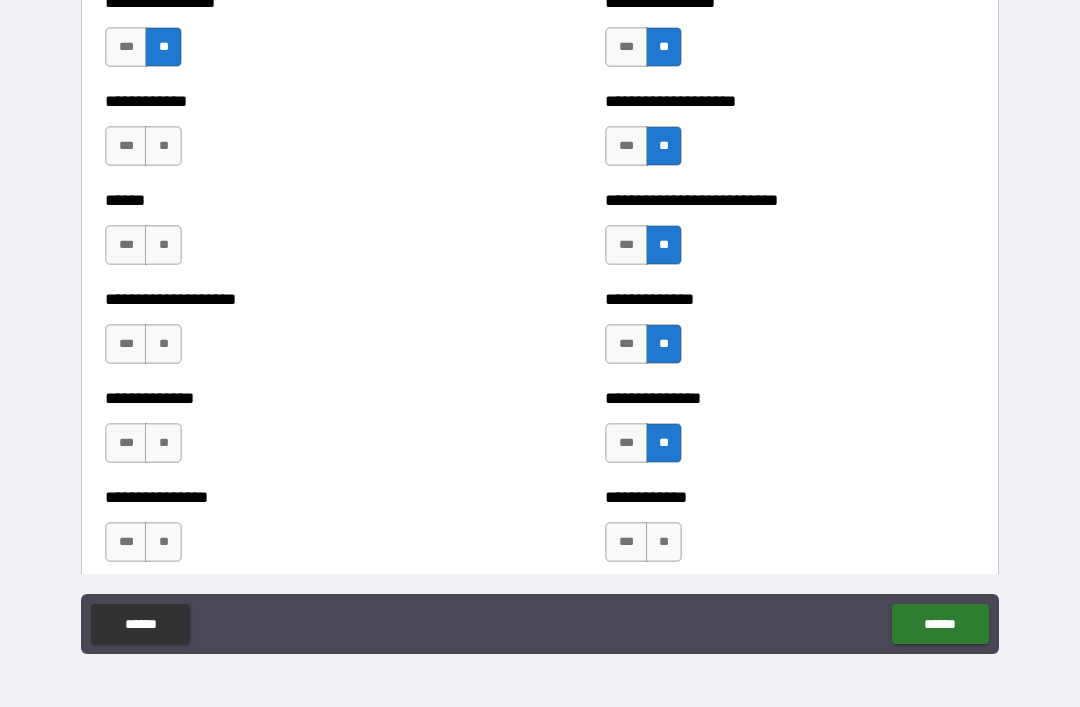 click on "**" at bounding box center [664, 542] 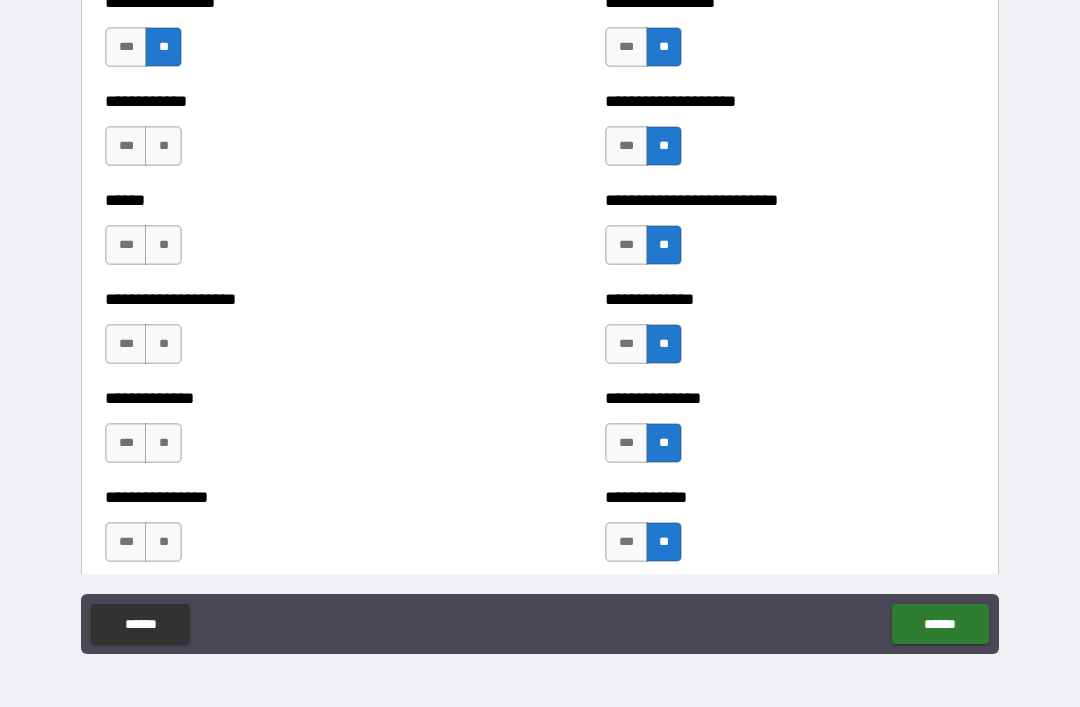 click on "**" at bounding box center [163, 542] 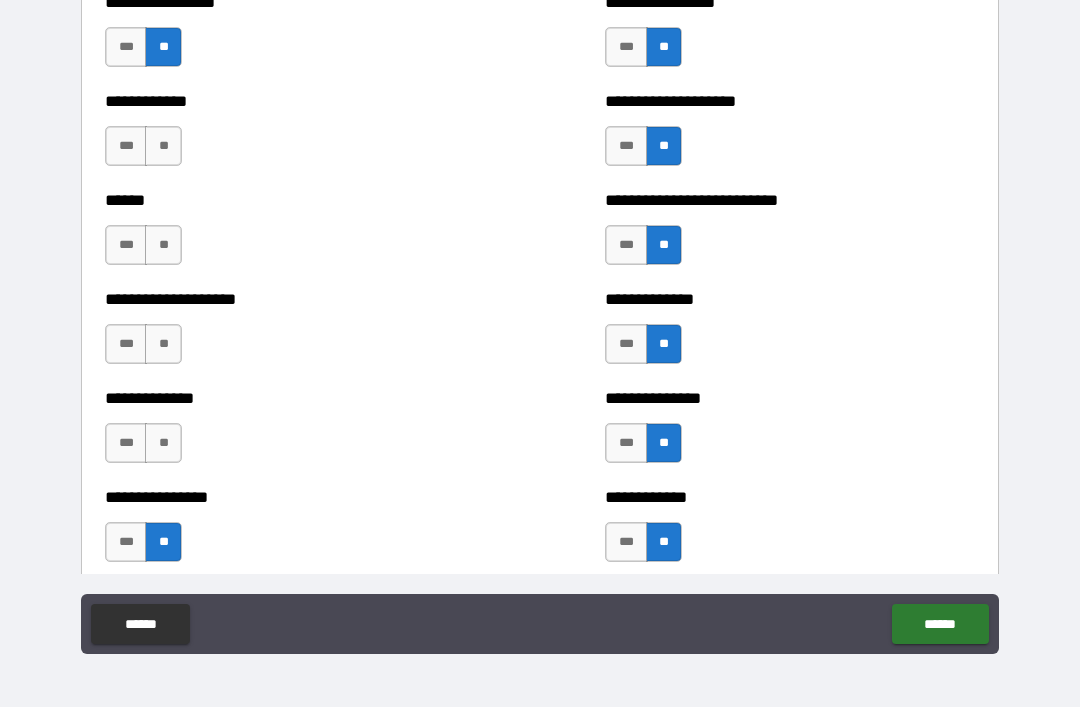 click on "**" at bounding box center (163, 443) 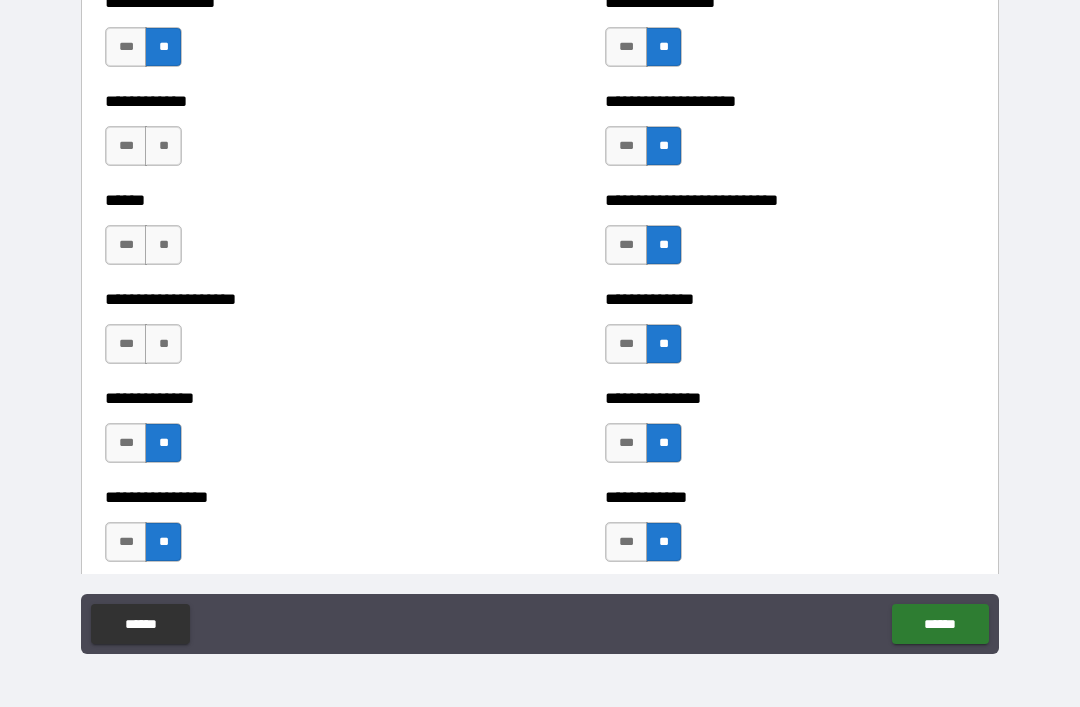 click on "**" at bounding box center [163, 344] 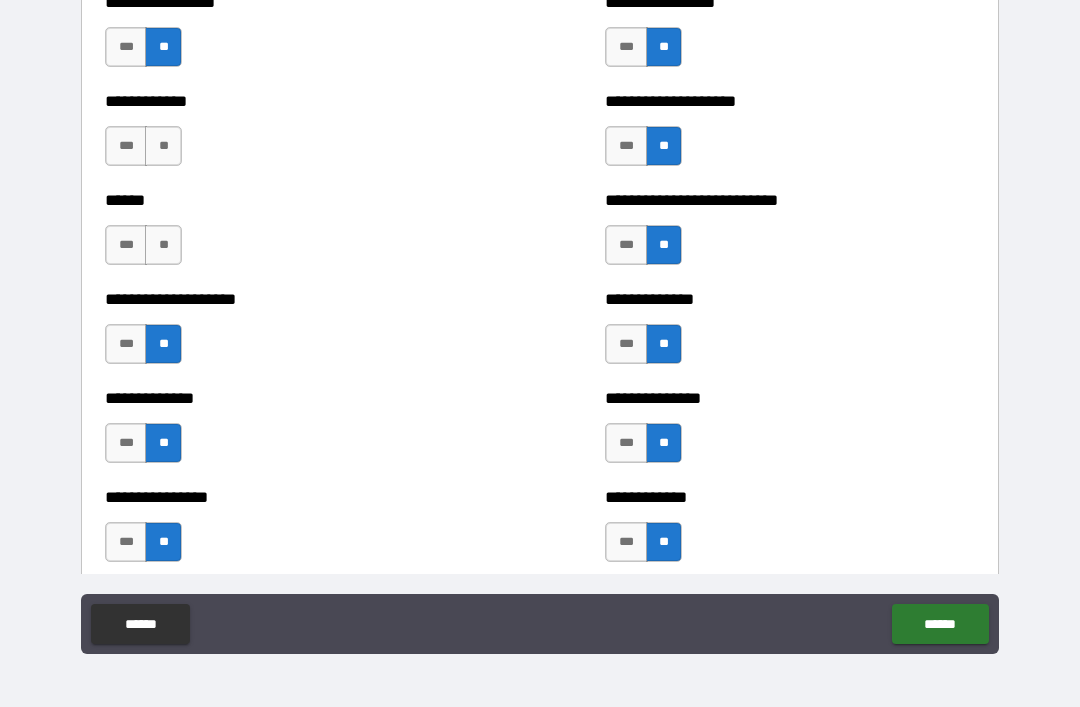 click on "**" at bounding box center [163, 245] 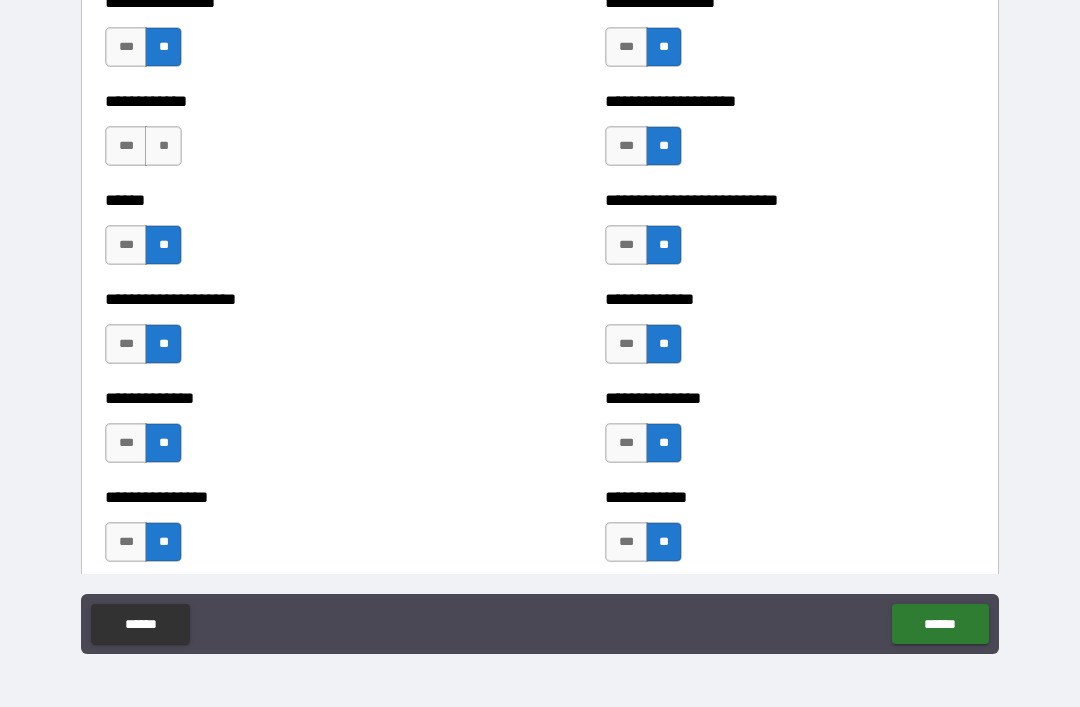 click on "**" at bounding box center (163, 146) 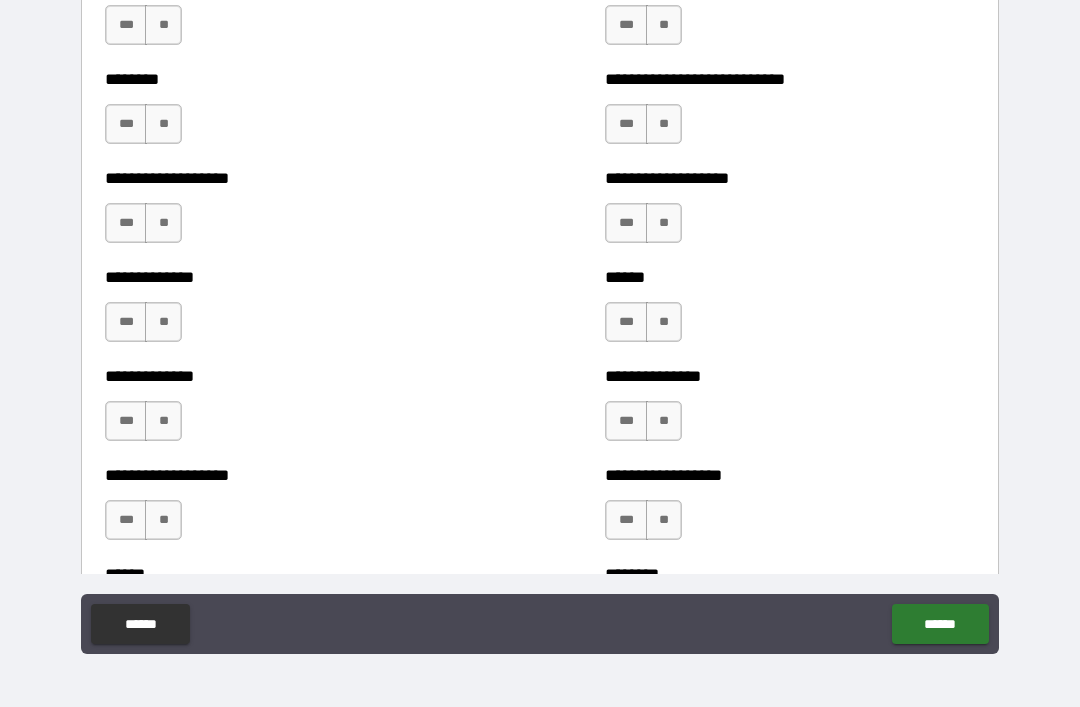 scroll, scrollTop: 4505, scrollLeft: 0, axis: vertical 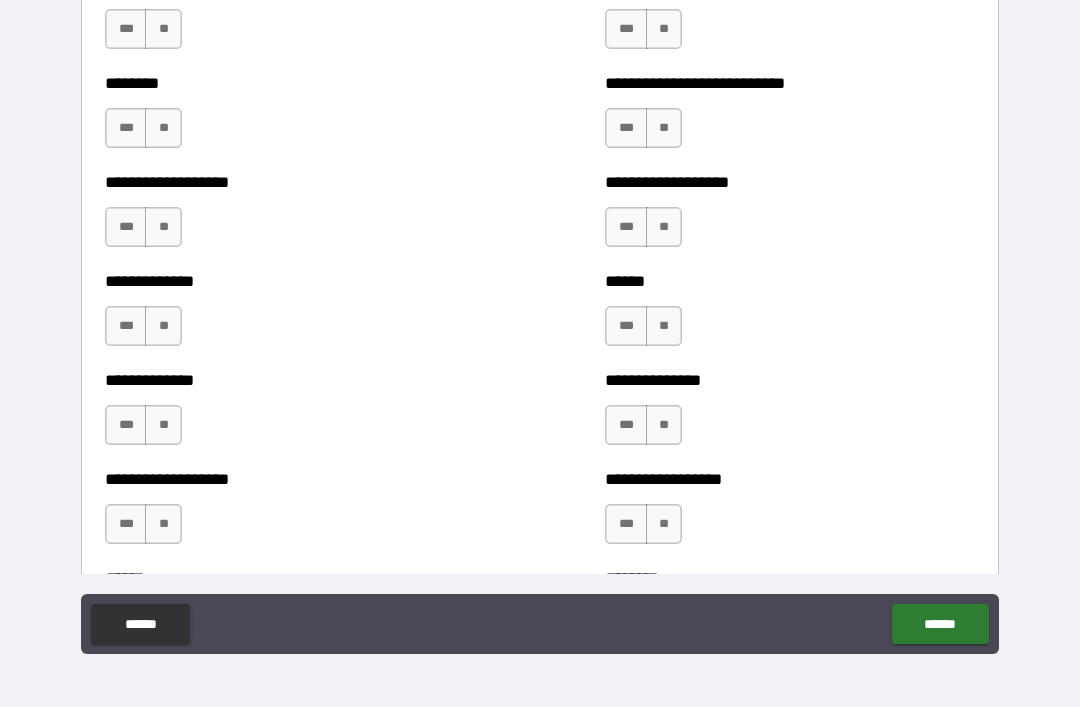 click on "**" at bounding box center [163, 29] 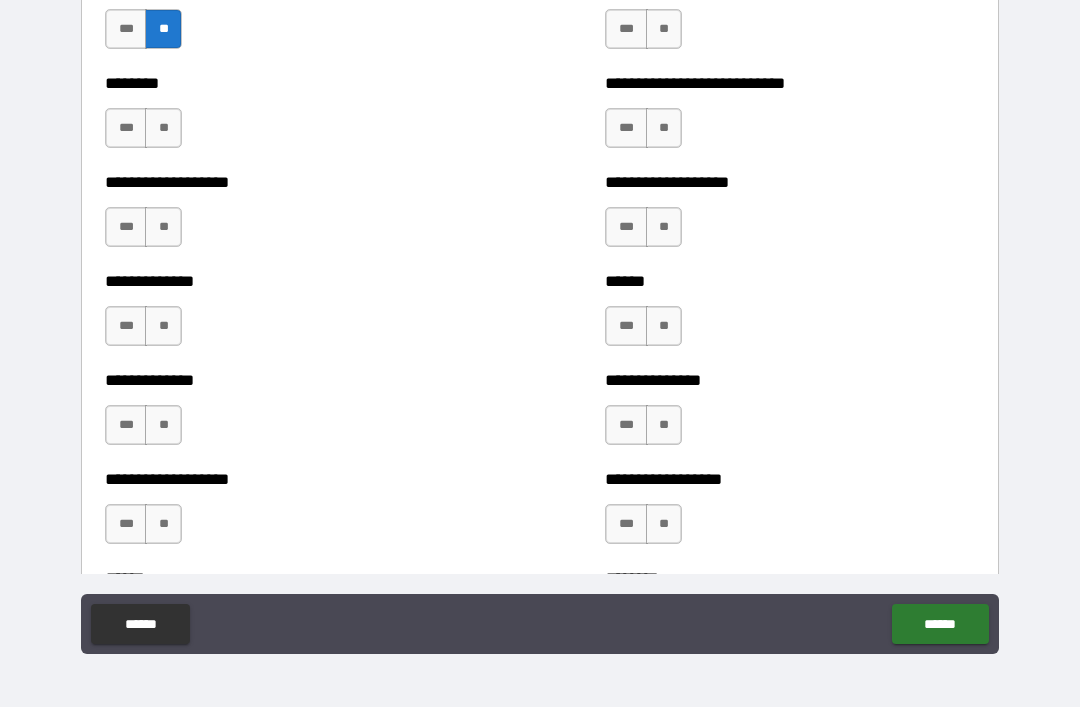 click on "**" at bounding box center (163, 128) 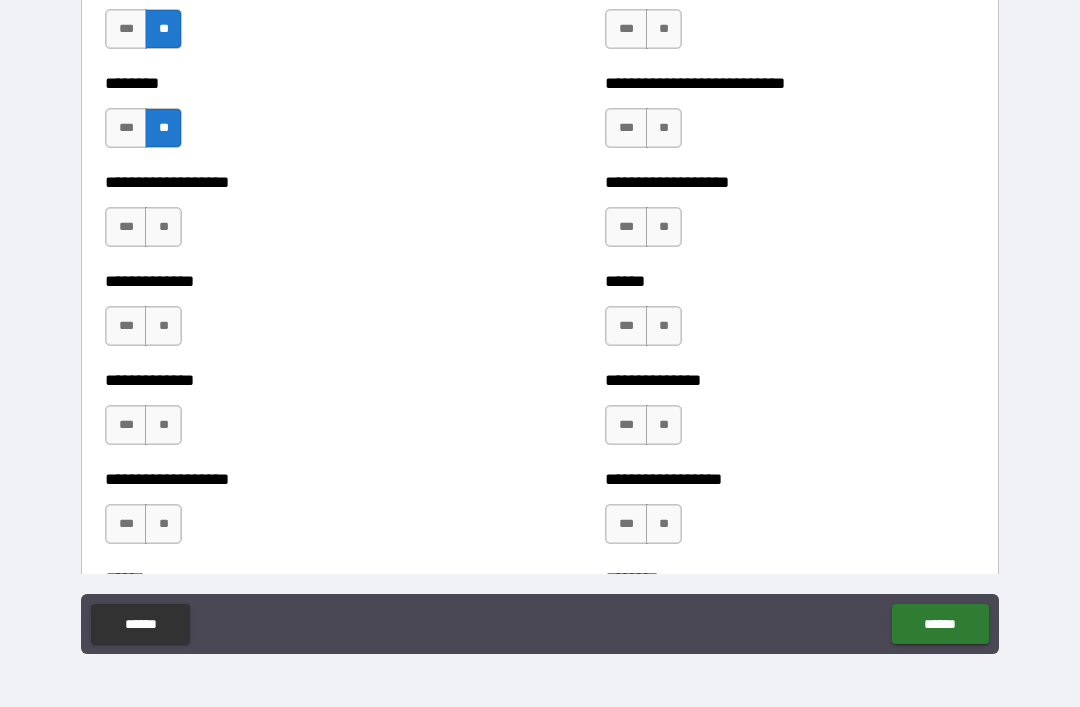click on "**" at bounding box center (163, 227) 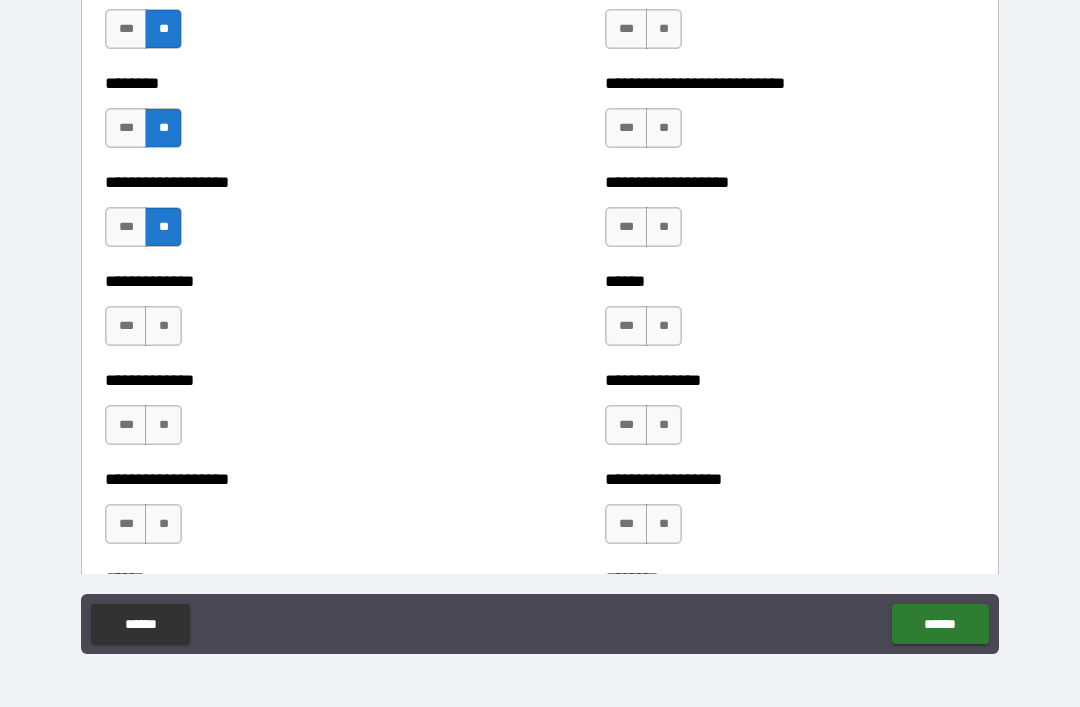 click on "**" at bounding box center [163, 326] 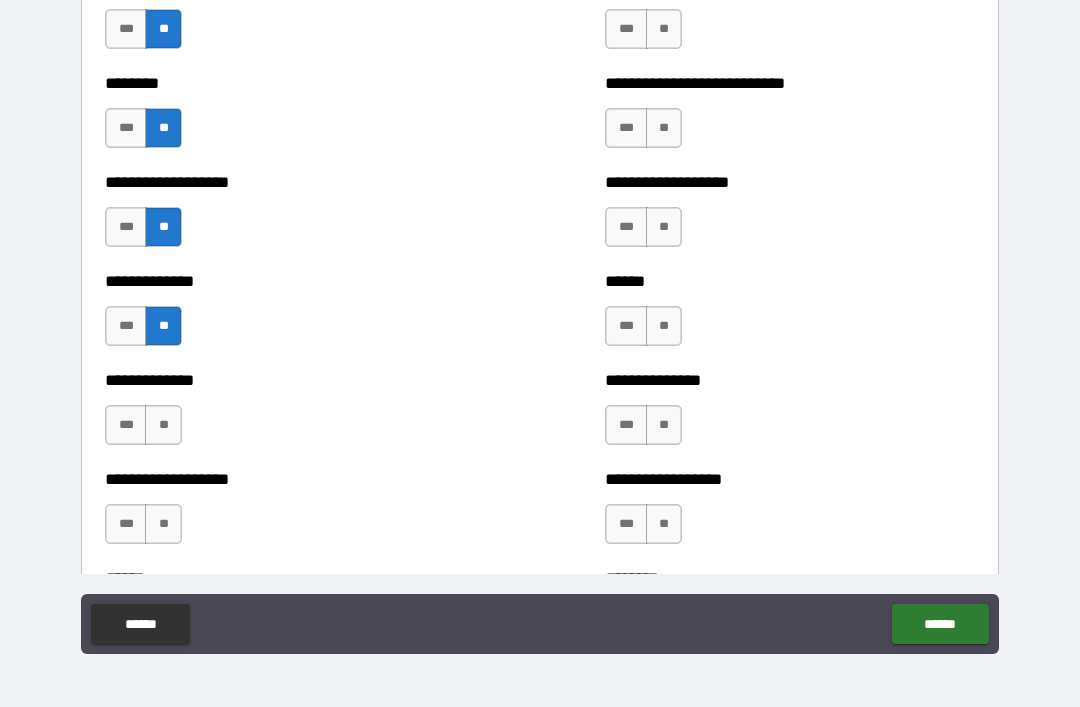 click on "**" at bounding box center [163, 425] 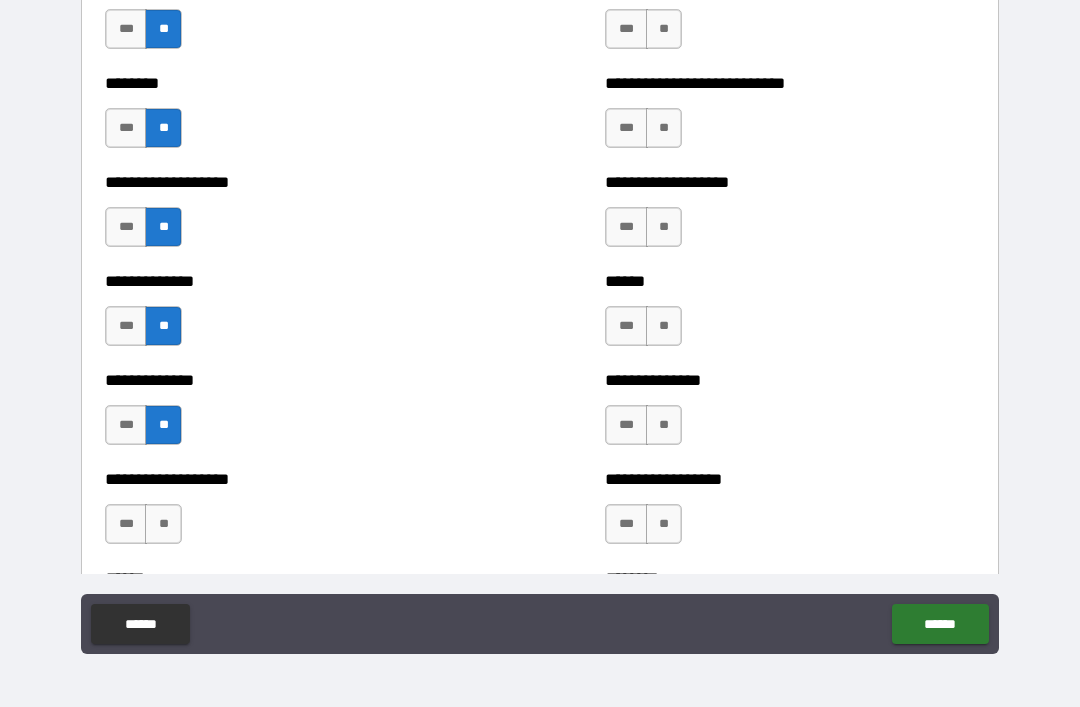 click on "**" at bounding box center [163, 524] 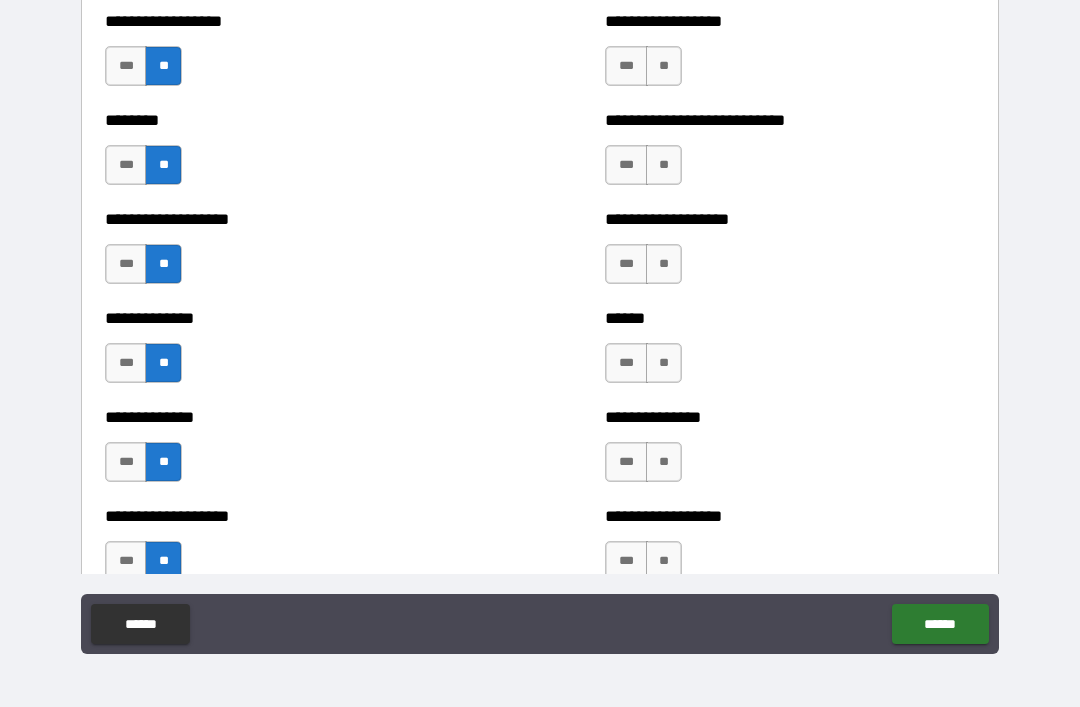scroll, scrollTop: 4434, scrollLeft: 0, axis: vertical 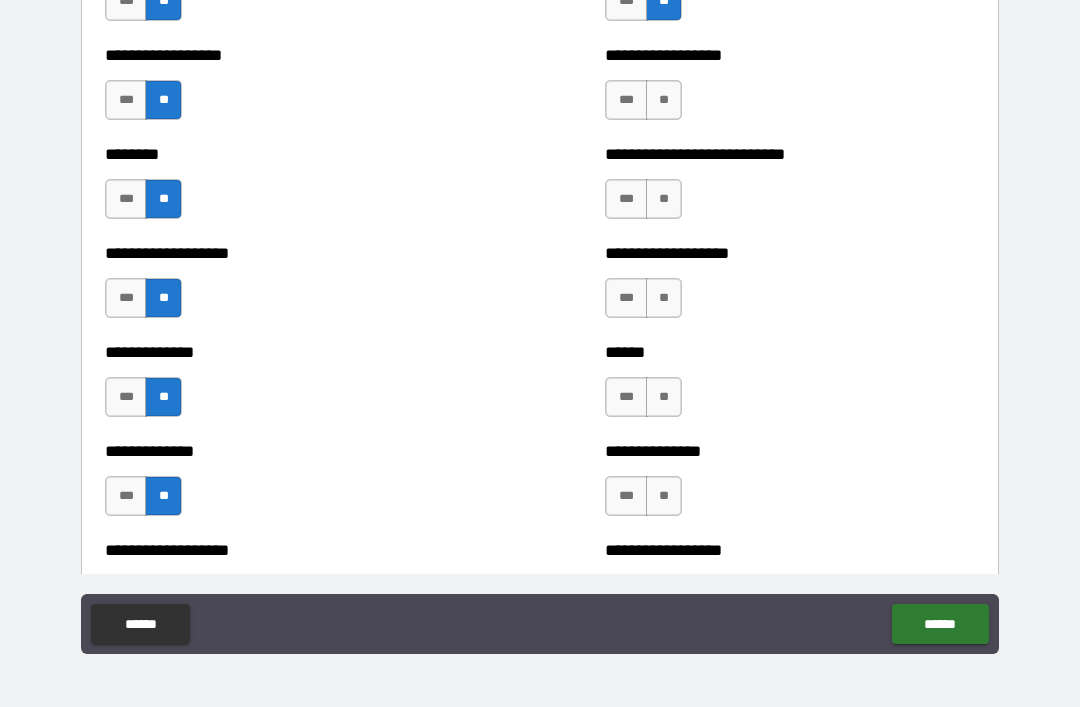 click on "**" at bounding box center [664, 100] 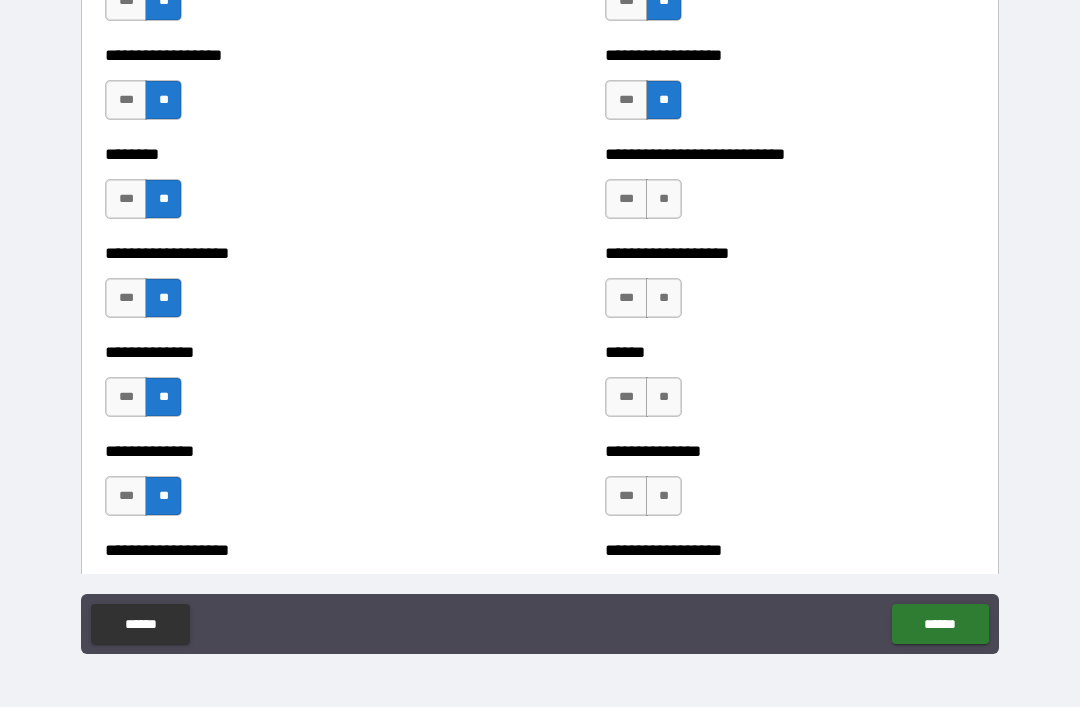 click on "**" at bounding box center [664, 199] 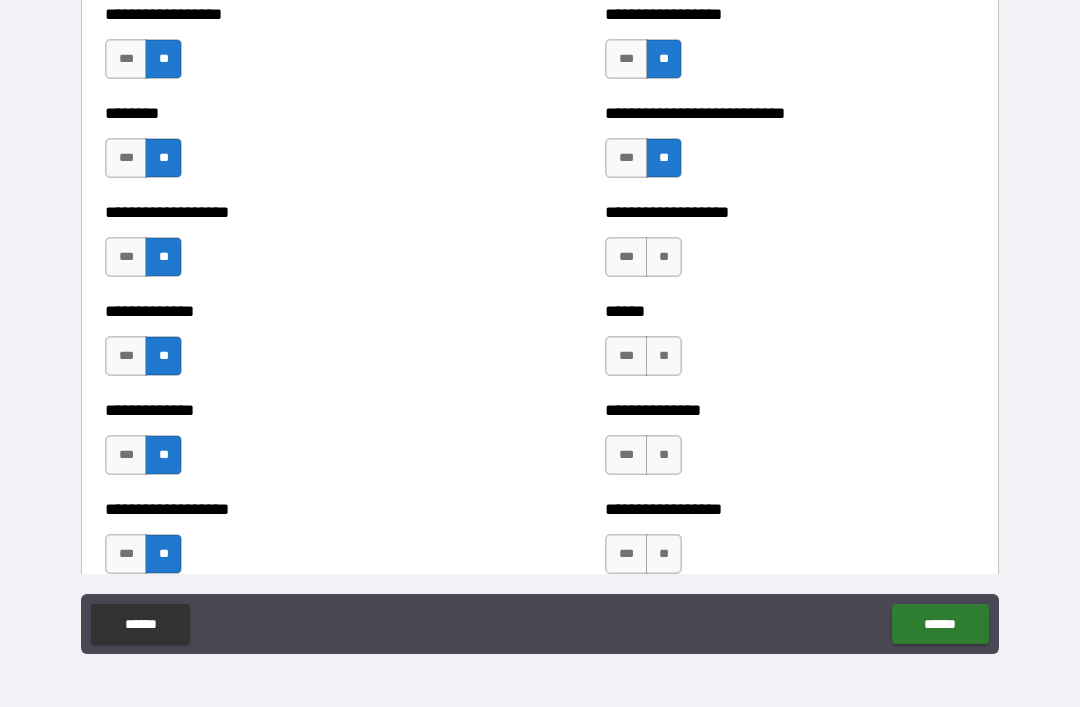 scroll, scrollTop: 4483, scrollLeft: 0, axis: vertical 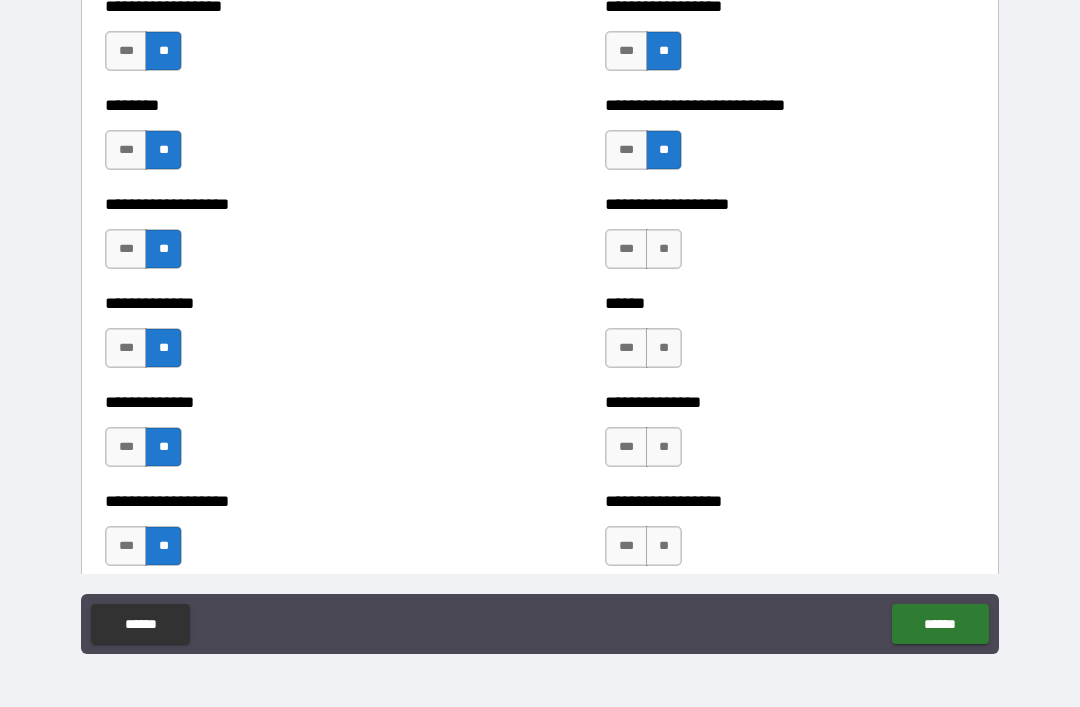 click on "**" at bounding box center (664, 249) 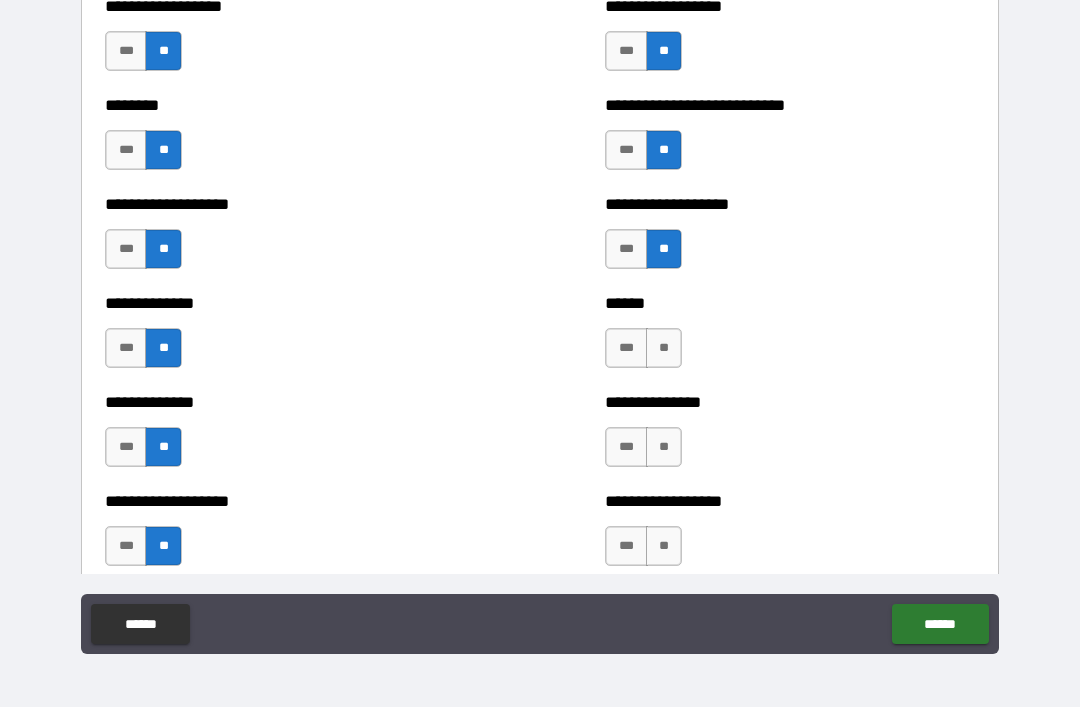 click on "***" at bounding box center [626, 249] 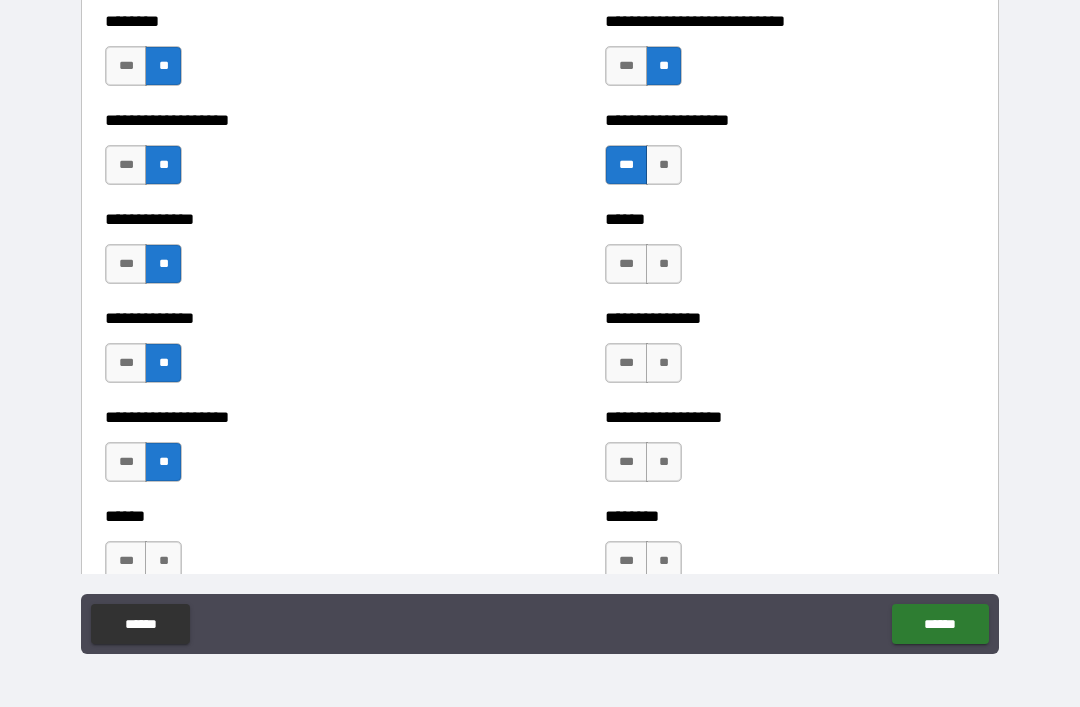 scroll, scrollTop: 4570, scrollLeft: 0, axis: vertical 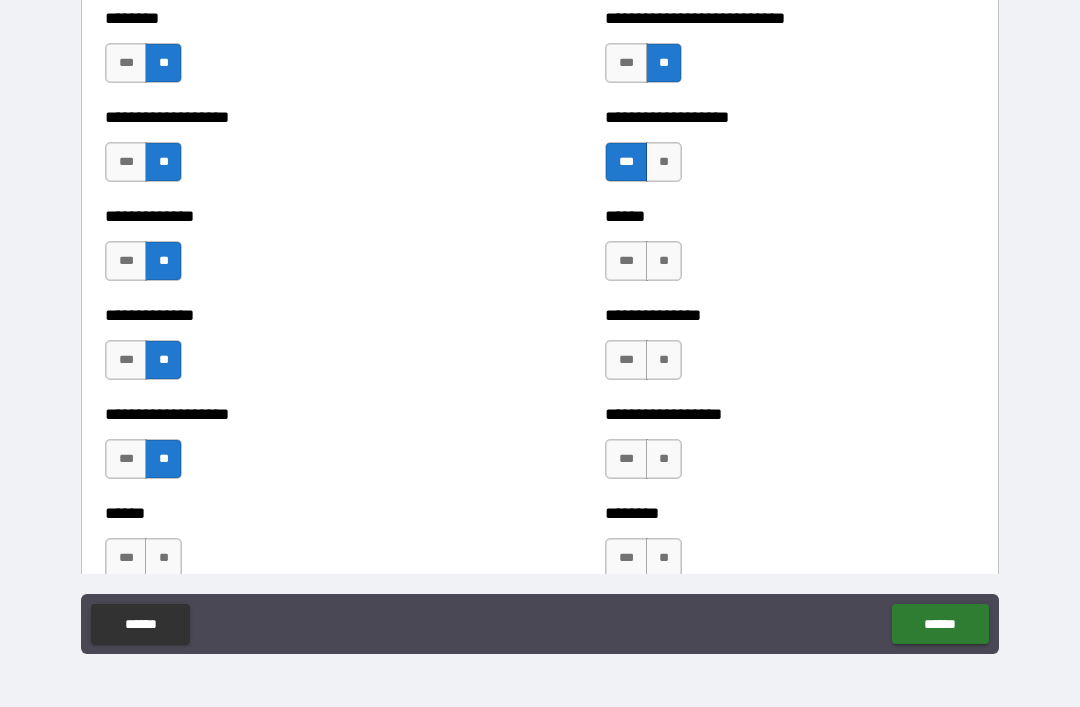 click on "**" at bounding box center [664, 261] 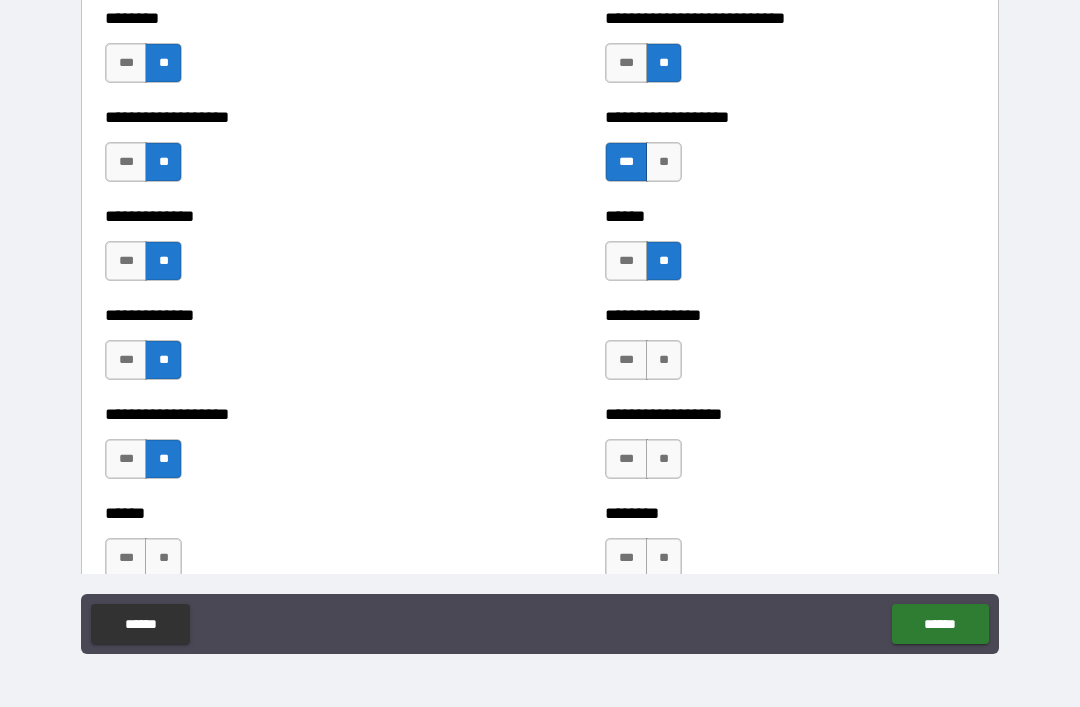 click on "**" at bounding box center (664, 360) 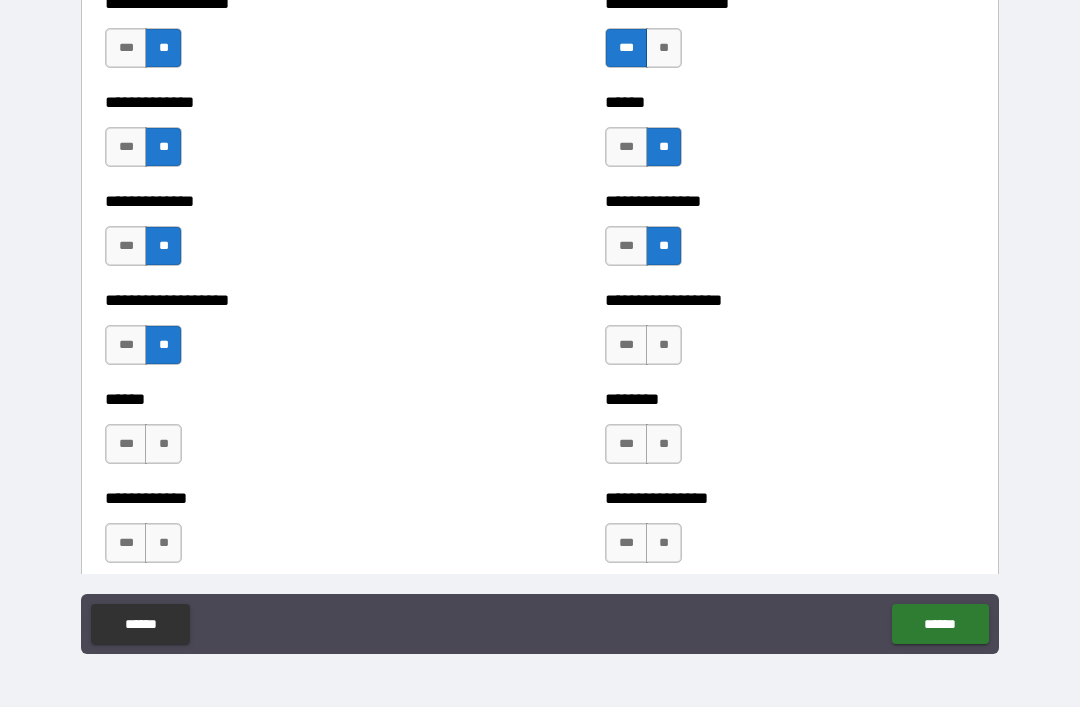 scroll, scrollTop: 4701, scrollLeft: 0, axis: vertical 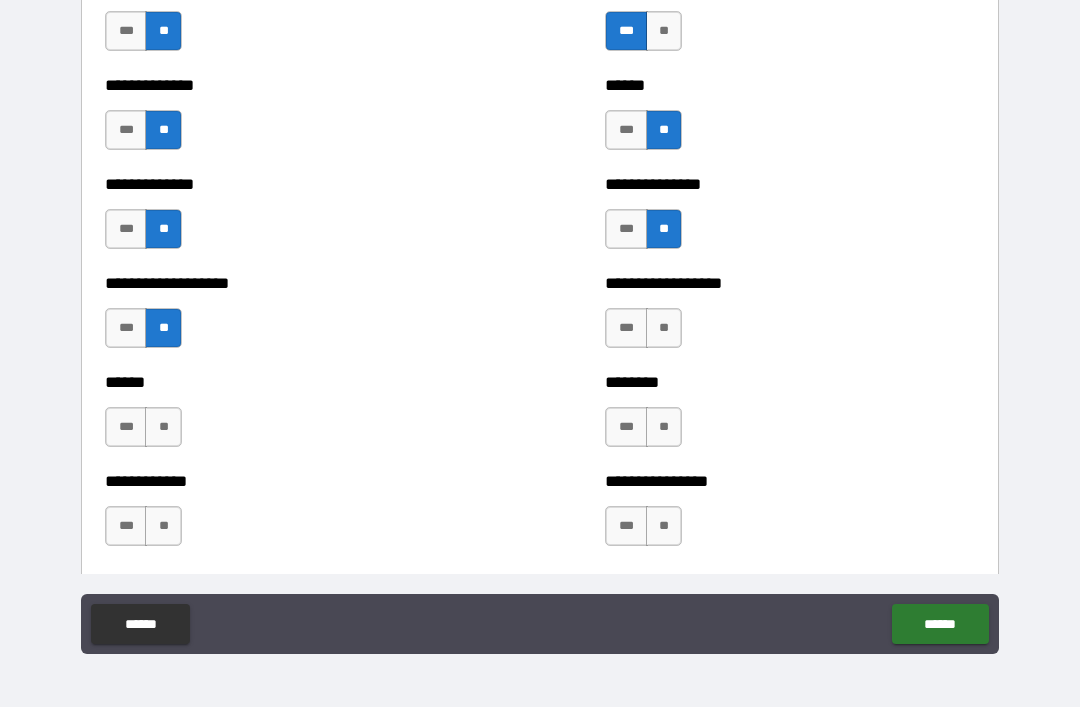 click on "**" at bounding box center (664, 328) 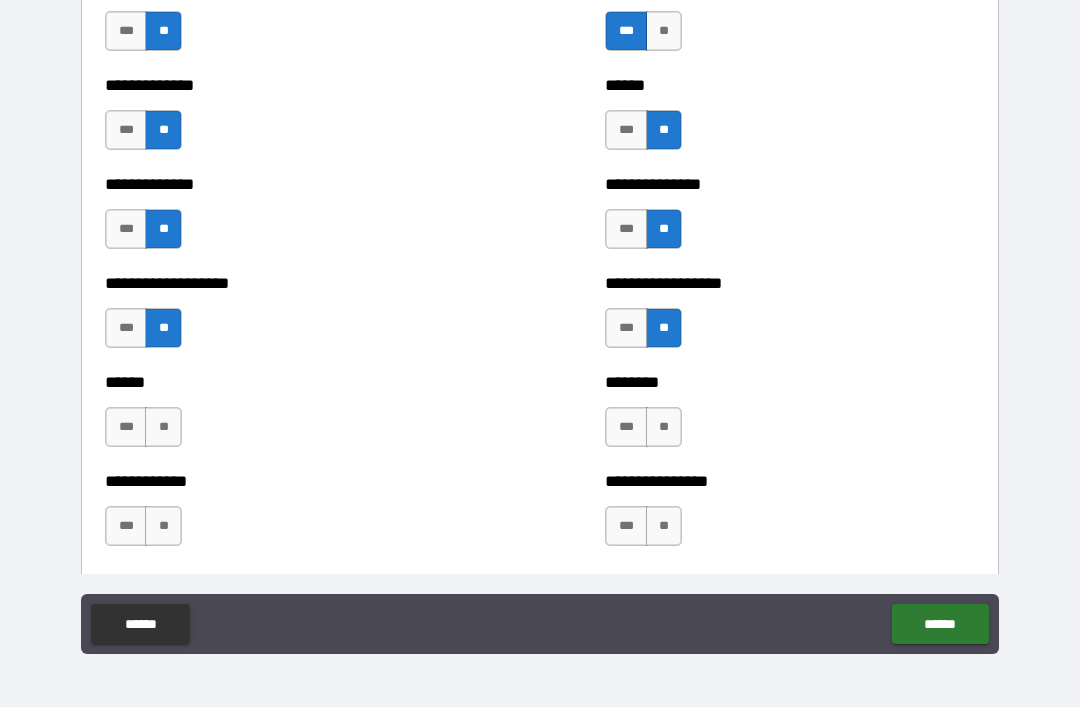 click on "**" at bounding box center (664, 427) 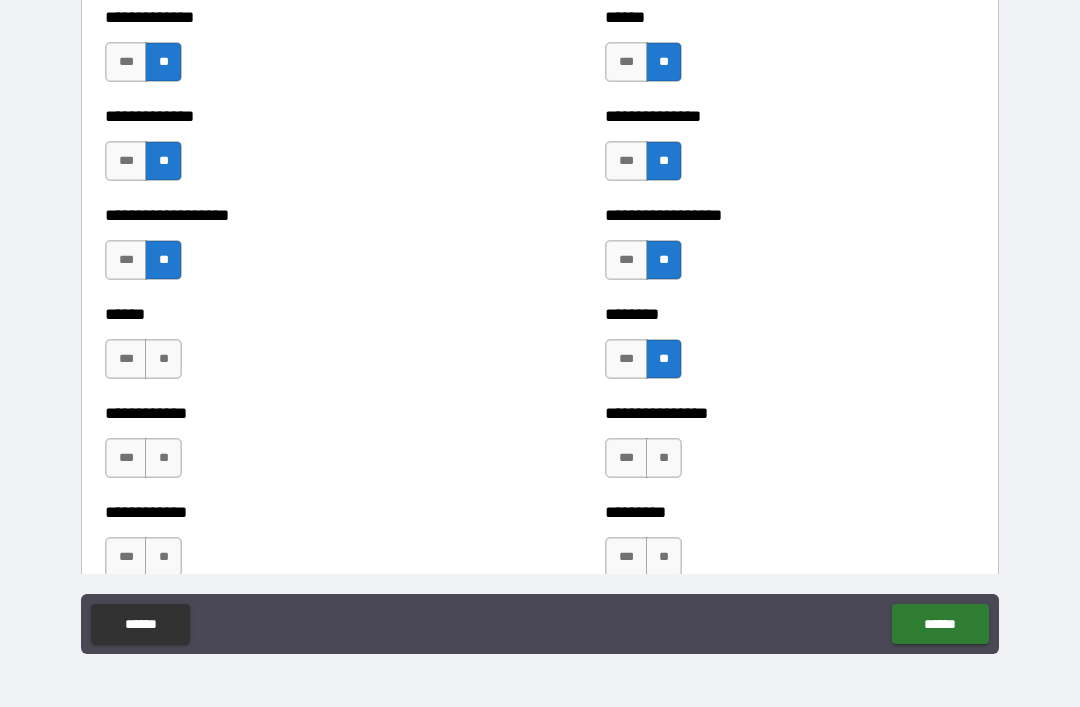 scroll, scrollTop: 4784, scrollLeft: 0, axis: vertical 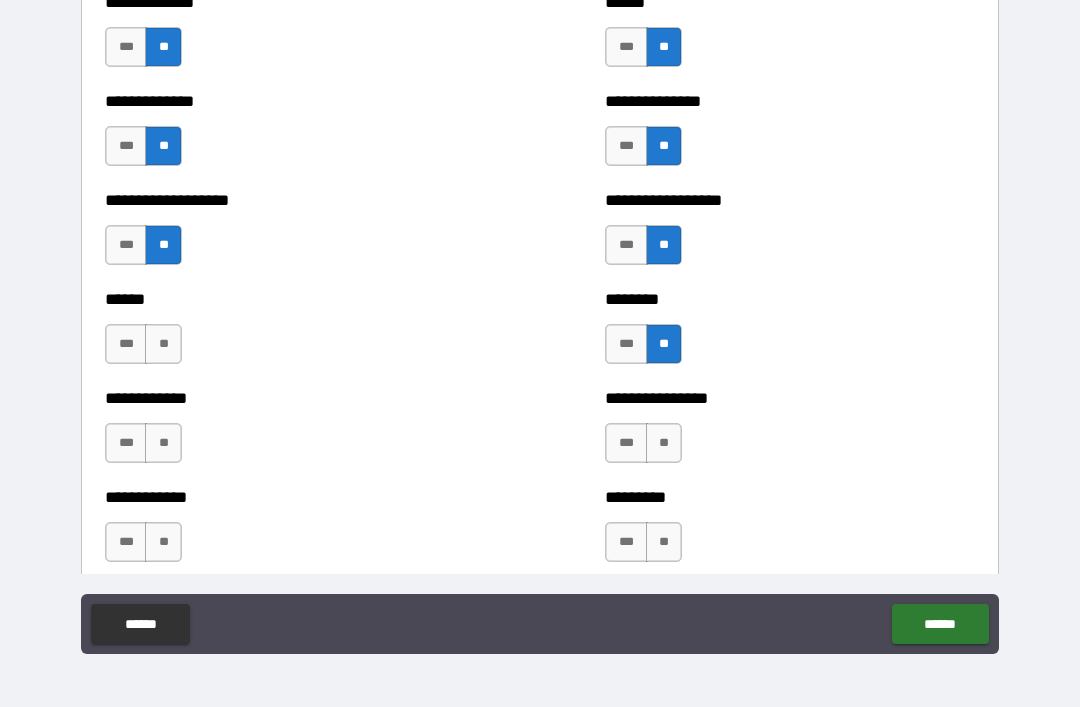 click on "**" at bounding box center (163, 344) 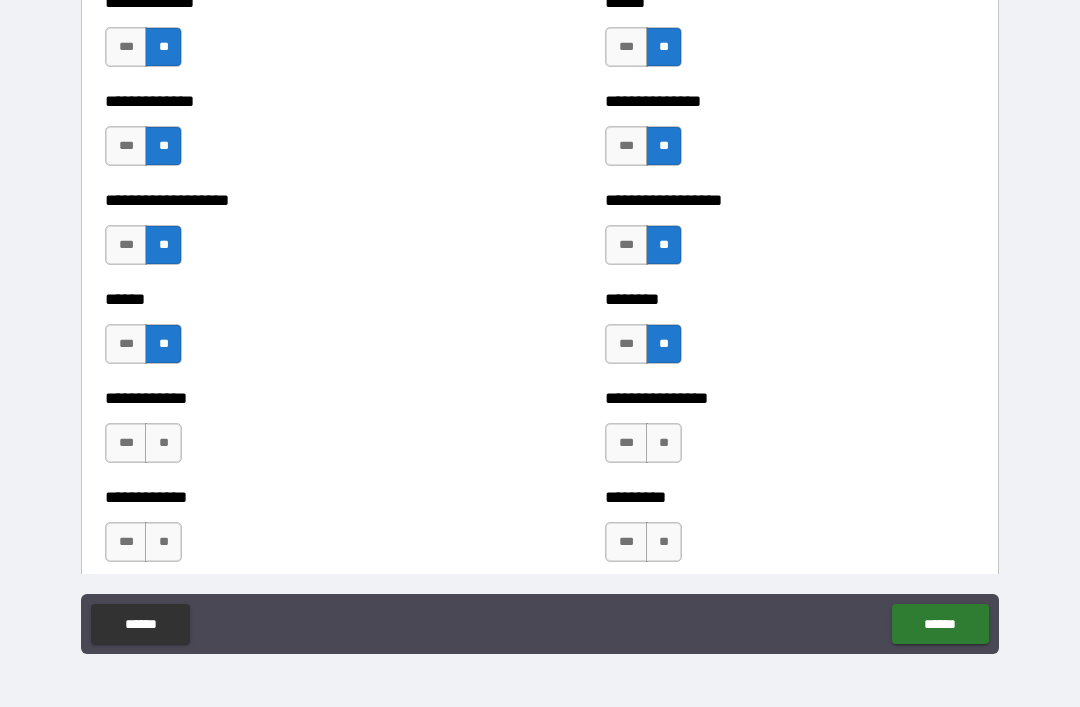 click on "**" at bounding box center [163, 443] 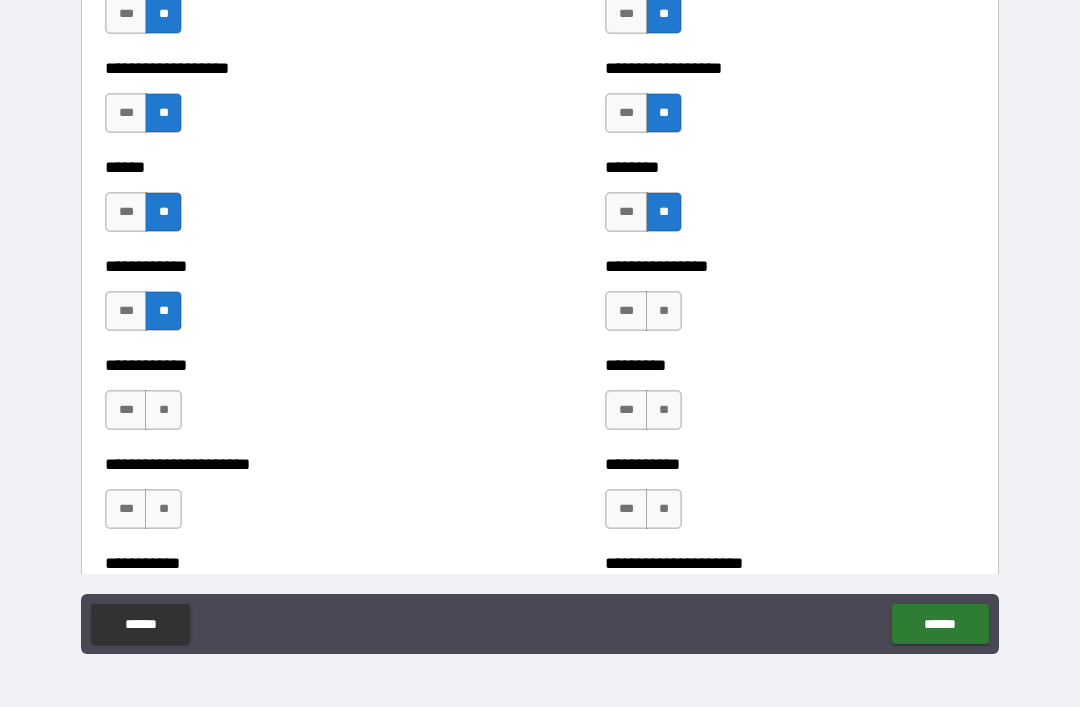 scroll, scrollTop: 4917, scrollLeft: 0, axis: vertical 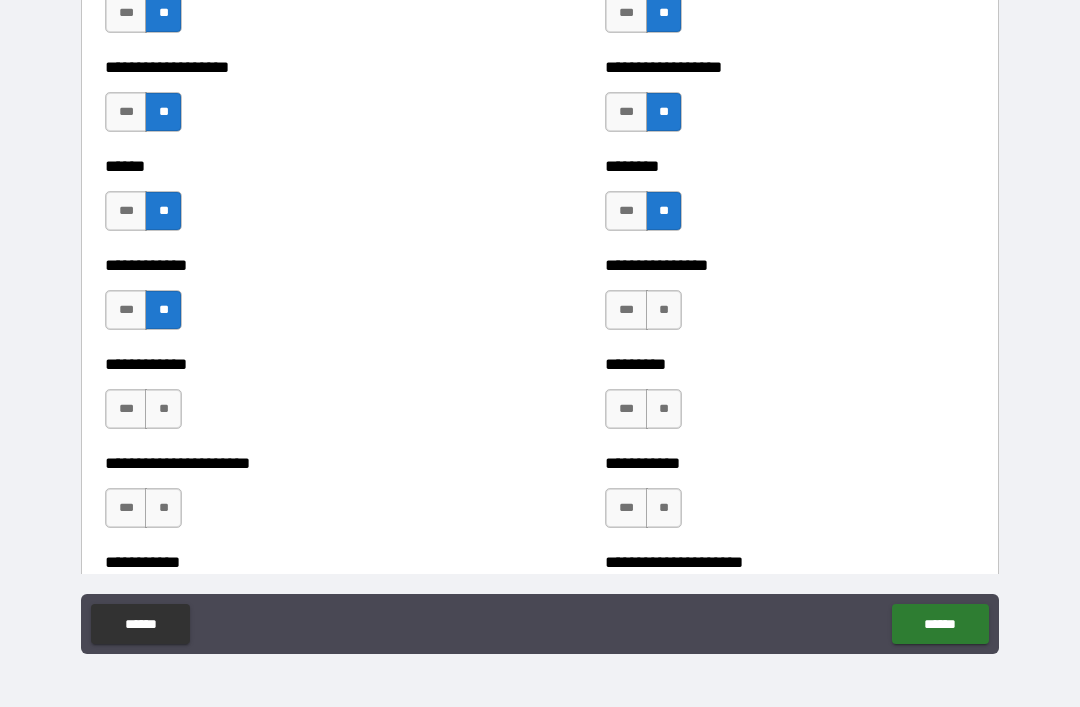 click on "**" at bounding box center (163, 409) 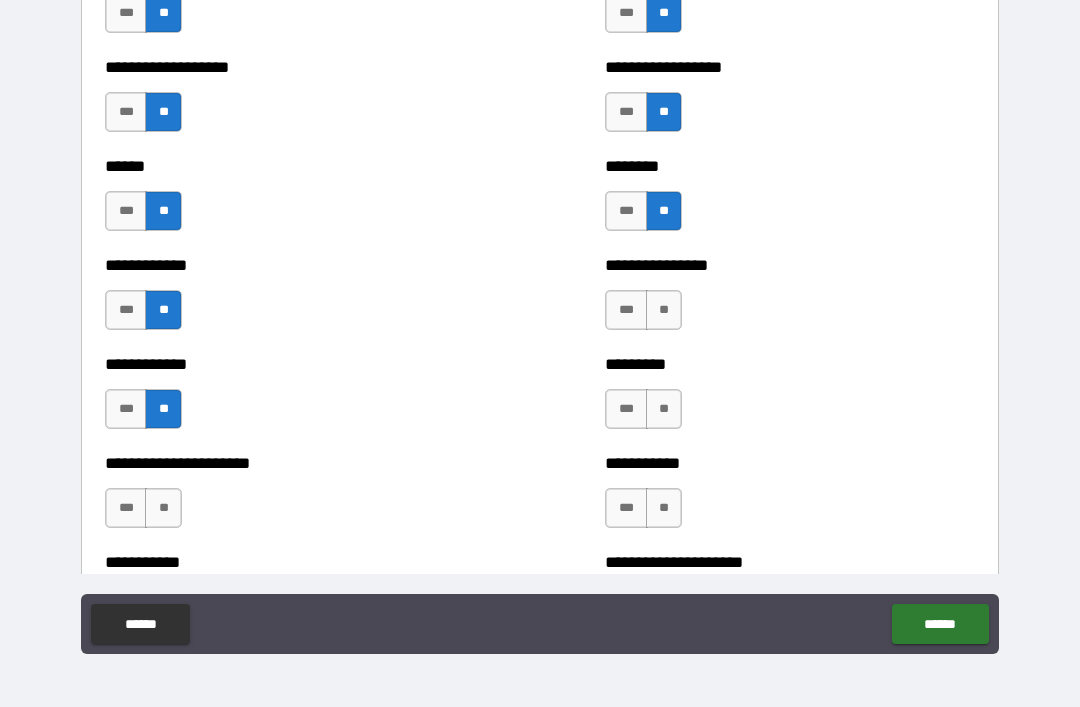 click on "**" at bounding box center [664, 310] 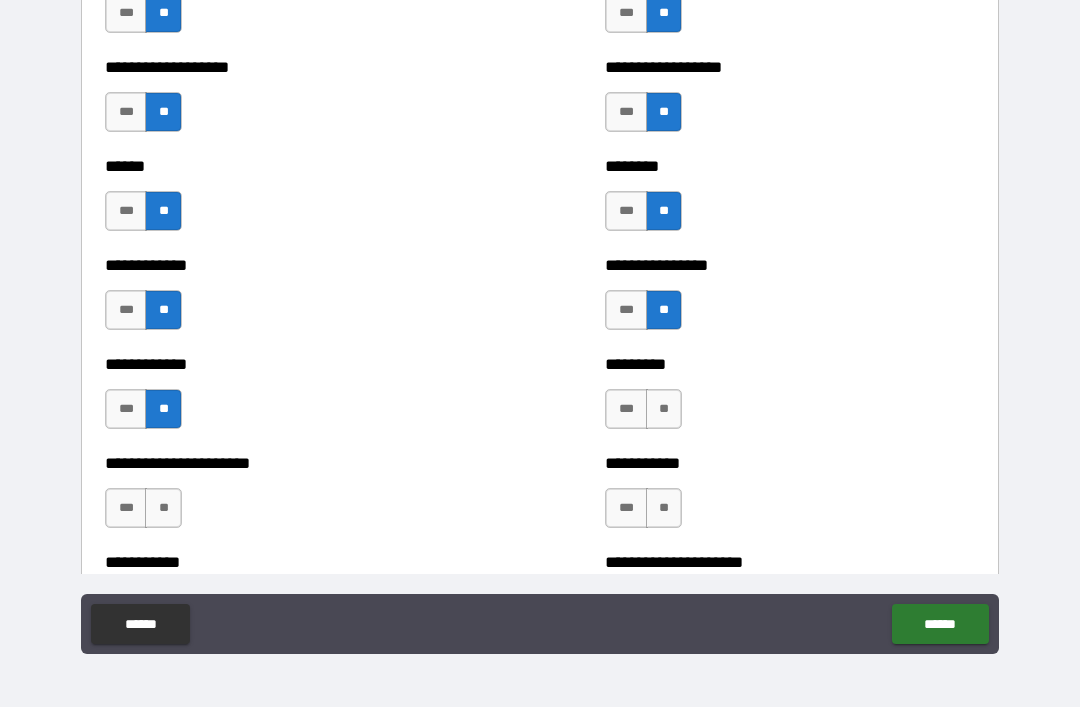 click on "**" at bounding box center [664, 409] 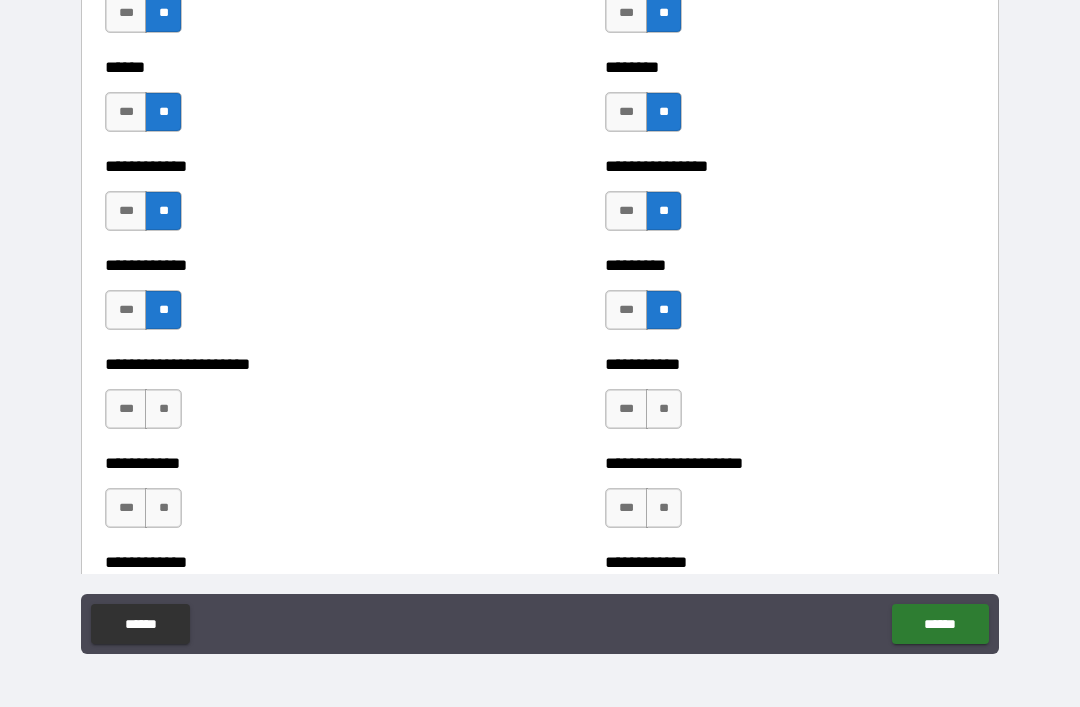 scroll, scrollTop: 5049, scrollLeft: 0, axis: vertical 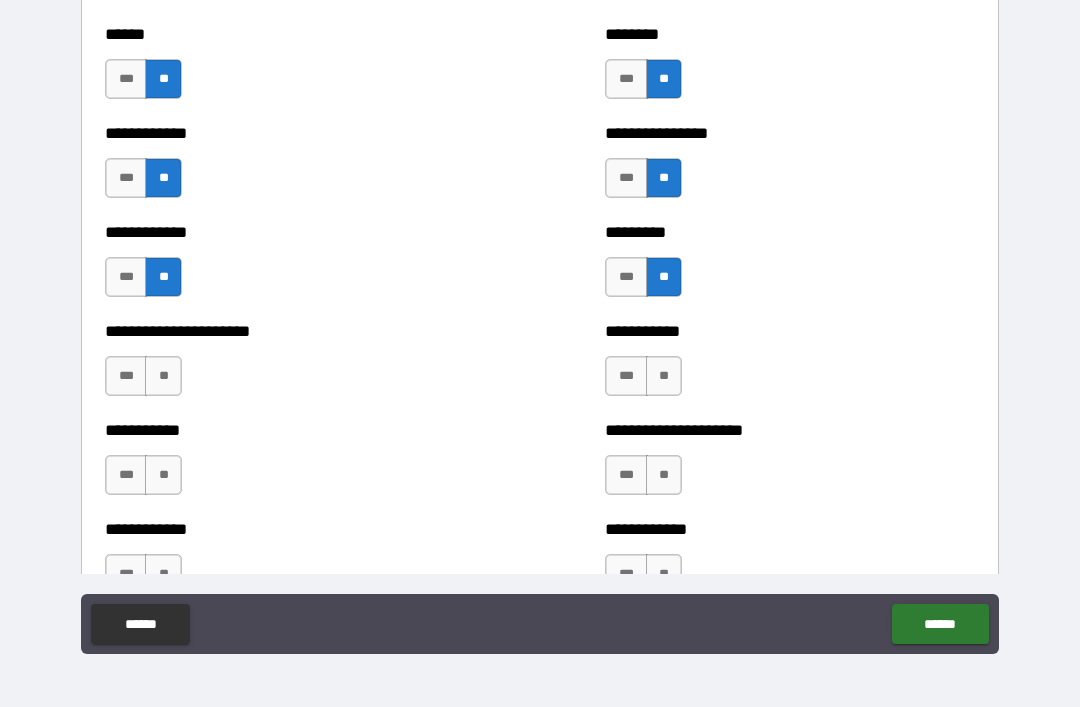 click on "**" at bounding box center [664, 376] 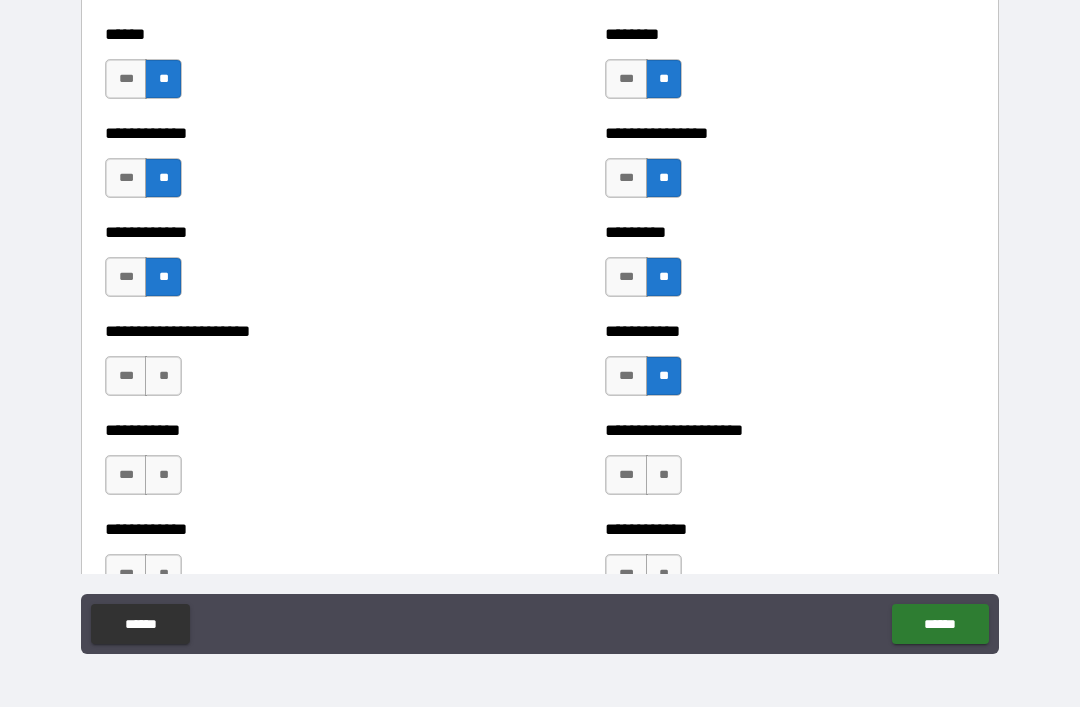 click on "**" at bounding box center (163, 376) 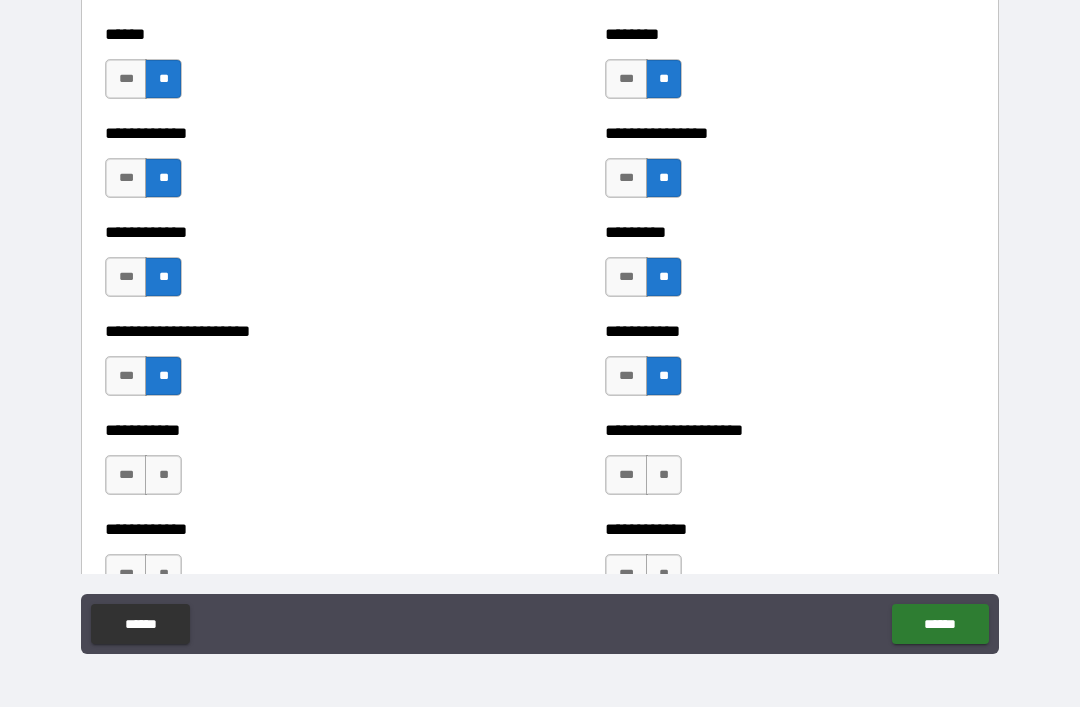 click on "**" at bounding box center [163, 475] 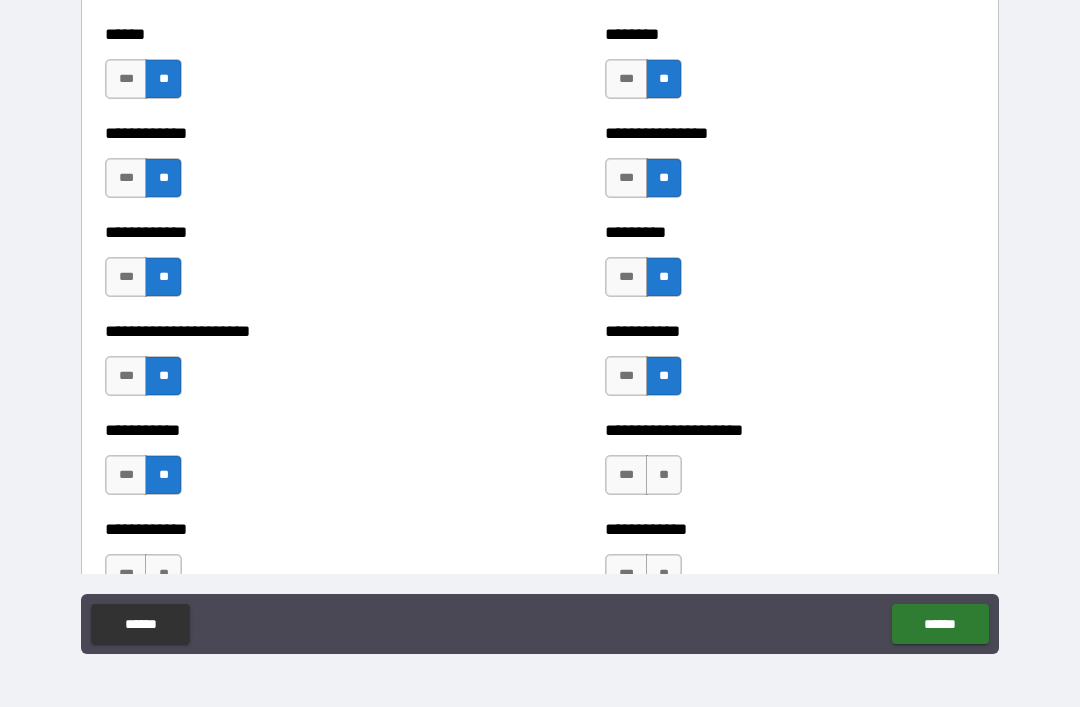 click on "**" at bounding box center (664, 475) 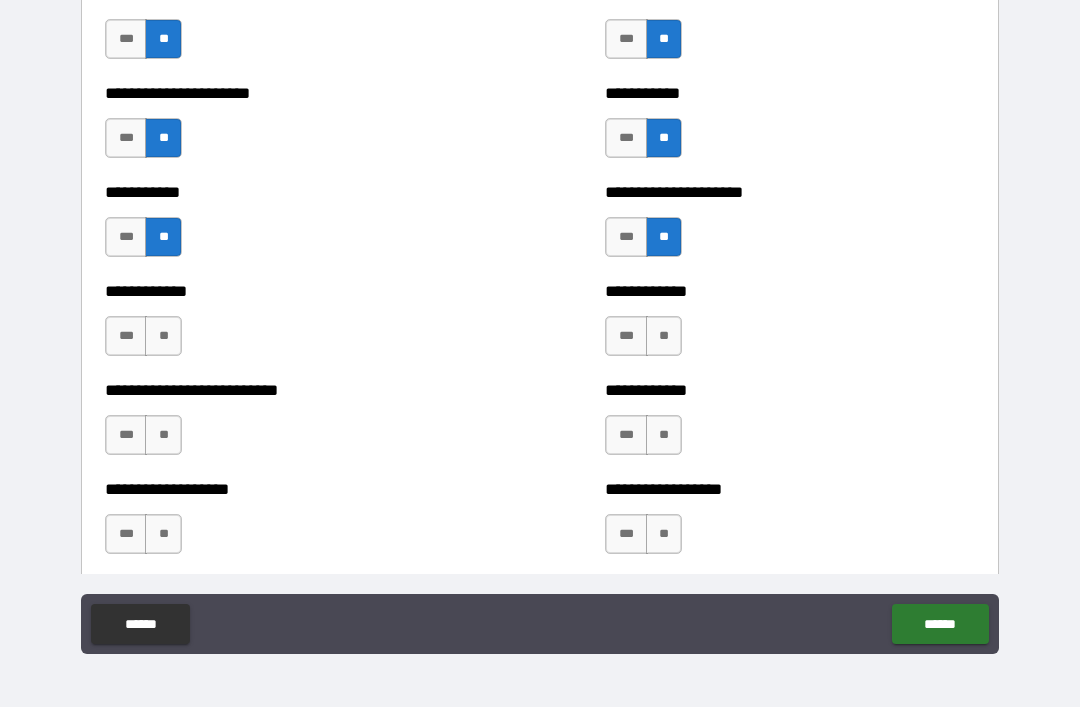 scroll, scrollTop: 5306, scrollLeft: 0, axis: vertical 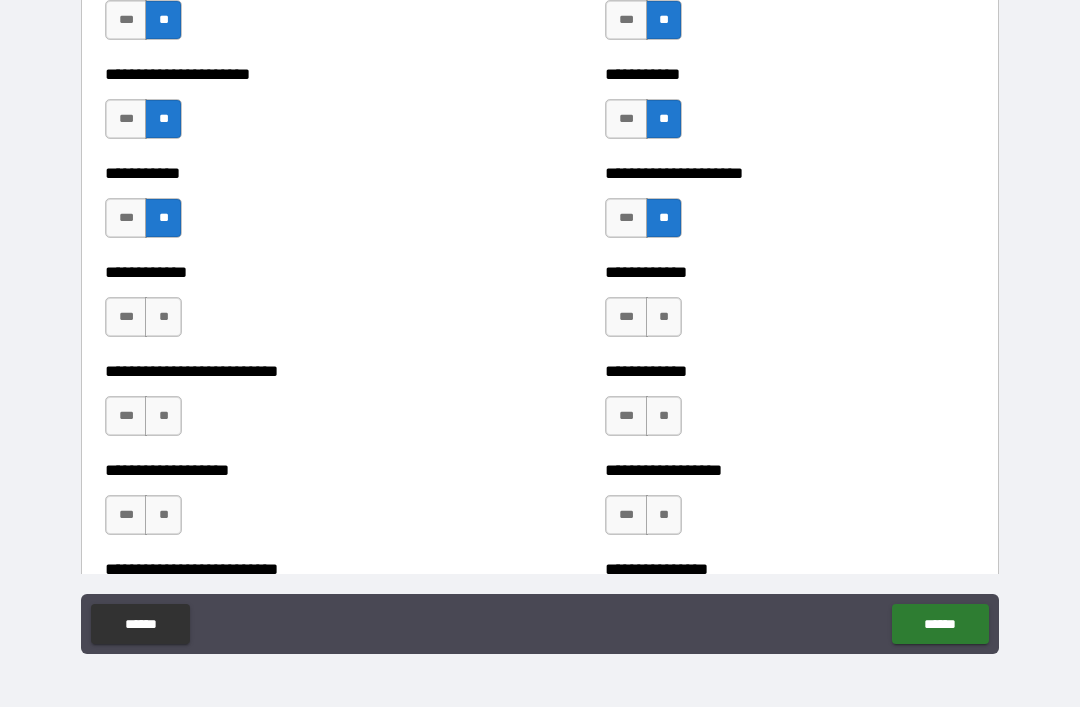 click on "**" at bounding box center (664, 317) 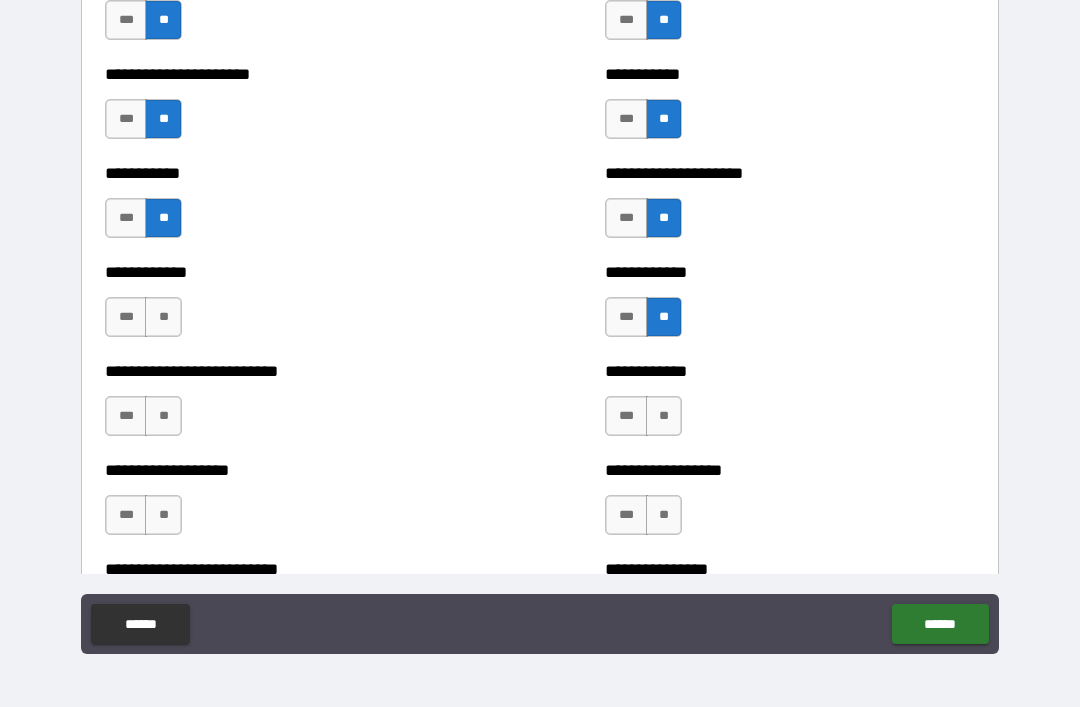 click on "**" at bounding box center (163, 317) 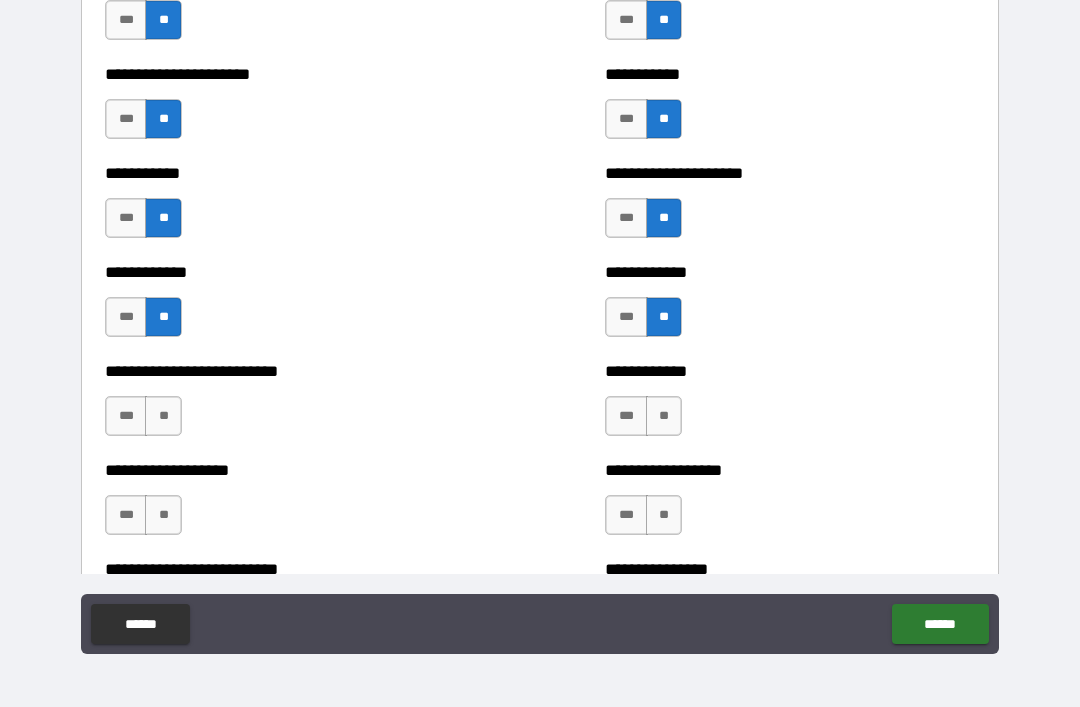 click on "**" at bounding box center (163, 416) 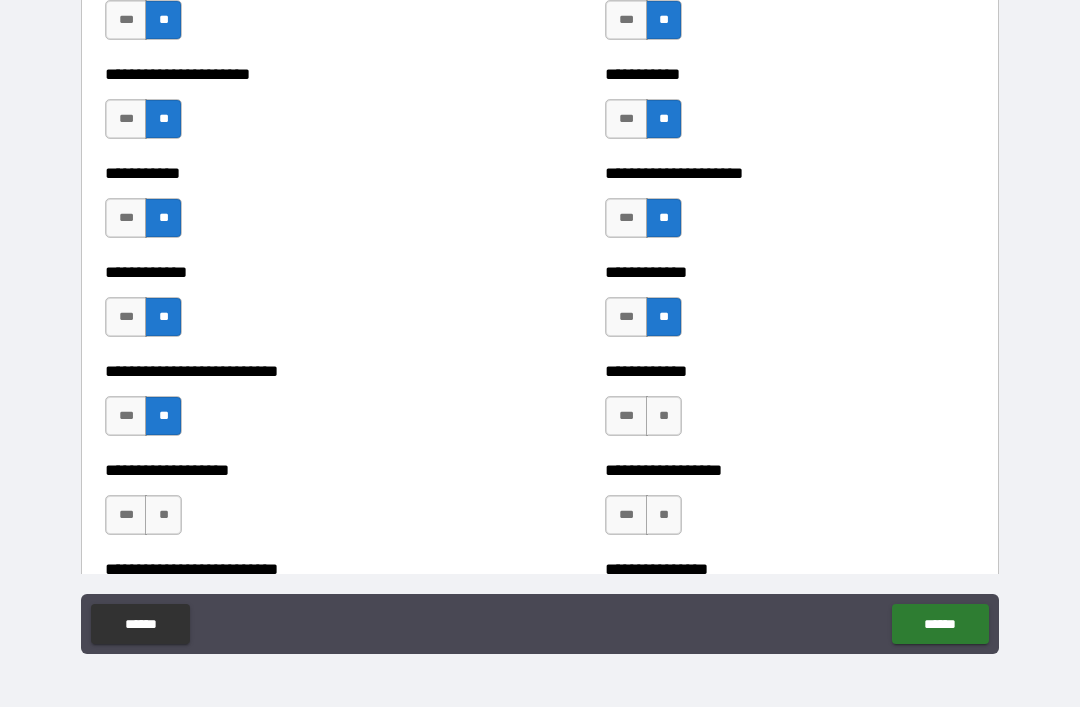 click on "**" at bounding box center [664, 416] 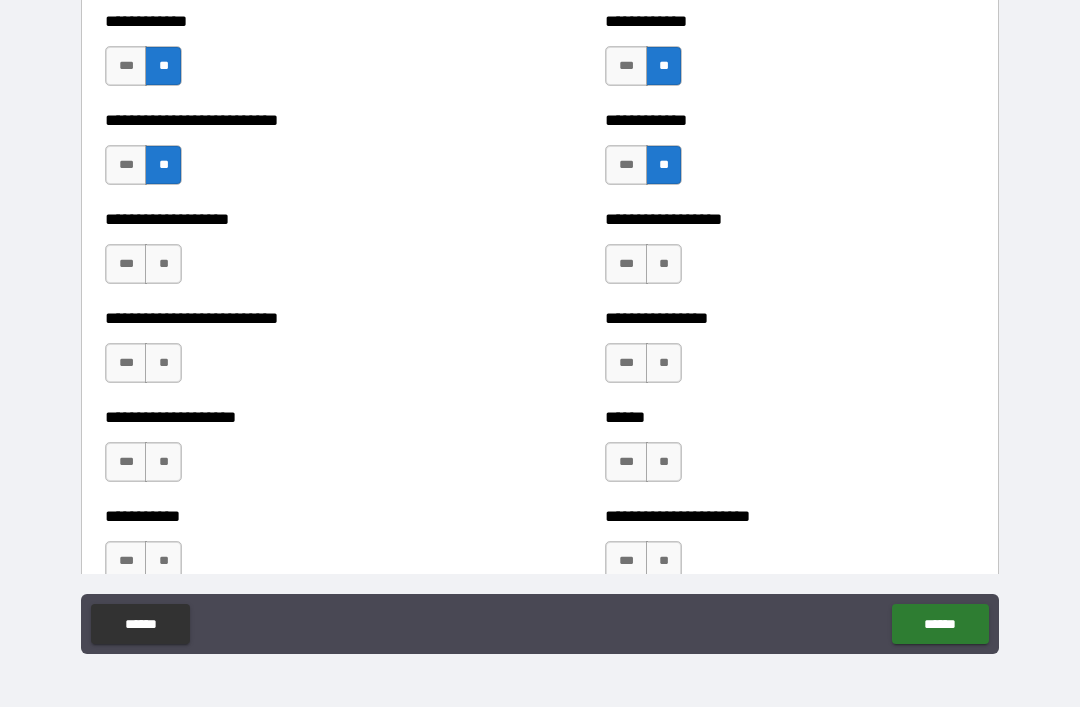 scroll, scrollTop: 5558, scrollLeft: 0, axis: vertical 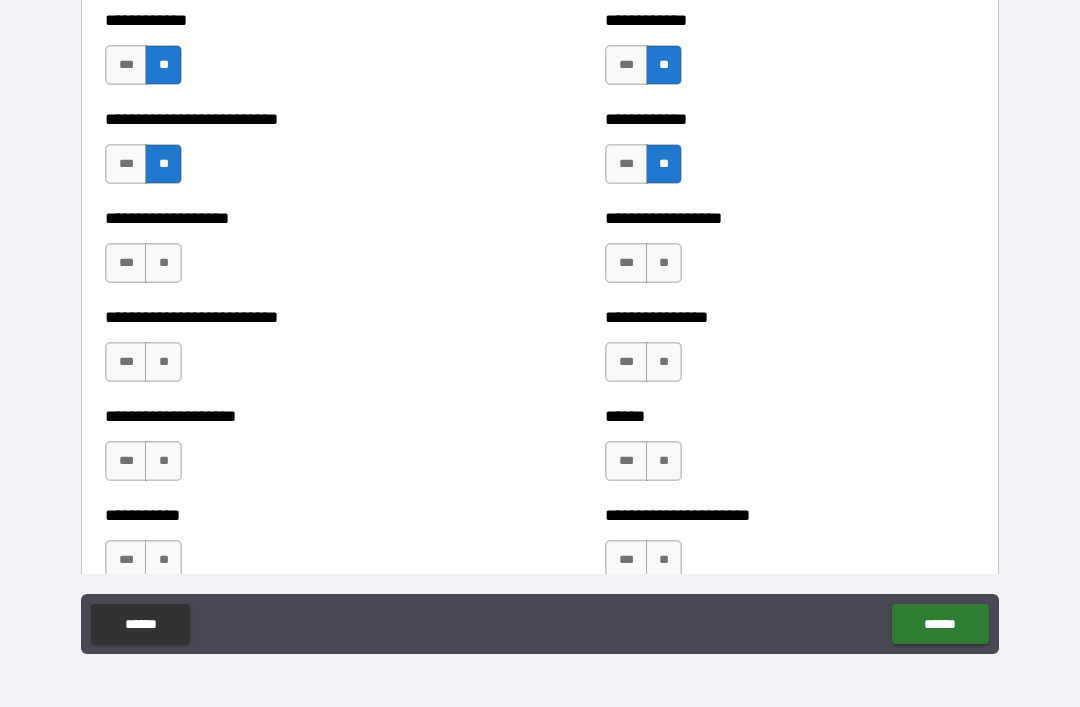 click on "**" at bounding box center [163, 263] 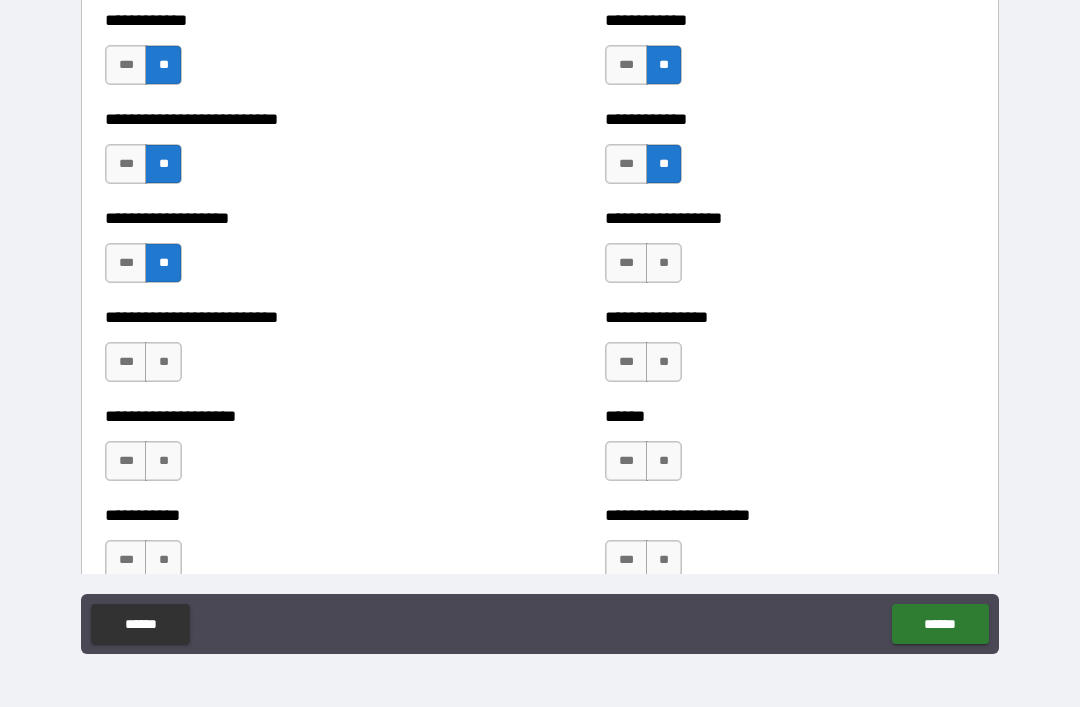 click on "**" at bounding box center [664, 263] 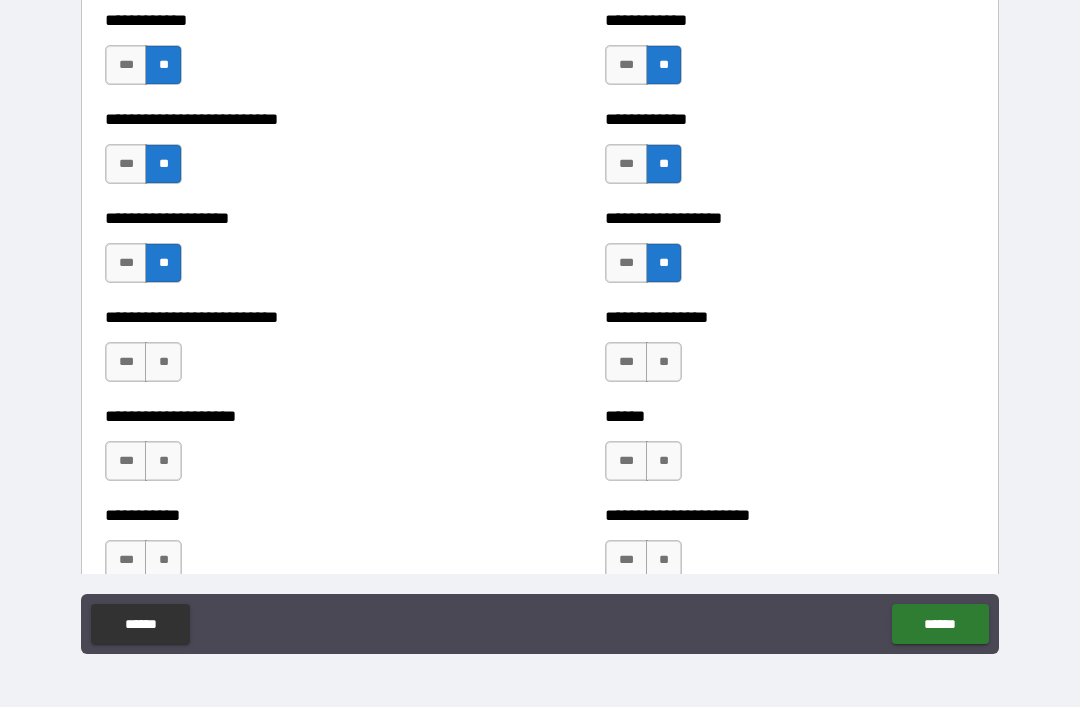 click on "**" at bounding box center (664, 362) 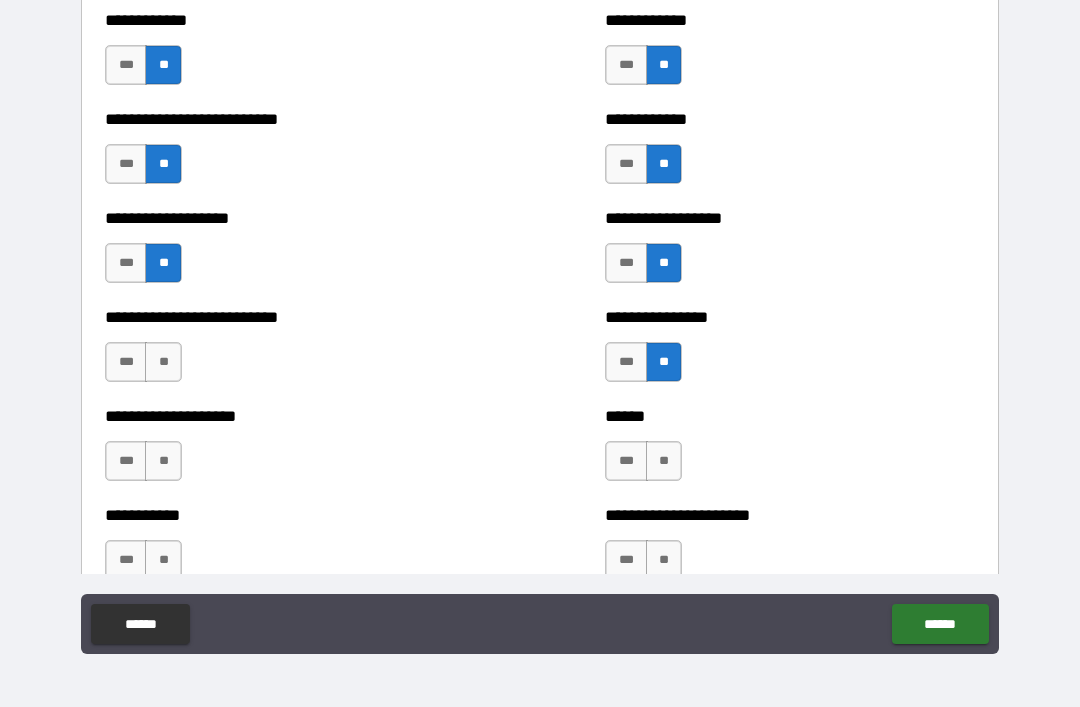 click on "**" at bounding box center [163, 362] 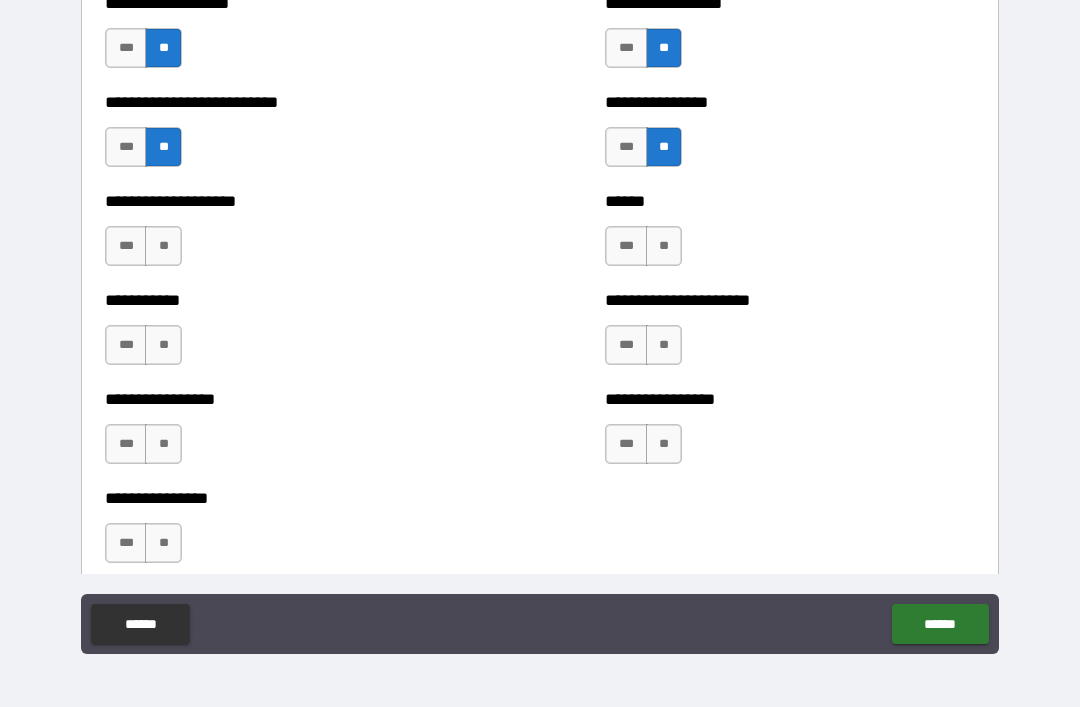 scroll, scrollTop: 5771, scrollLeft: 0, axis: vertical 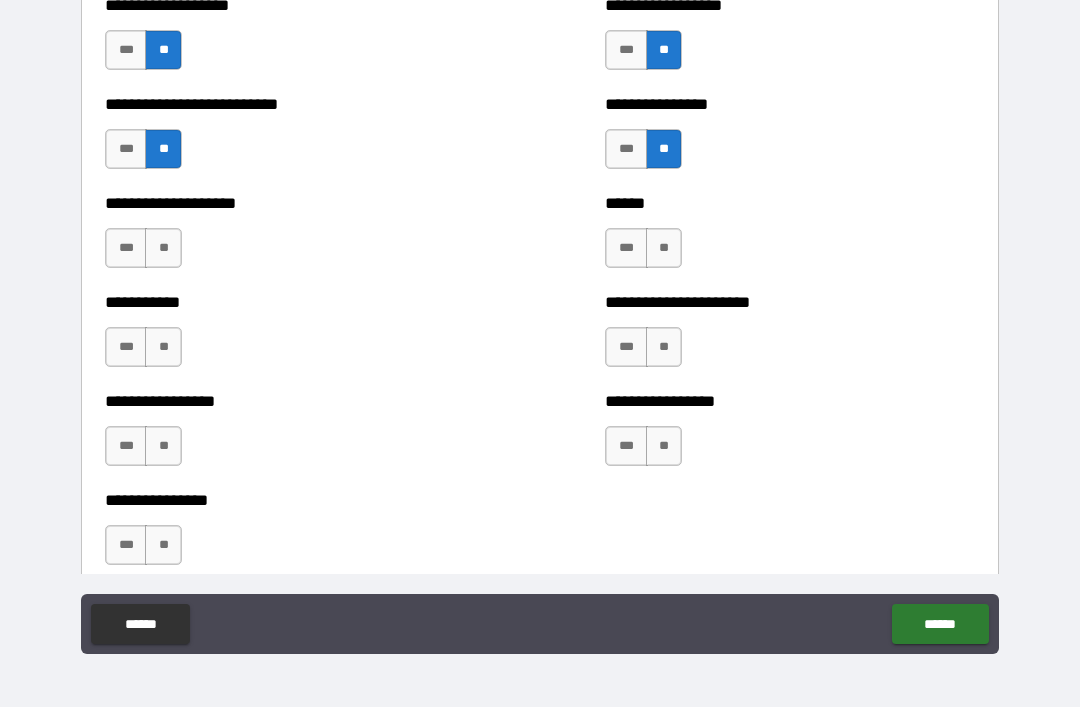 click on "**" at bounding box center [163, 248] 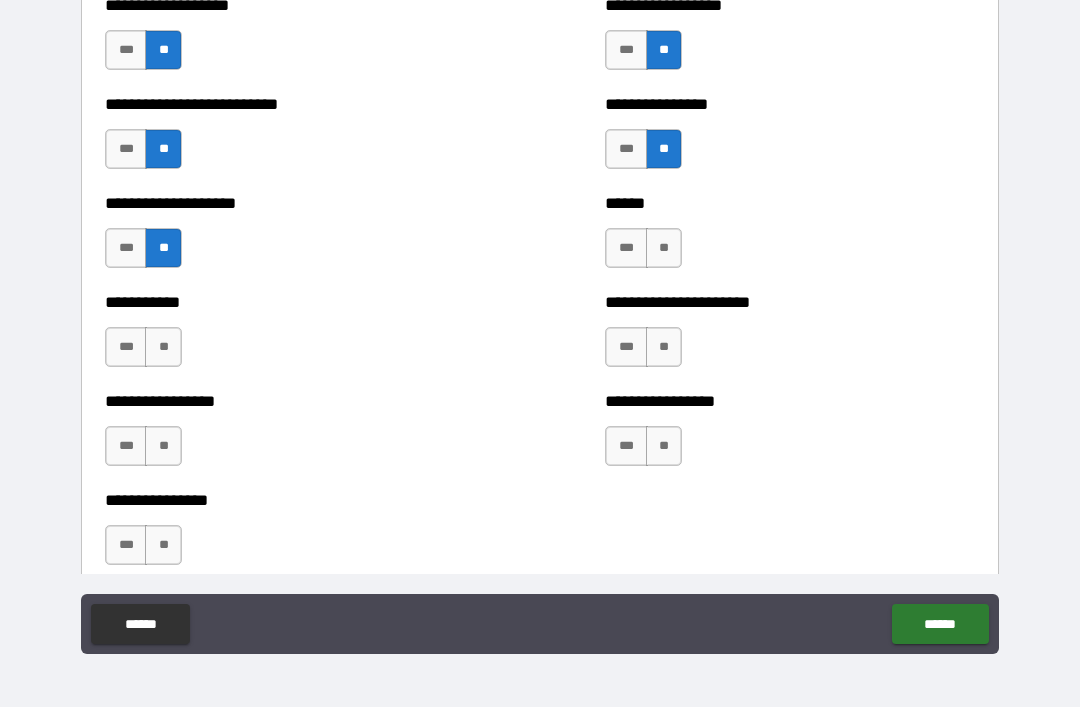 click on "**" at bounding box center (664, 248) 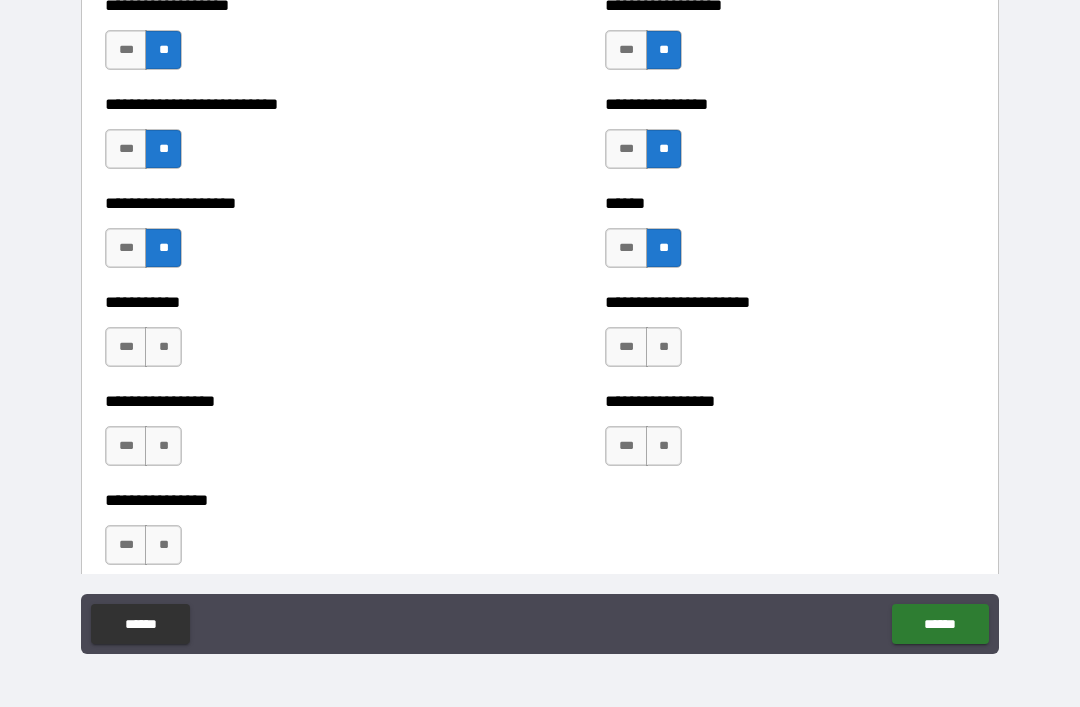 click on "**" at bounding box center (163, 347) 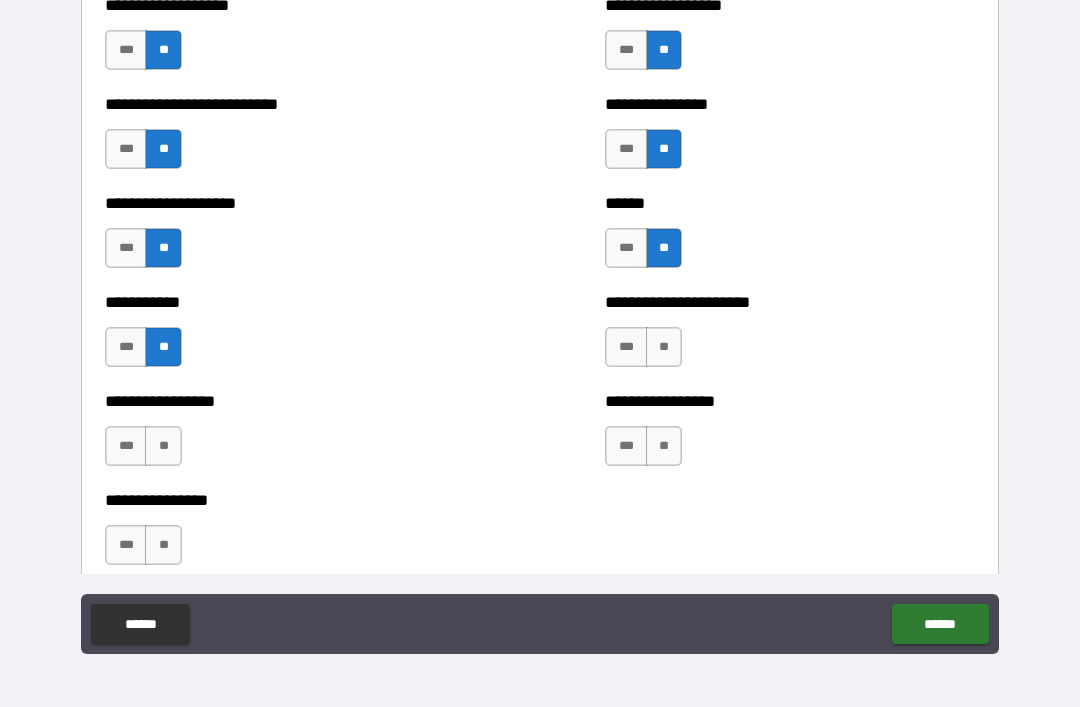 click on "**" at bounding box center (664, 347) 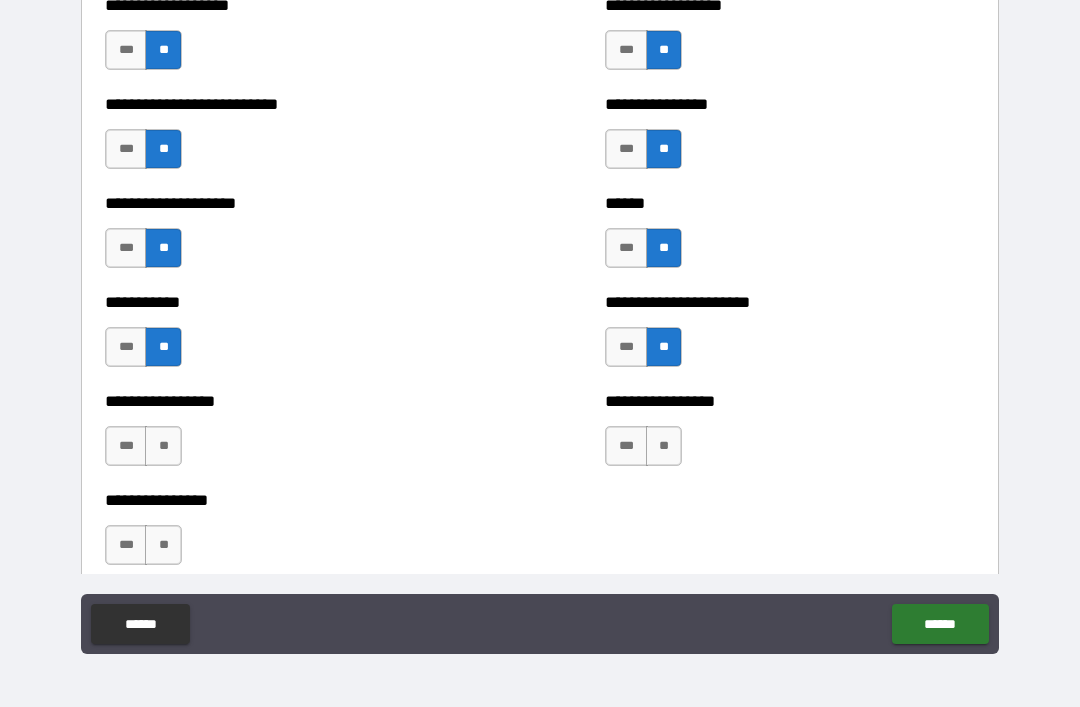 click on "**" at bounding box center (664, 446) 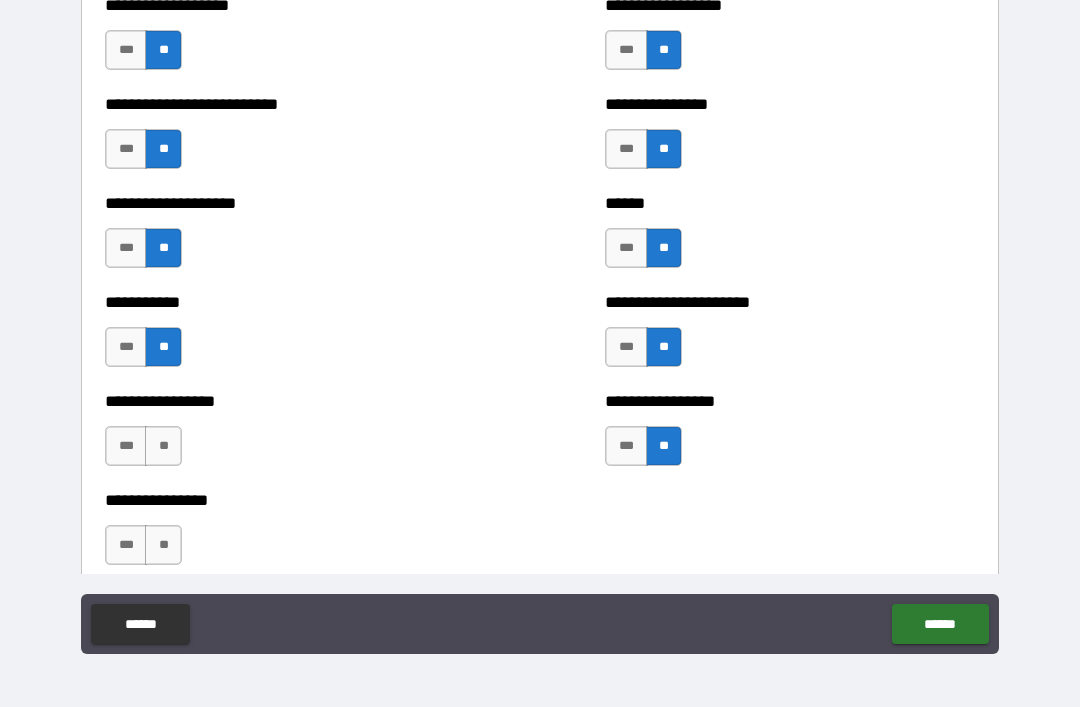 click on "**" at bounding box center (163, 446) 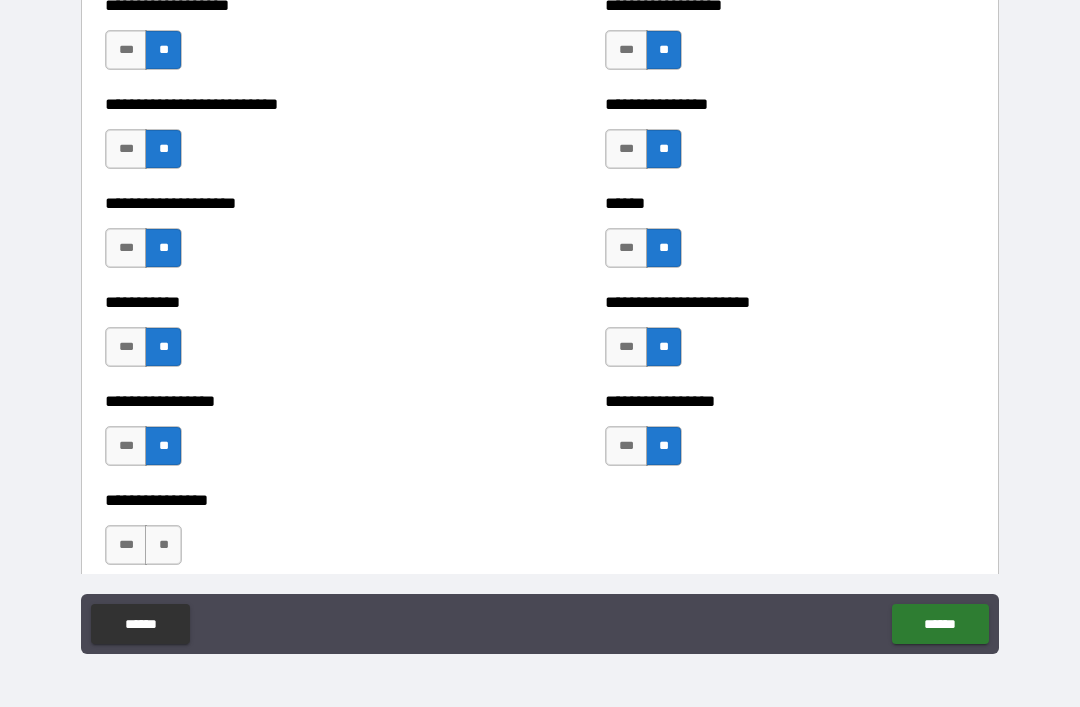click on "**" at bounding box center [163, 545] 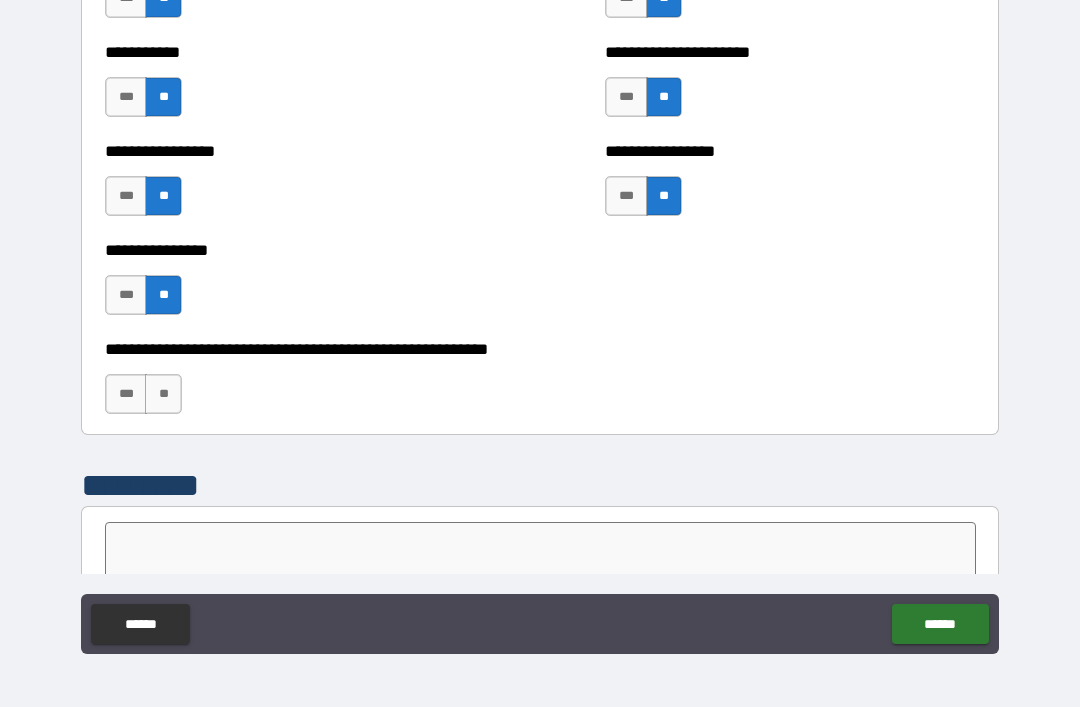 scroll, scrollTop: 6030, scrollLeft: 0, axis: vertical 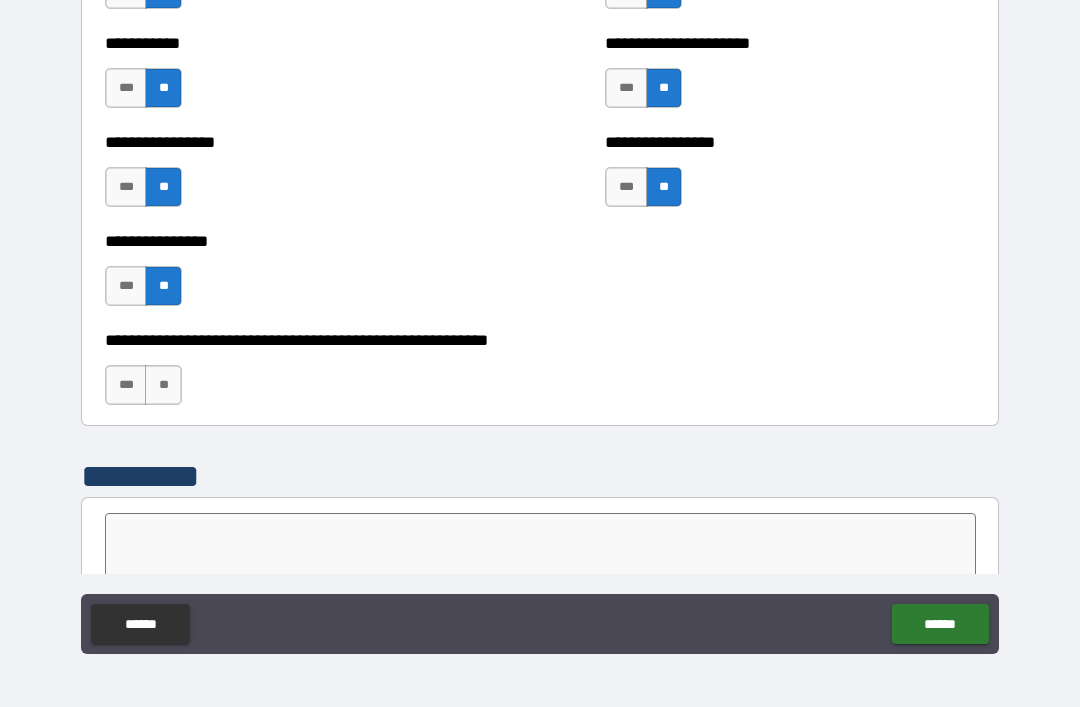 click on "**" at bounding box center [163, 385] 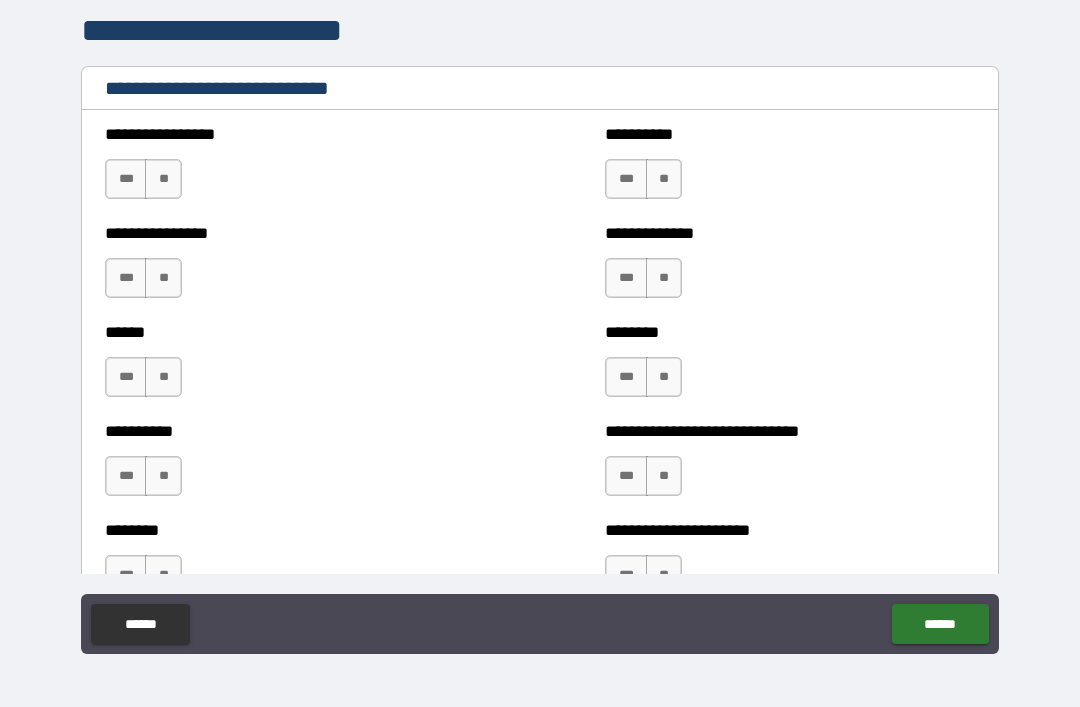 scroll, scrollTop: 6666, scrollLeft: 0, axis: vertical 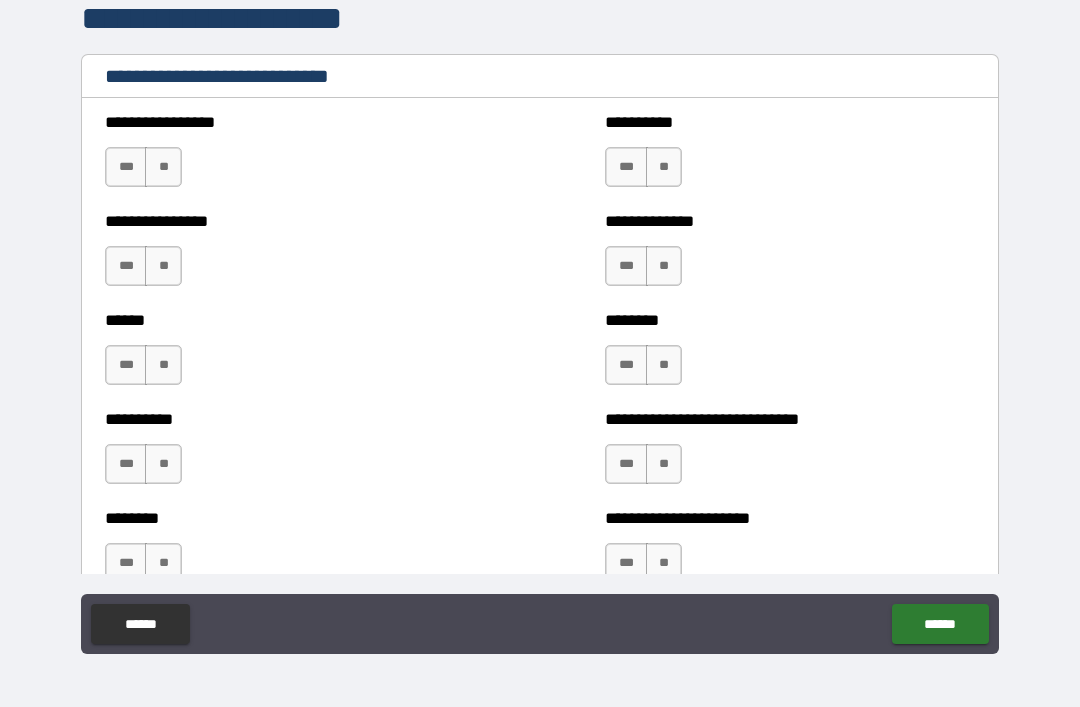 click on "**" at bounding box center (664, 167) 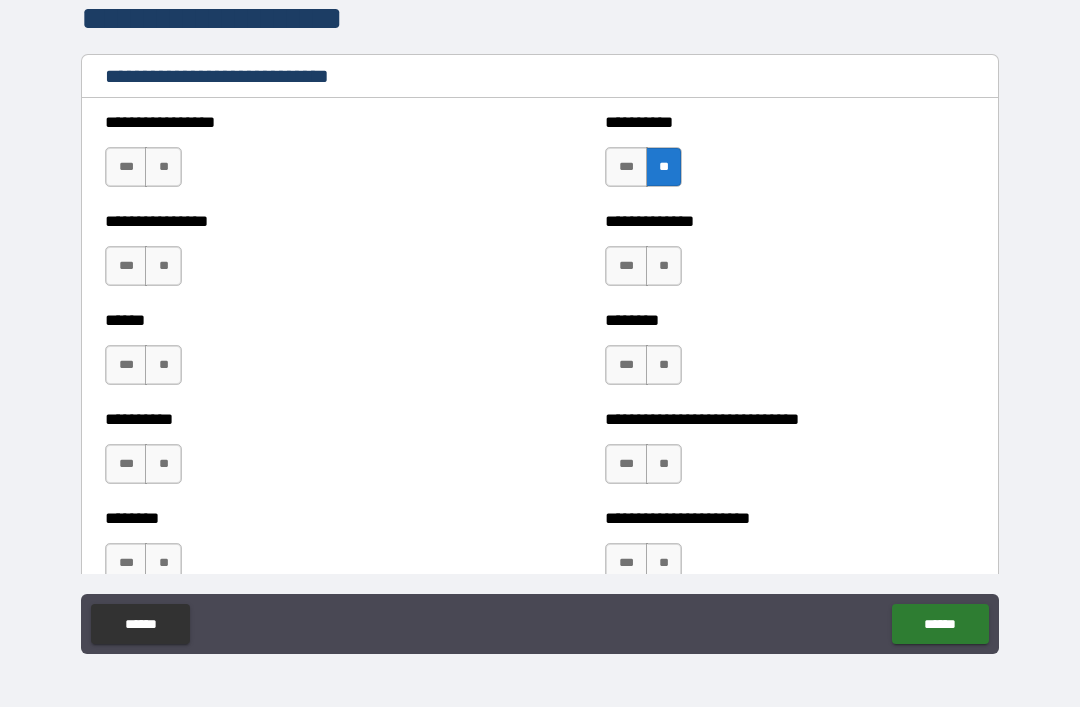 click on "**" at bounding box center [163, 167] 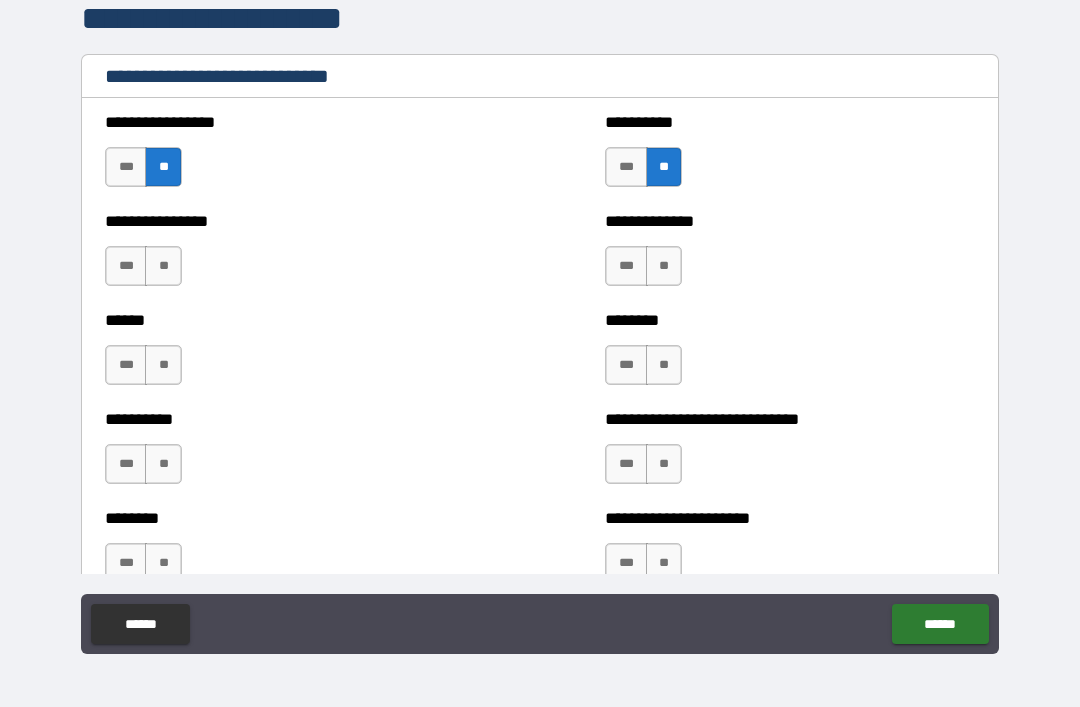 click on "**" at bounding box center (163, 266) 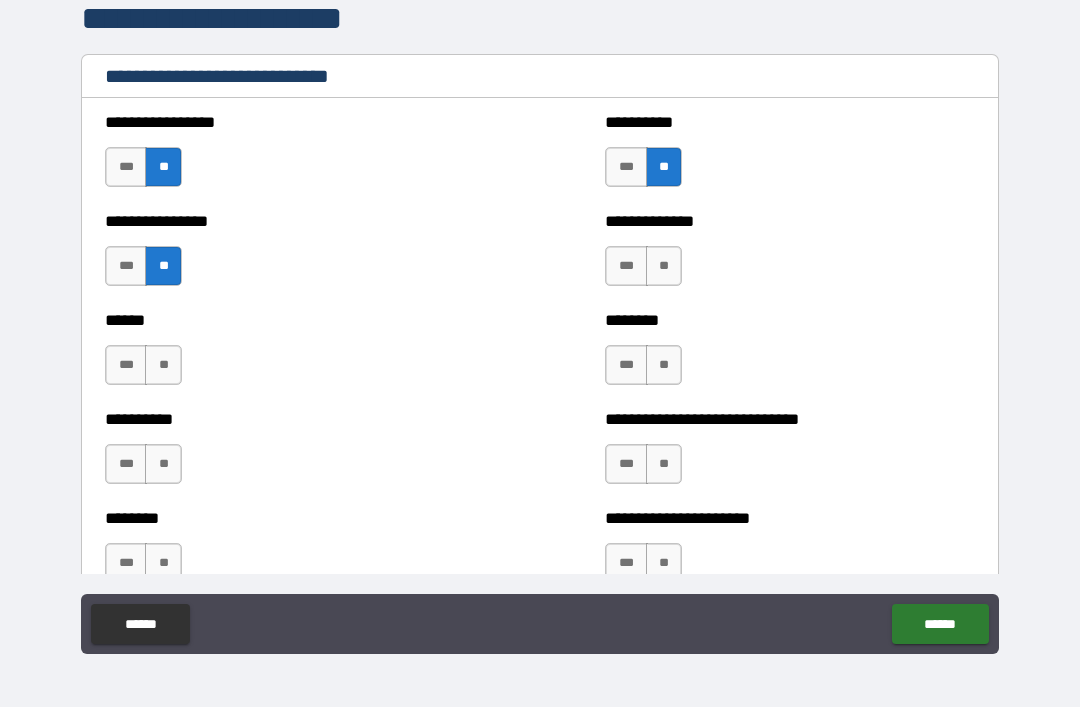 click on "**" at bounding box center [664, 266] 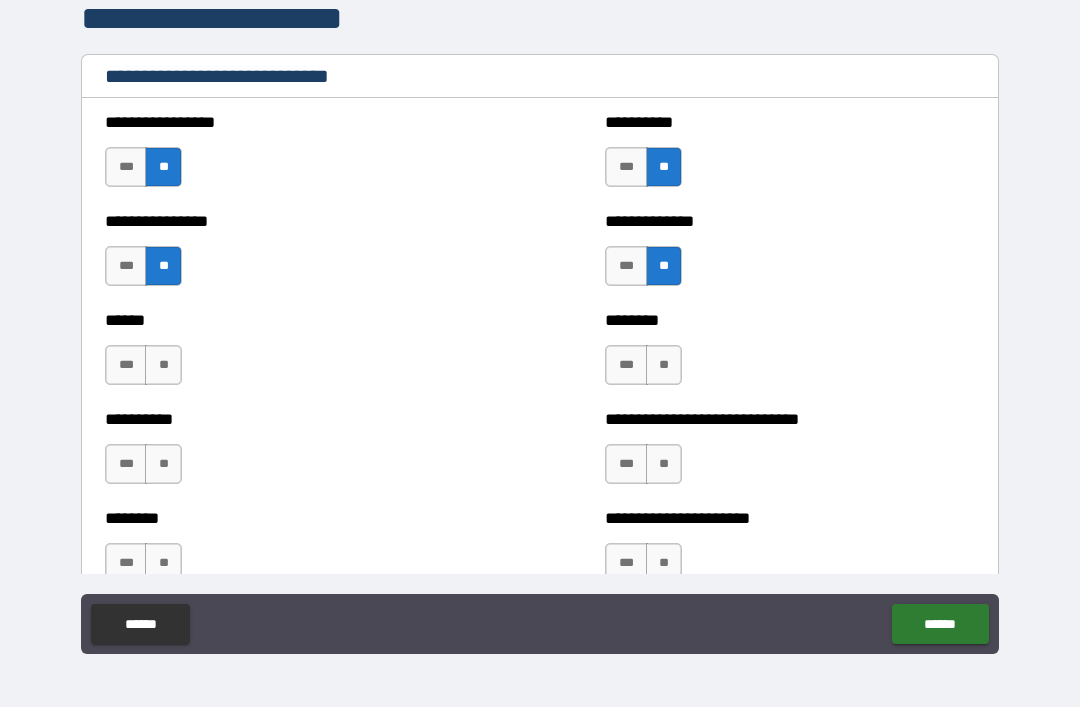 click on "**" at bounding box center [163, 365] 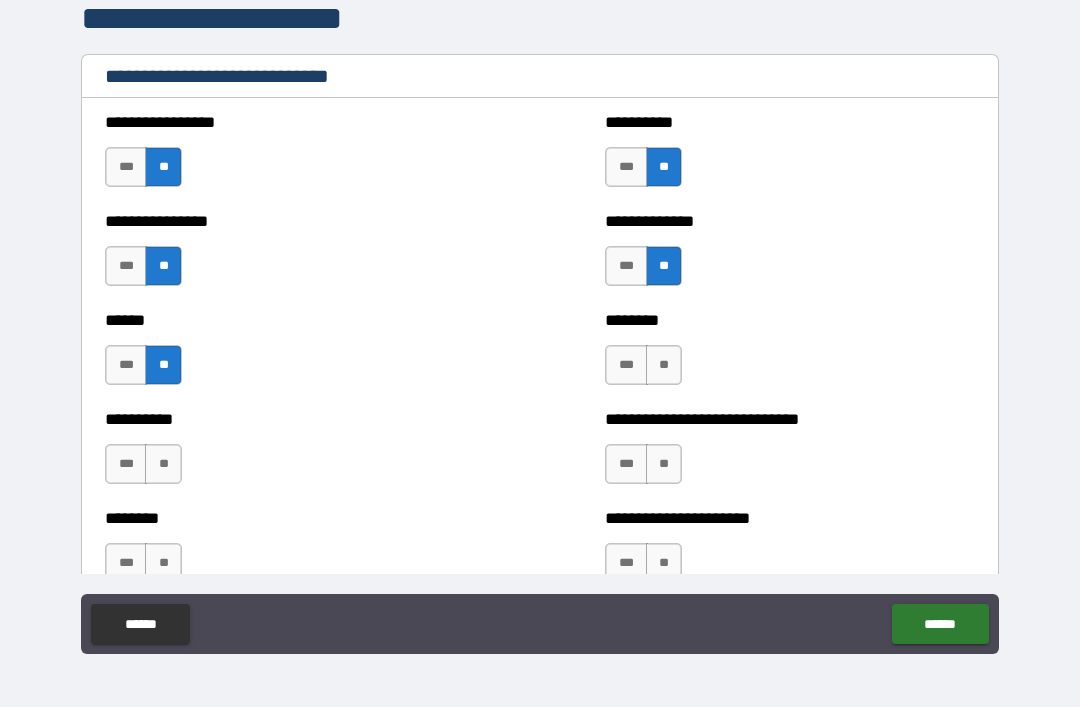 click on "**" at bounding box center (664, 365) 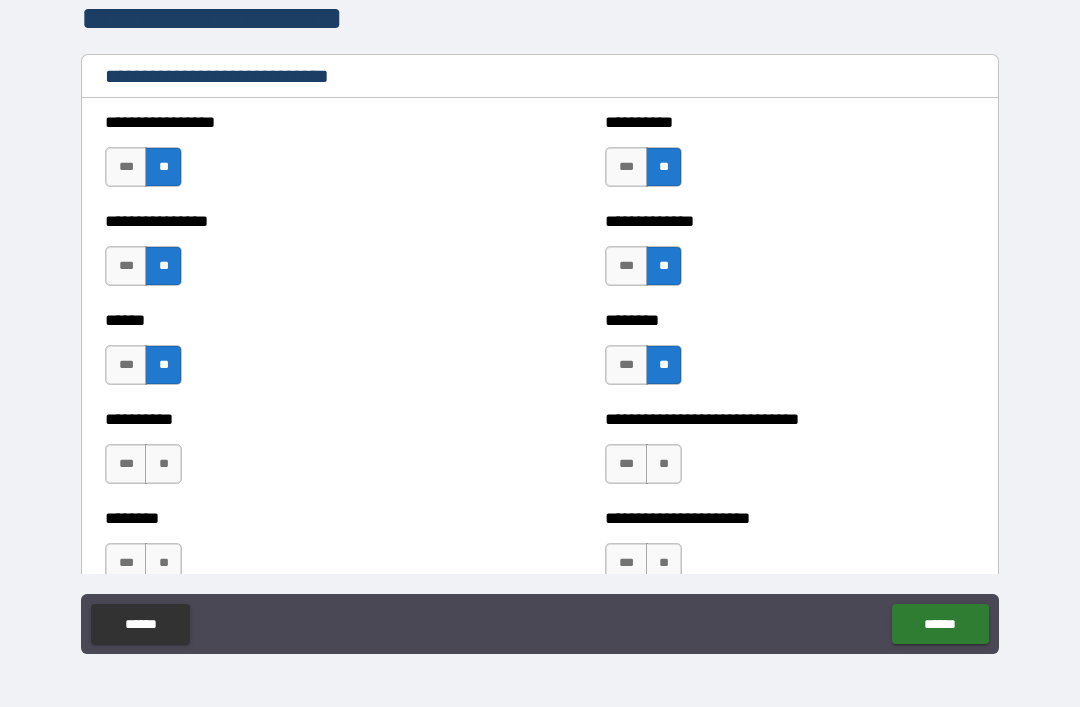 click on "**" at bounding box center (163, 464) 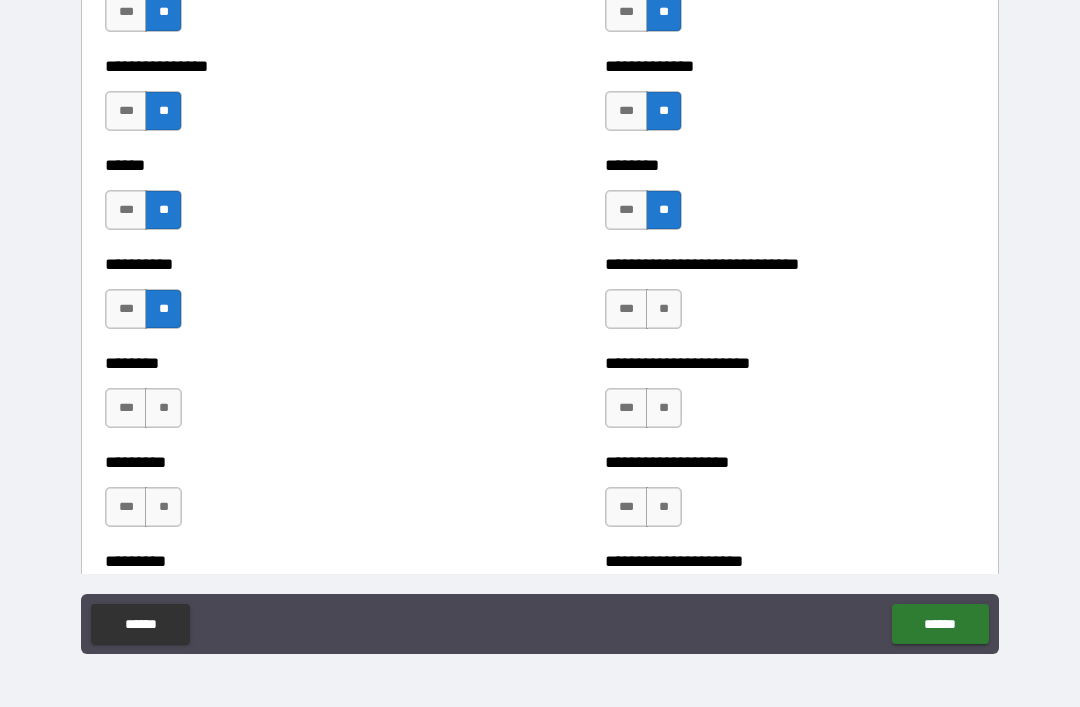 scroll, scrollTop: 6822, scrollLeft: 0, axis: vertical 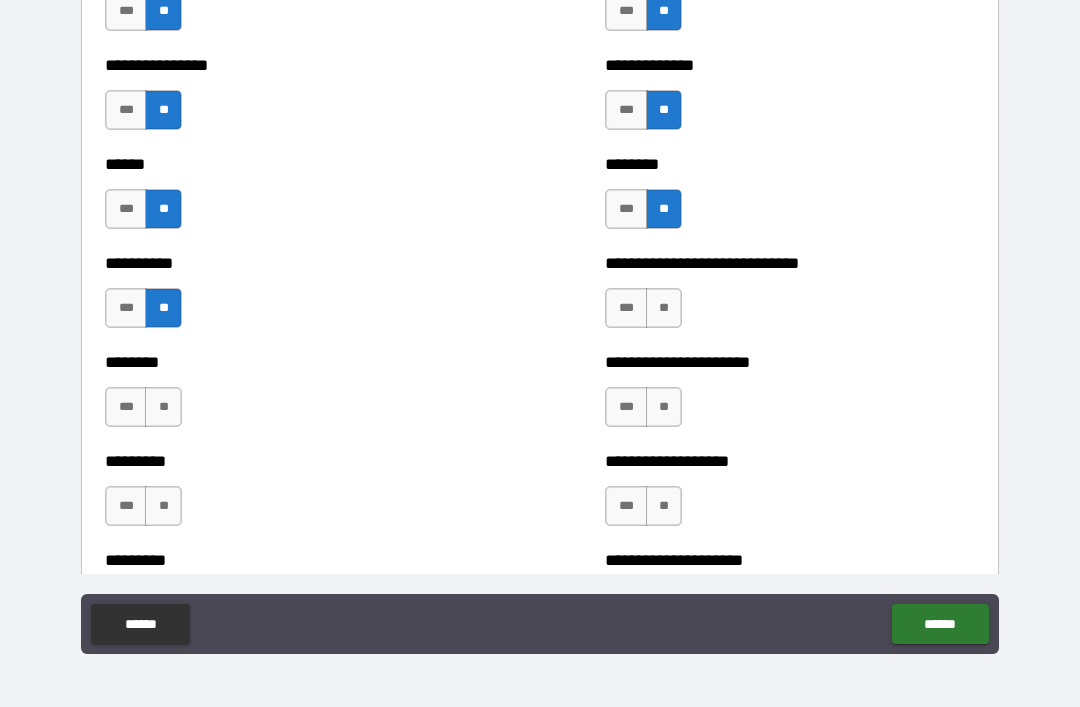 click on "**" at bounding box center (664, 308) 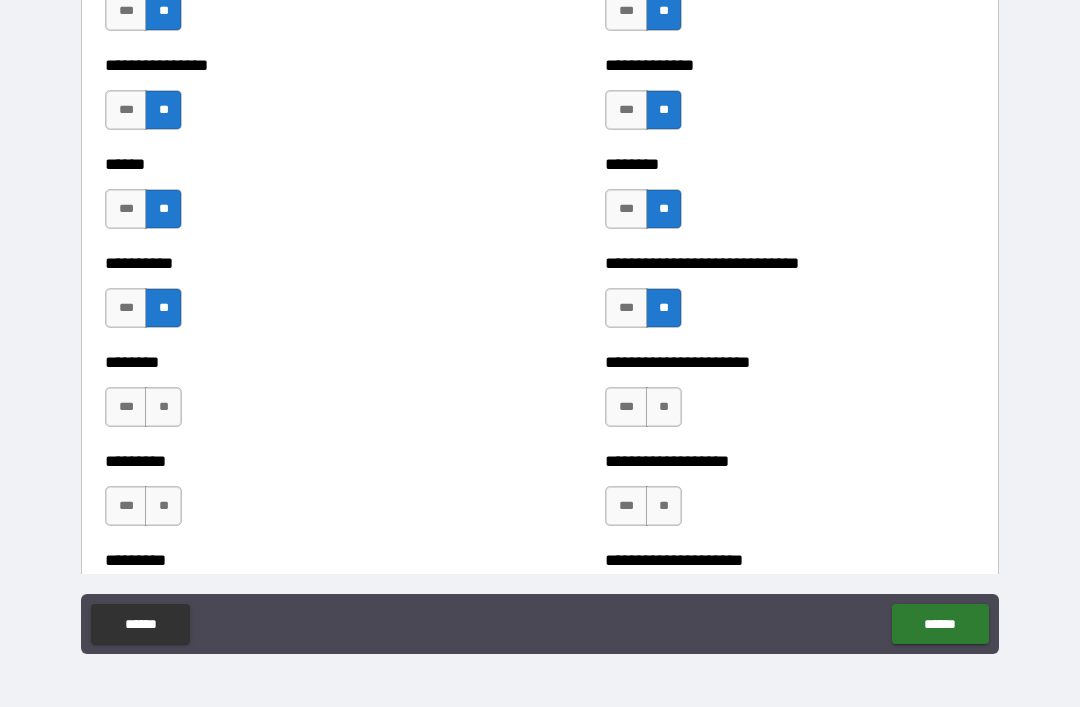 click on "**" at bounding box center (664, 407) 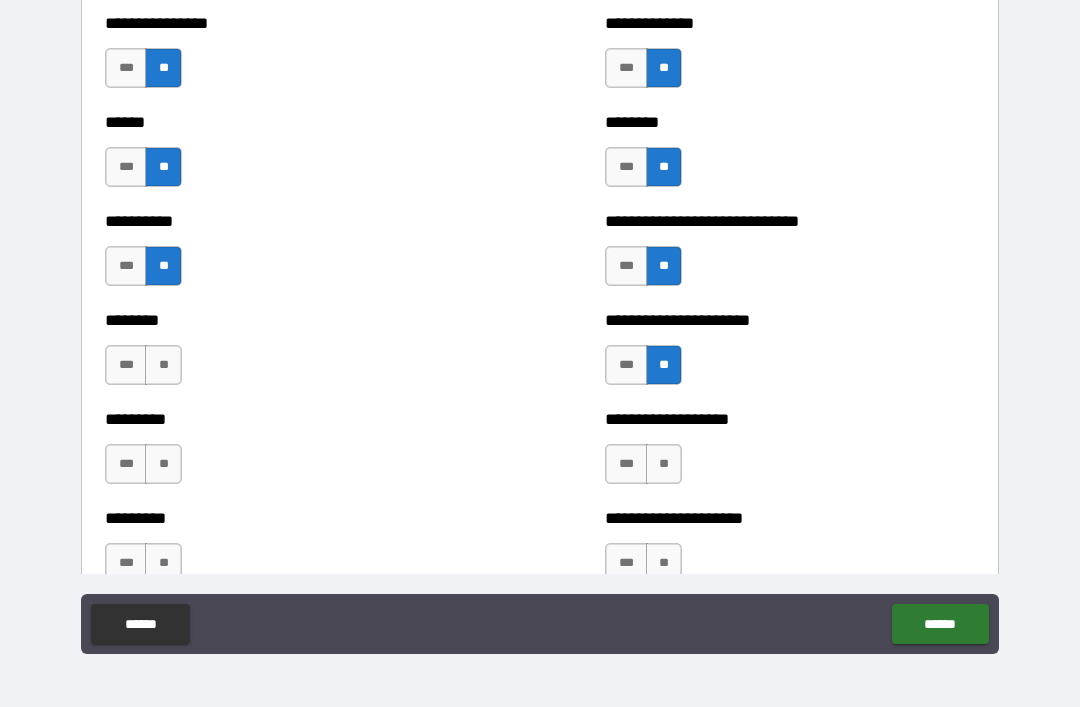 scroll, scrollTop: 6863, scrollLeft: 0, axis: vertical 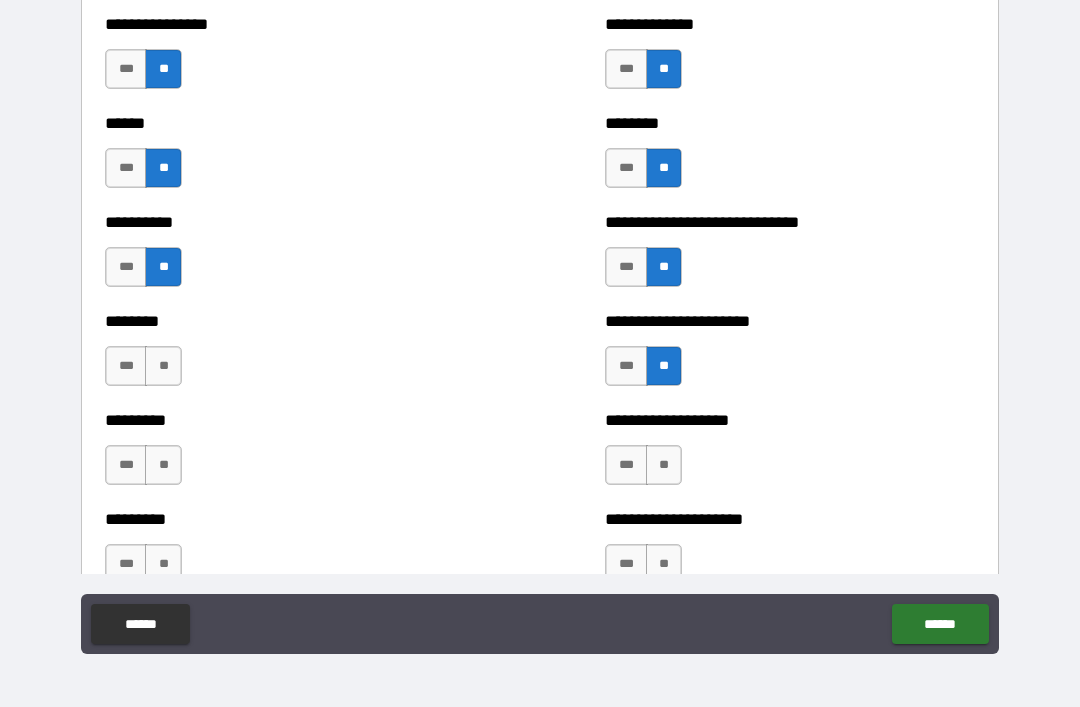 click on "***" at bounding box center (626, 465) 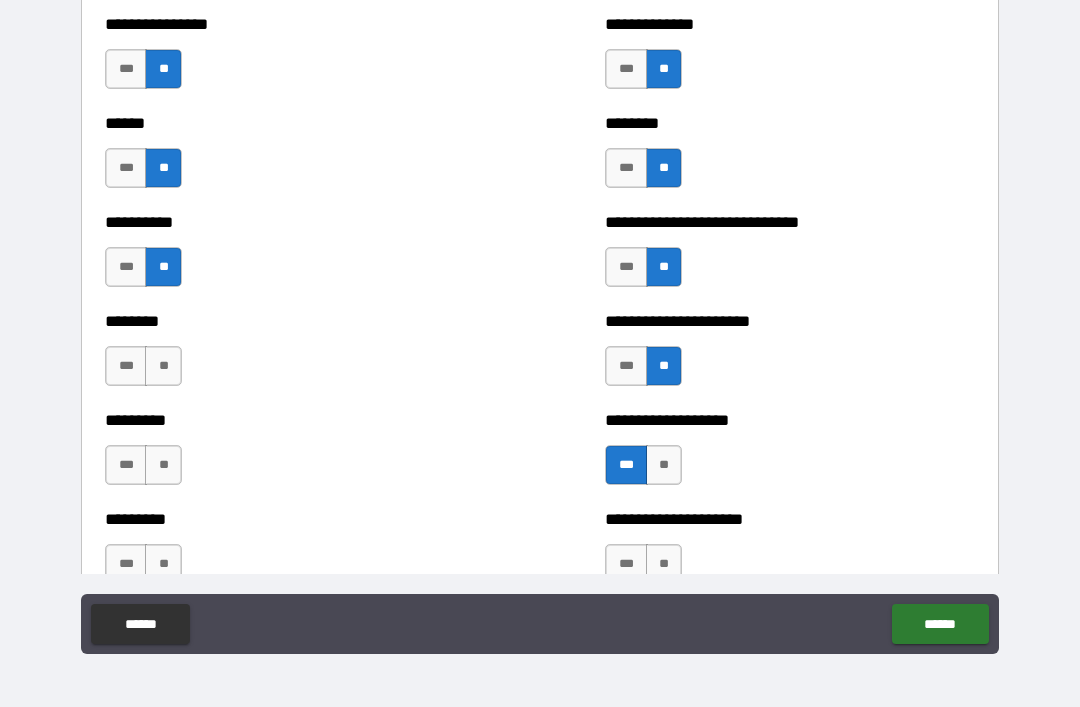 click on "**" at bounding box center (163, 366) 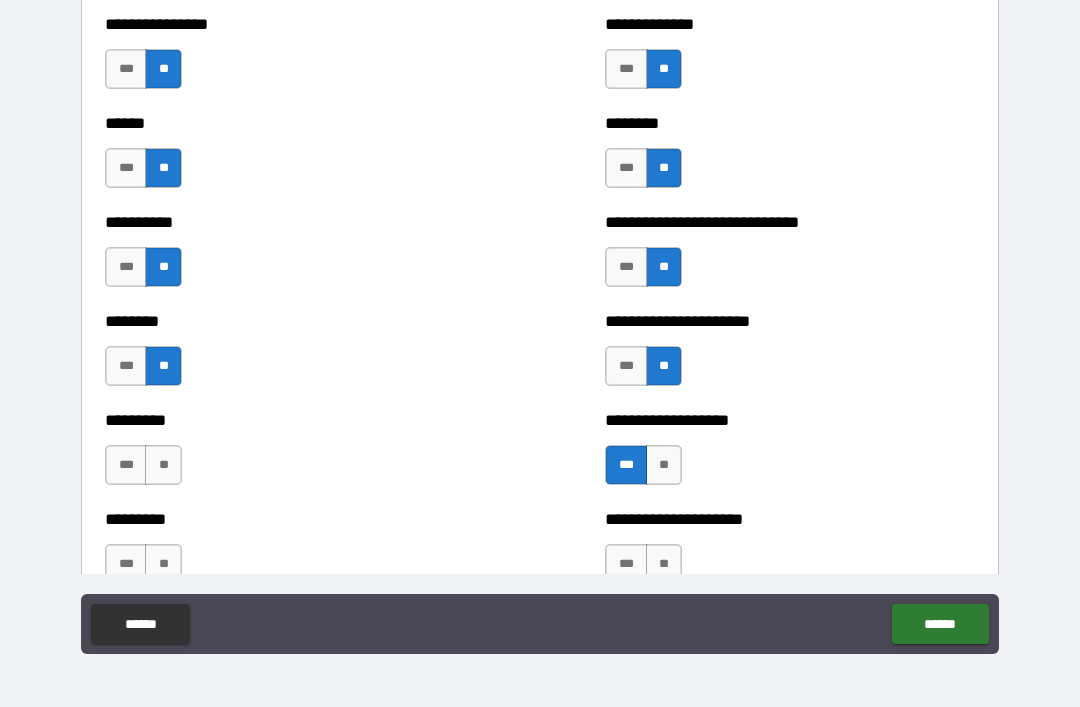click on "**" at bounding box center (163, 465) 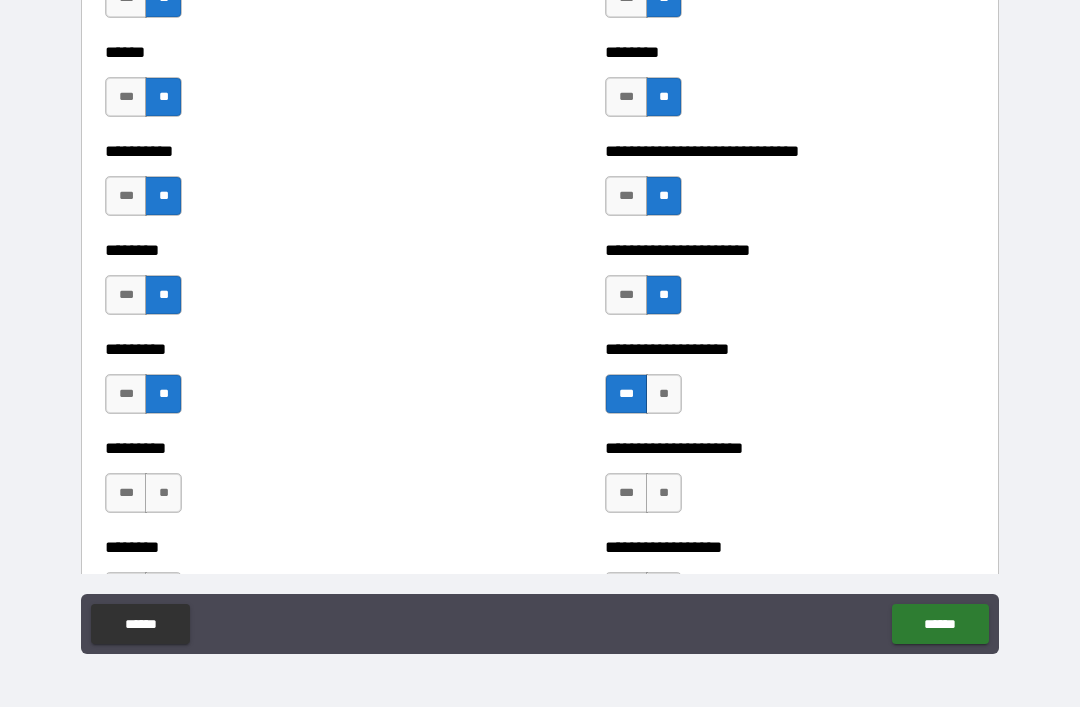 scroll, scrollTop: 6937, scrollLeft: 0, axis: vertical 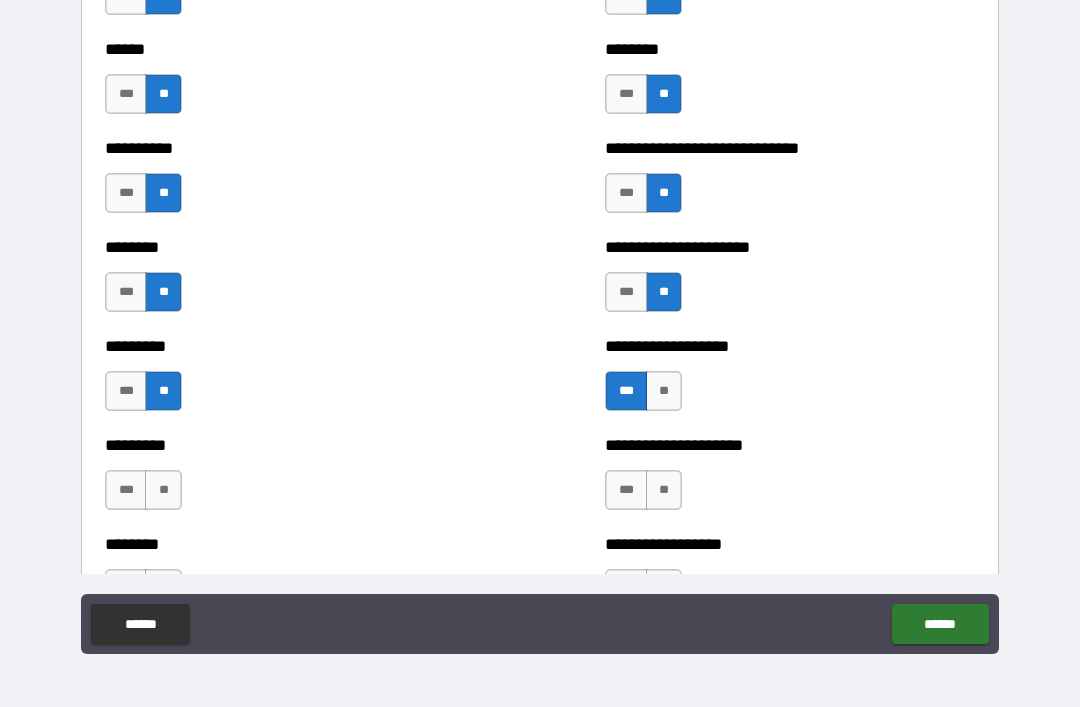 click on "***" at bounding box center [126, 490] 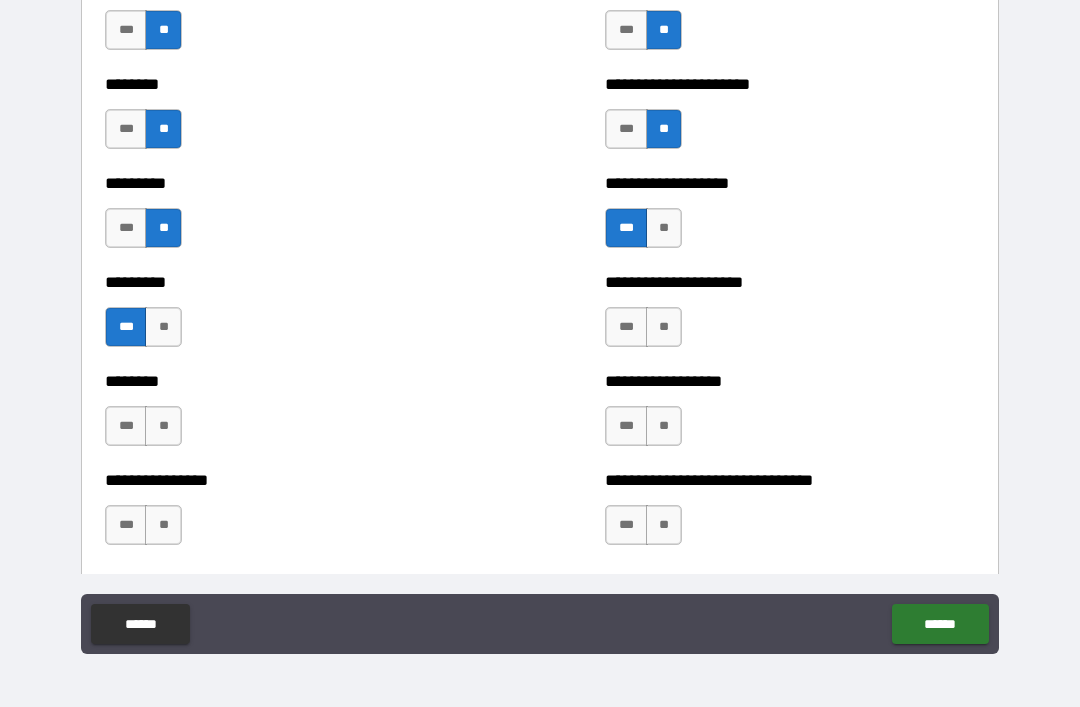 scroll, scrollTop: 7099, scrollLeft: 0, axis: vertical 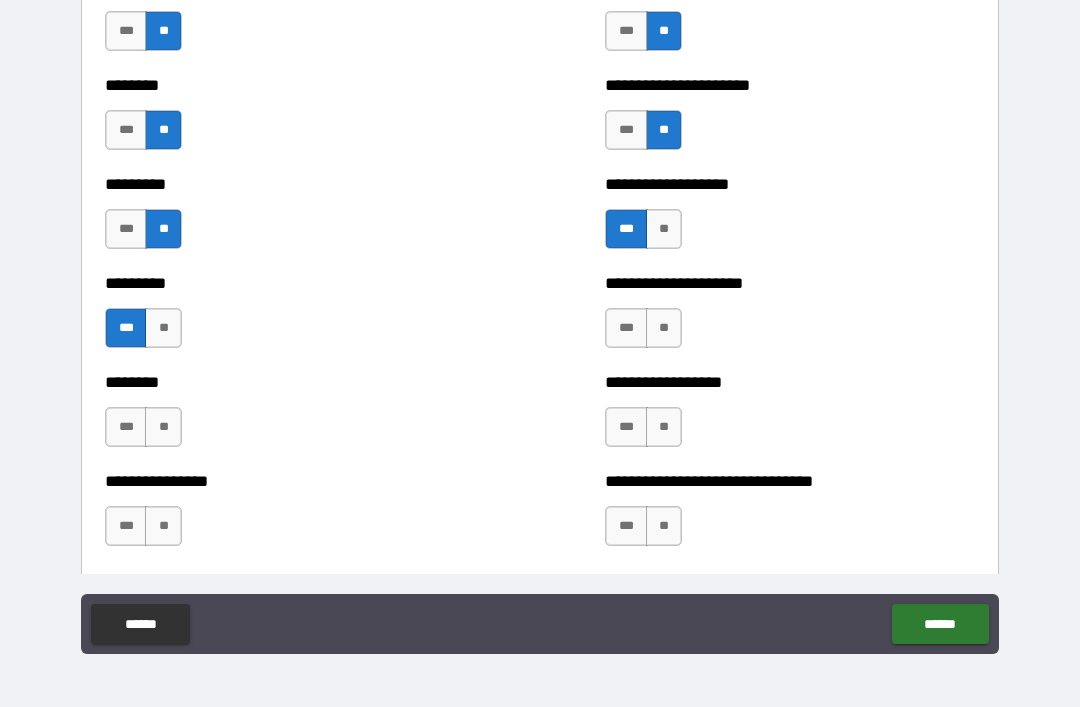 click on "**" at bounding box center [664, 328] 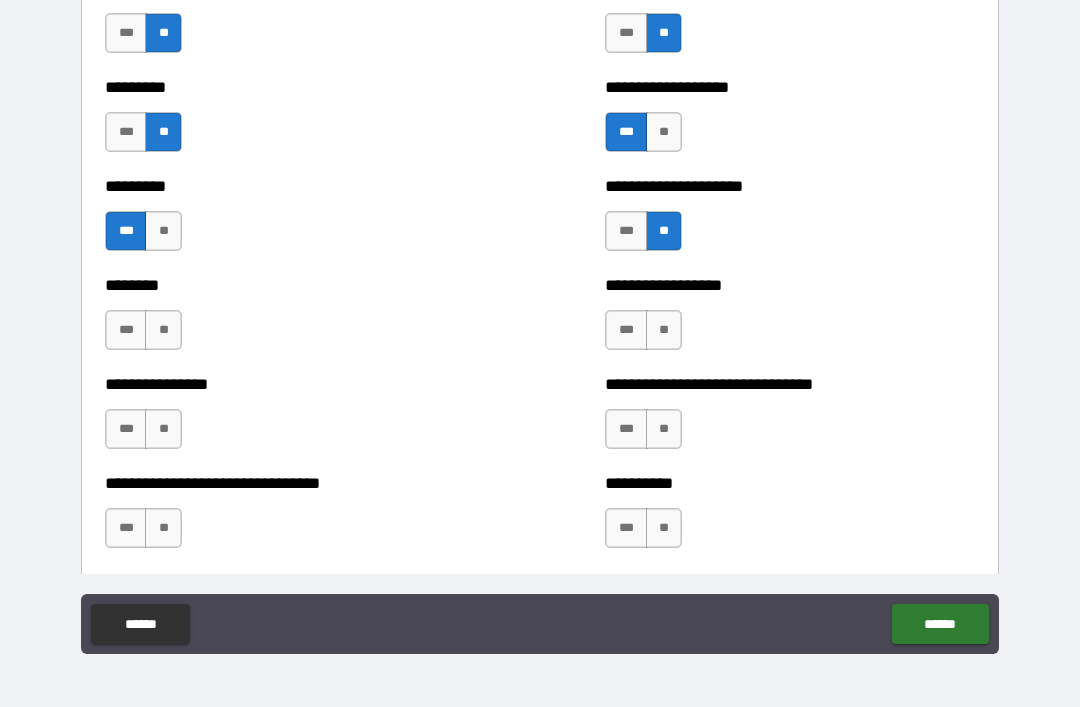 scroll, scrollTop: 7231, scrollLeft: 0, axis: vertical 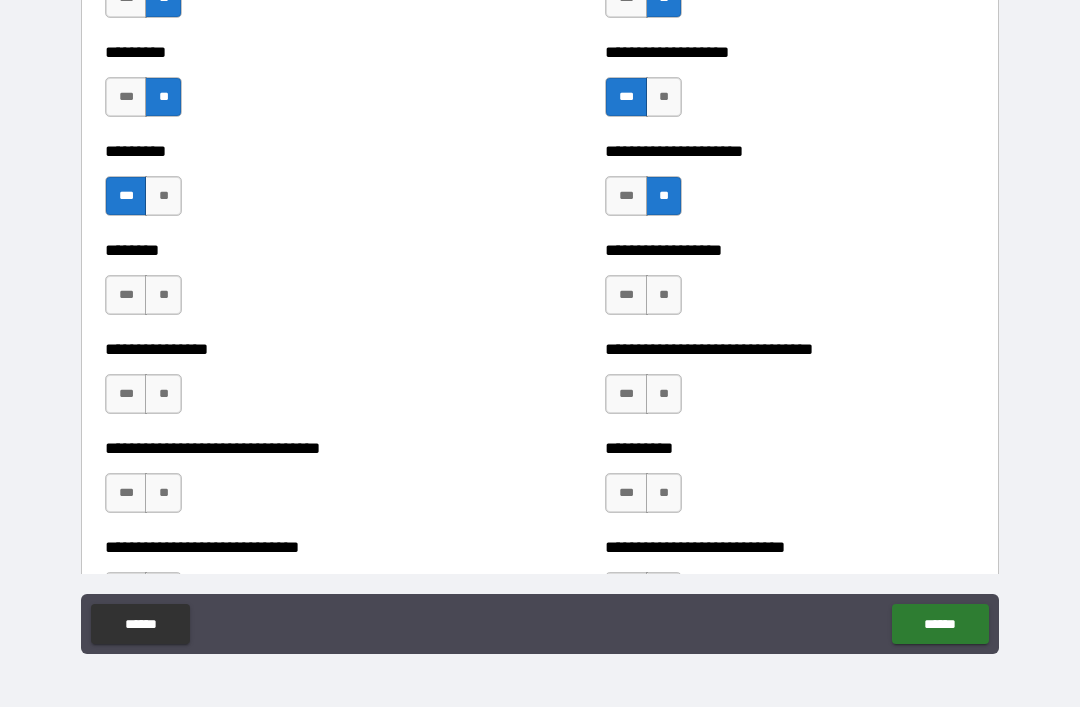 click on "**" at bounding box center (664, 295) 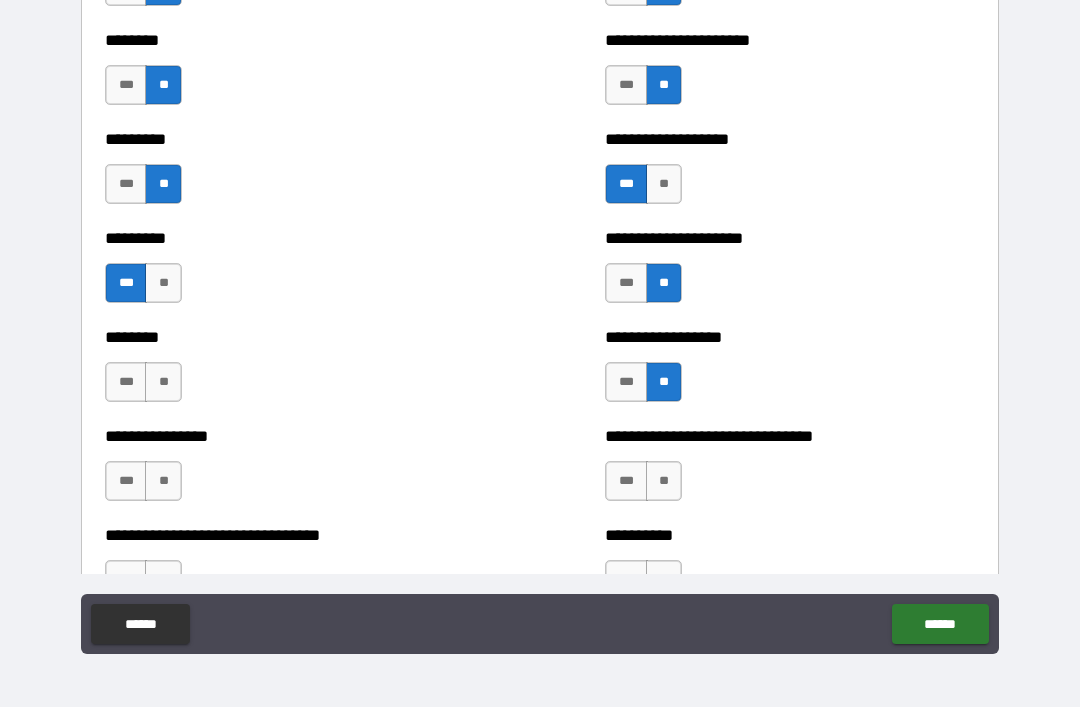 scroll, scrollTop: 7196, scrollLeft: 0, axis: vertical 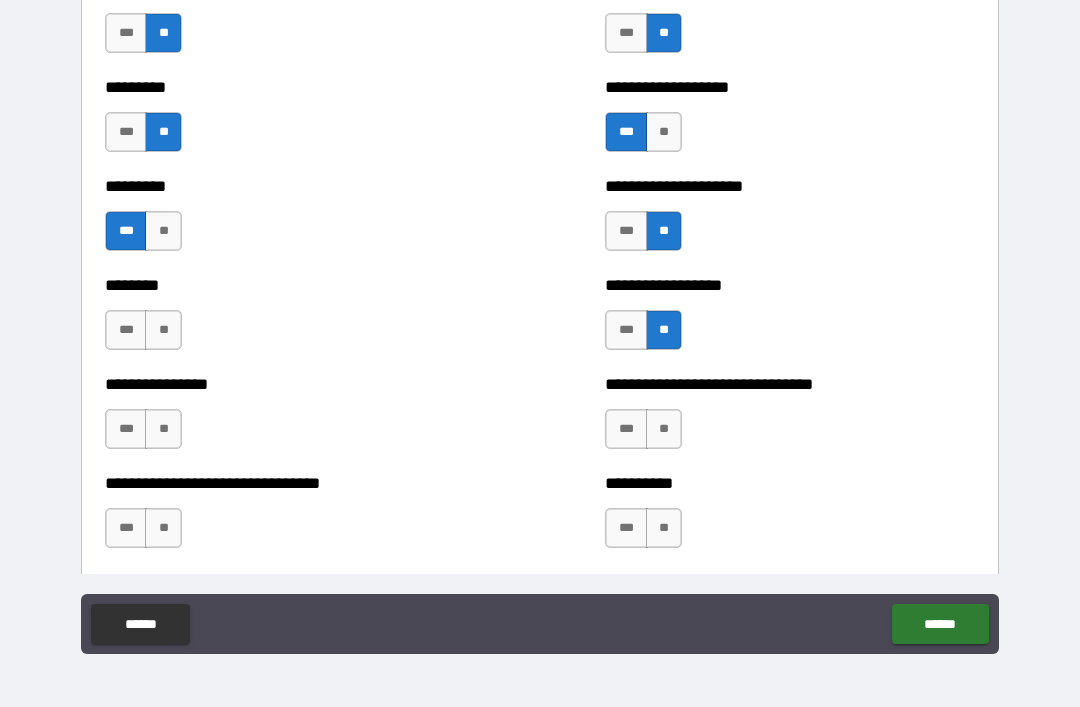 click on "**" at bounding box center (163, 330) 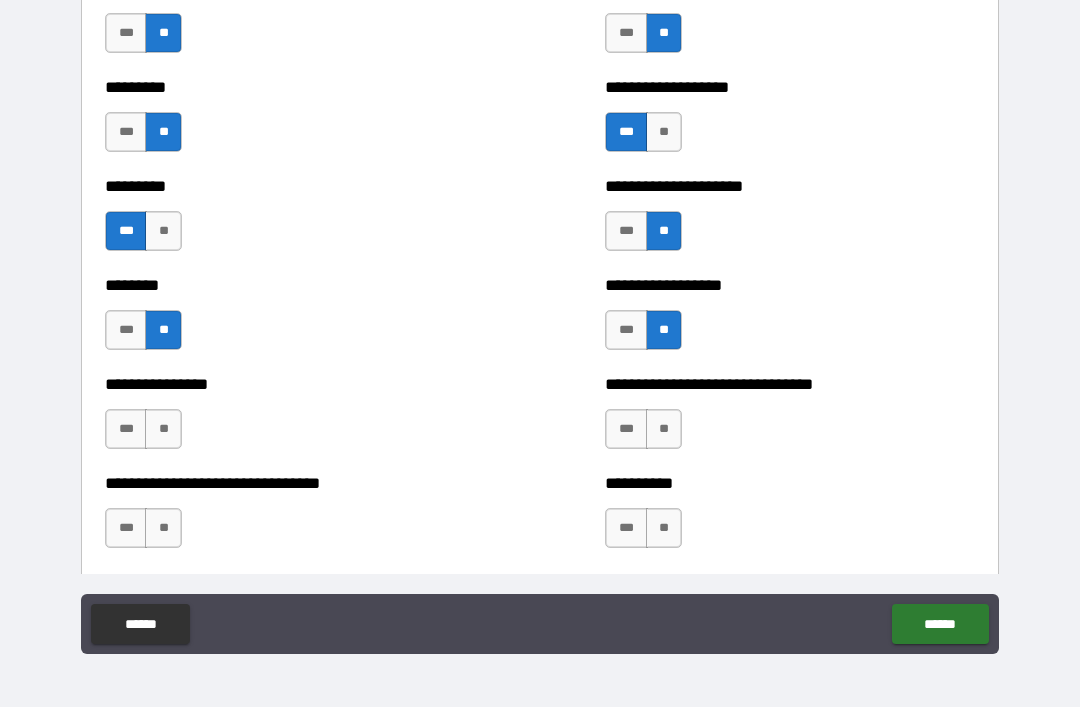 click on "**" at bounding box center [163, 429] 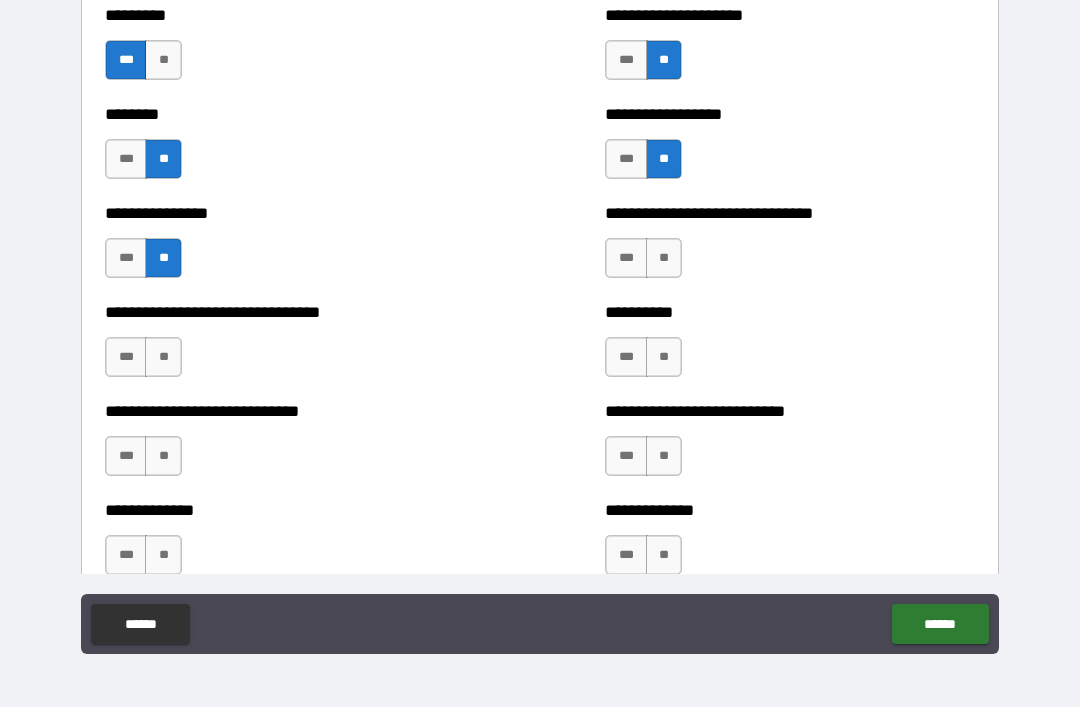 scroll, scrollTop: 7368, scrollLeft: 0, axis: vertical 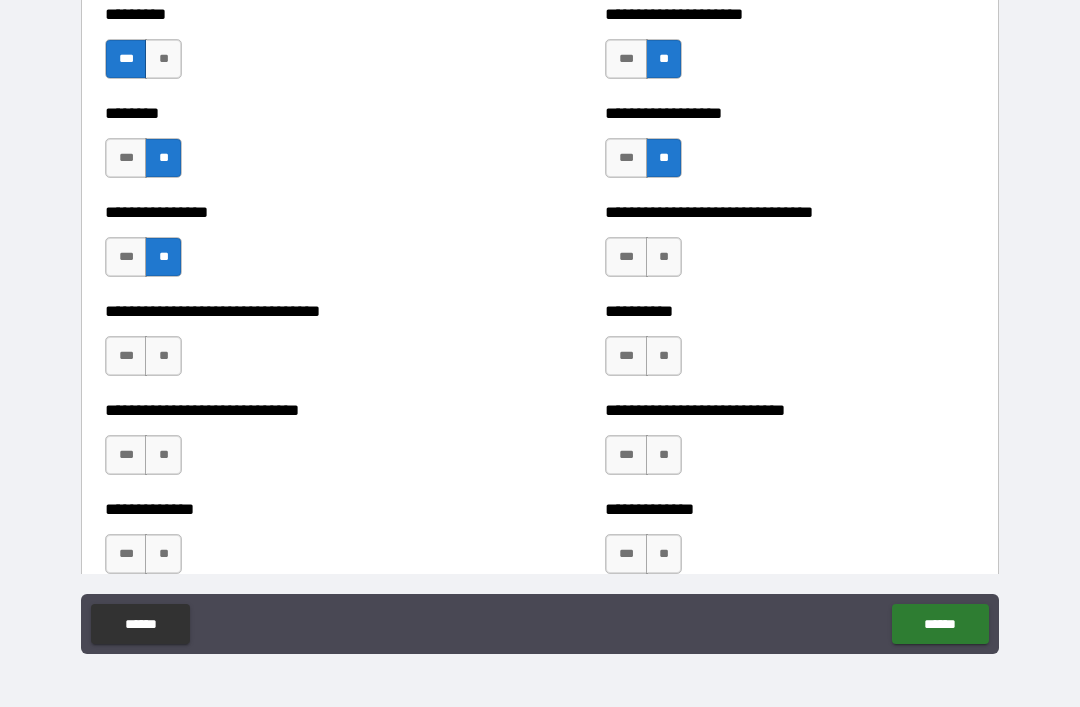 click on "***" at bounding box center [626, 257] 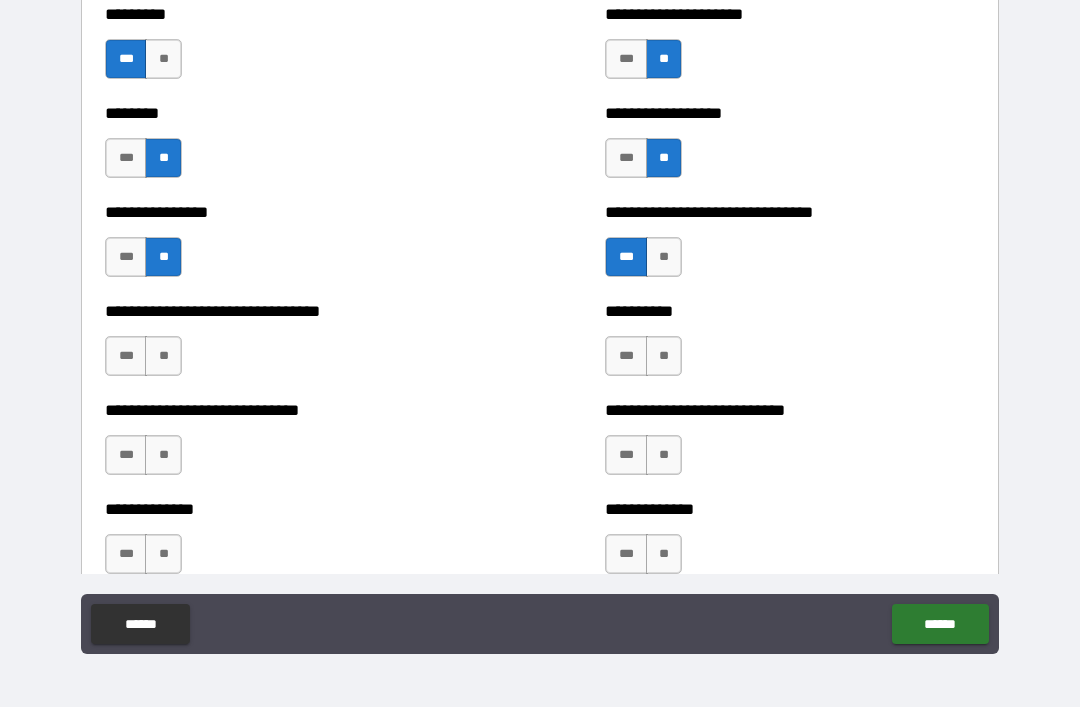 click on "**" at bounding box center [664, 356] 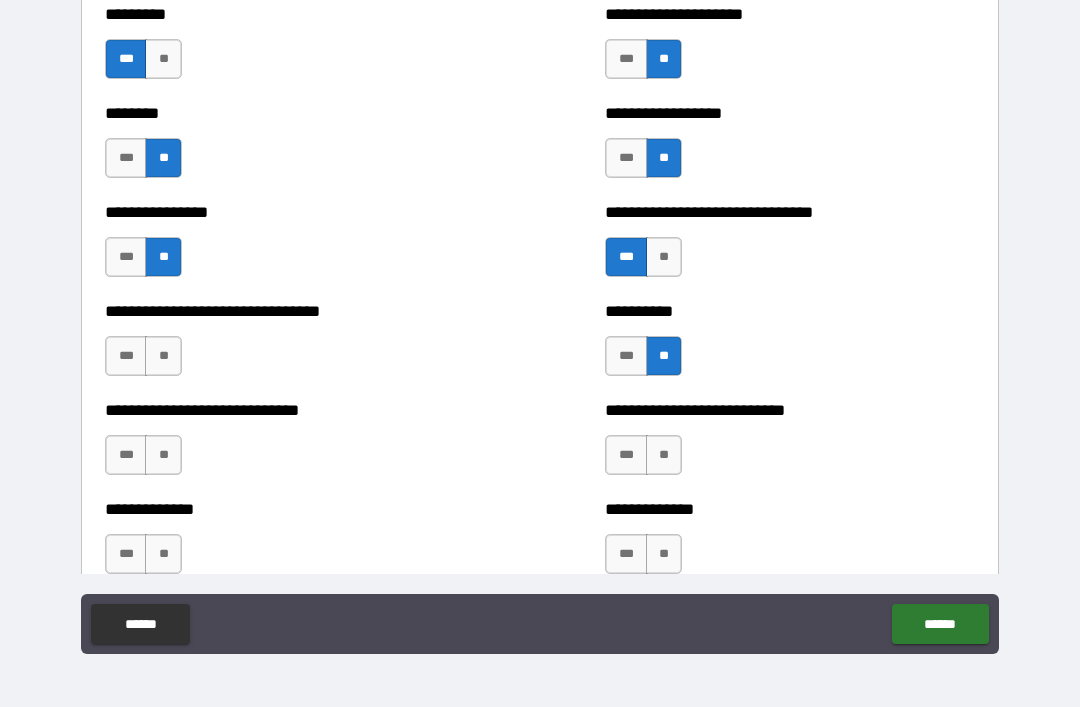 click on "**" at bounding box center [163, 356] 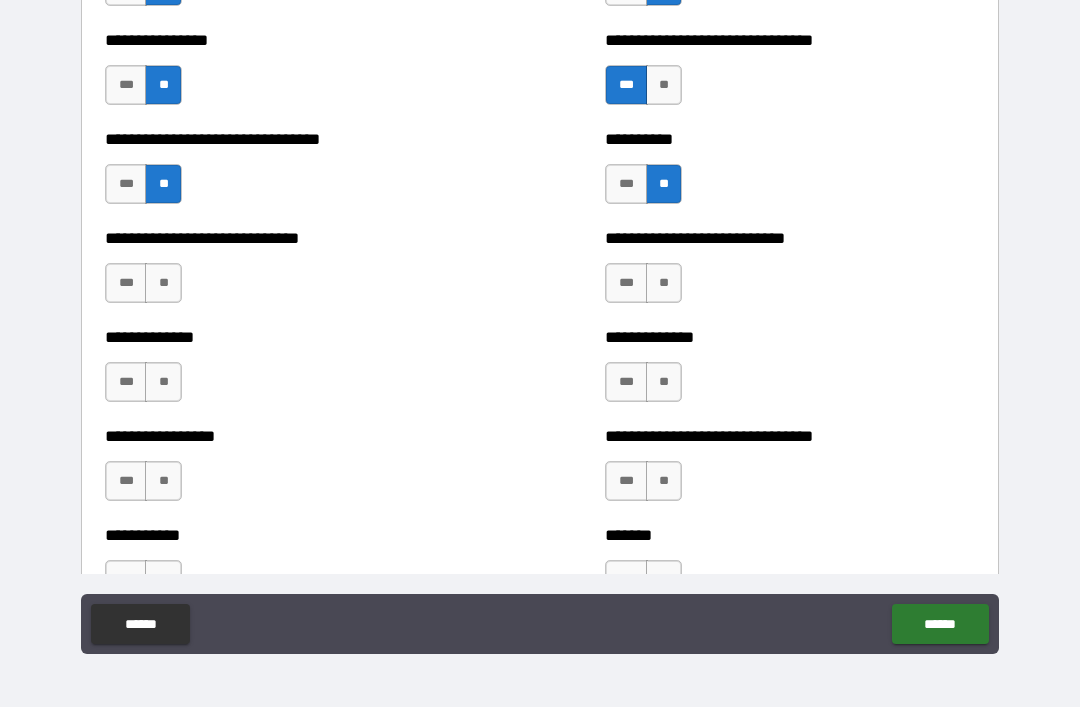 scroll, scrollTop: 7539, scrollLeft: 0, axis: vertical 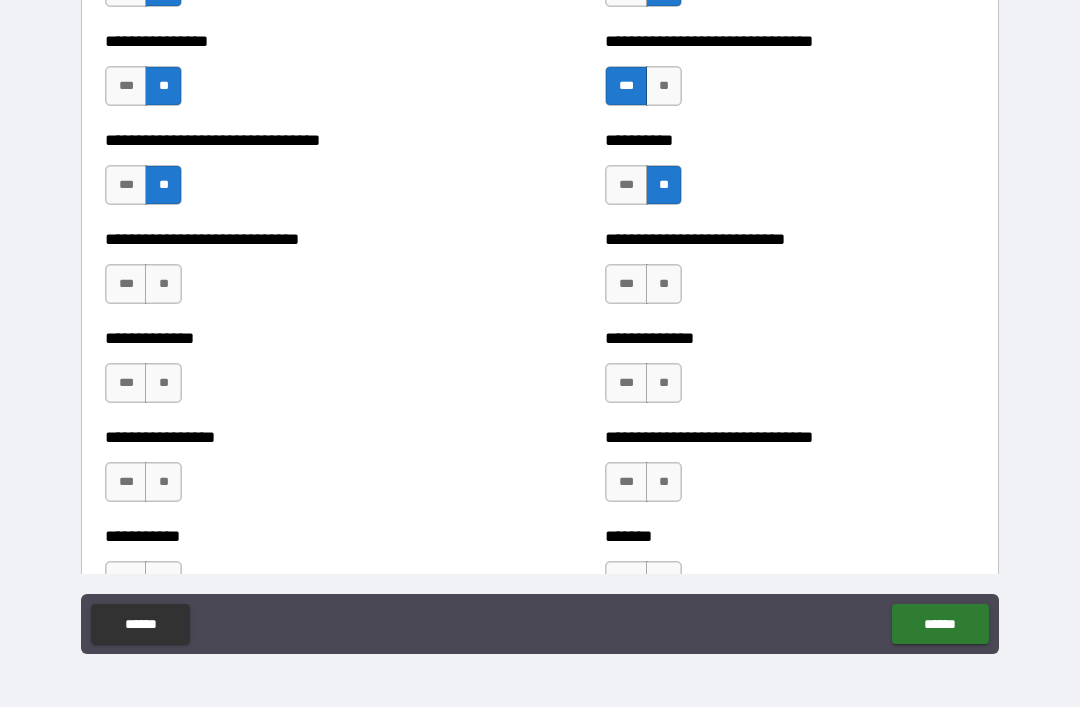 click on "**" at bounding box center (163, 284) 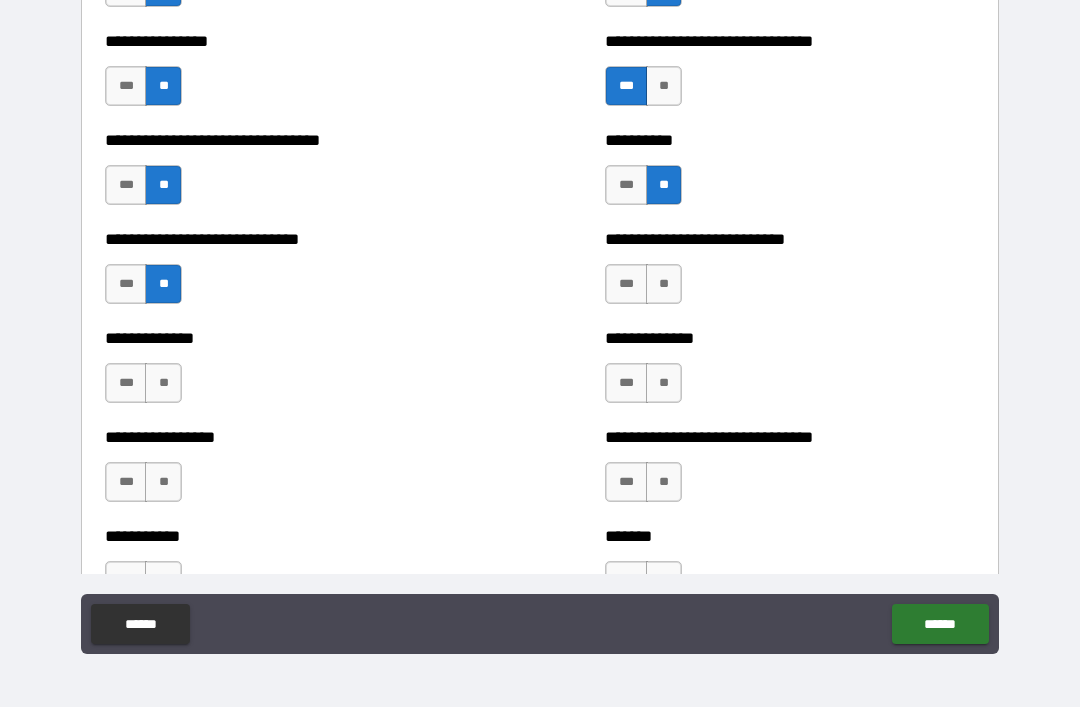 click on "**" at bounding box center [664, 284] 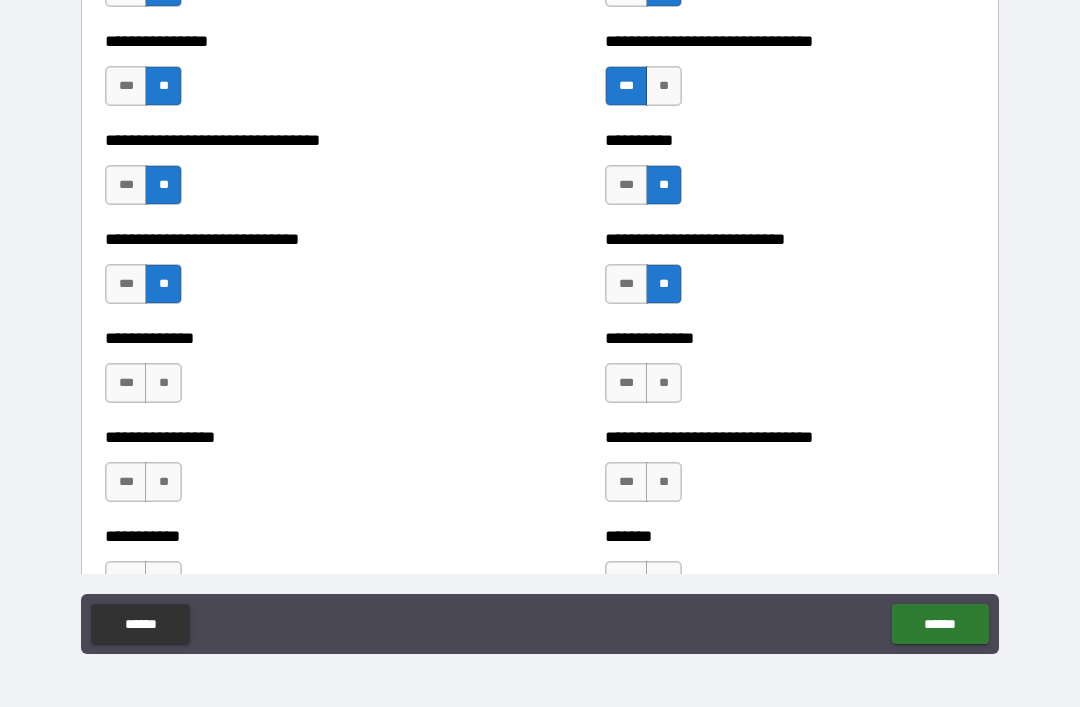 click on "**" at bounding box center [664, 383] 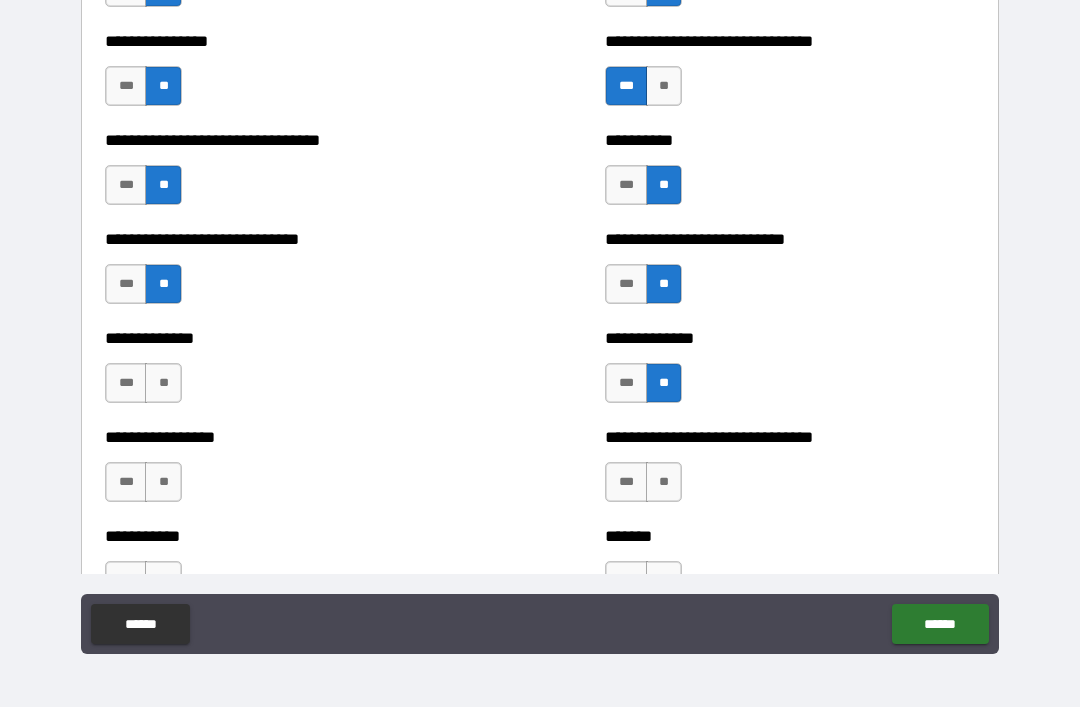 click on "**" at bounding box center (163, 383) 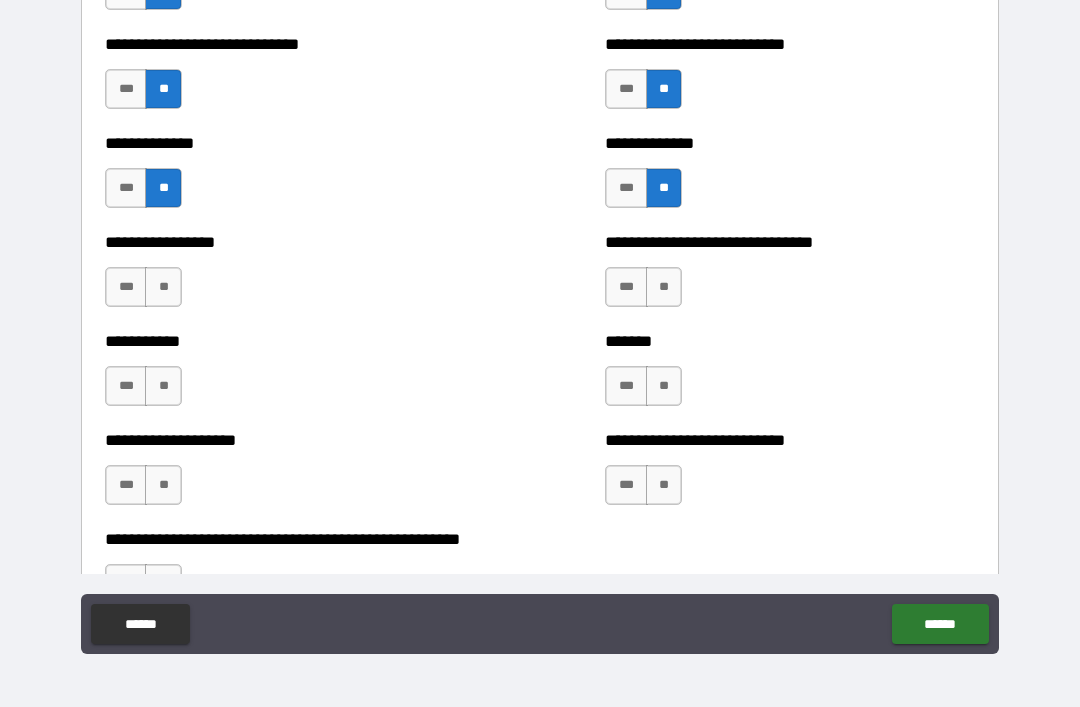 scroll, scrollTop: 7733, scrollLeft: 0, axis: vertical 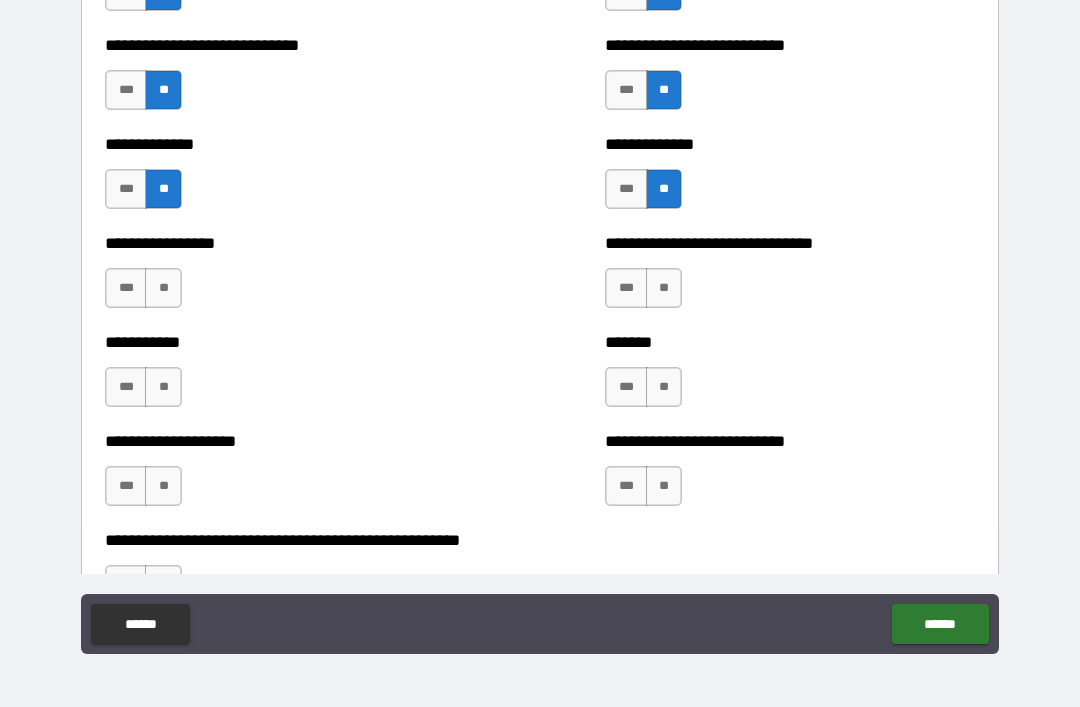 click on "**" at bounding box center [163, 288] 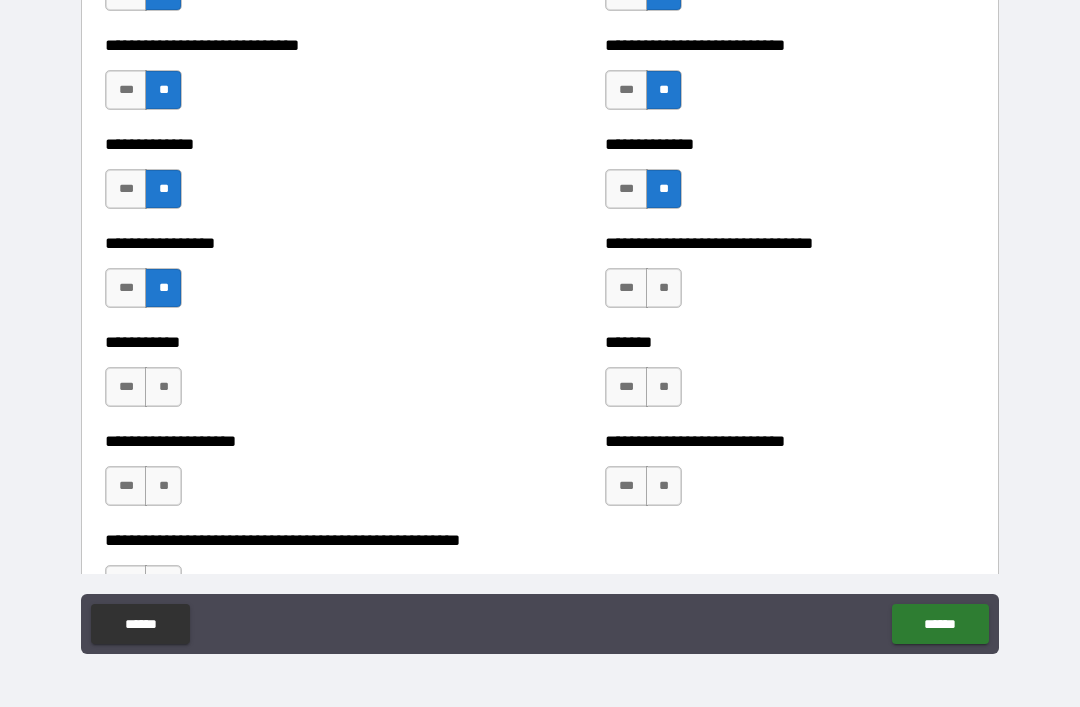 click on "**" at bounding box center [664, 288] 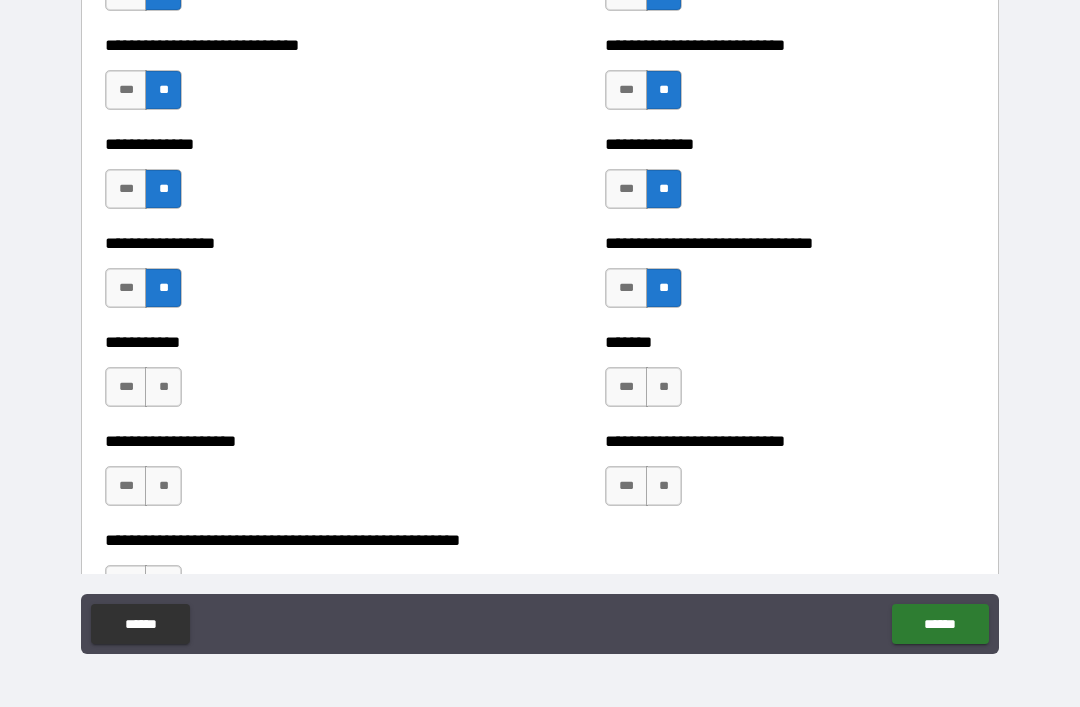 click on "**" at bounding box center (664, 387) 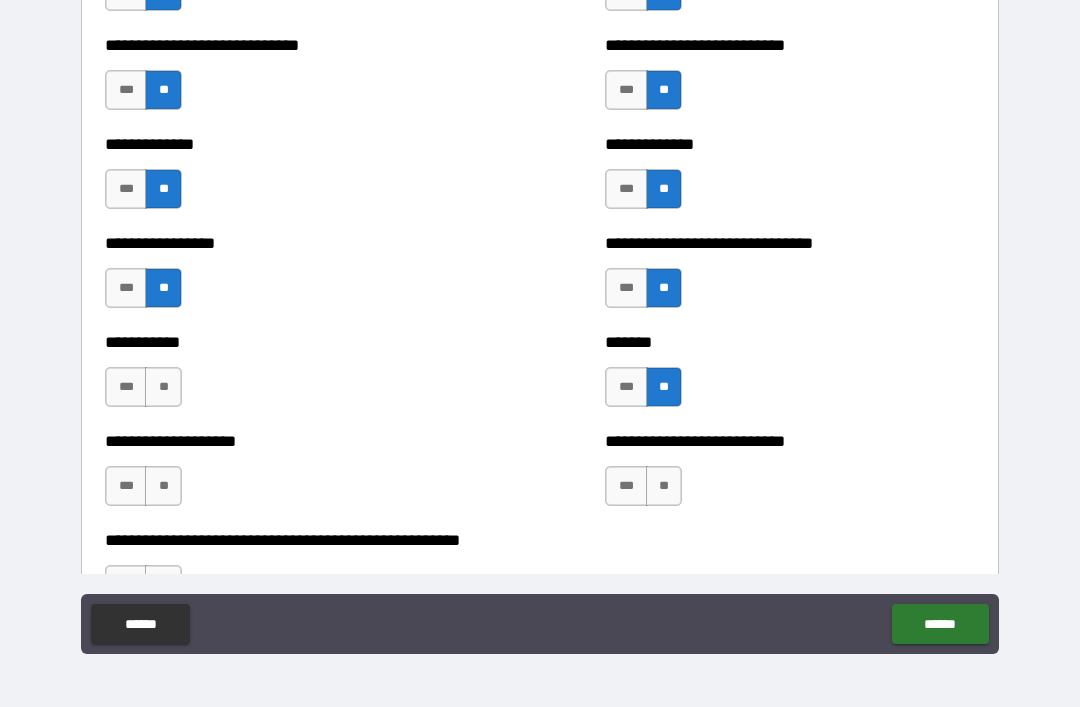 click on "***" at bounding box center (626, 387) 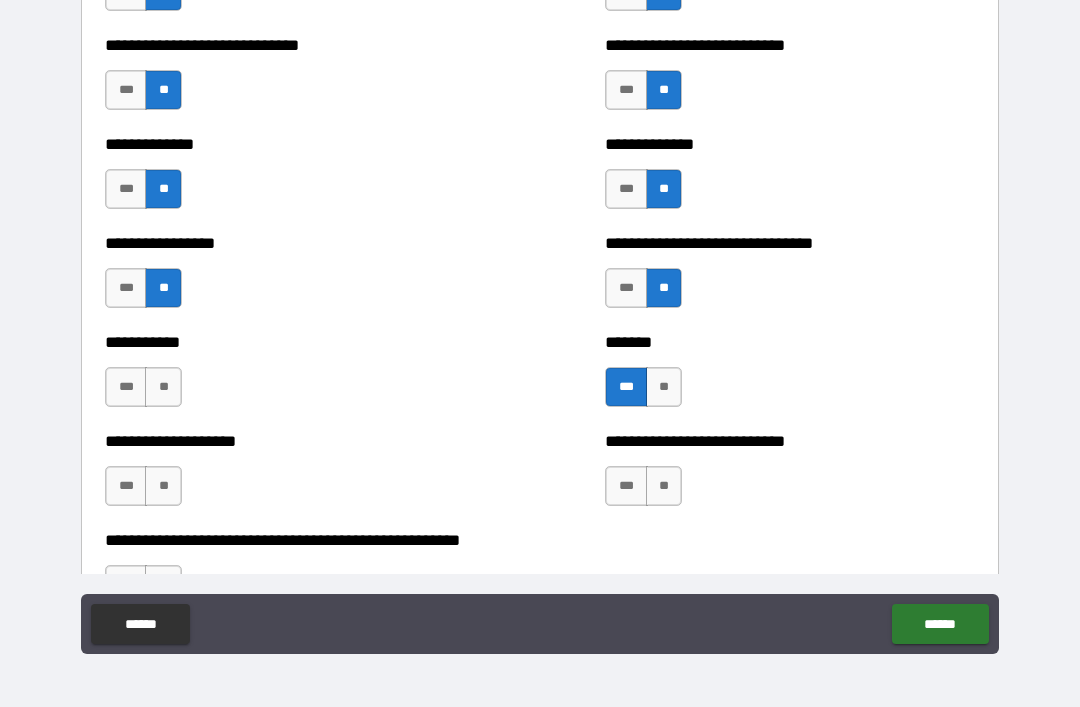 click on "**" at bounding box center (163, 387) 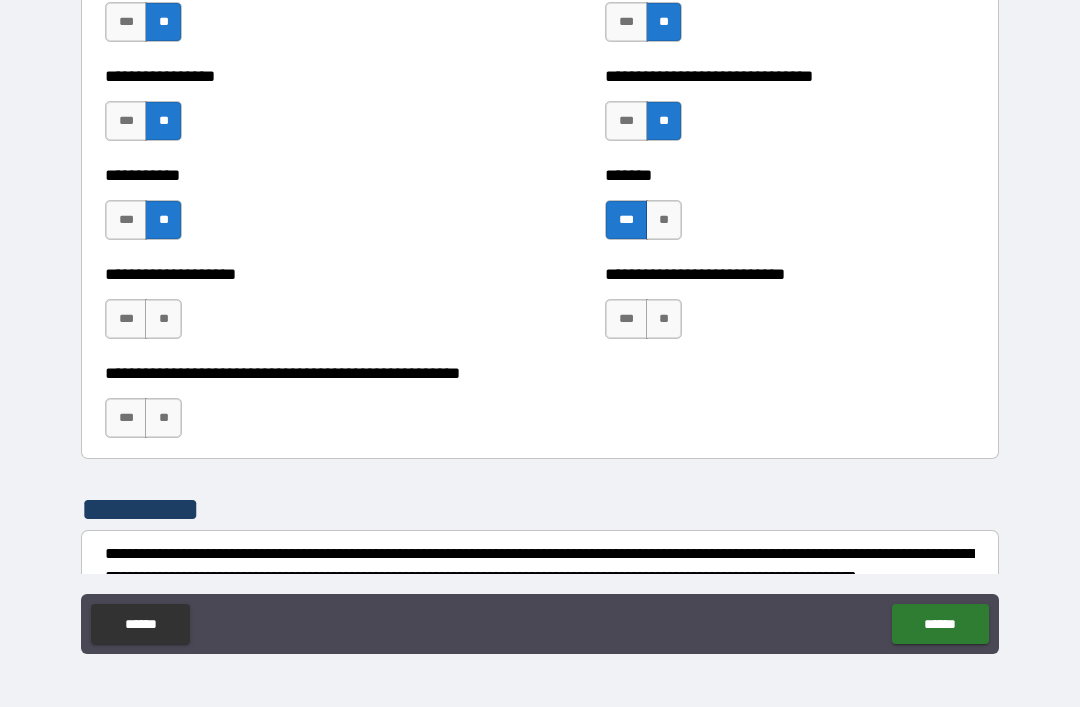 scroll, scrollTop: 7908, scrollLeft: 0, axis: vertical 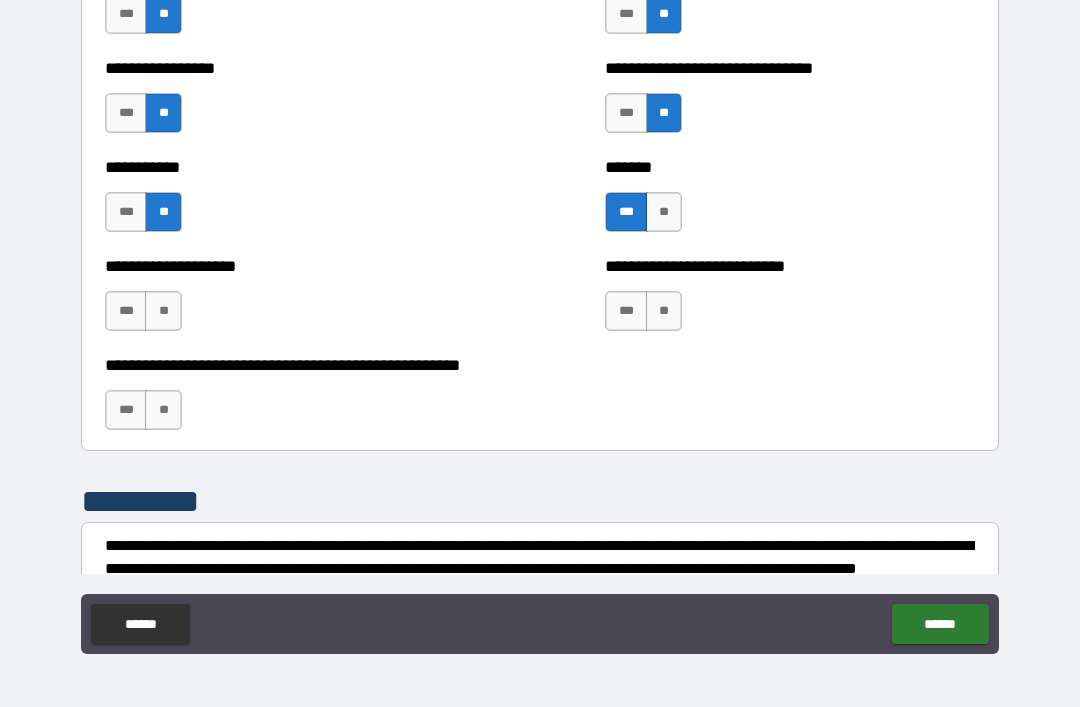 click on "***" at bounding box center (126, 311) 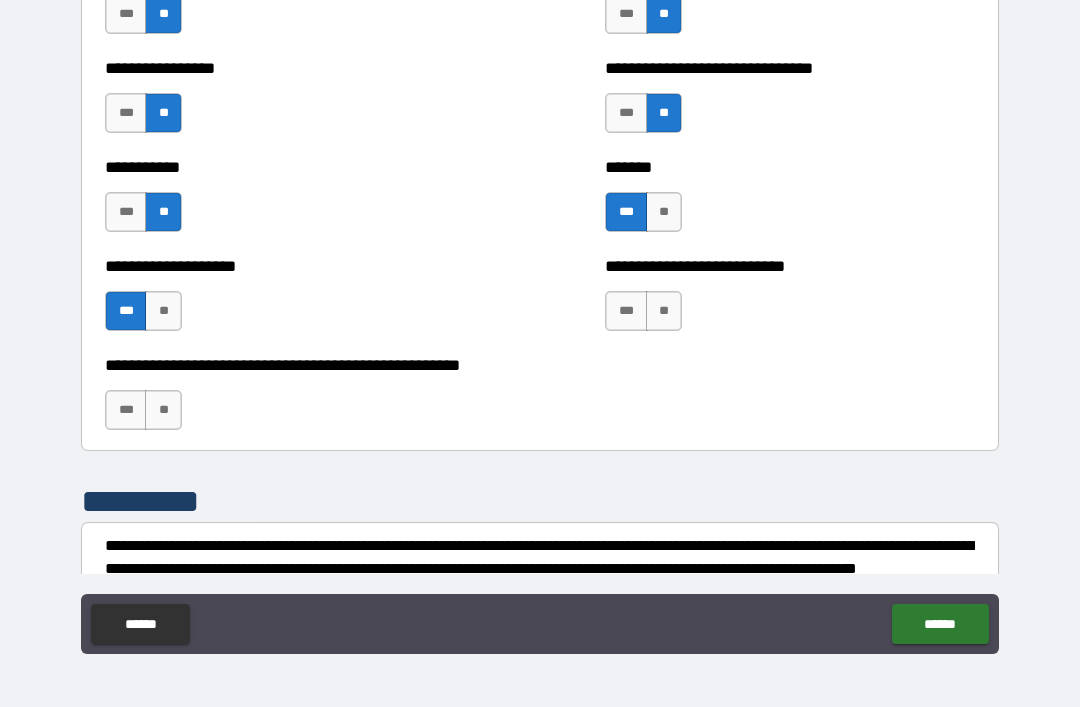 click on "**" at bounding box center [664, 311] 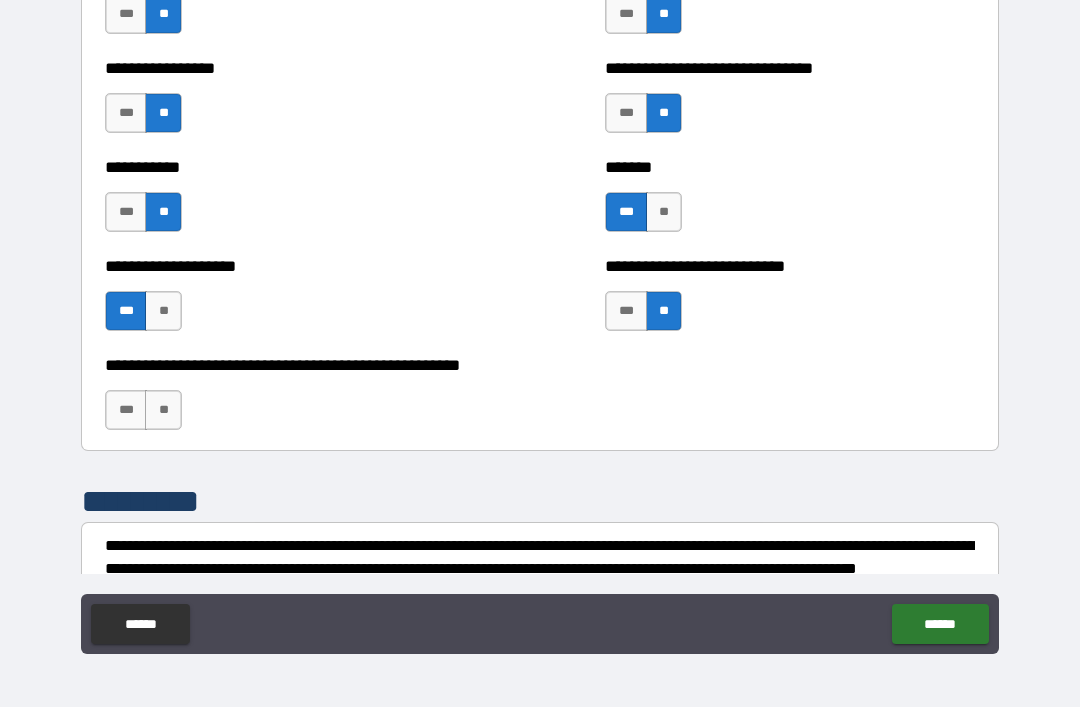 click on "**********" at bounding box center (540, 400) 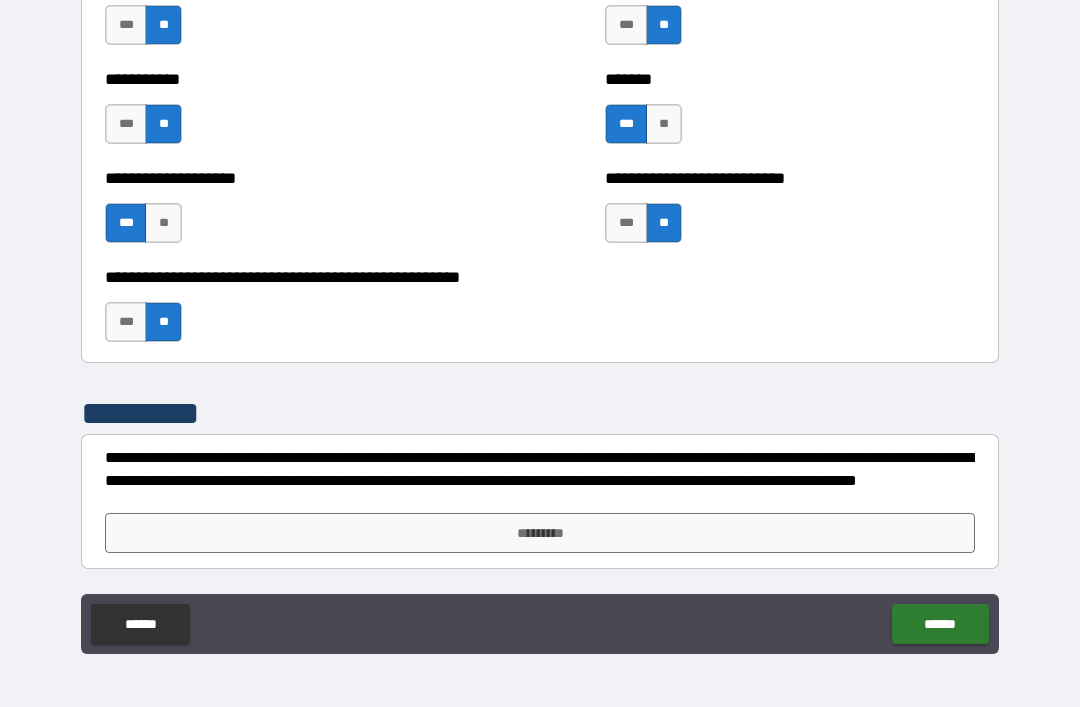 scroll, scrollTop: 7996, scrollLeft: 0, axis: vertical 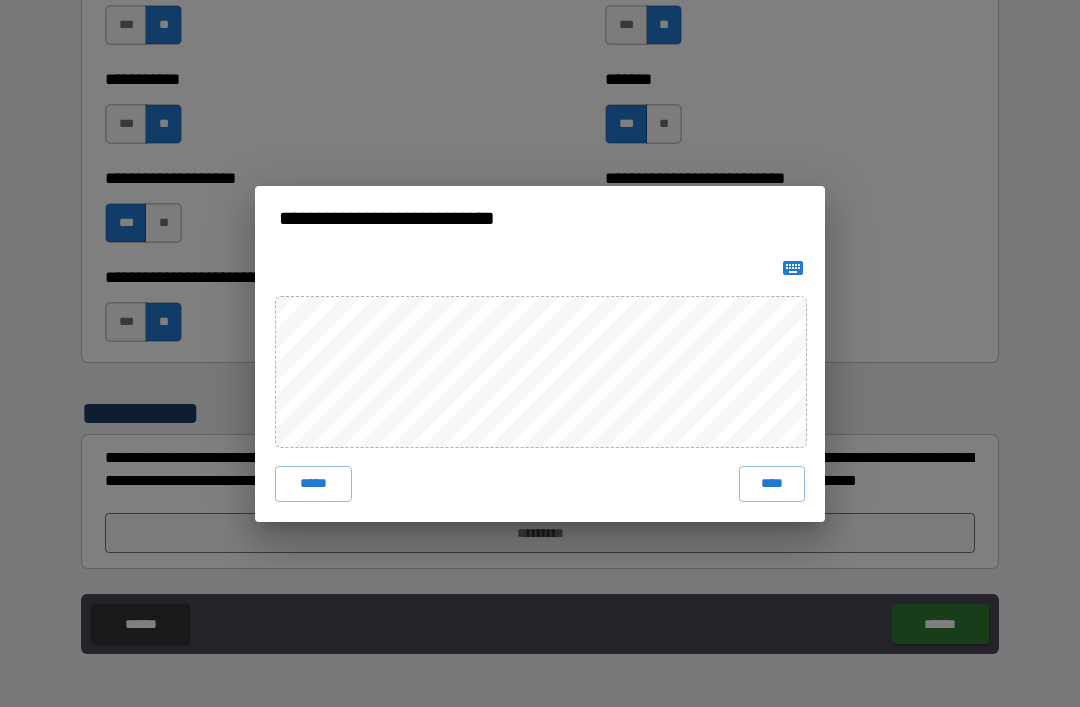 click on "****" at bounding box center [772, 484] 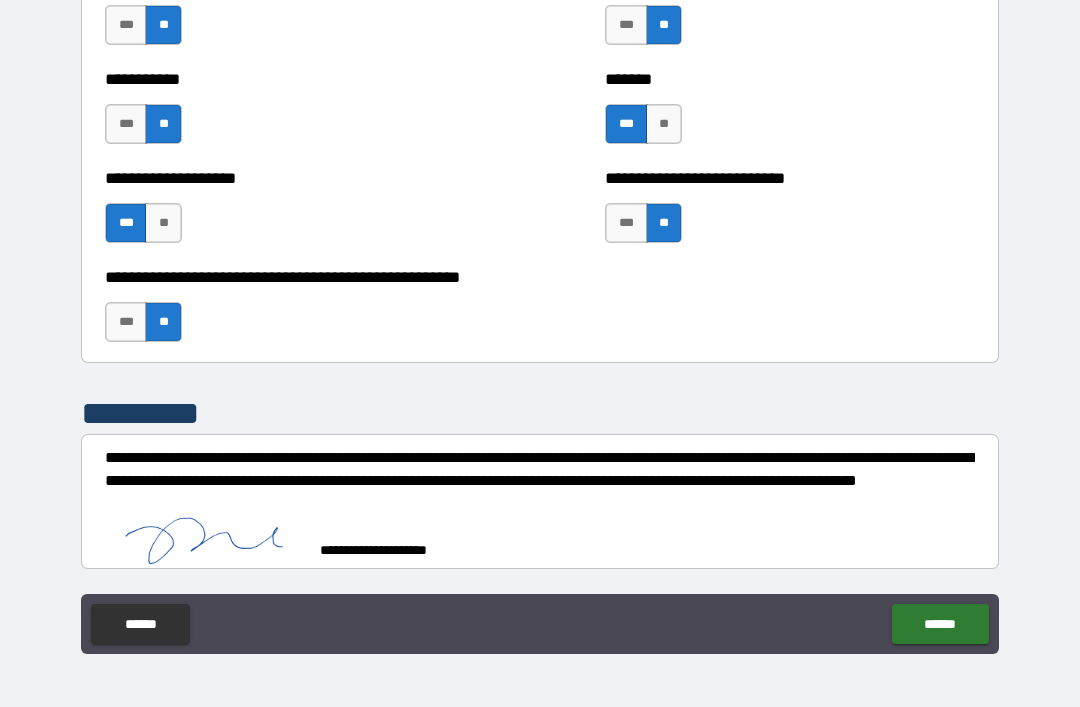 scroll, scrollTop: 7986, scrollLeft: 0, axis: vertical 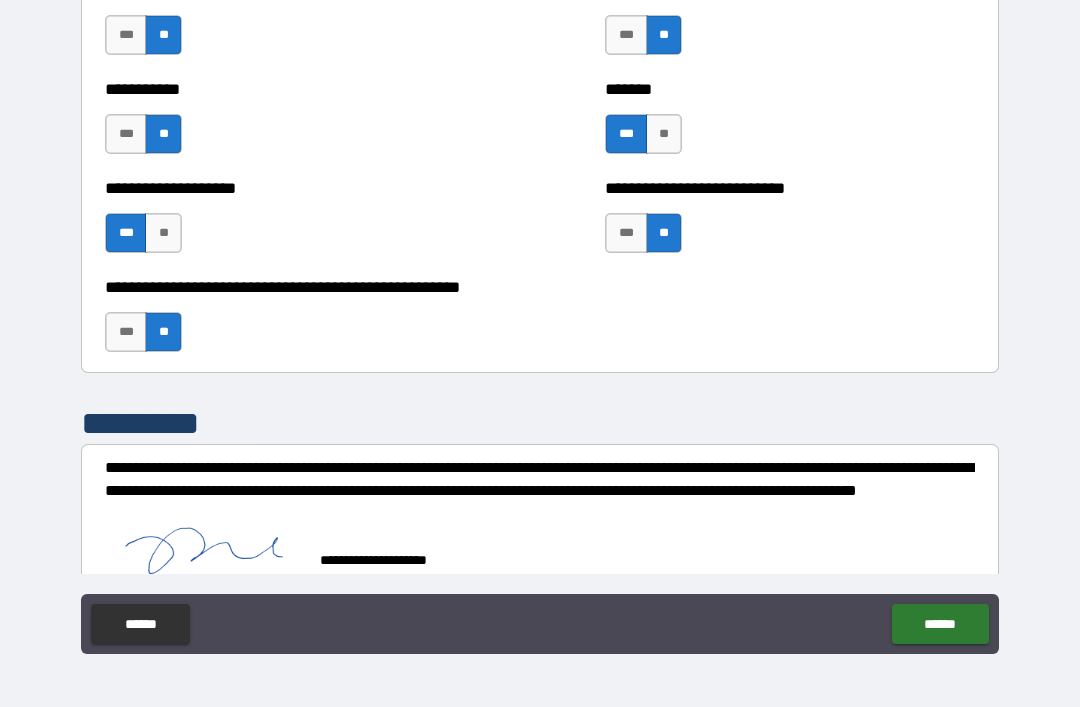 click on "******" at bounding box center [940, 624] 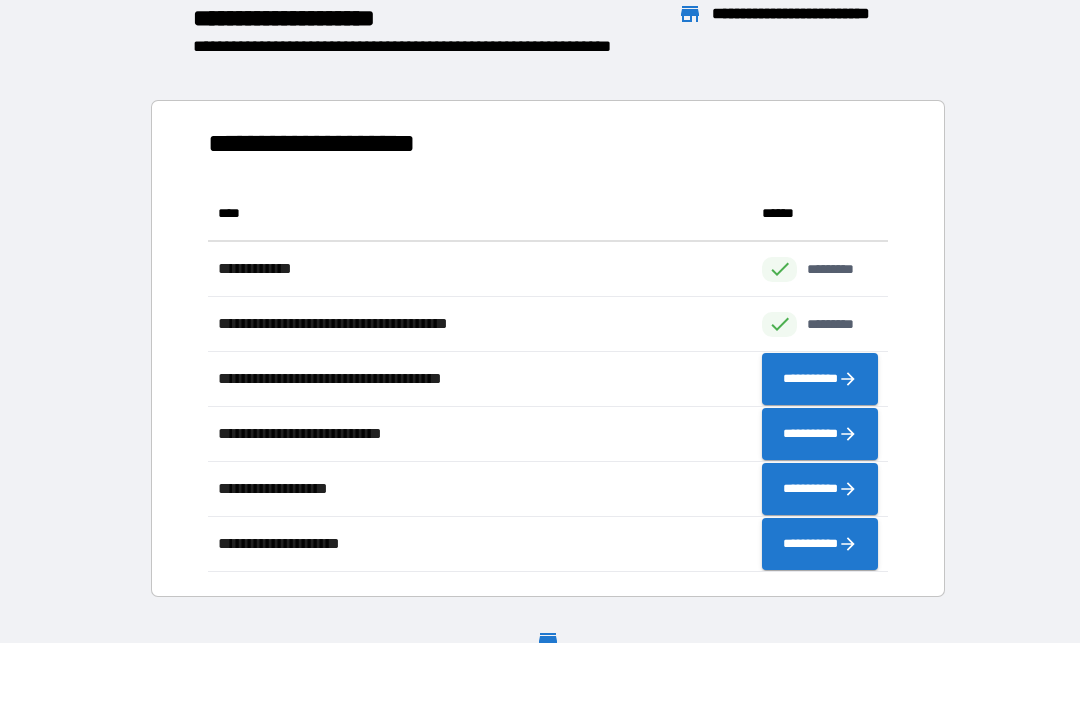 scroll, scrollTop: 1, scrollLeft: 1, axis: both 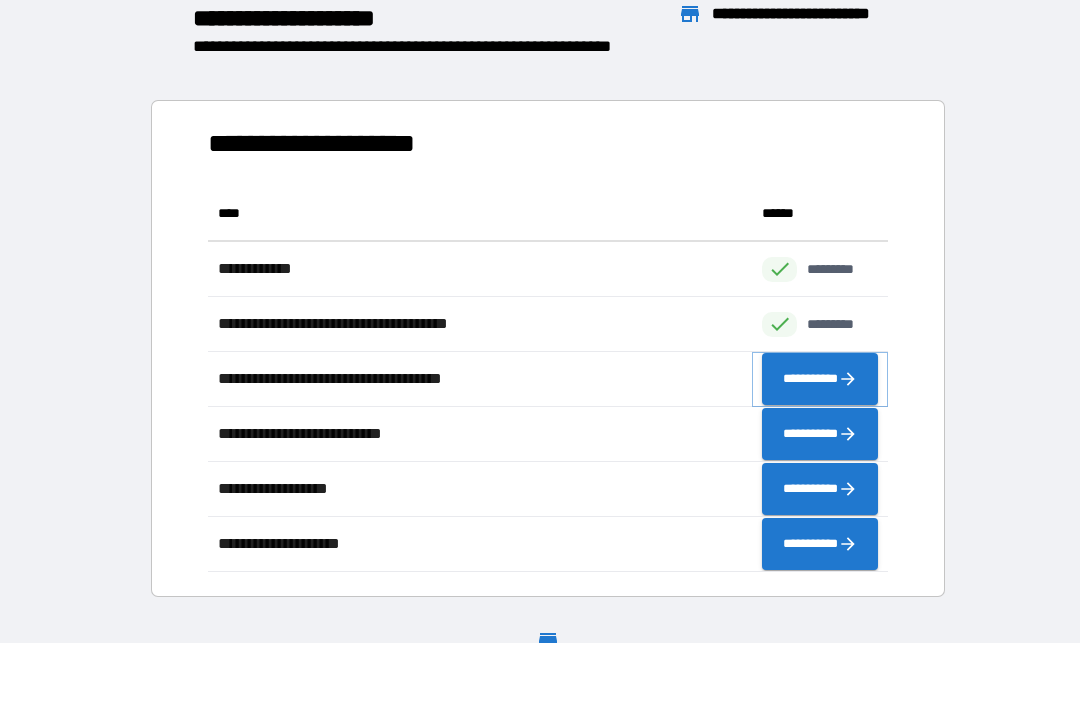click 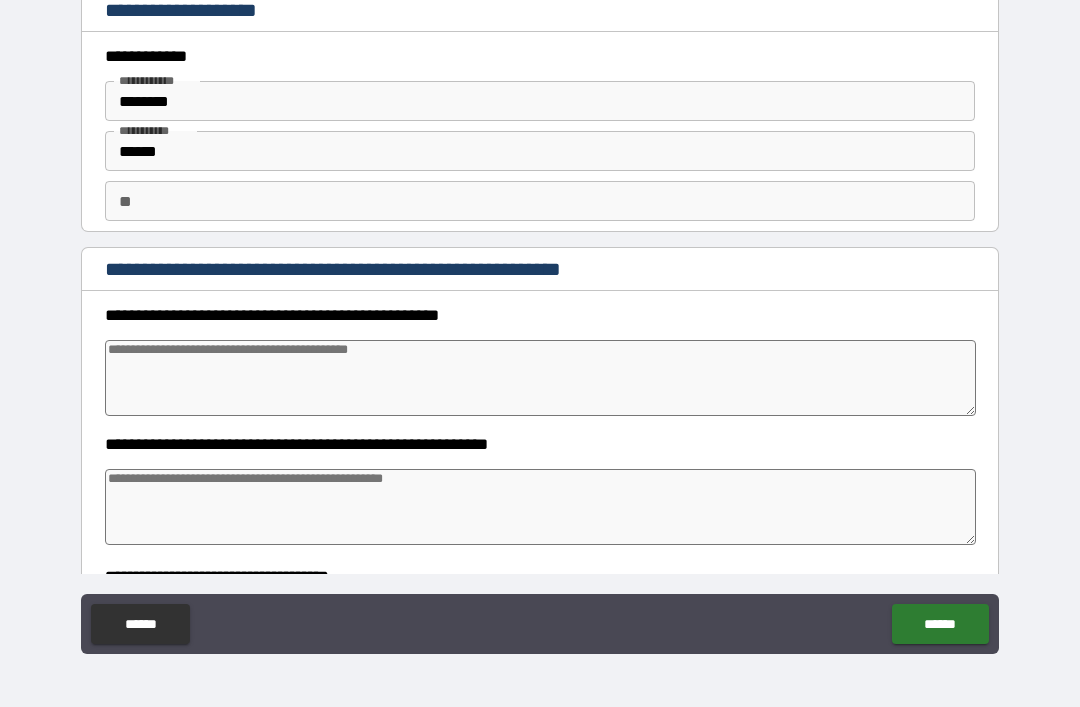 type on "*" 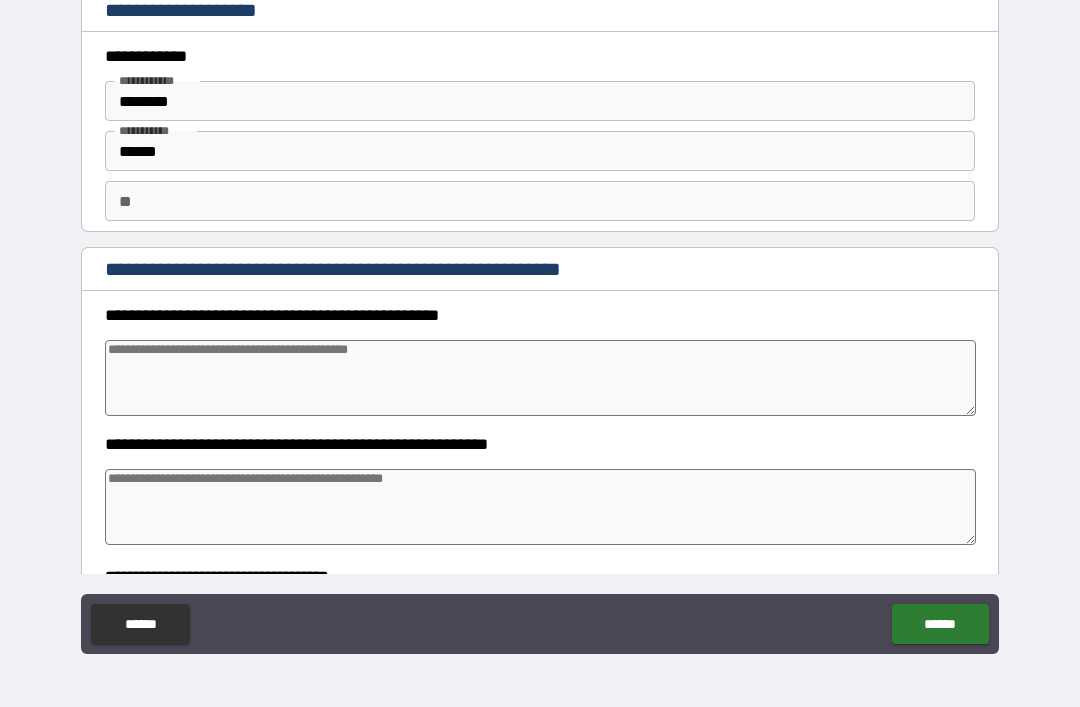 type on "*" 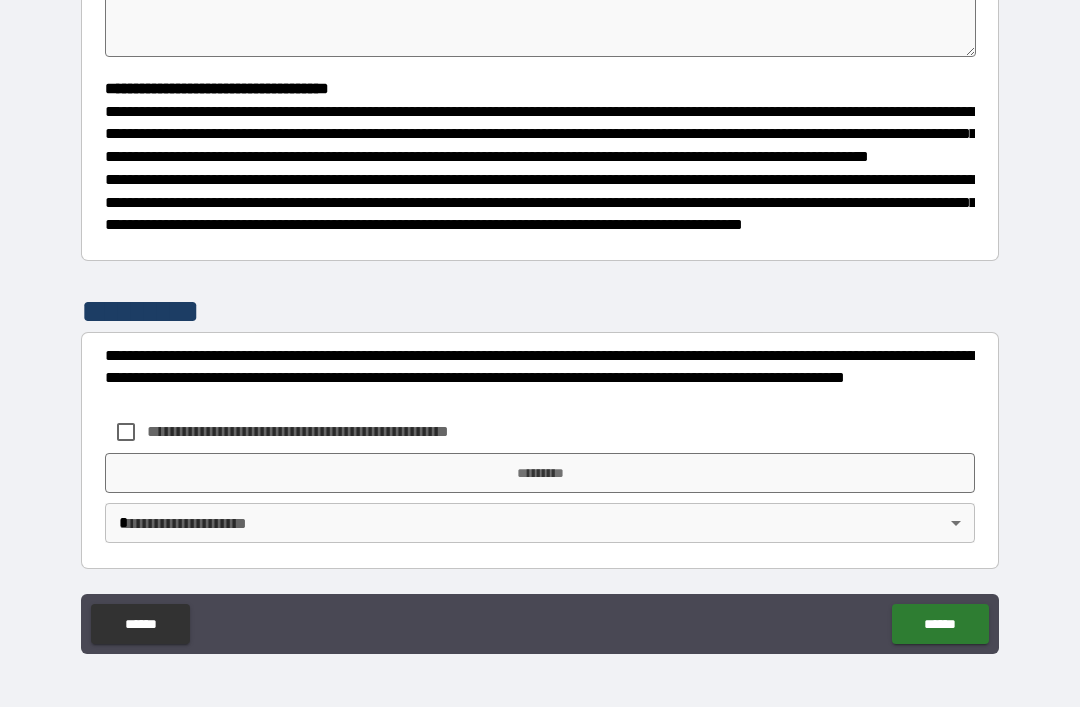 scroll, scrollTop: 526, scrollLeft: 0, axis: vertical 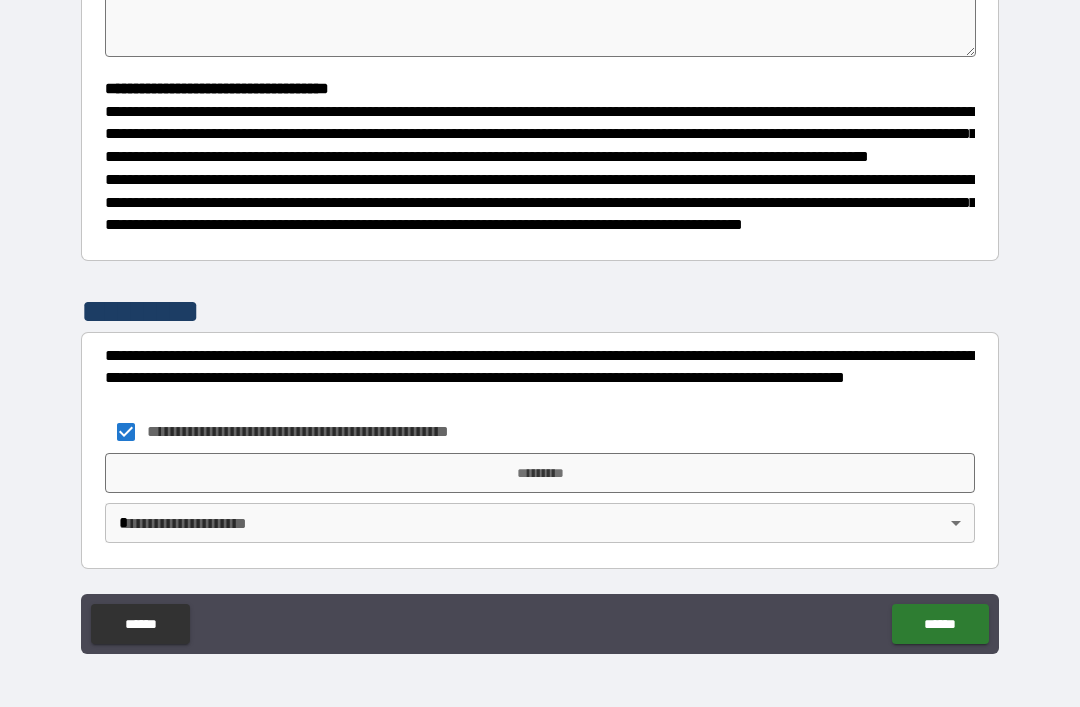 type on "*" 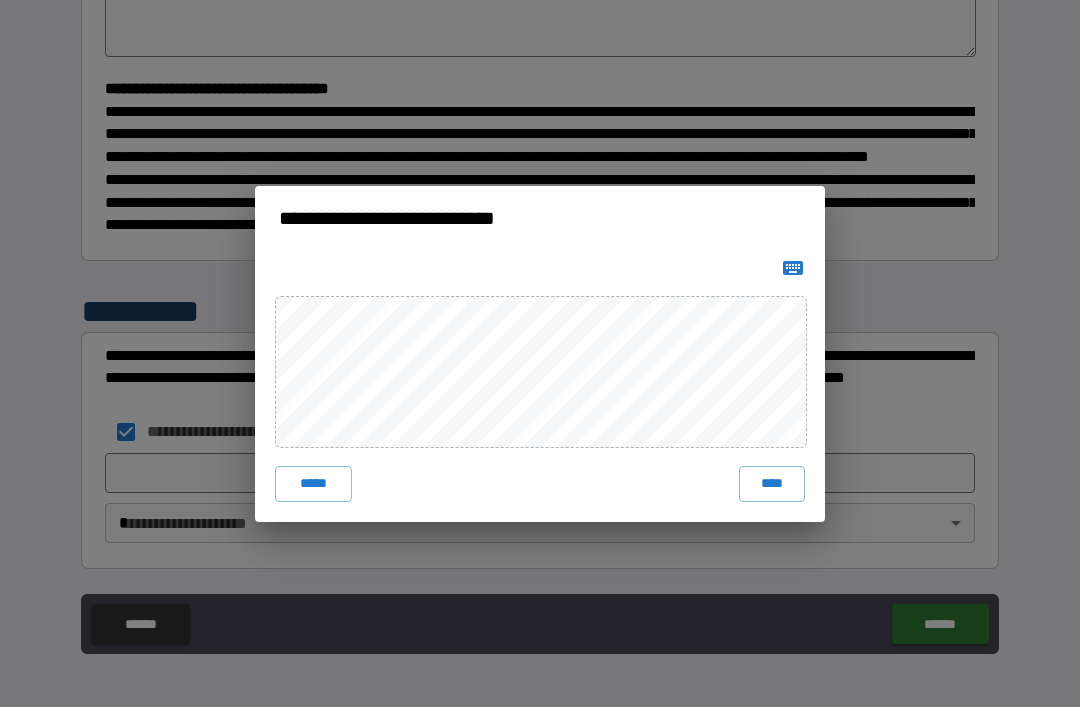 click on "****" at bounding box center (772, 484) 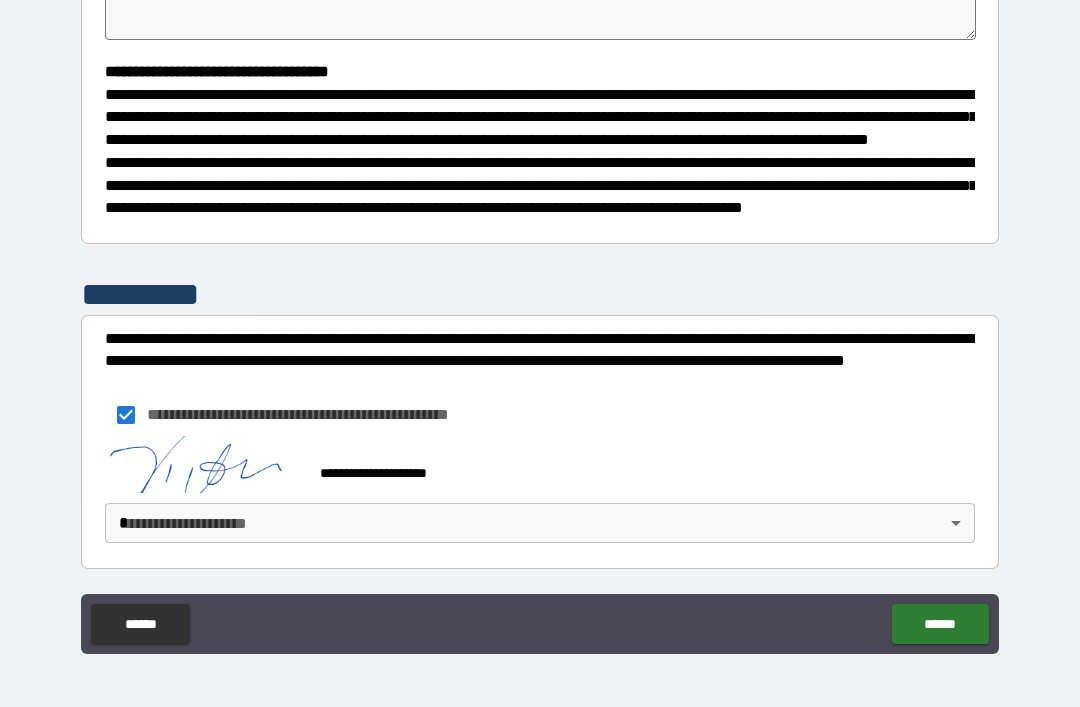 scroll, scrollTop: 516, scrollLeft: 0, axis: vertical 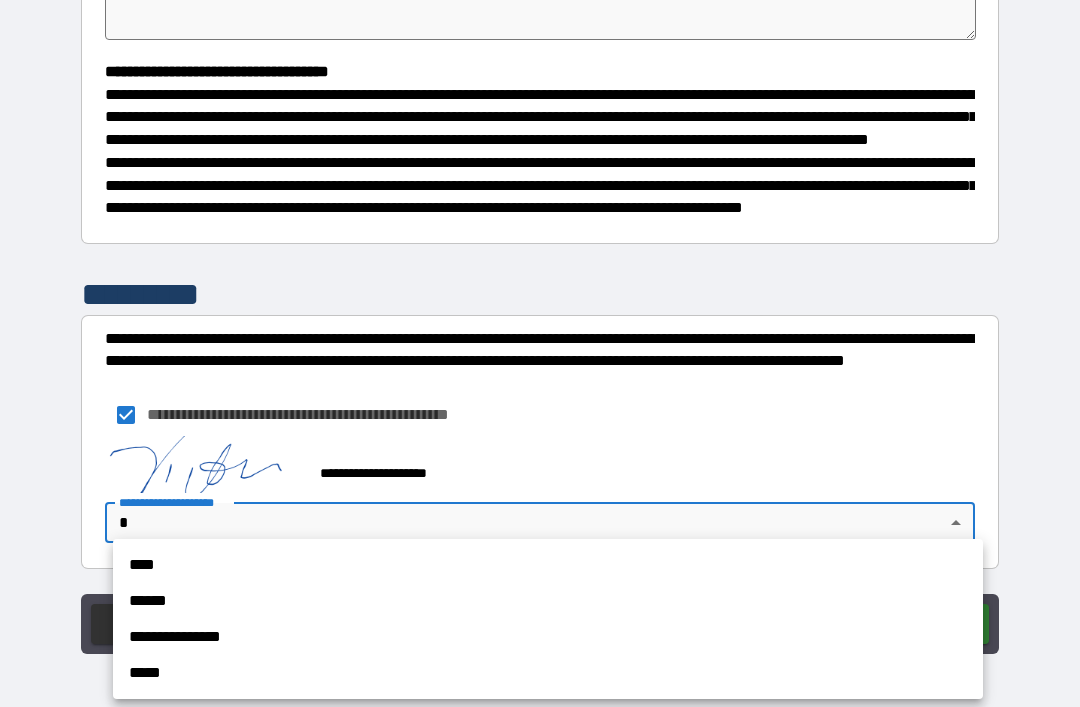 click on "****" at bounding box center (548, 565) 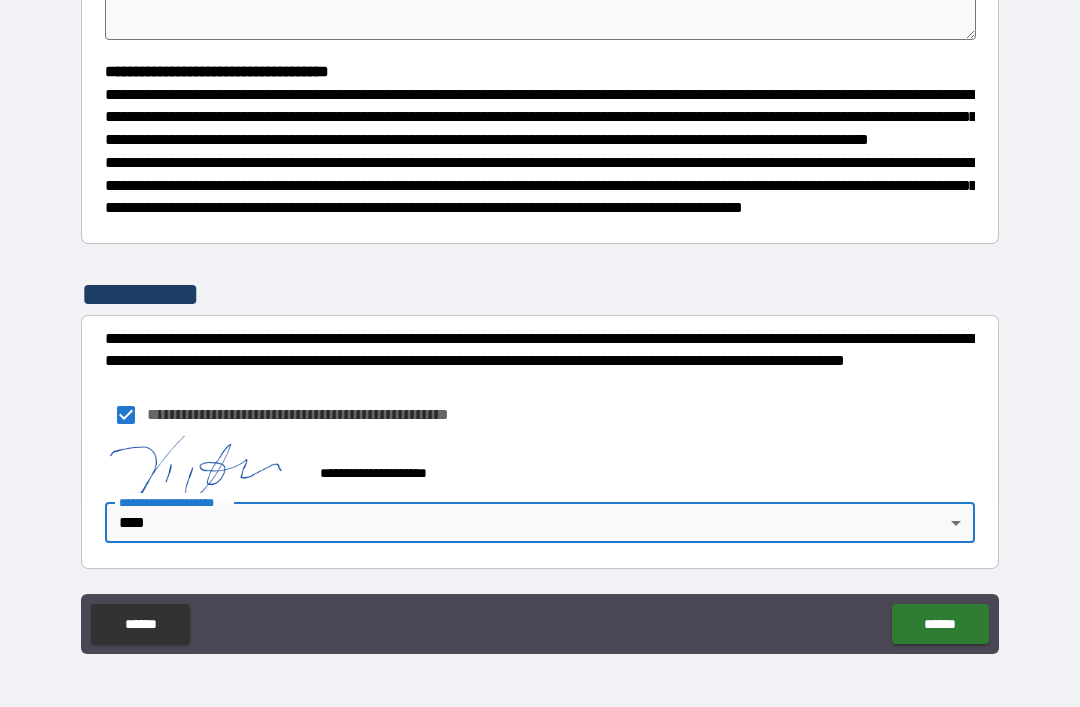 type on "*" 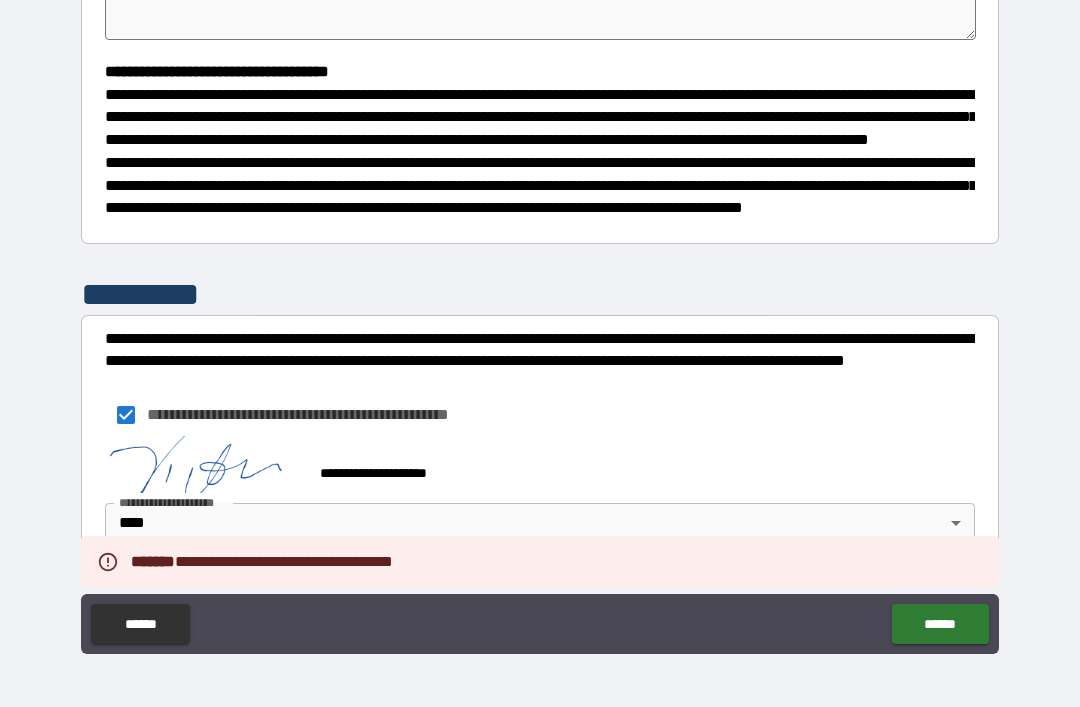type on "*" 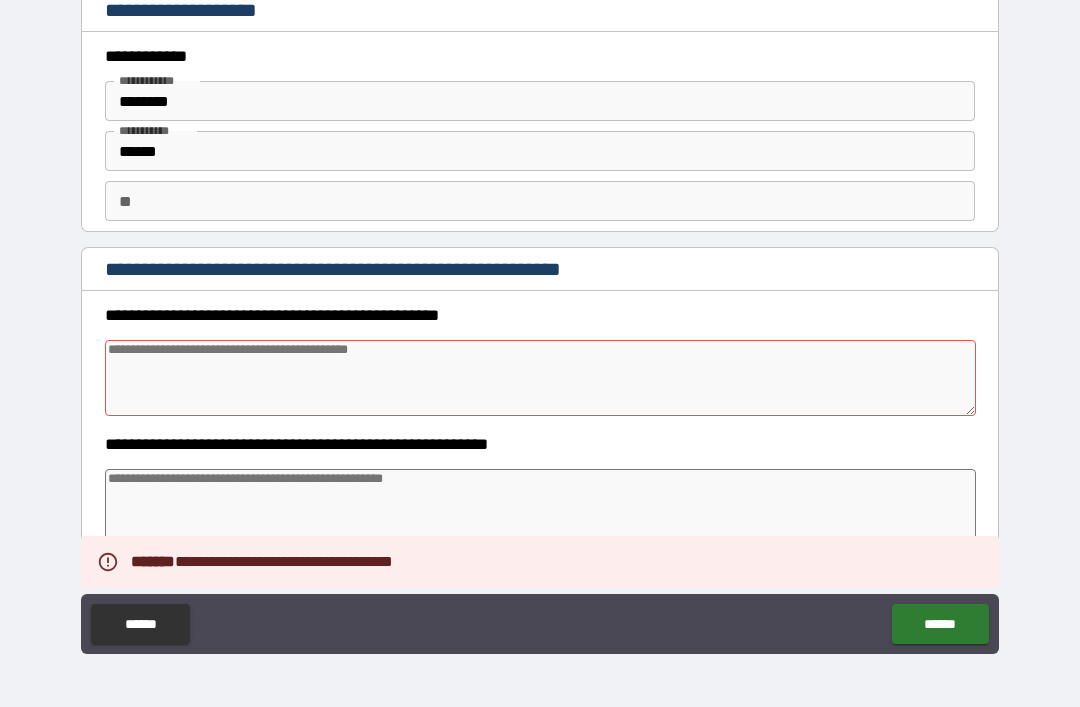 scroll, scrollTop: 0, scrollLeft: 0, axis: both 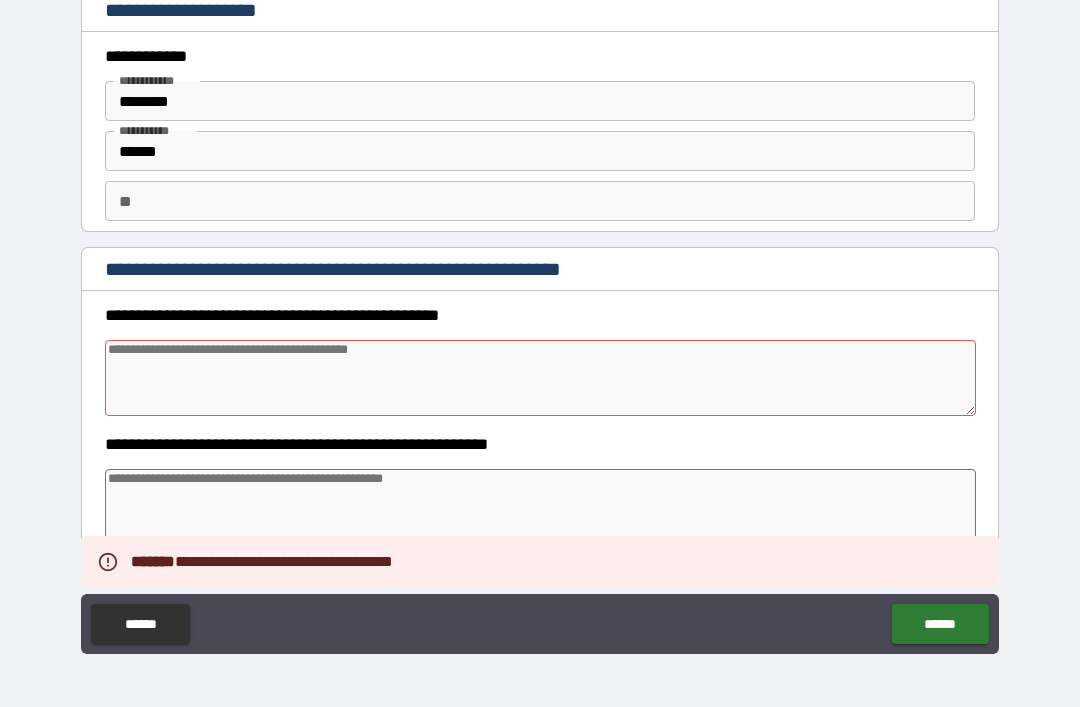 click at bounding box center (540, 378) 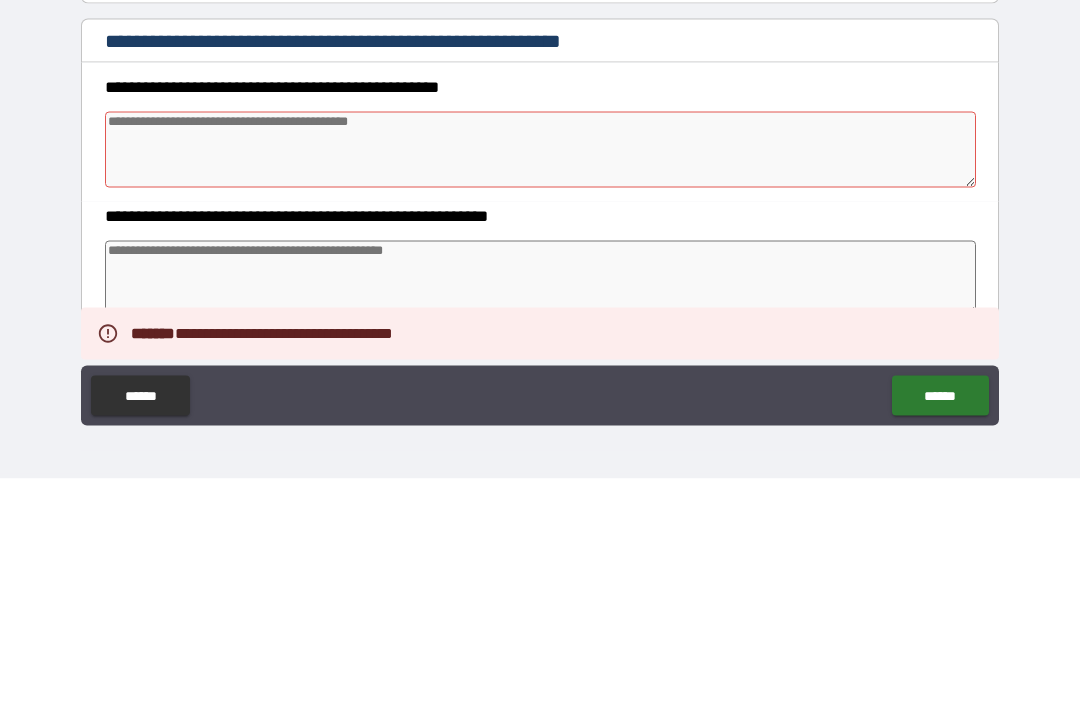 type on "*" 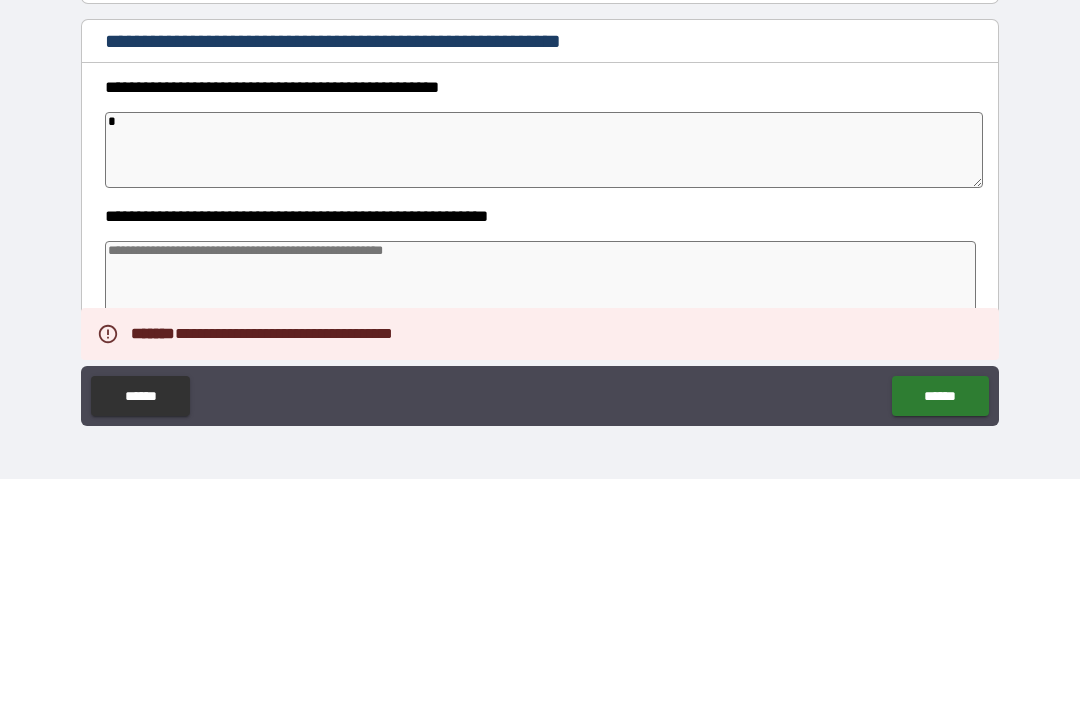 type on "*" 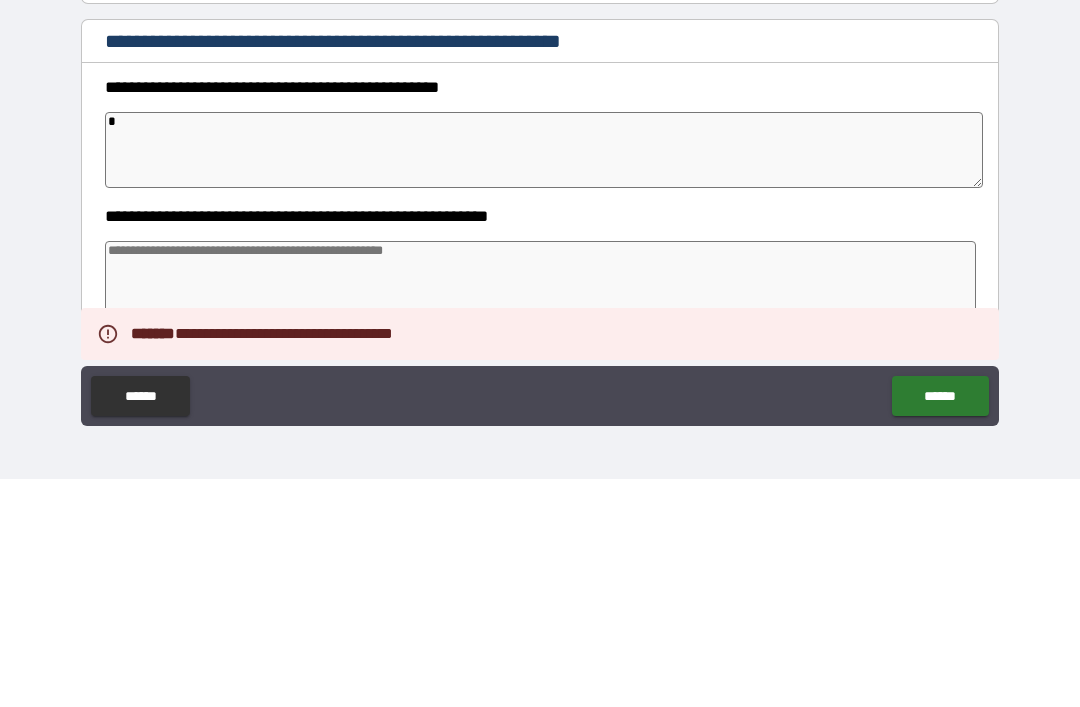 type on "*" 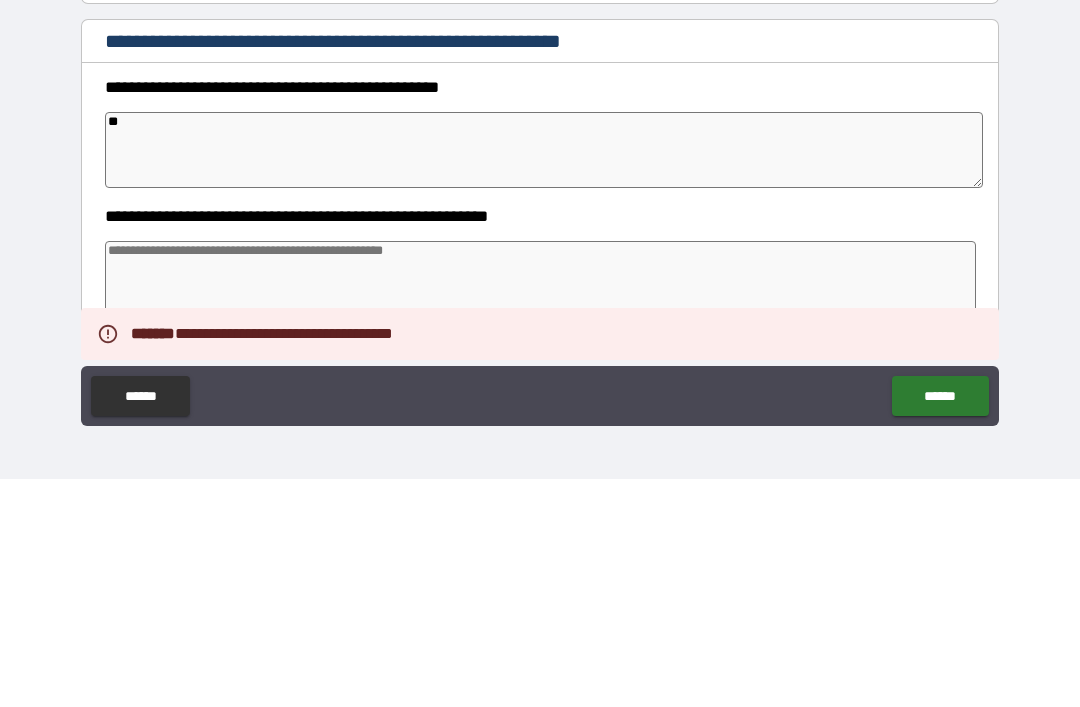 type on "*" 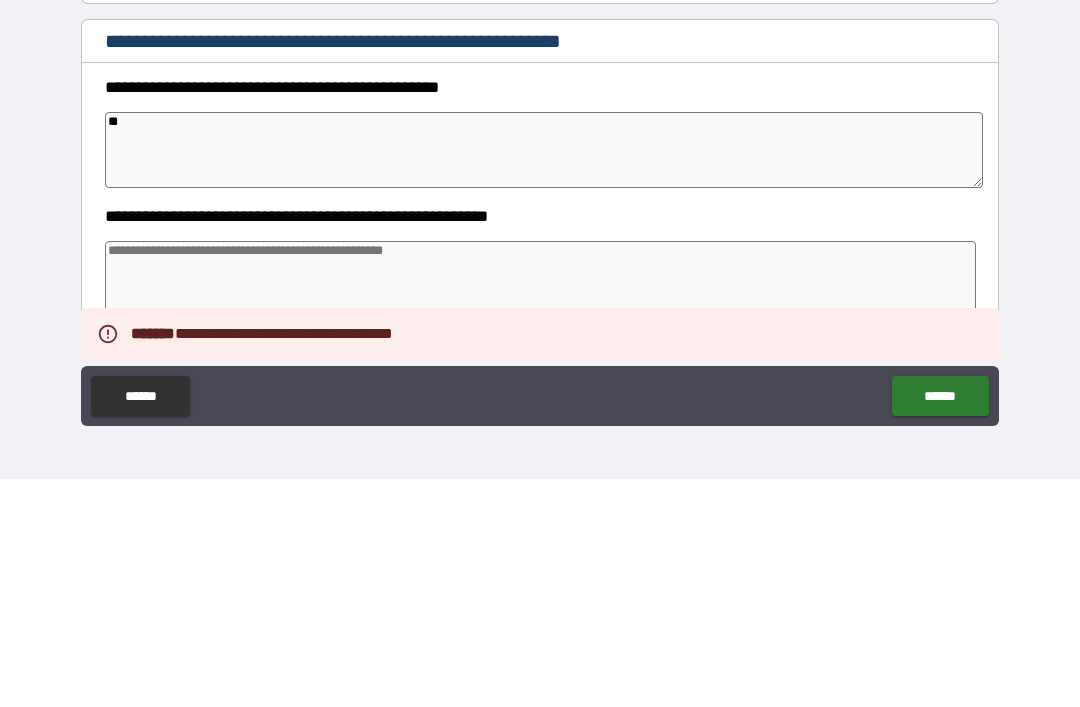 type on "***" 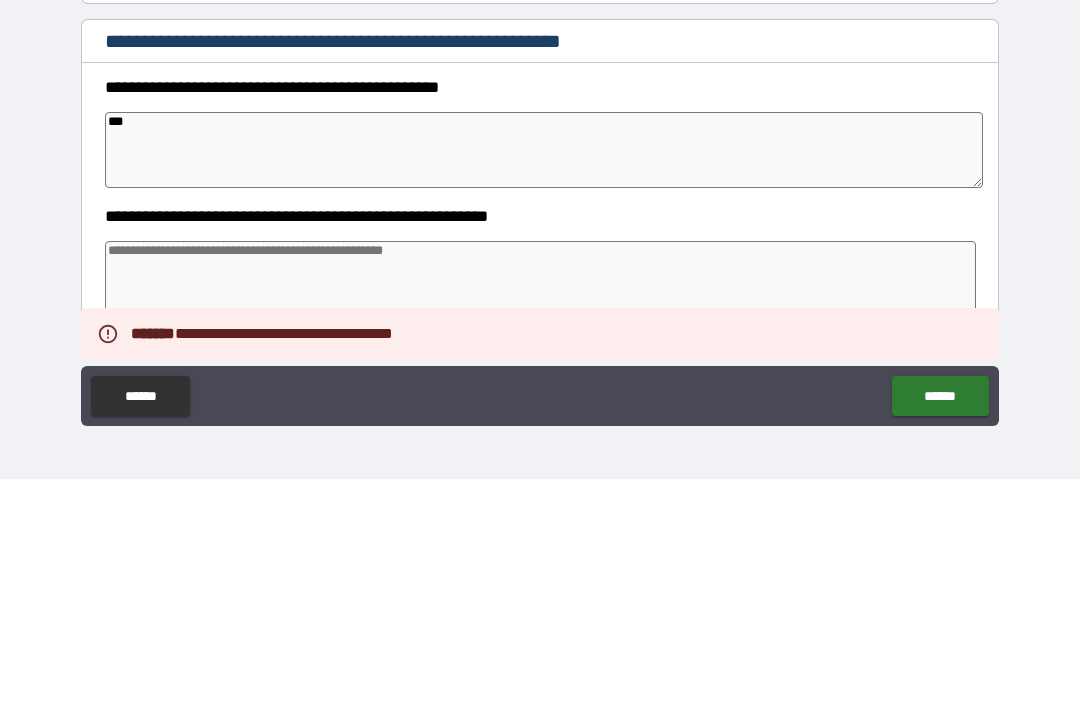 type on "*" 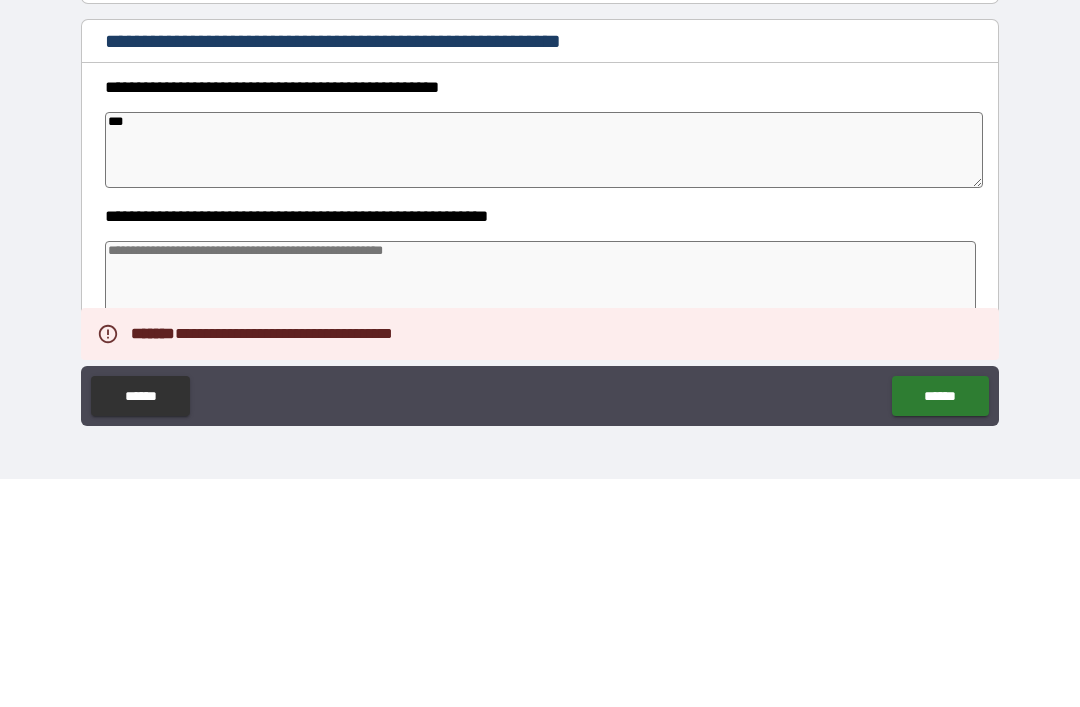 type on "*" 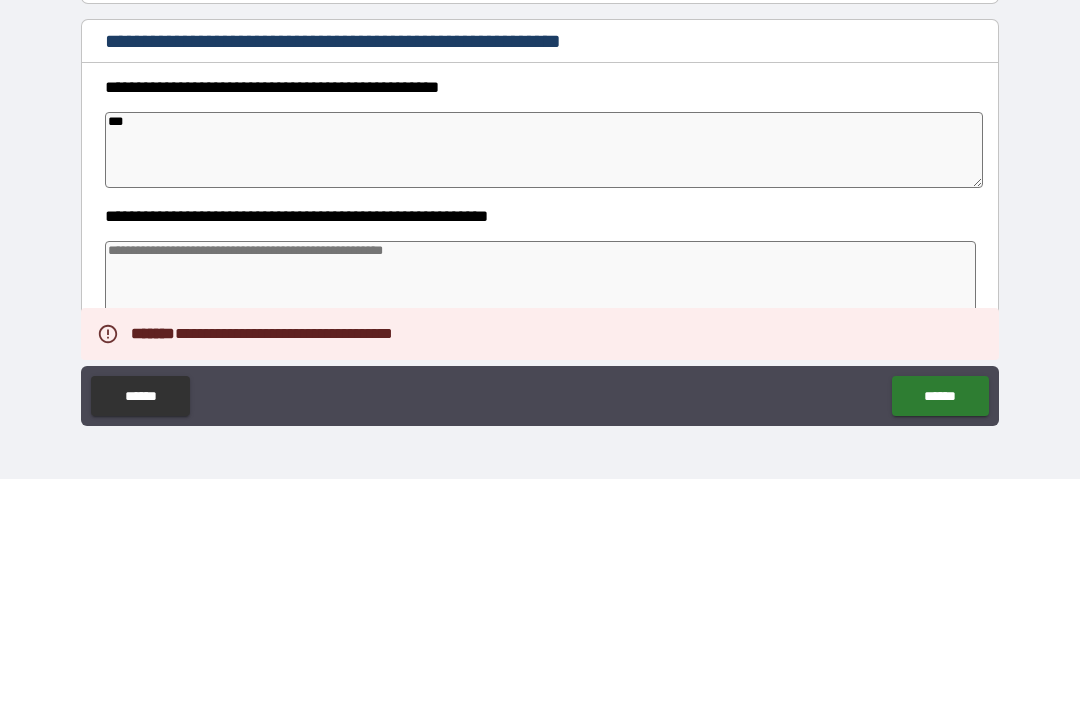 type on "*" 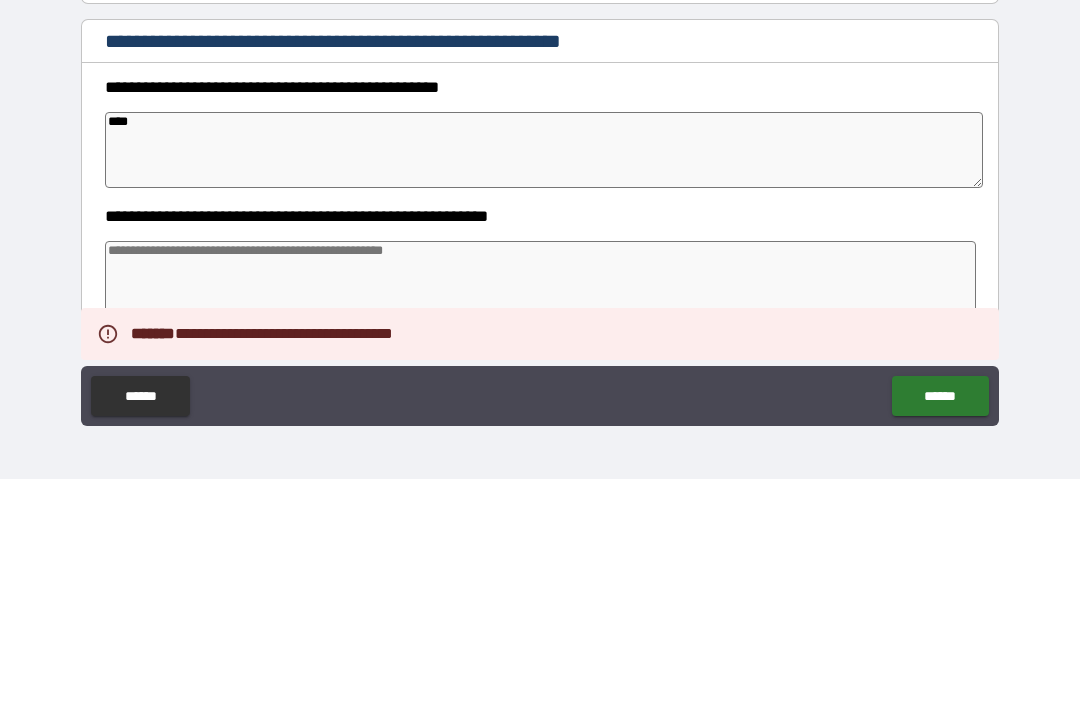 type on "*" 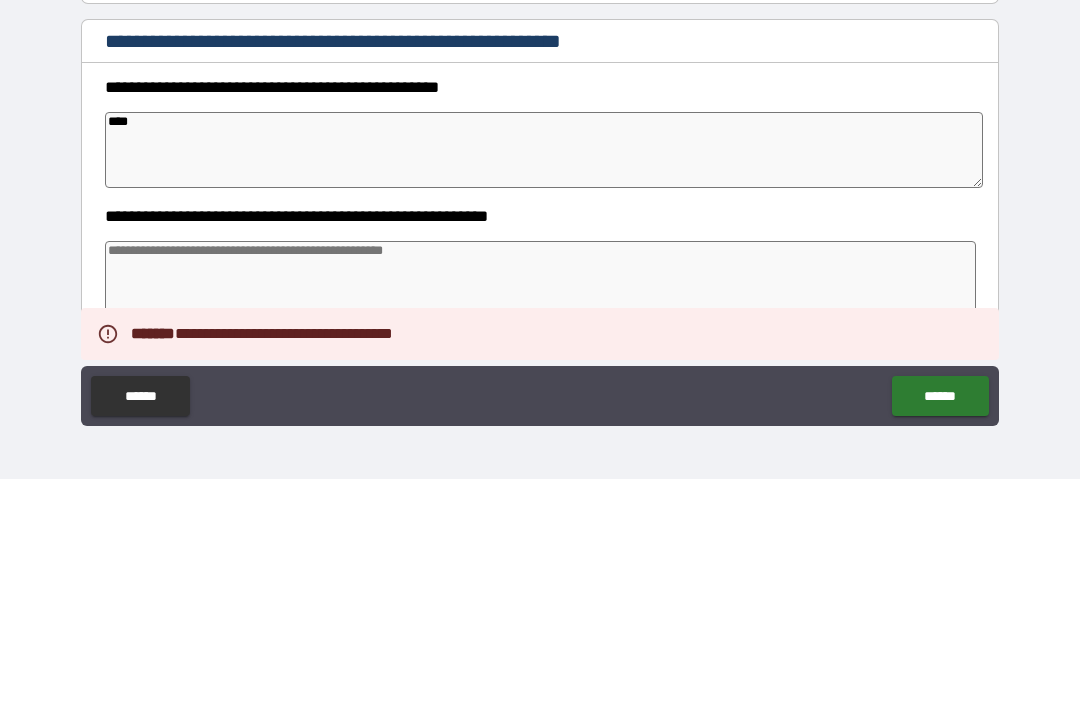 type on "*" 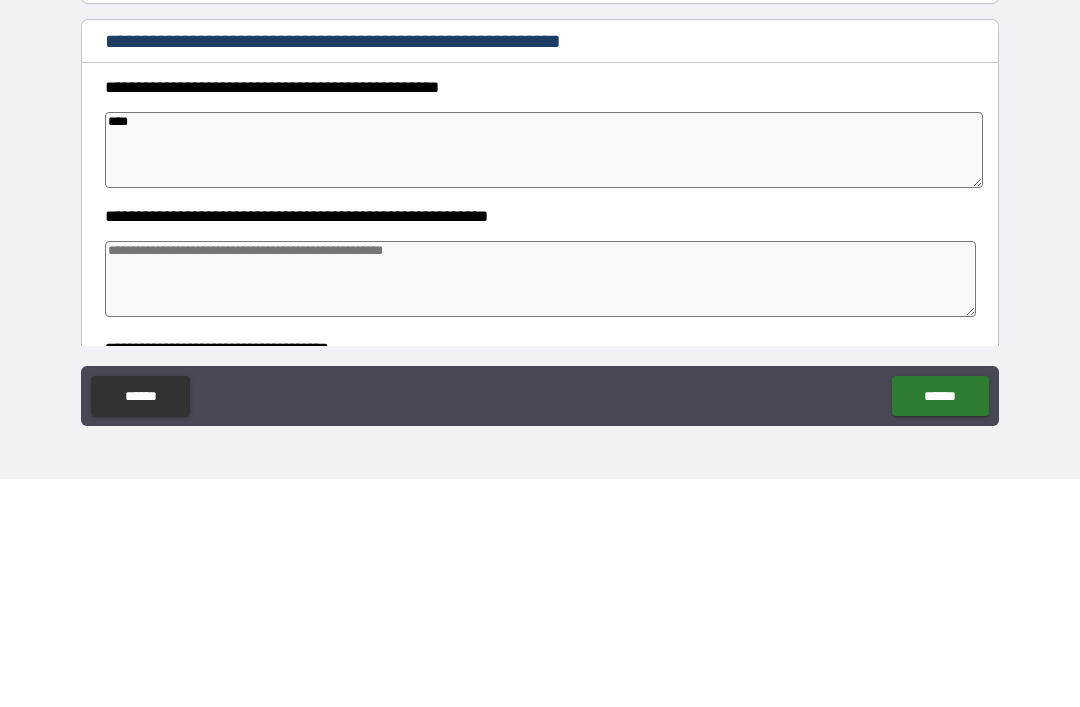 type on "*****" 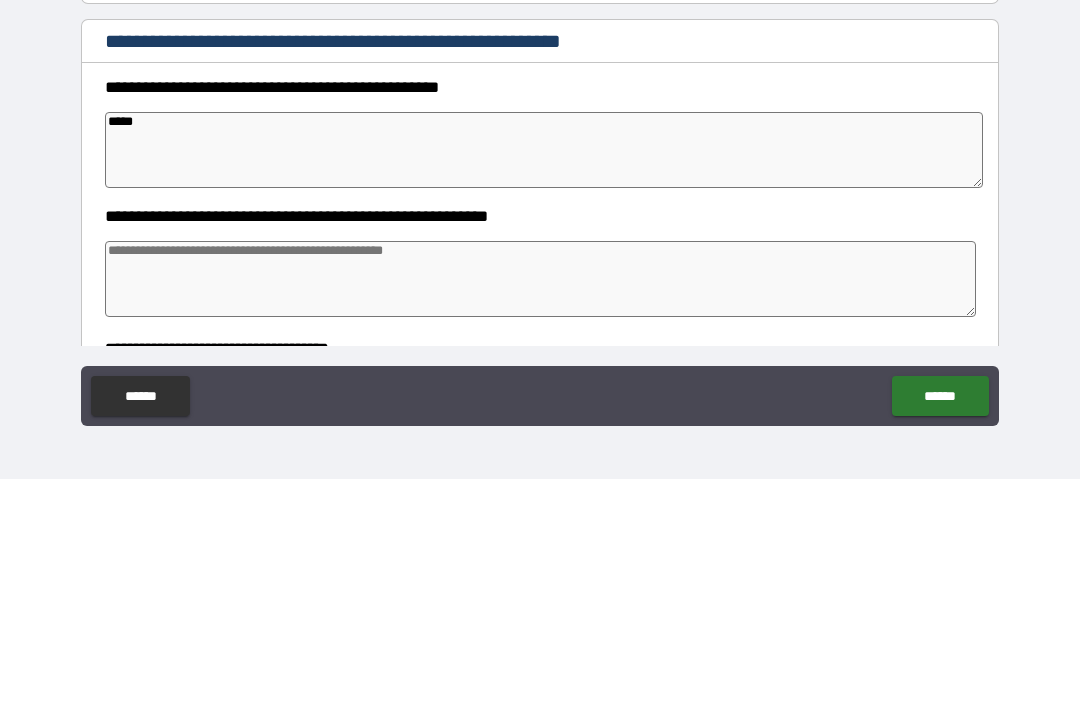 type on "*****" 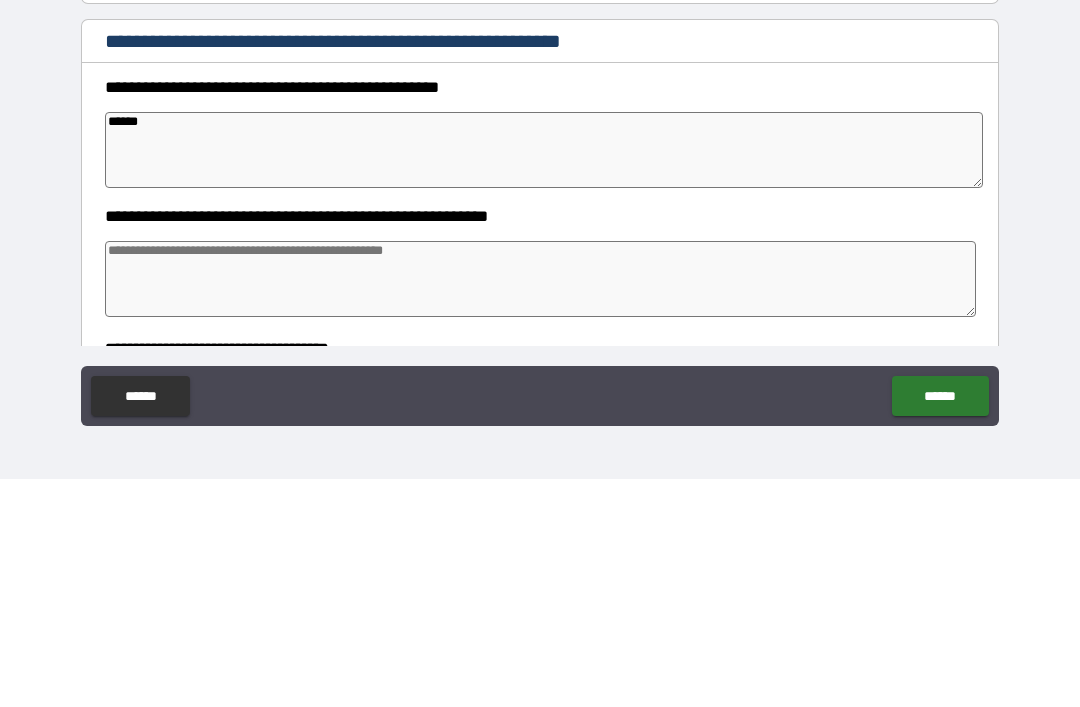 type on "*" 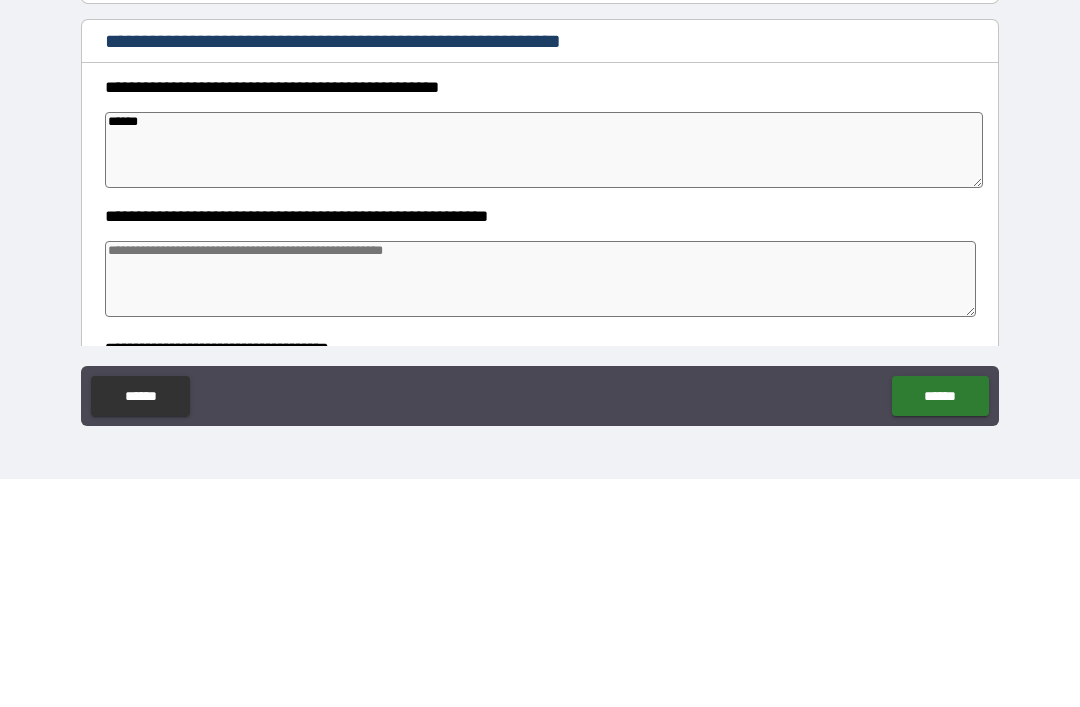 type on "*" 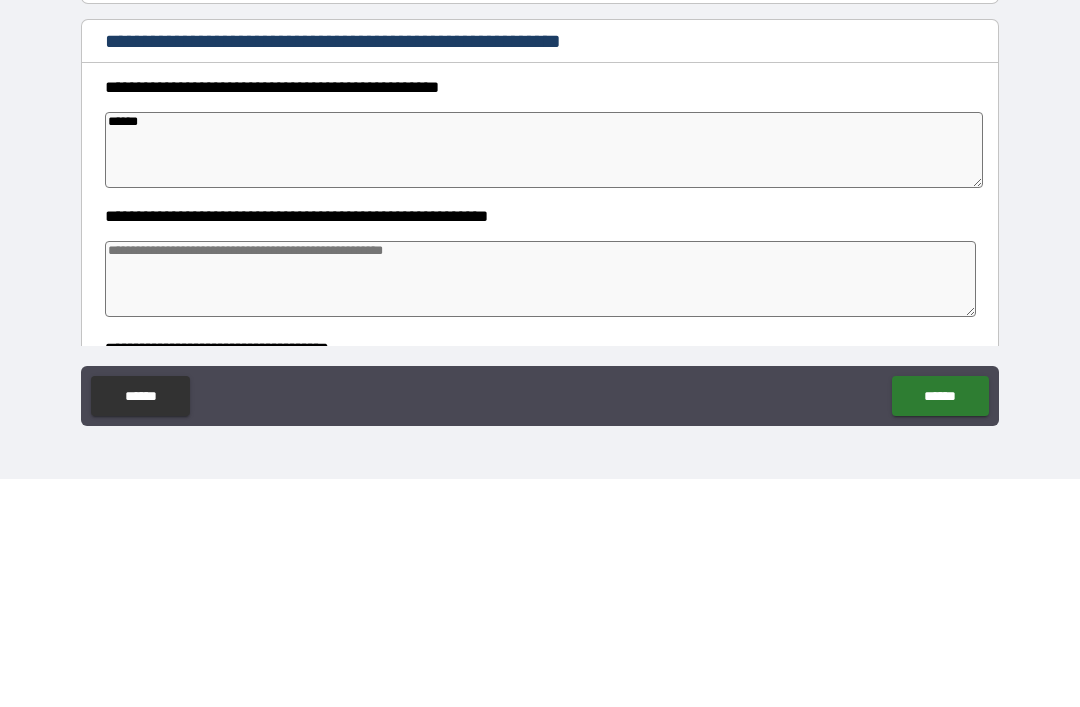 type on "*" 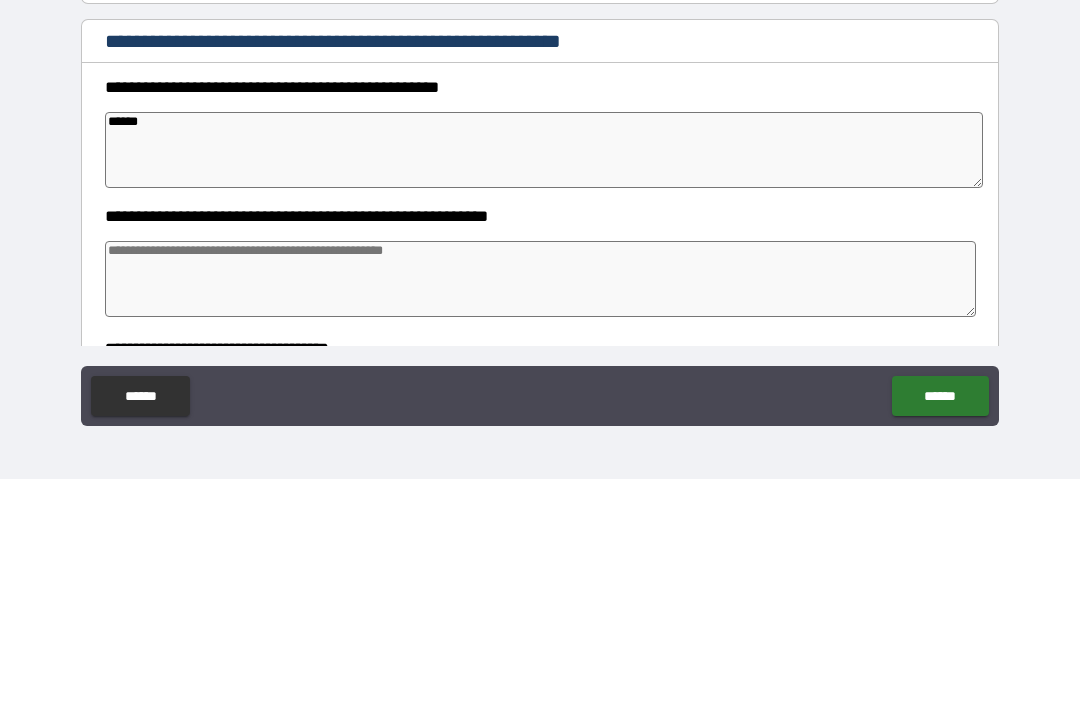 type on "*******" 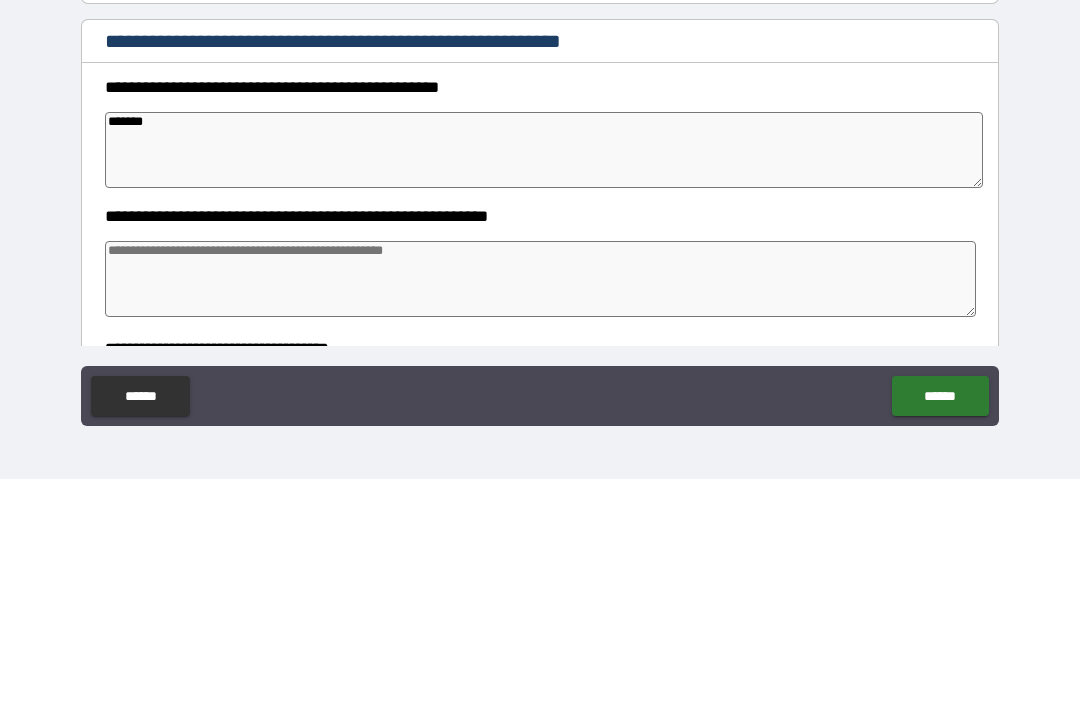 type on "*" 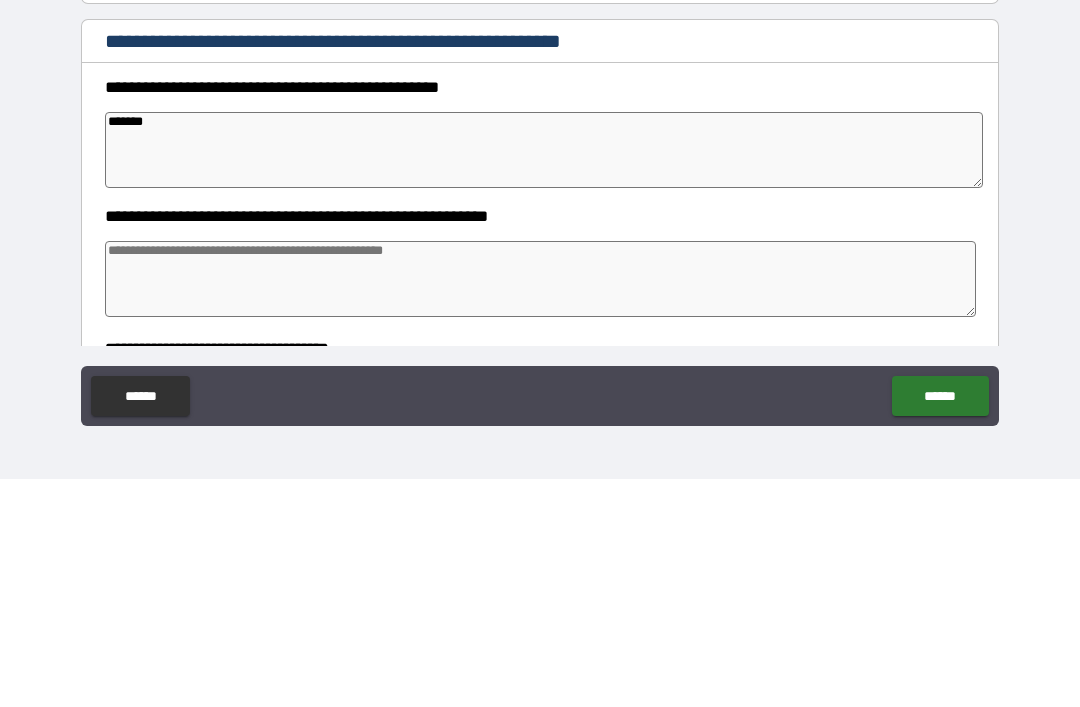 type on "*" 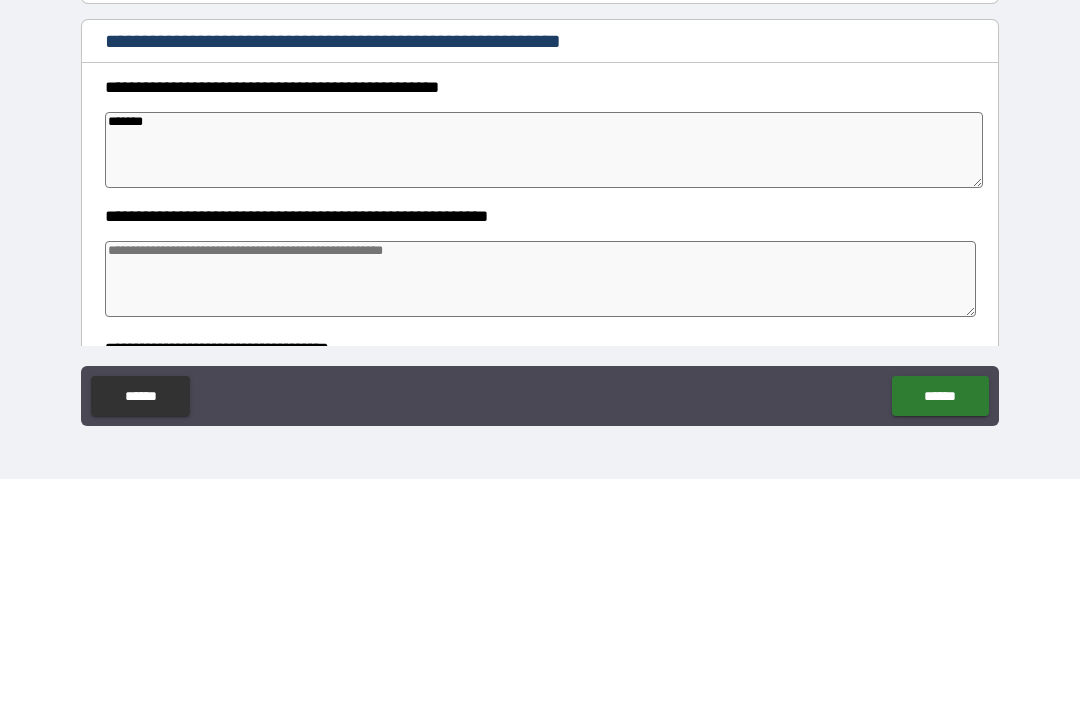 type on "*" 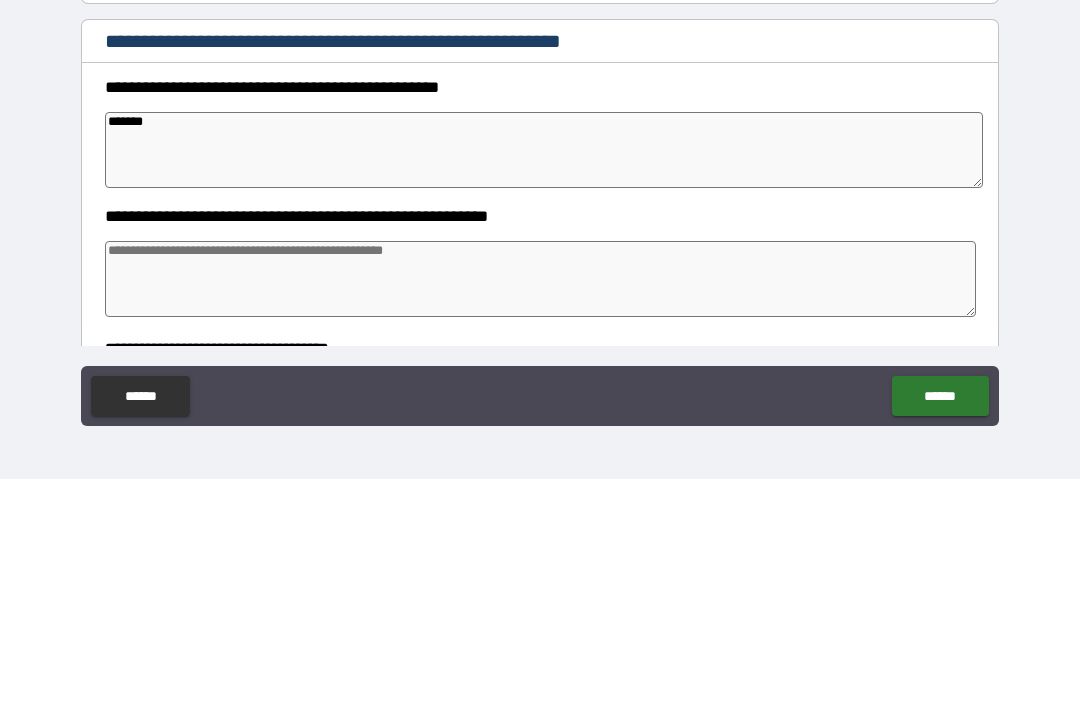 type on "********" 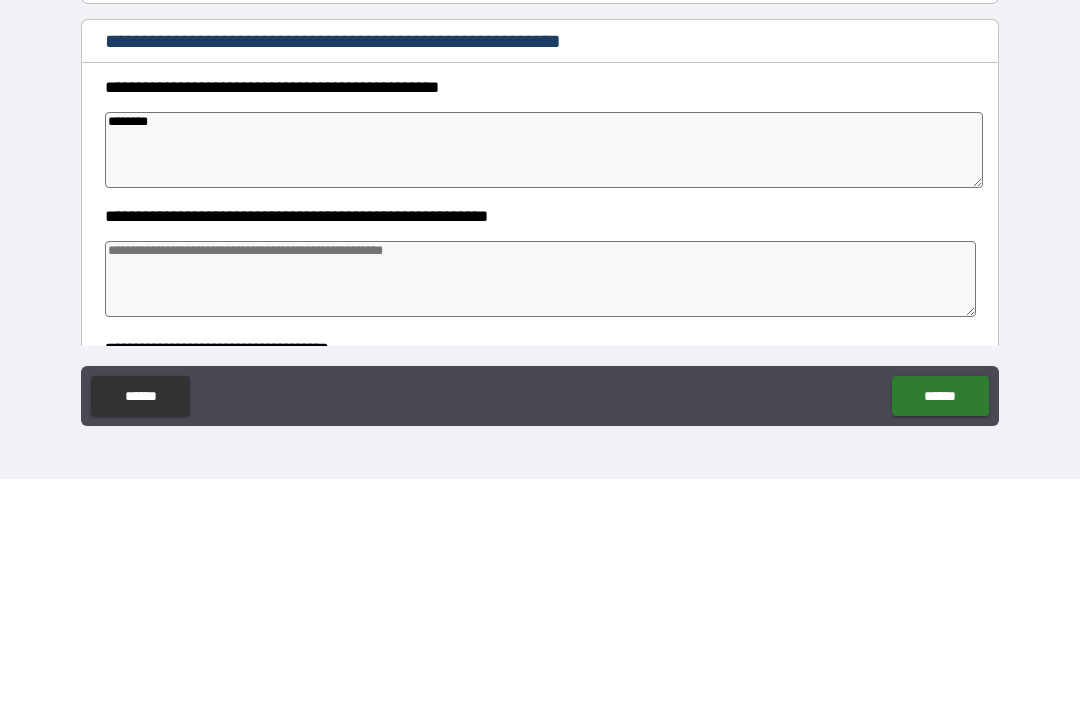 type on "*" 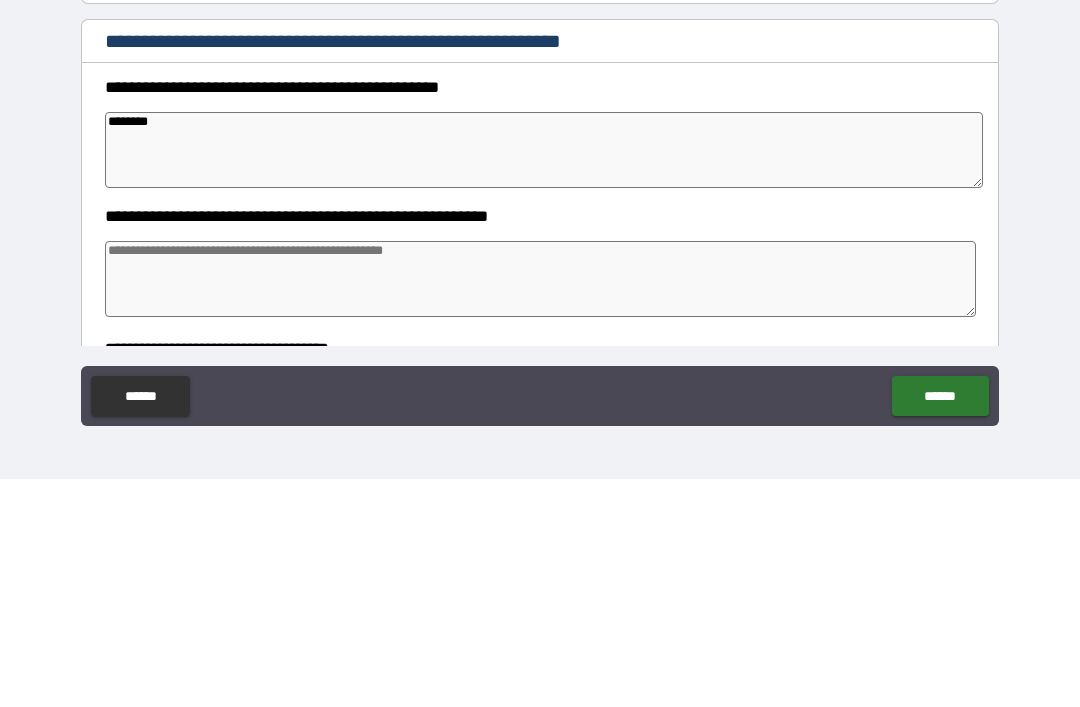 type on "*" 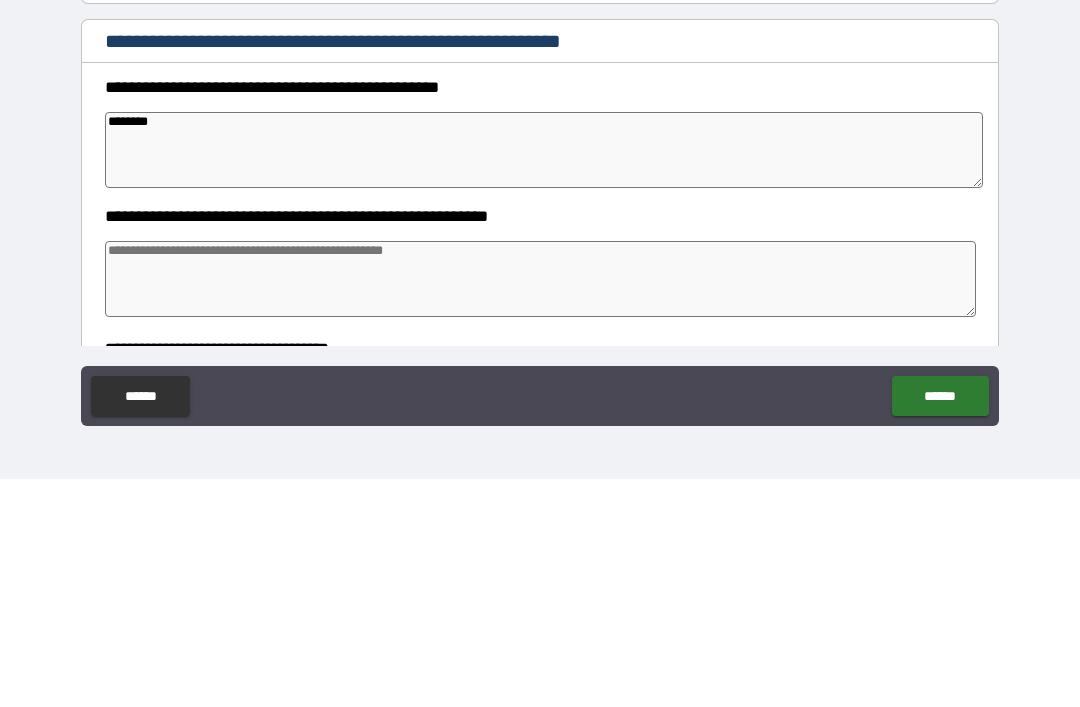 type on "*" 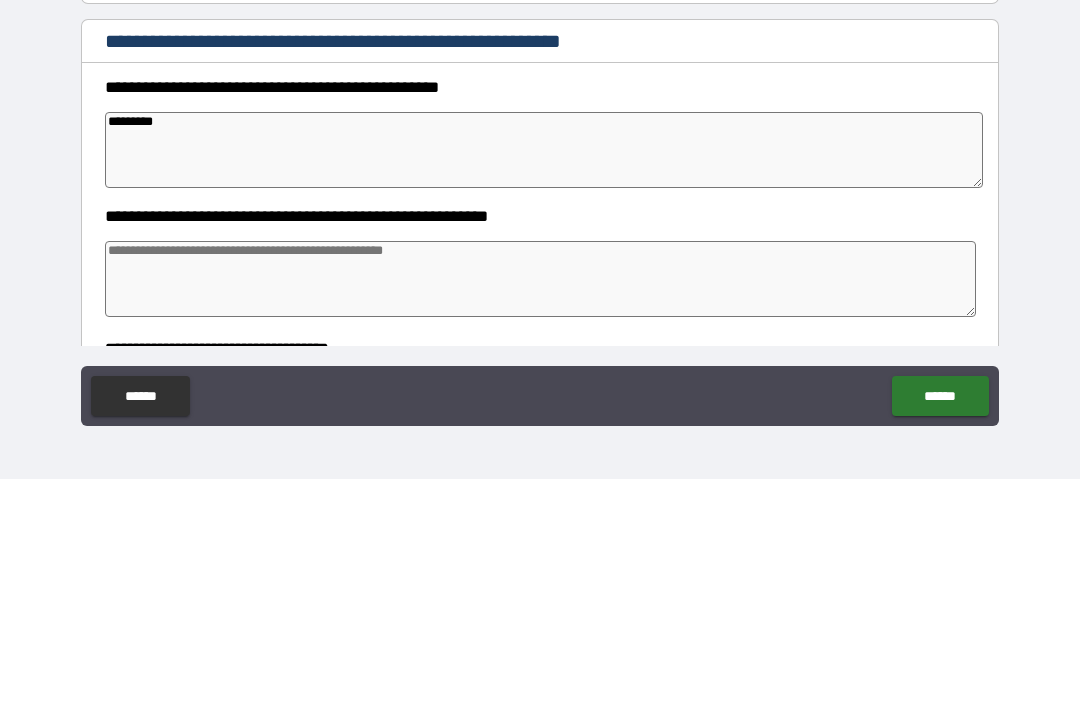 type on "*" 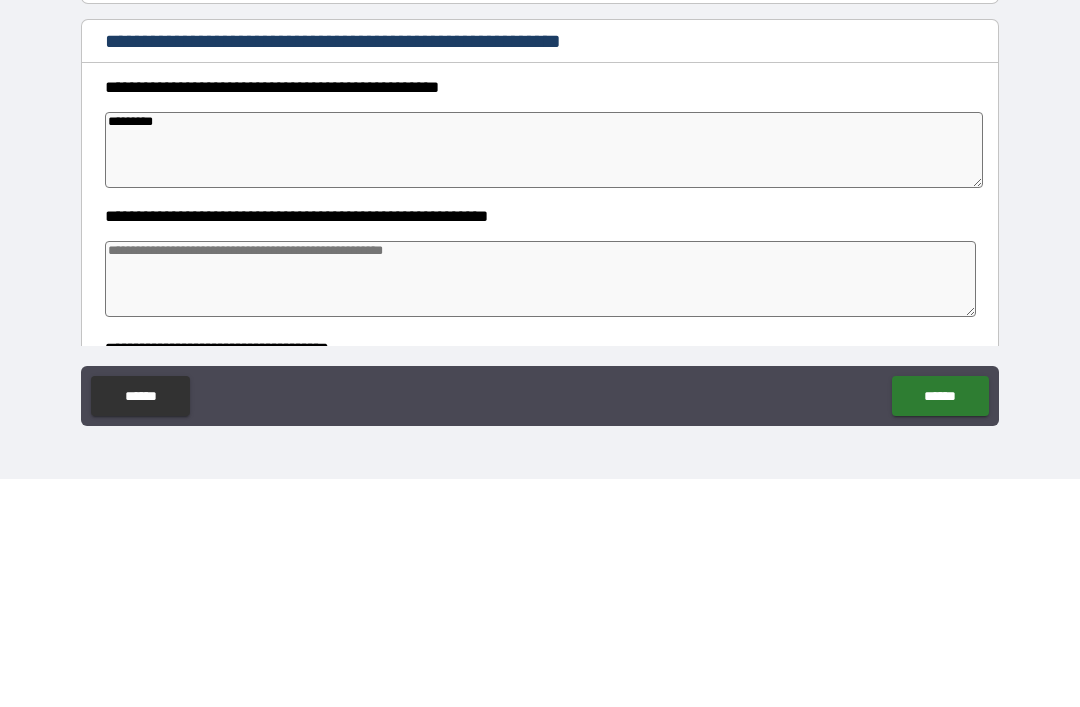 type on "*" 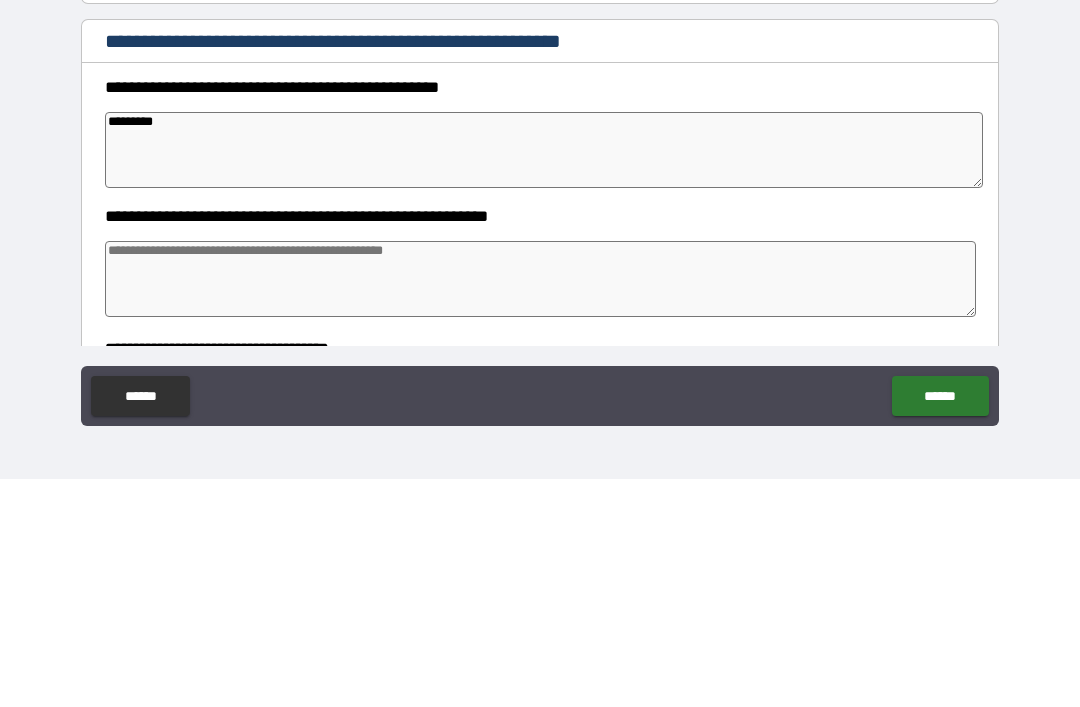 type on "*" 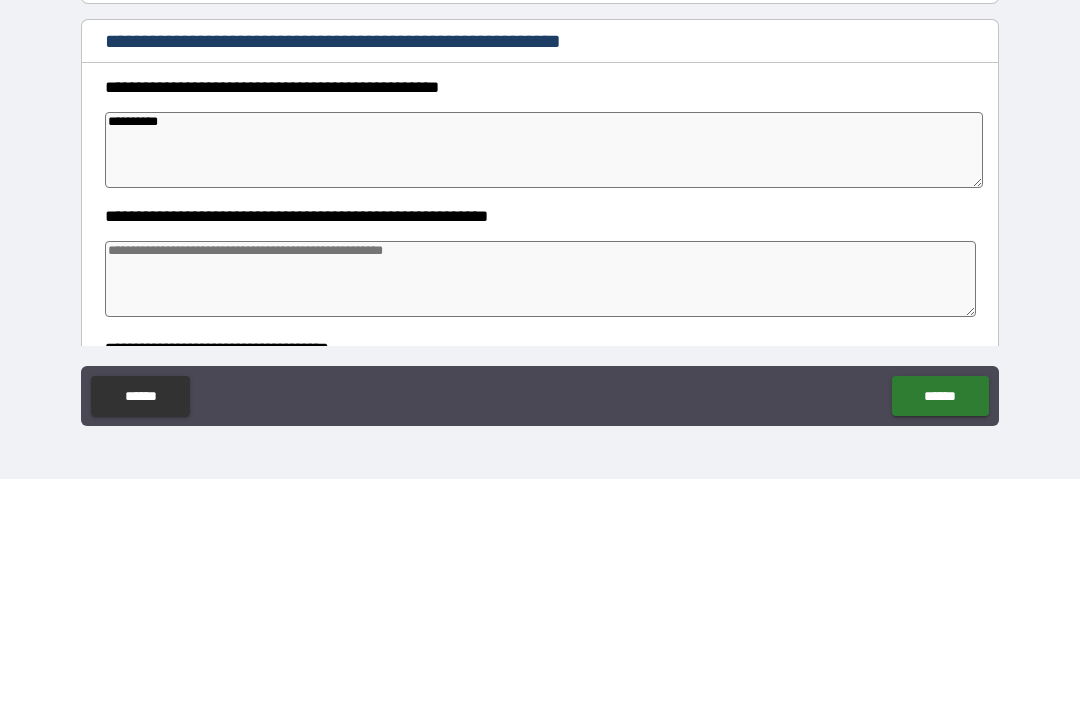 type on "*" 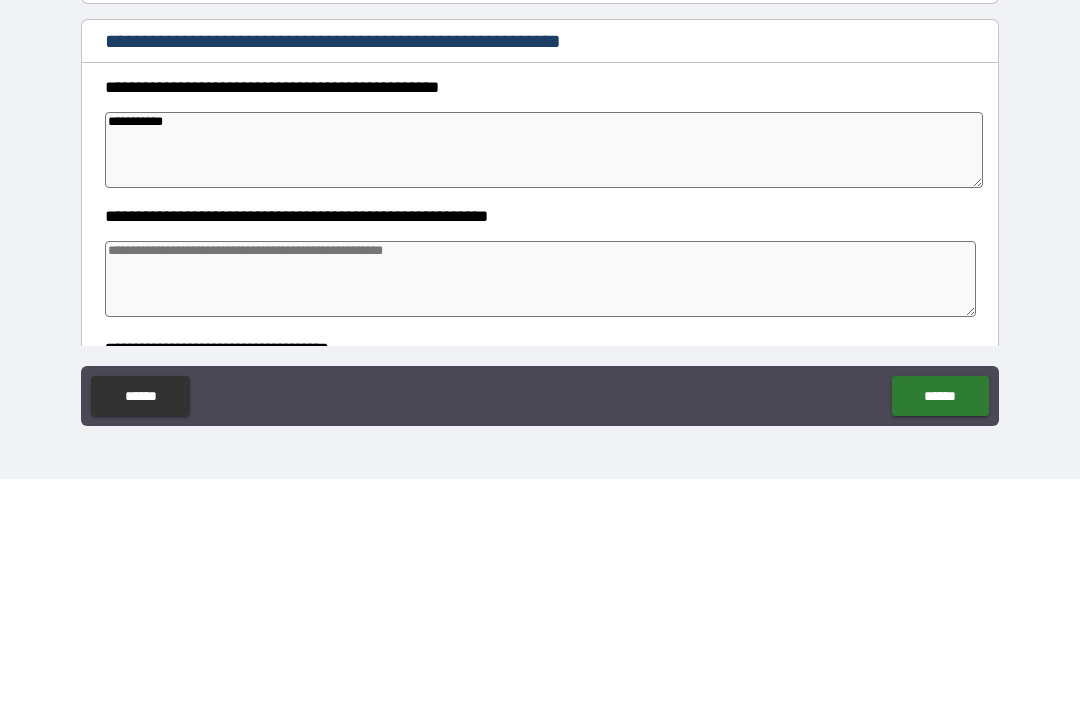 type on "*" 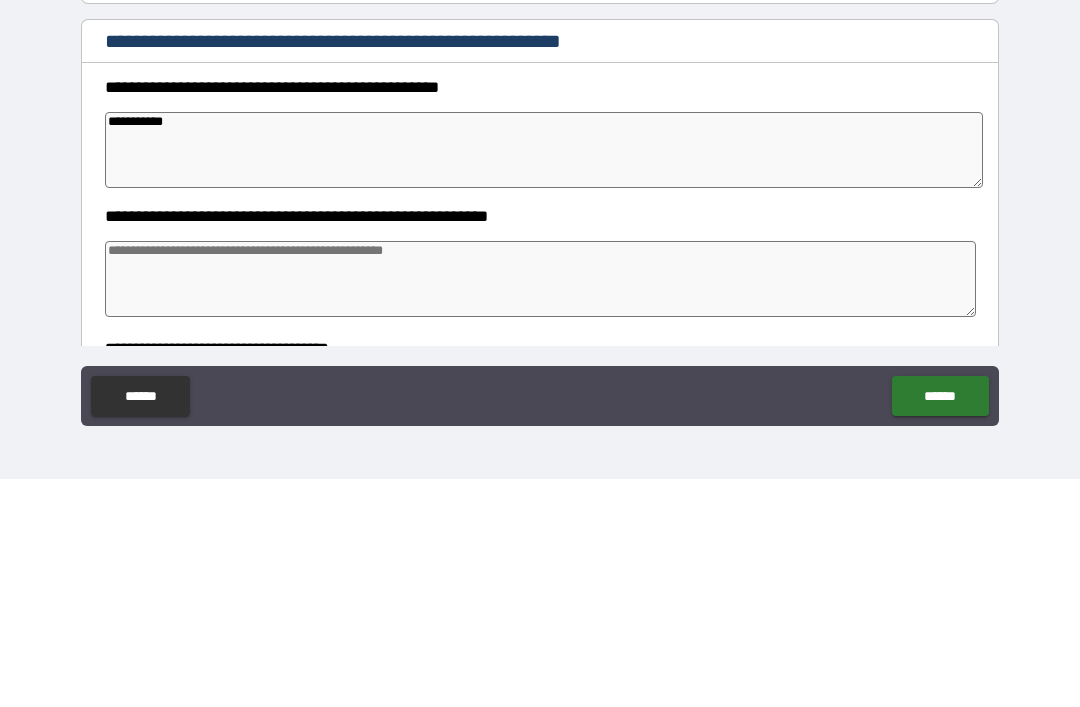 type on "*" 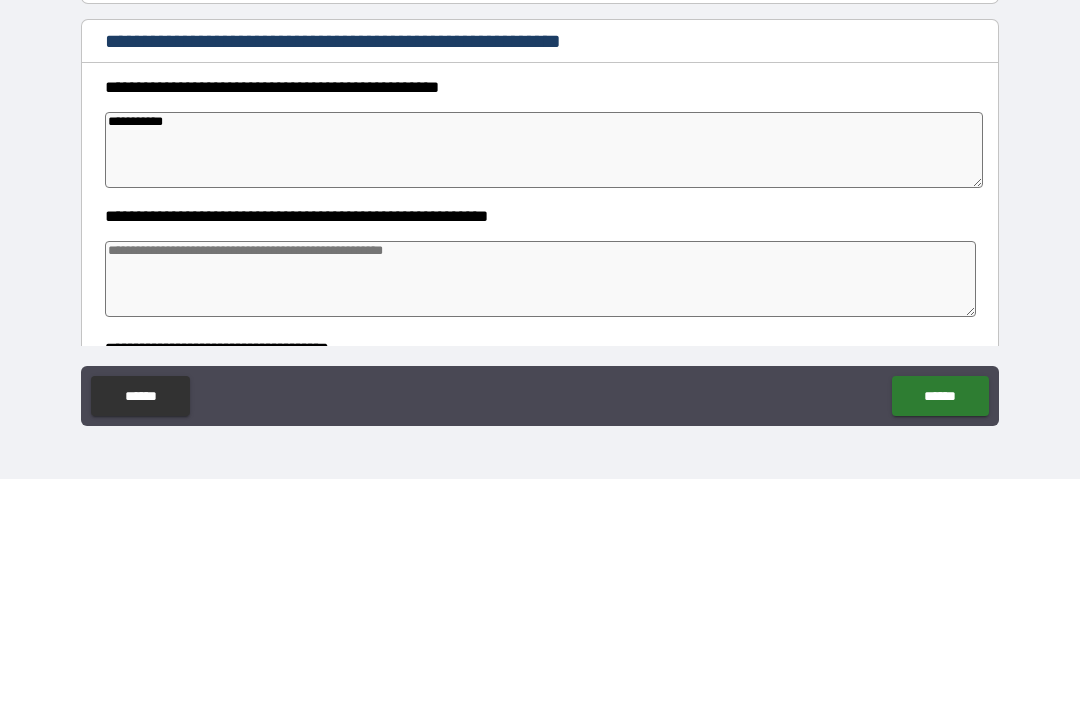 type on "**********" 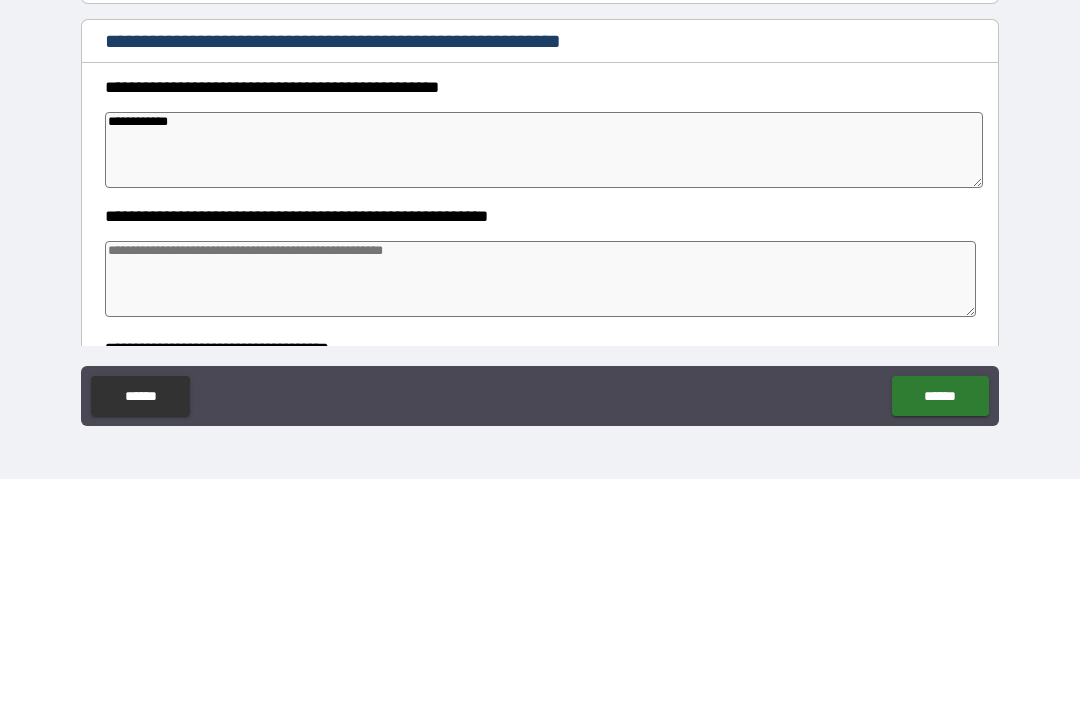 type on "*" 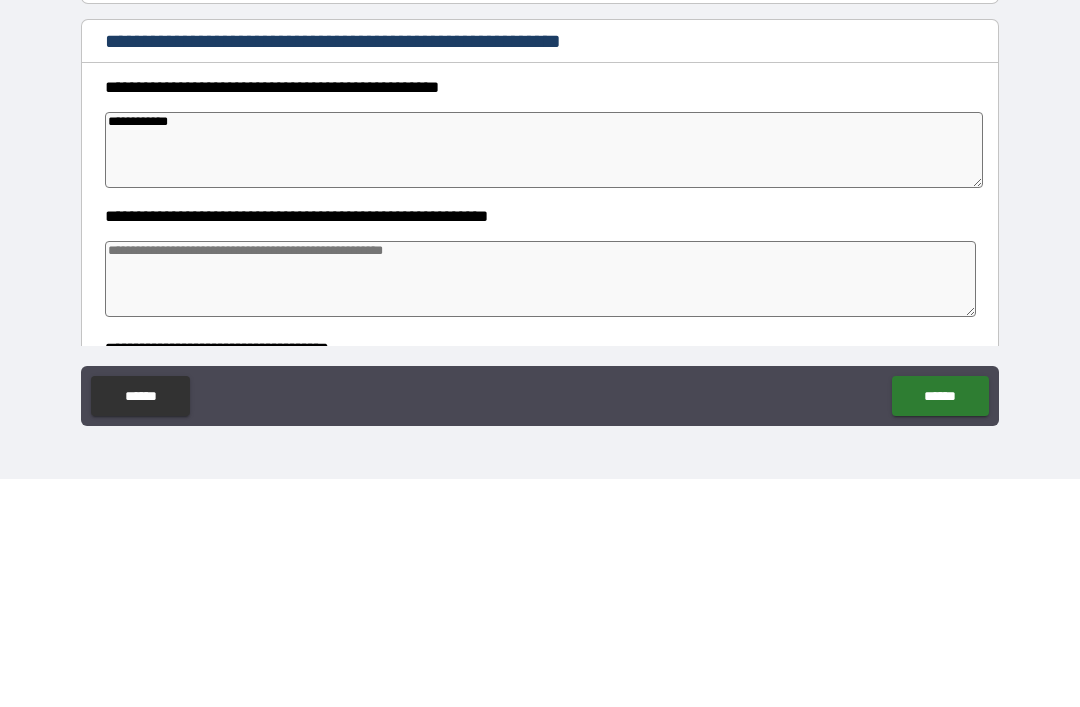 type on "*" 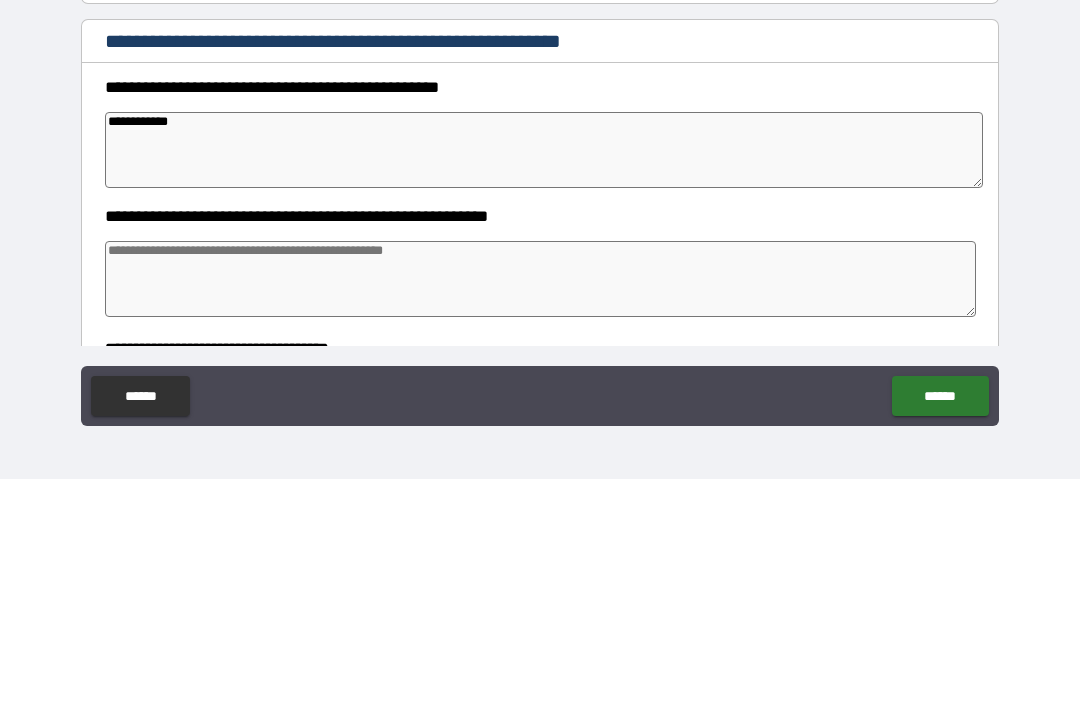type on "*" 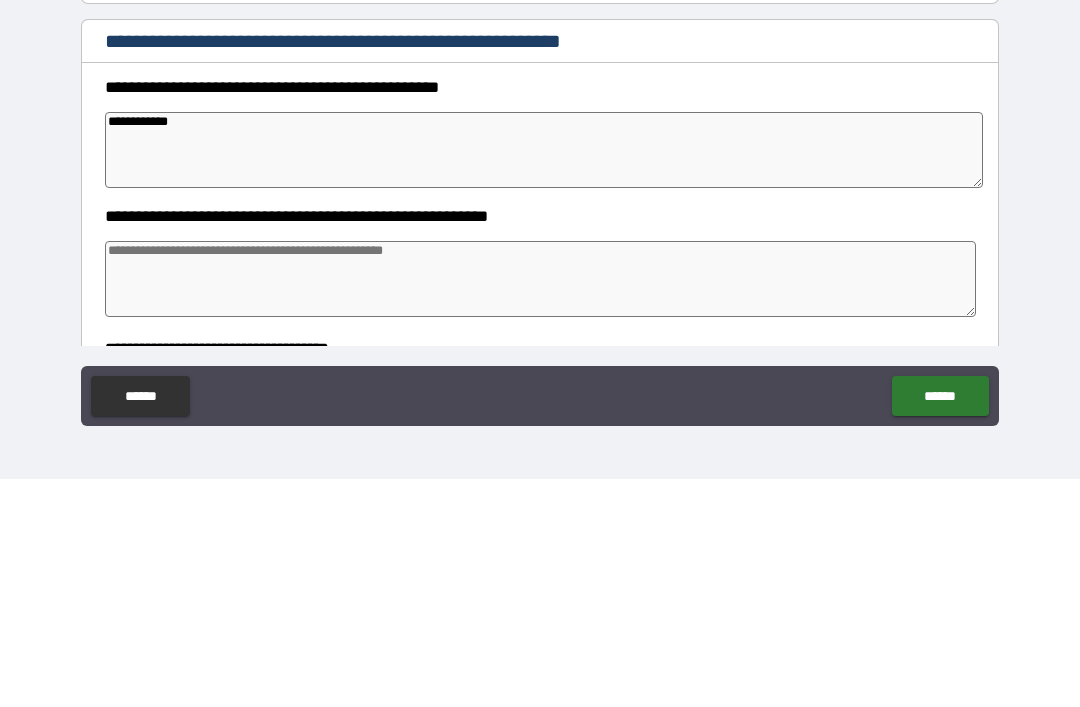 type on "**********" 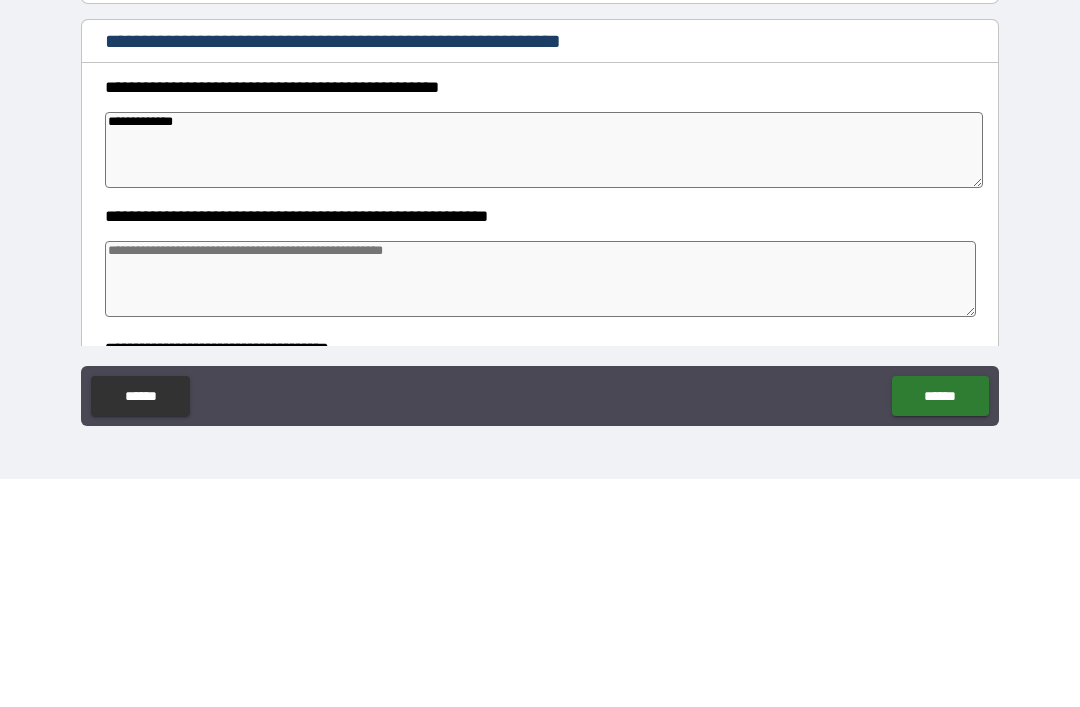 type on "*" 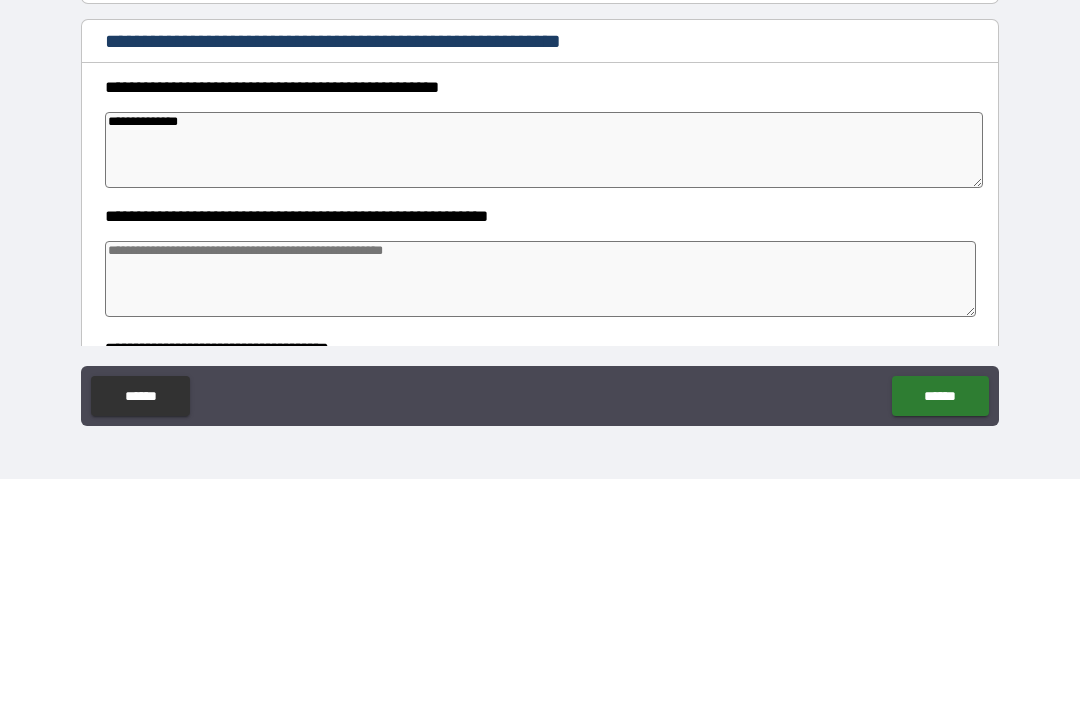 type on "*" 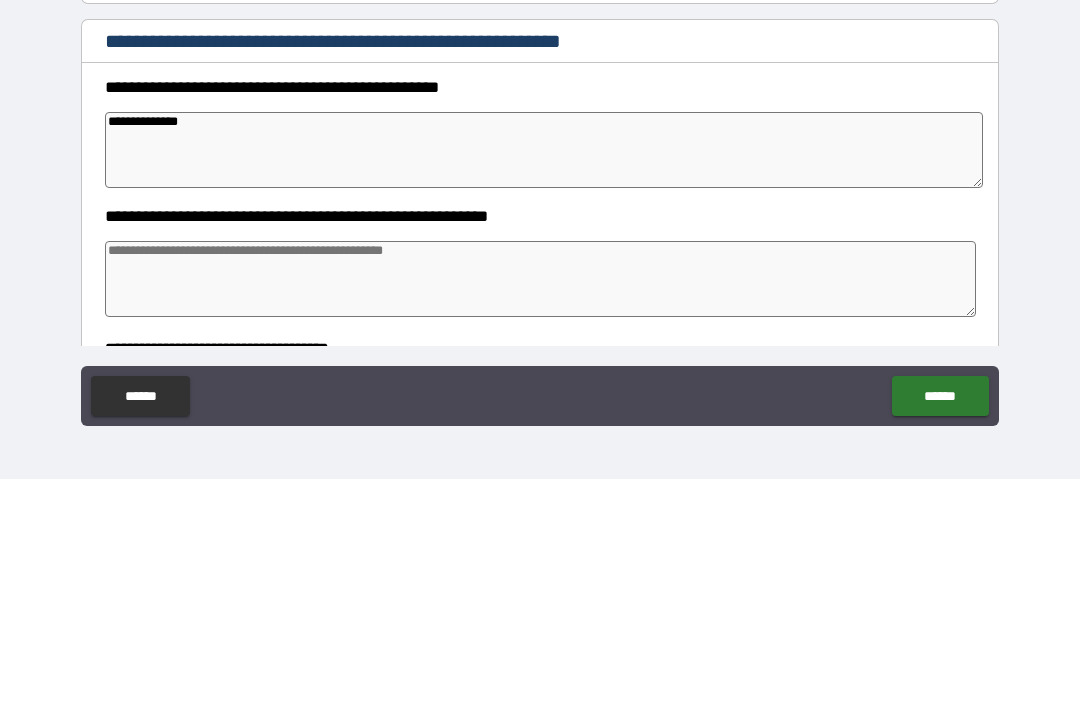 type on "*" 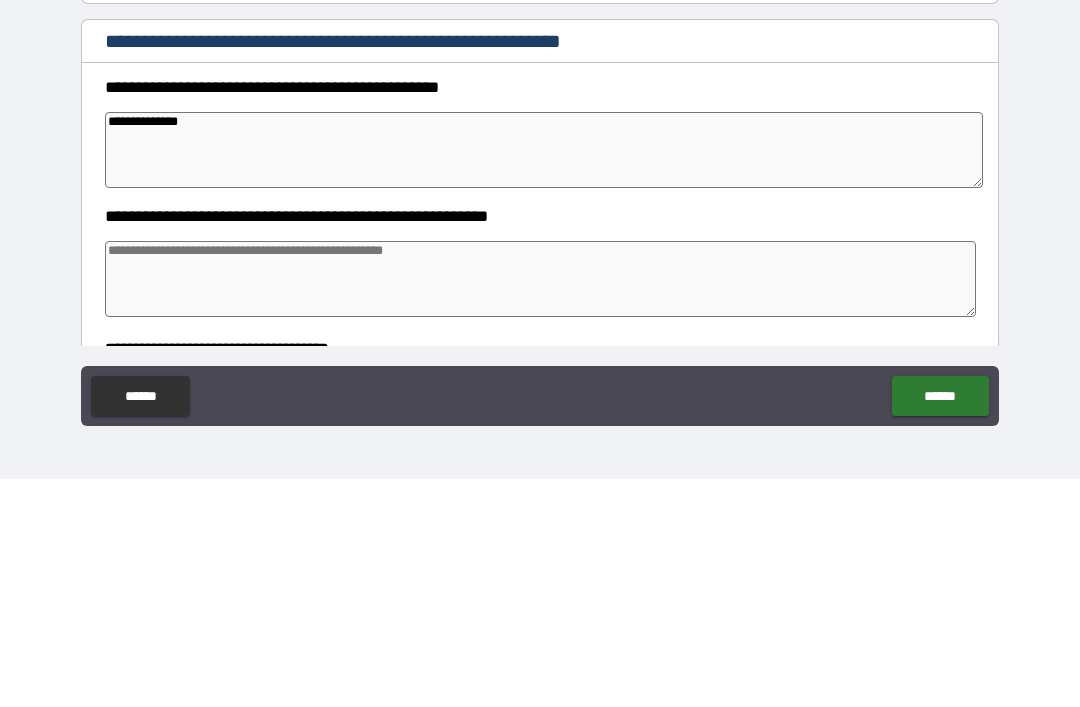 type on "*" 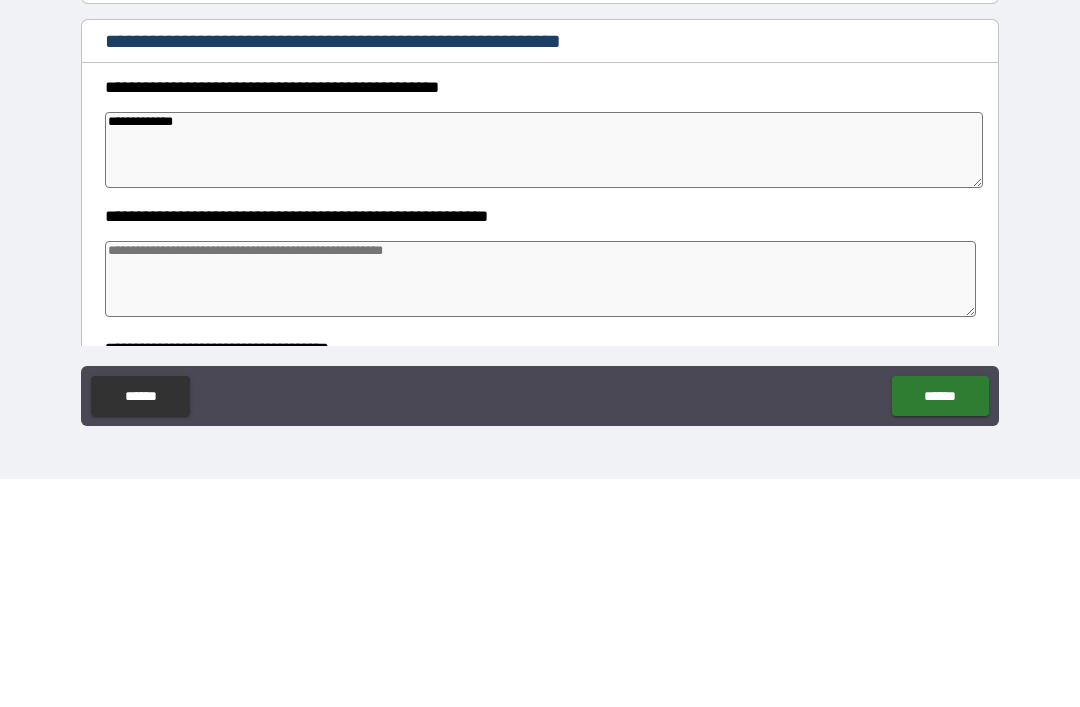 type on "*" 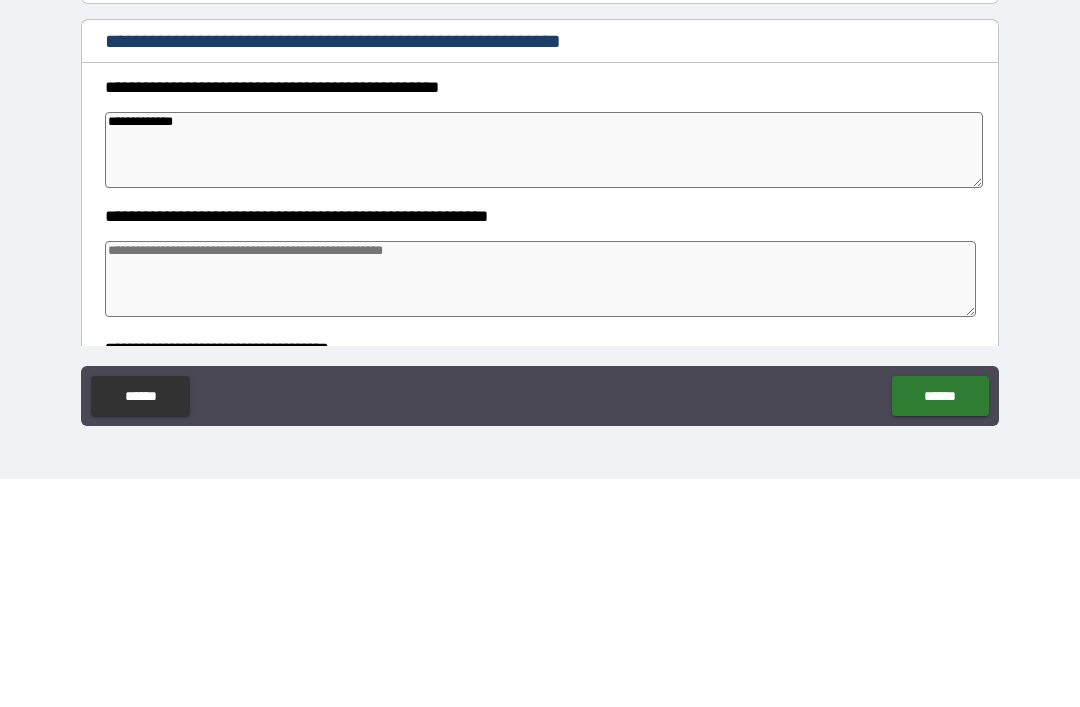 type on "*" 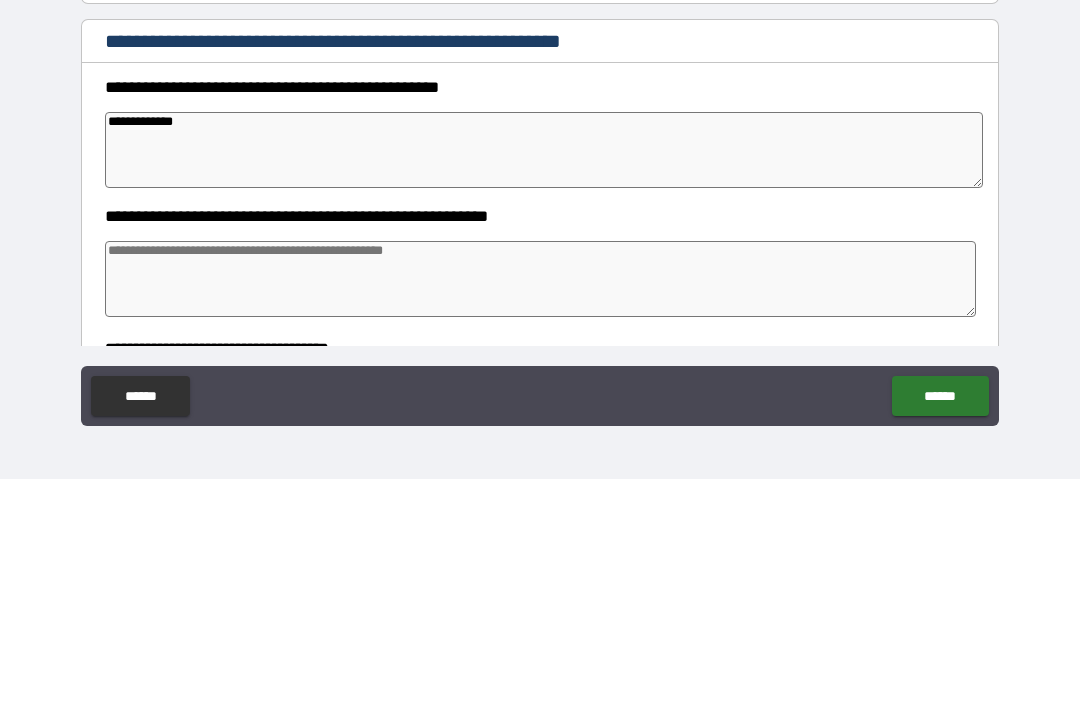 type on "*" 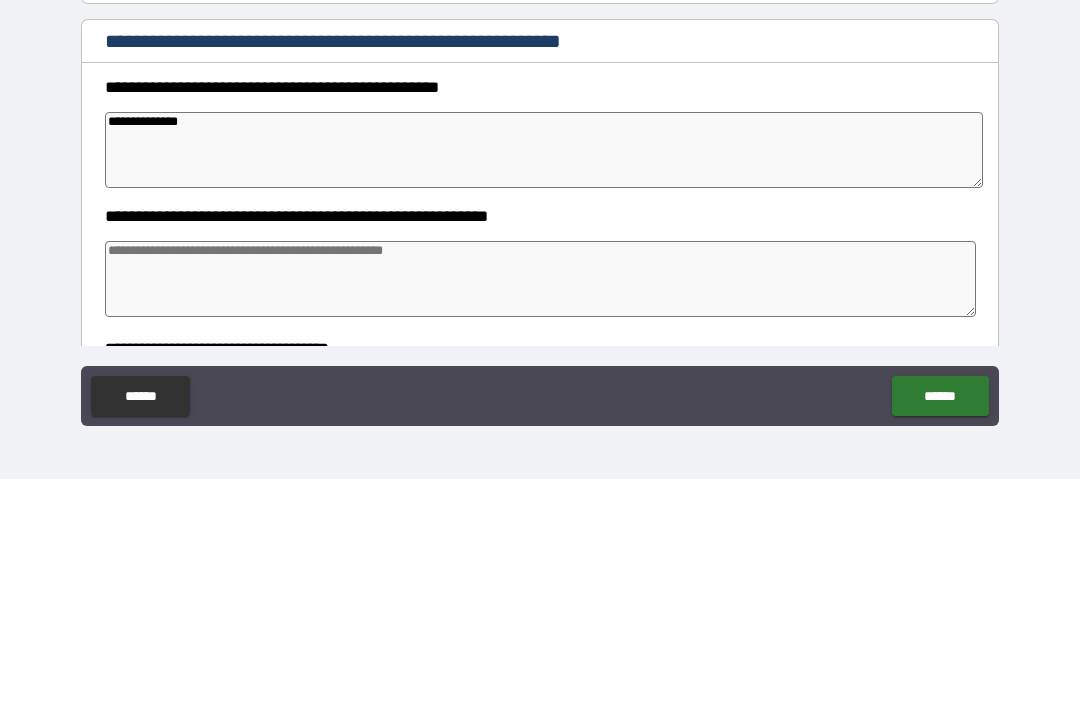 type on "*" 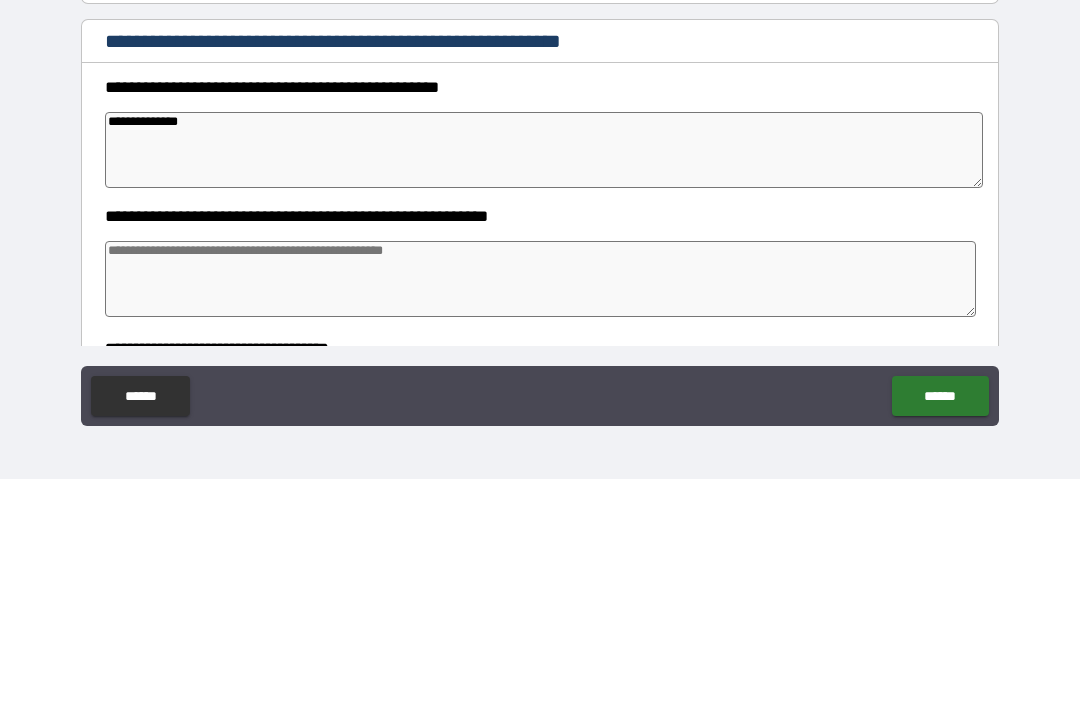 type on "*" 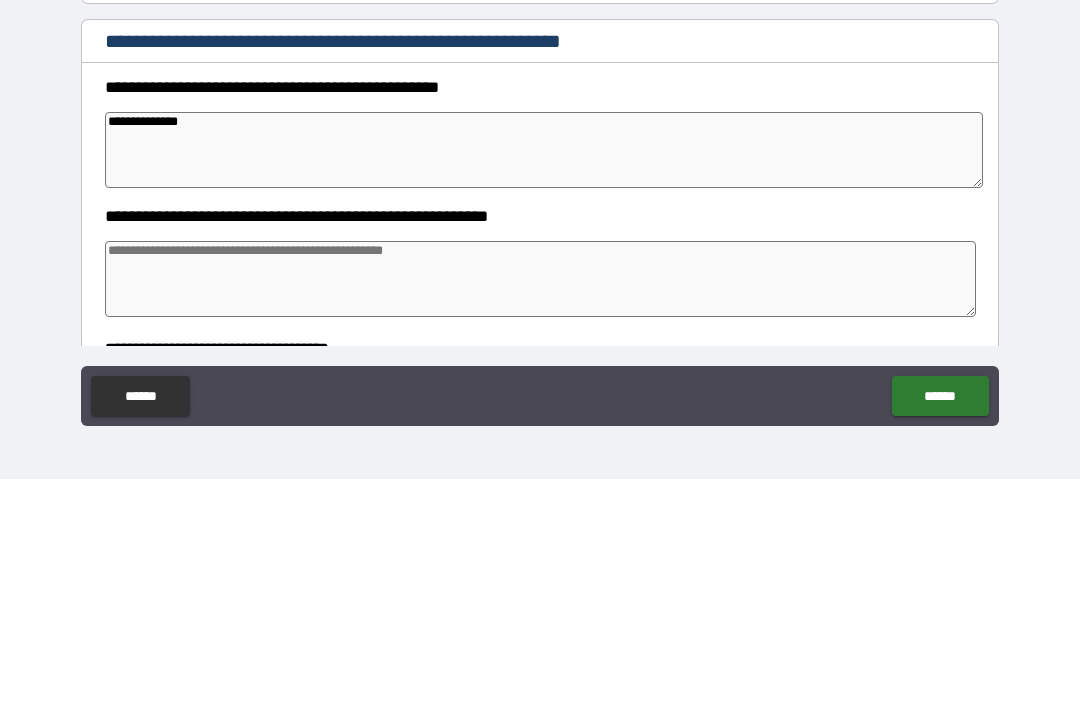 type on "*" 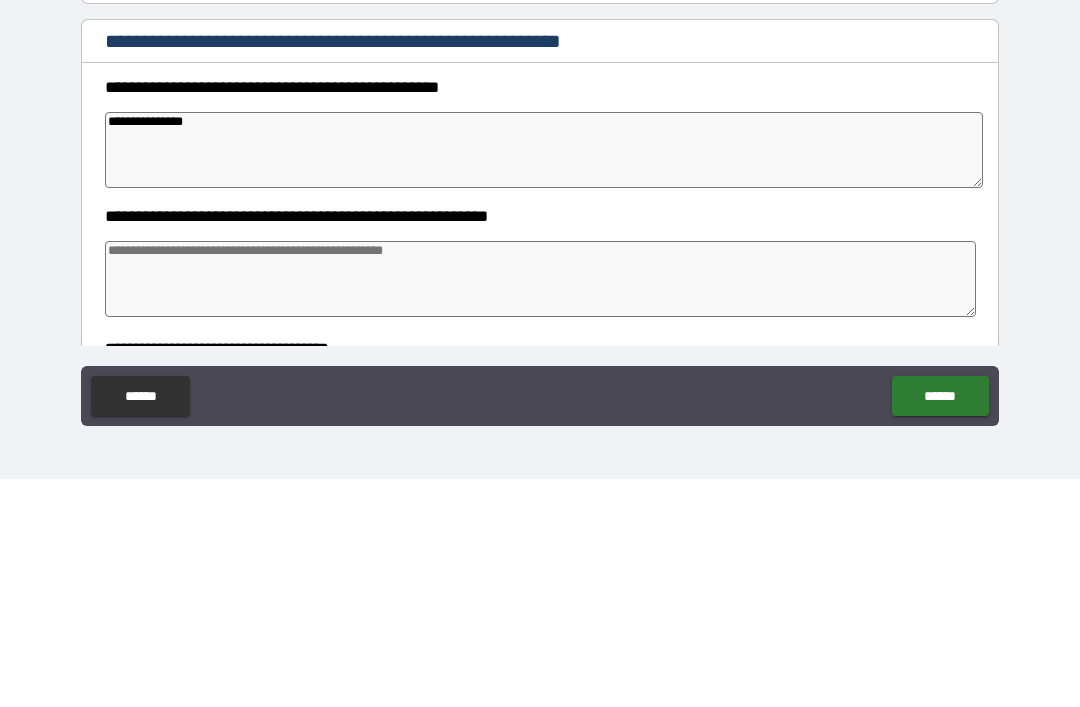 type on "*" 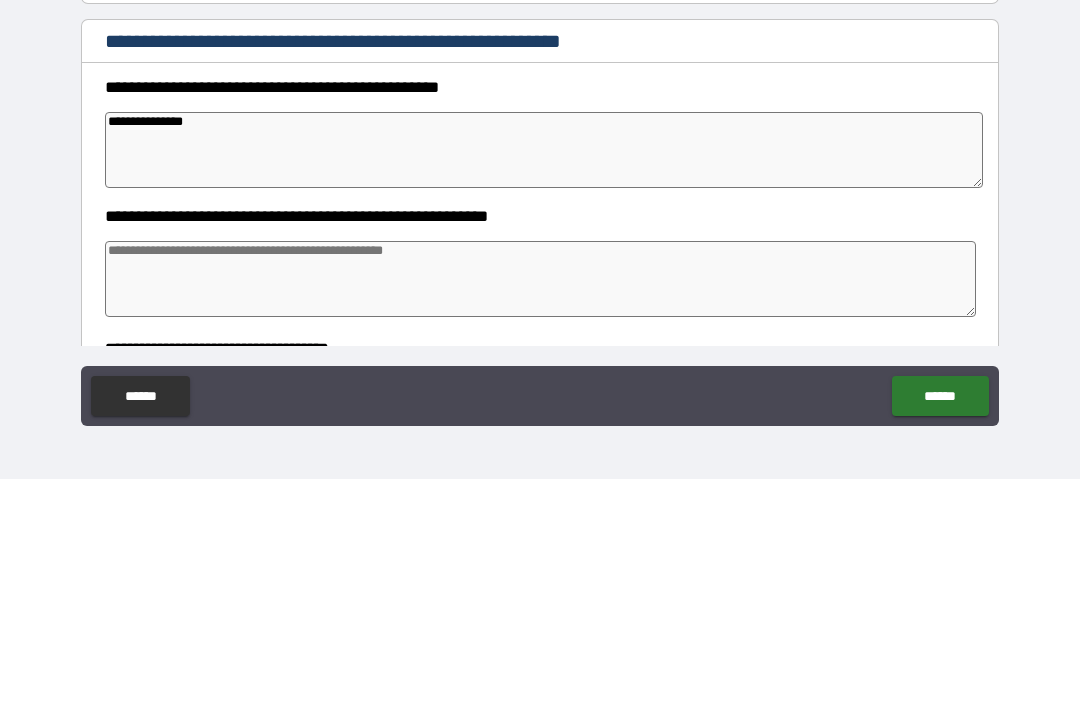 type on "*" 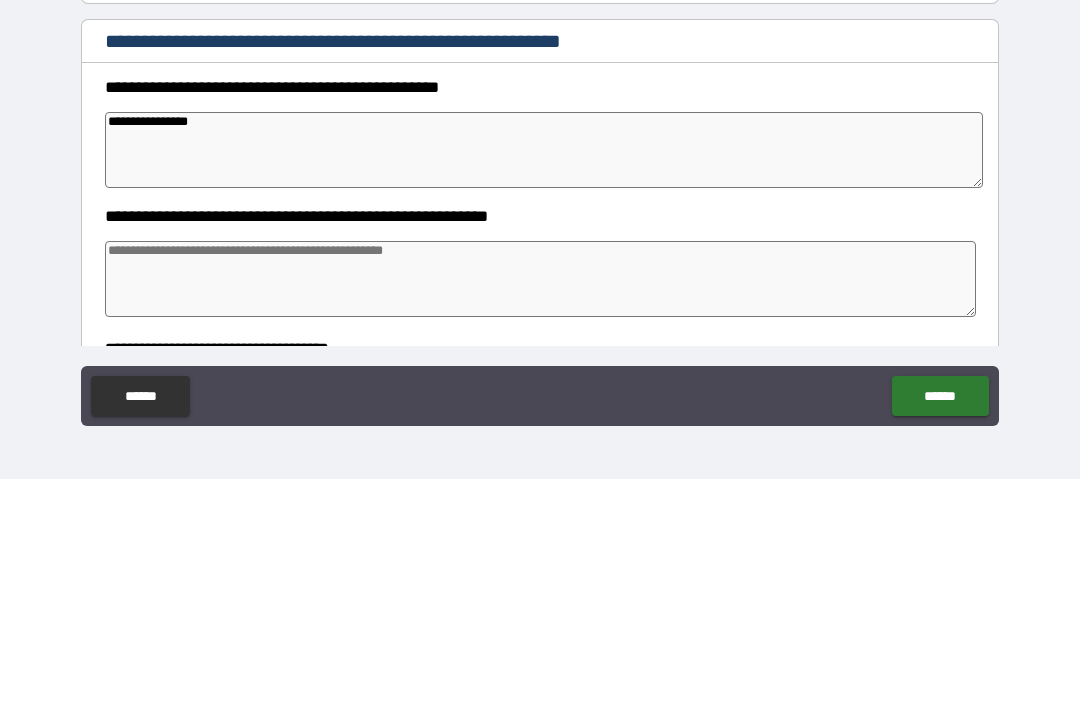 type on "*" 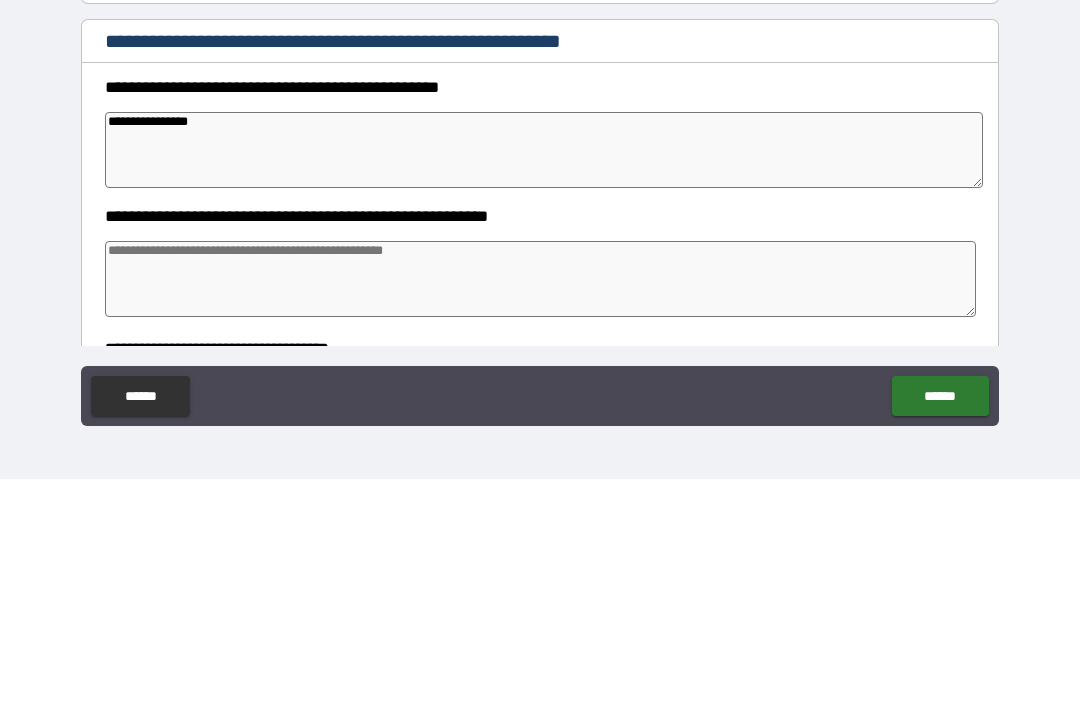 type on "*" 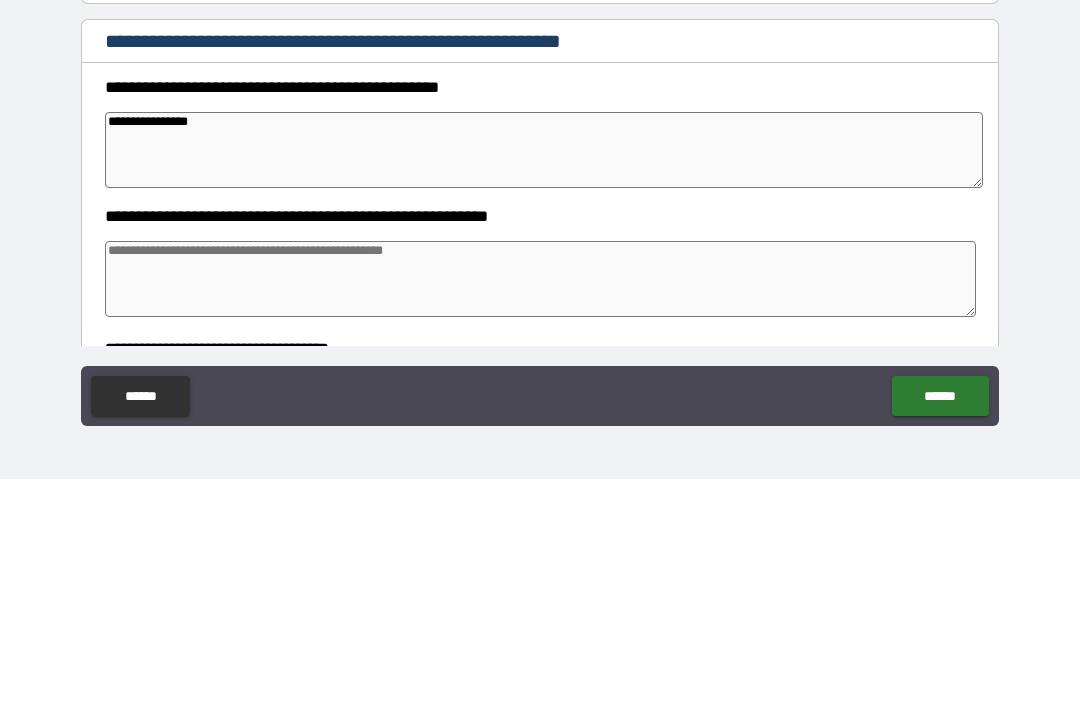 type on "*" 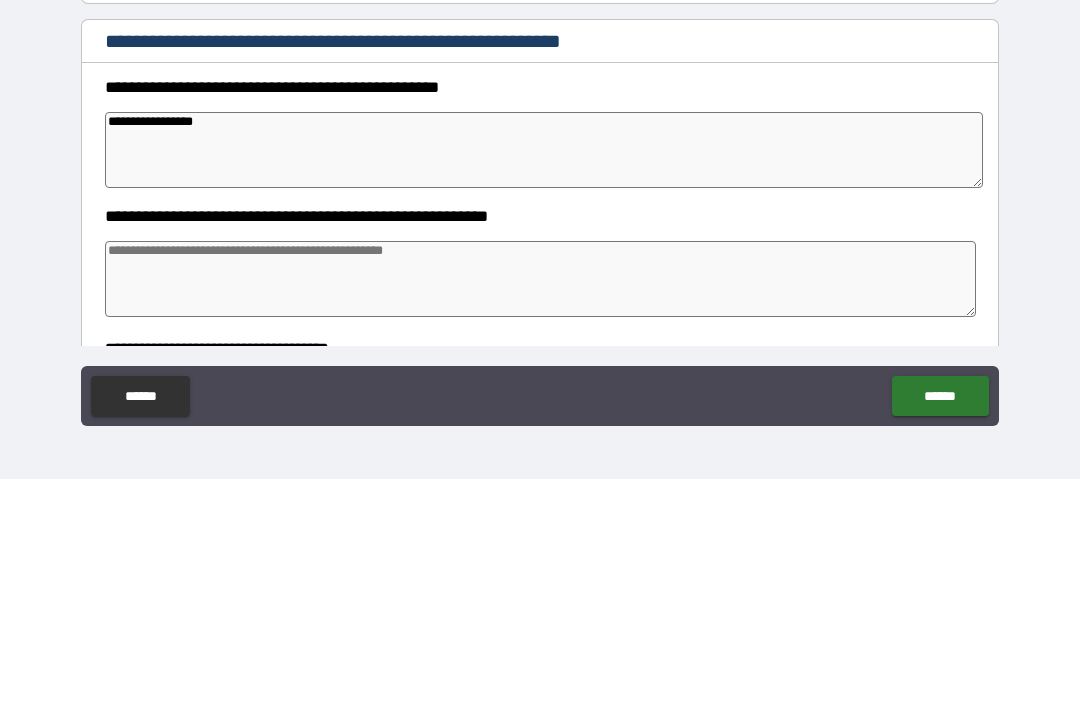 type on "*" 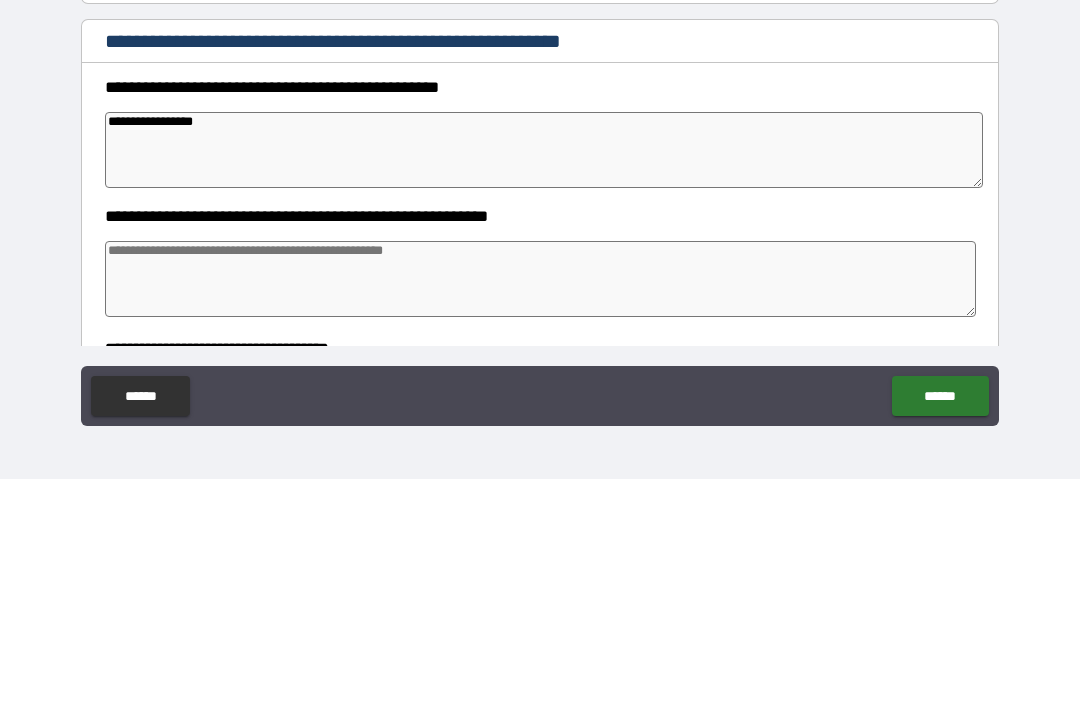 type on "*" 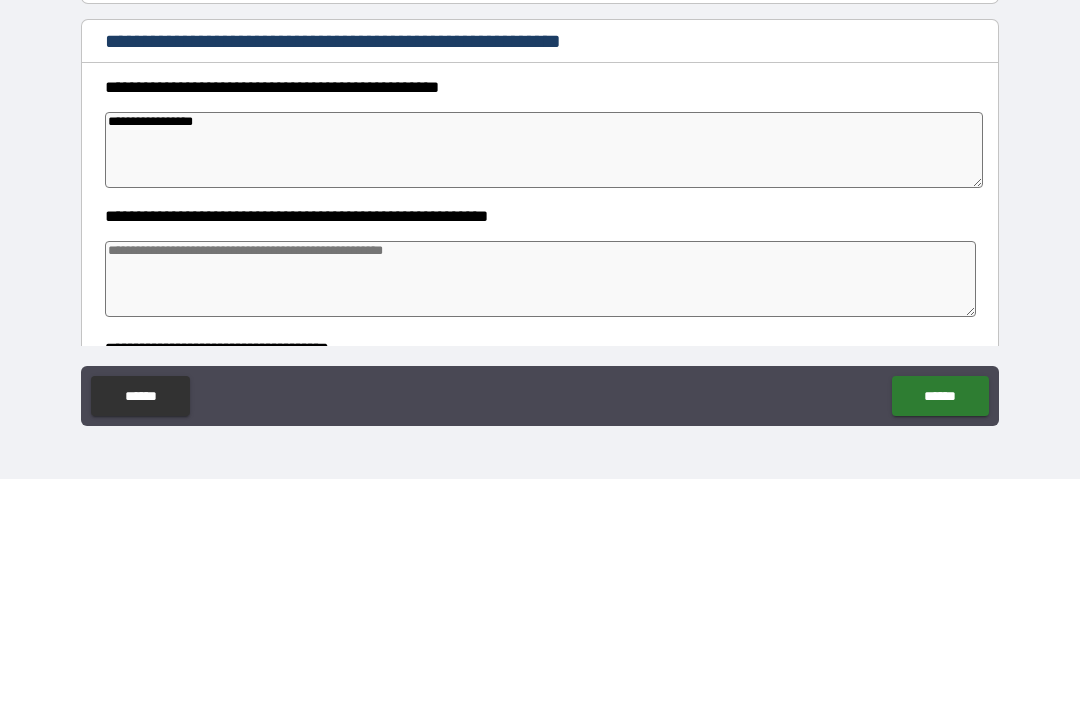 type on "*" 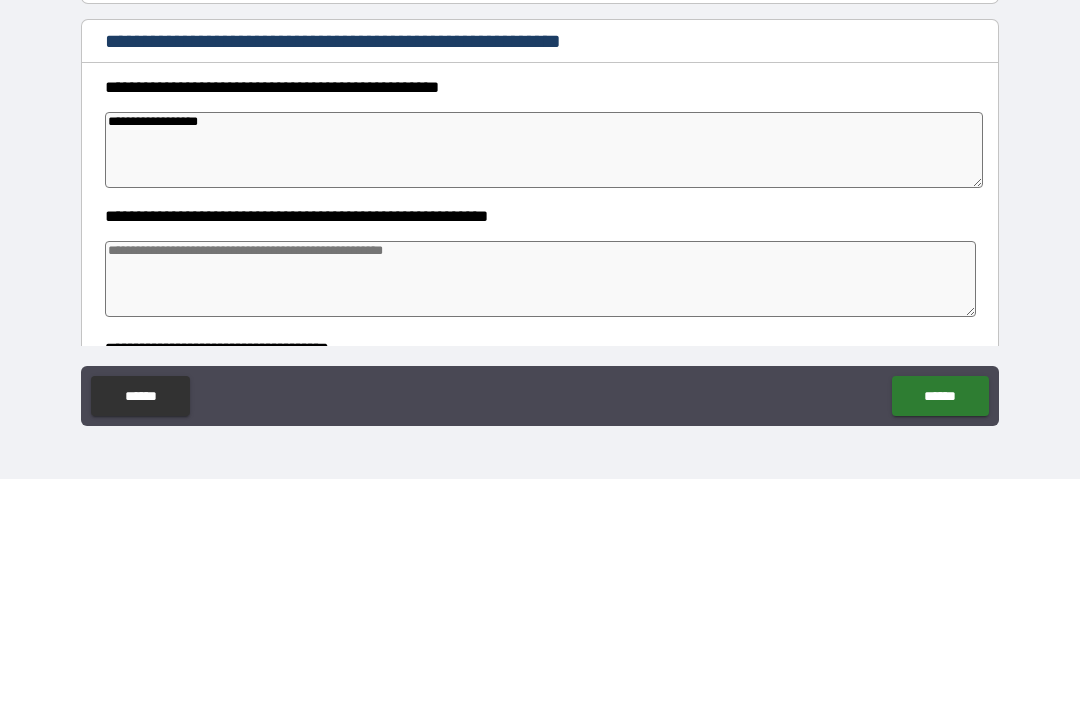 type on "*" 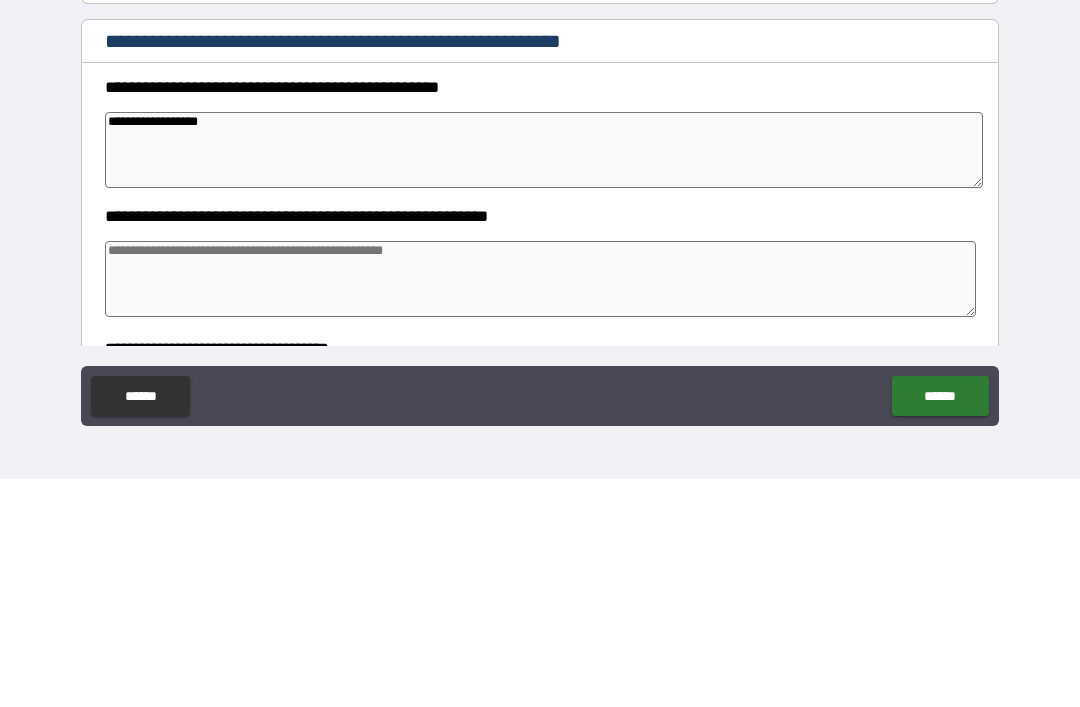type on "*" 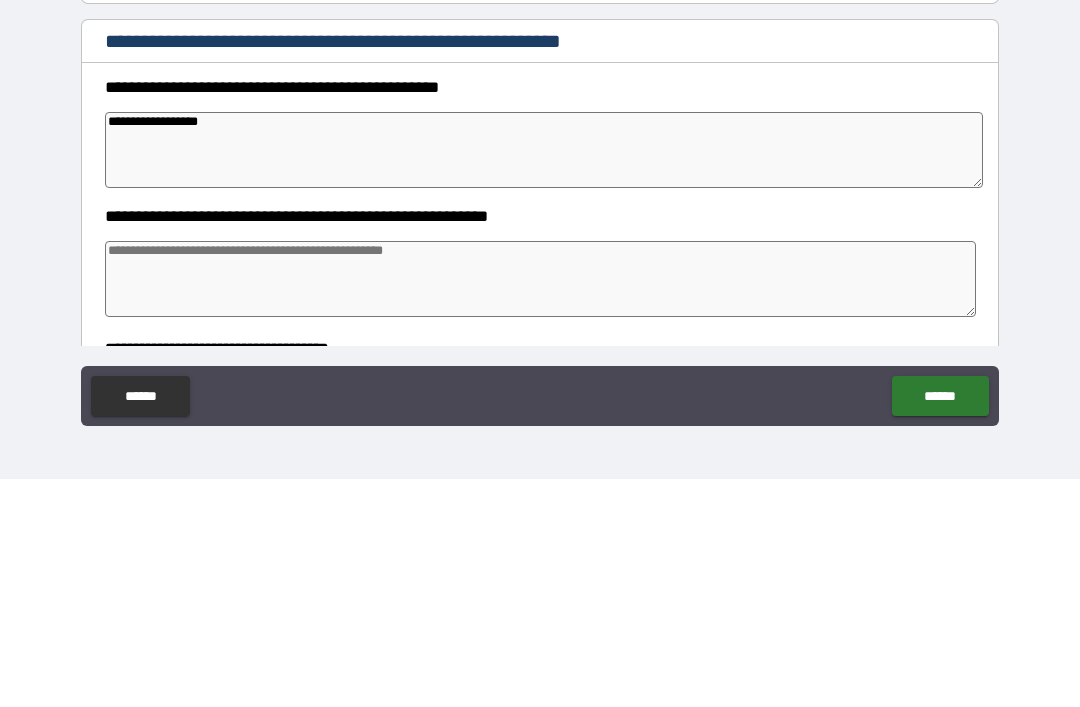 type on "*" 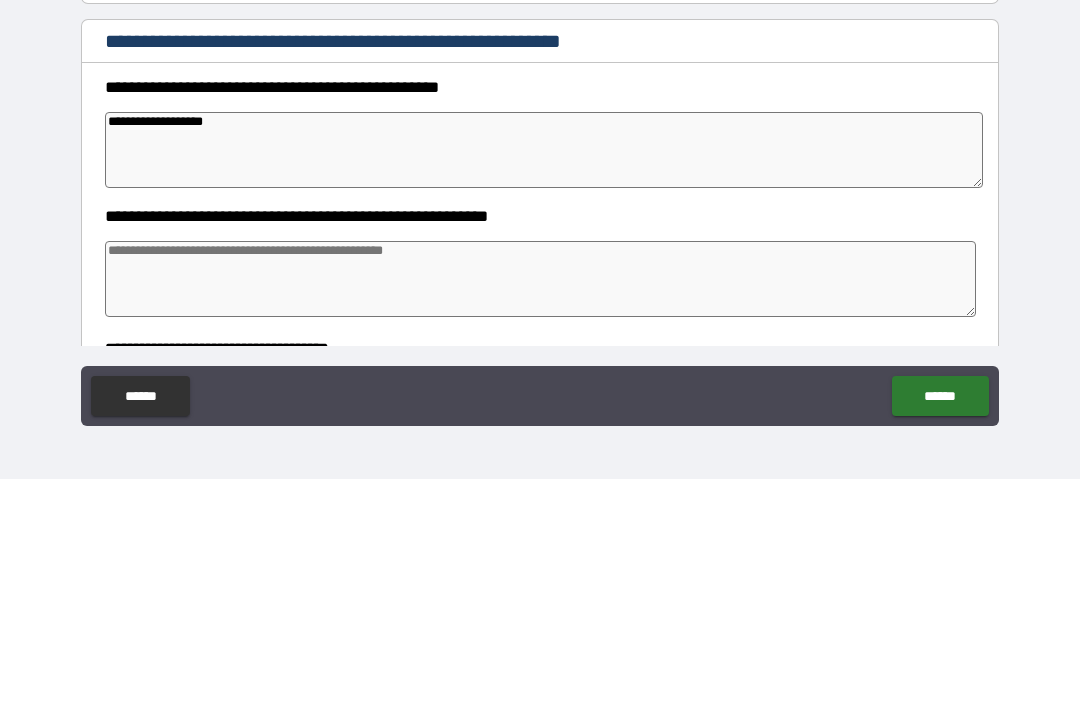 type on "*" 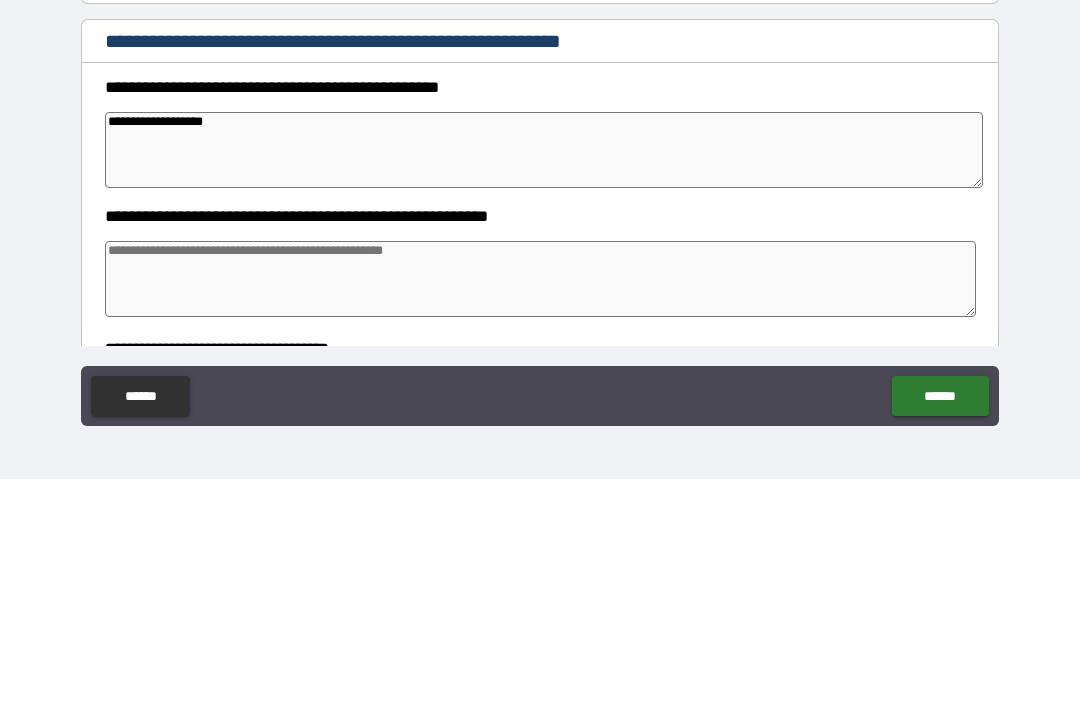type on "*" 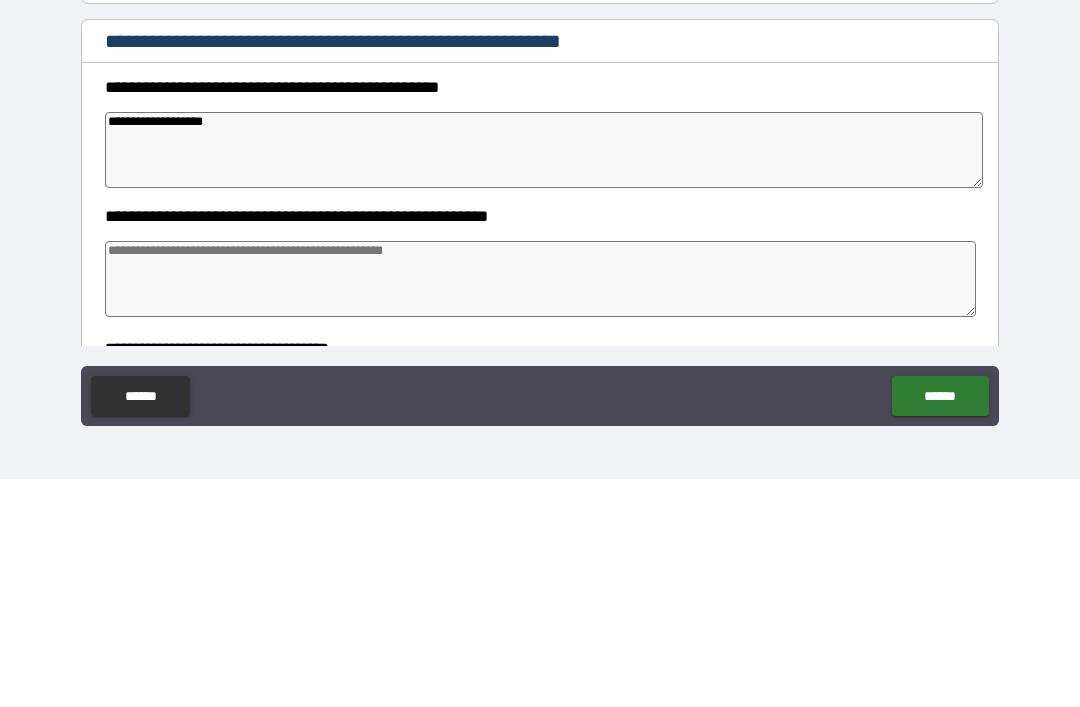 type on "*" 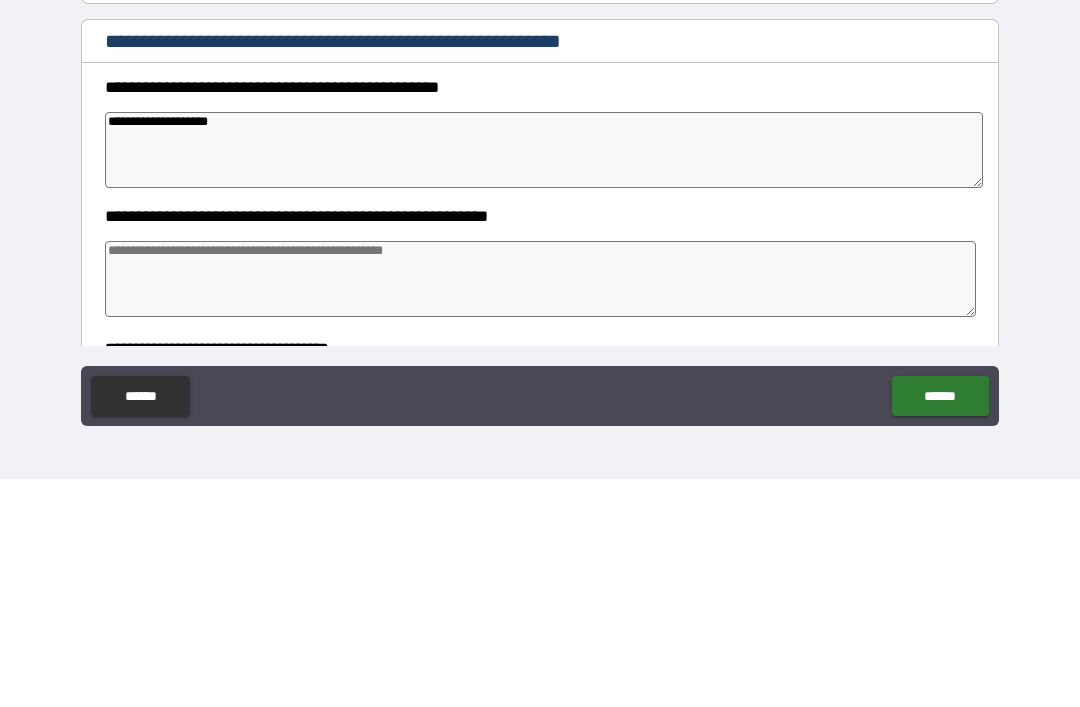 type on "**********" 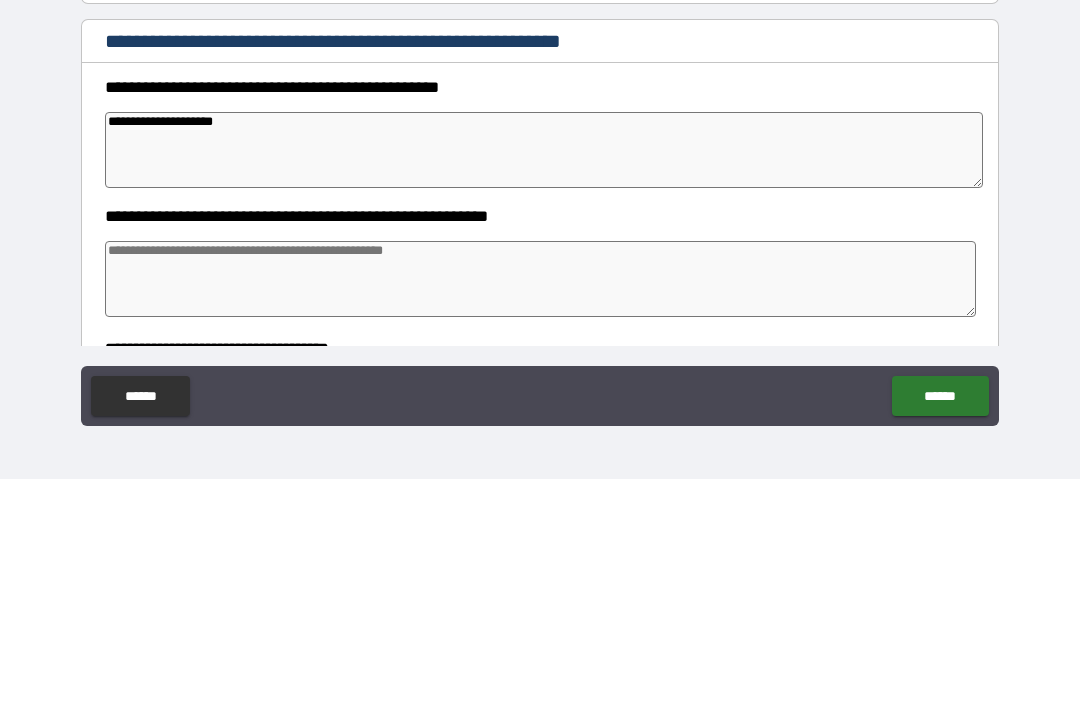 type on "*" 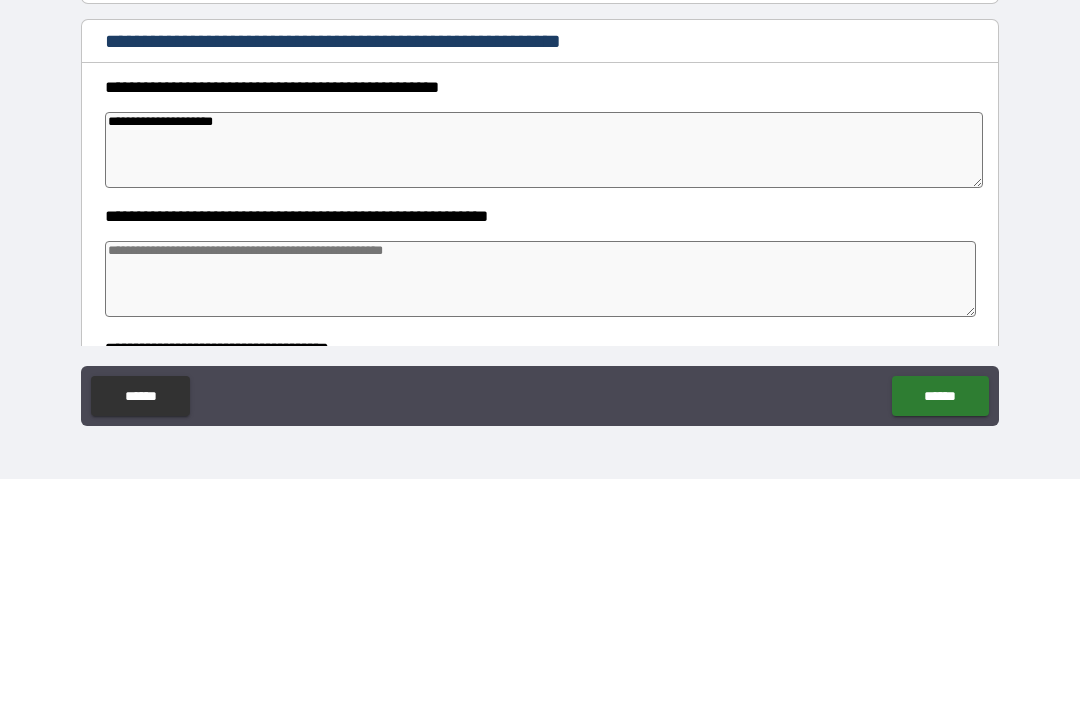 type on "*" 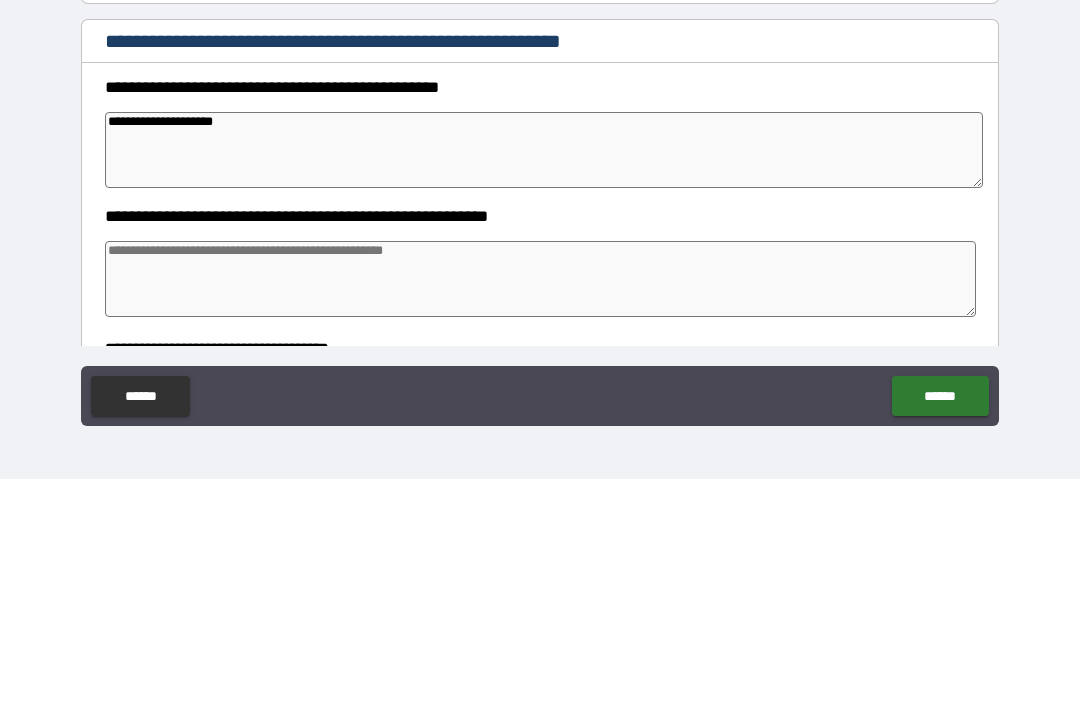 type on "*" 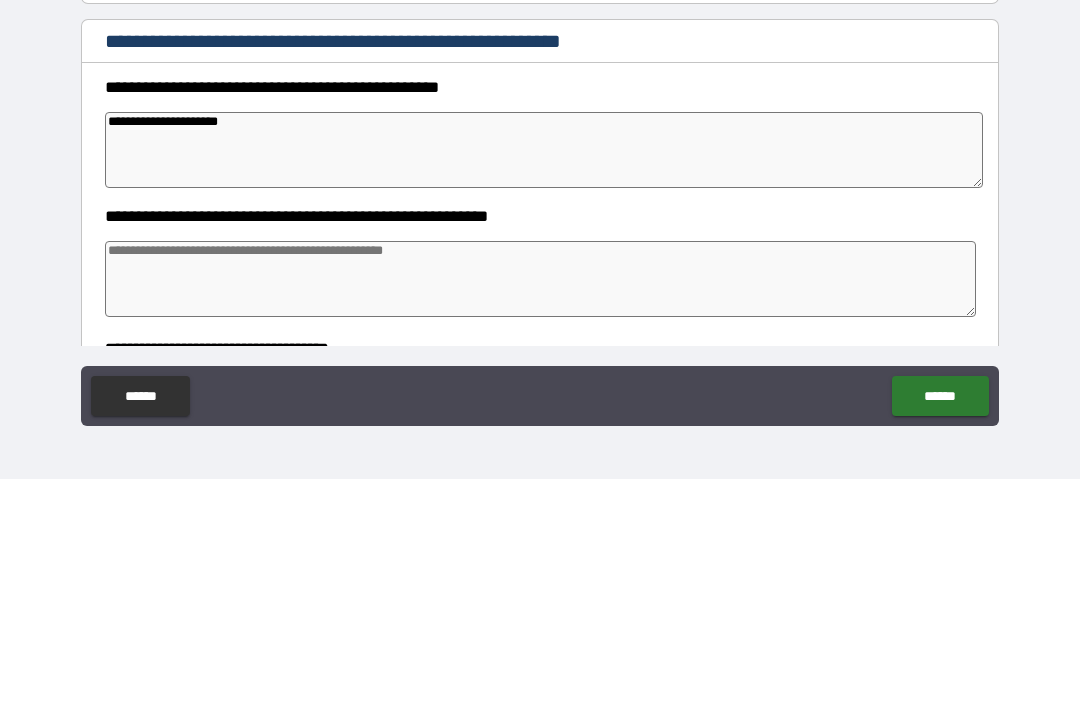 type on "*" 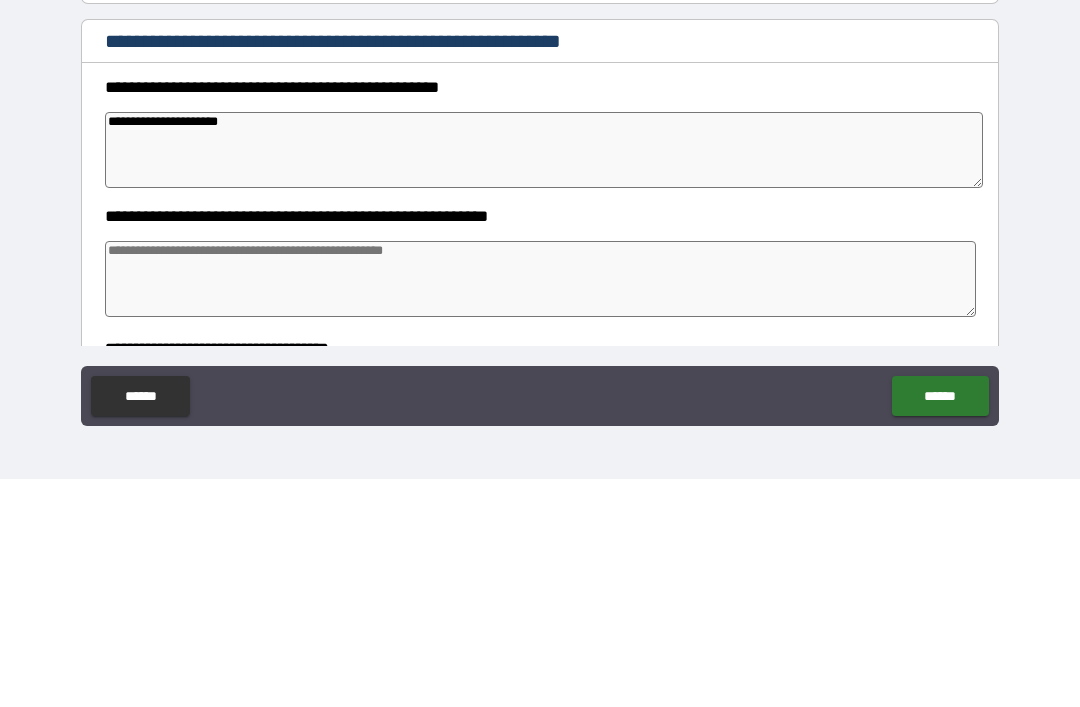 type on "*" 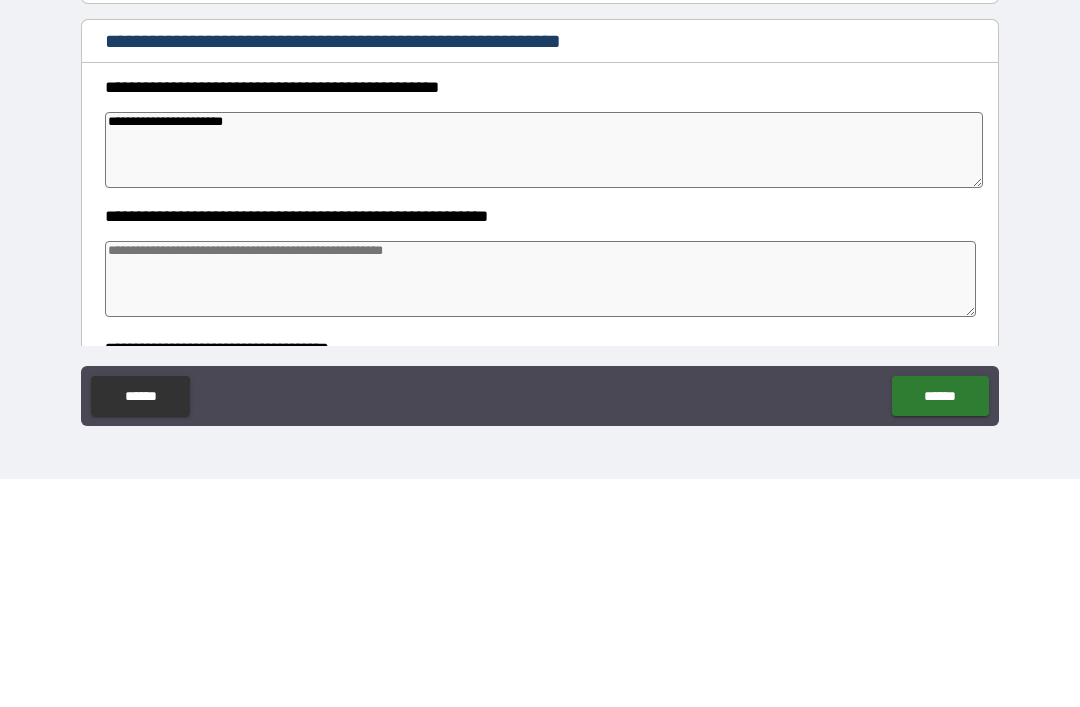 type on "*" 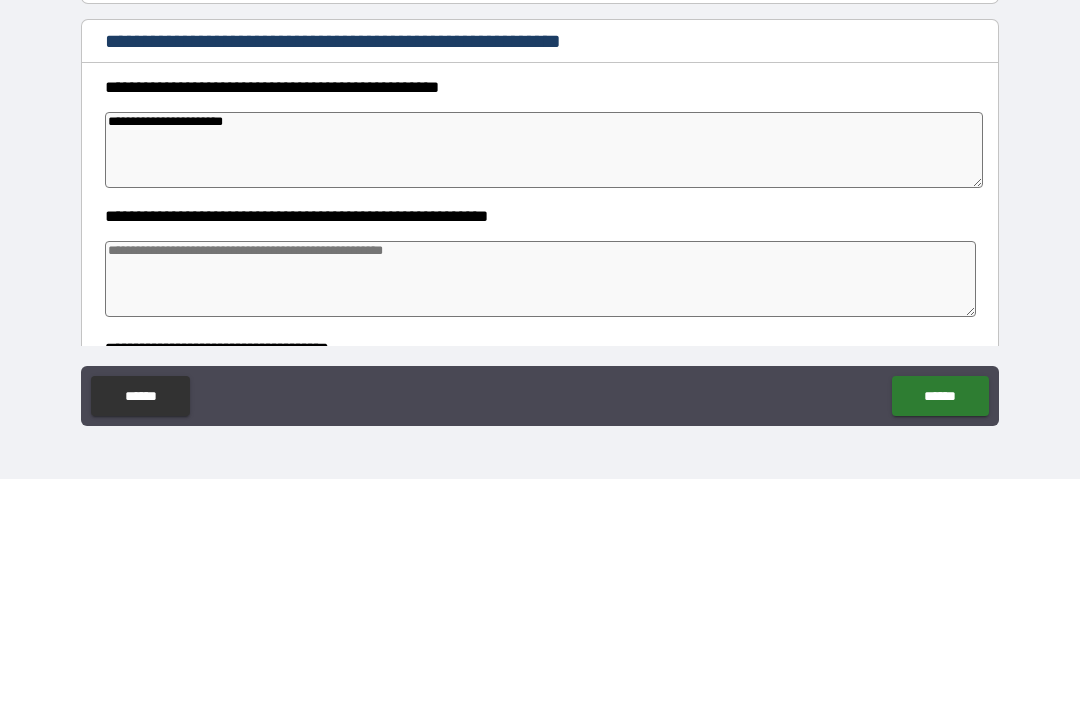 type on "*" 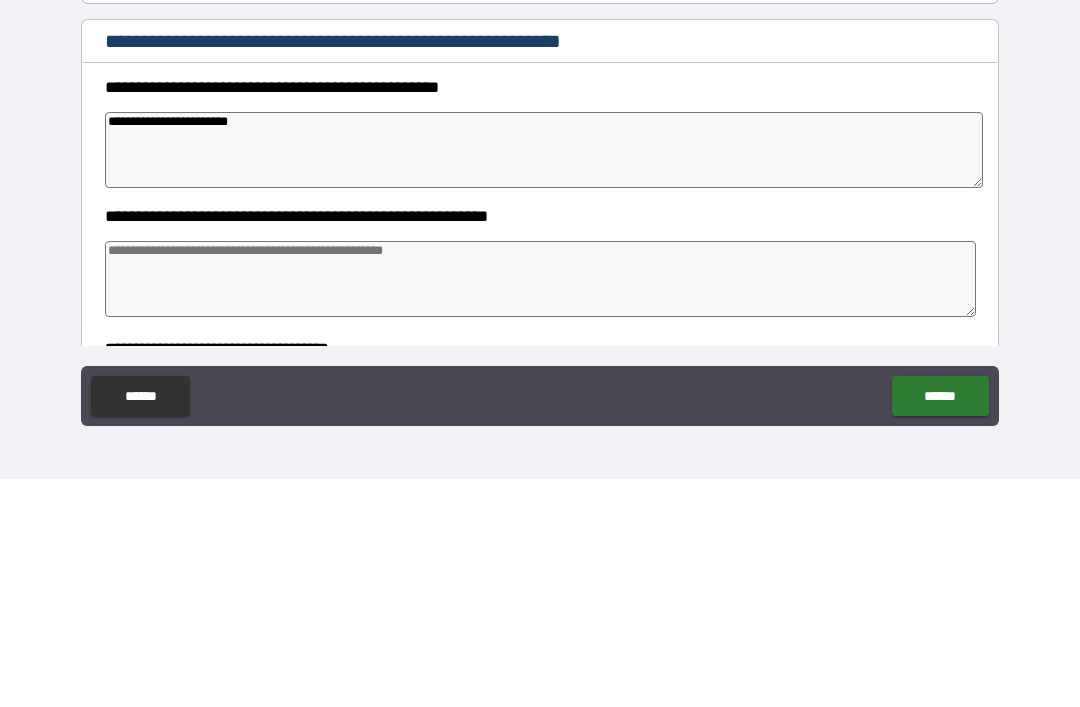 type on "*" 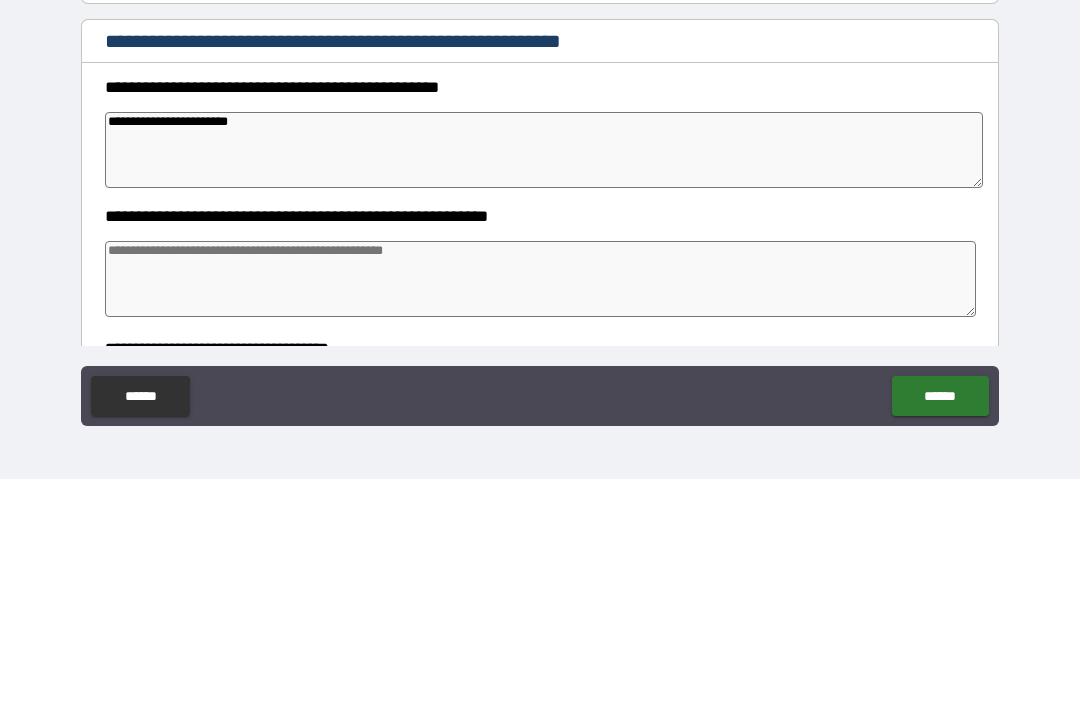 type on "*" 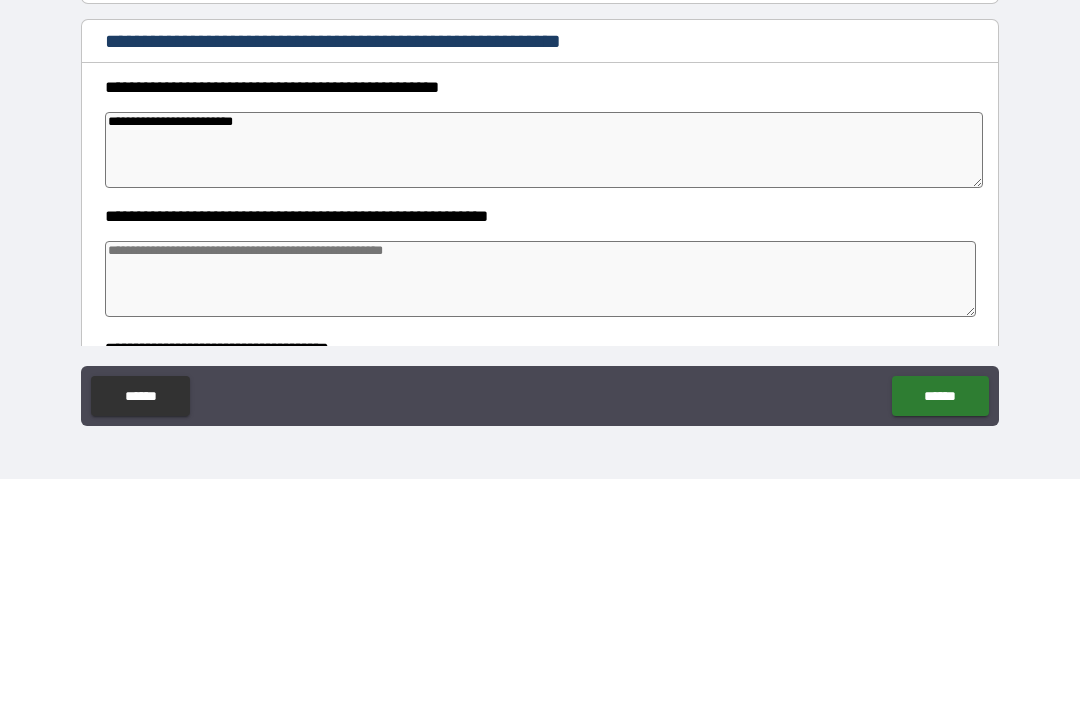 type on "*" 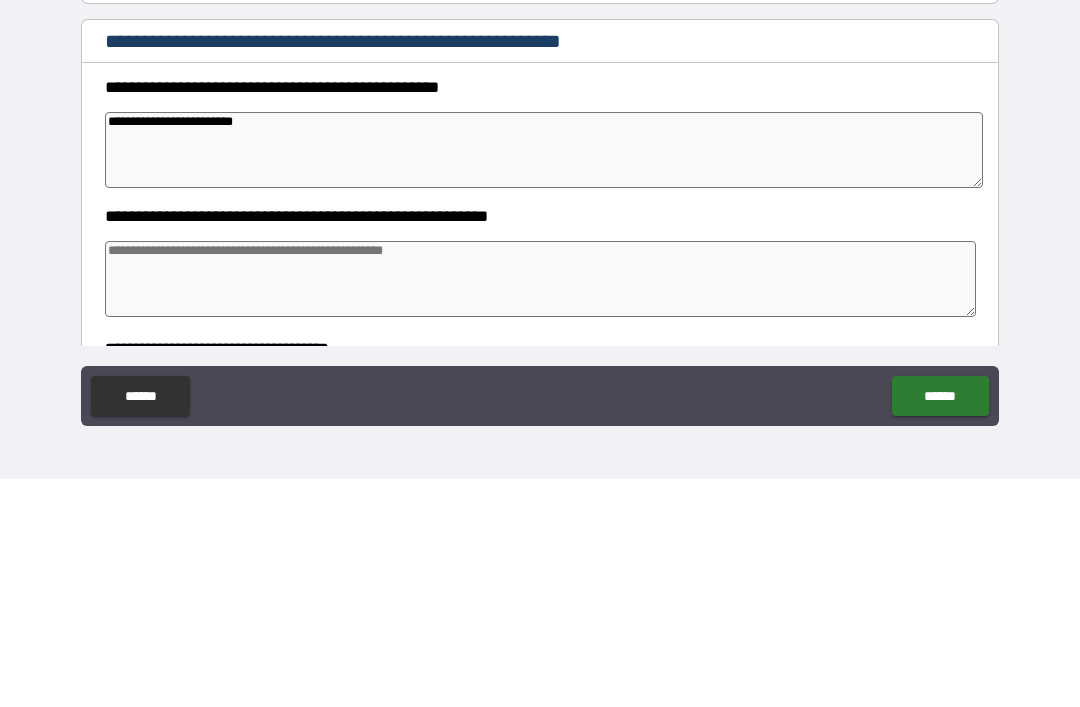 type on "**********" 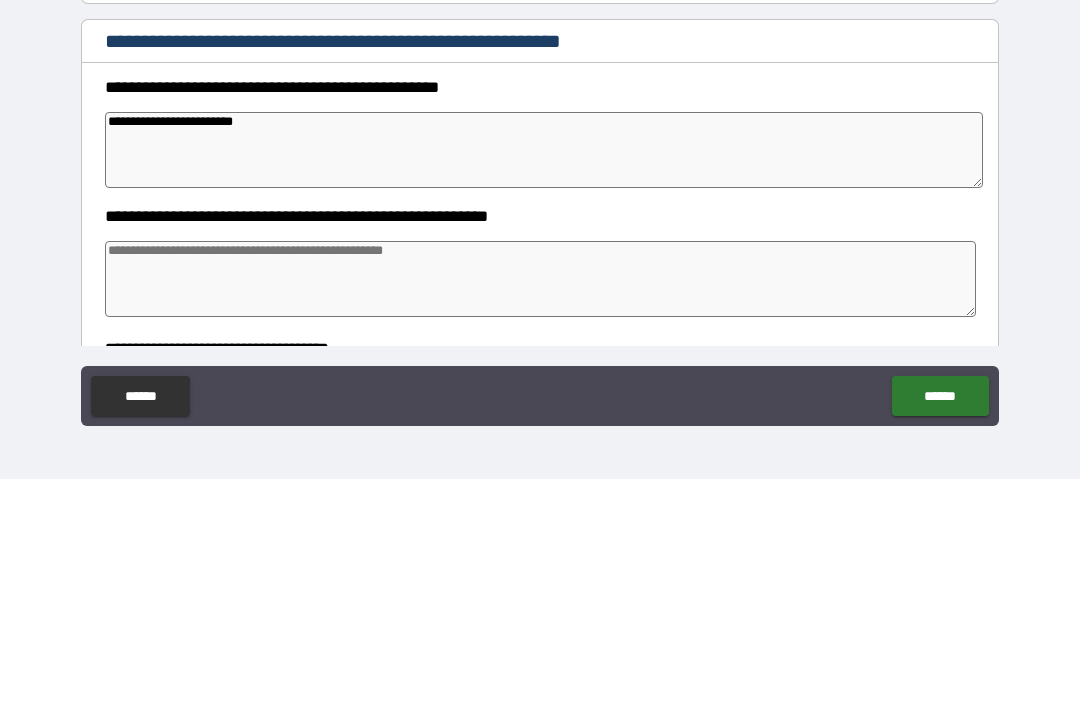 type on "*" 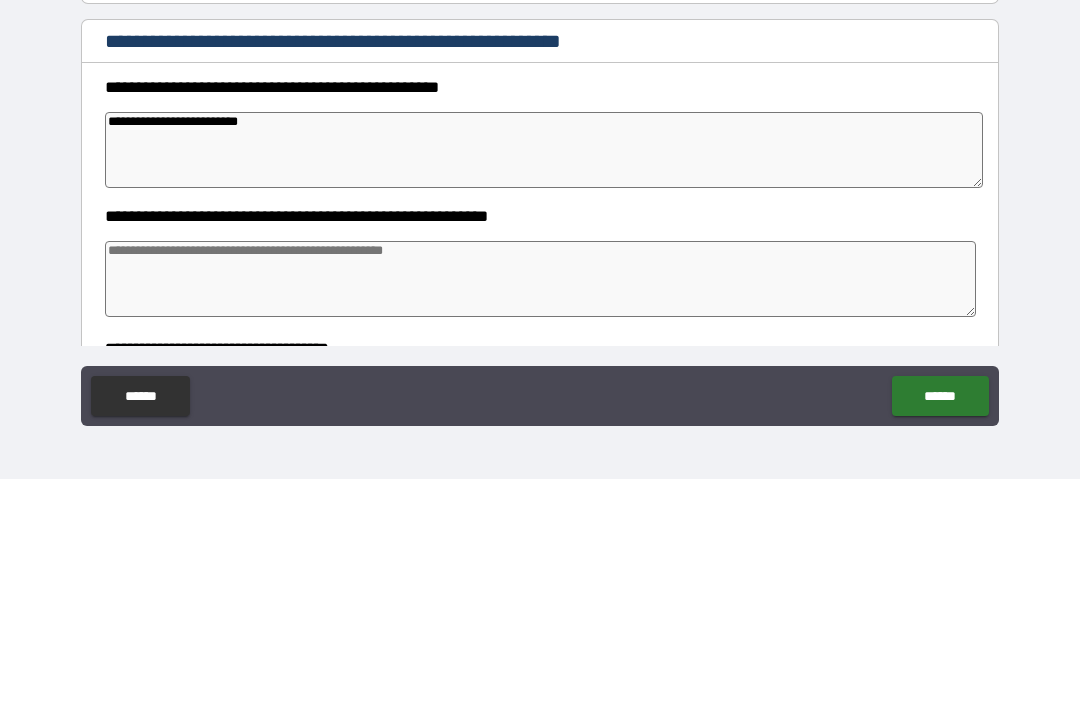 type on "*" 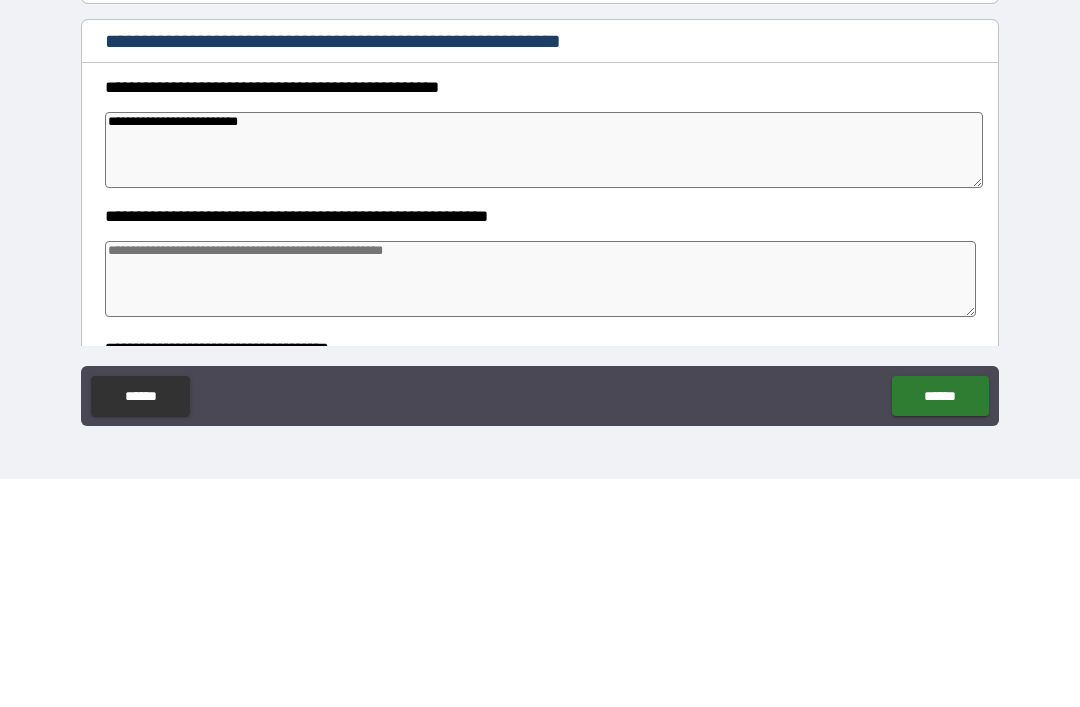 type on "**********" 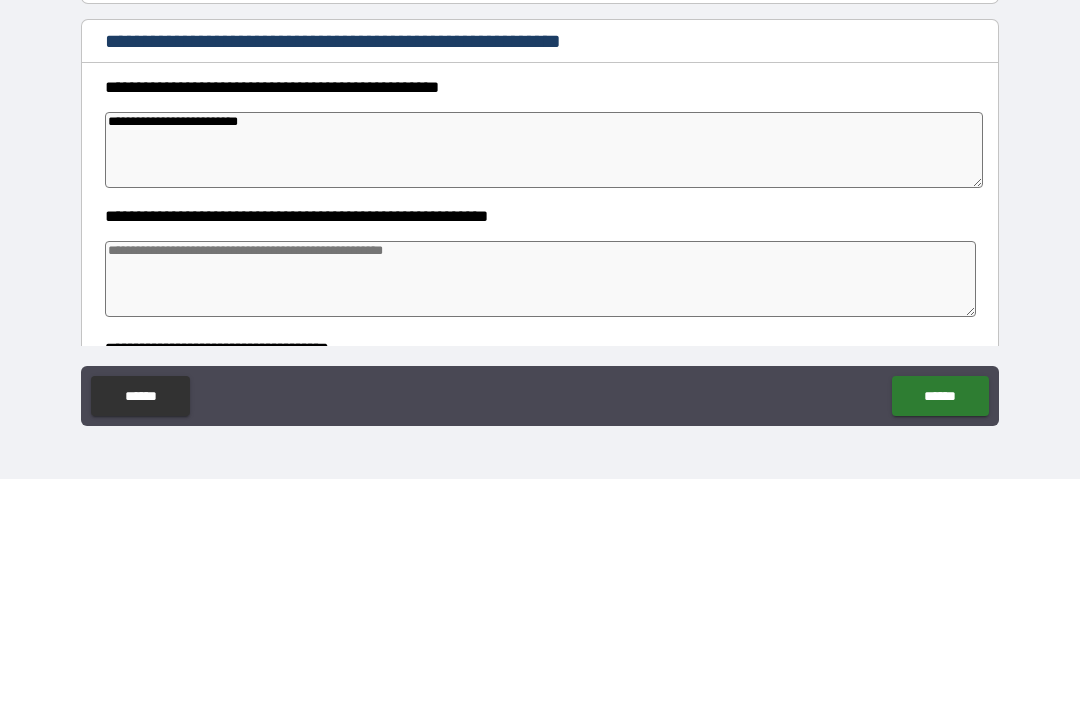 type on "*" 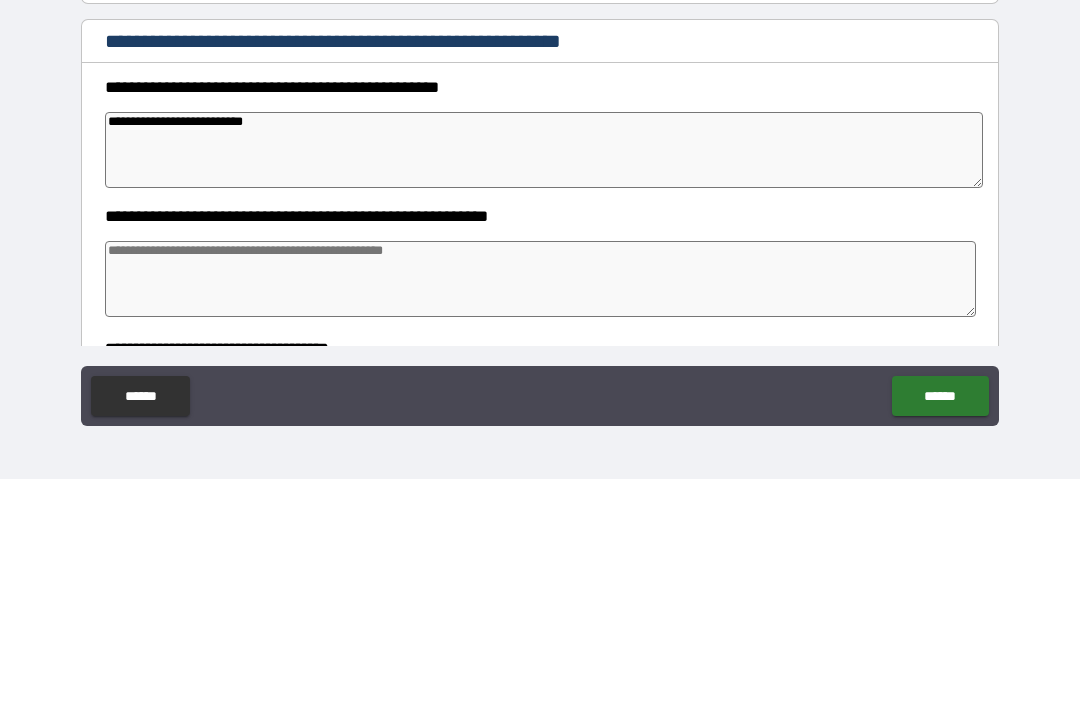 type on "*" 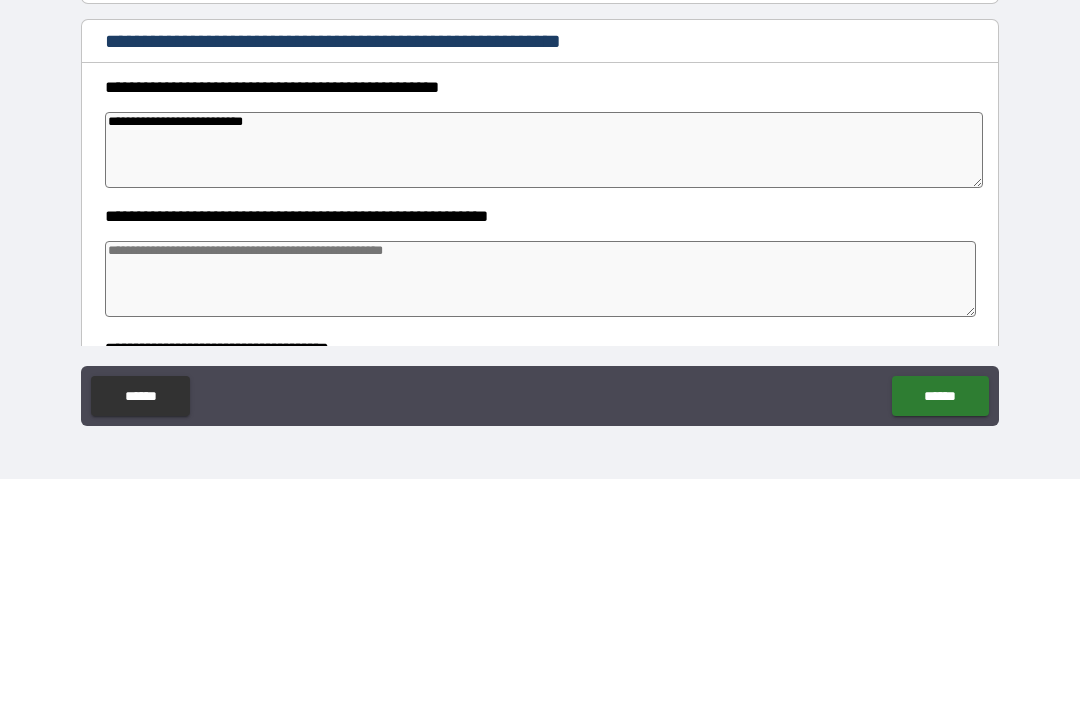 type on "*" 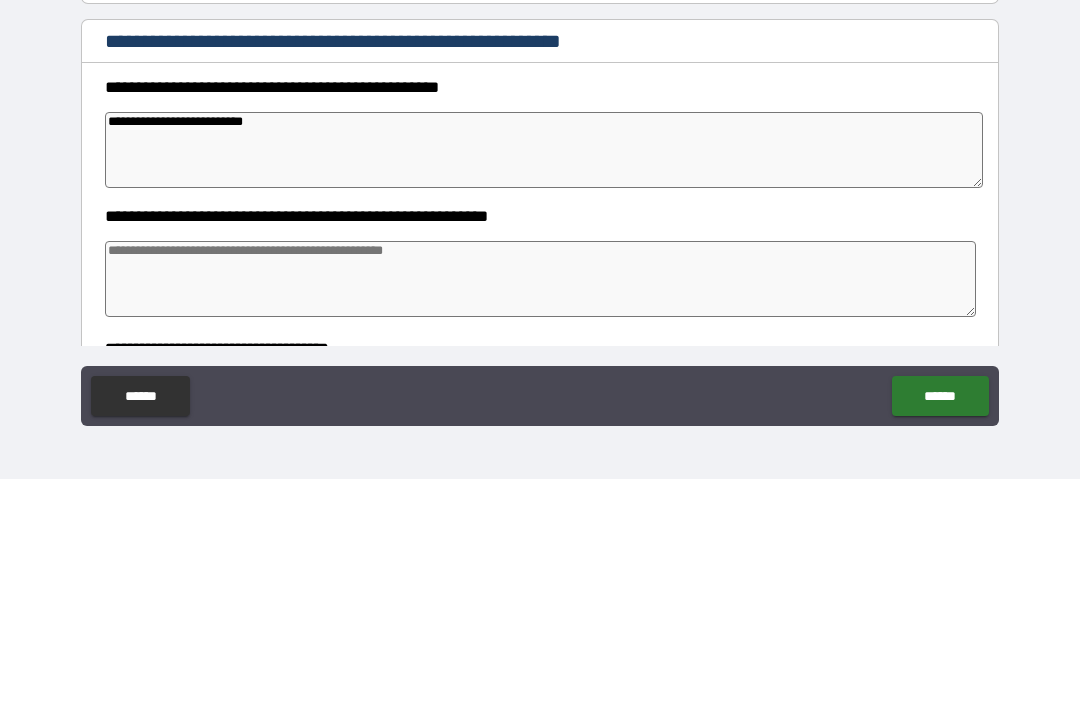 type on "**********" 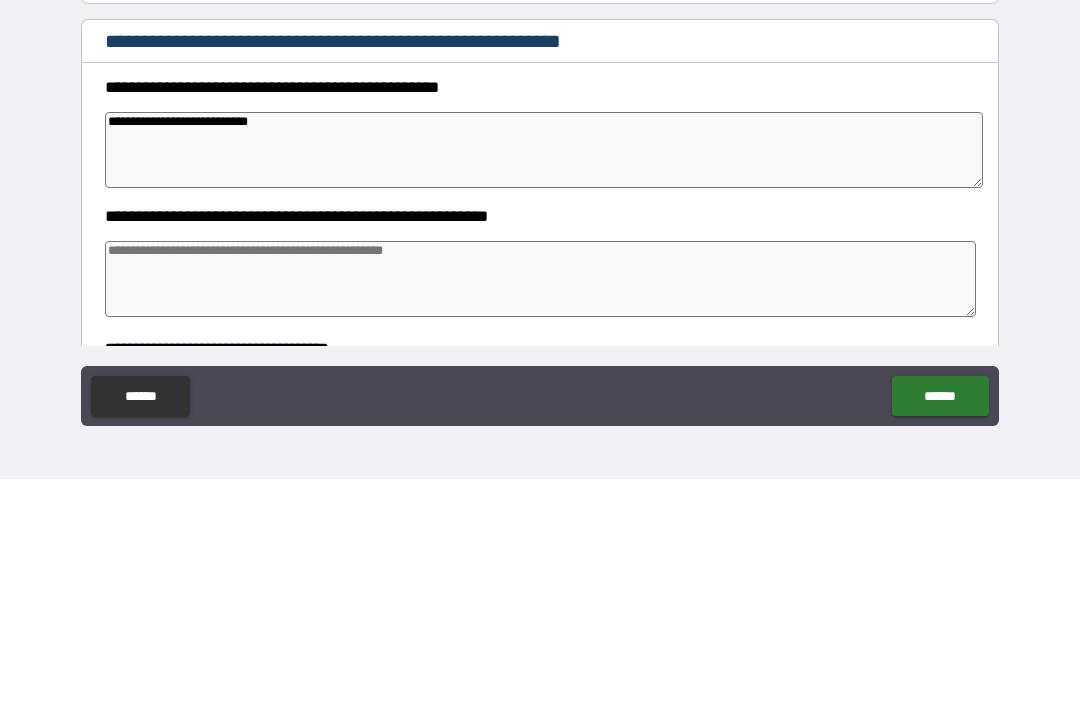 type on "*" 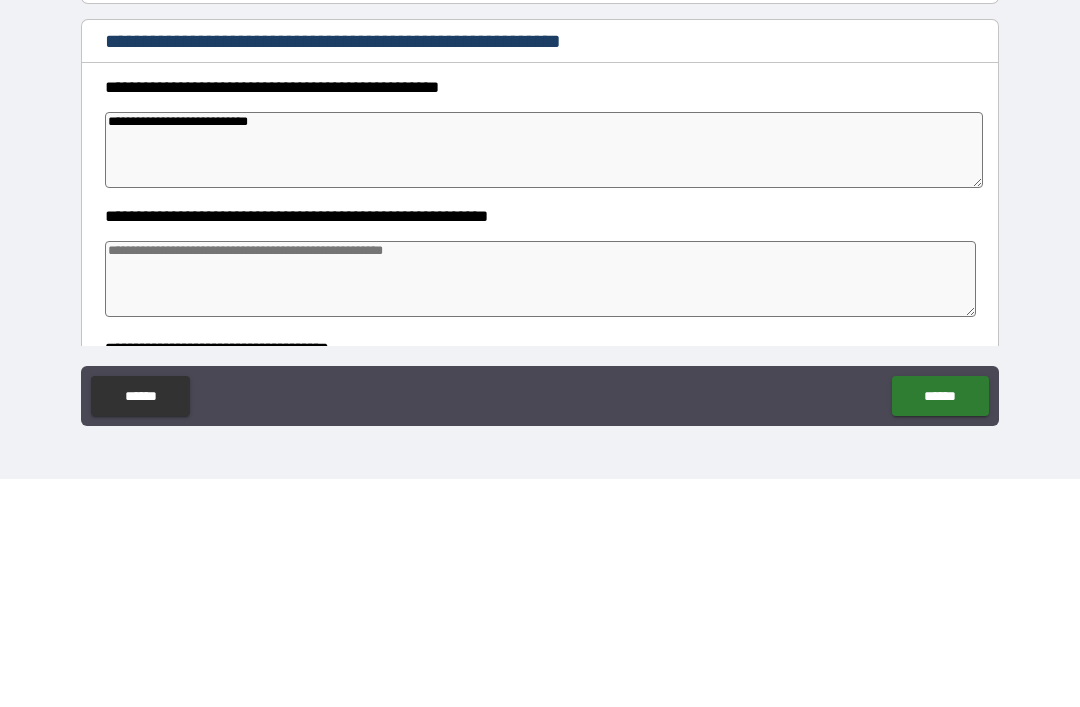 type on "*" 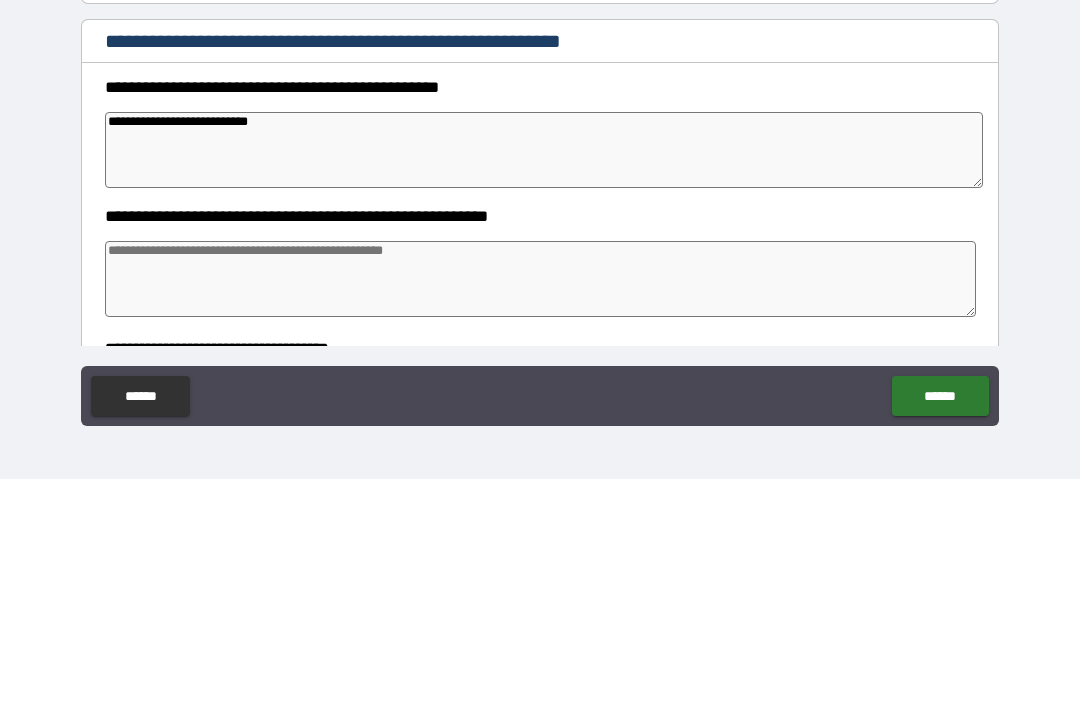 type on "*" 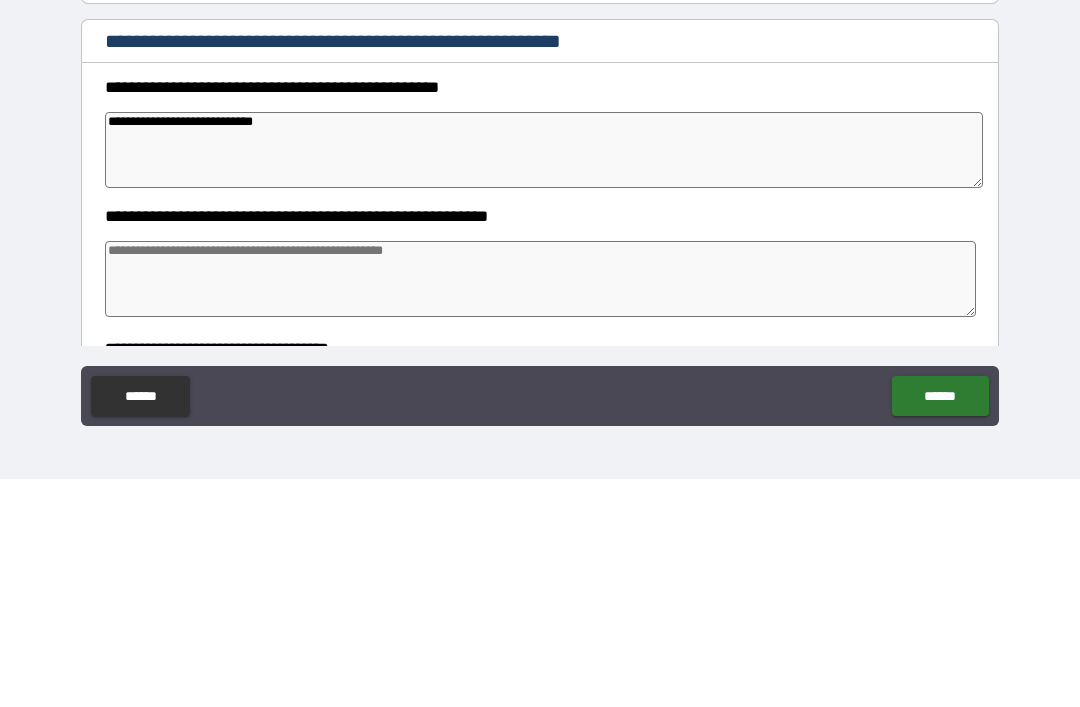 type on "*" 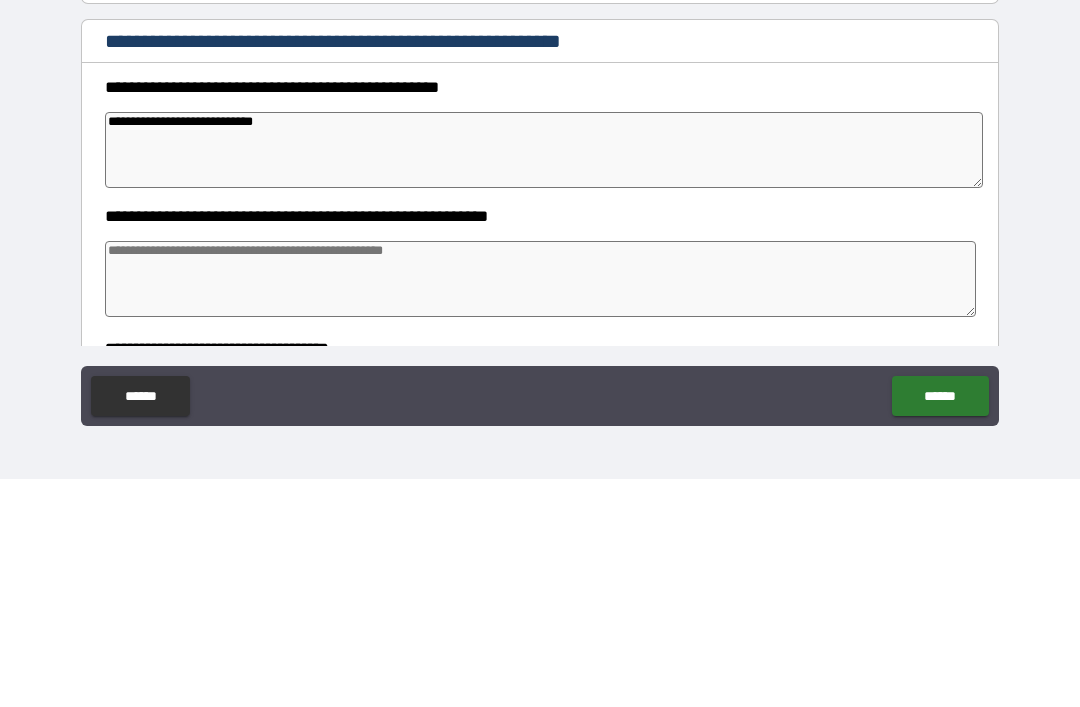 type on "*" 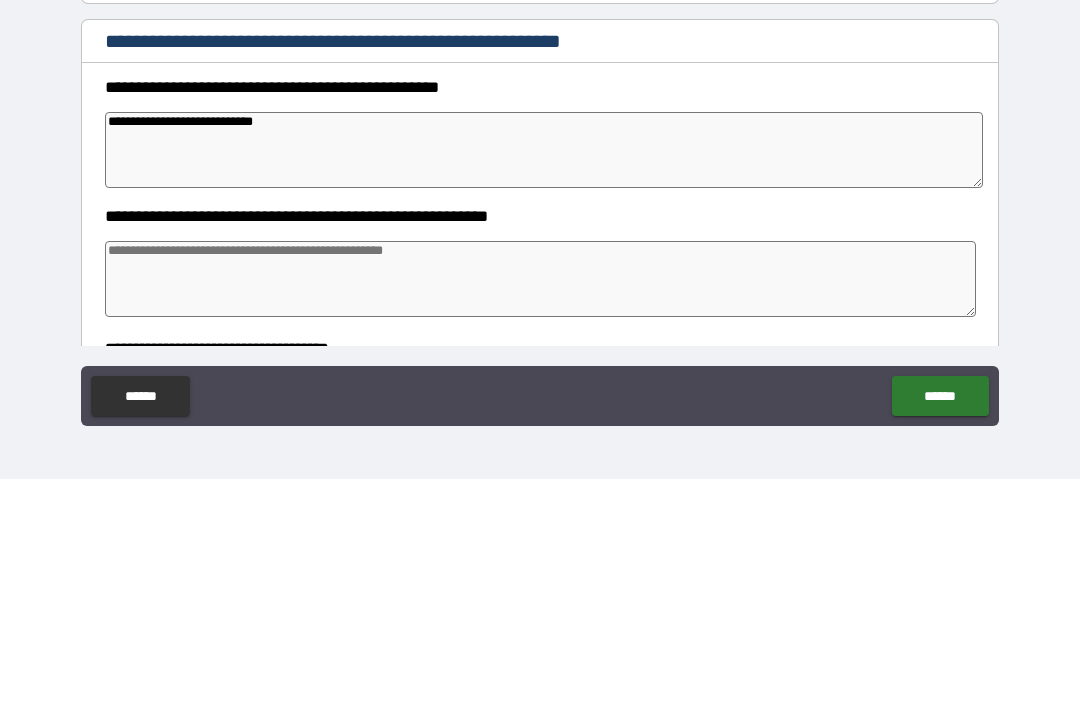 type on "*" 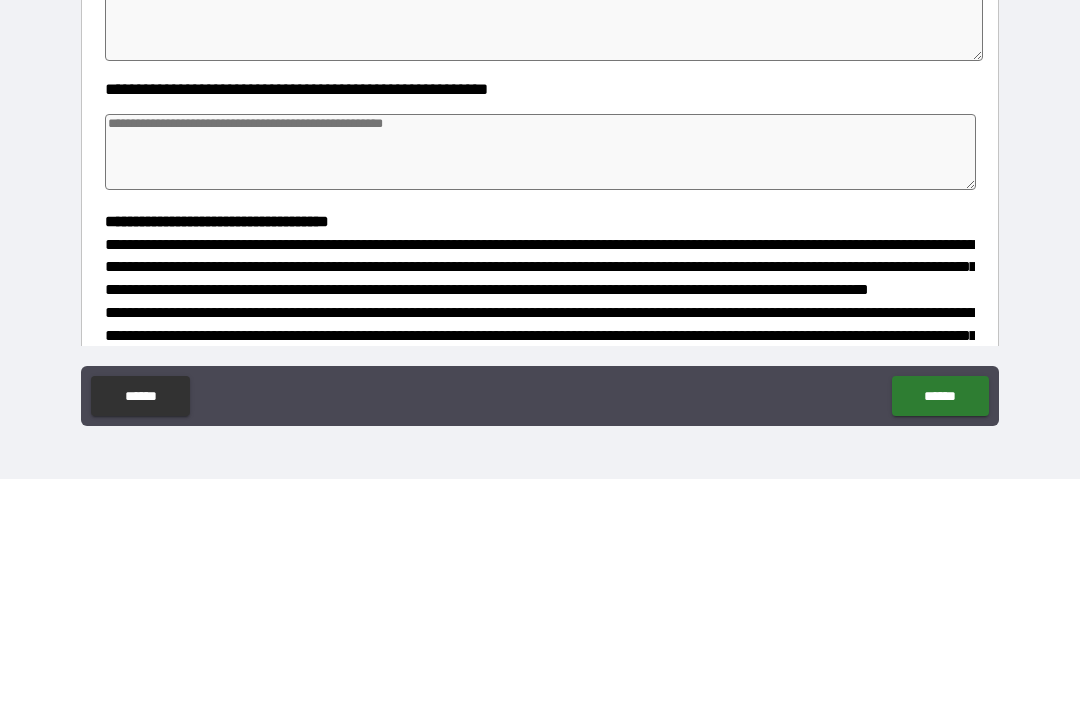 scroll, scrollTop: 129, scrollLeft: 0, axis: vertical 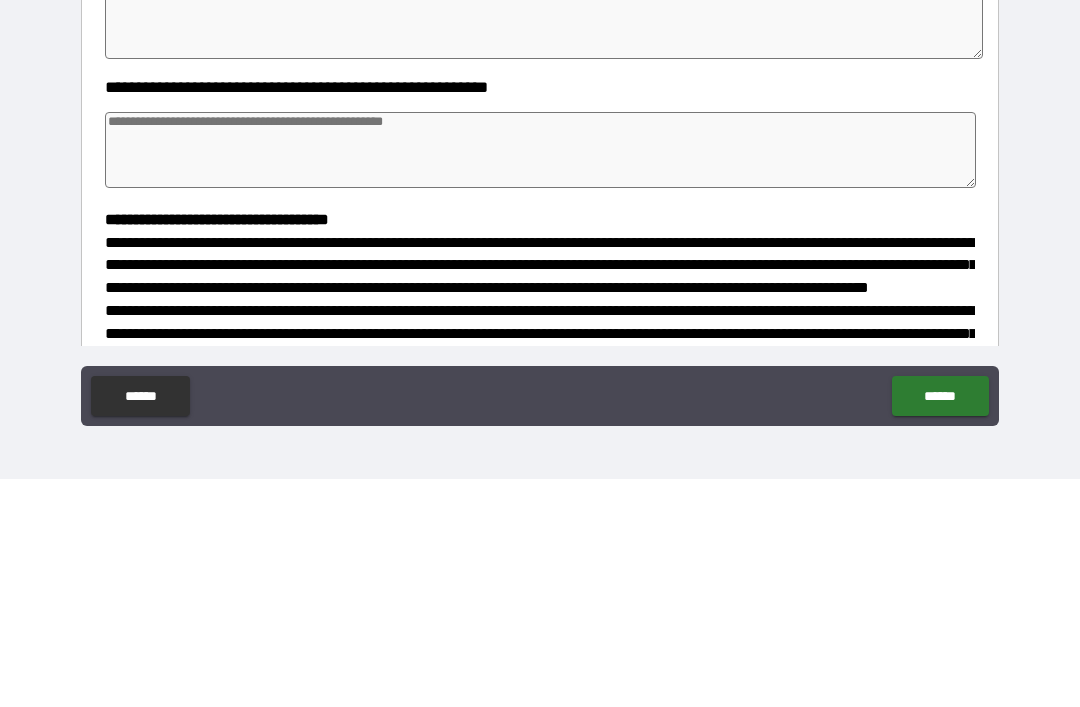 type on "**********" 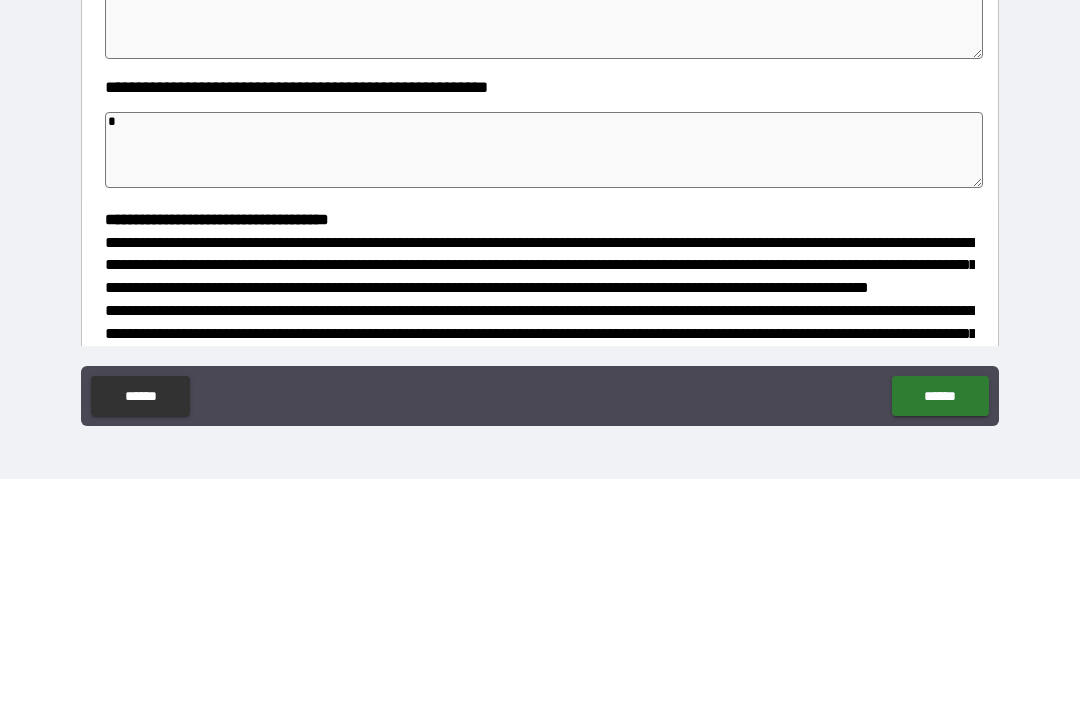 type on "*" 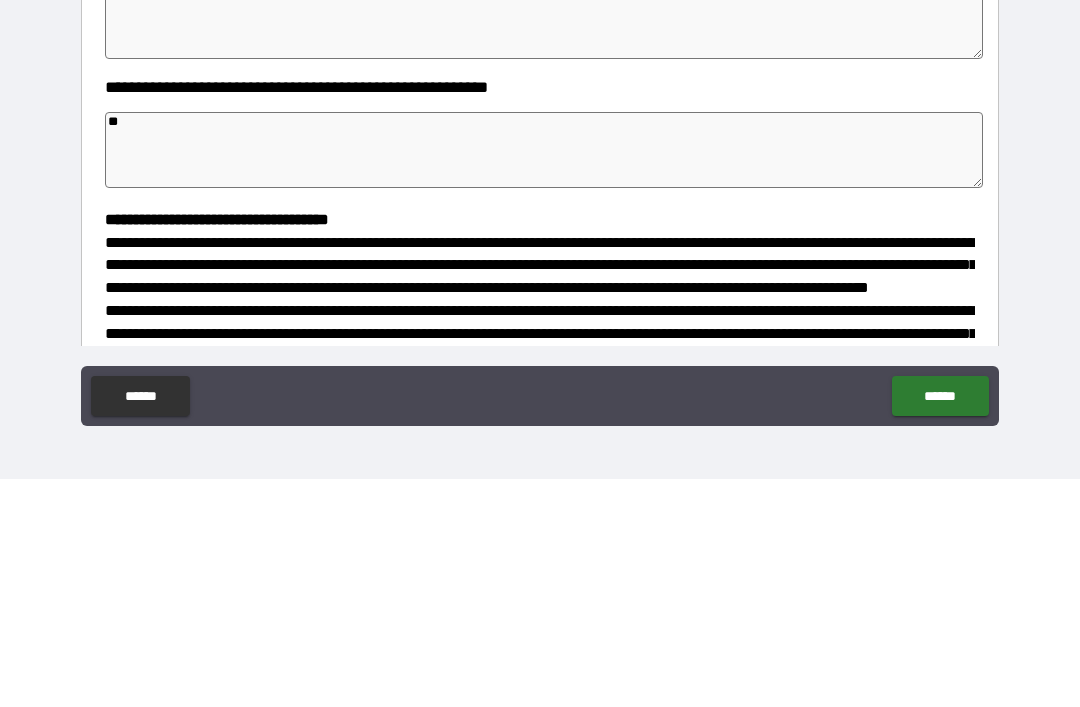 type on "*" 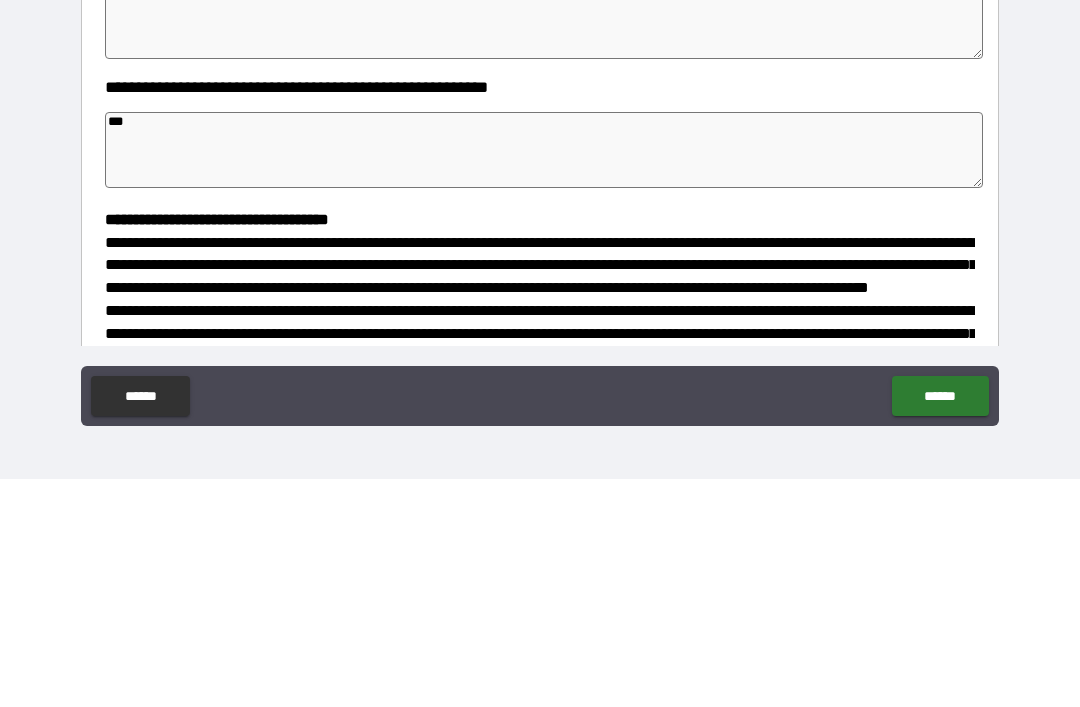 type on "*" 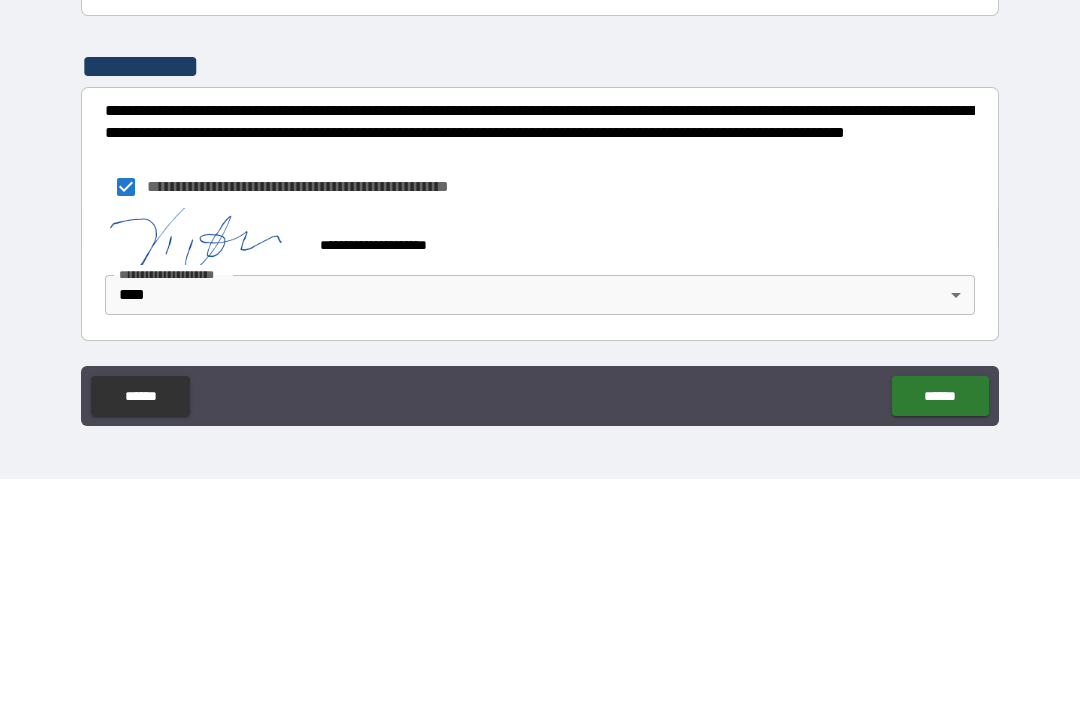 scroll, scrollTop: 543, scrollLeft: 0, axis: vertical 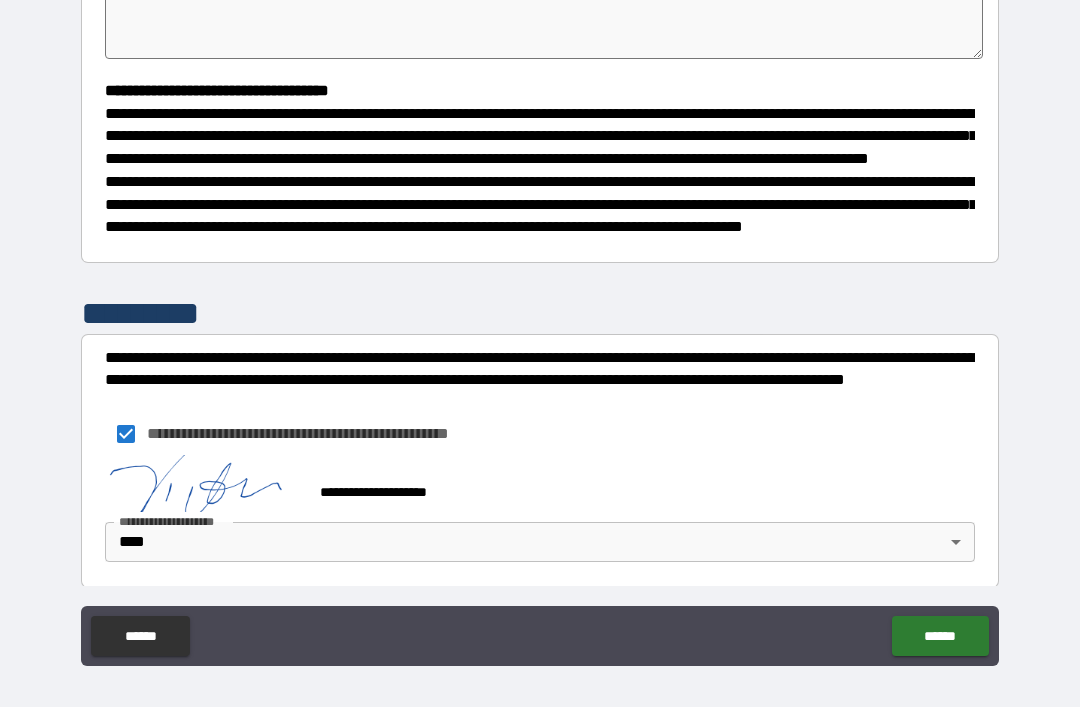 type on "*" 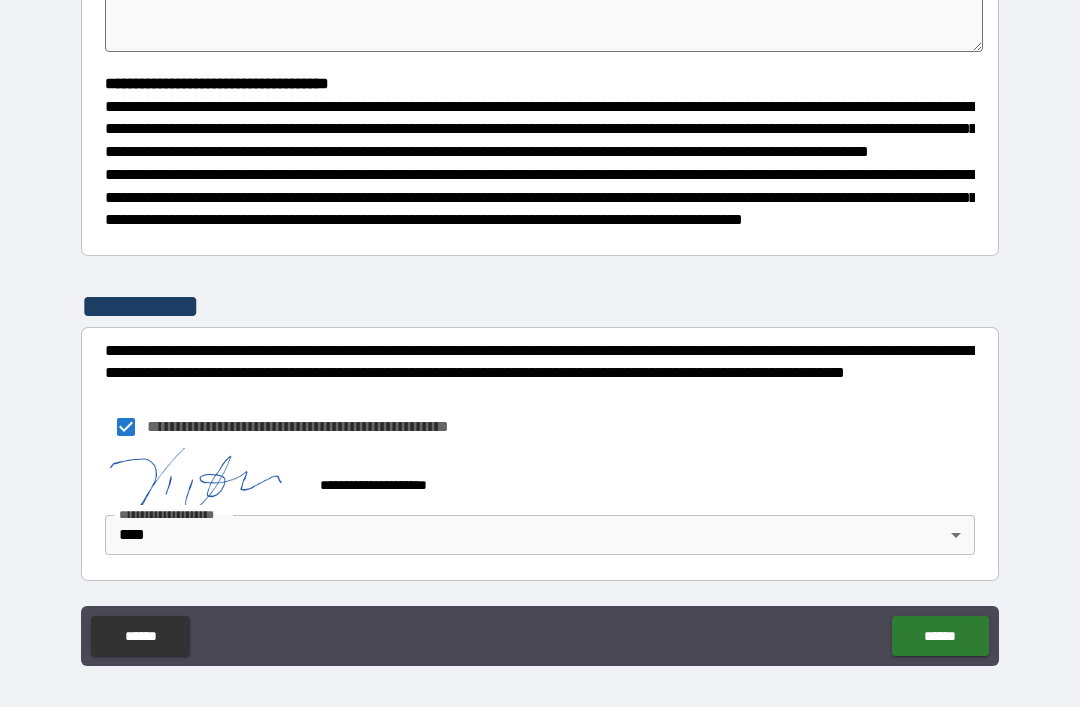 type on "*" 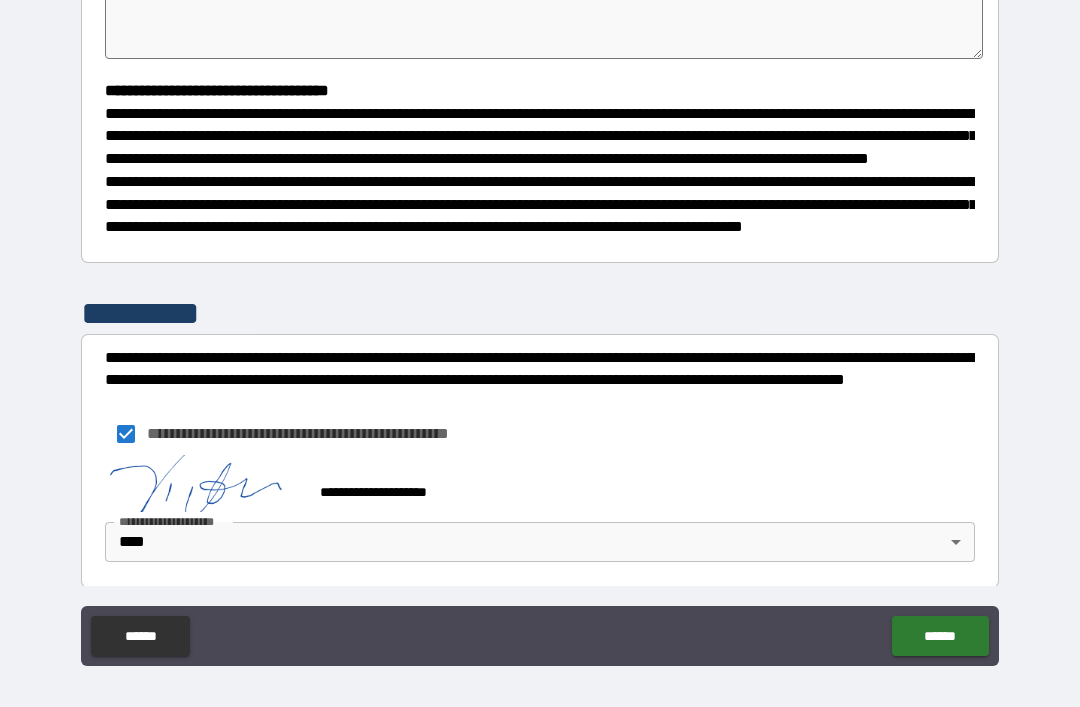 type on "*" 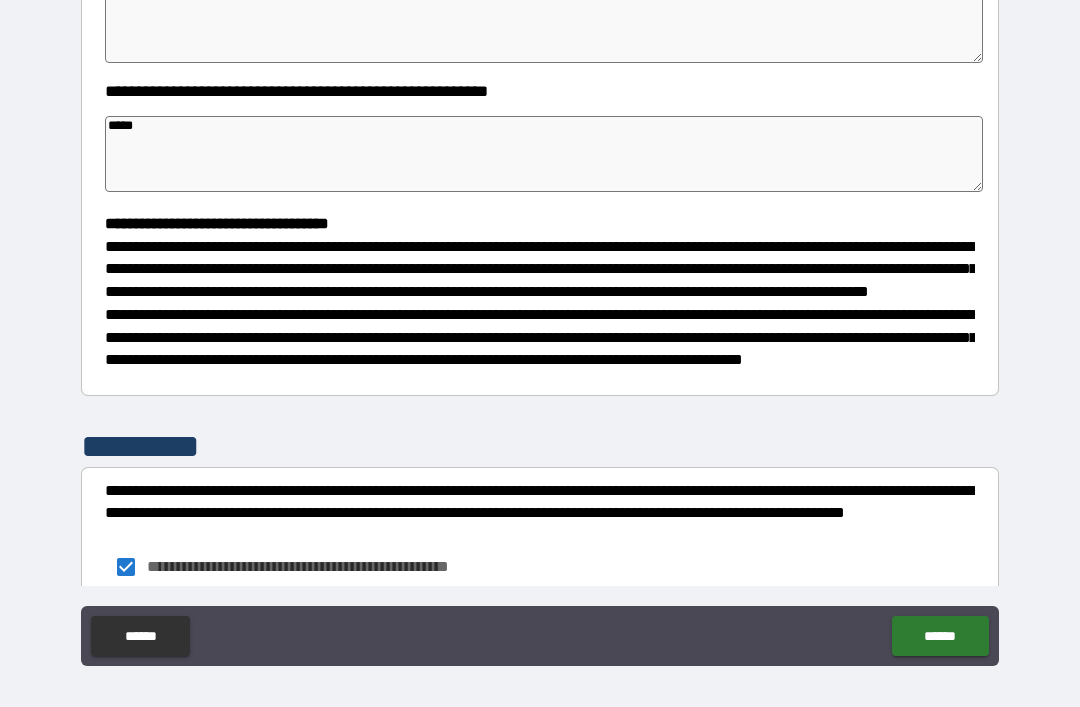 scroll, scrollTop: 366, scrollLeft: 0, axis: vertical 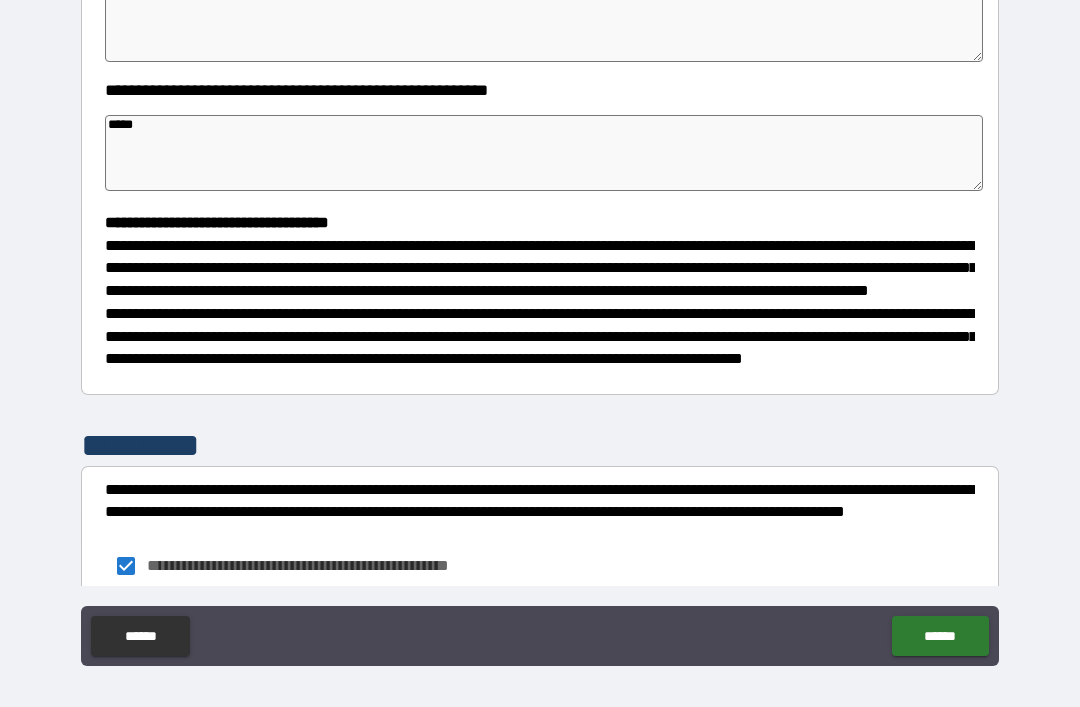 type on "*" 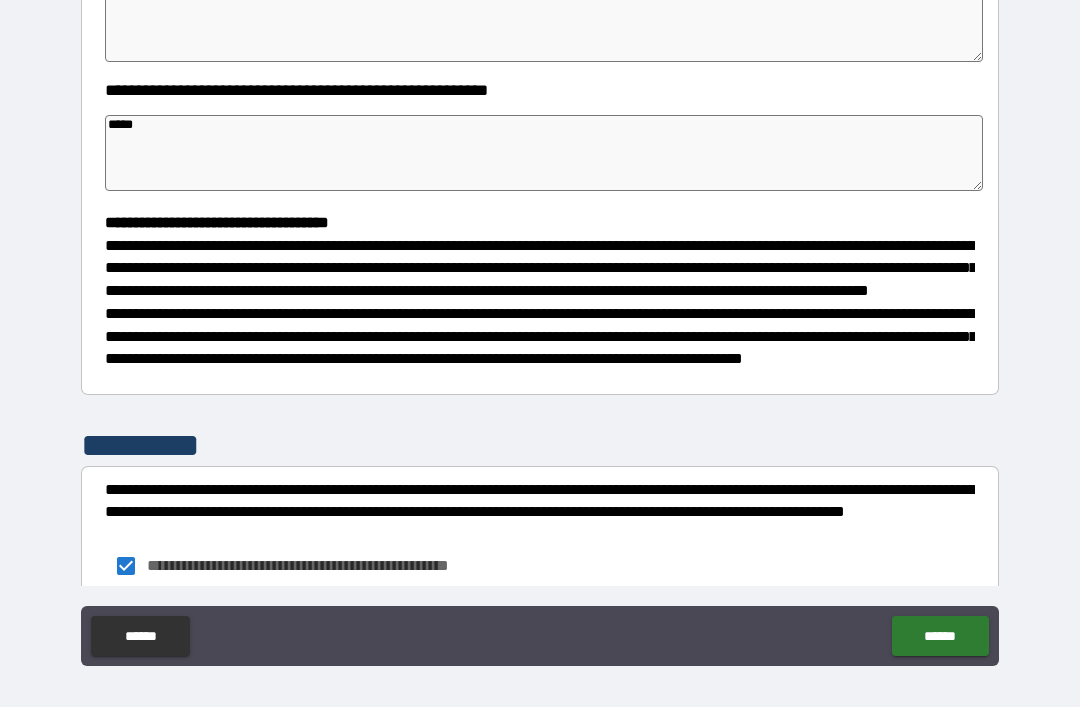 type on "***" 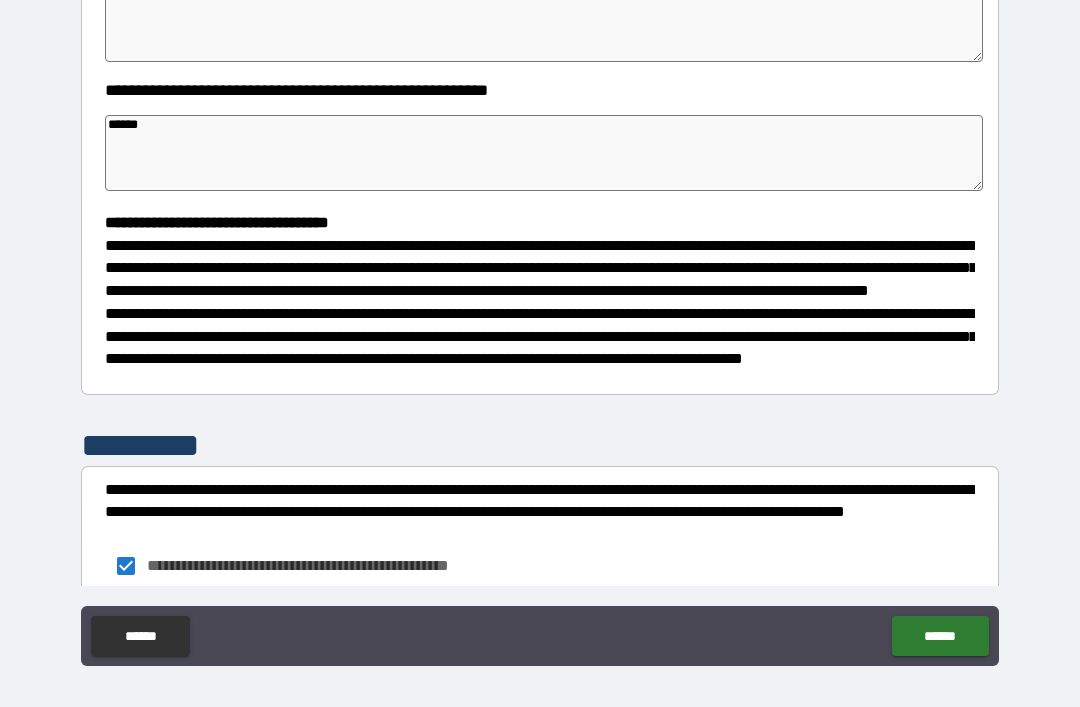 type 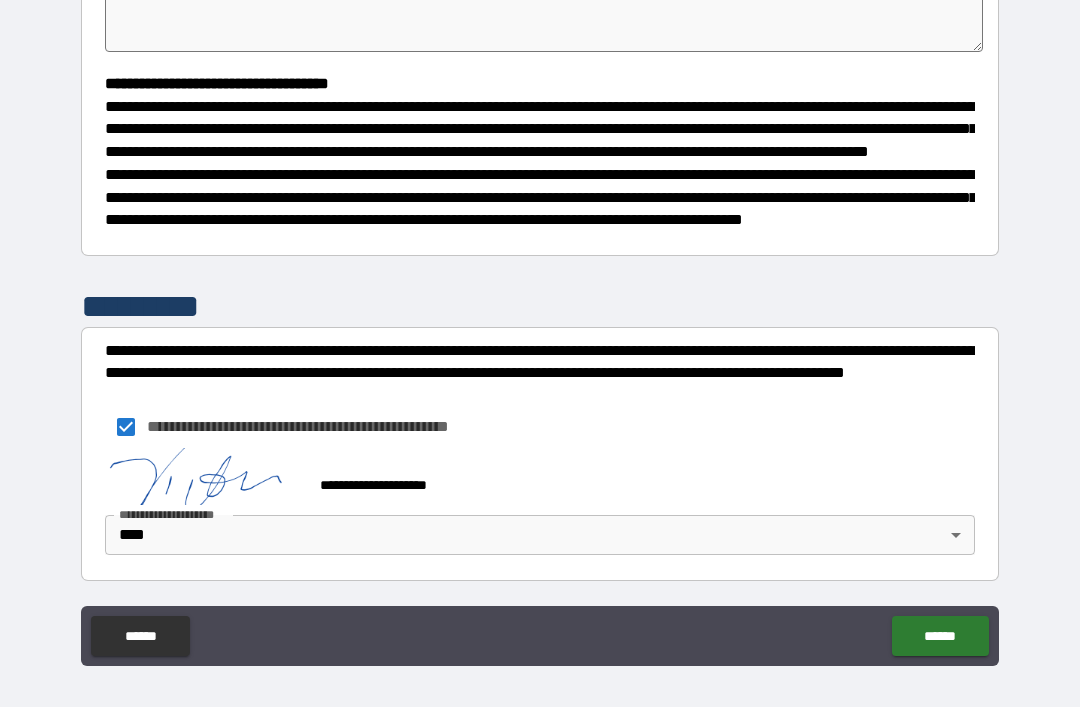 scroll, scrollTop: 517, scrollLeft: 0, axis: vertical 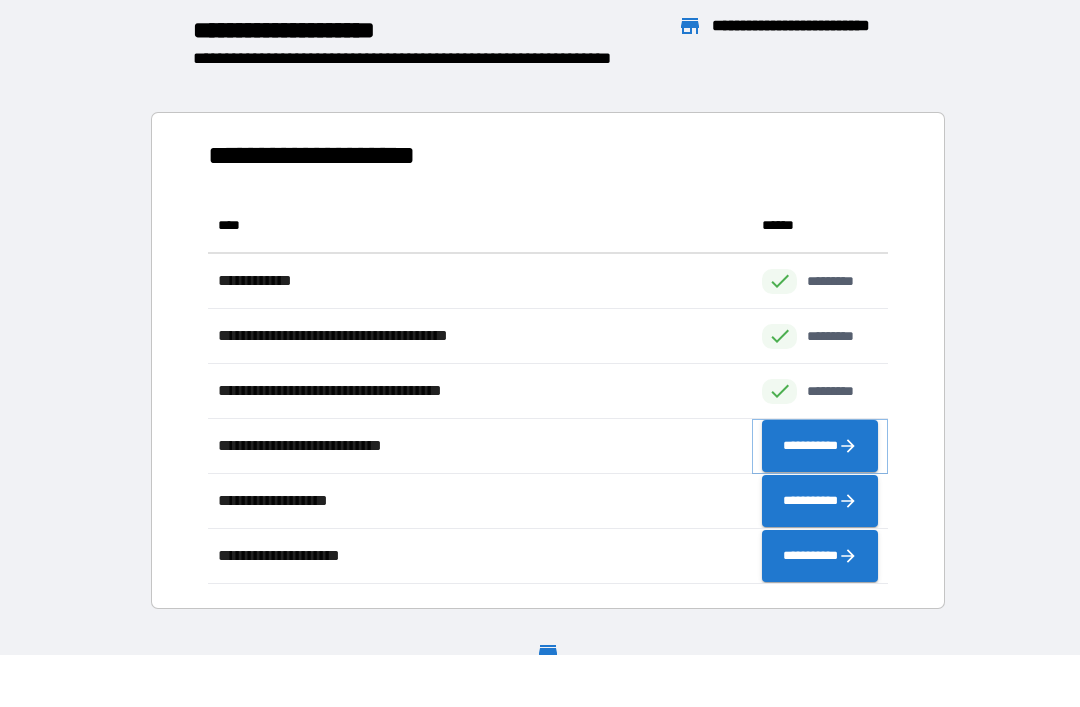 click on "**********" at bounding box center [820, 446] 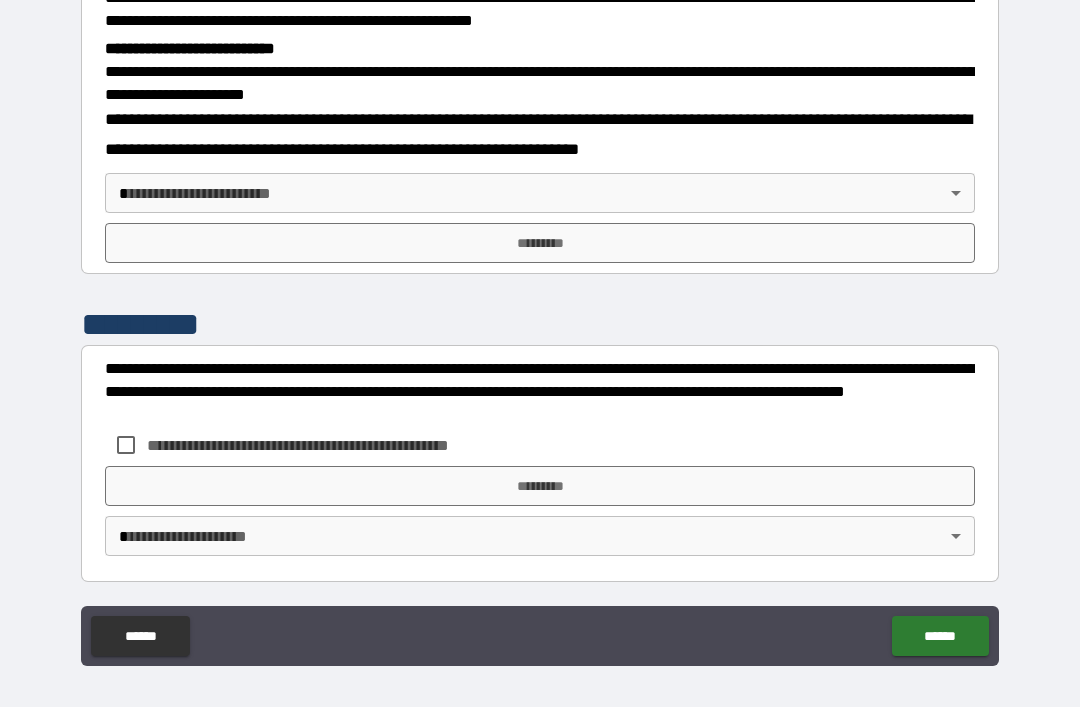 scroll, scrollTop: 633, scrollLeft: 0, axis: vertical 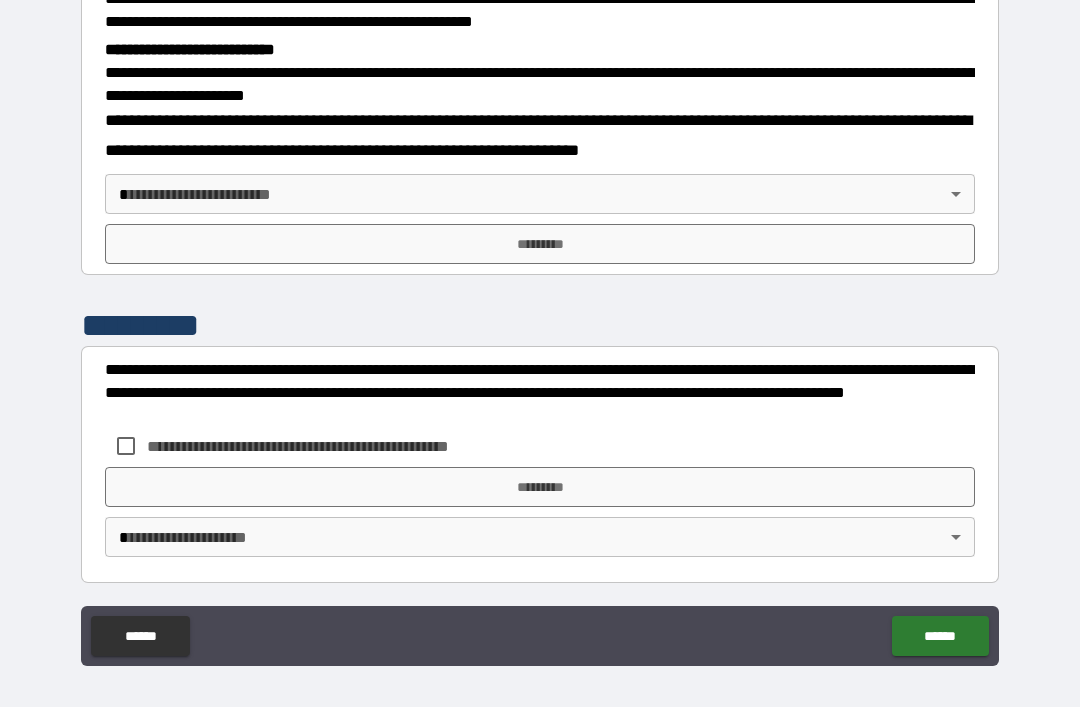 click on "**********" at bounding box center (540, 333) 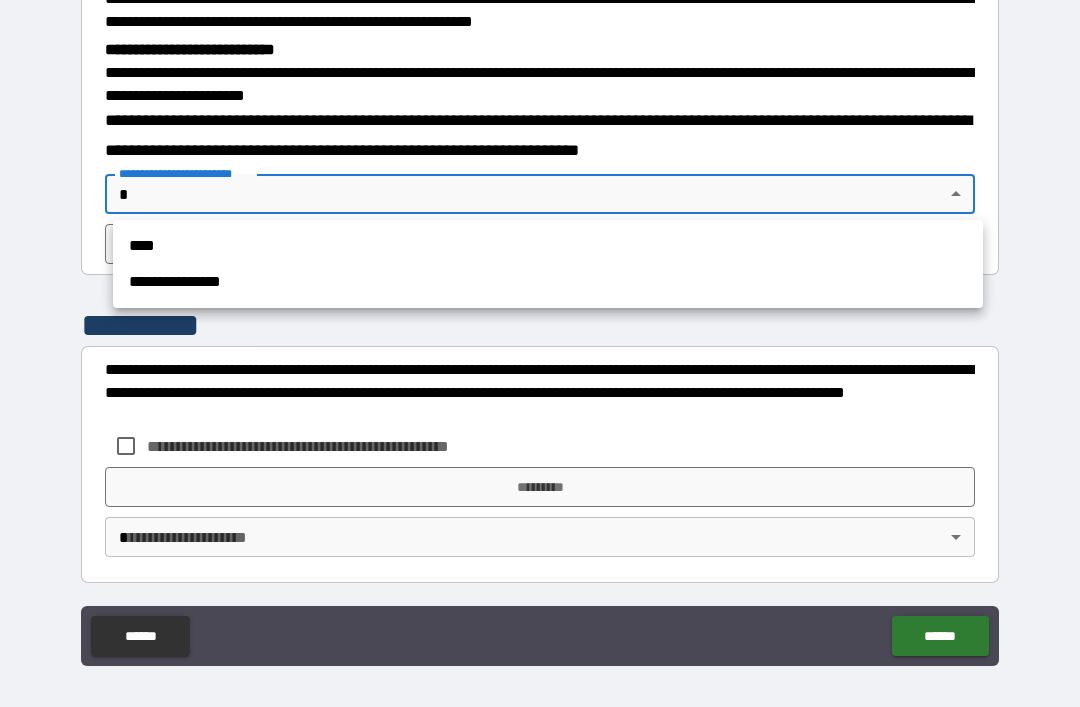 click on "****" at bounding box center [548, 246] 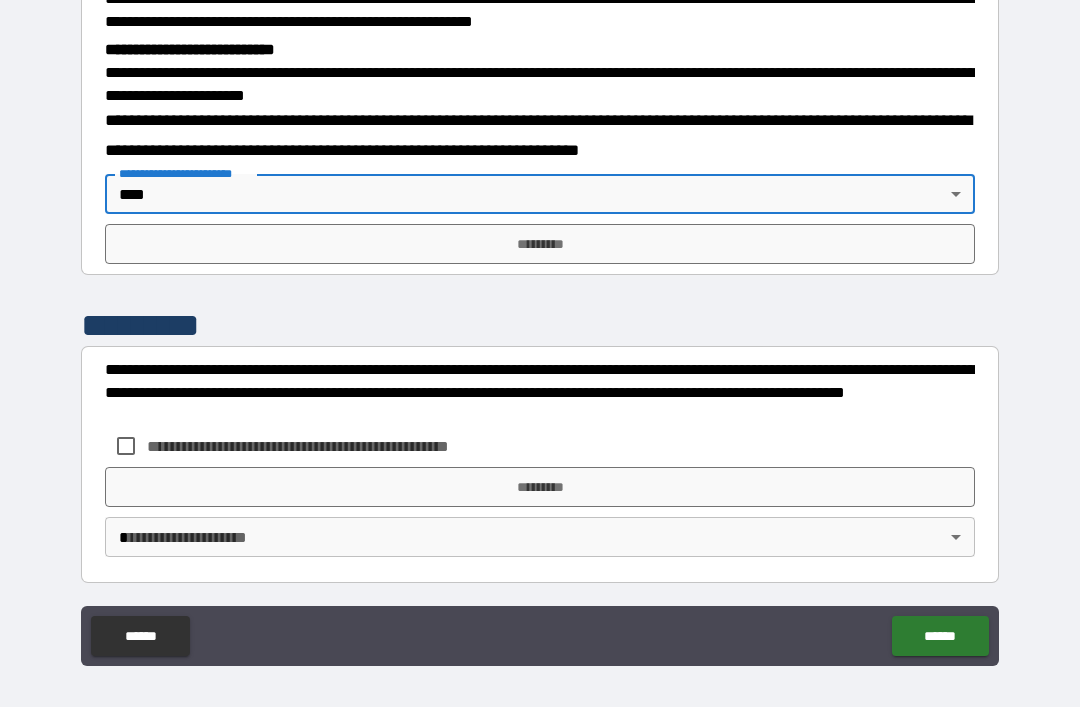 click on "*********" at bounding box center (540, 244) 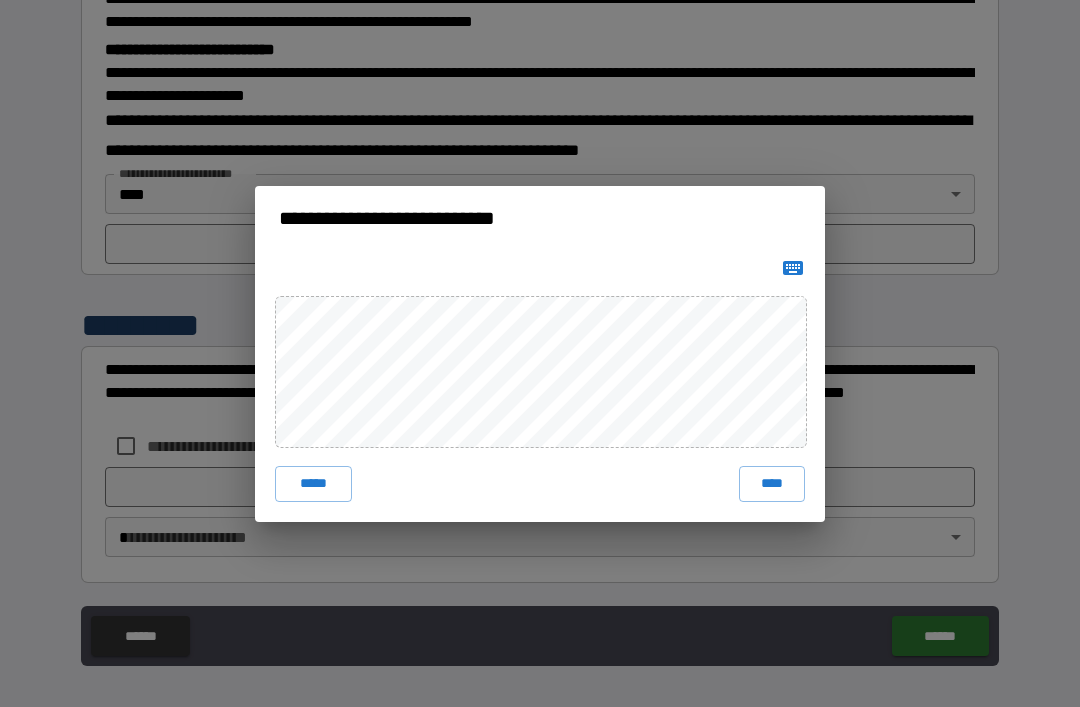 click on "****" at bounding box center (772, 484) 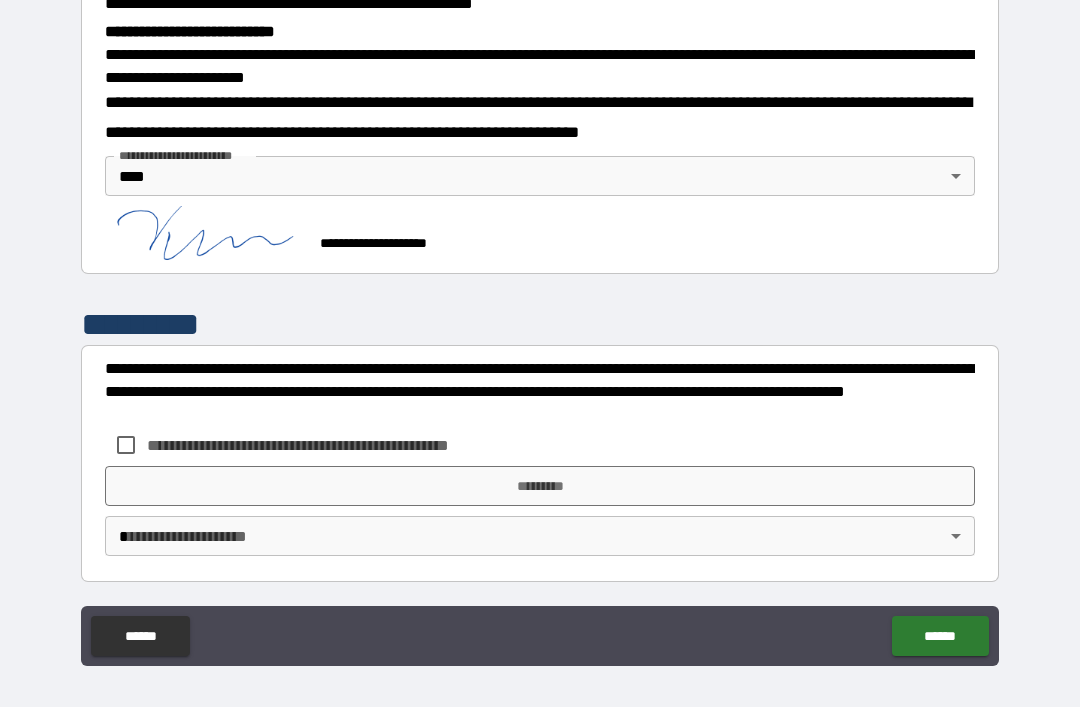 scroll, scrollTop: 650, scrollLeft: 0, axis: vertical 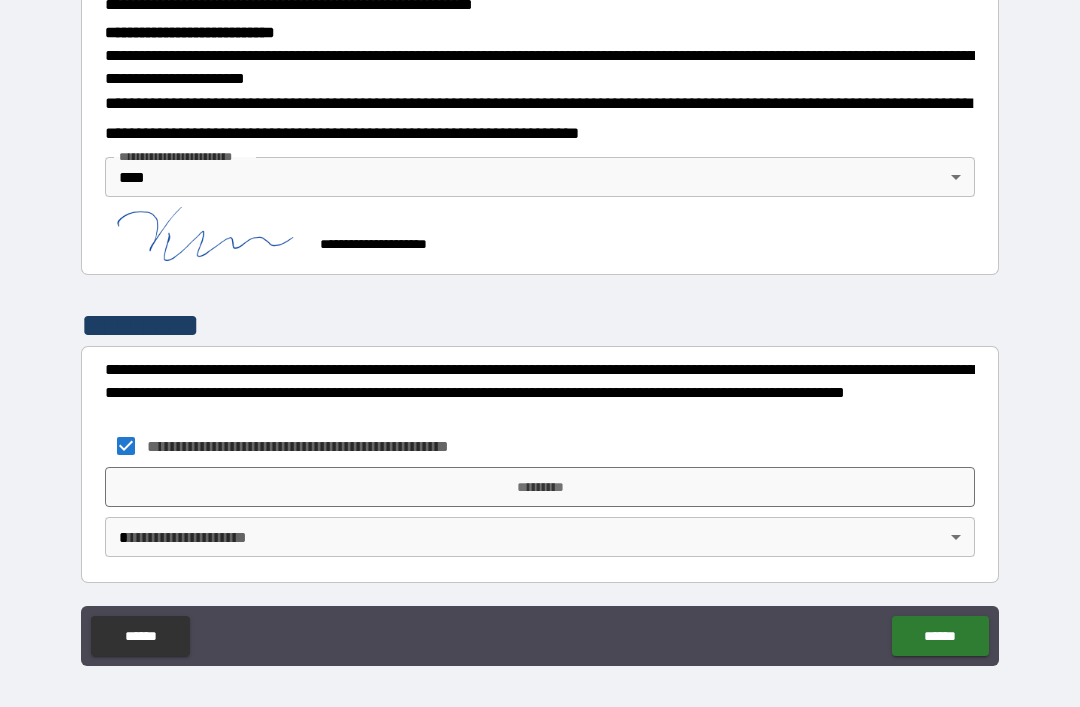 click on "*********" at bounding box center [540, 487] 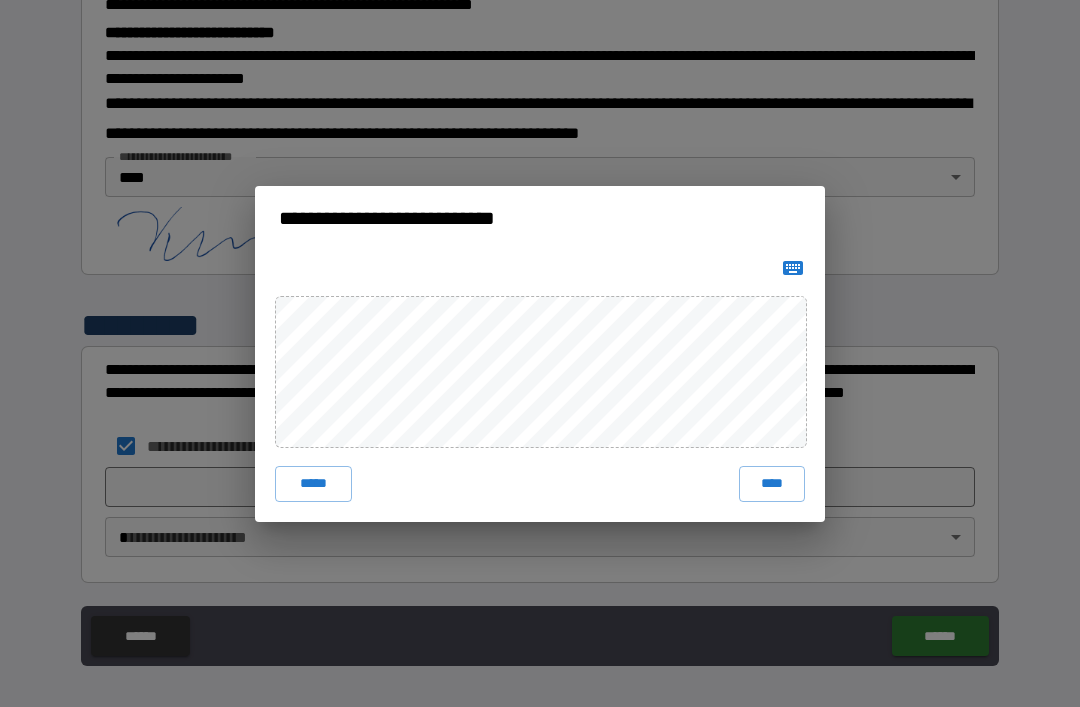 click on "****" at bounding box center [772, 484] 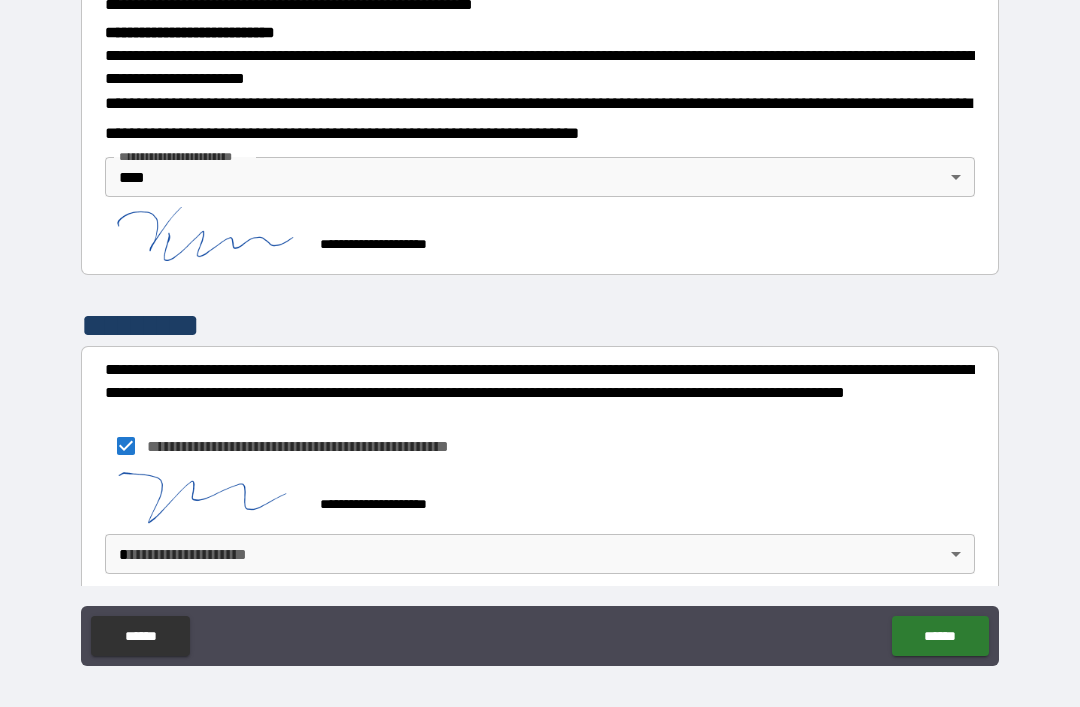 scroll, scrollTop: 640, scrollLeft: 0, axis: vertical 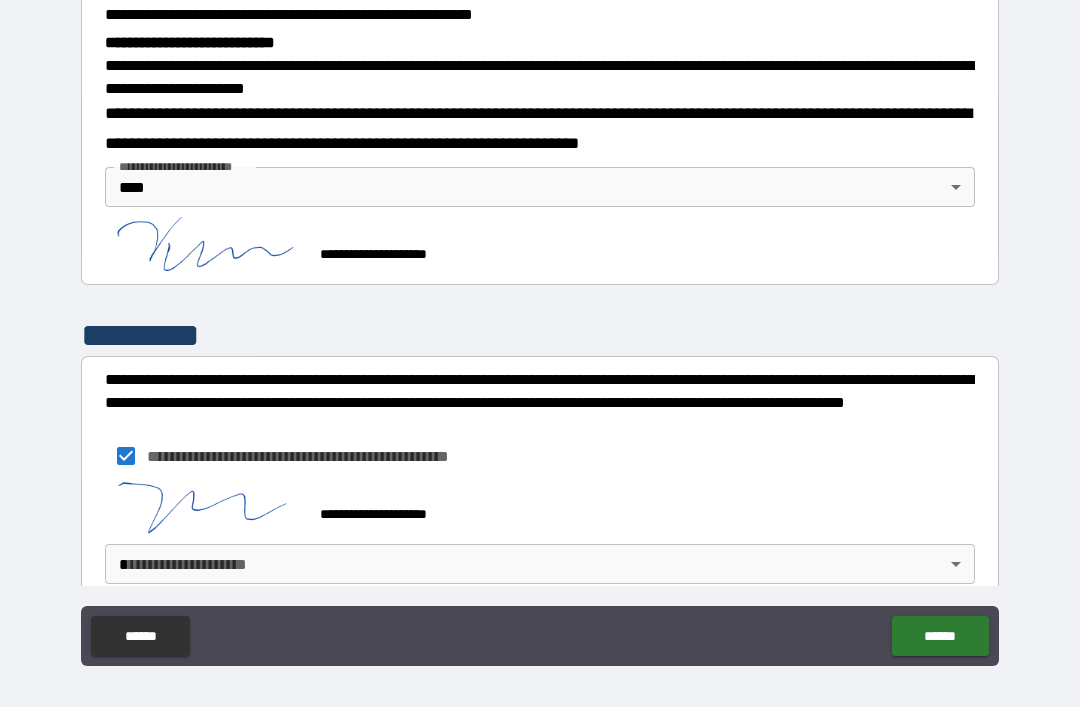 click on "**********" at bounding box center [540, 333] 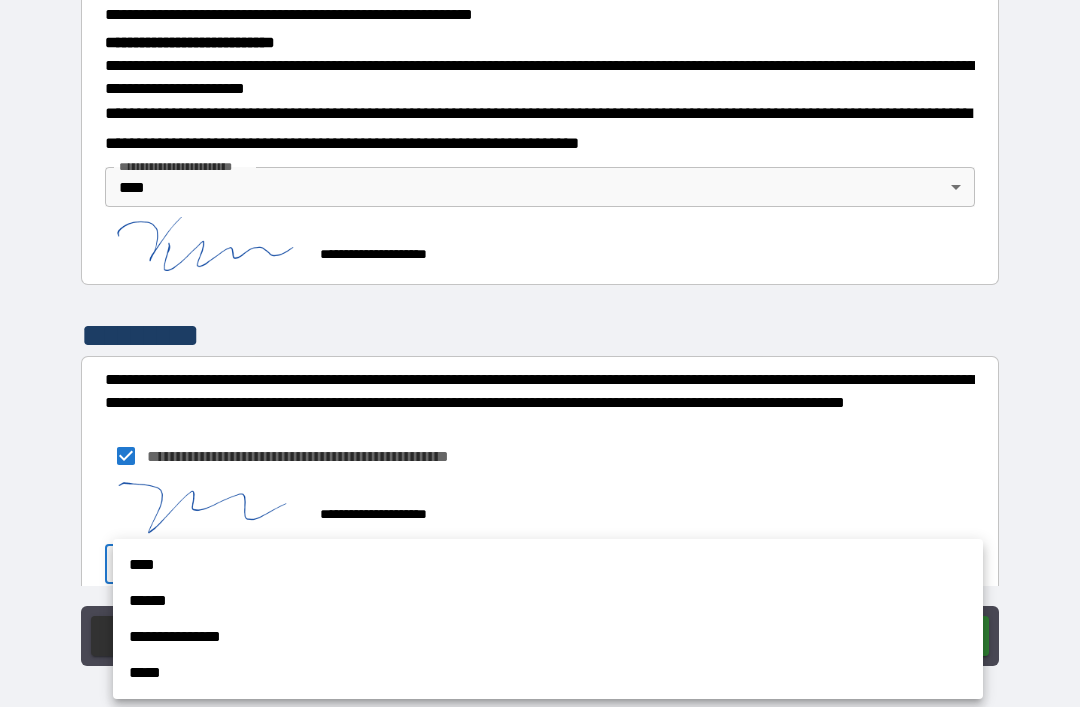 click on "****" at bounding box center [548, 565] 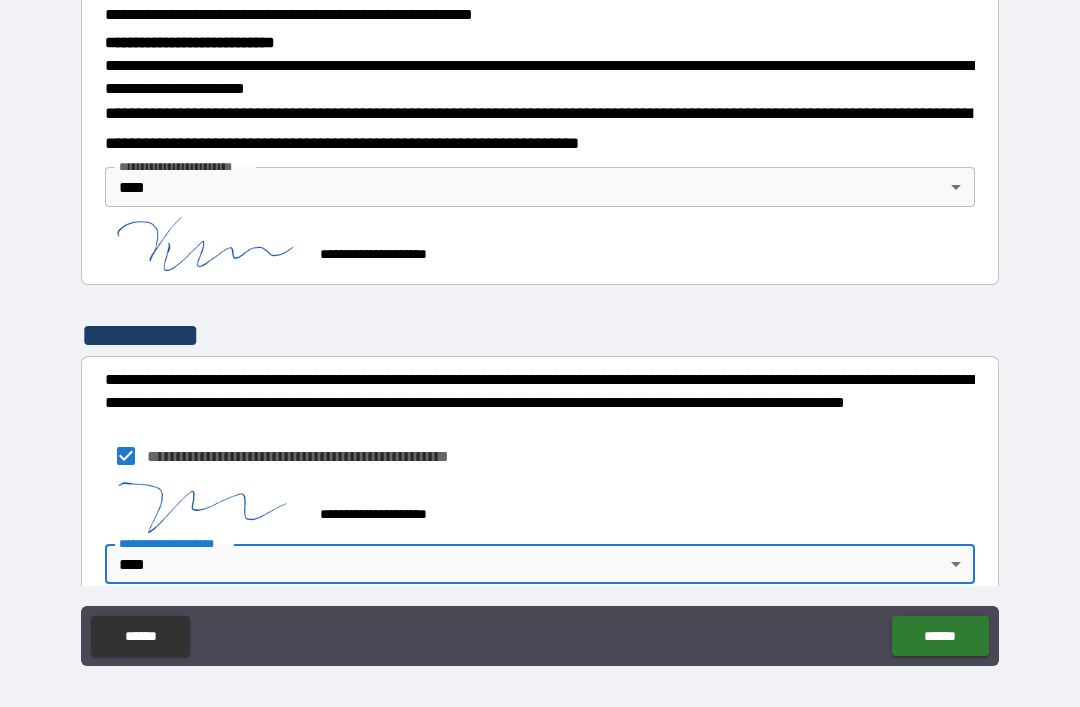 click on "******" at bounding box center [940, 636] 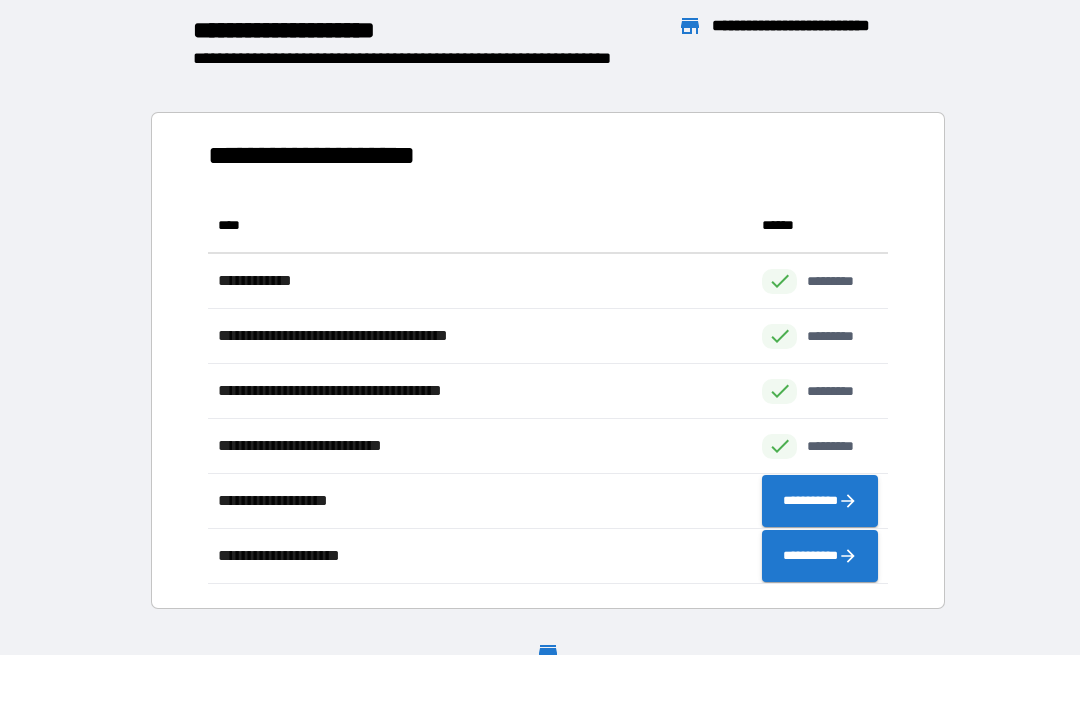 scroll, scrollTop: 1, scrollLeft: 1, axis: both 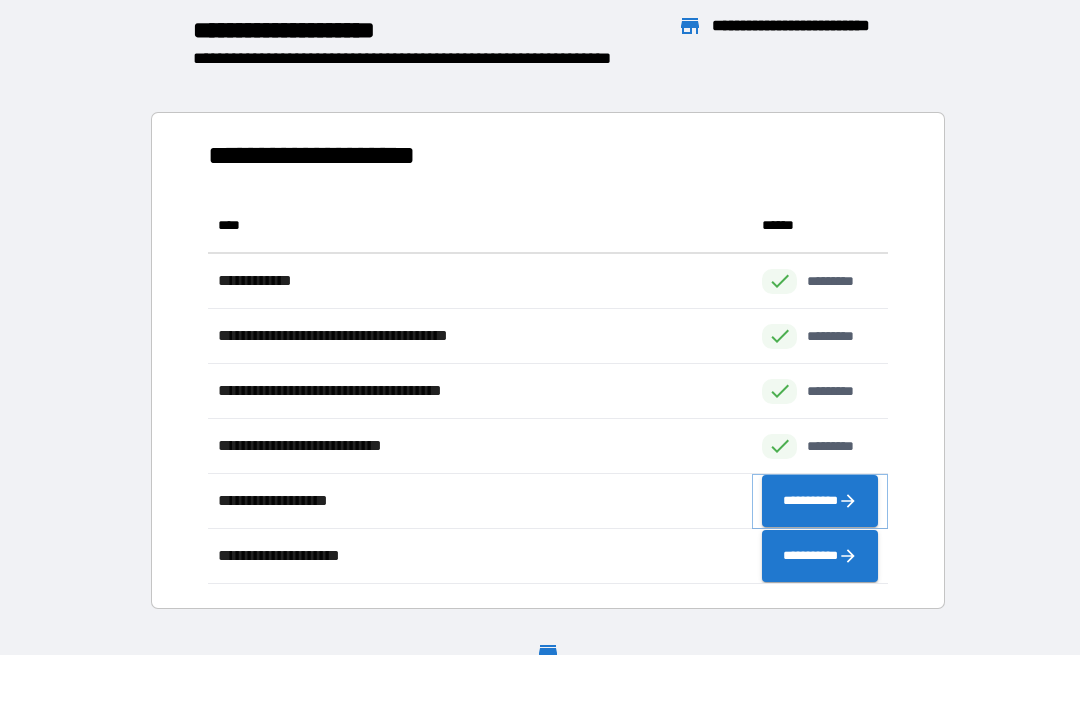 click on "**********" at bounding box center [820, 501] 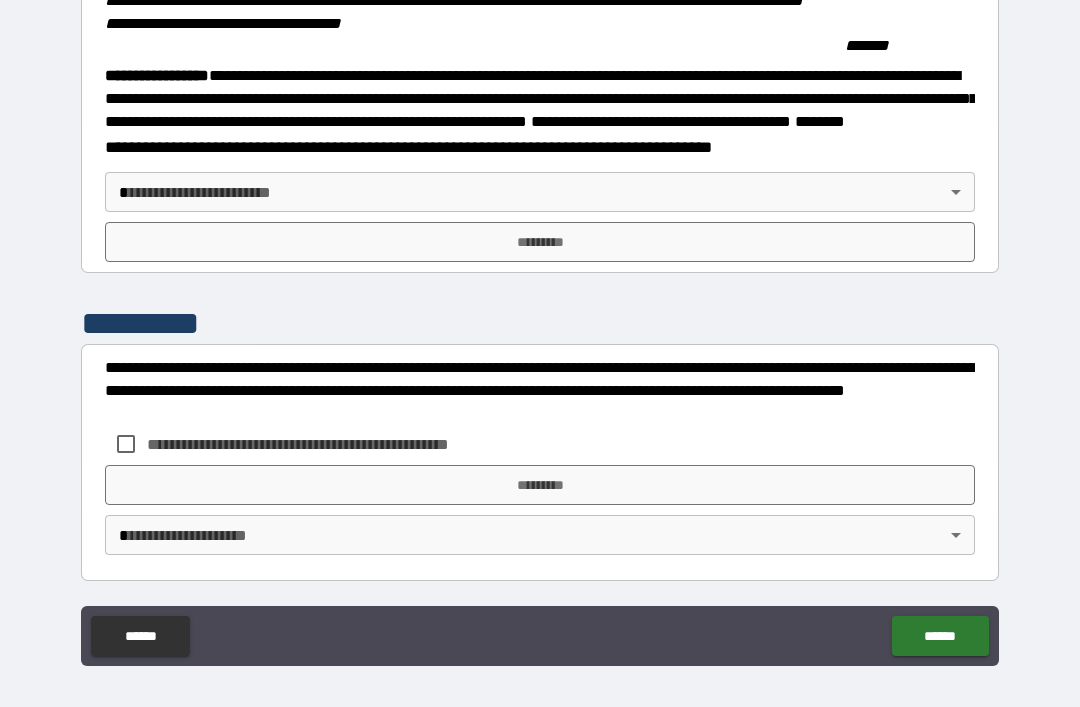 scroll, scrollTop: 2237, scrollLeft: 0, axis: vertical 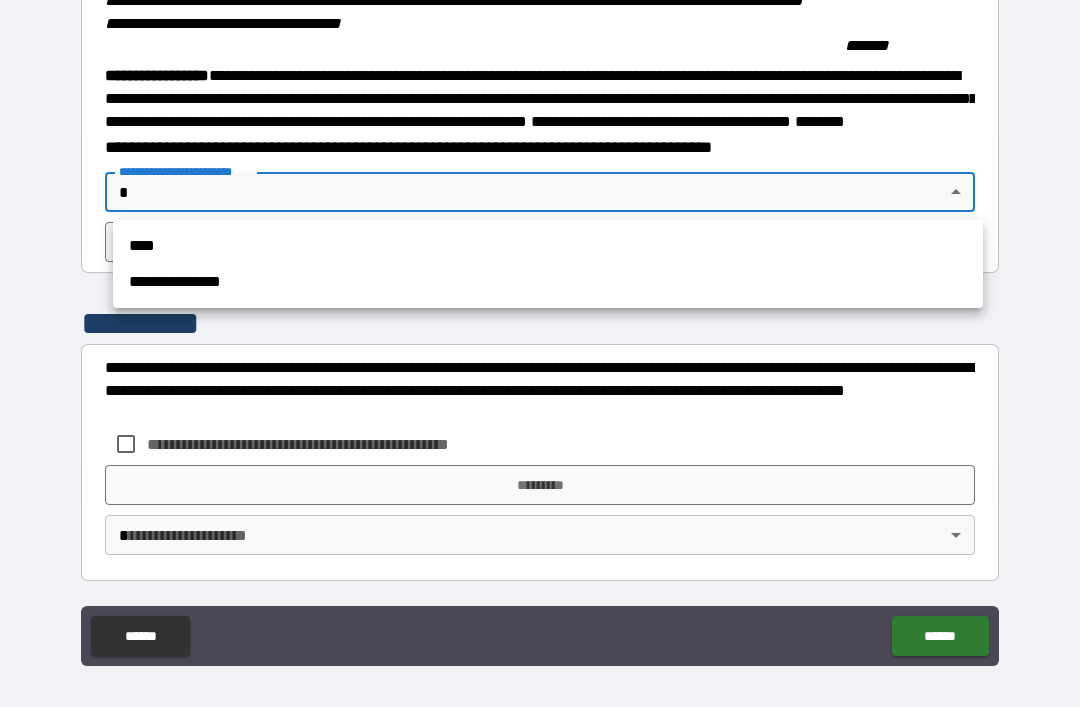 click on "****" at bounding box center (548, 246) 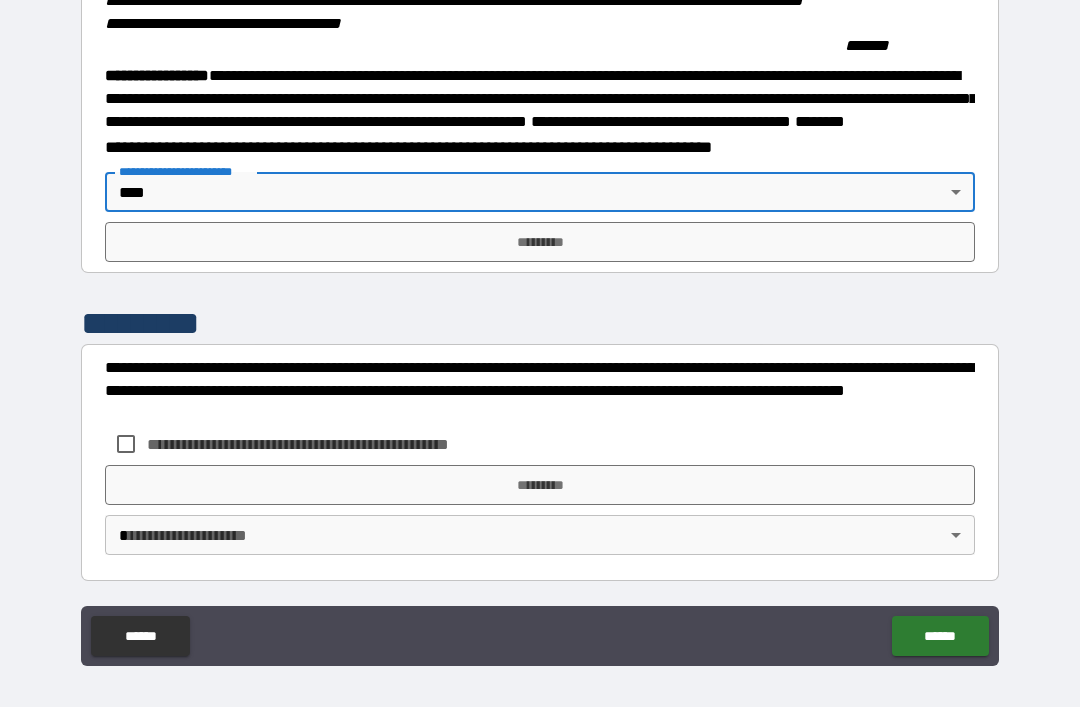 click on "*********" at bounding box center (540, 242) 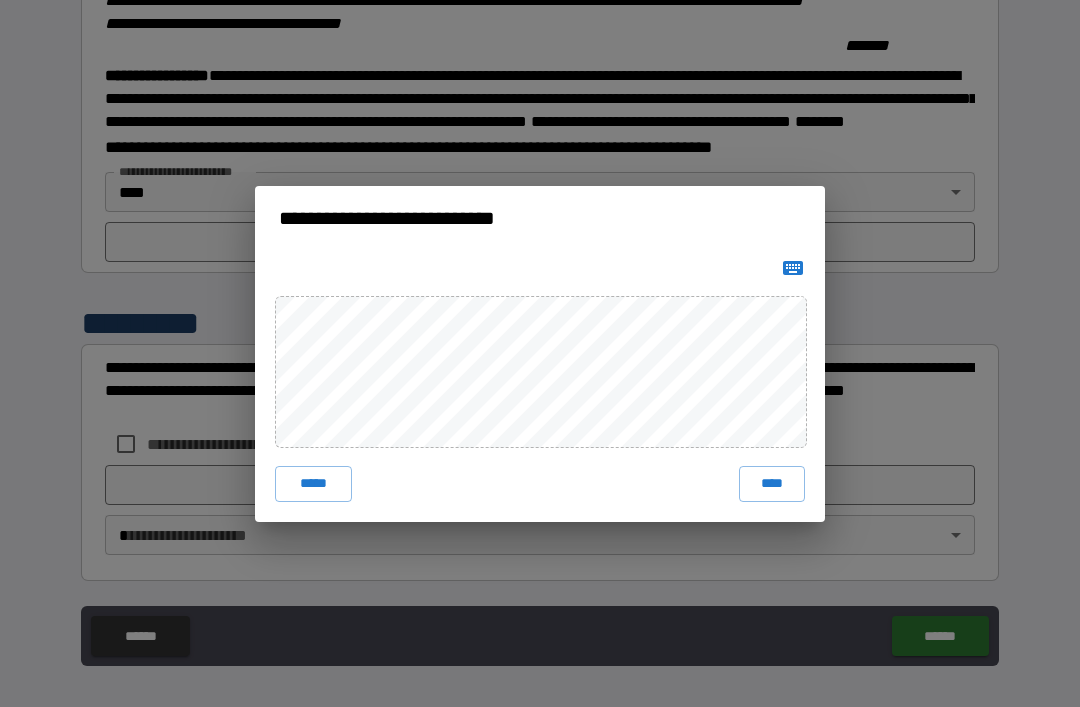 click on "****" at bounding box center (772, 484) 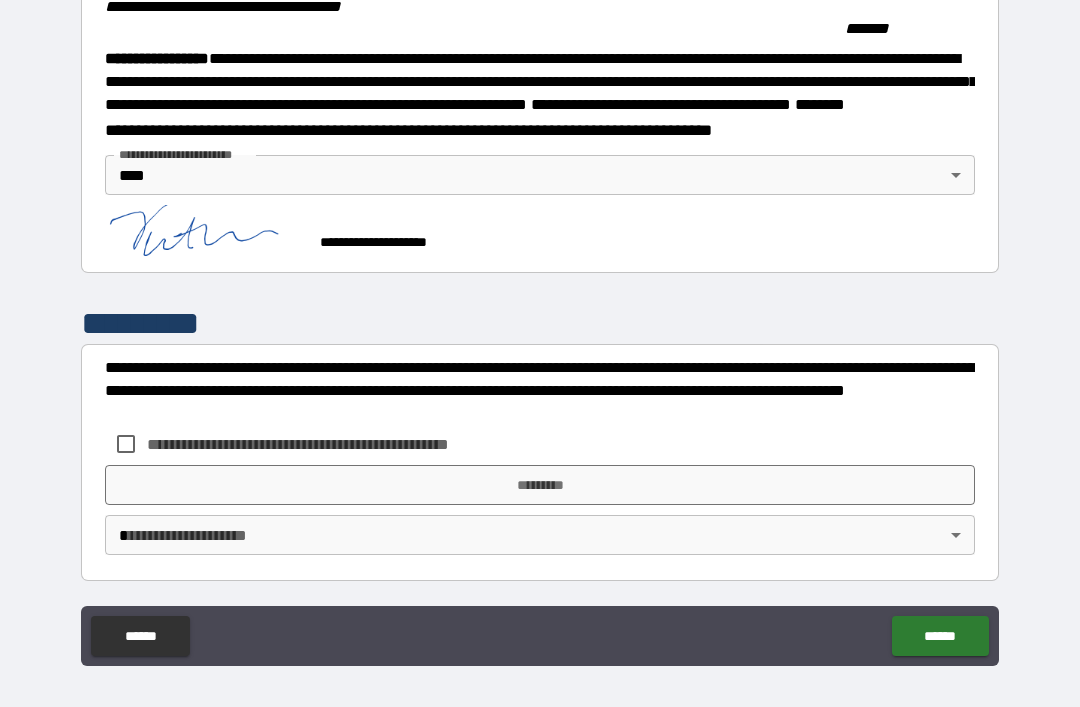 scroll, scrollTop: 2227, scrollLeft: 0, axis: vertical 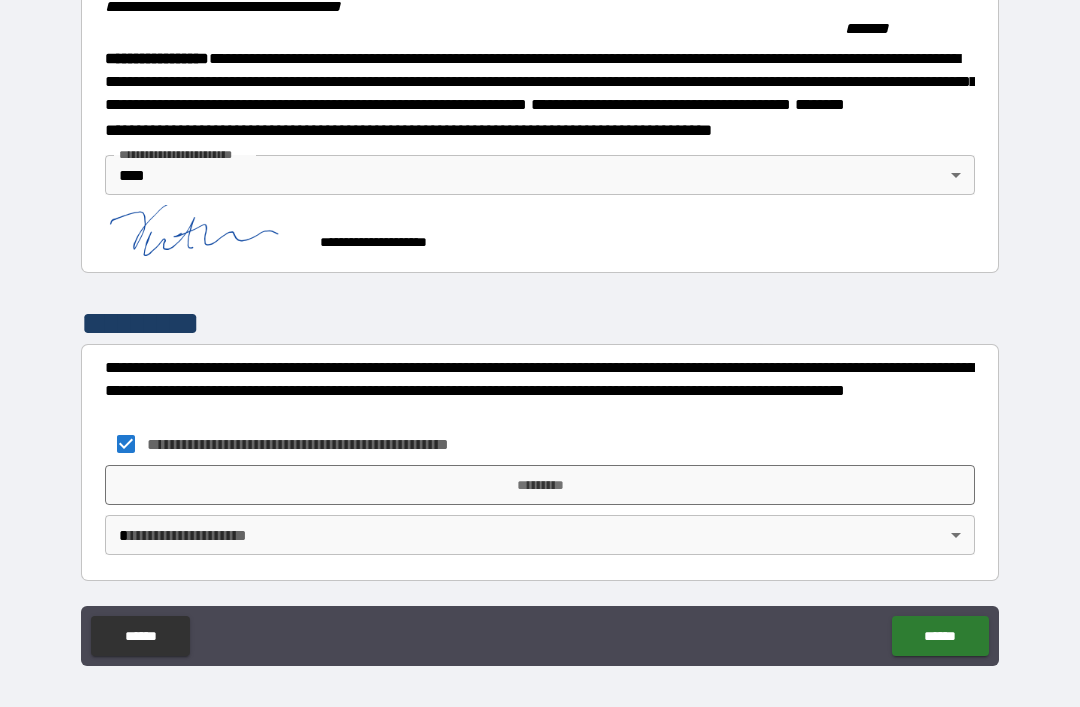 click on "*********" at bounding box center (540, 485) 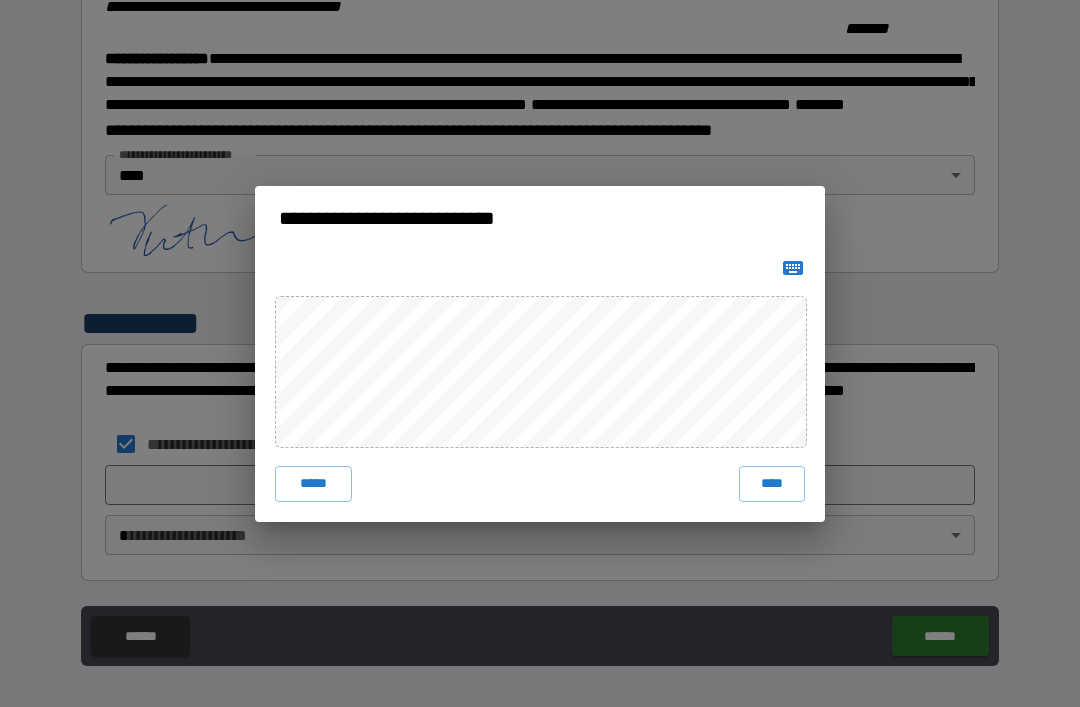 click on "****" at bounding box center [772, 484] 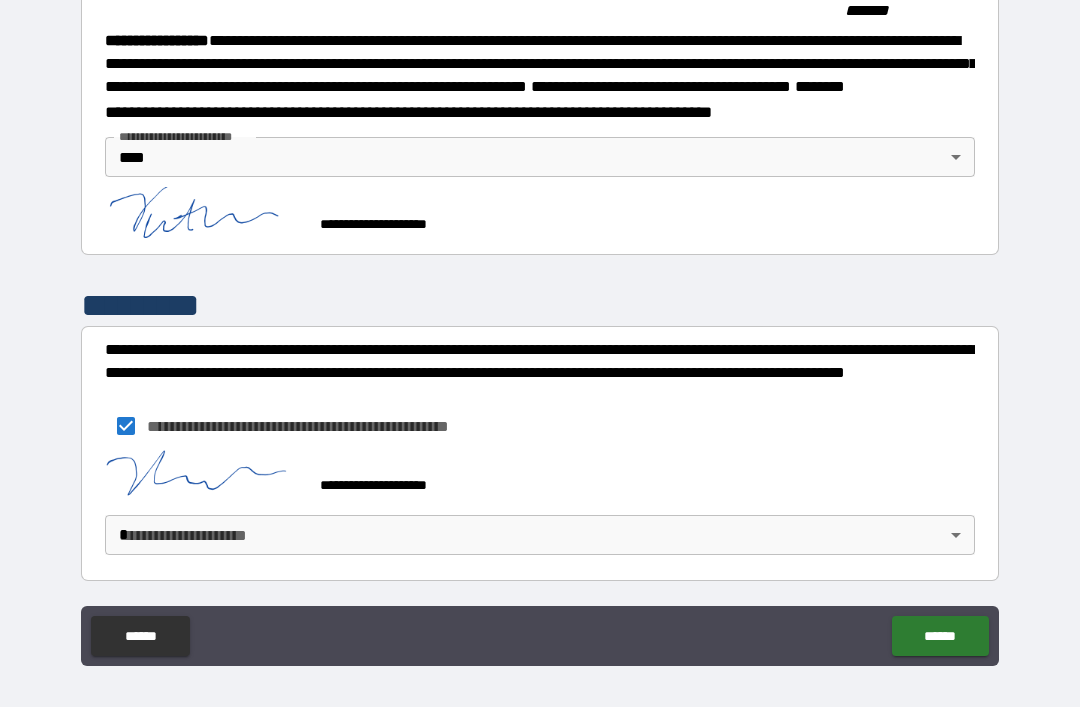 click on "******" at bounding box center [940, 636] 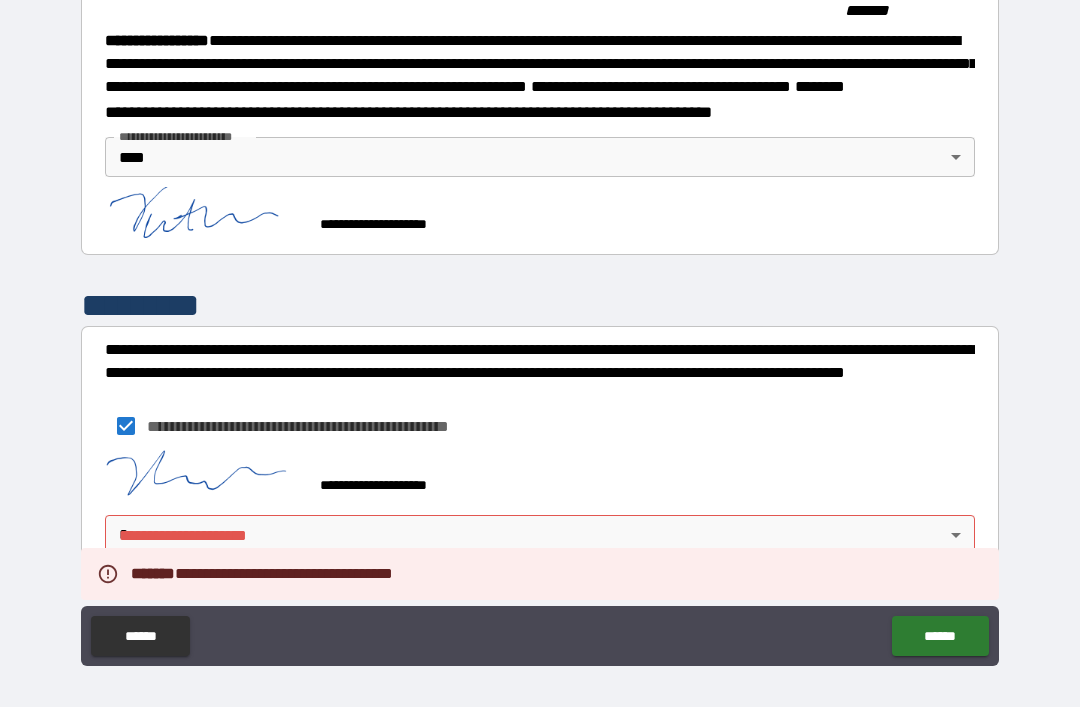 scroll, scrollTop: 2271, scrollLeft: 0, axis: vertical 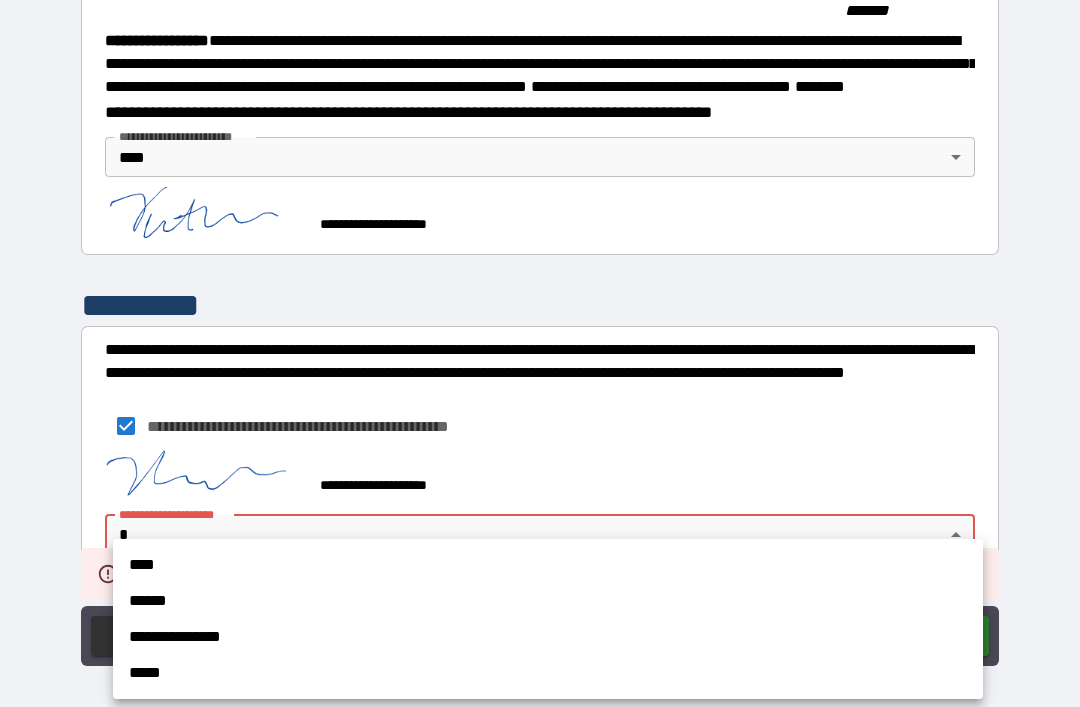 click on "****" at bounding box center (548, 565) 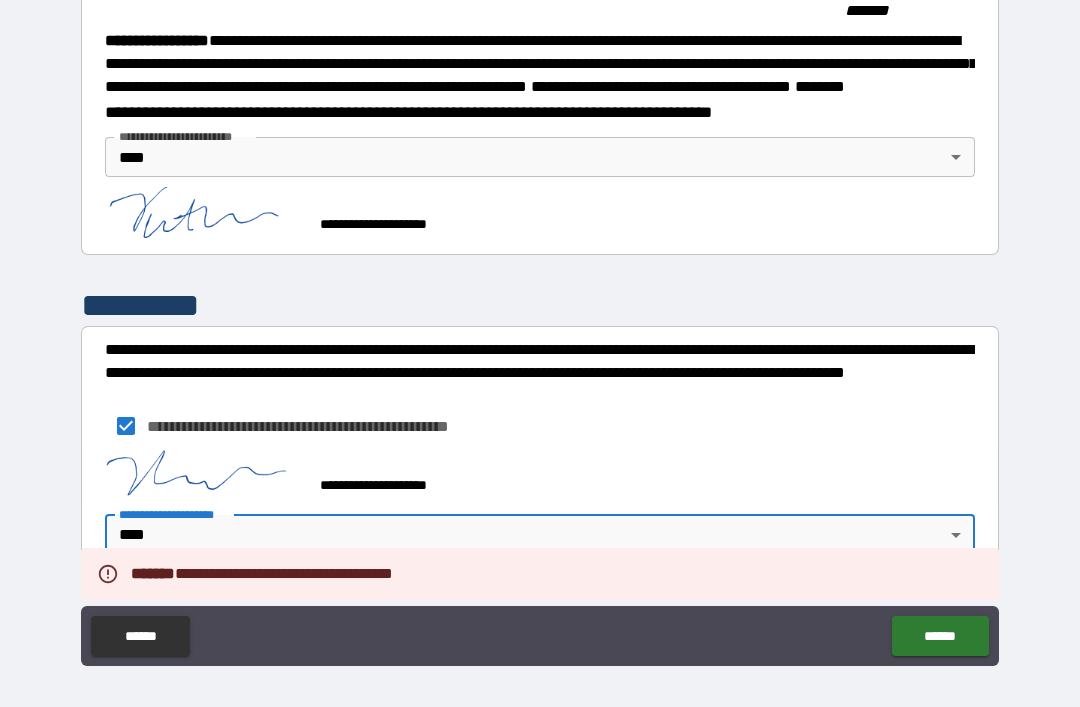 click on "******" at bounding box center [940, 636] 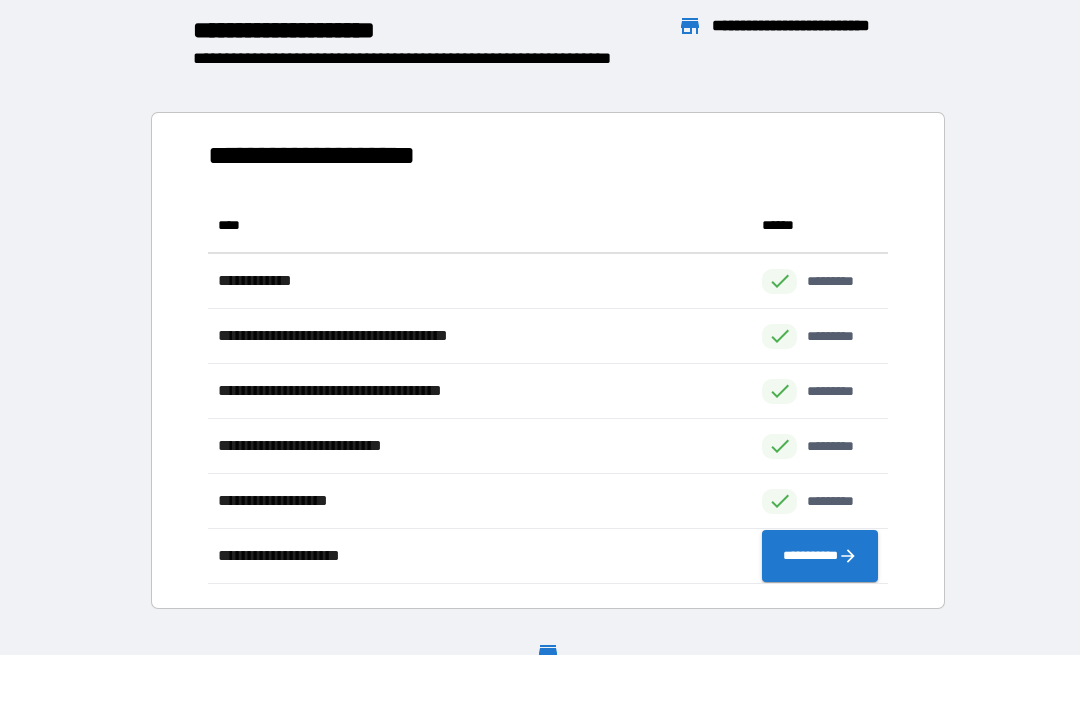 scroll, scrollTop: 386, scrollLeft: 680, axis: both 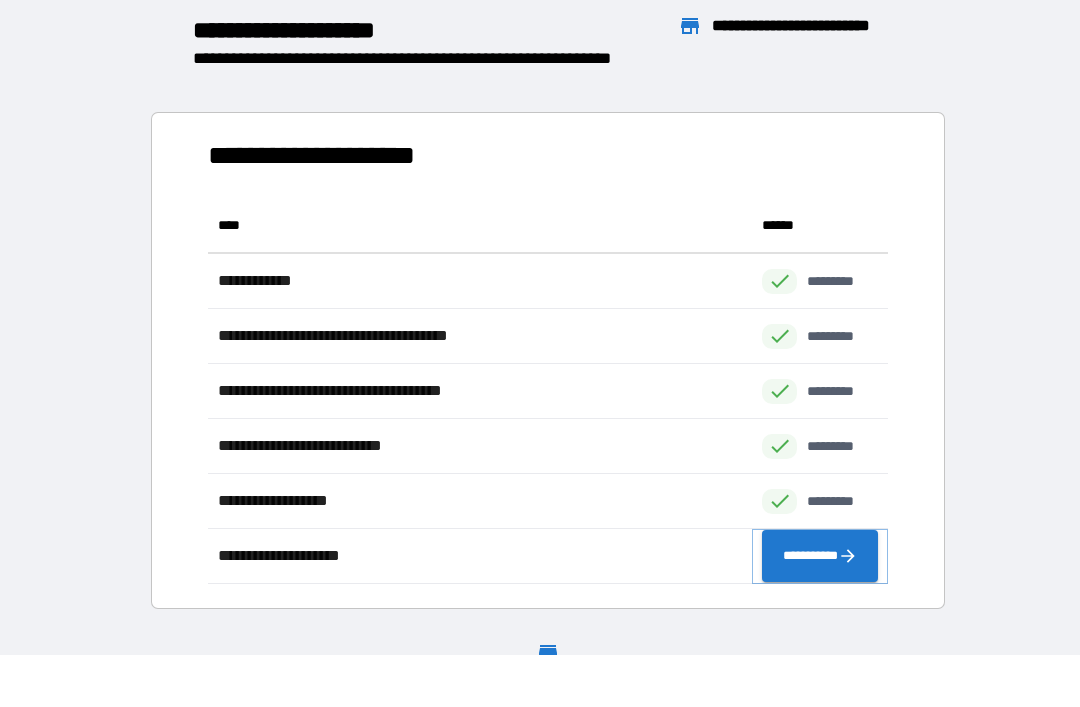 click on "**********" at bounding box center (820, 556) 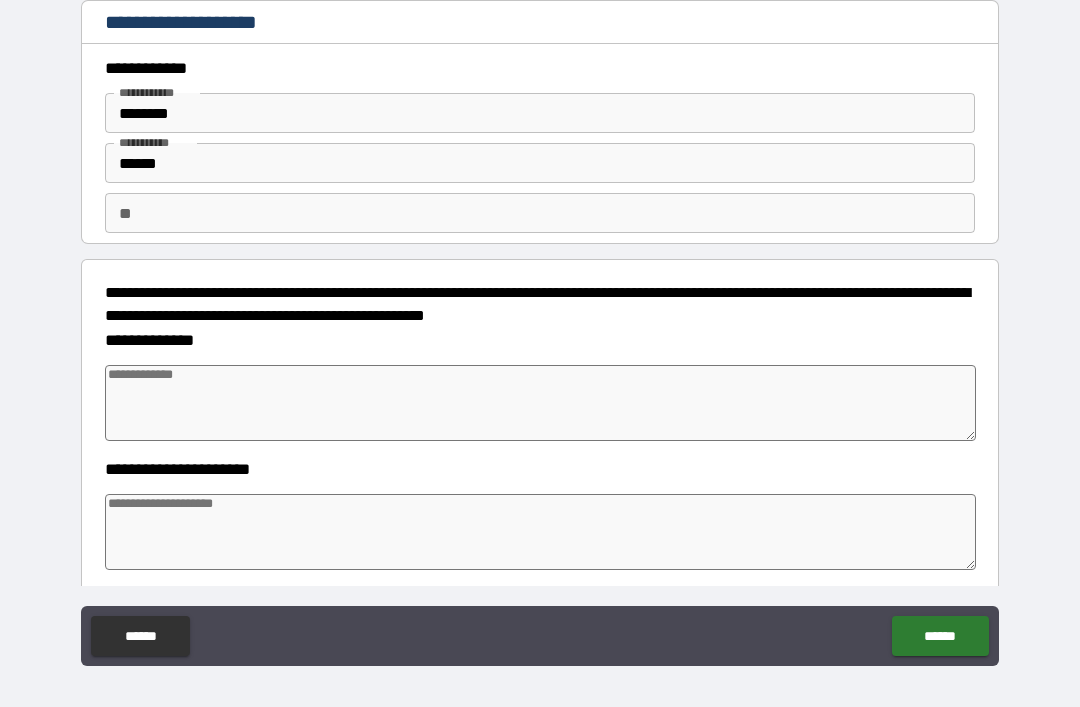 click at bounding box center [540, 403] 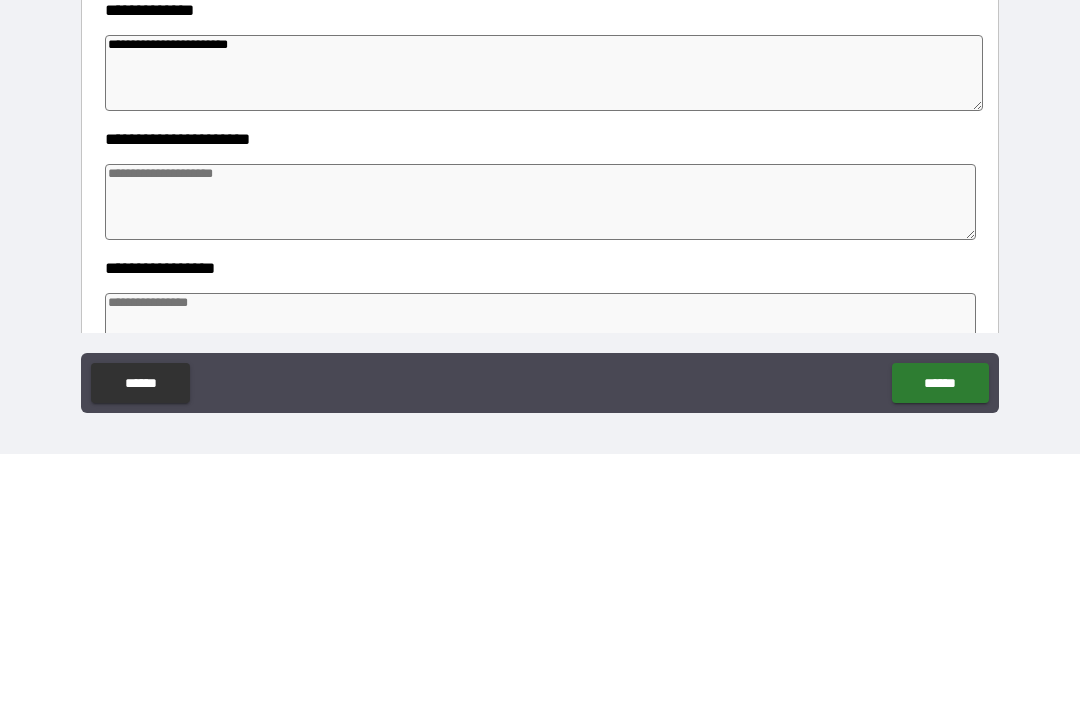 scroll, scrollTop: 64, scrollLeft: 0, axis: vertical 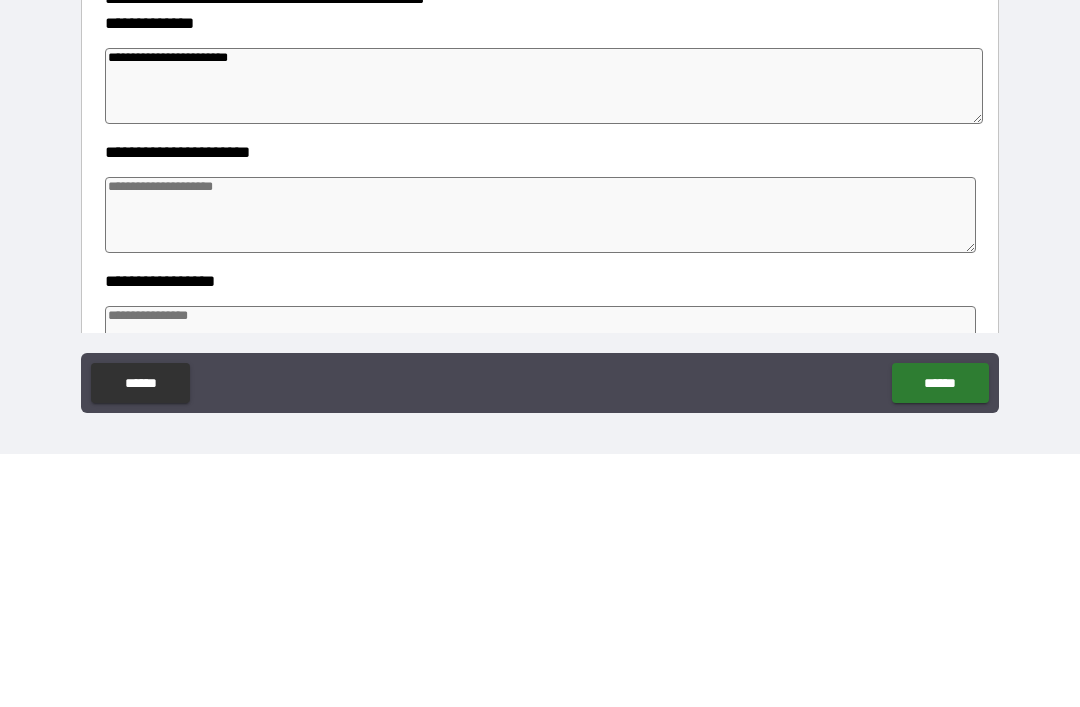click at bounding box center [540, 468] 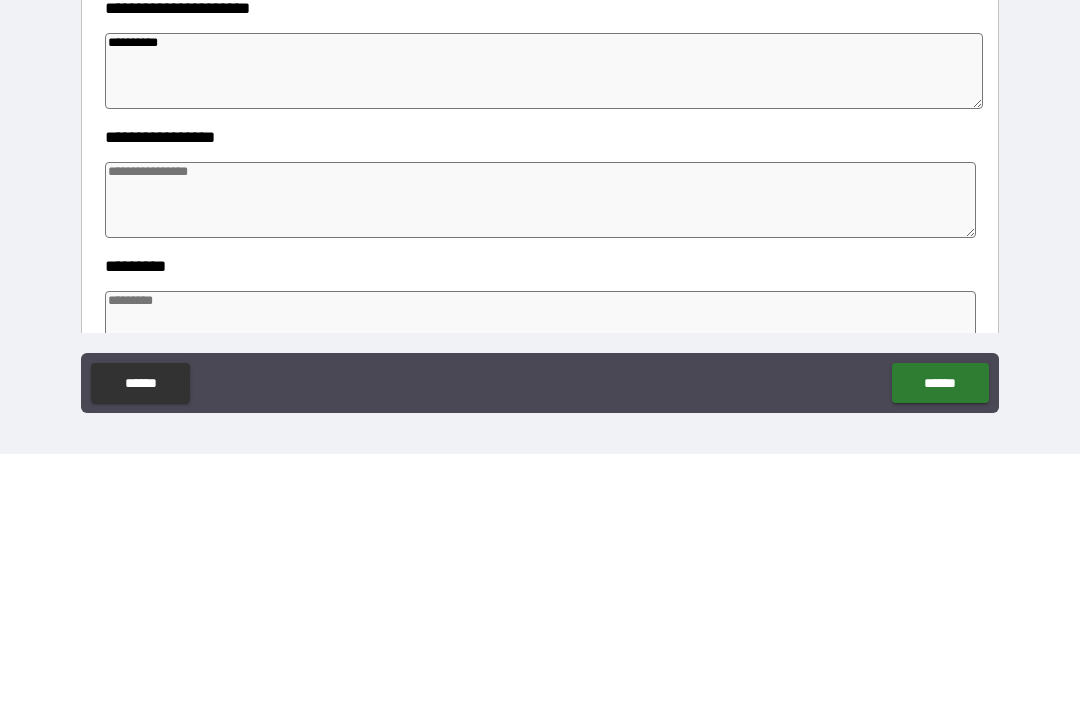 scroll, scrollTop: 222, scrollLeft: 0, axis: vertical 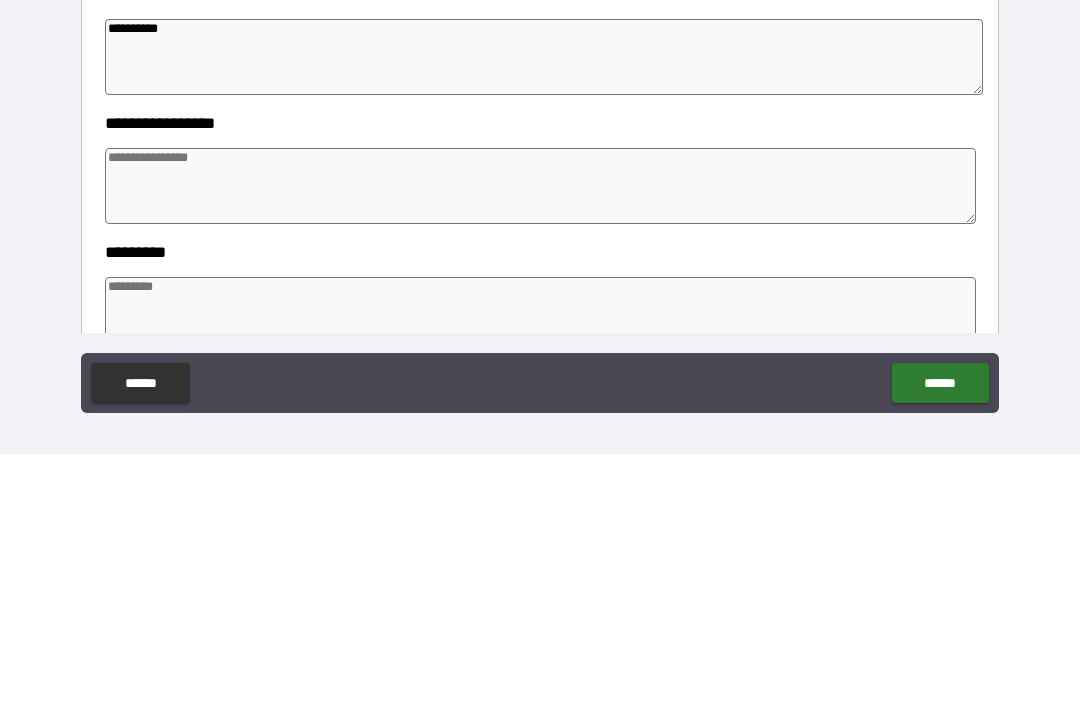 click at bounding box center (540, 439) 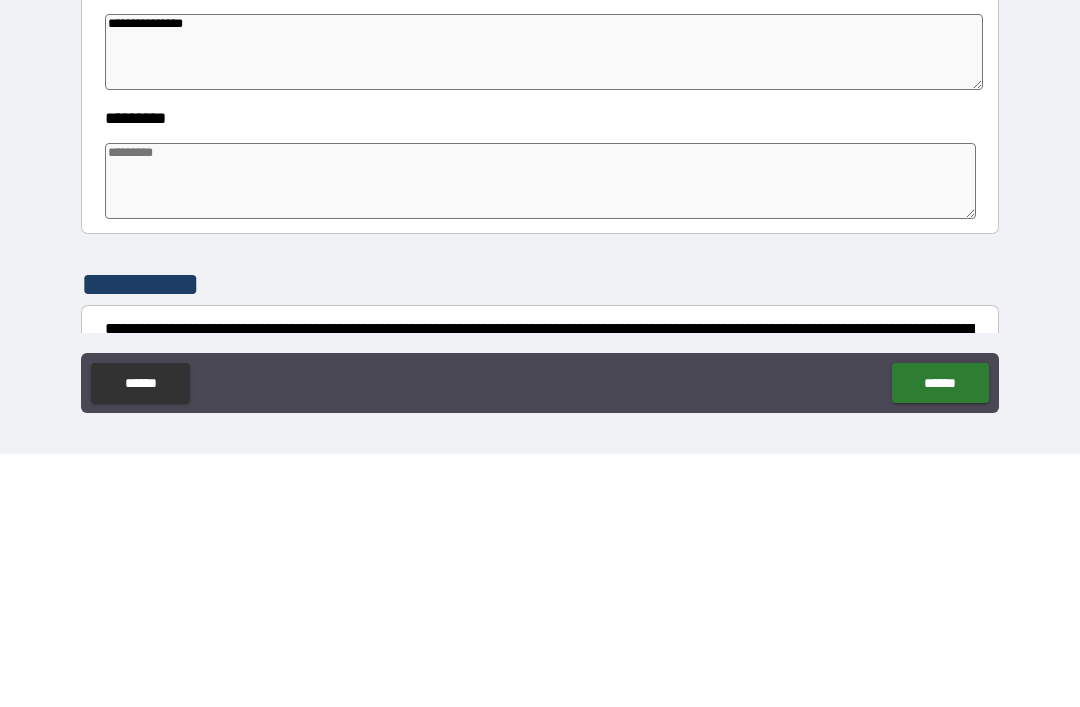 scroll, scrollTop: 355, scrollLeft: 0, axis: vertical 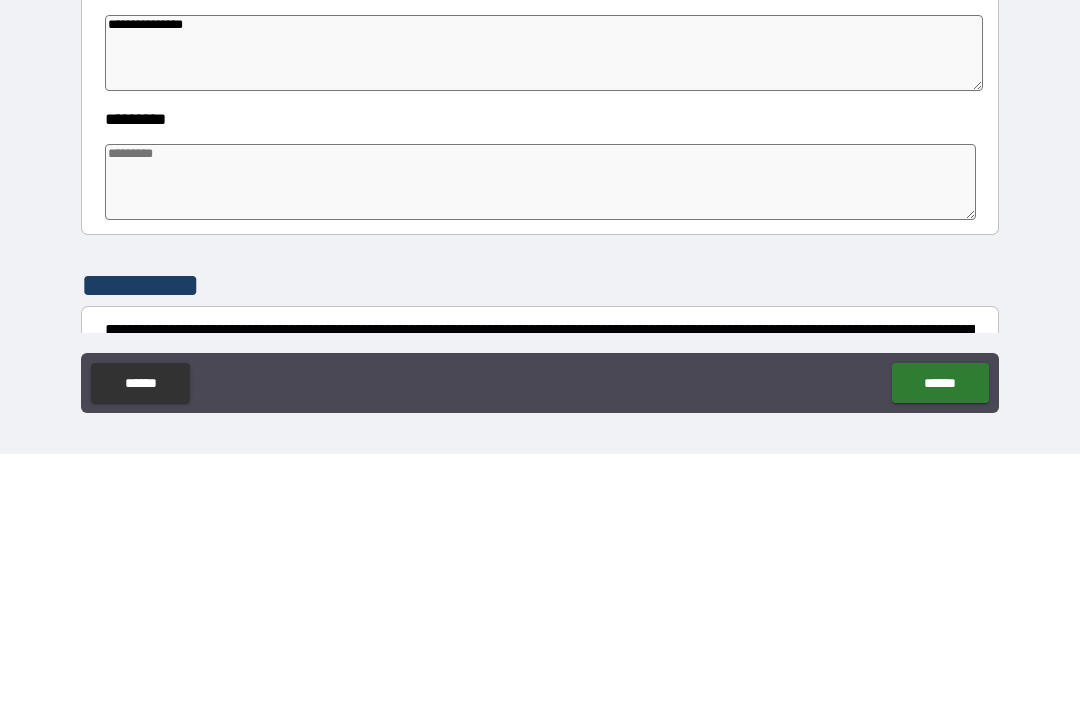 click at bounding box center (540, 435) 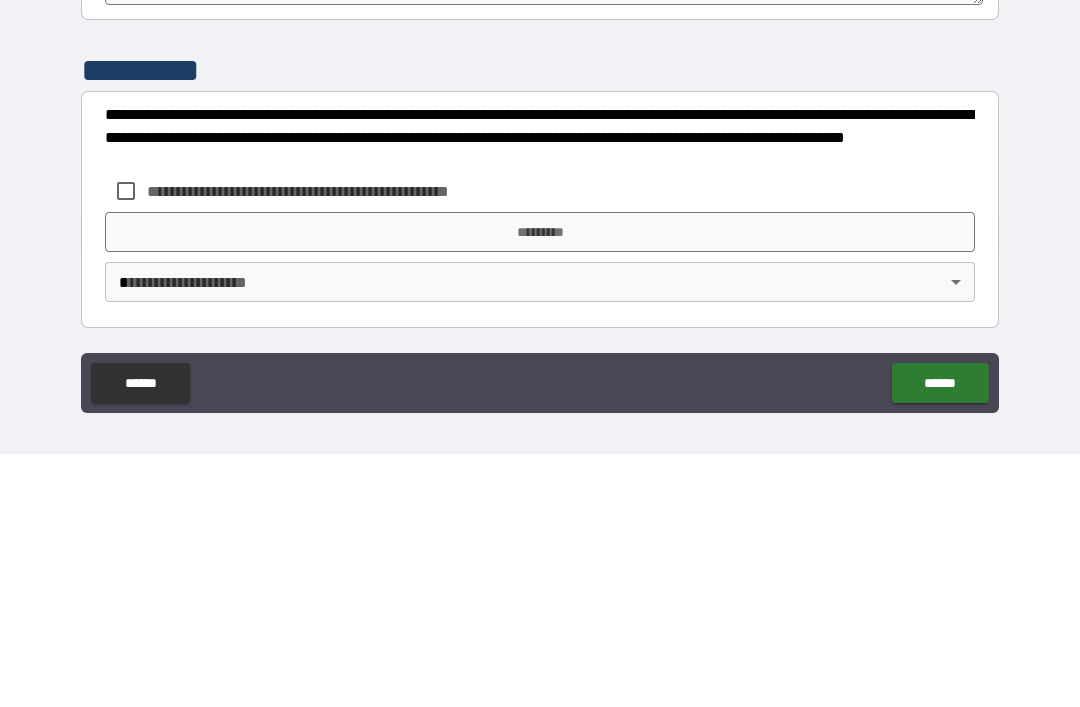 scroll, scrollTop: 570, scrollLeft: 0, axis: vertical 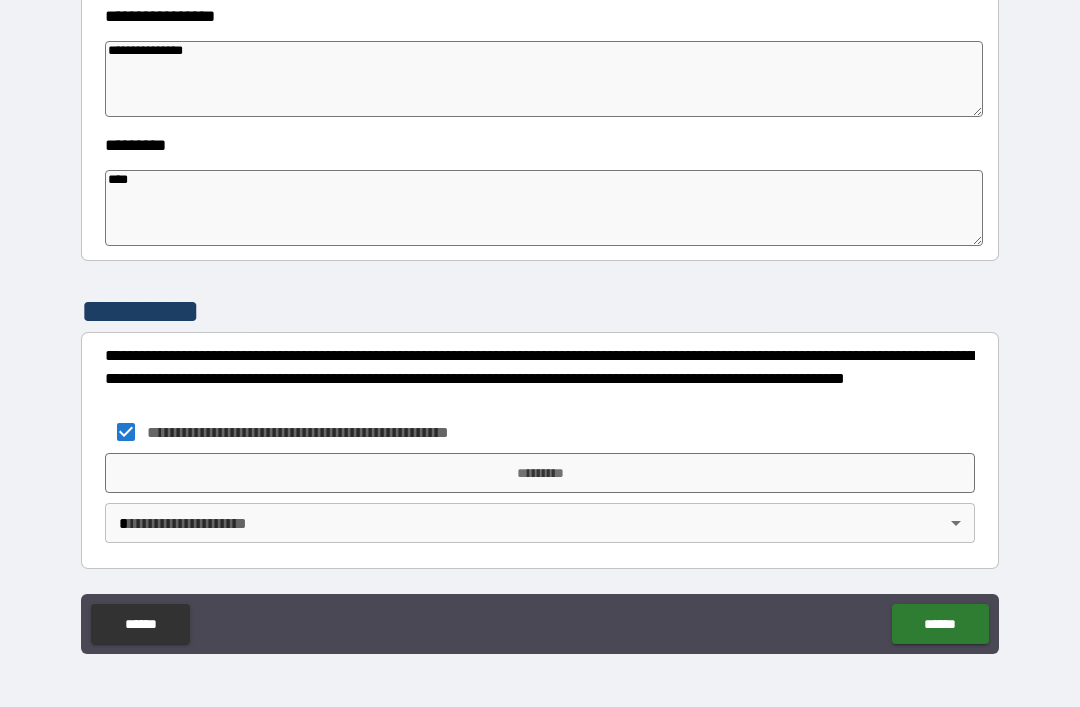 click on "**********" at bounding box center [540, 321] 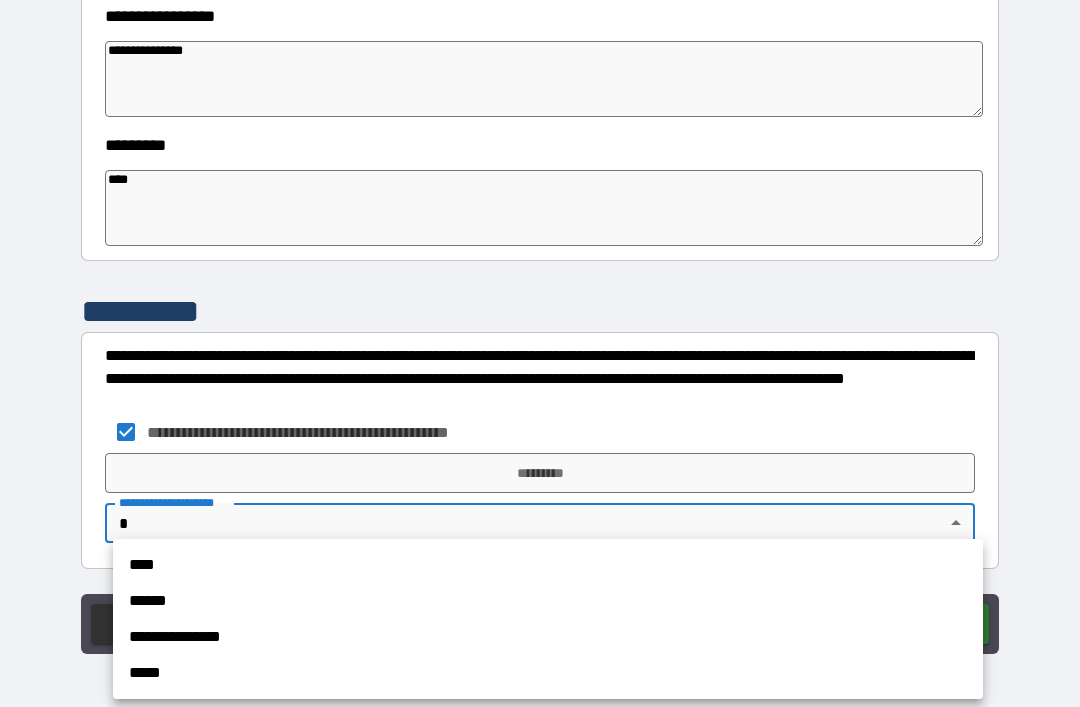 click on "****" at bounding box center [548, 565] 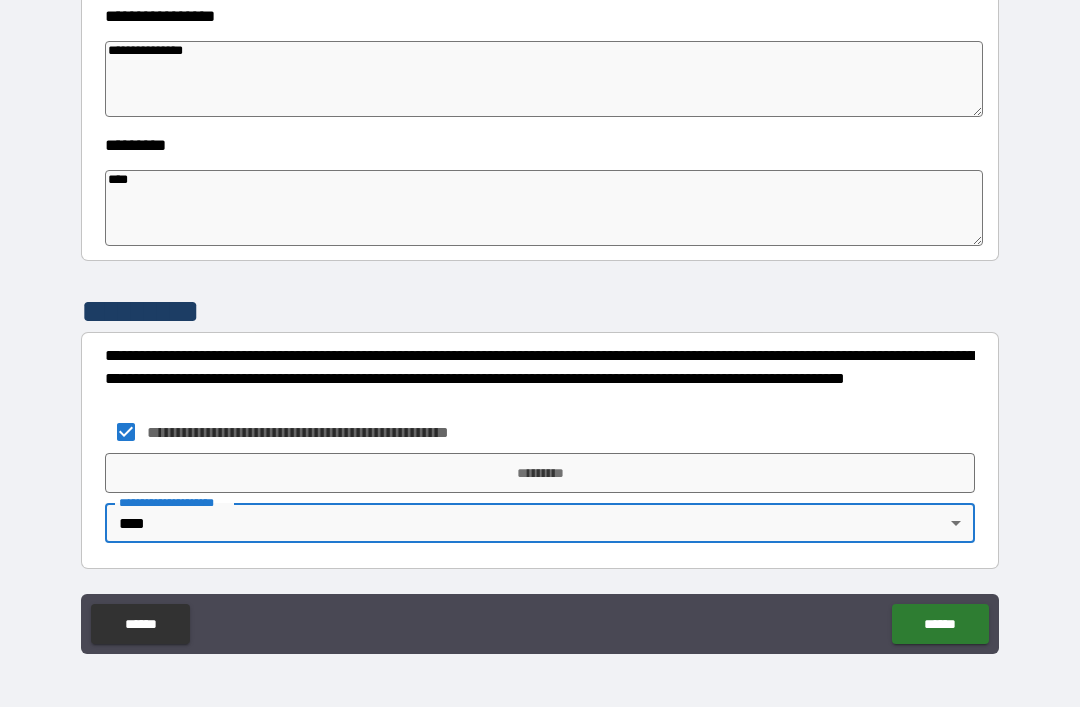 click on "*********" at bounding box center (540, 473) 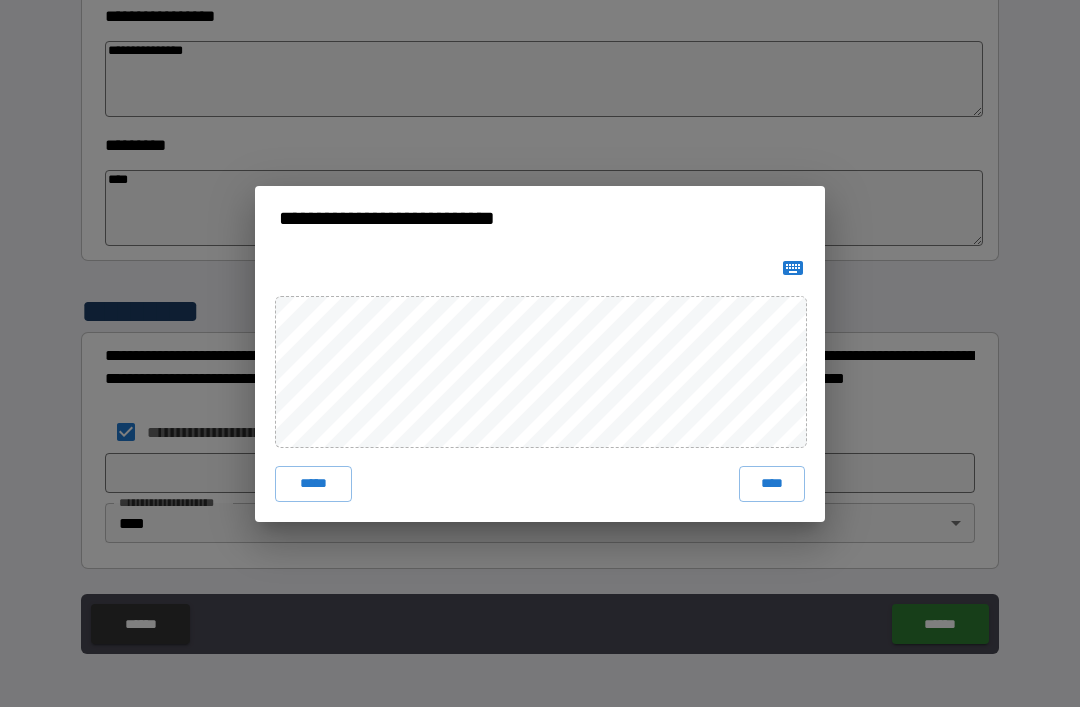click on "****" at bounding box center (772, 484) 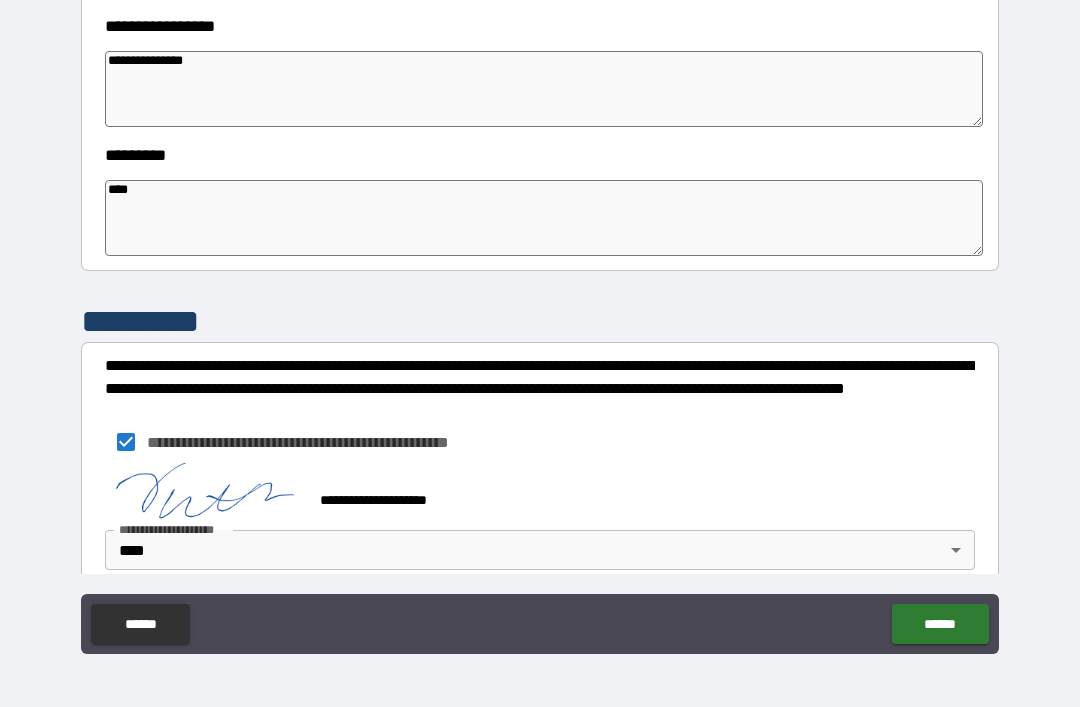 click on "******" at bounding box center (940, 624) 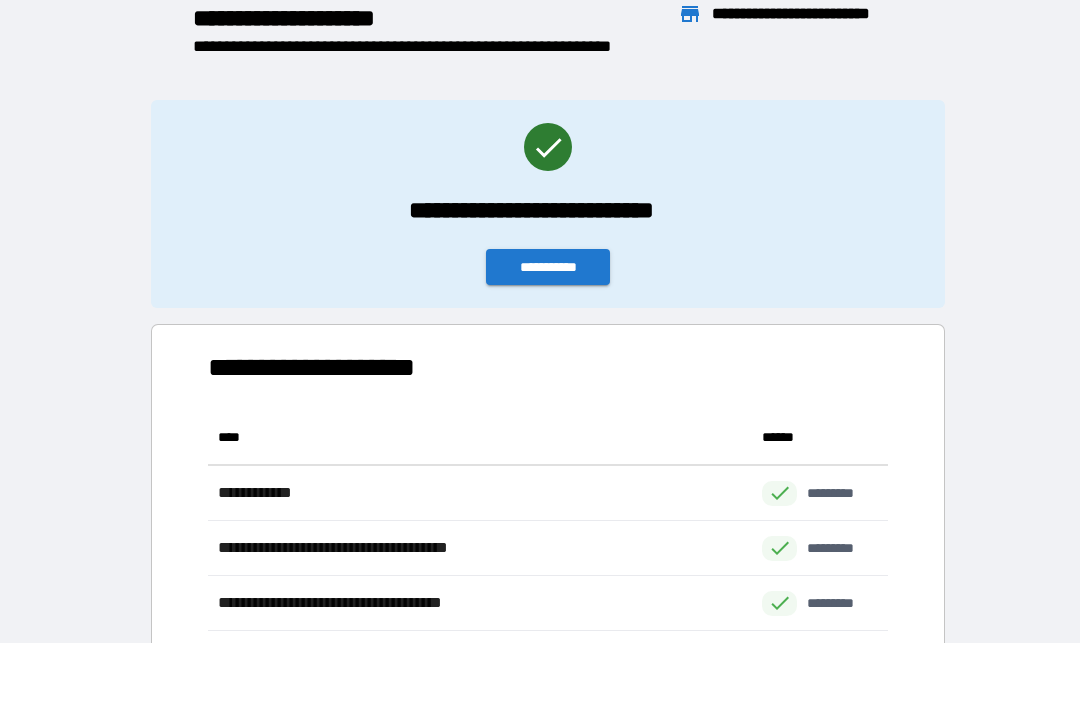 scroll, scrollTop: 386, scrollLeft: 680, axis: both 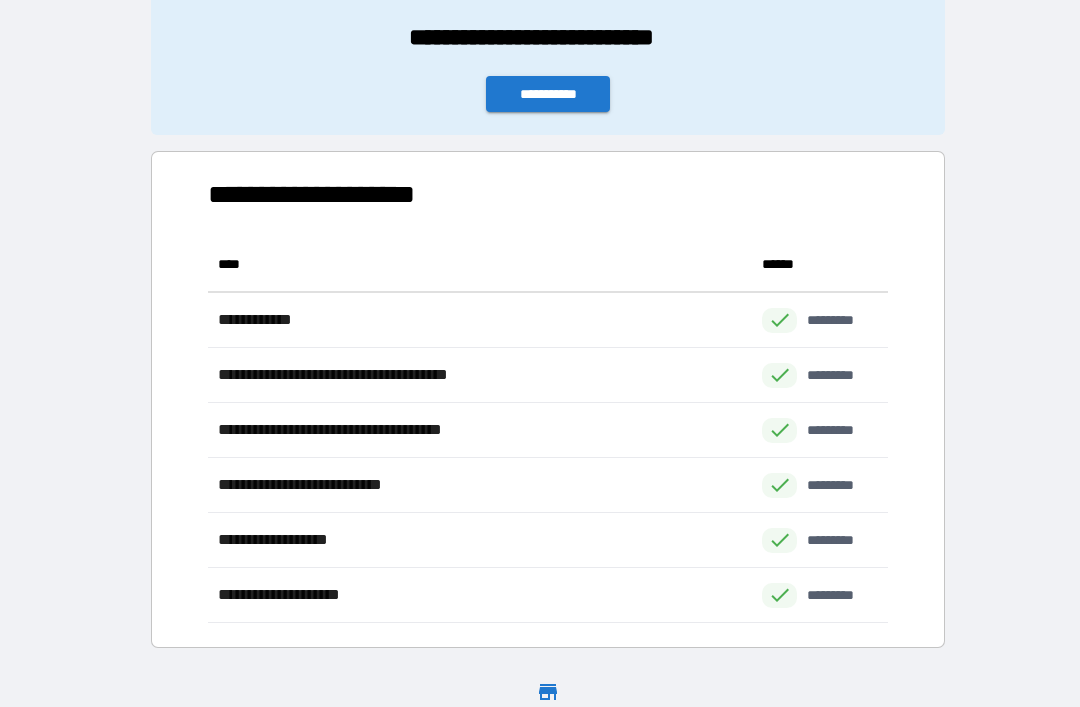 click on "**********" at bounding box center [548, 94] 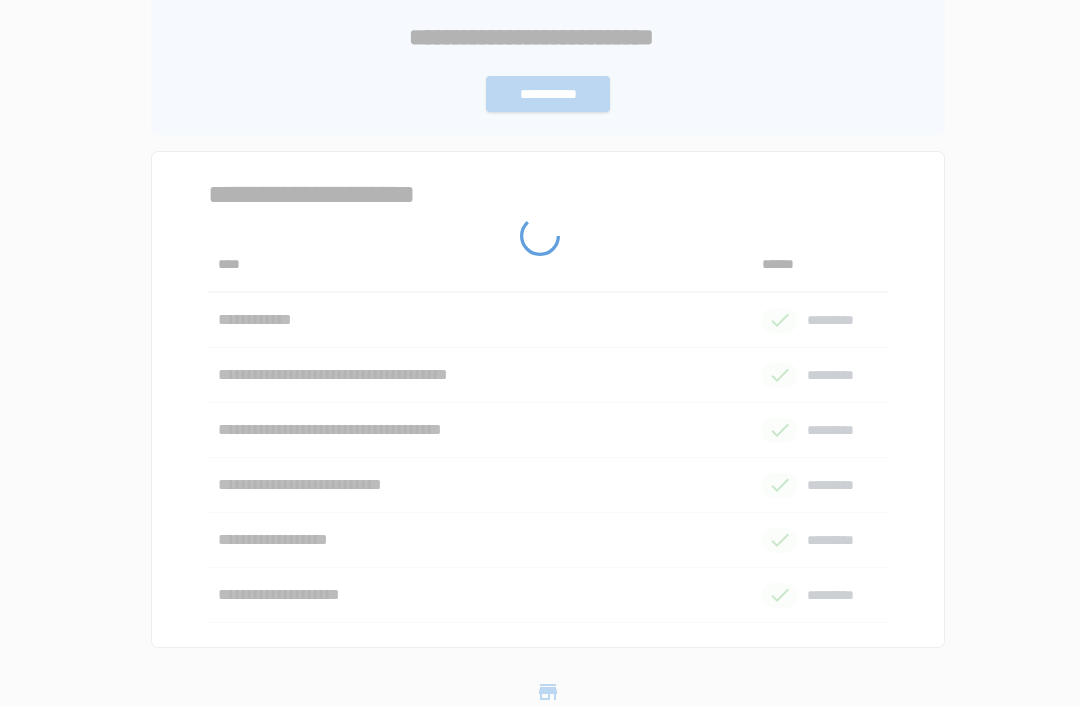 scroll, scrollTop: 0, scrollLeft: 0, axis: both 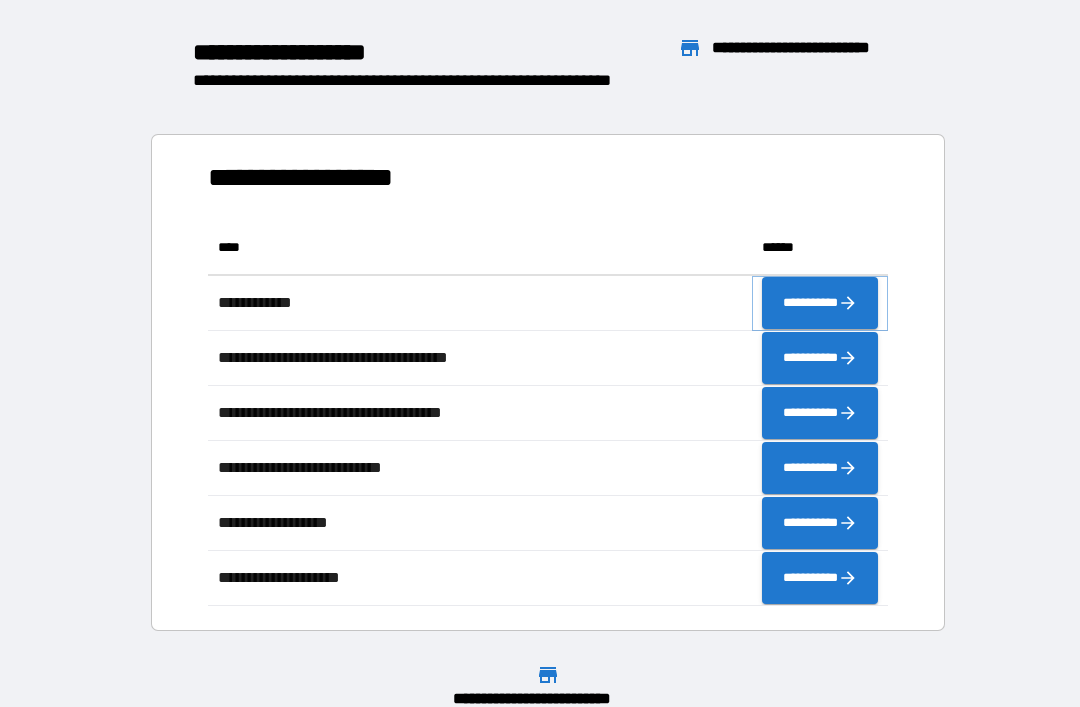 click on "**********" at bounding box center (820, 303) 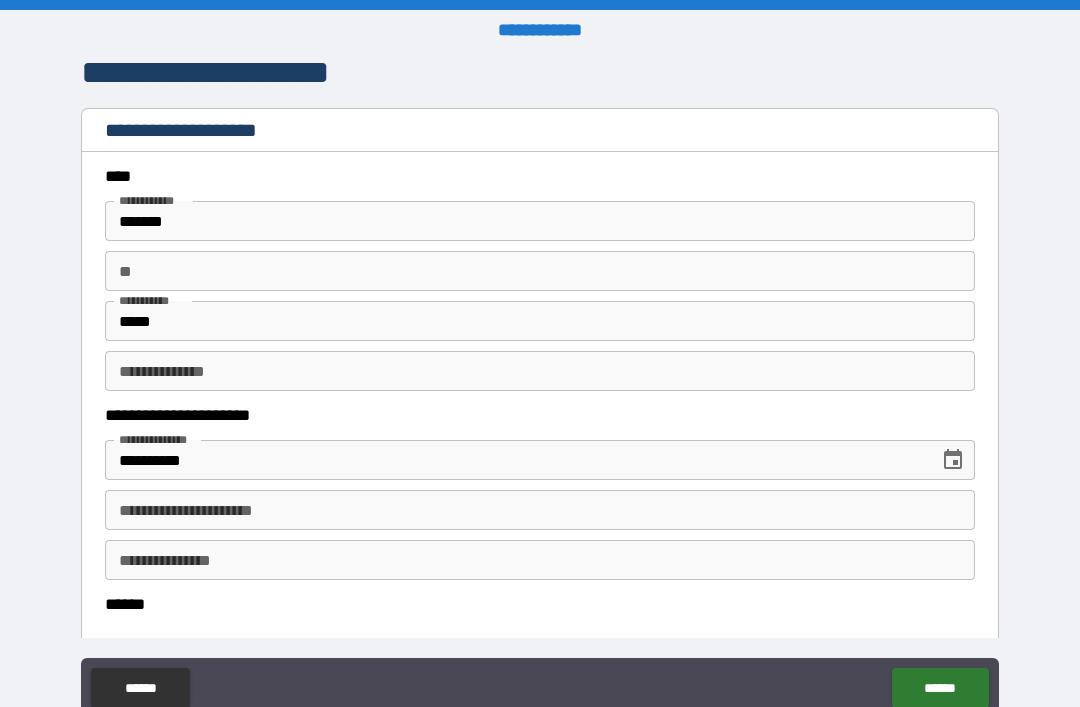 click on "**" at bounding box center (540, 271) 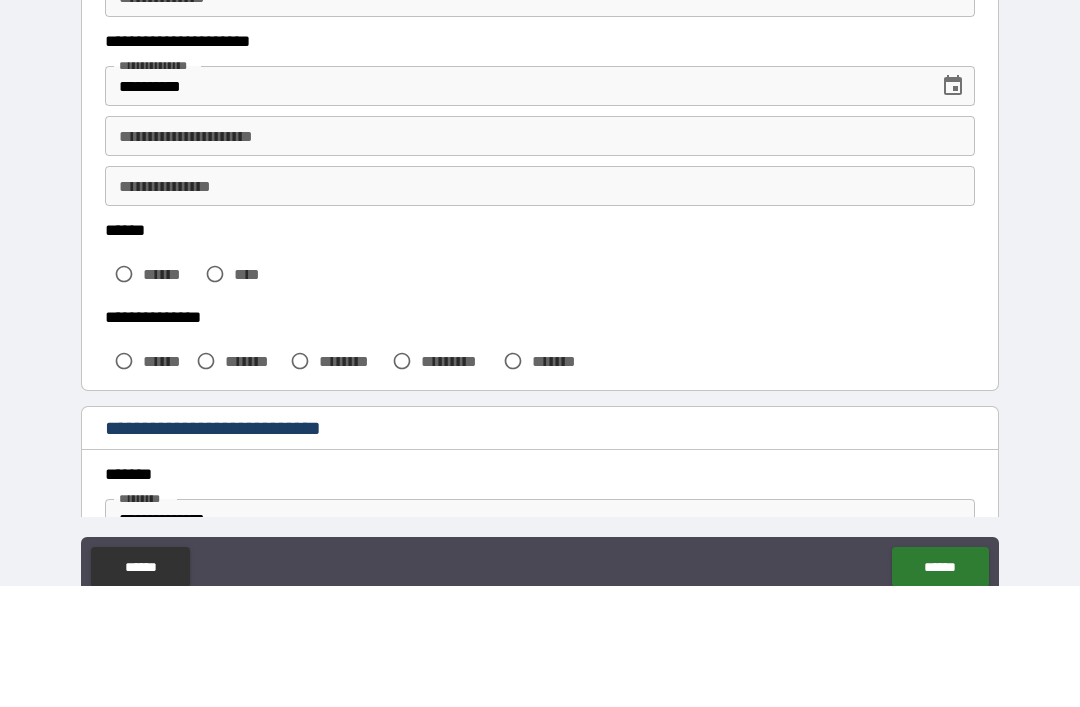 scroll, scrollTop: 249, scrollLeft: 0, axis: vertical 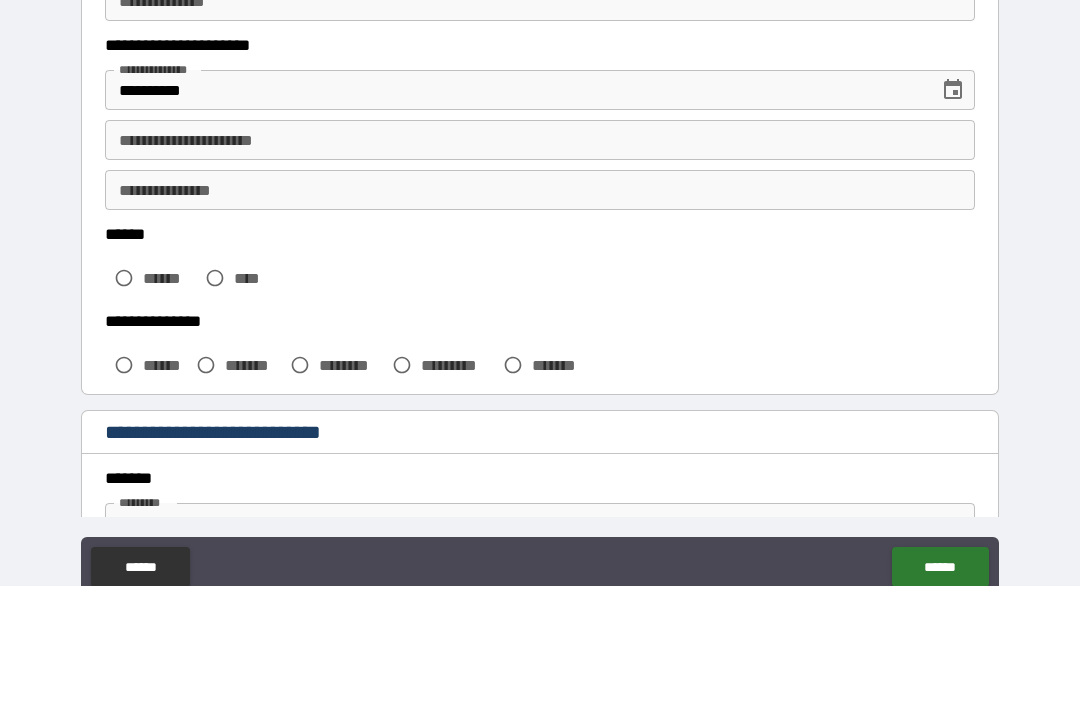 type on "*" 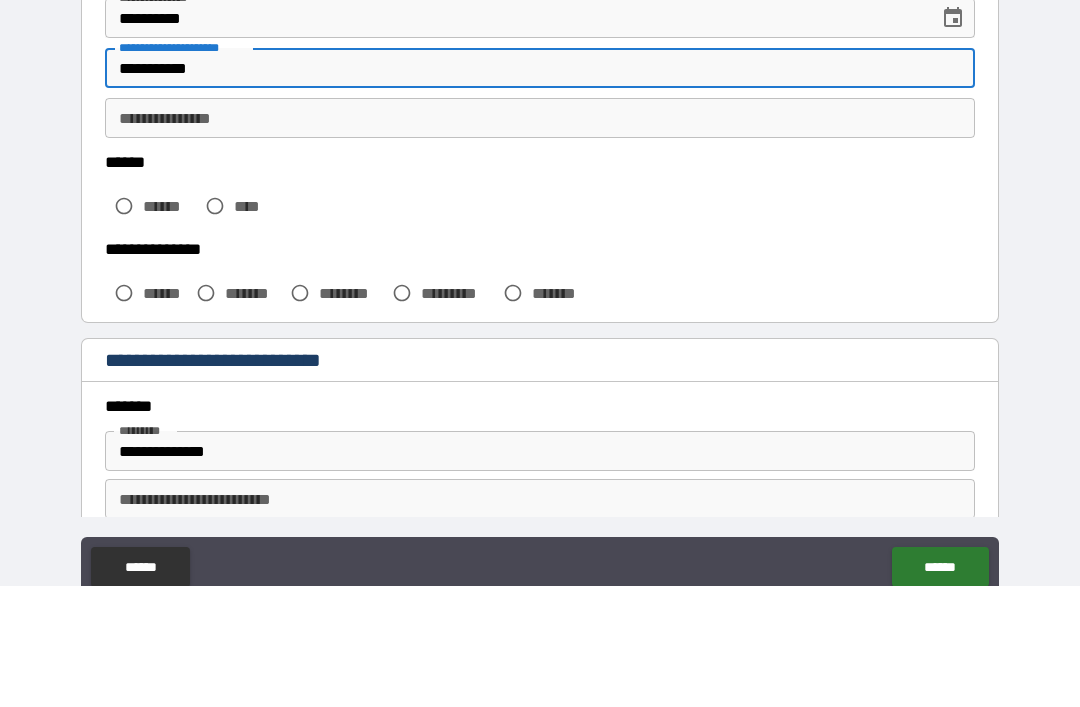 scroll, scrollTop: 322, scrollLeft: 0, axis: vertical 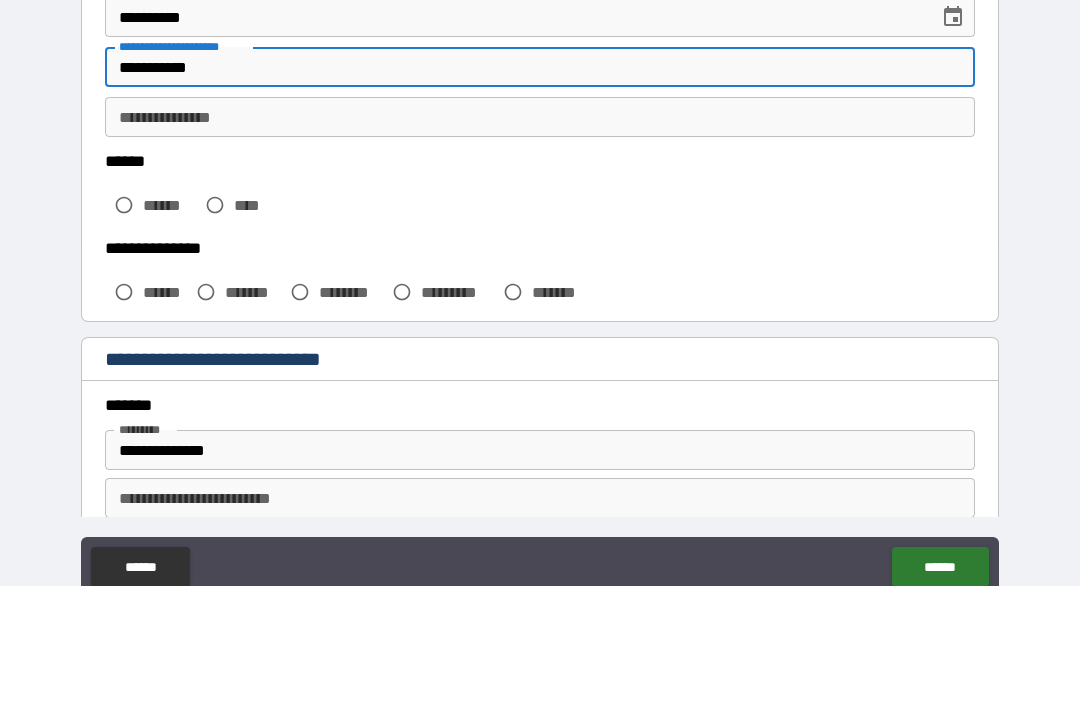 type on "**********" 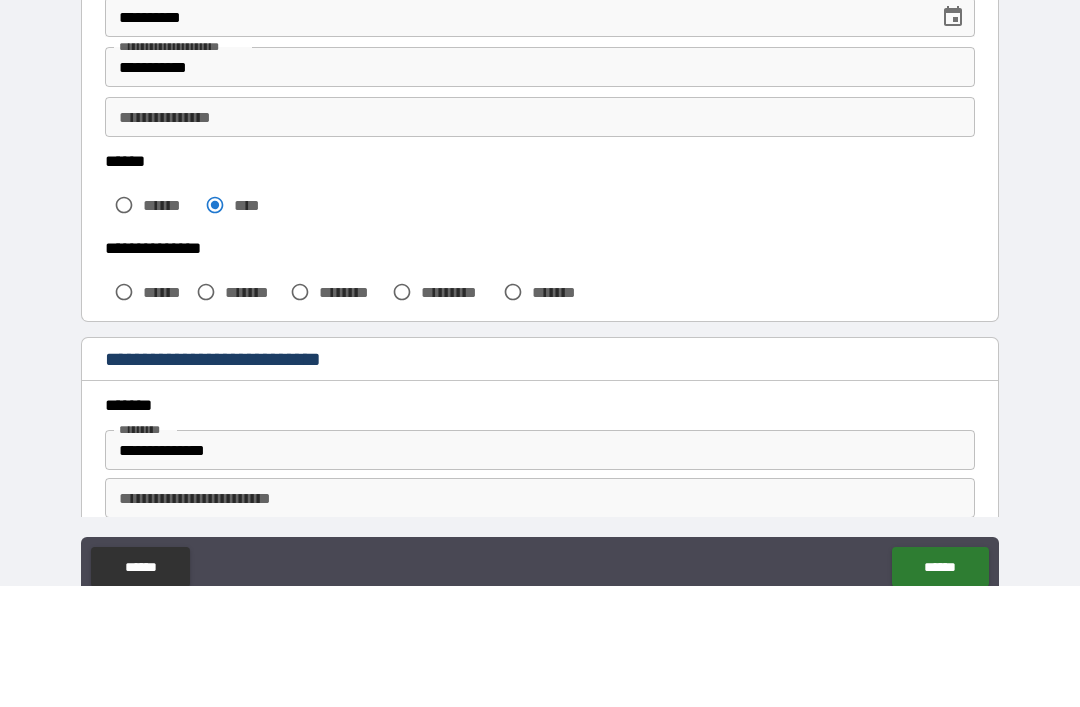 scroll, scrollTop: 64, scrollLeft: 0, axis: vertical 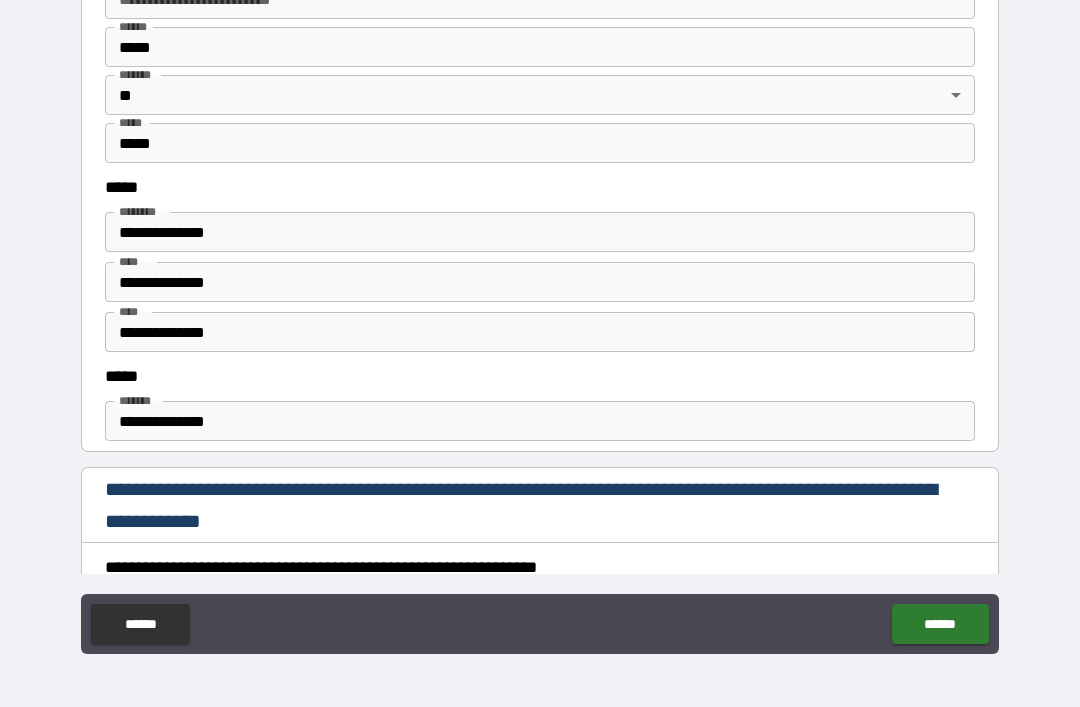 click on "**********" at bounding box center (540, 232) 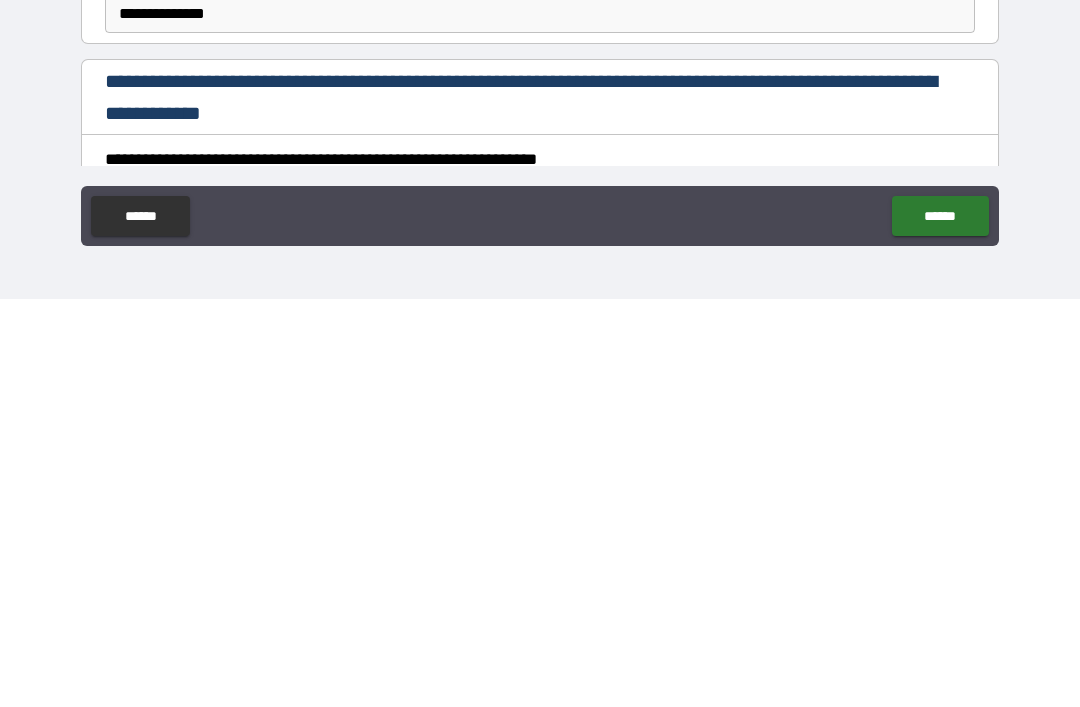 type on "**********" 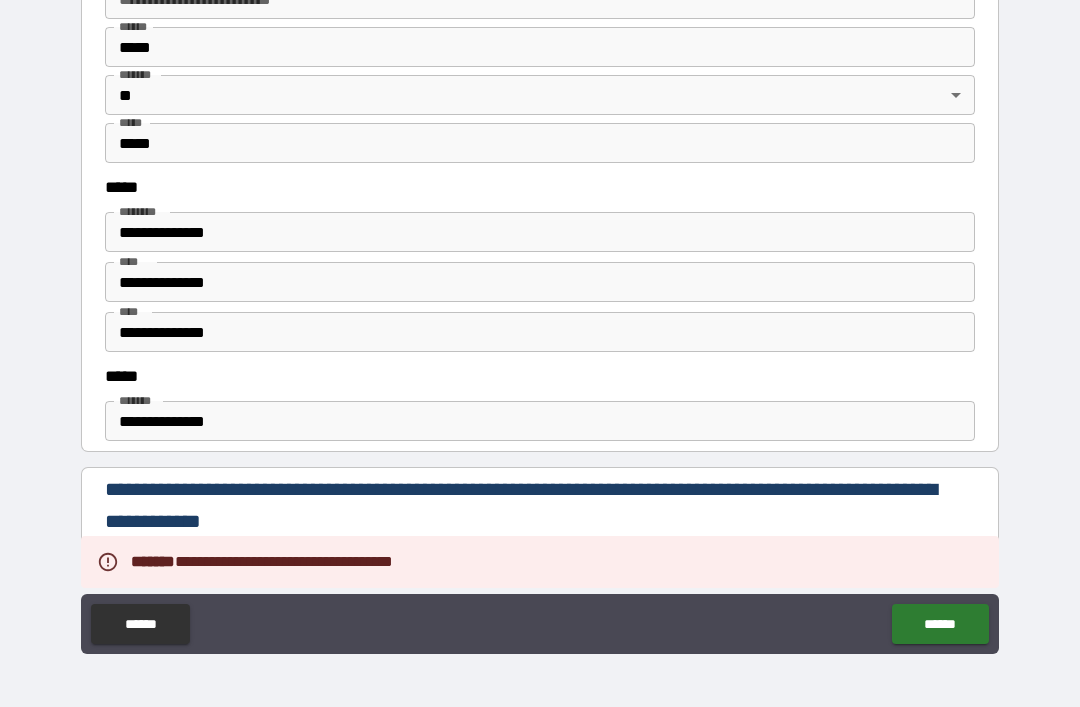 click on "******" at bounding box center [940, 624] 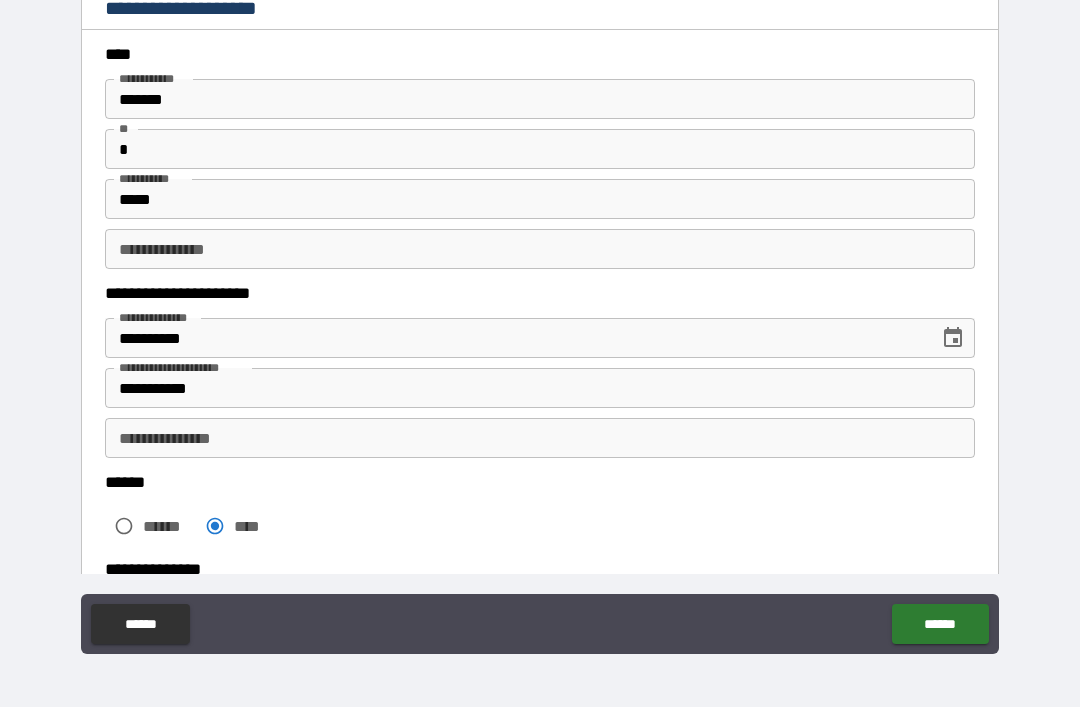 scroll, scrollTop: 75, scrollLeft: 0, axis: vertical 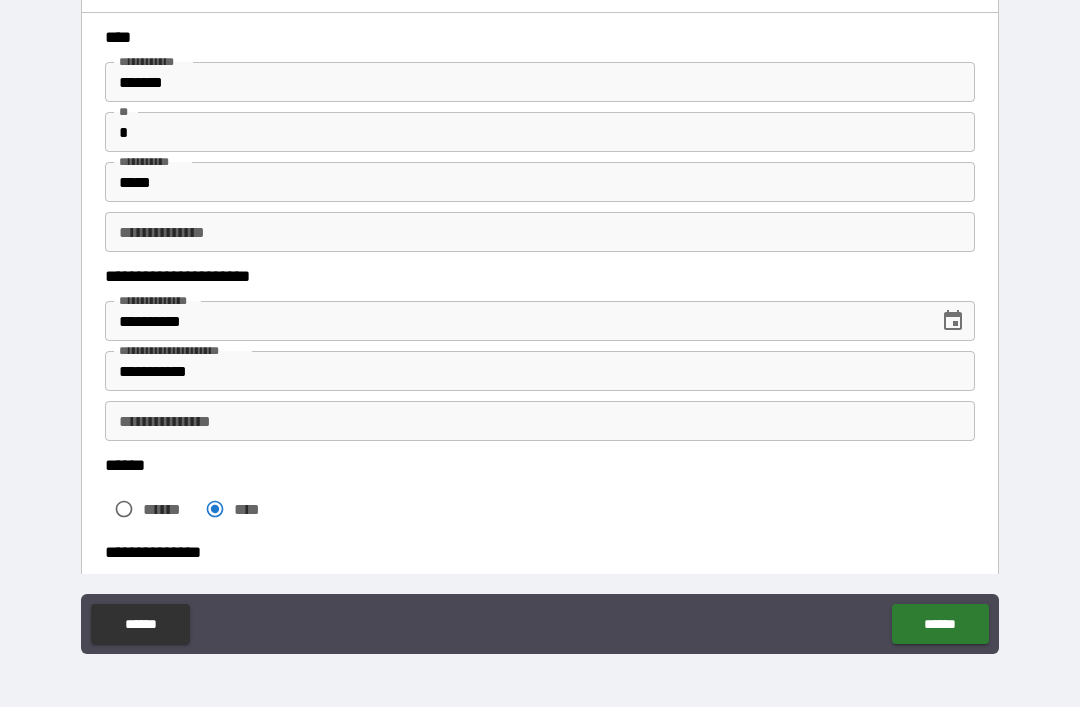 click on "**********" at bounding box center (540, 421) 